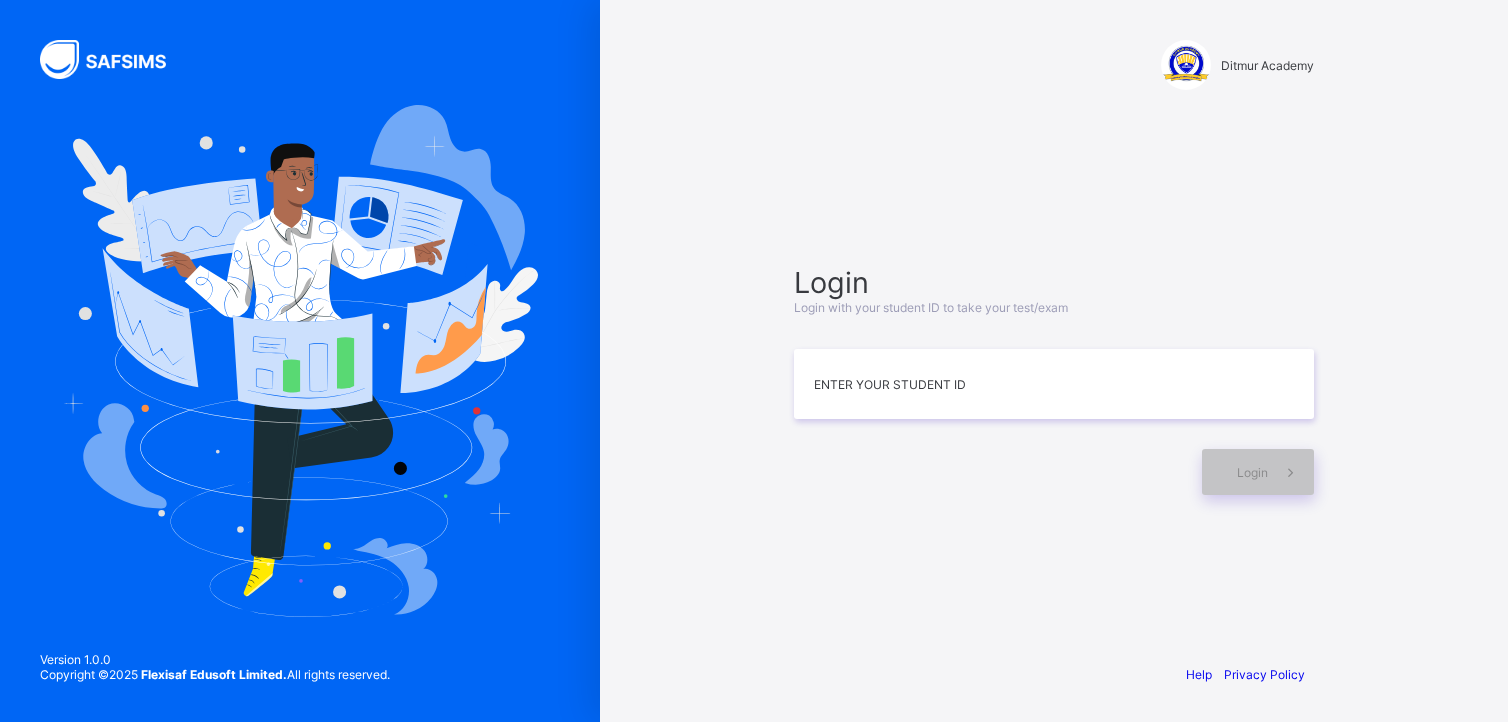 scroll, scrollTop: 0, scrollLeft: 0, axis: both 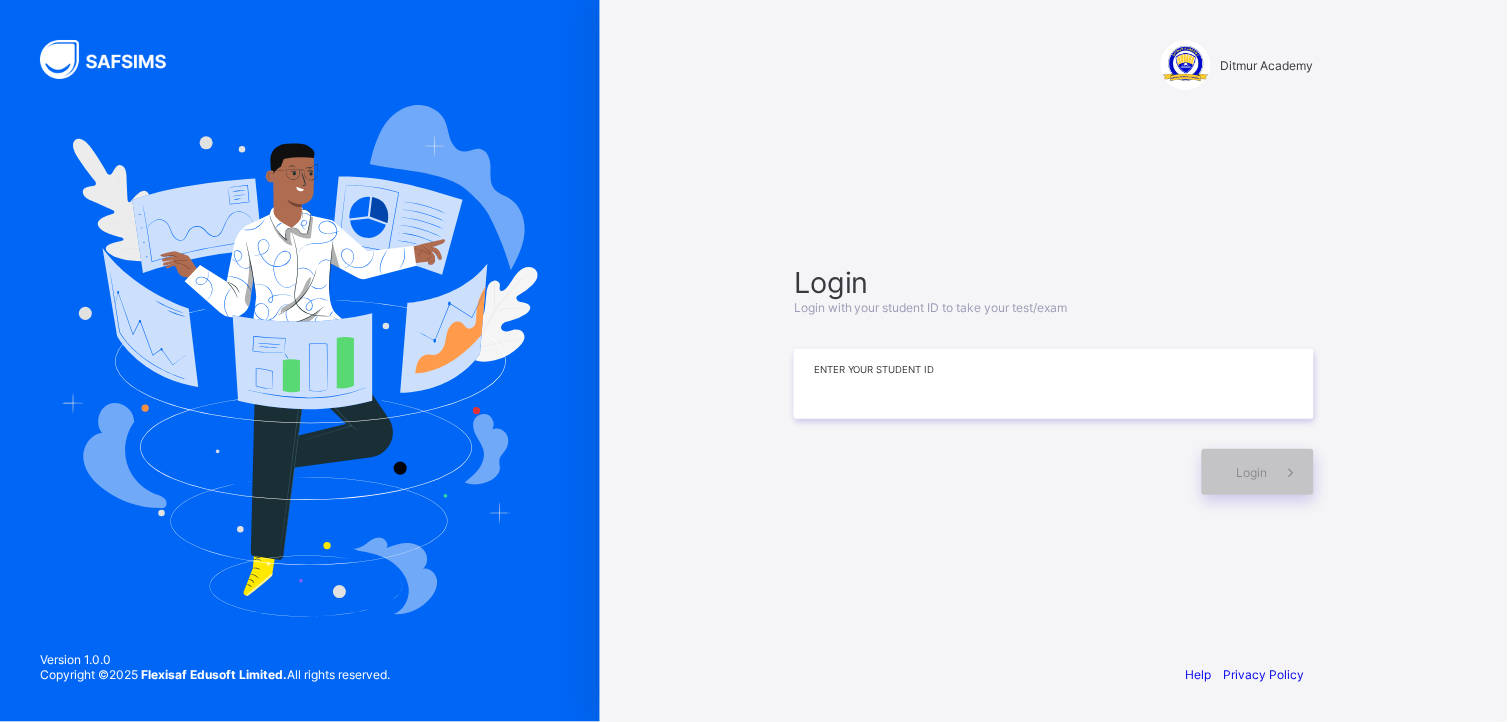 click at bounding box center [1054, 384] 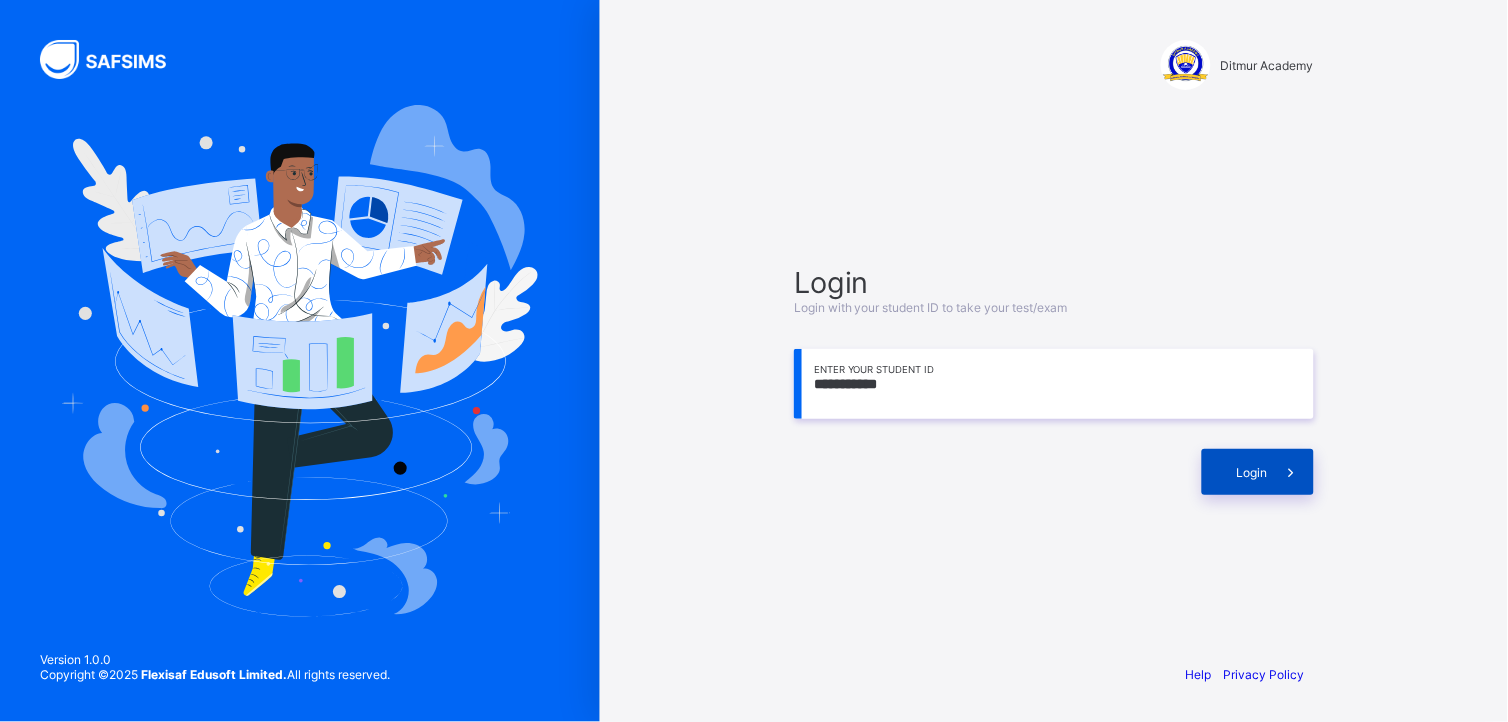 type on "**********" 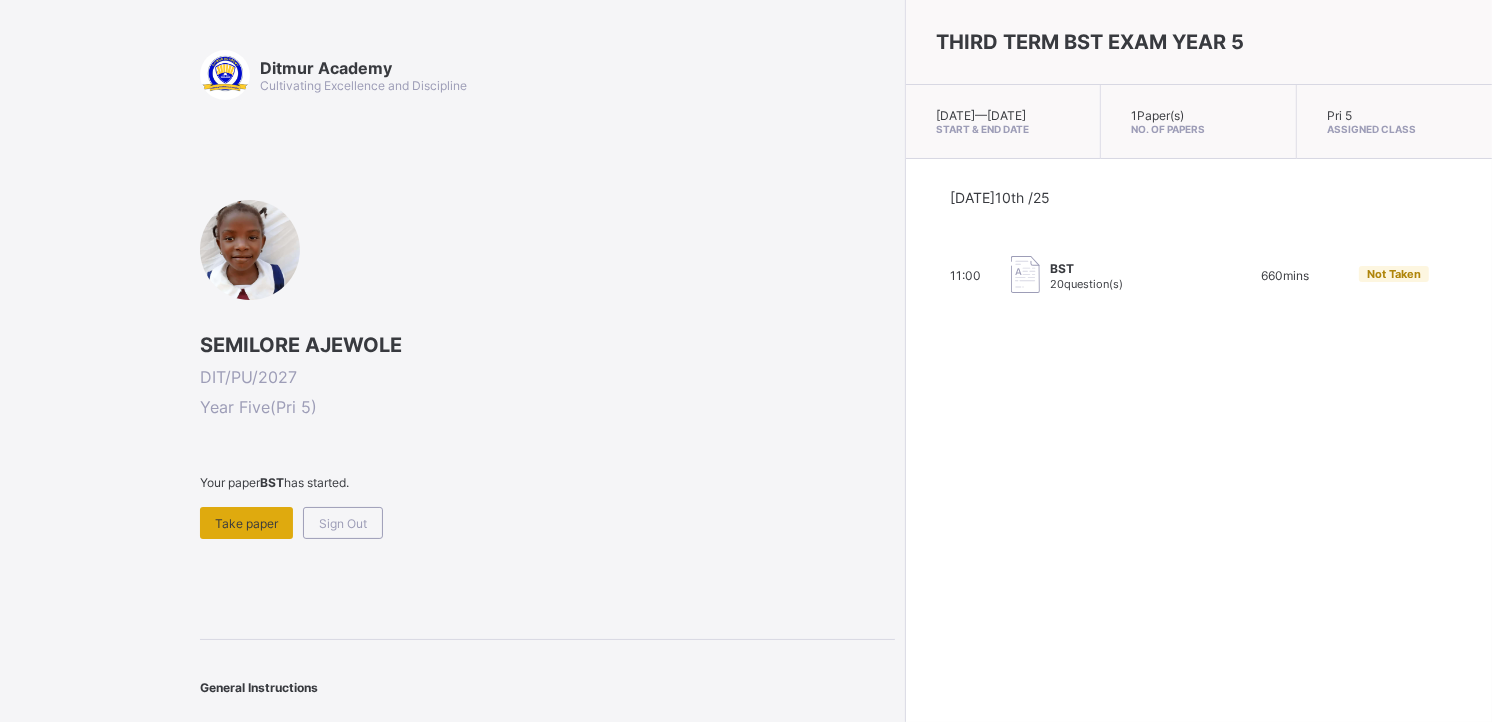 click on "Take paper" at bounding box center [246, 523] 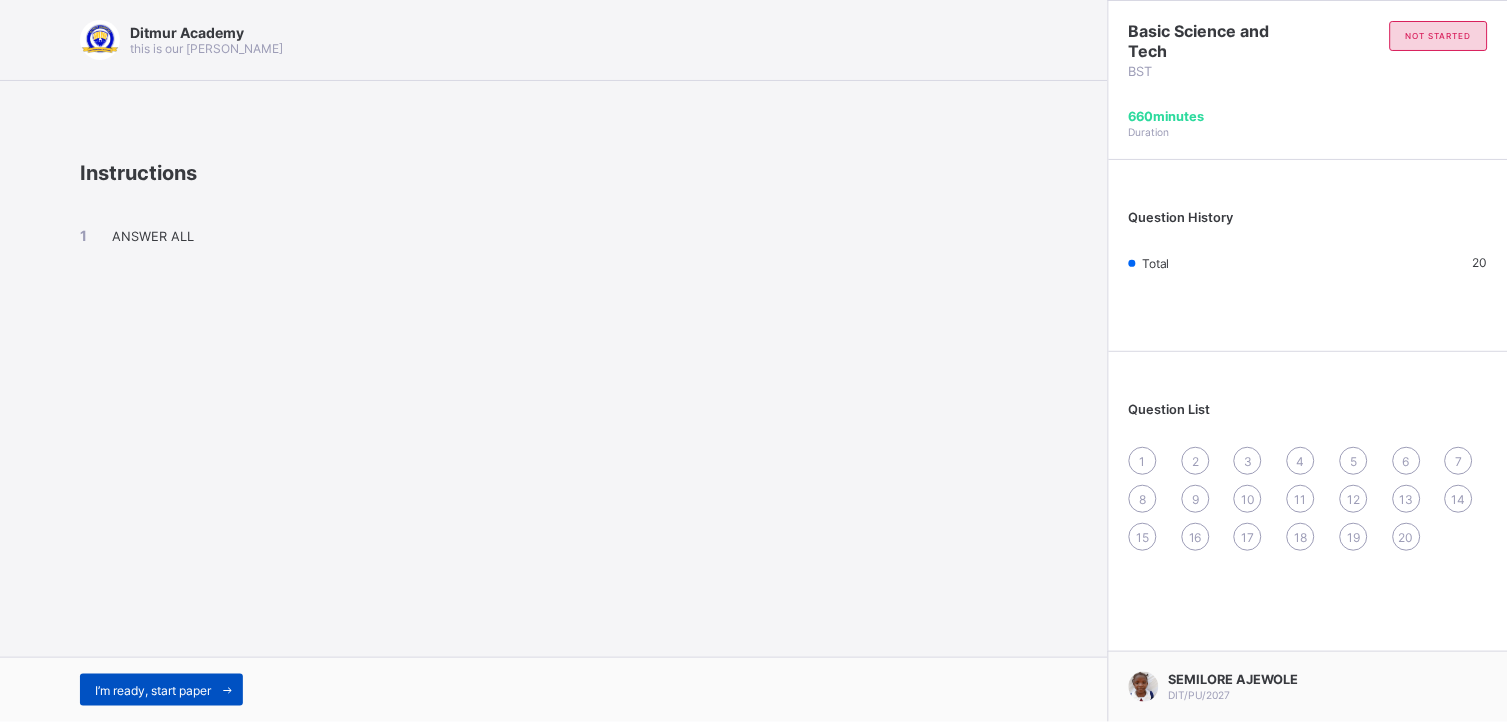 click on "I’m ready, start paper" at bounding box center (153, 690) 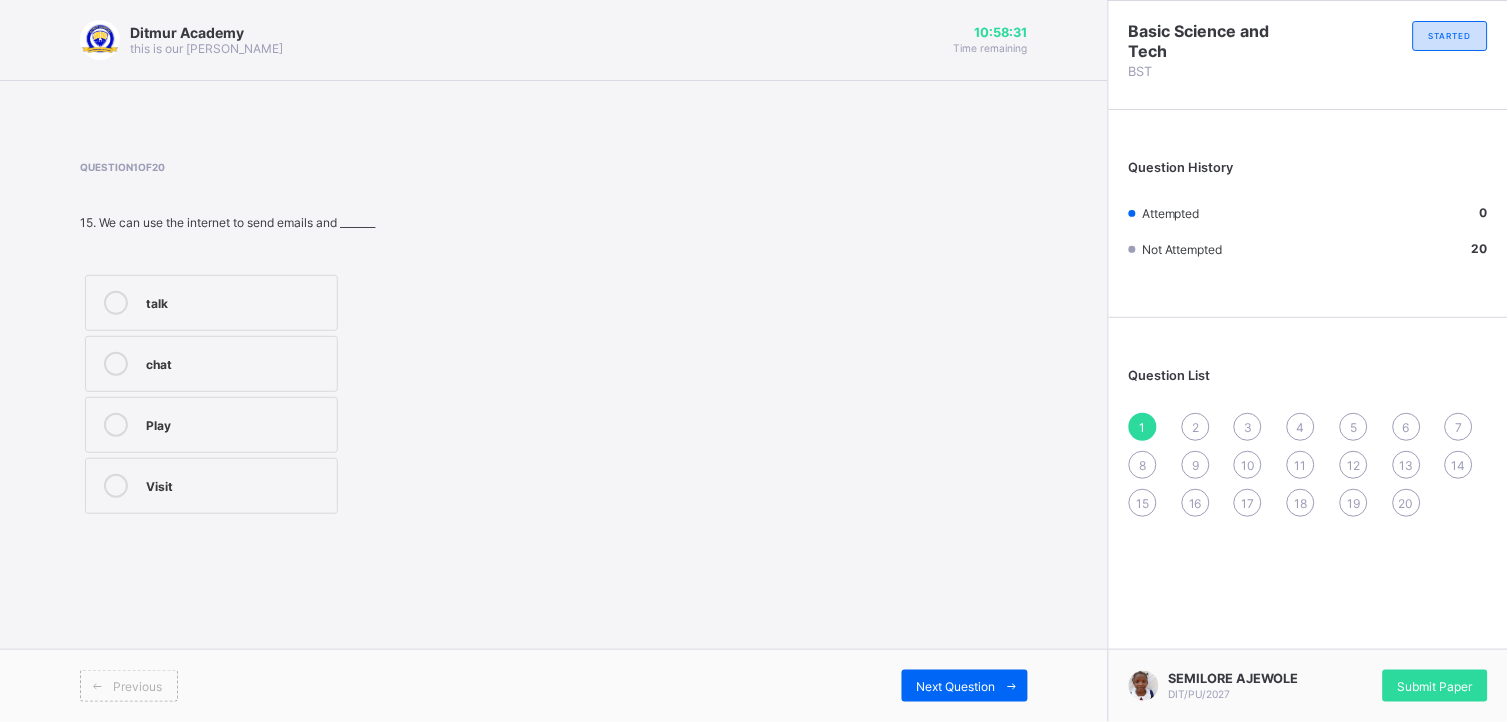click on "chat" at bounding box center (211, 364) 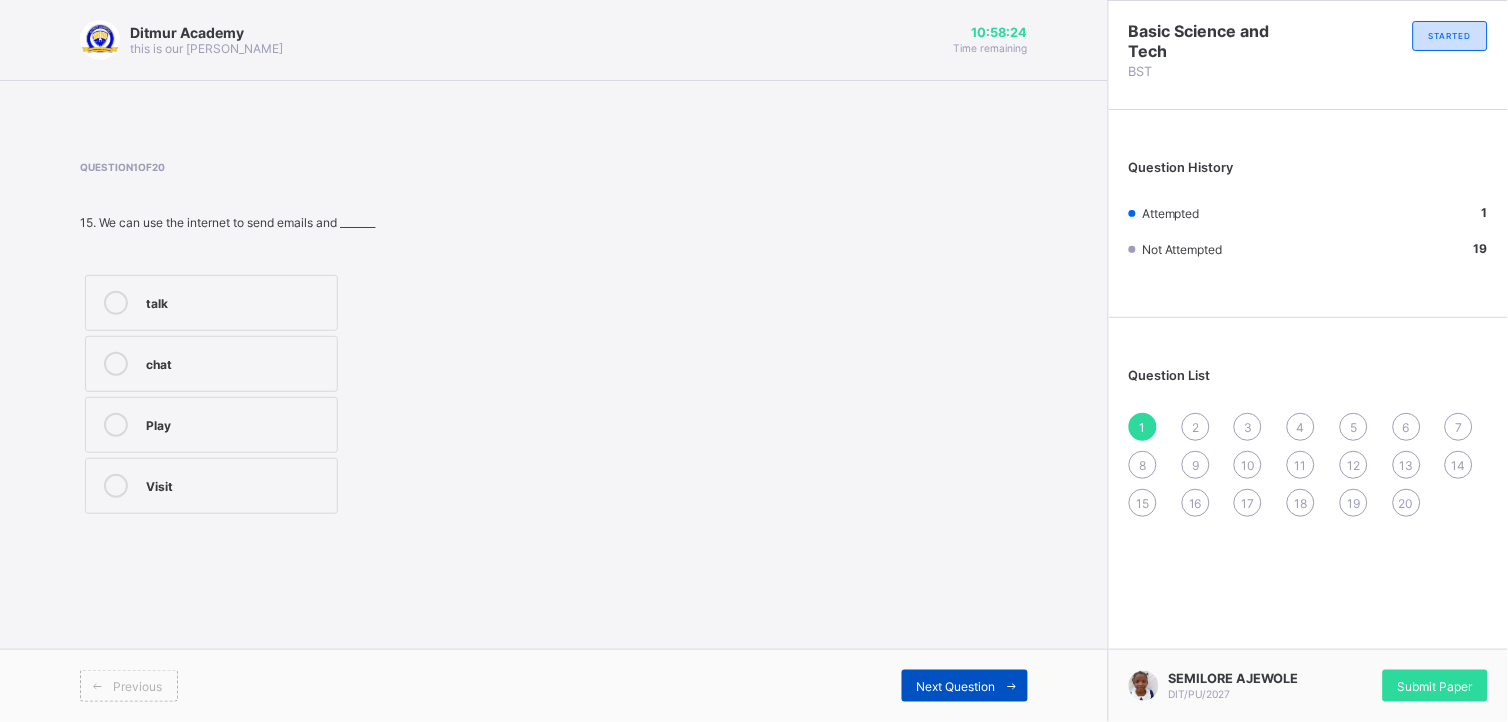 click at bounding box center [1012, 686] 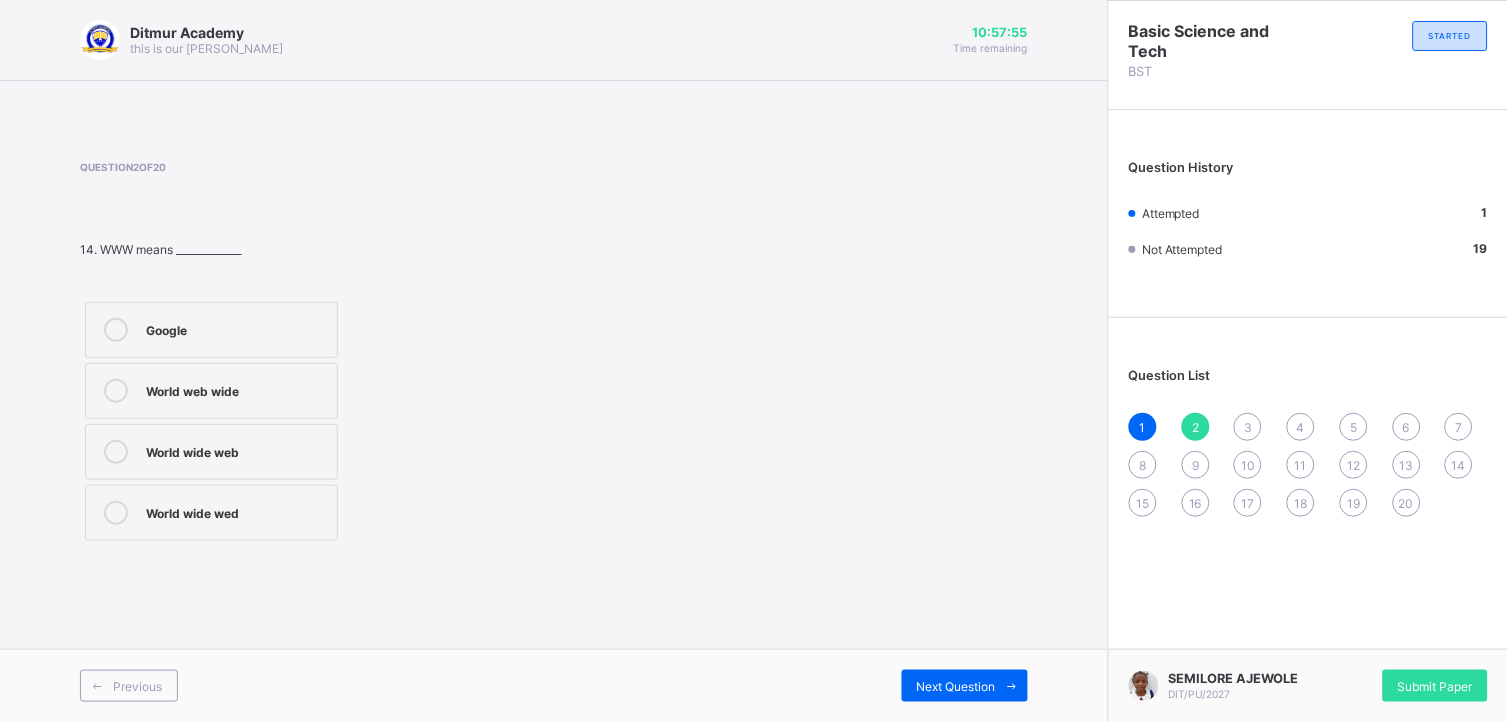 click on "World web wide" at bounding box center (236, 391) 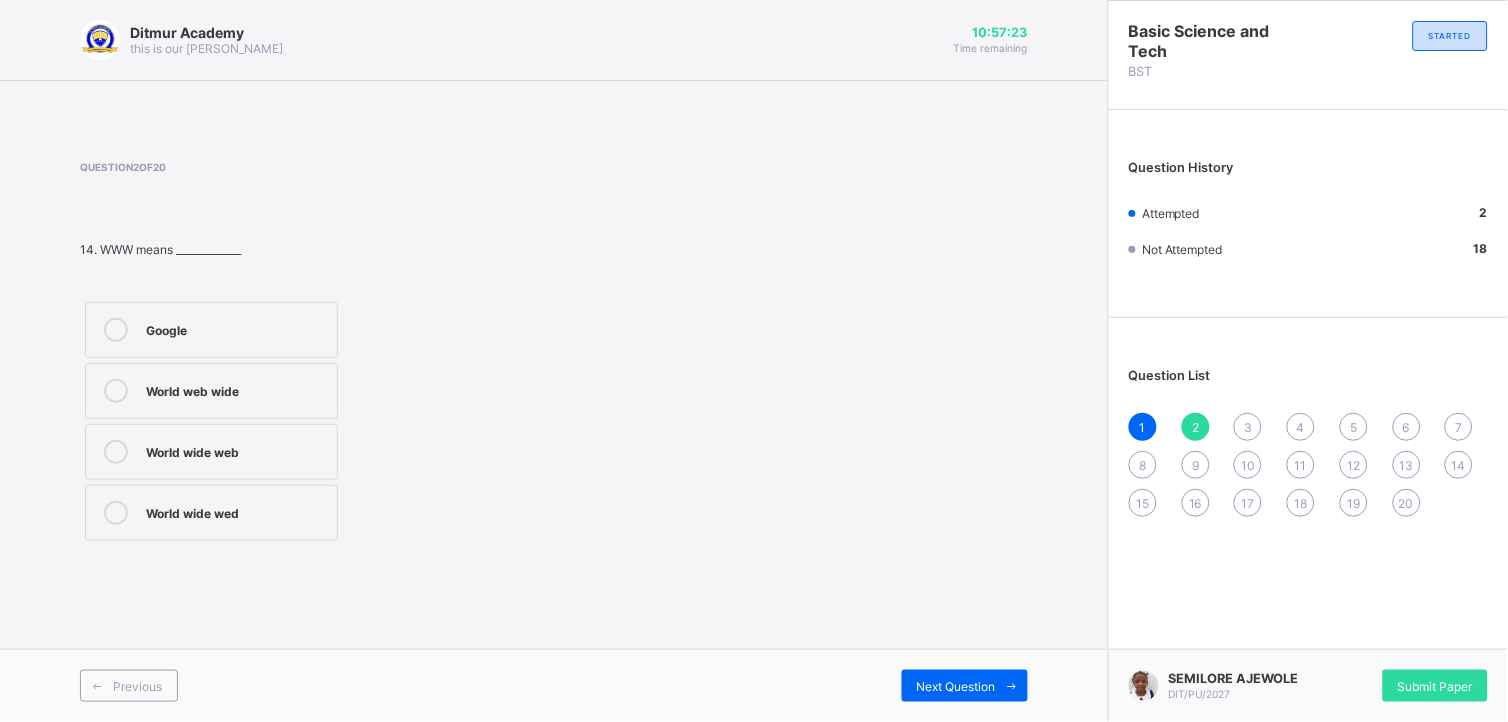 click on "World wide web" at bounding box center [211, 452] 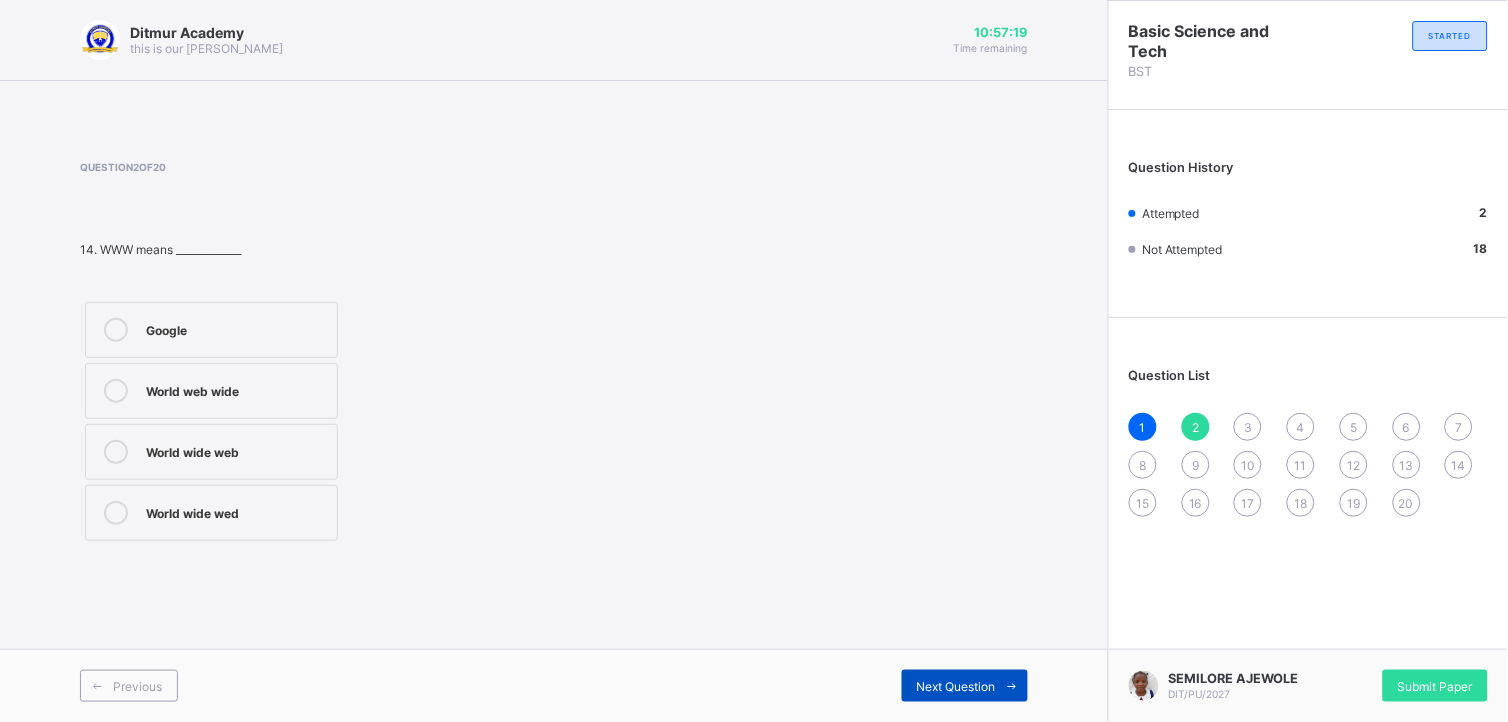 click on "Next Question" at bounding box center (965, 686) 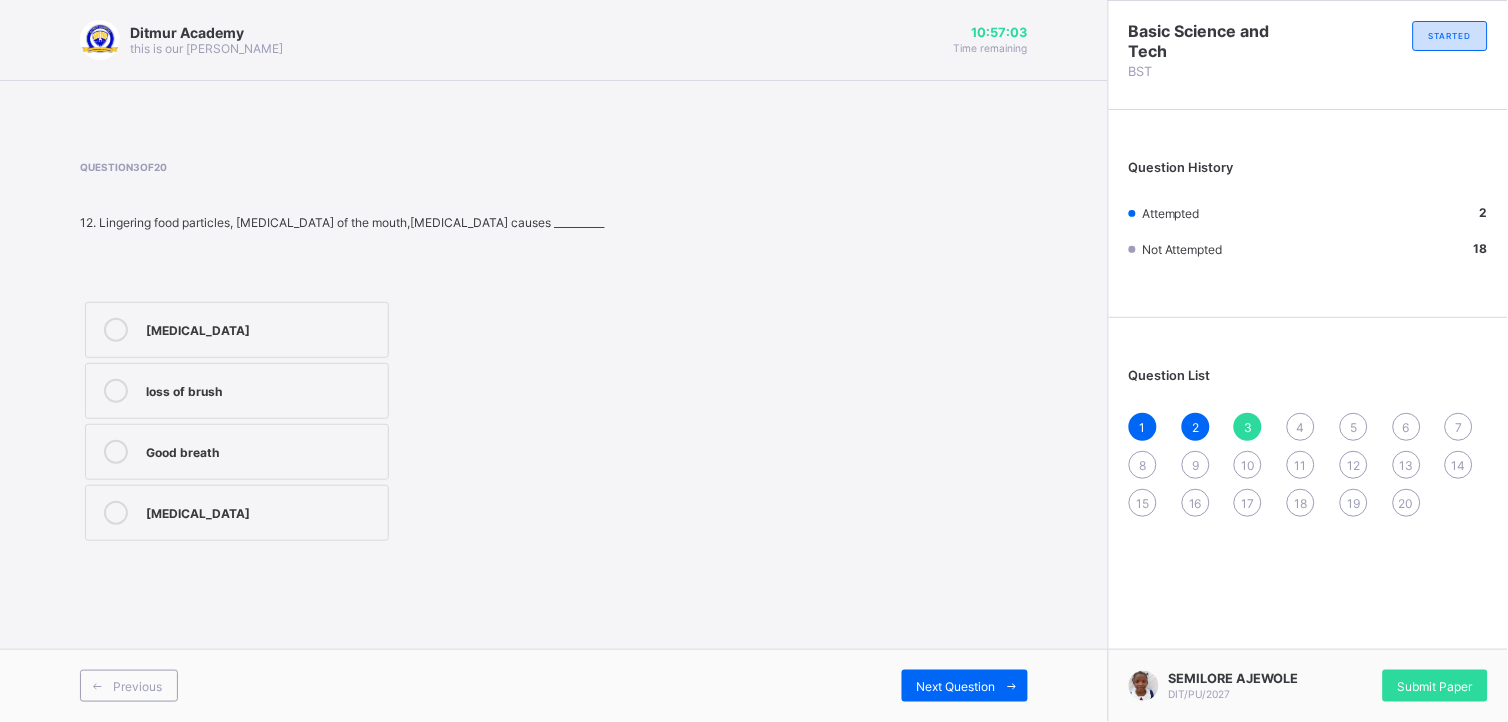 click on "[MEDICAL_DATA]" at bounding box center (262, 330) 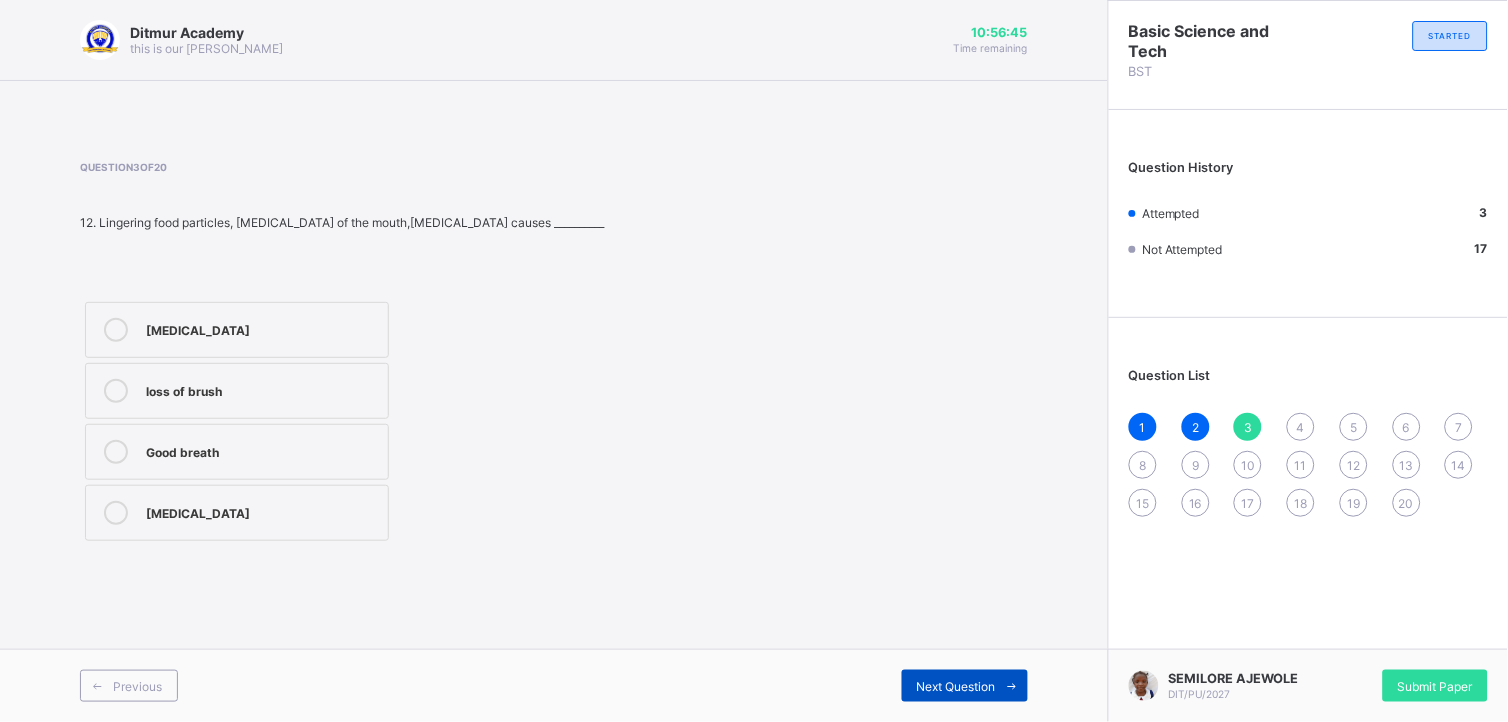 click on "Next Question" at bounding box center (956, 686) 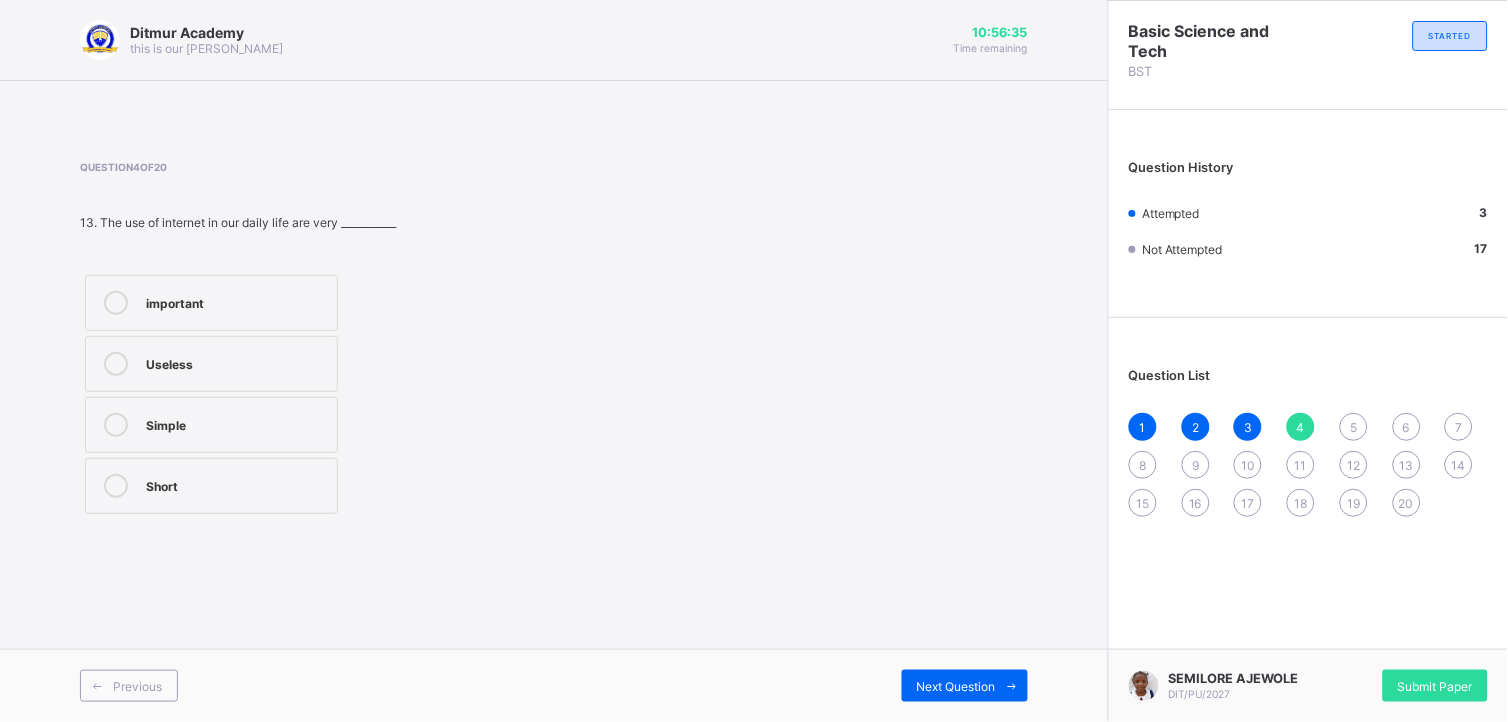 click on "important" at bounding box center (211, 303) 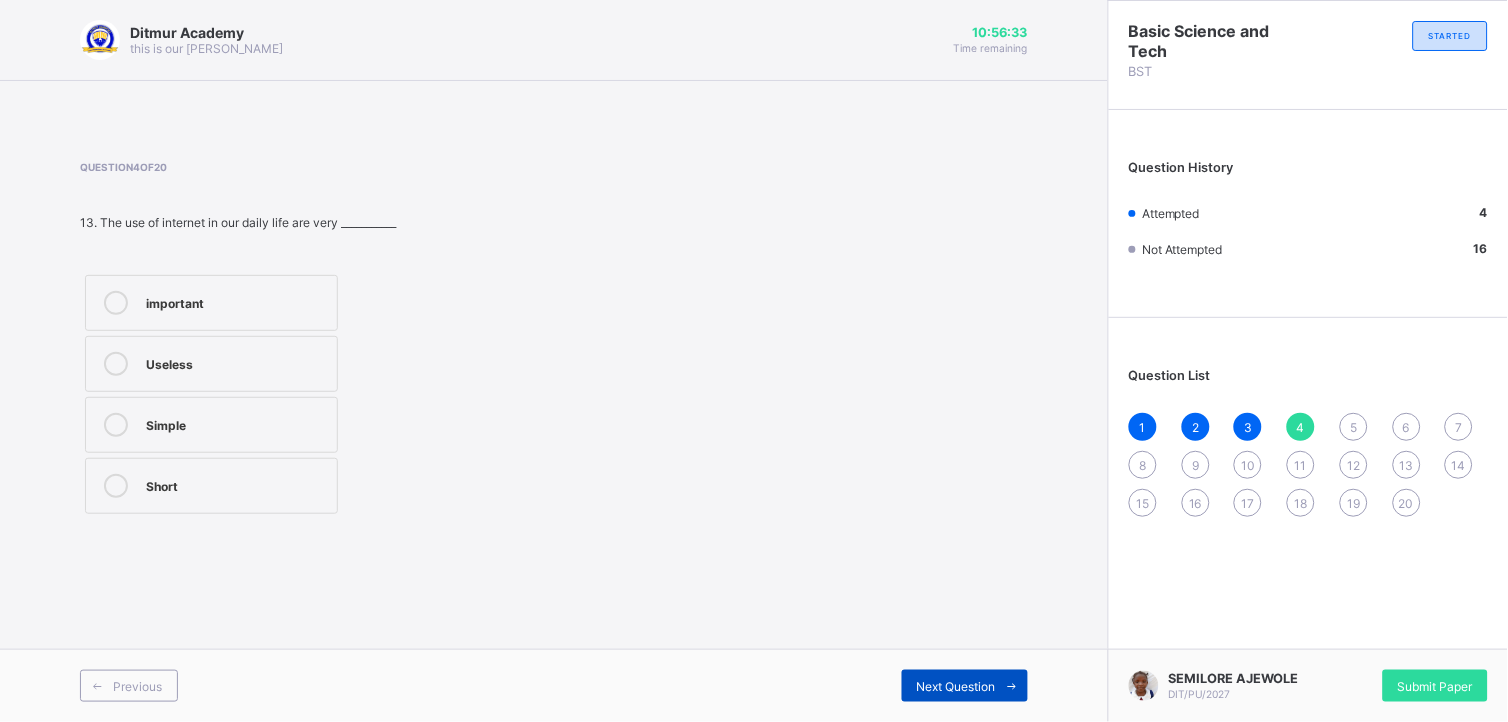 click at bounding box center (1012, 686) 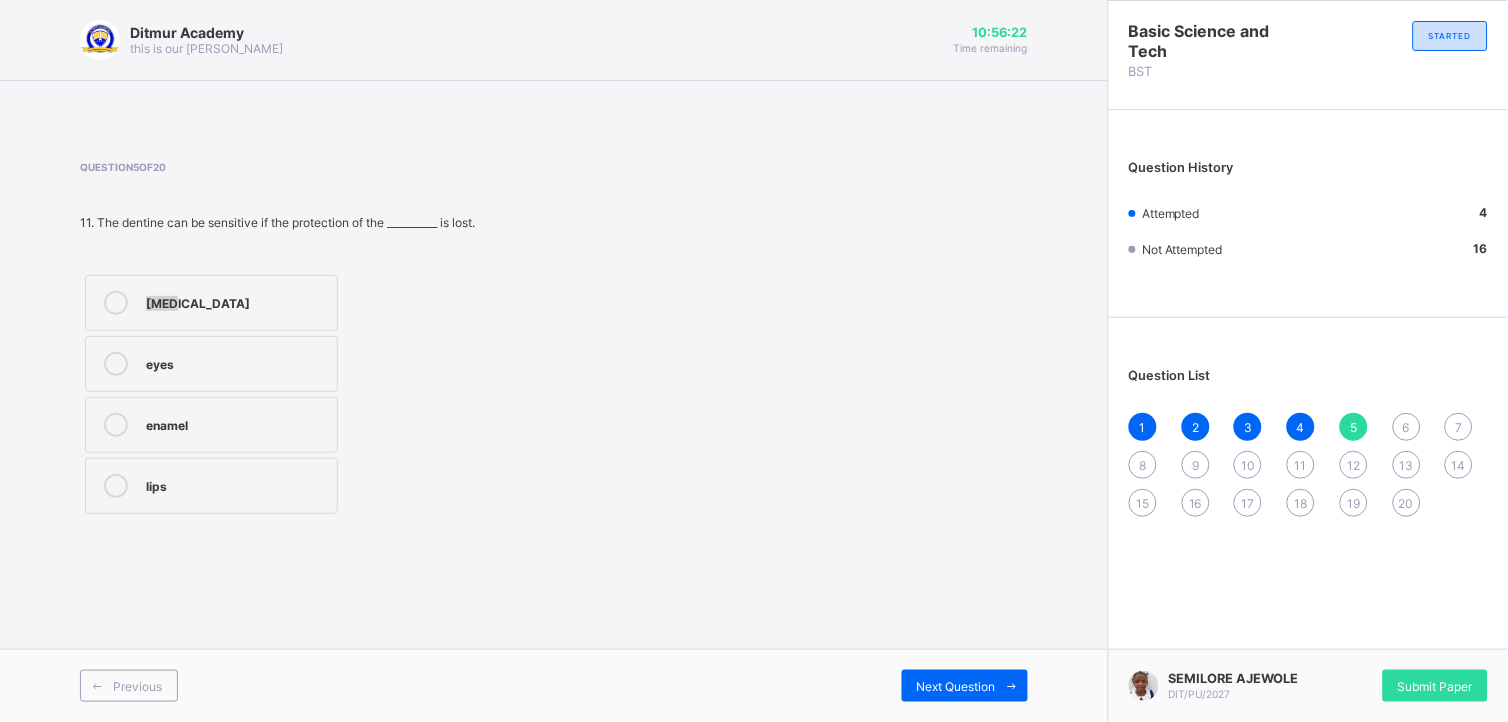 drag, startPoint x: 294, startPoint y: 287, endPoint x: 117, endPoint y: 282, distance: 177.0706 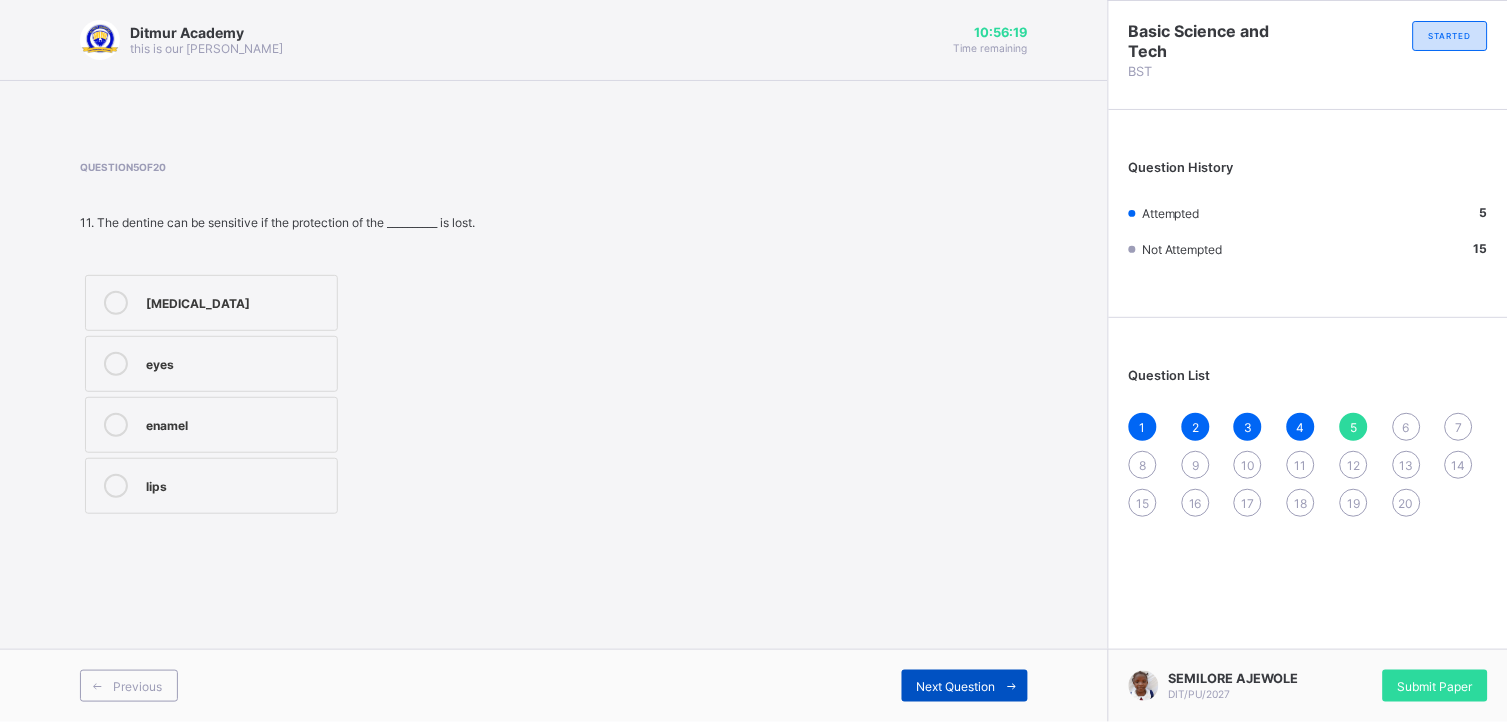 click on "Next Question" at bounding box center (956, 686) 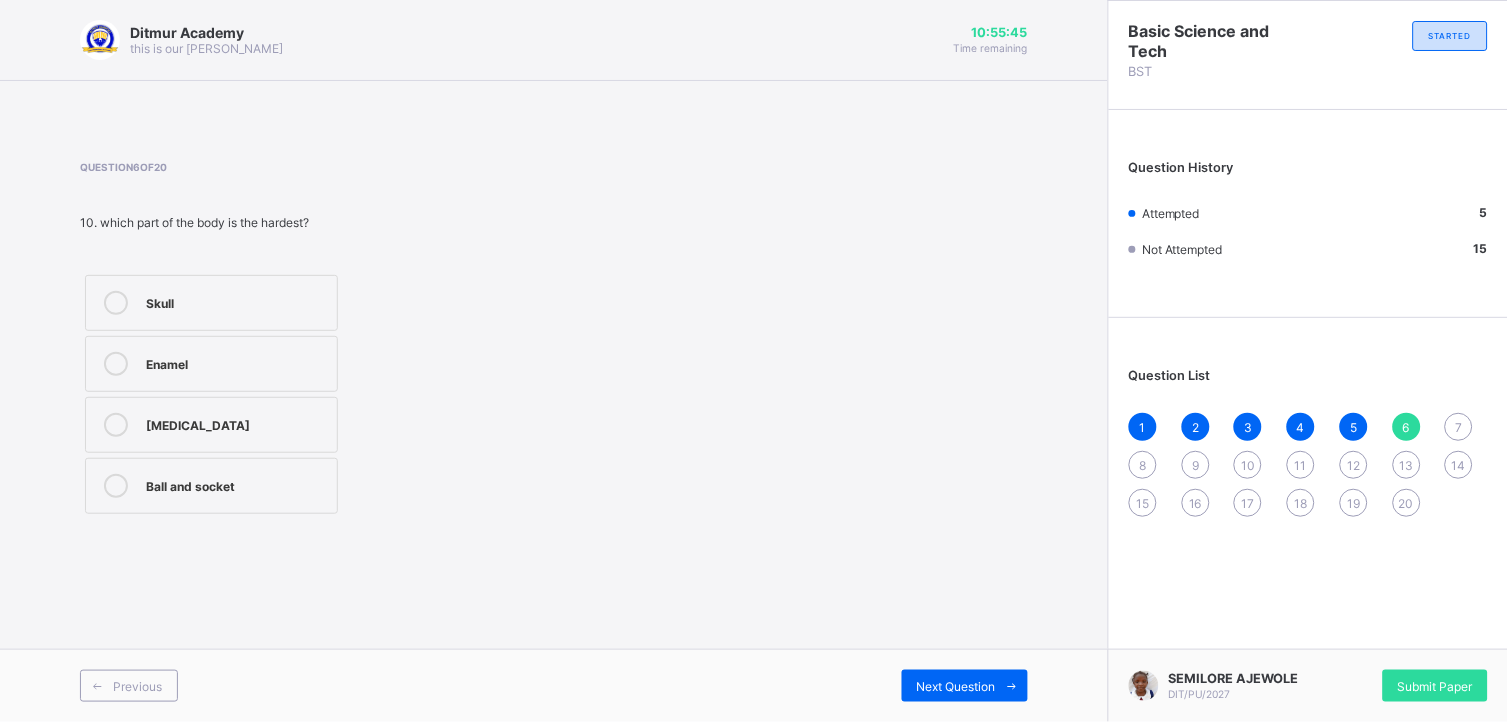 click on "Skull" at bounding box center [211, 303] 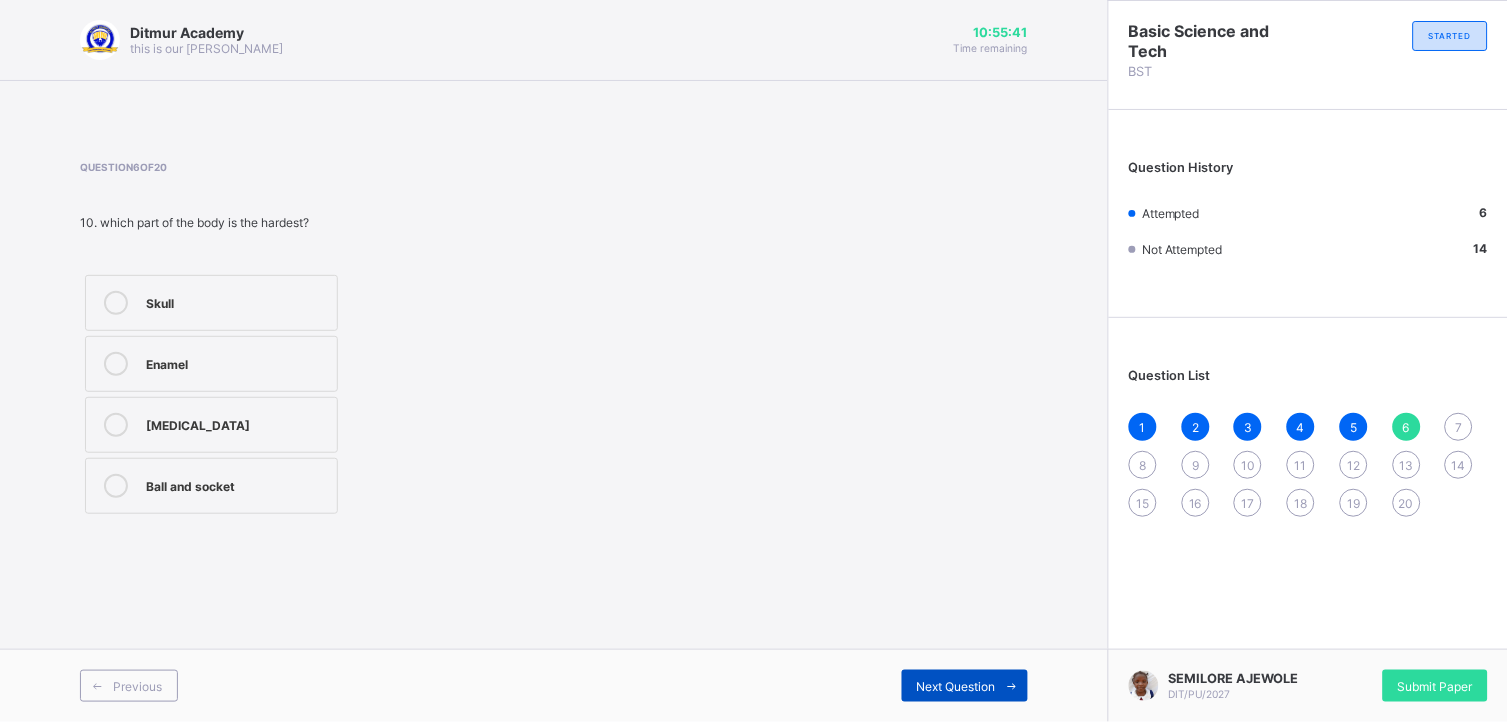 click on "Next Question" at bounding box center (965, 686) 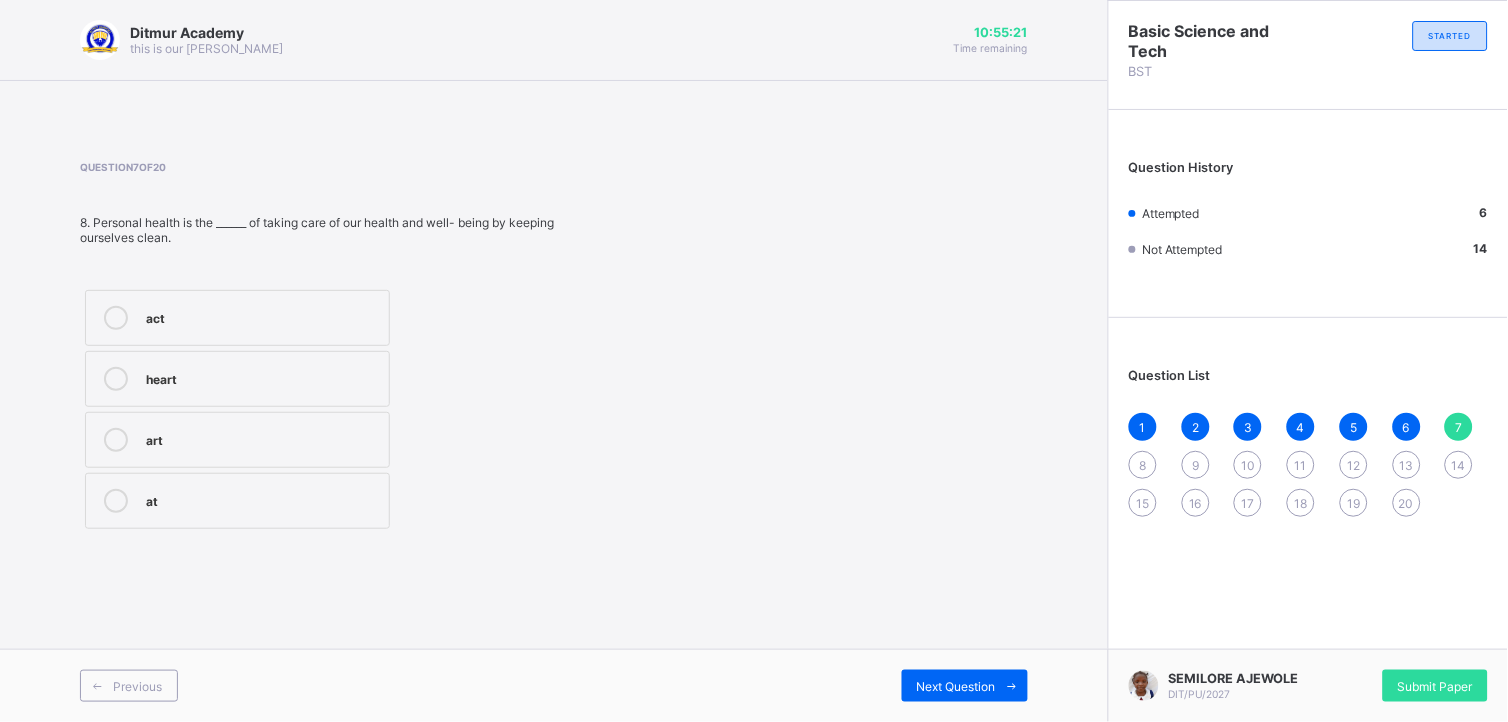 click on "art" at bounding box center [262, 438] 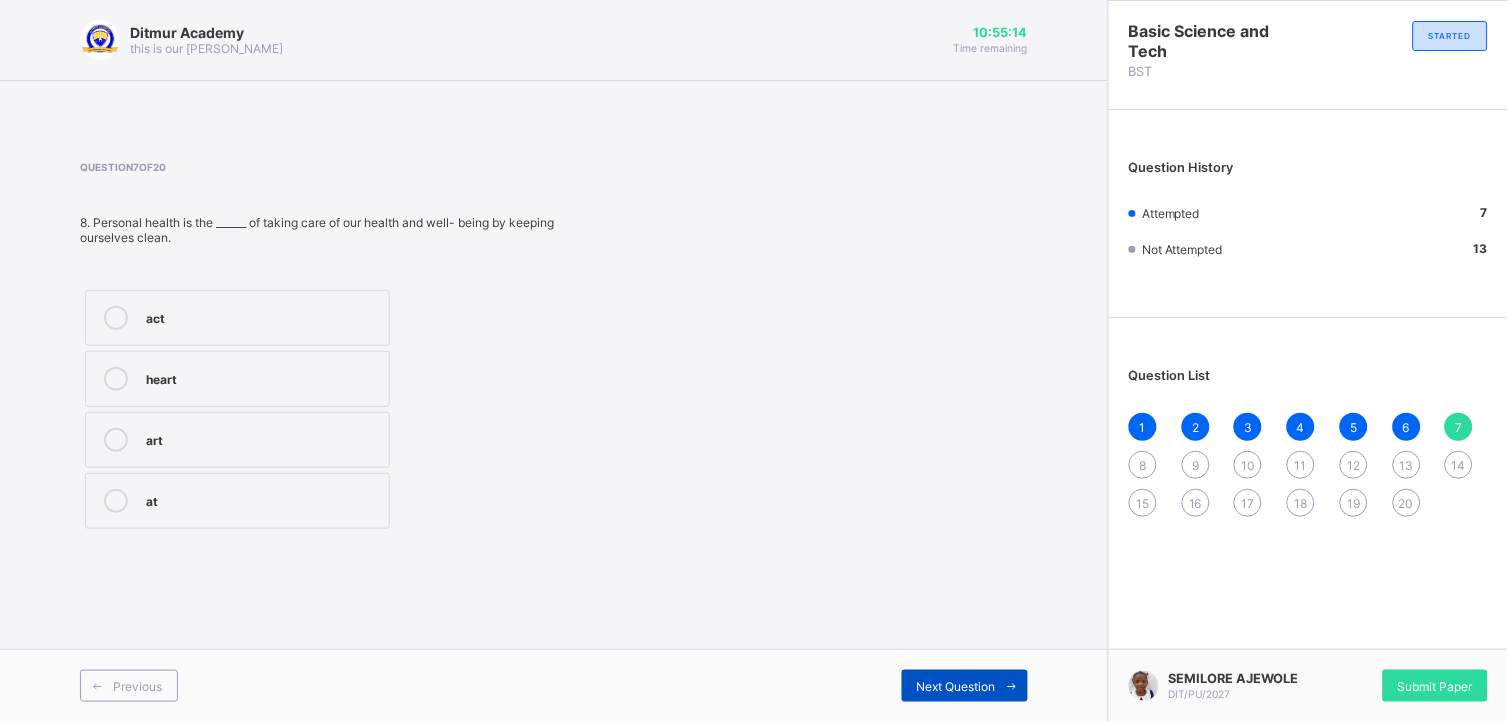 click on "Next Question" at bounding box center (965, 686) 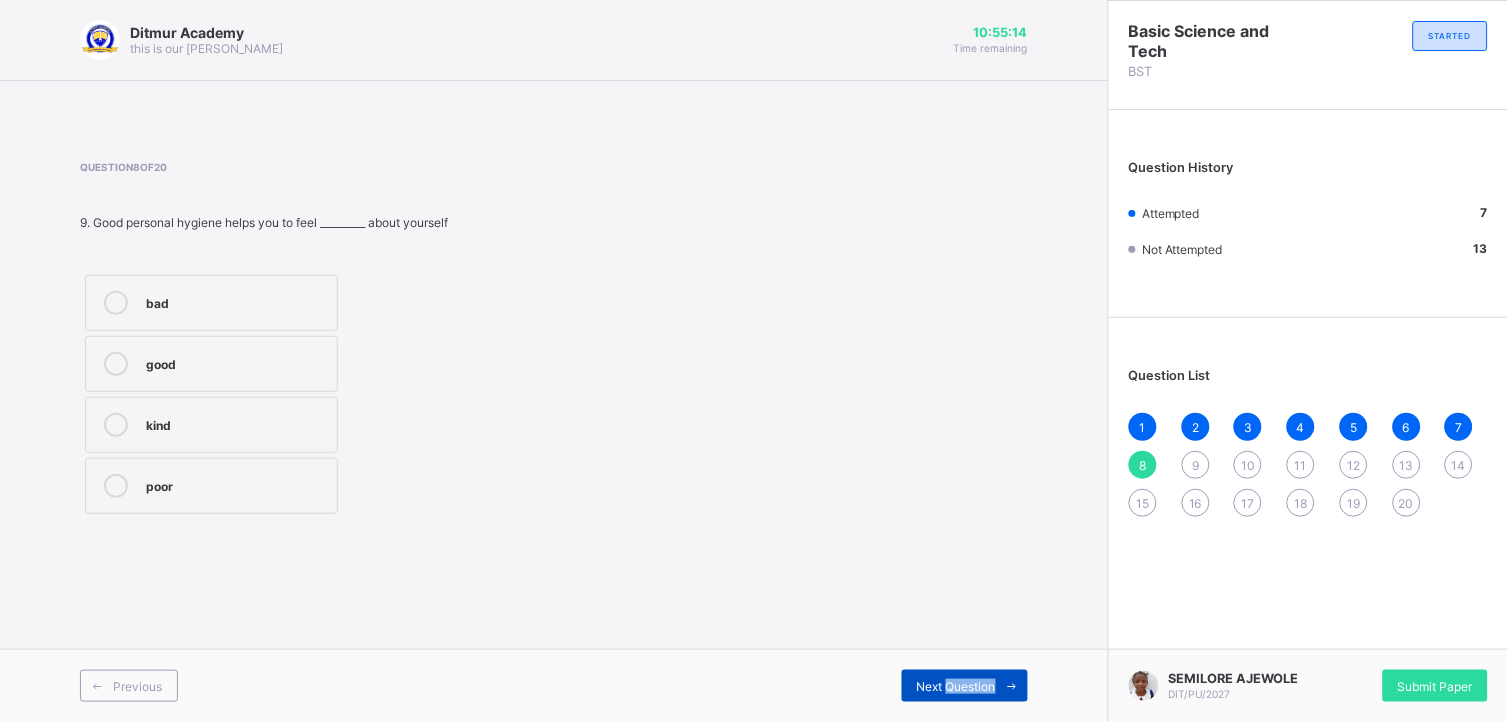click on "Next Question" at bounding box center (965, 686) 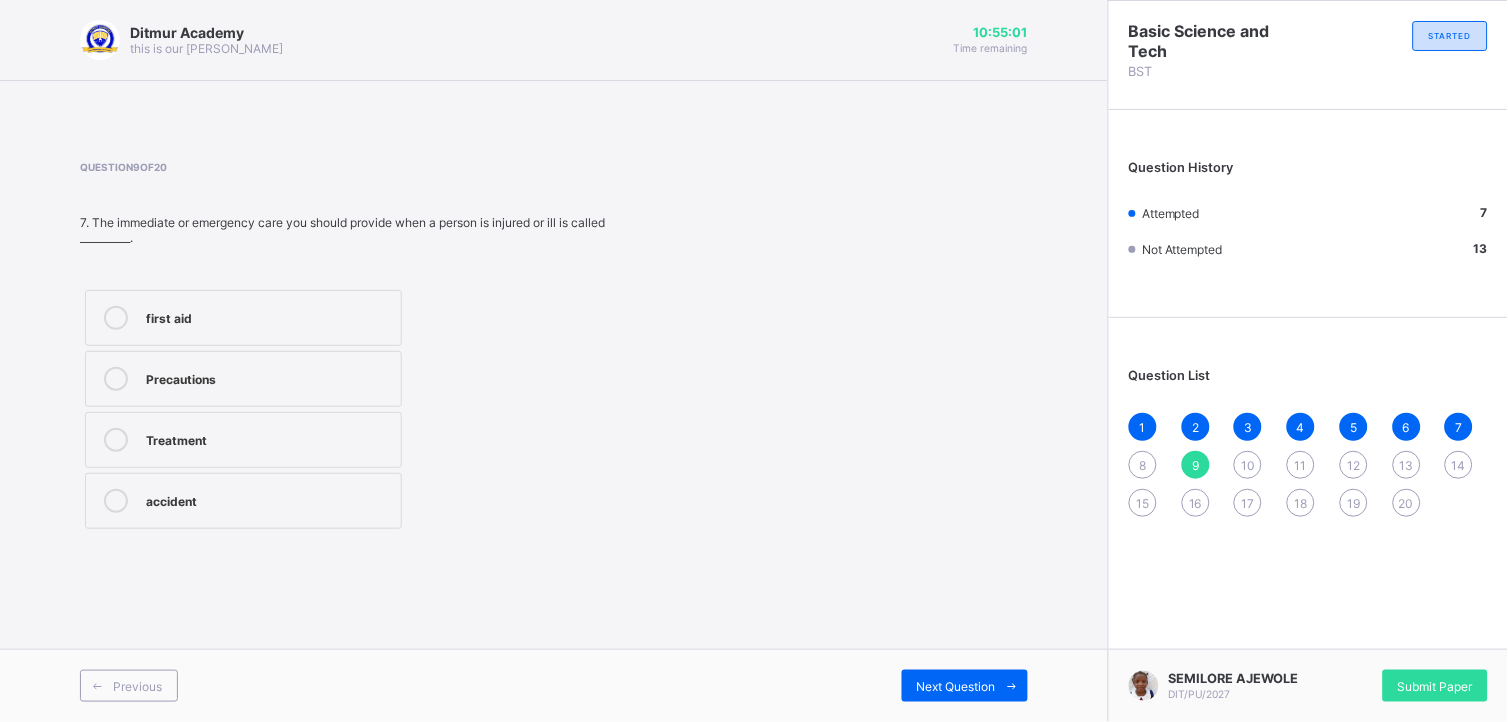 click on "8" at bounding box center [1143, 465] 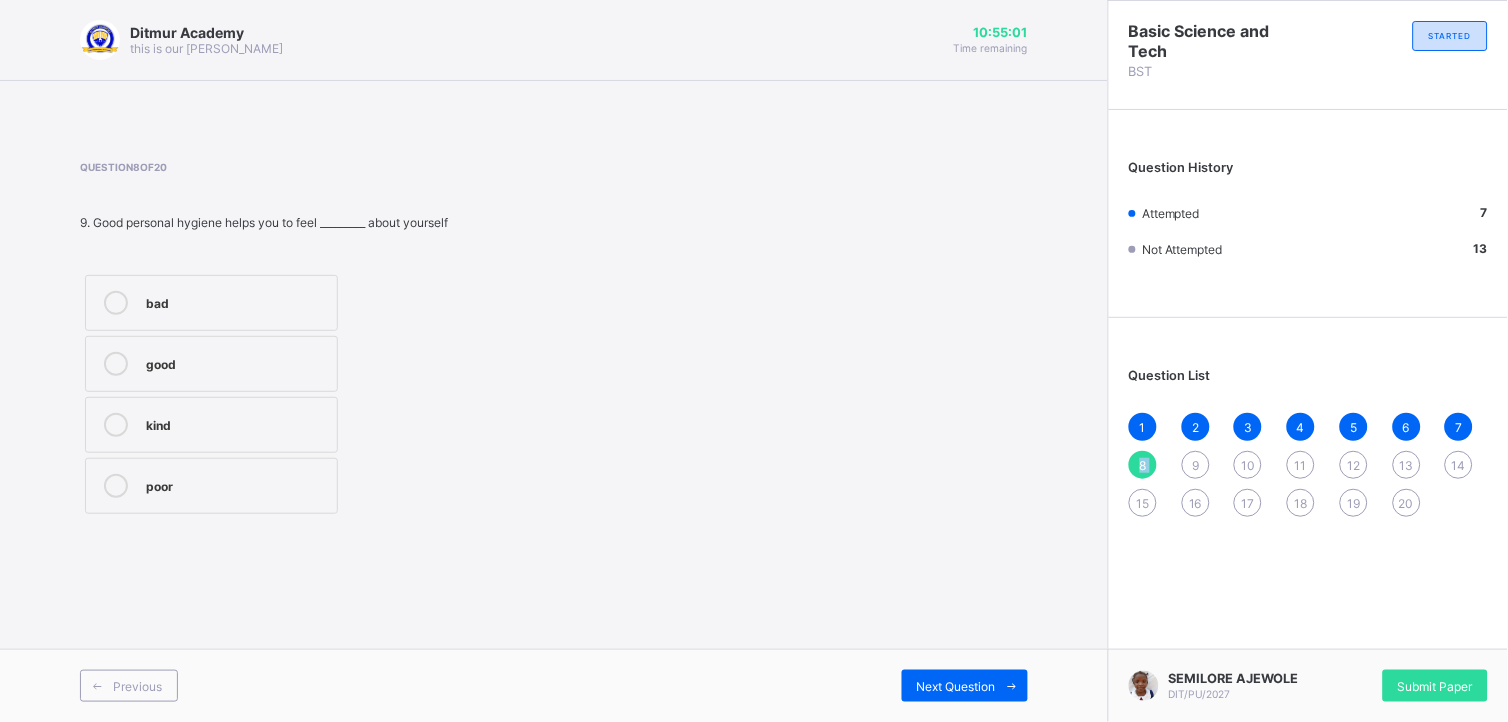 click on "8" at bounding box center (1143, 465) 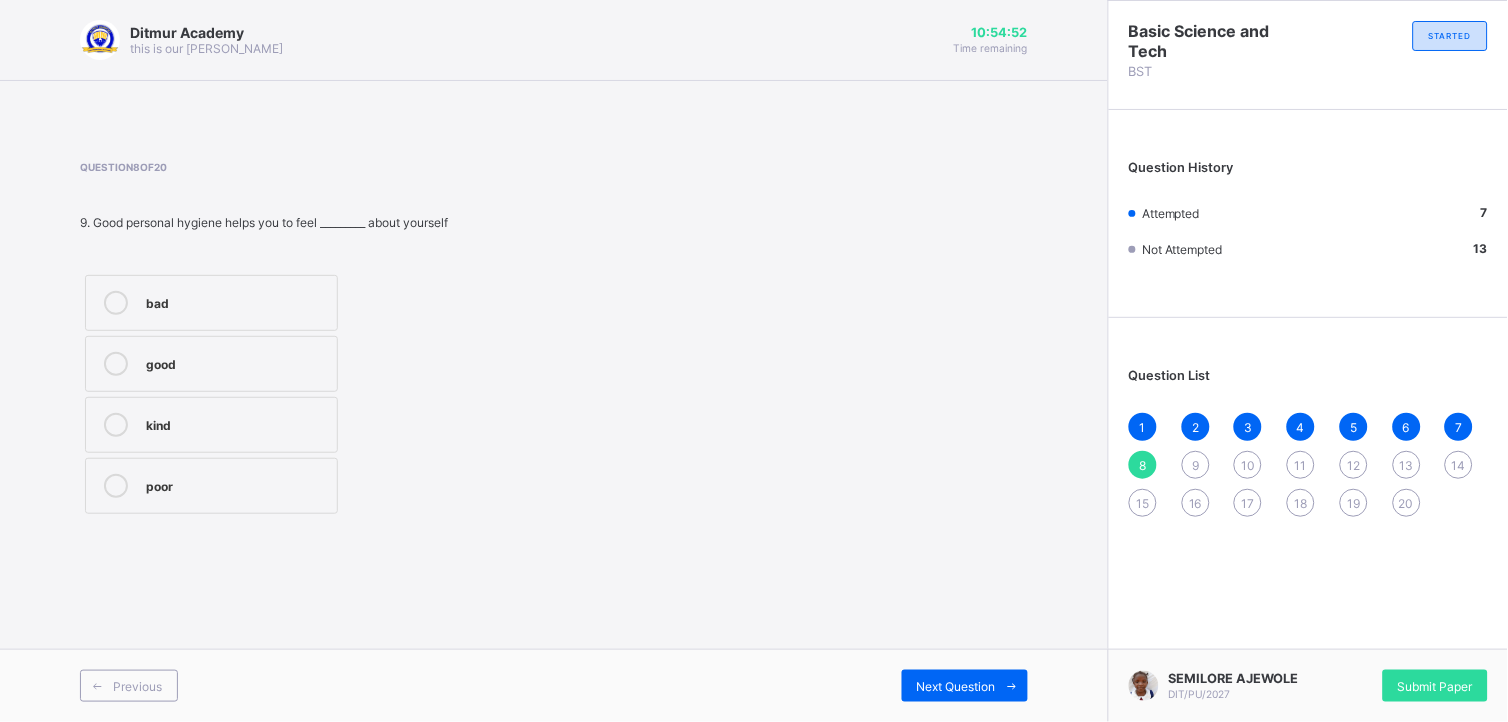 click on "good" at bounding box center (211, 364) 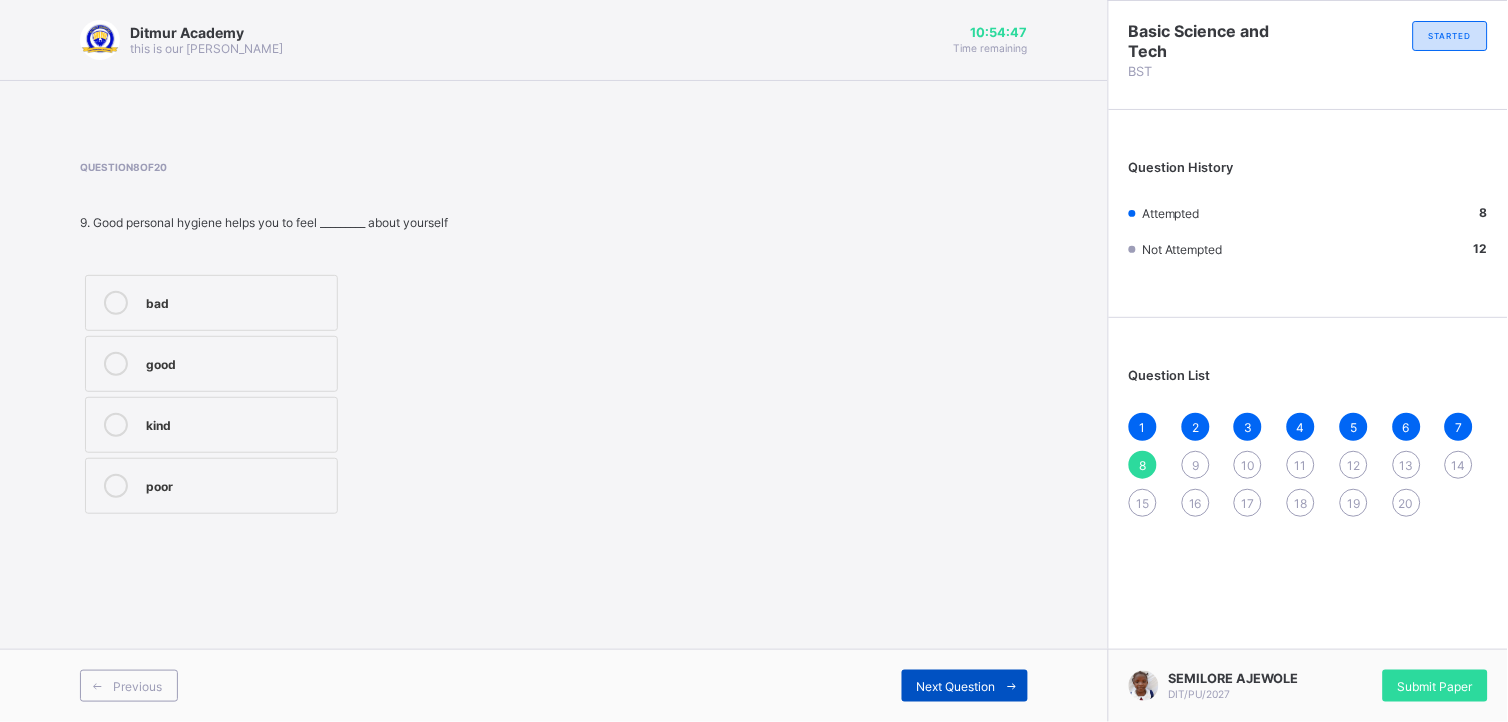 click on "Next Question" at bounding box center (965, 686) 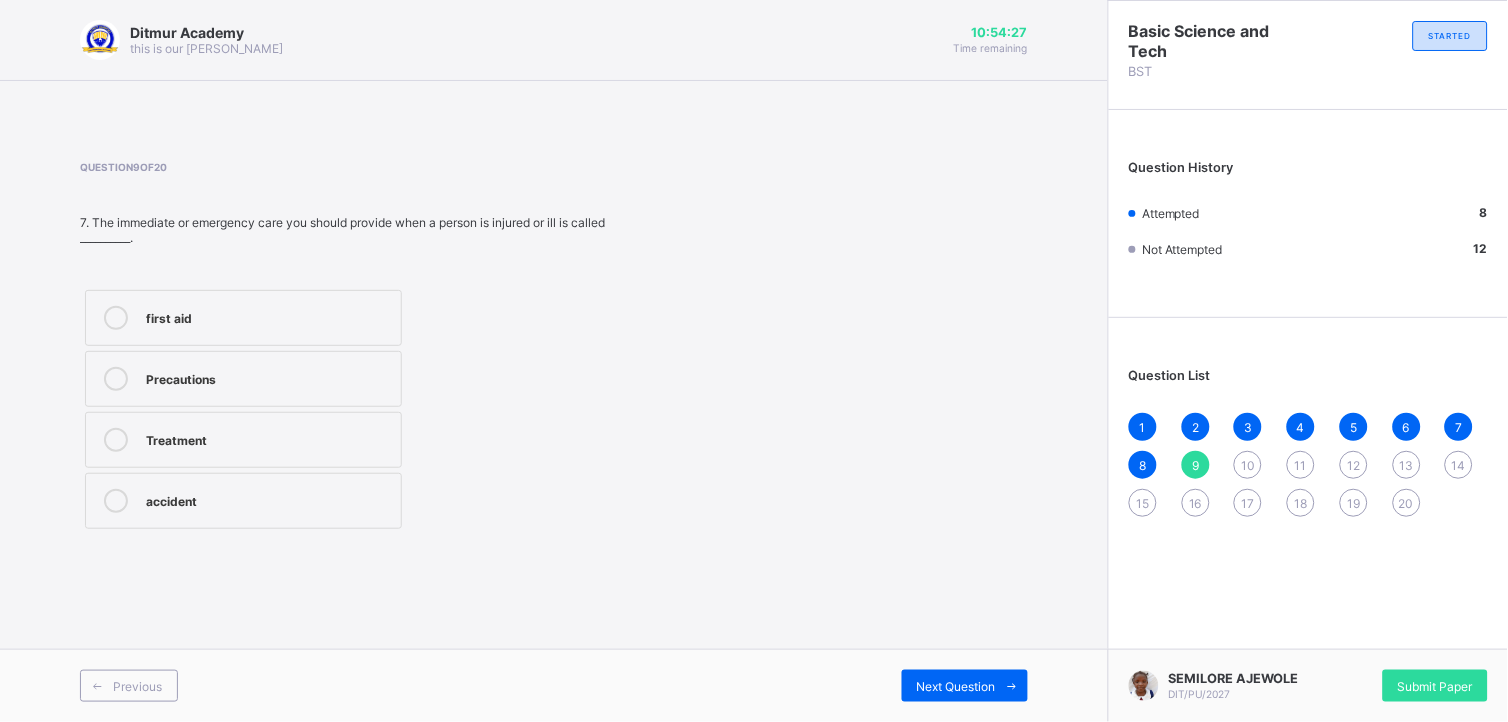 click at bounding box center [116, 318] 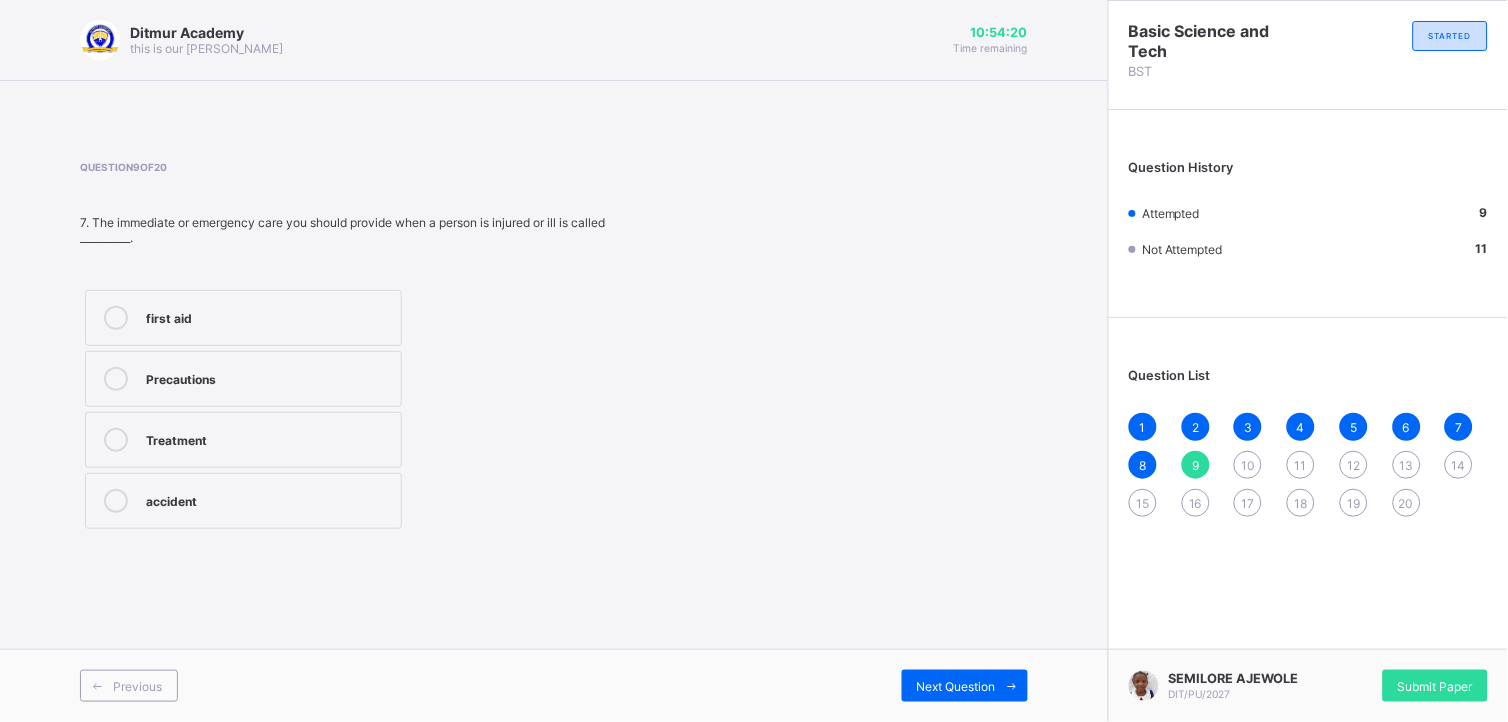 click on "Previous Next Question" at bounding box center (554, 685) 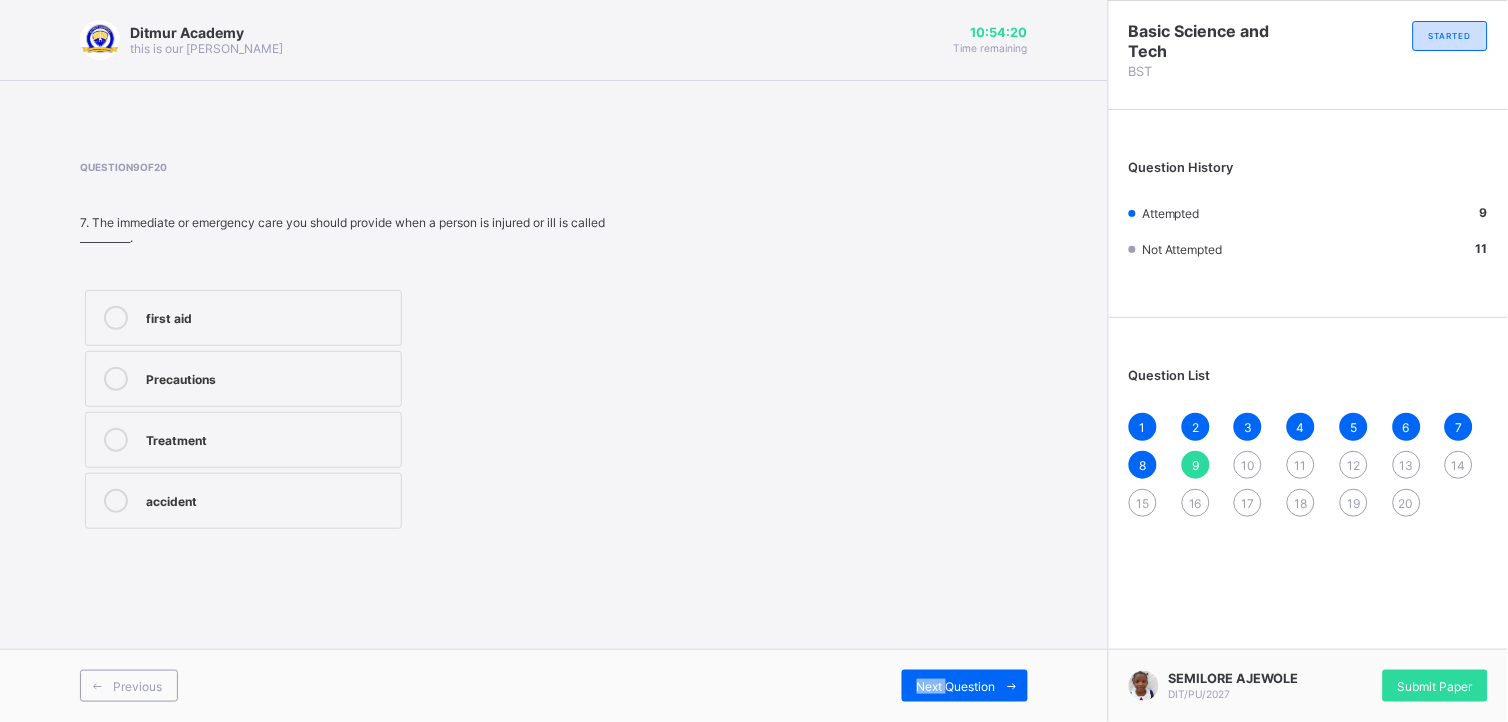 click on "Previous Next Question" at bounding box center [554, 685] 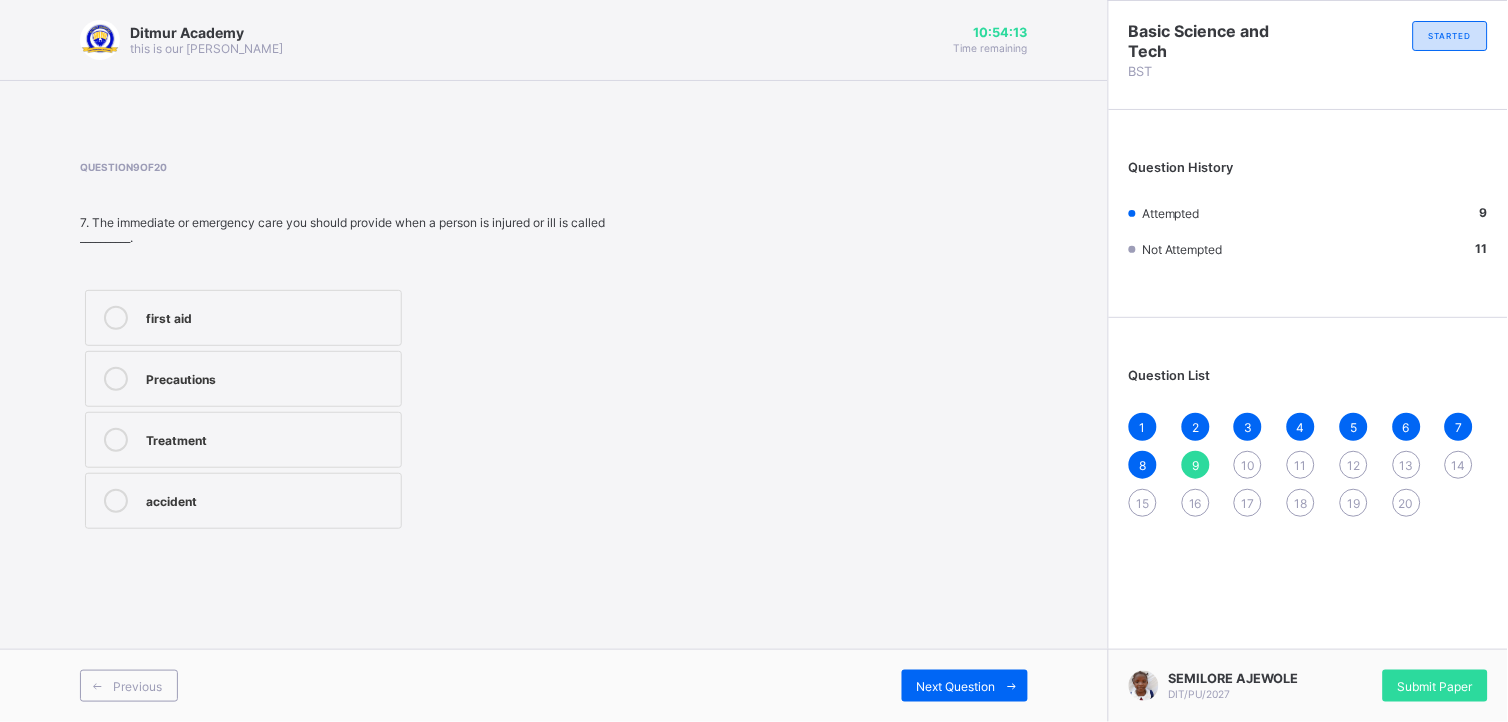 drag, startPoint x: 965, startPoint y: 661, endPoint x: 984, endPoint y: 660, distance: 19.026299 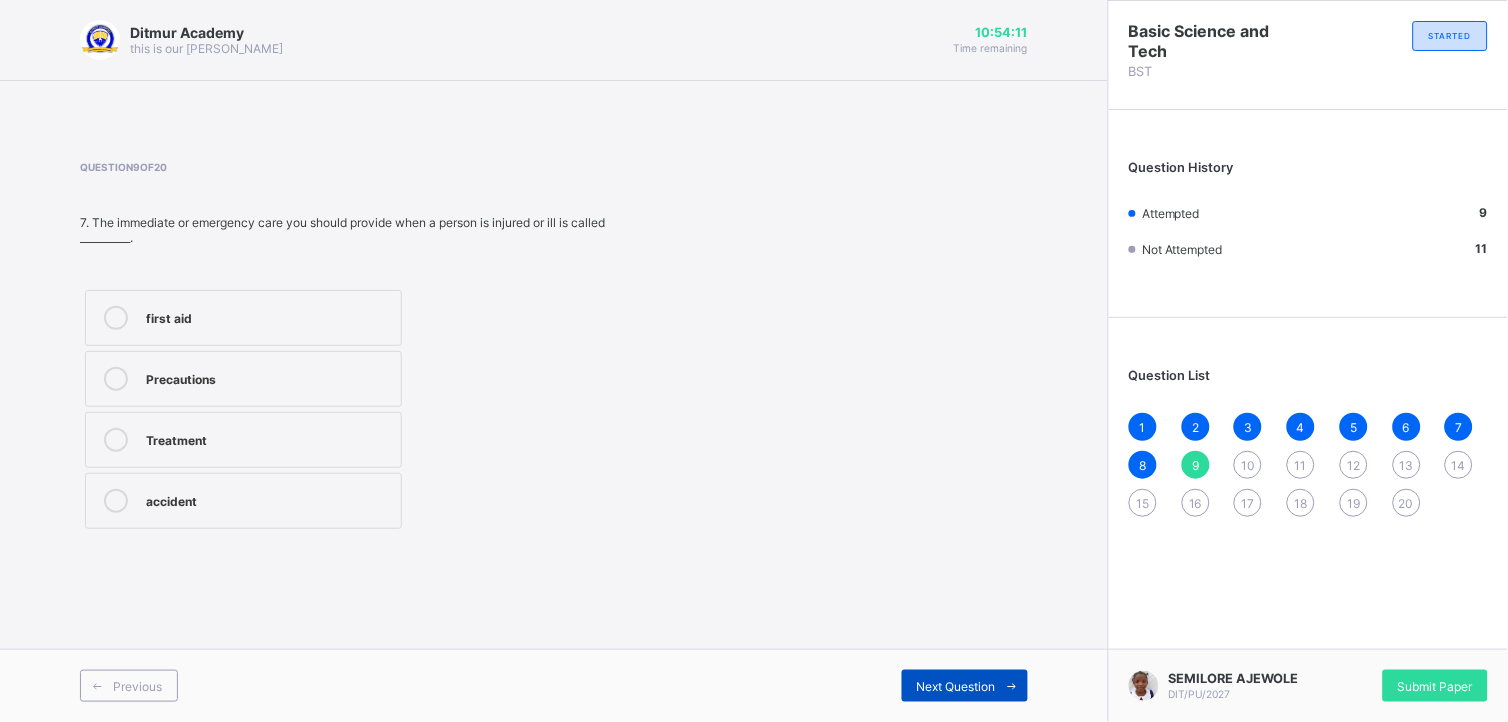 click on "Next Question" at bounding box center [965, 686] 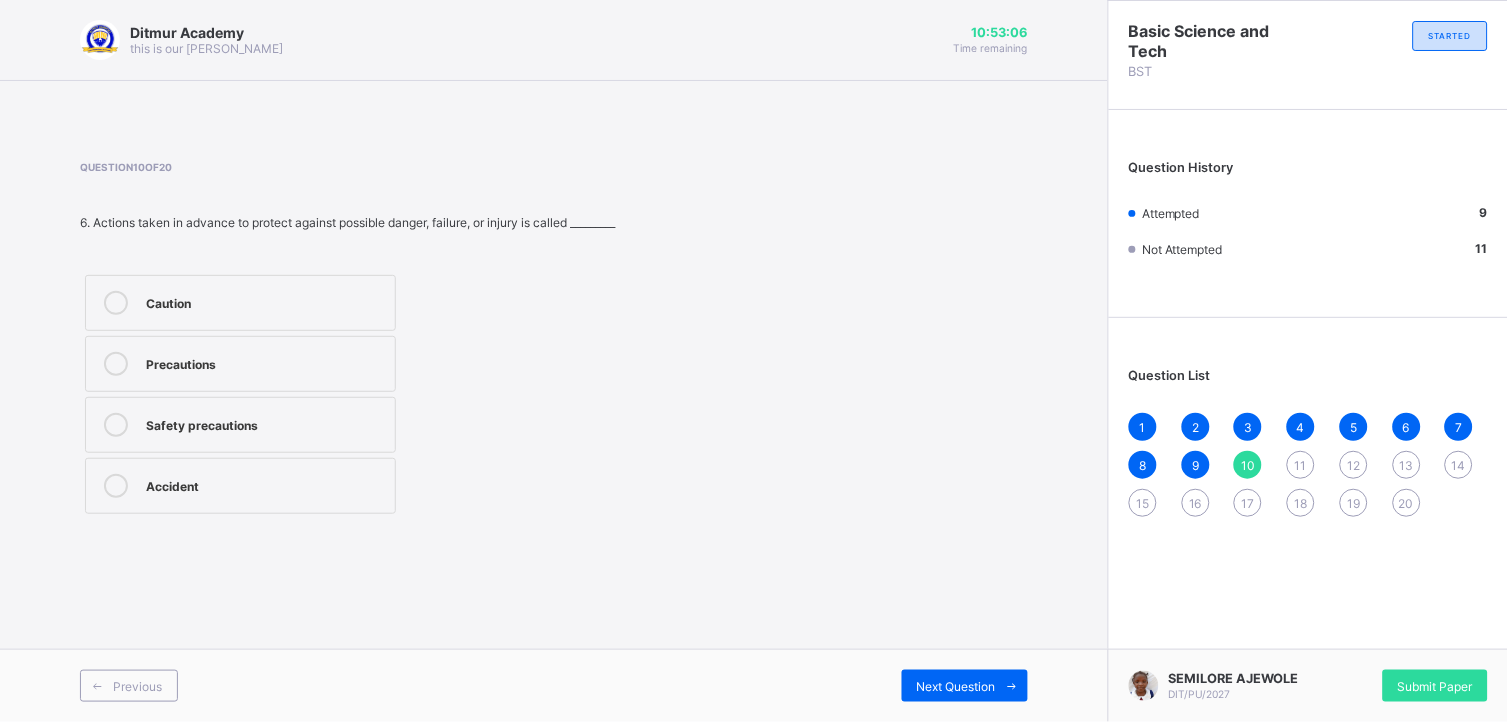 click on "Safety precautions" at bounding box center (265, 423) 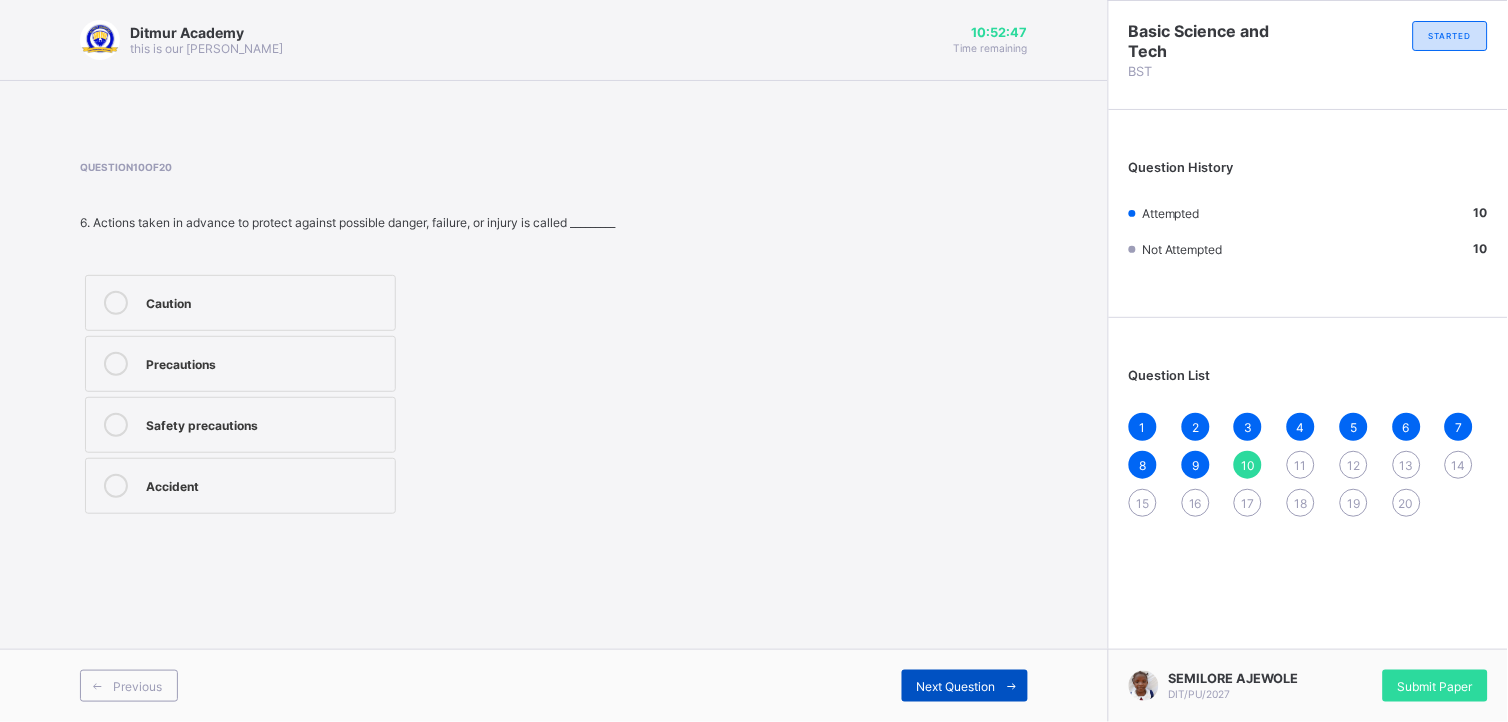 click on "Next Question" at bounding box center (956, 686) 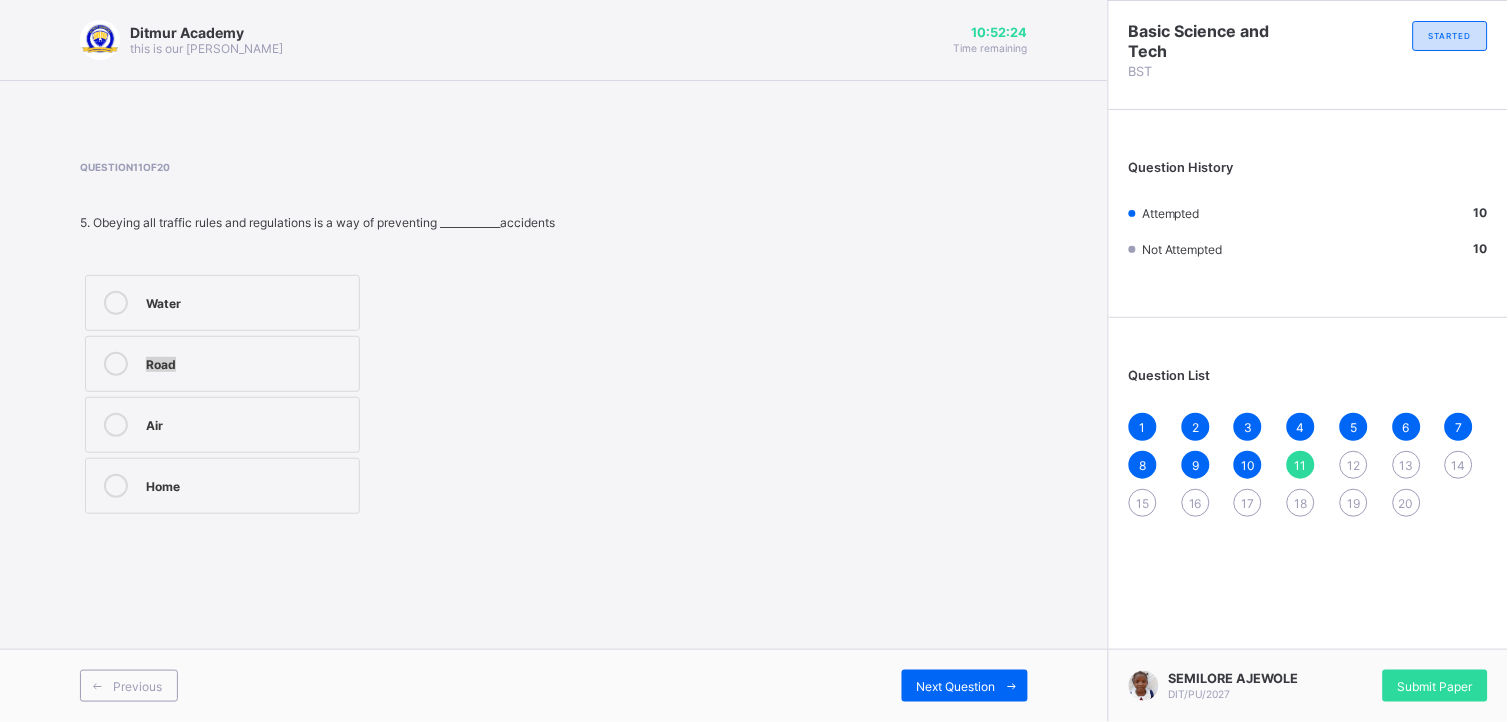 drag, startPoint x: 191, startPoint y: 348, endPoint x: 130, endPoint y: 364, distance: 63.06346 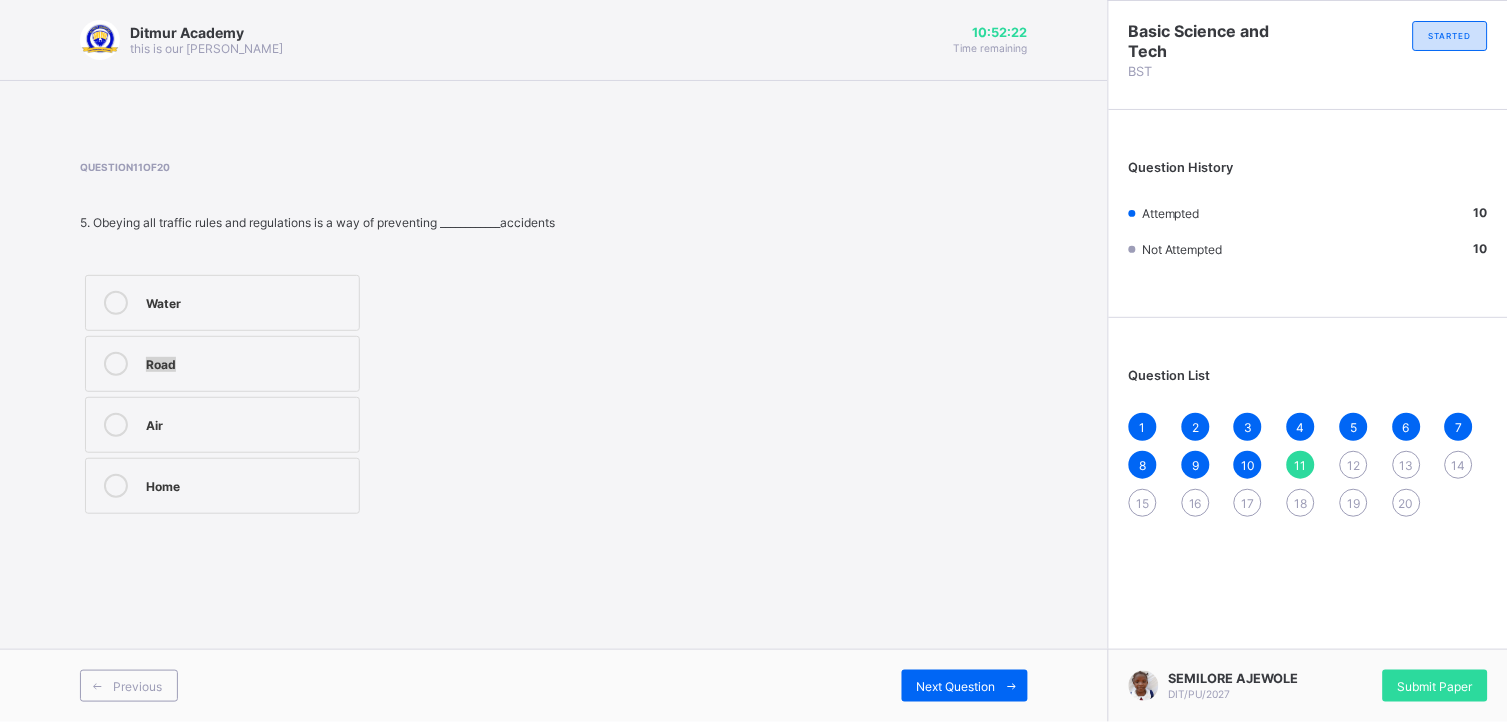 drag, startPoint x: 130, startPoint y: 364, endPoint x: 237, endPoint y: 366, distance: 107.01869 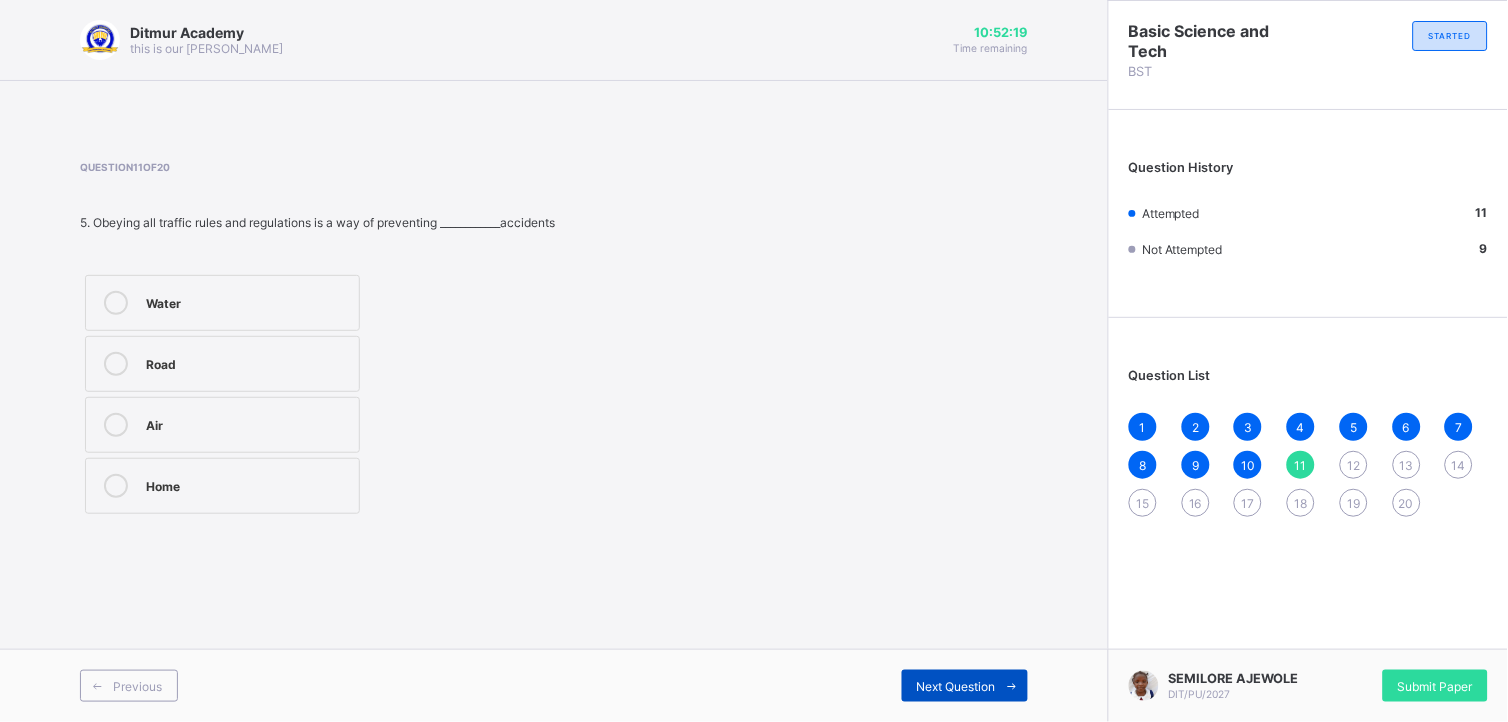 click on "Next Question" at bounding box center [956, 686] 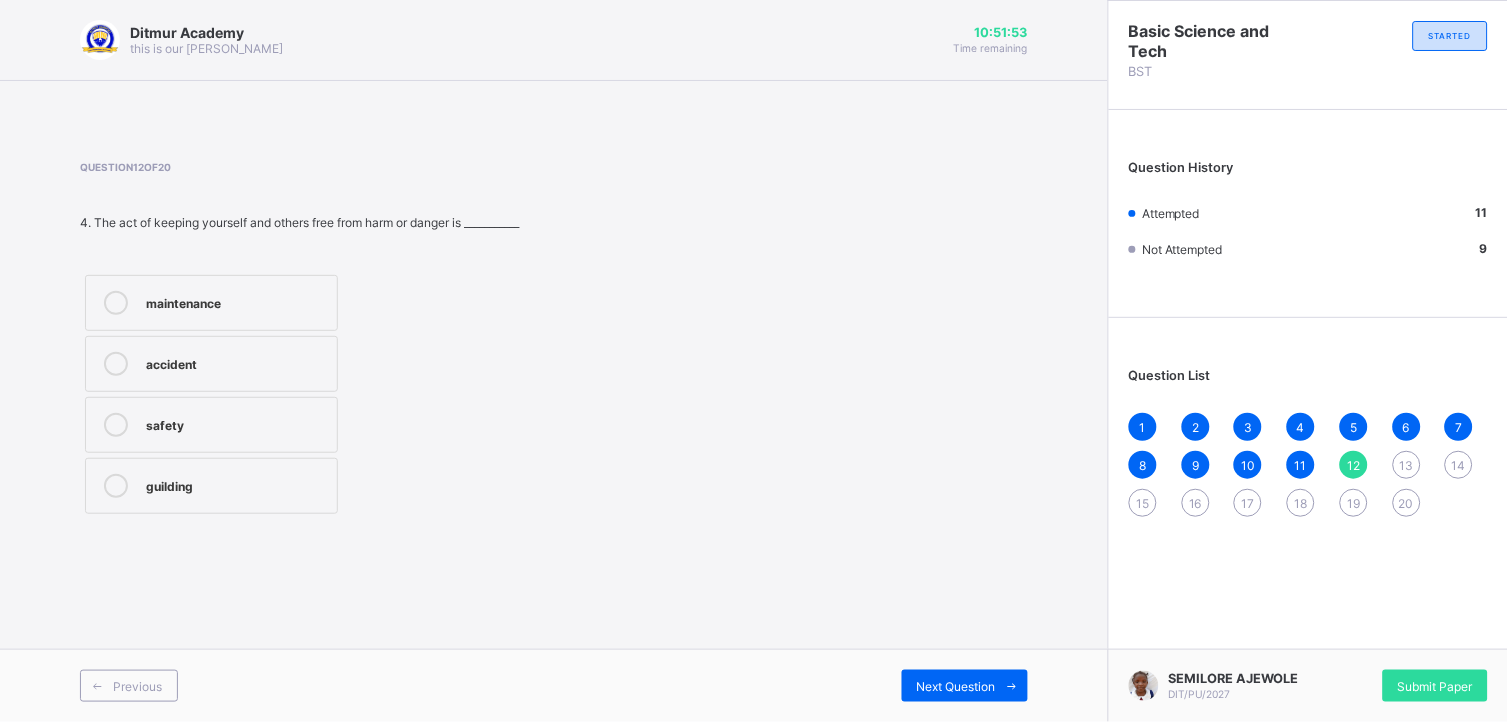 click on "safety" at bounding box center (211, 425) 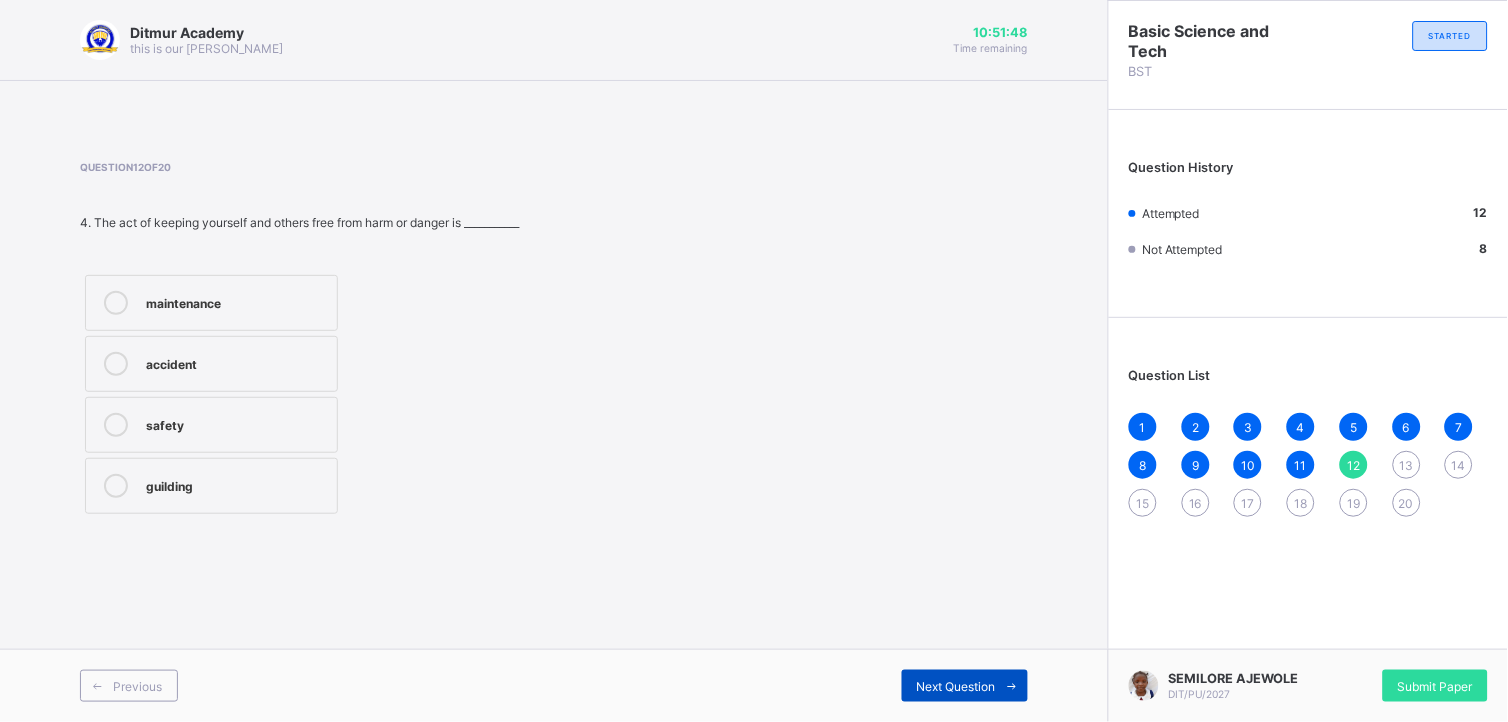 click on "Next Question" at bounding box center (956, 686) 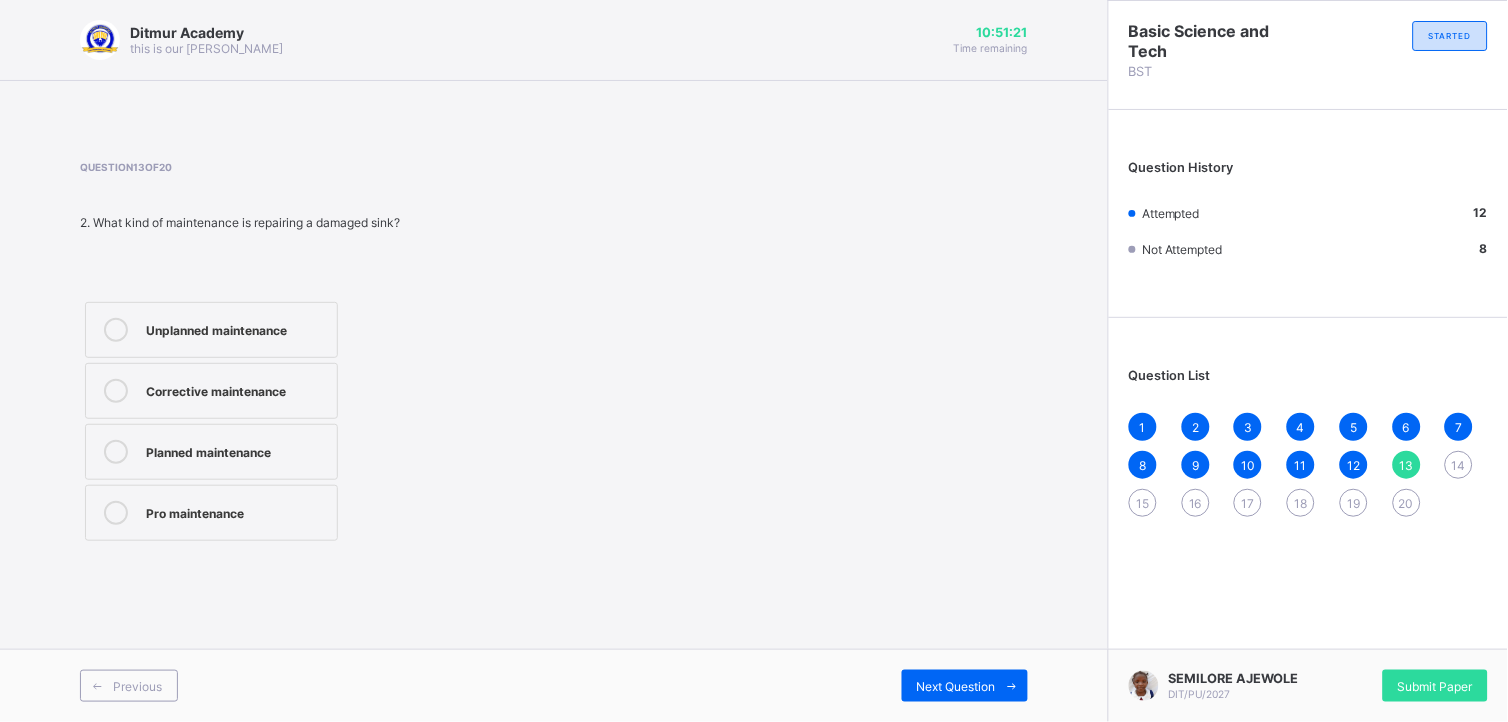click on "Unplanned maintenance" at bounding box center [211, 330] 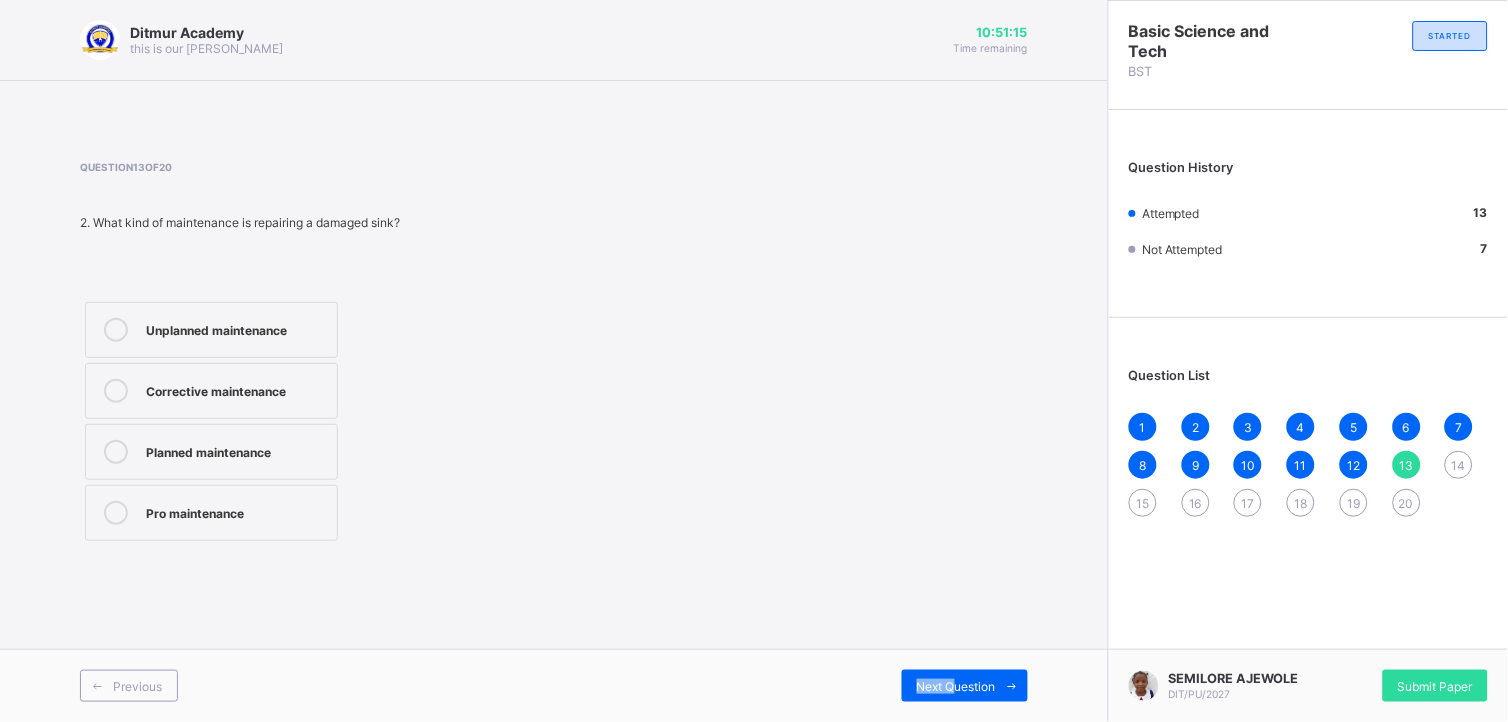 drag, startPoint x: 954, startPoint y: 682, endPoint x: 952, endPoint y: 667, distance: 15.132746 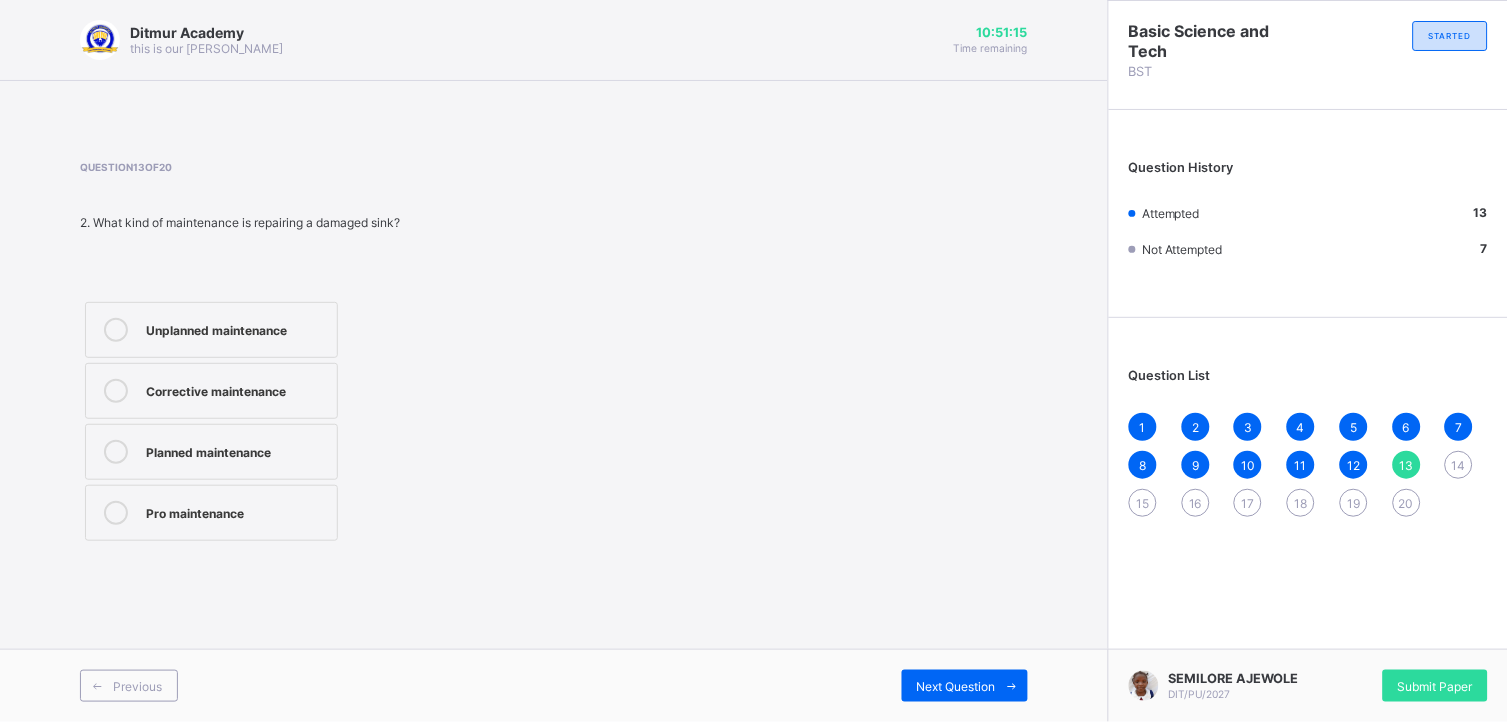 click on "Previous Next Question" at bounding box center (554, 685) 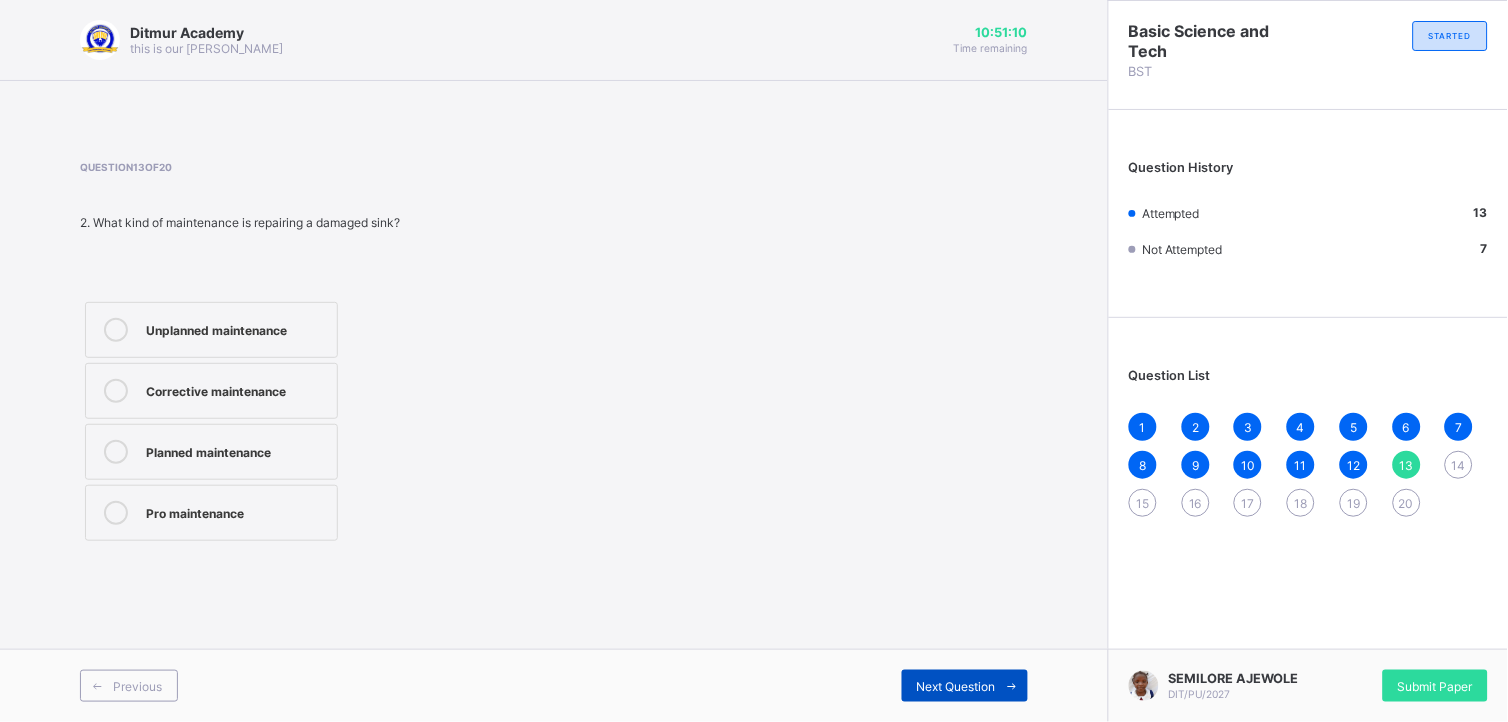 click on "Next Question" at bounding box center [965, 686] 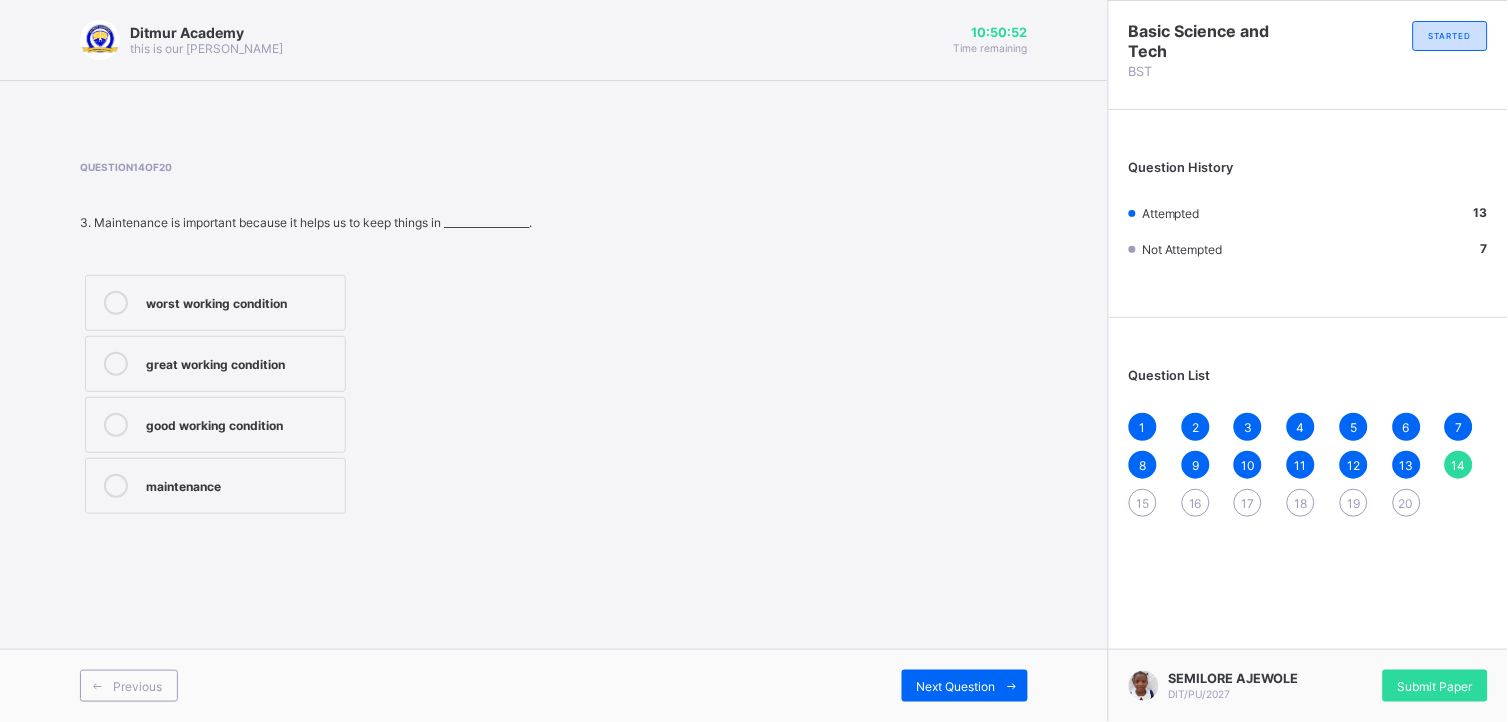 click on "good working condition" at bounding box center [240, 423] 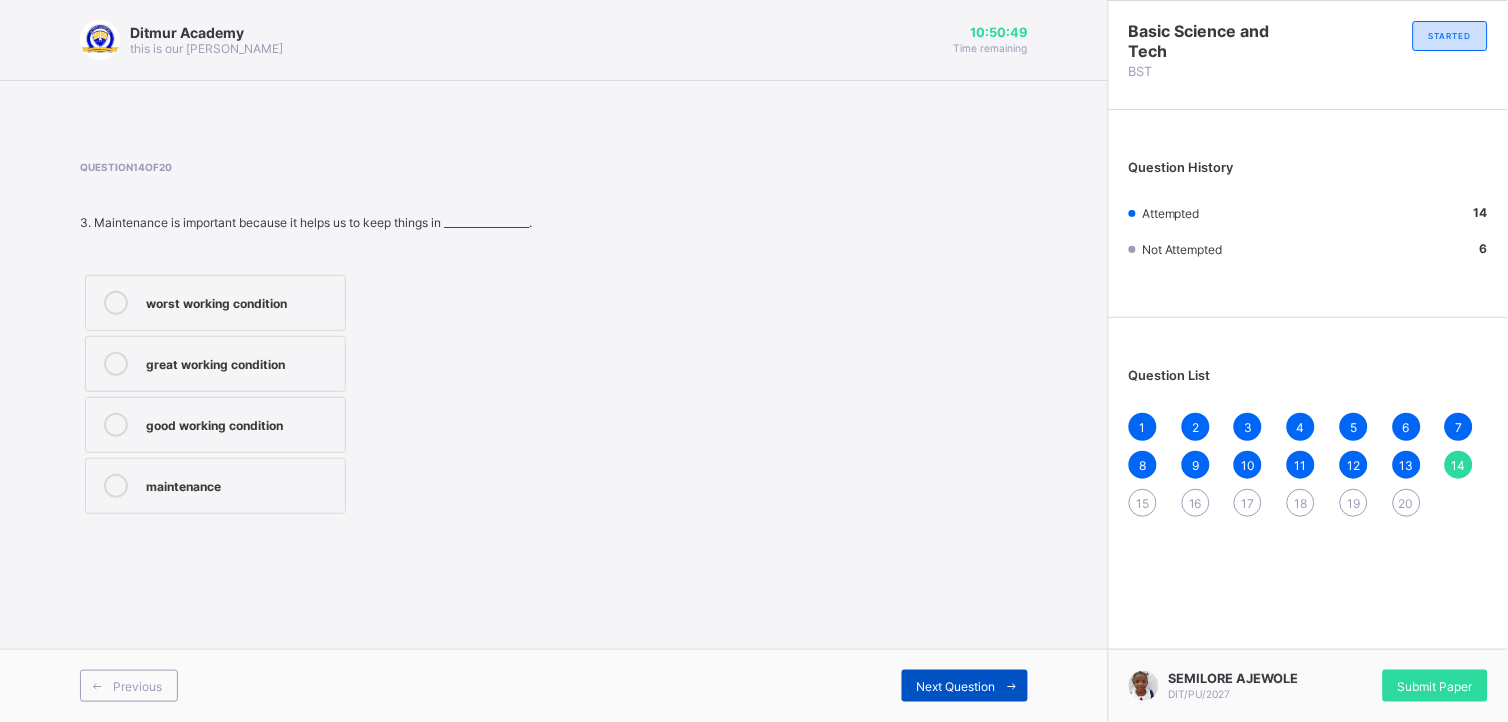 click on "Next Question" at bounding box center [965, 686] 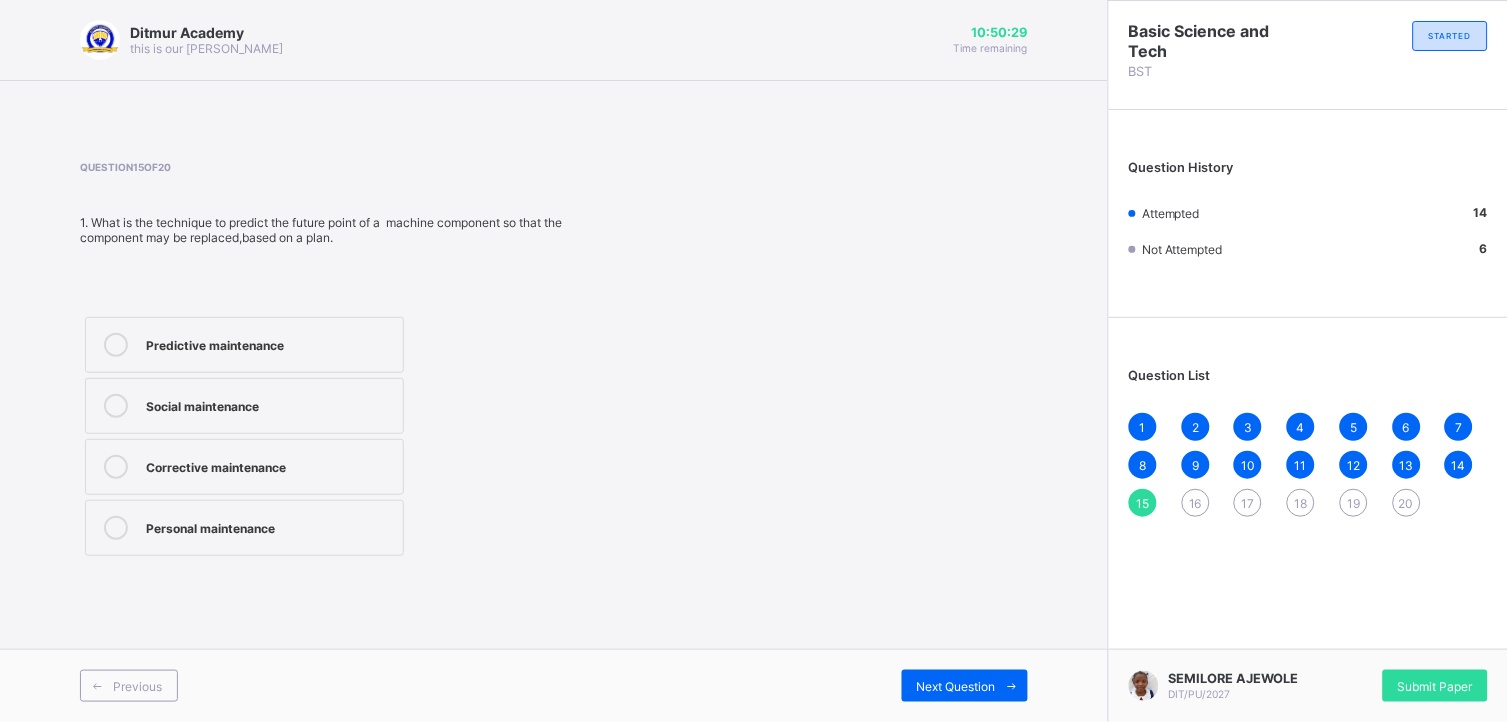 click on "Corrective maintenance" at bounding box center [244, 467] 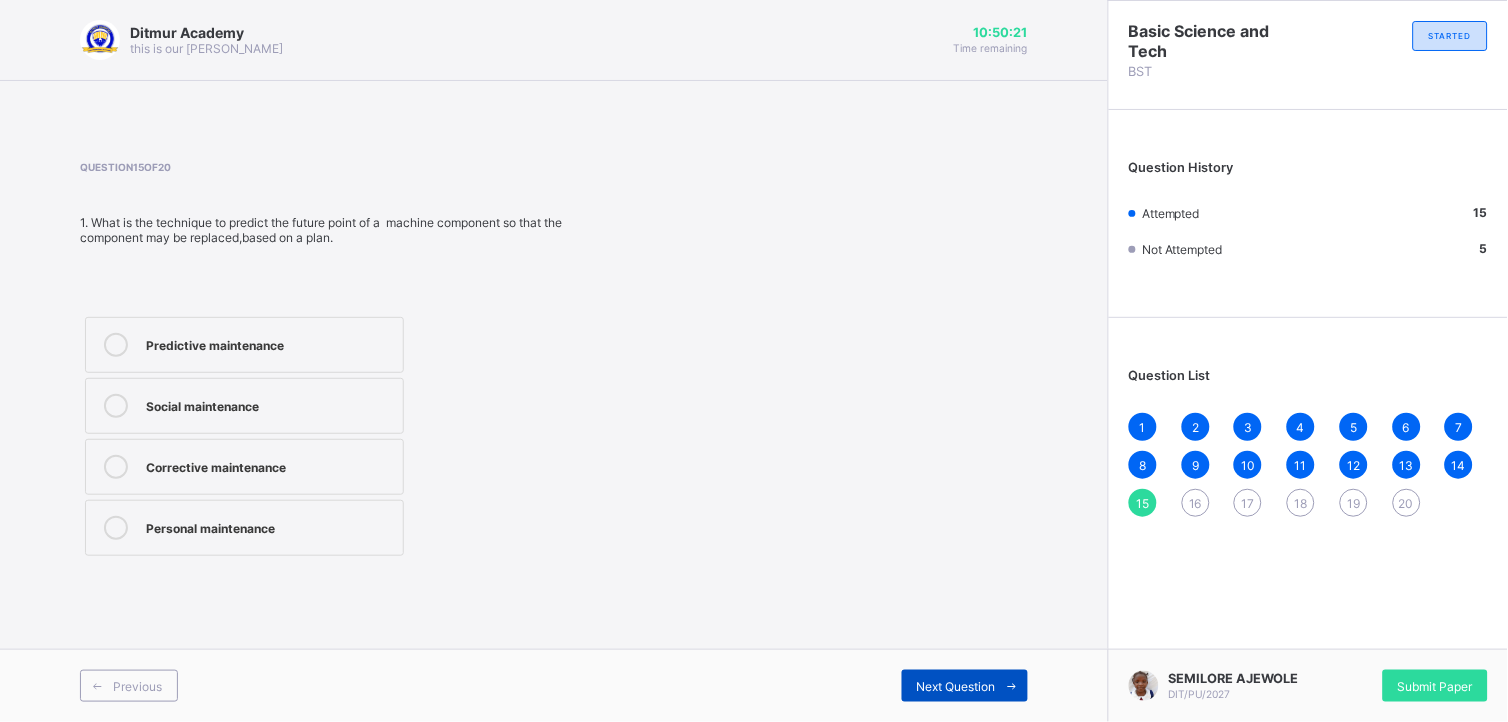 click on "Next Question" at bounding box center (965, 686) 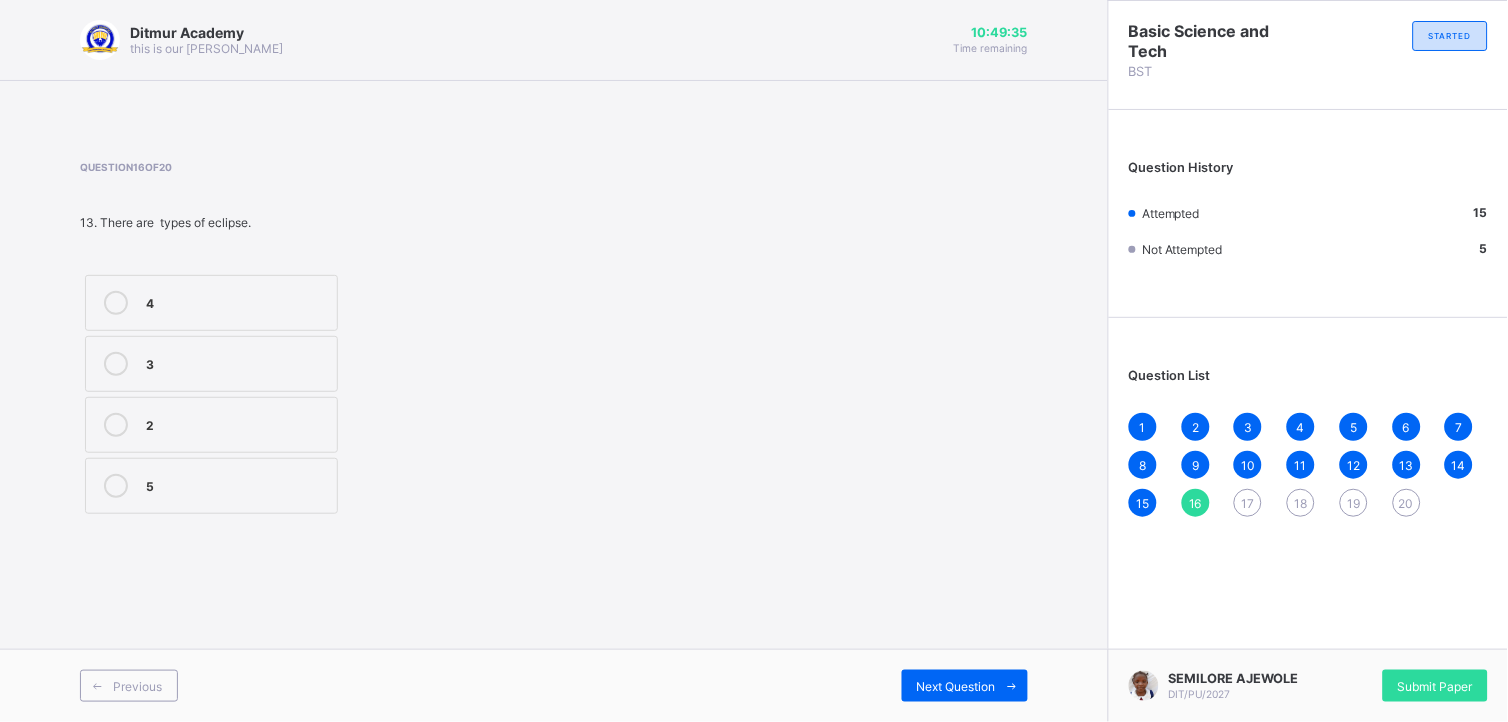 click on "2" at bounding box center (211, 425) 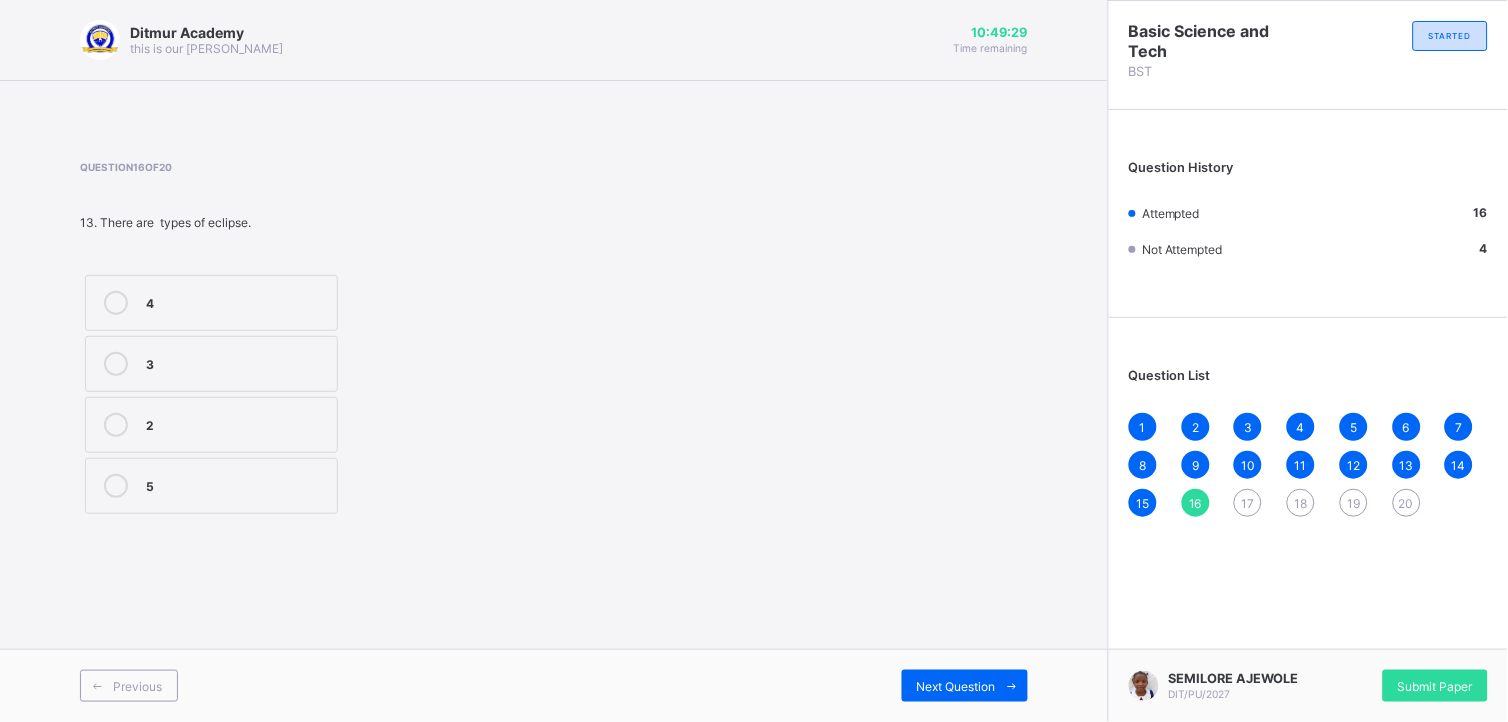 click on "Previous Next Question" at bounding box center [554, 685] 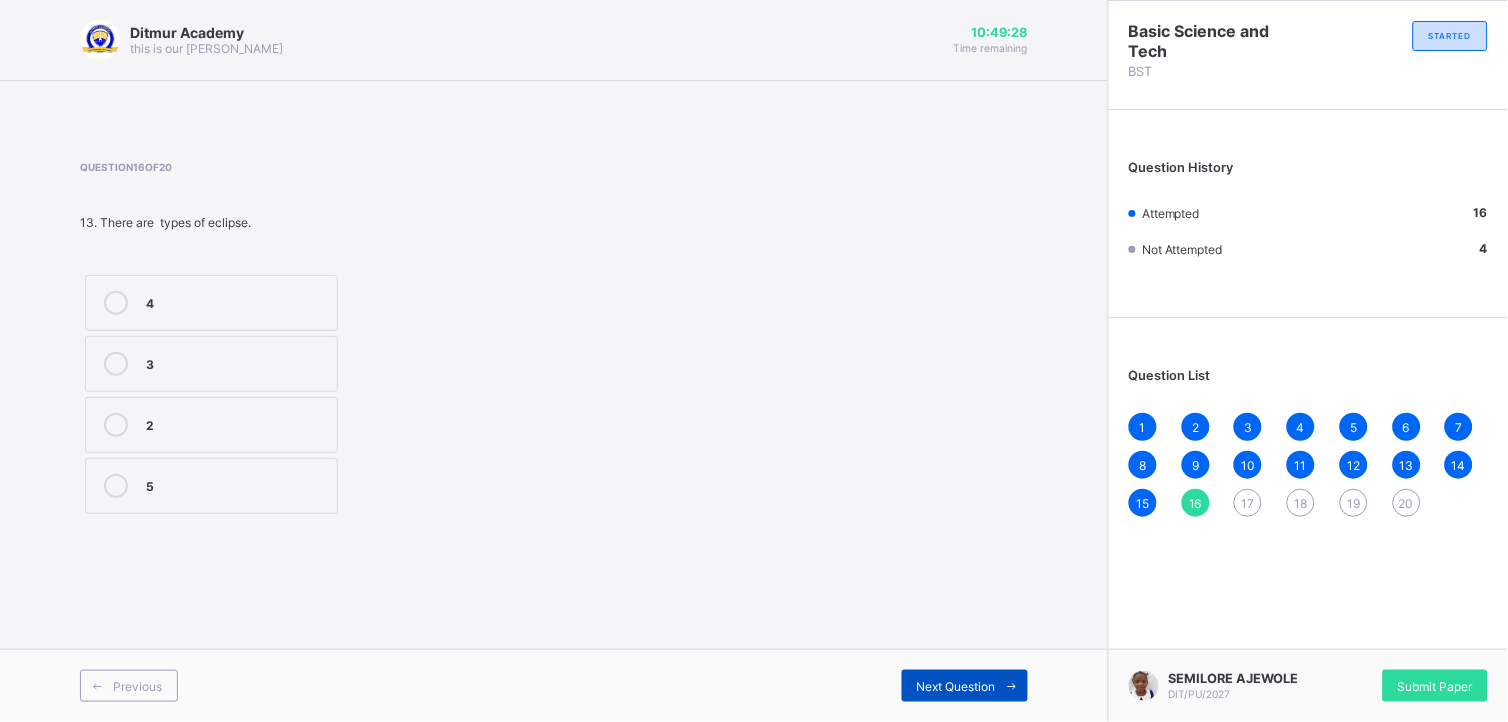 click on "Next Question" at bounding box center (956, 686) 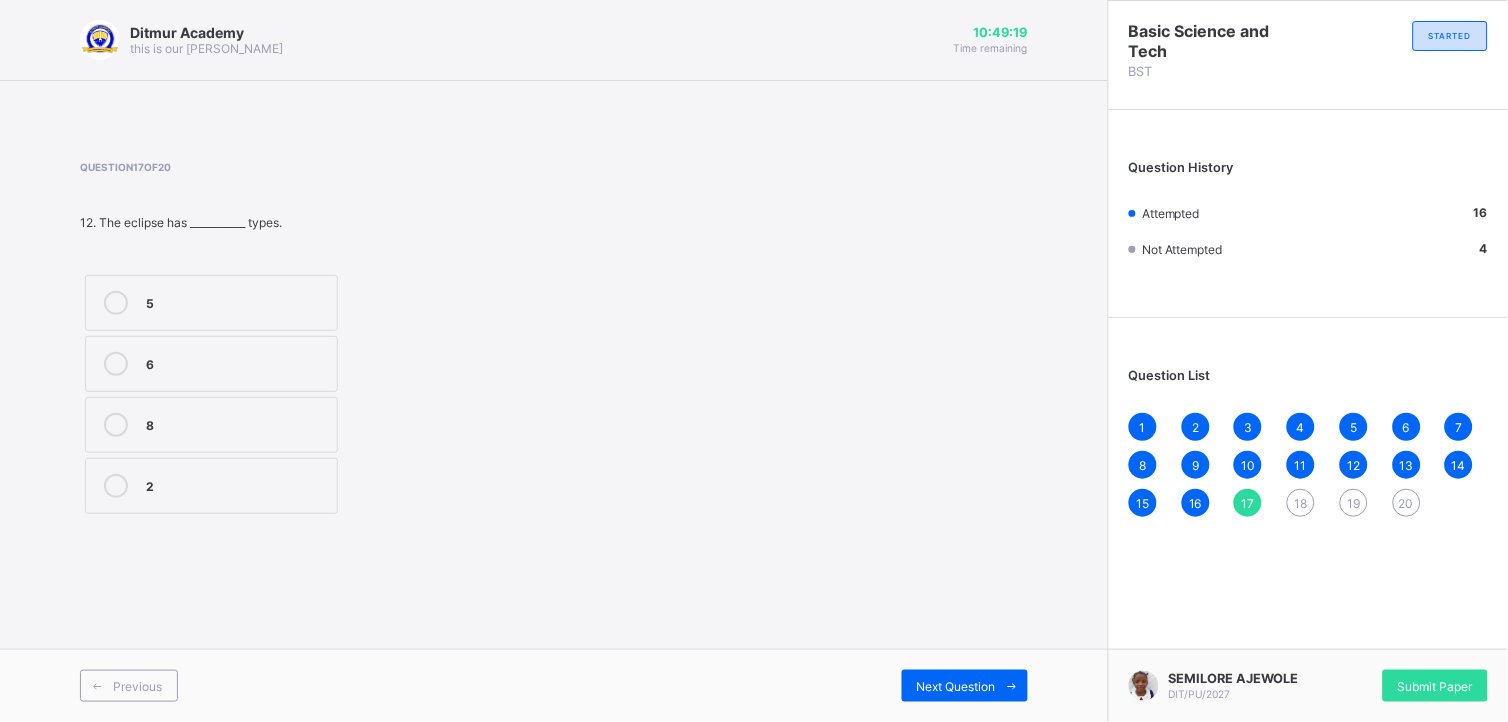 click on "2" at bounding box center (236, 486) 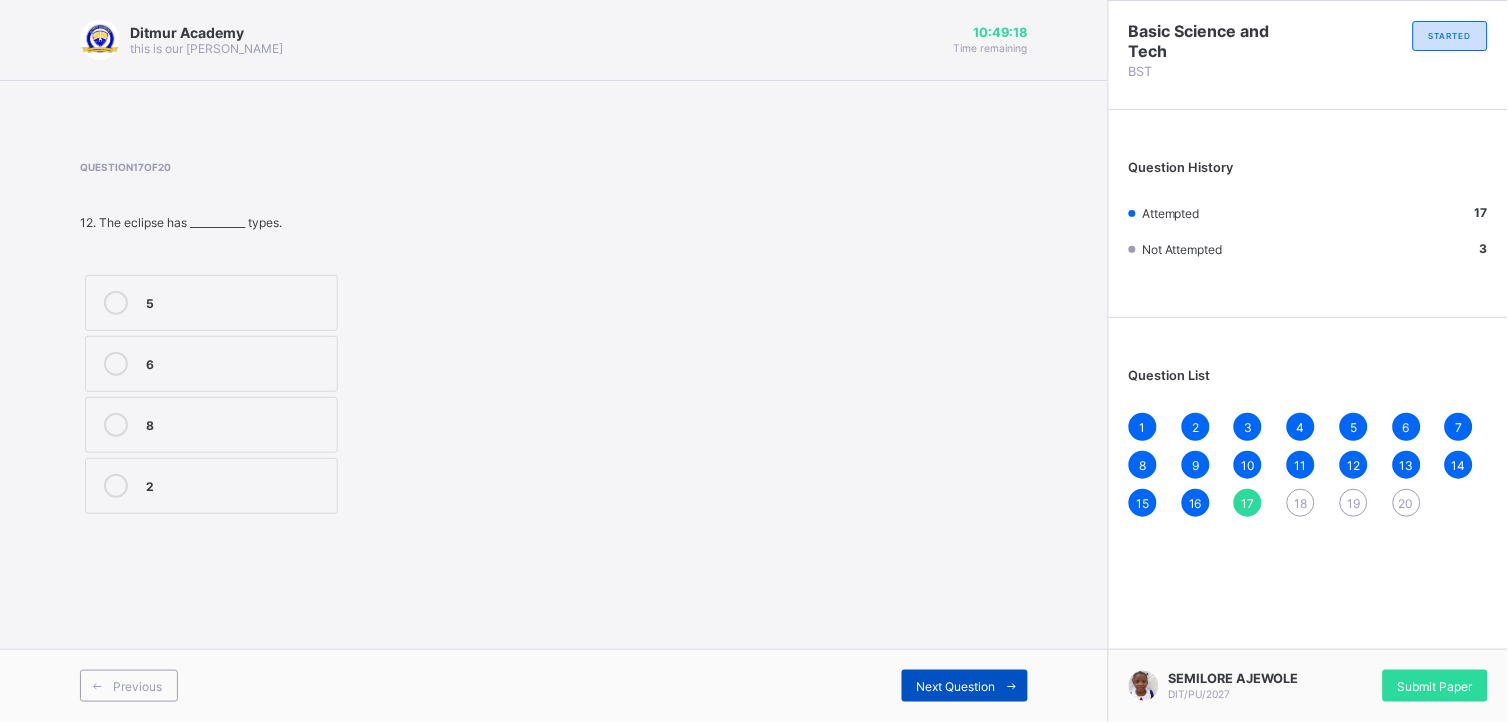 click on "Next Question" at bounding box center (965, 686) 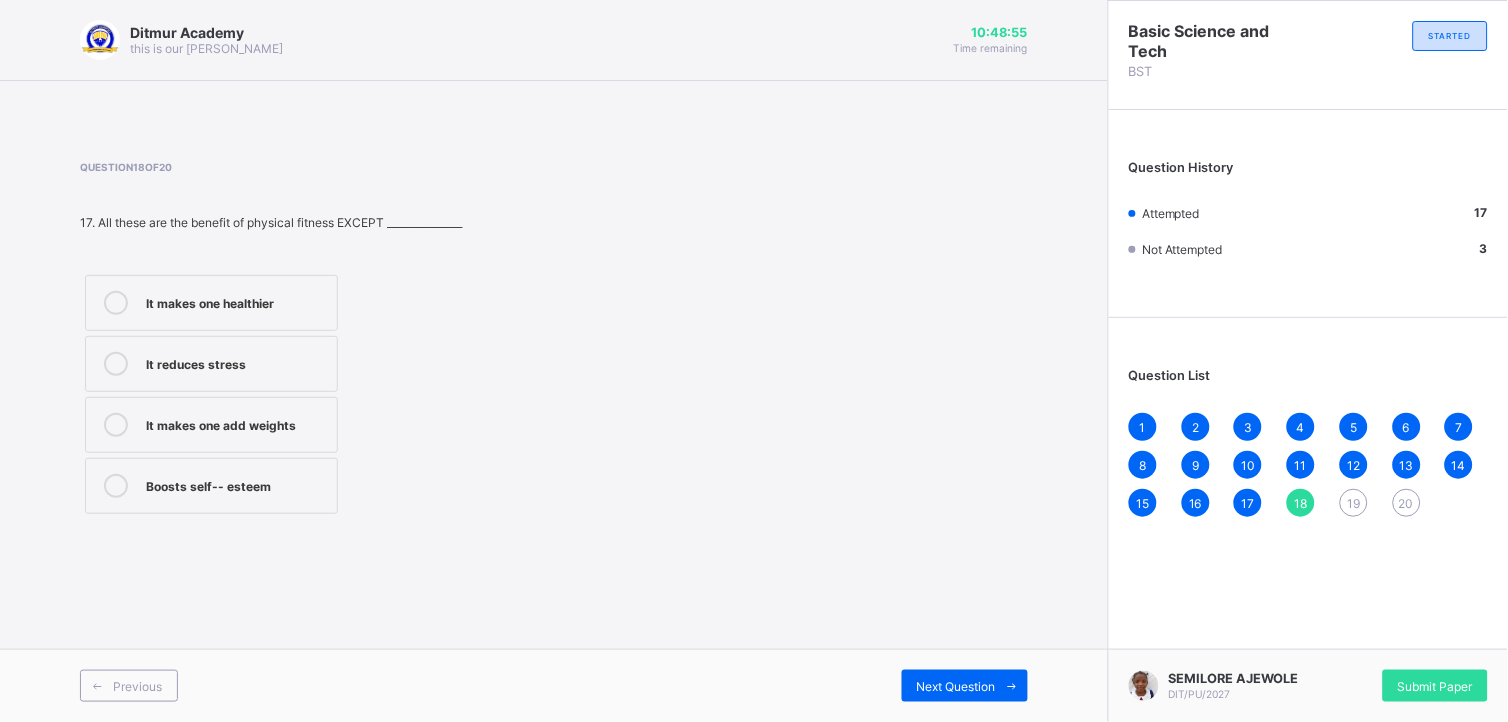 click on "Boosts self-- esteem" at bounding box center [211, 486] 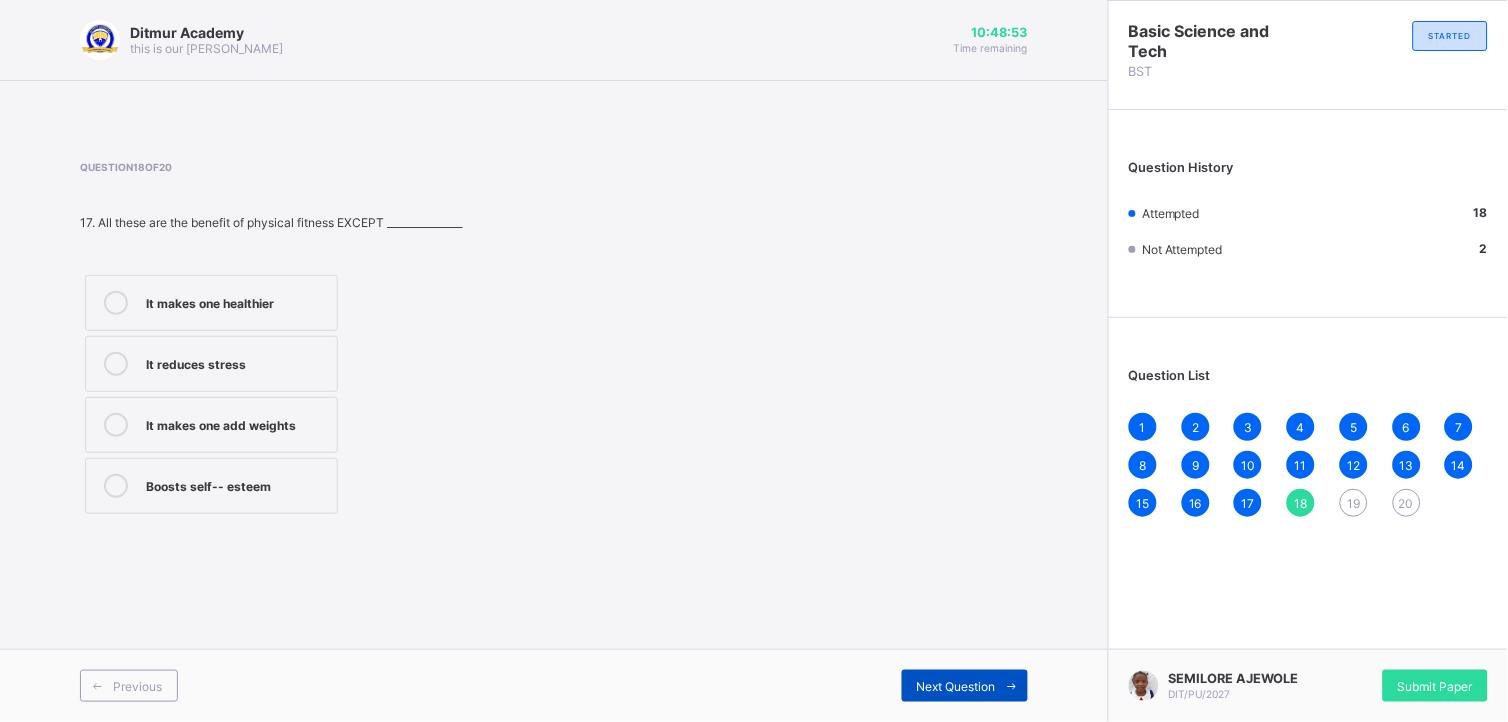 click on "Next Question" at bounding box center [965, 686] 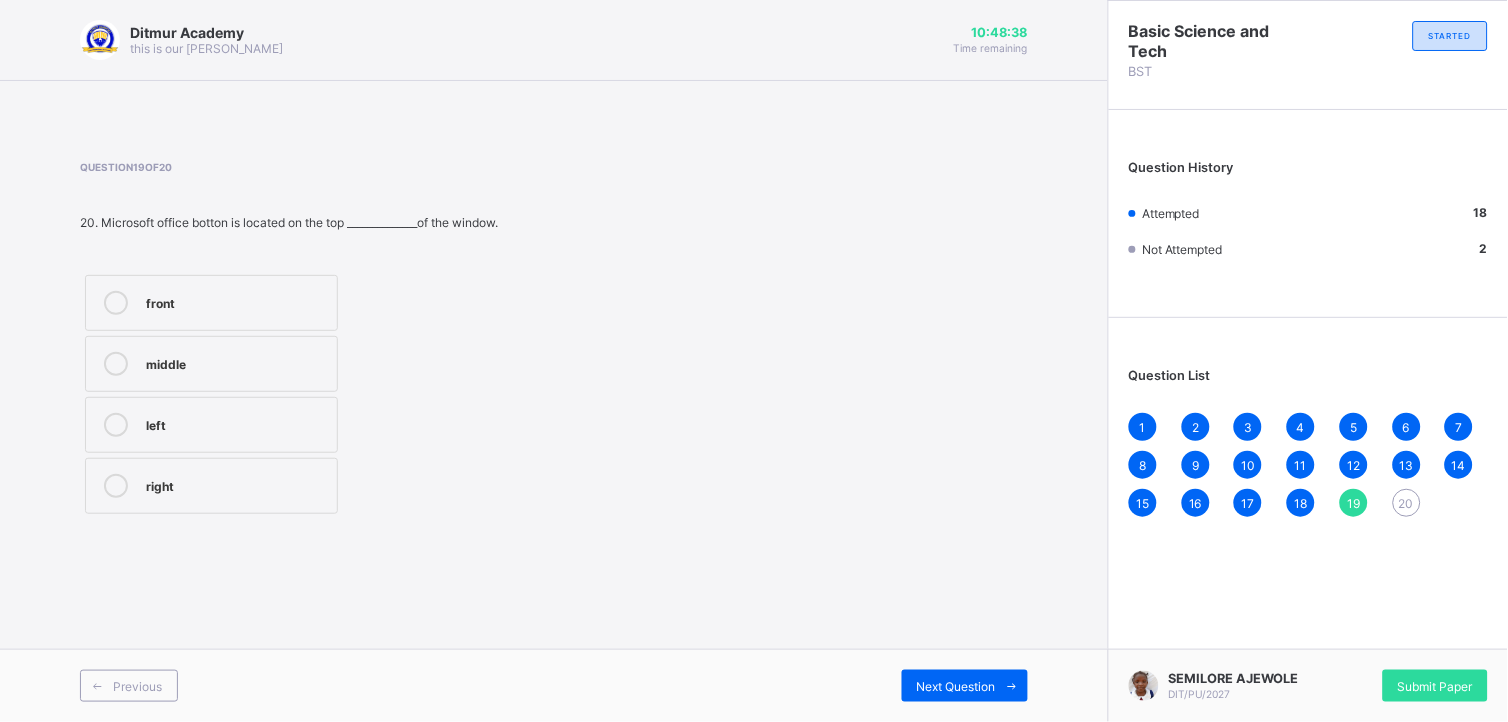 click on "middle" at bounding box center (211, 364) 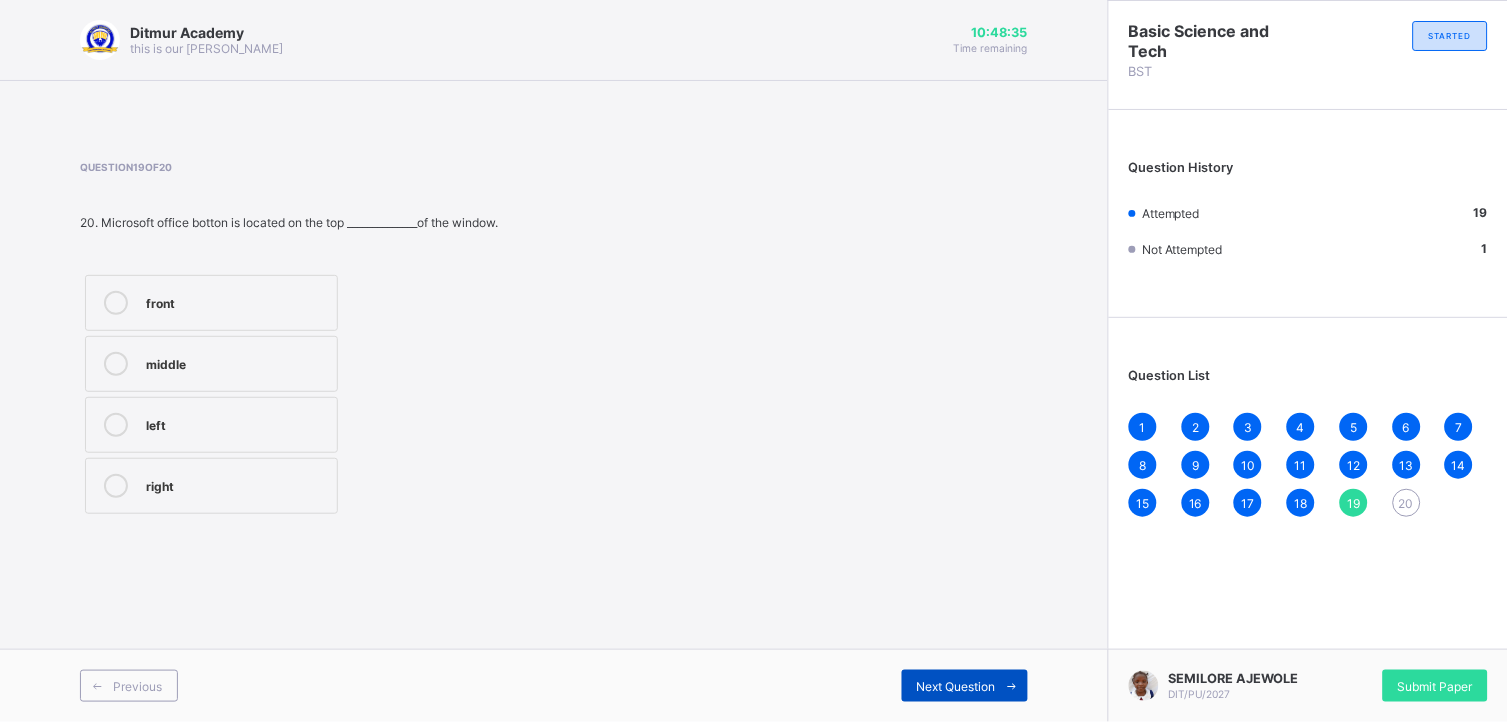 click on "Next Question" at bounding box center (965, 686) 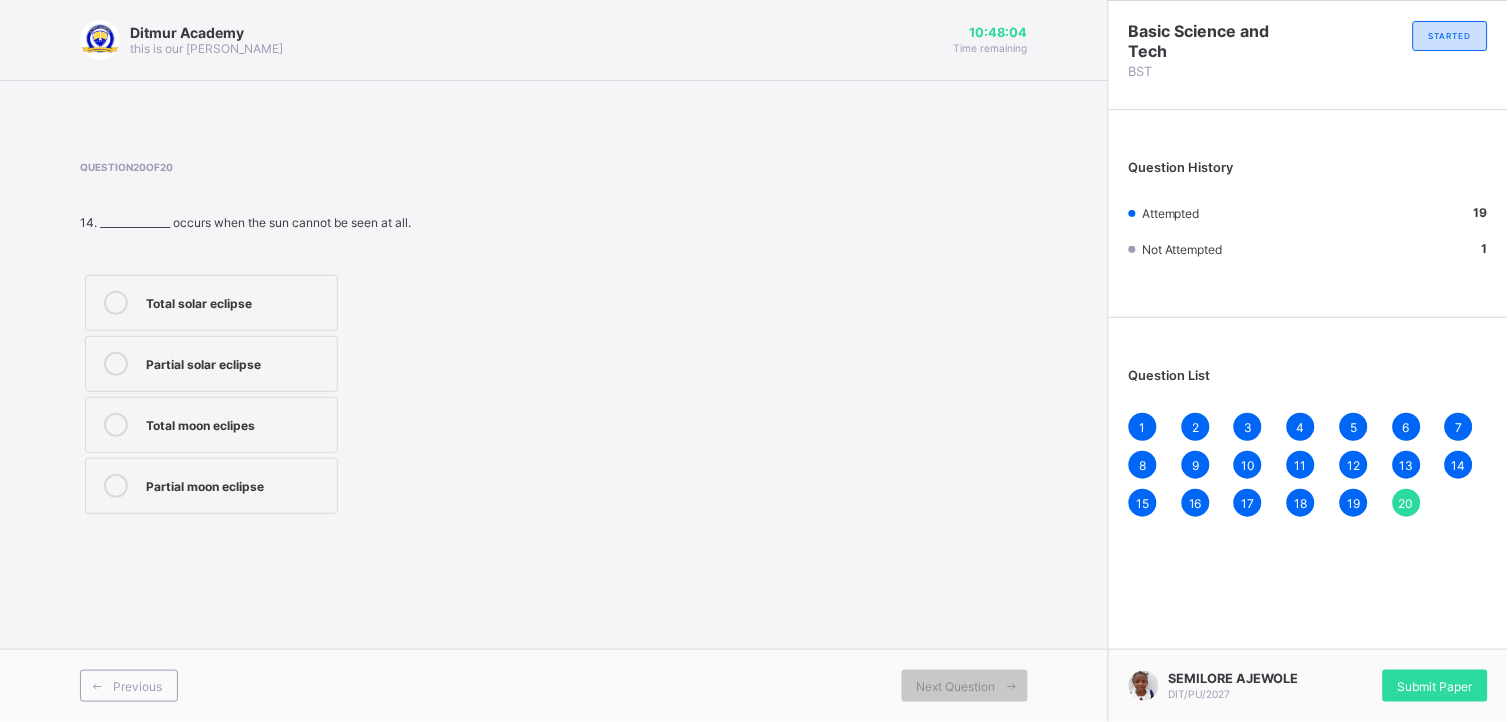 click on "Total solar eclipse" at bounding box center (211, 303) 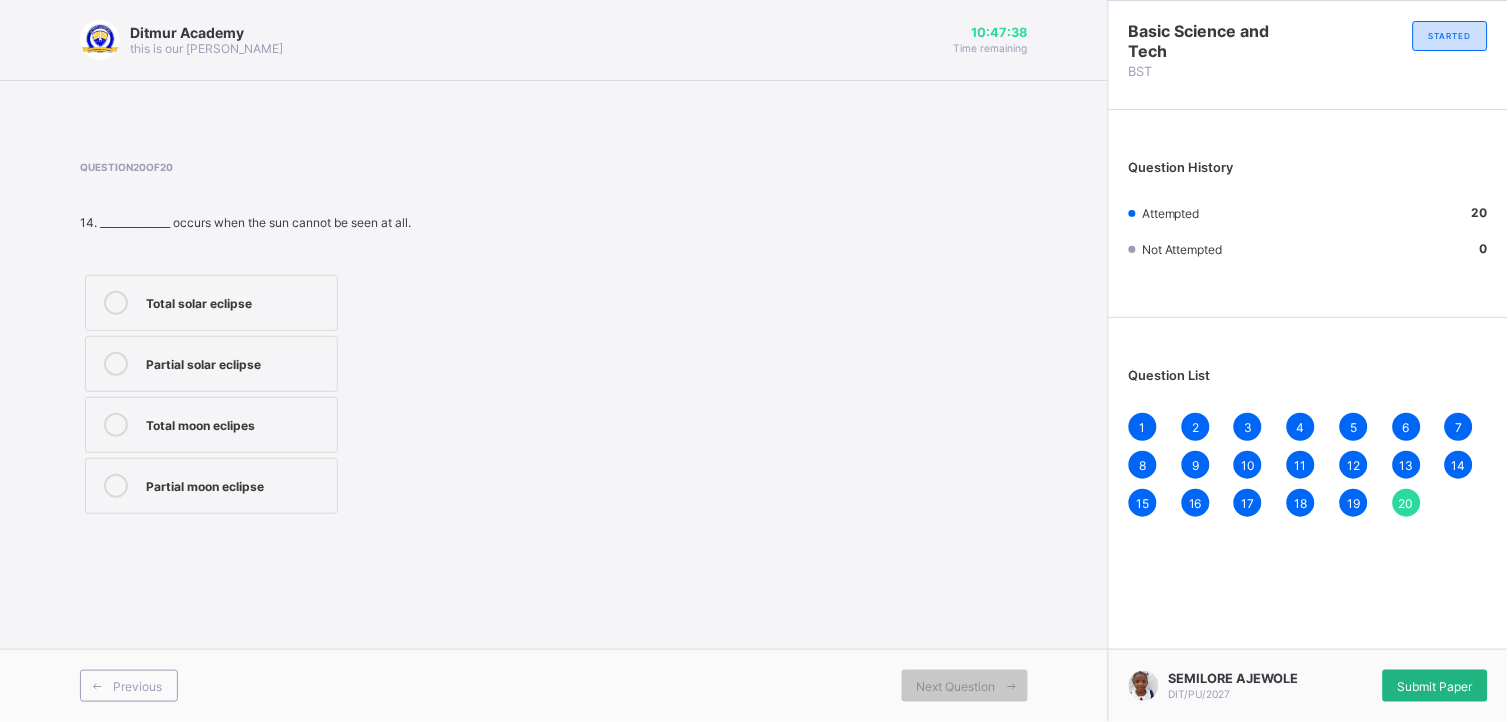 click on "Submit Paper" at bounding box center (1435, 686) 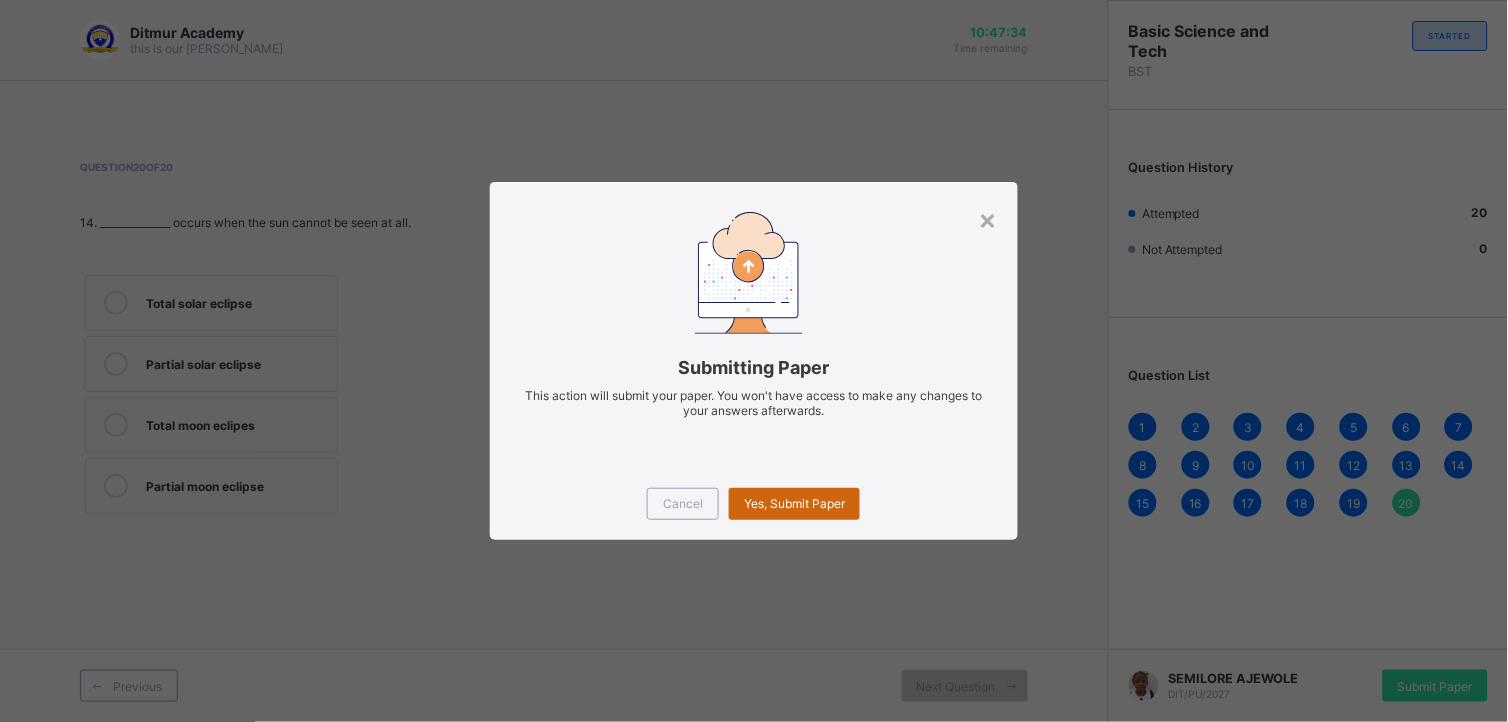 click on "Yes, Submit Paper" at bounding box center (794, 503) 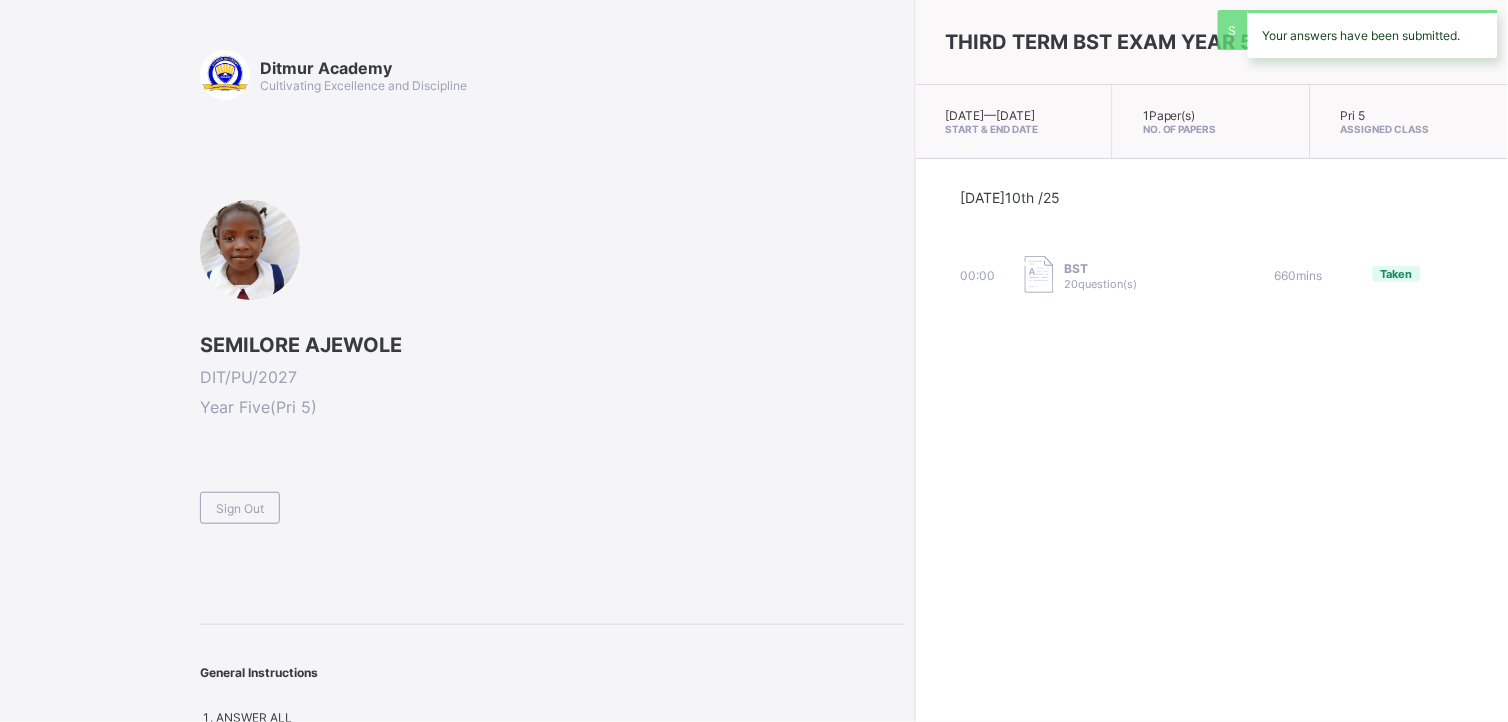 click on "Ditmur Academy   Cultivating Excellence and Discipline SEMILORE  AJEWOLE DIT/PU/2027 Year Five  ( Pri 5 )  Sign Out   General Instructions  ANSWER ALL" at bounding box center [552, 387] 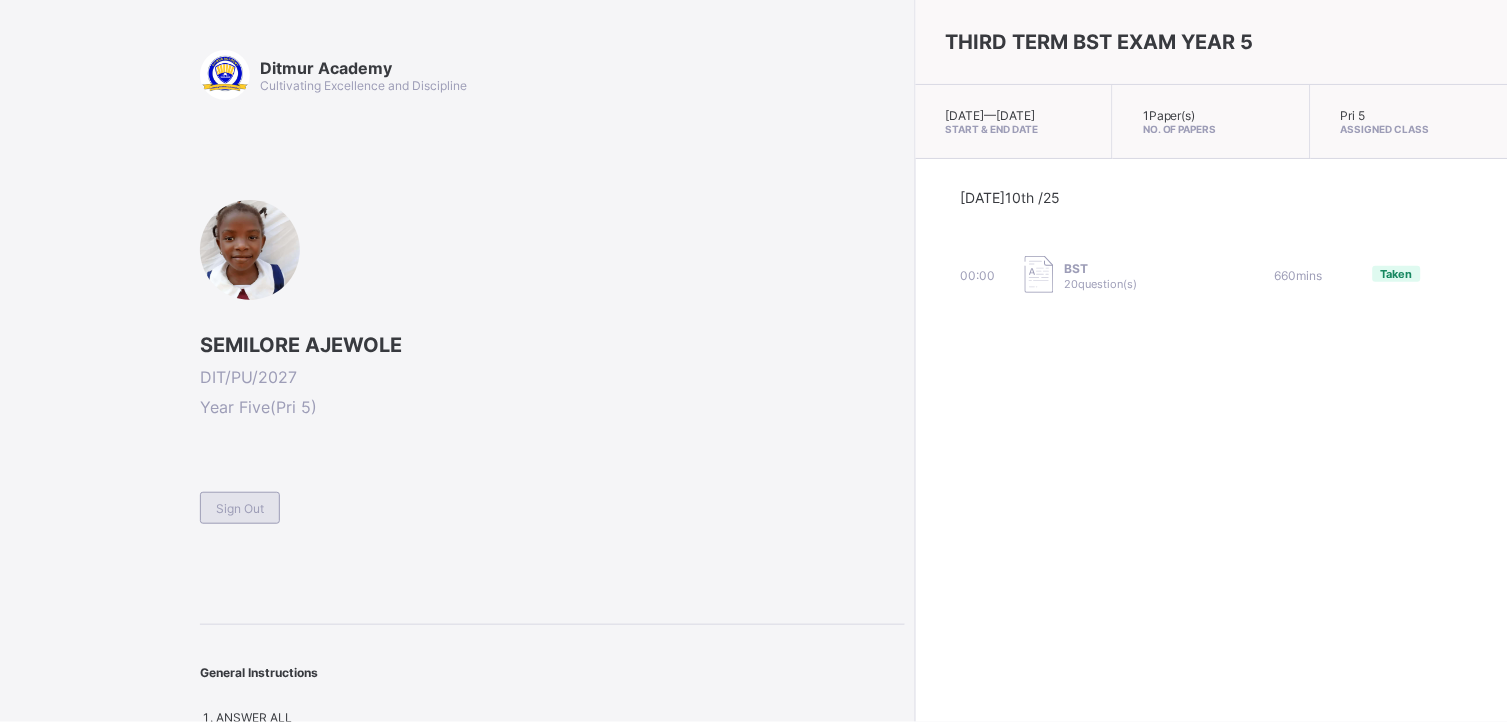 click on "Sign Out" at bounding box center (240, 508) 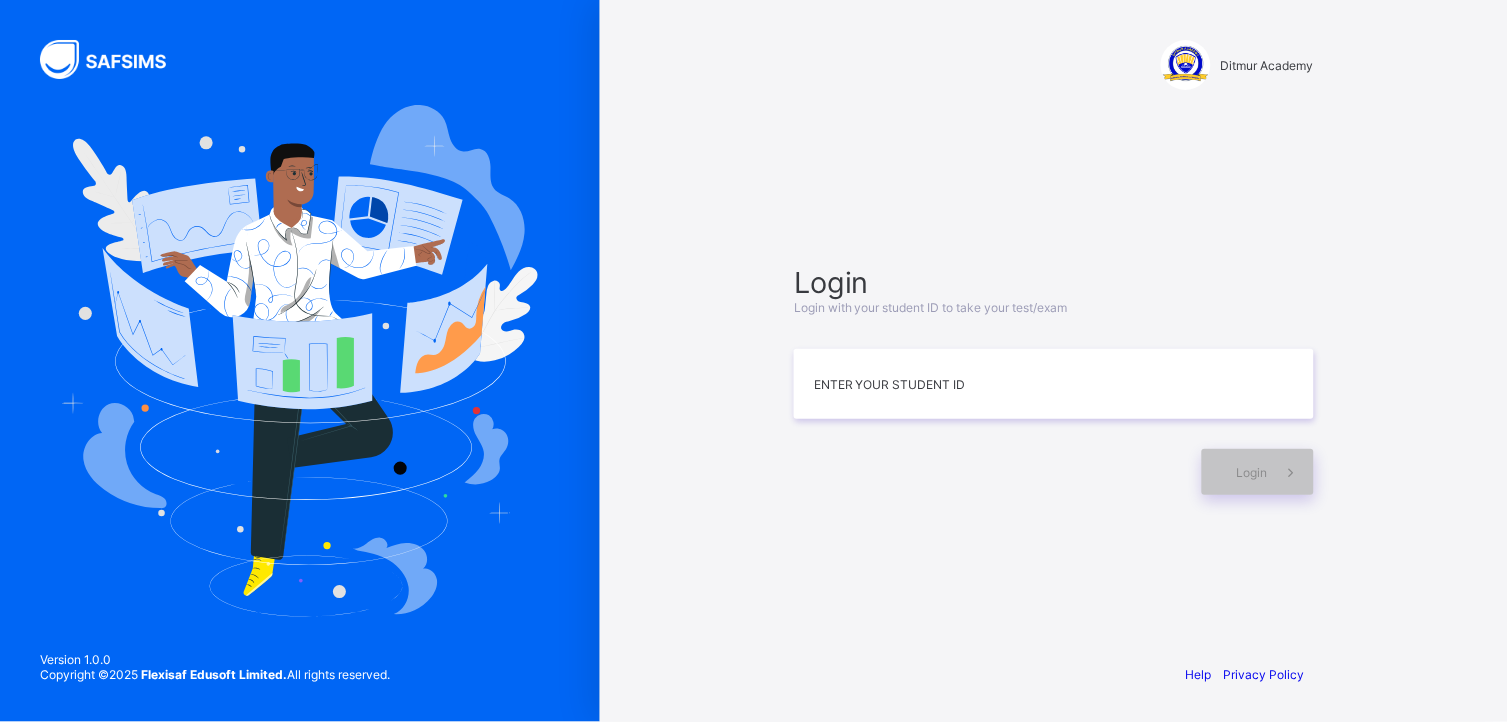 click on "Ditmur Academy Login Login with your student ID to take your test/exam Enter your Student ID Login   Help       Privacy Policy     Version 1.0.0 Copyright ©  2025   Flexisaf Edusoft Limited.  All rights reserved. New Update Available Hello there, You can install SAFSIMS on your device for easier access. Dismiss Update app" at bounding box center (754, 361) 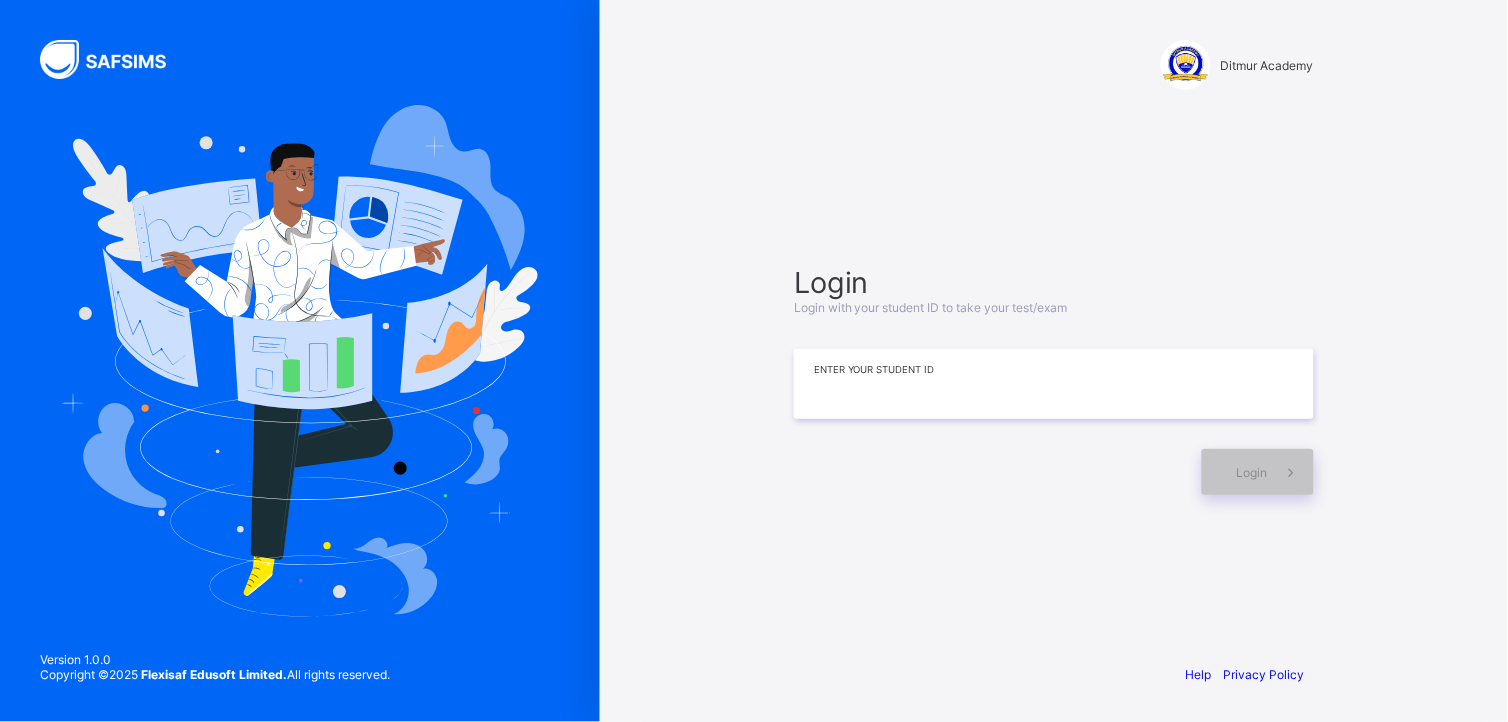 click at bounding box center (1054, 384) 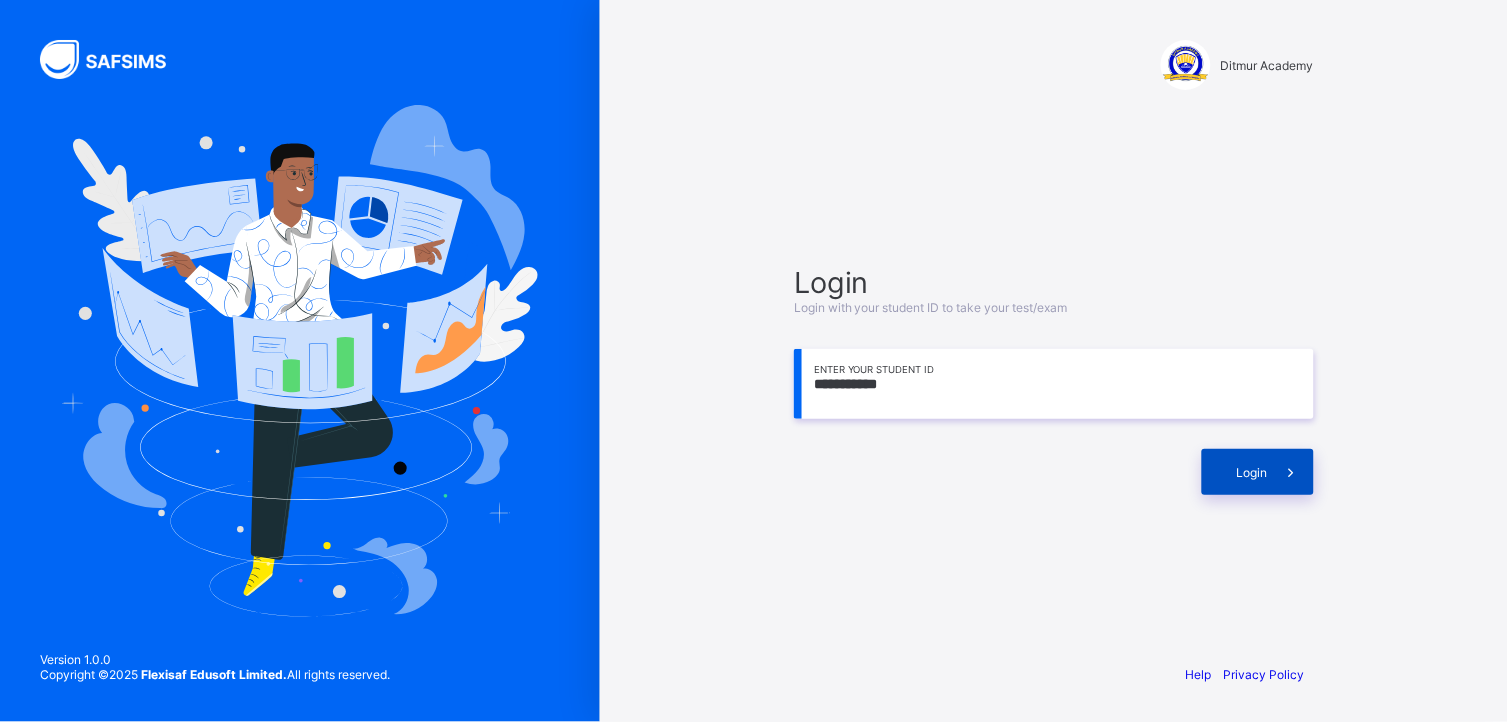 type on "**********" 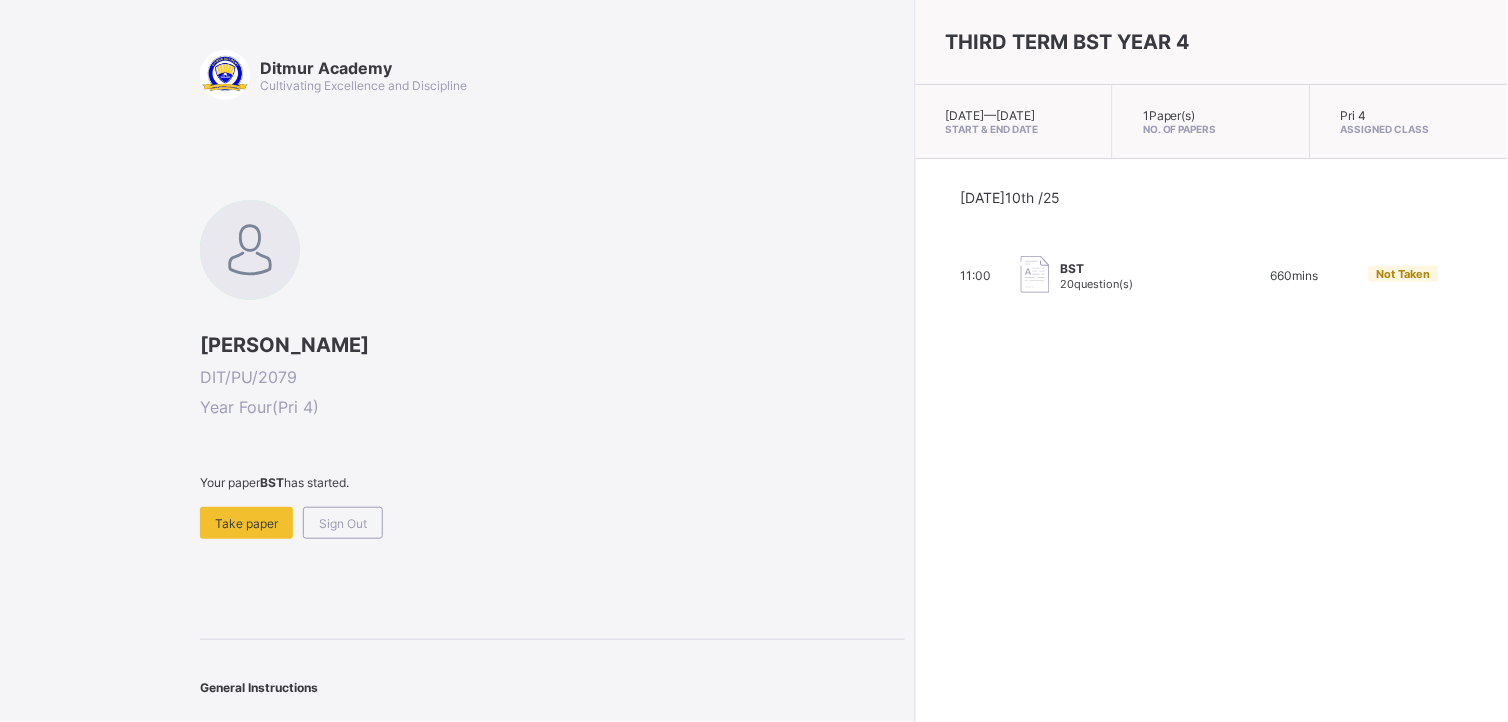click at bounding box center (552, 498) 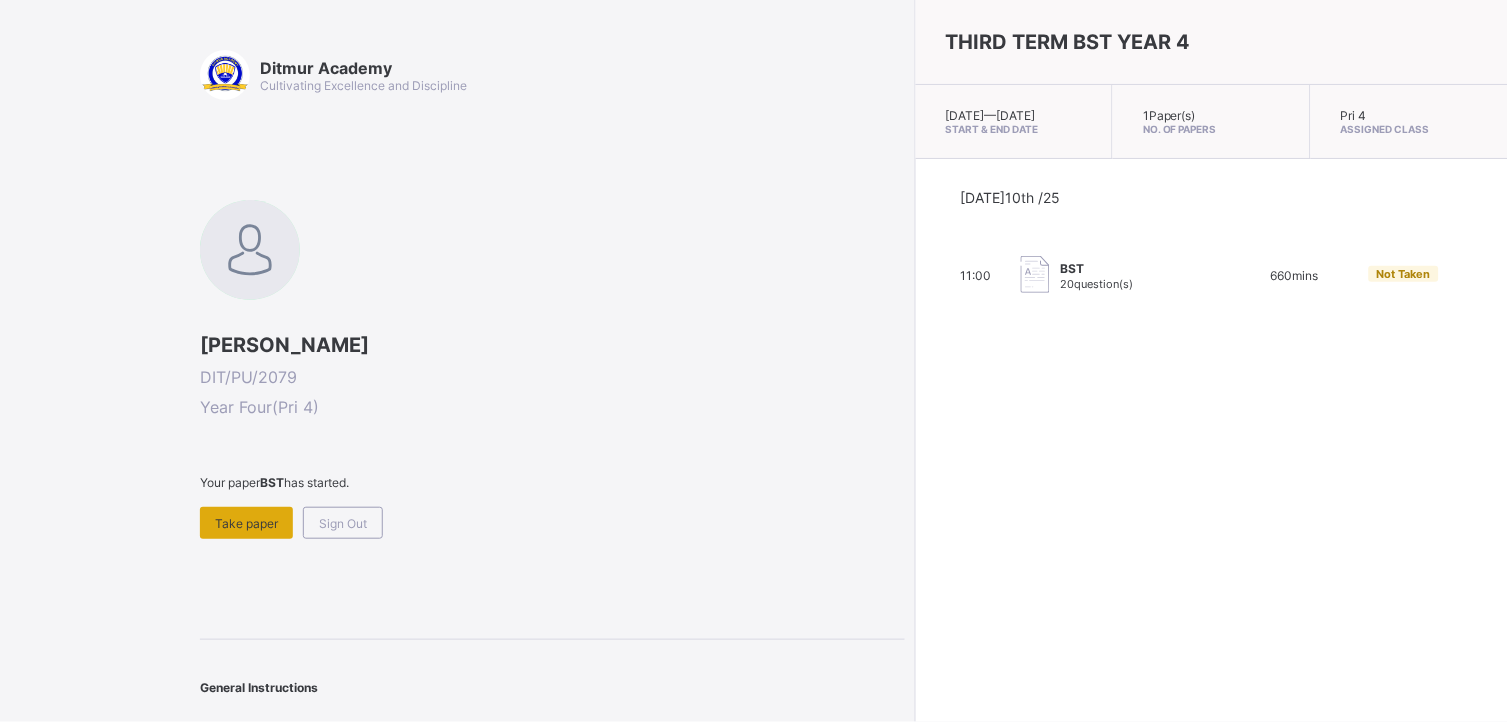 click on "Take paper" at bounding box center [246, 523] 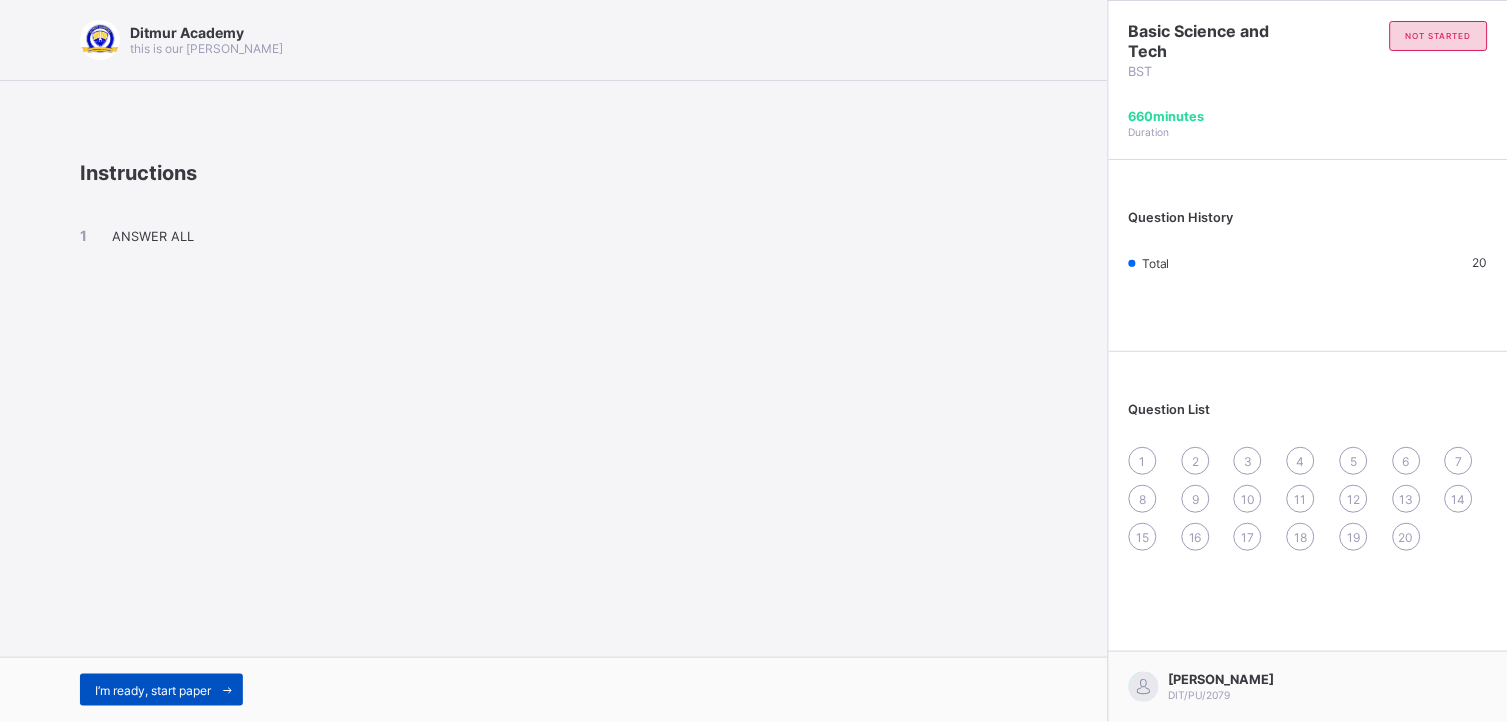 click on "I’m ready, start paper" at bounding box center (153, 690) 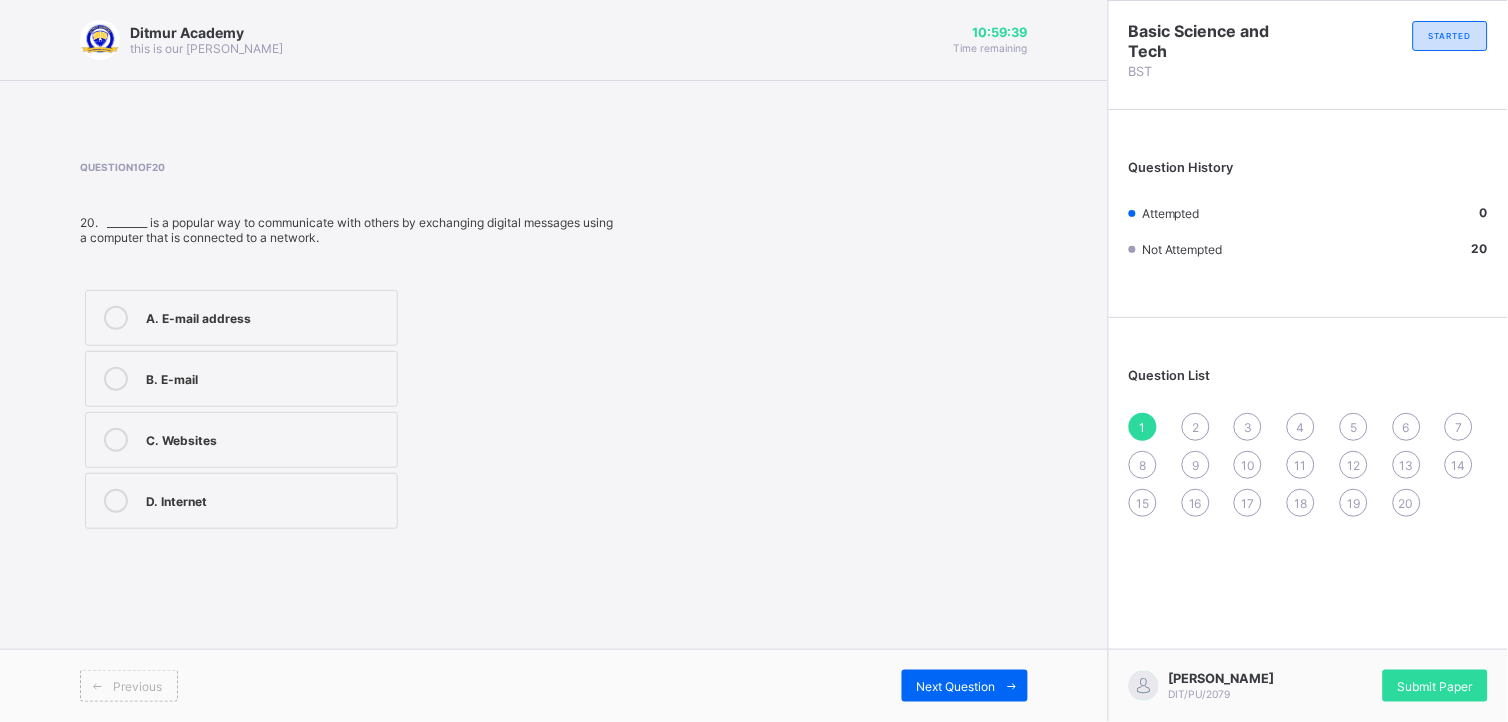 click on "B.  E-mail" at bounding box center [241, 379] 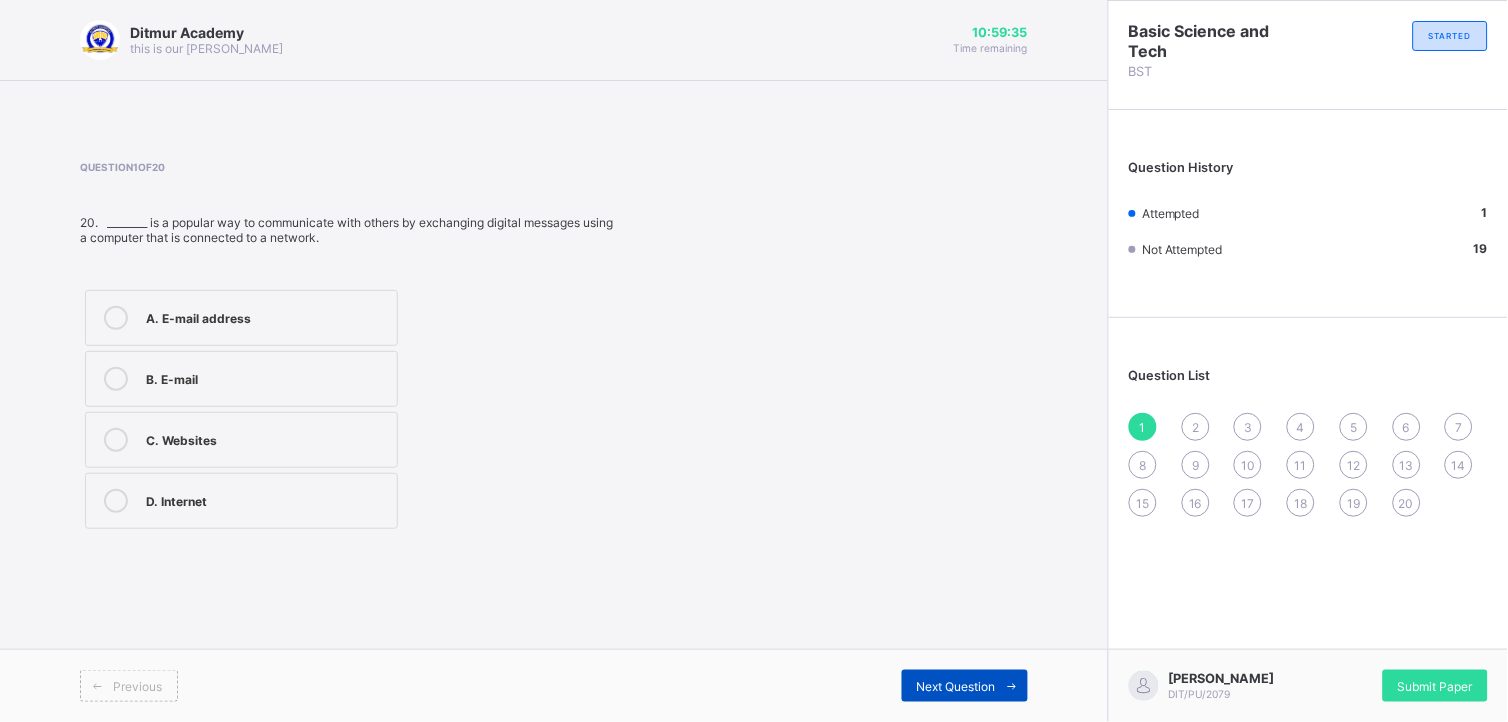 click on "Next Question" at bounding box center [956, 686] 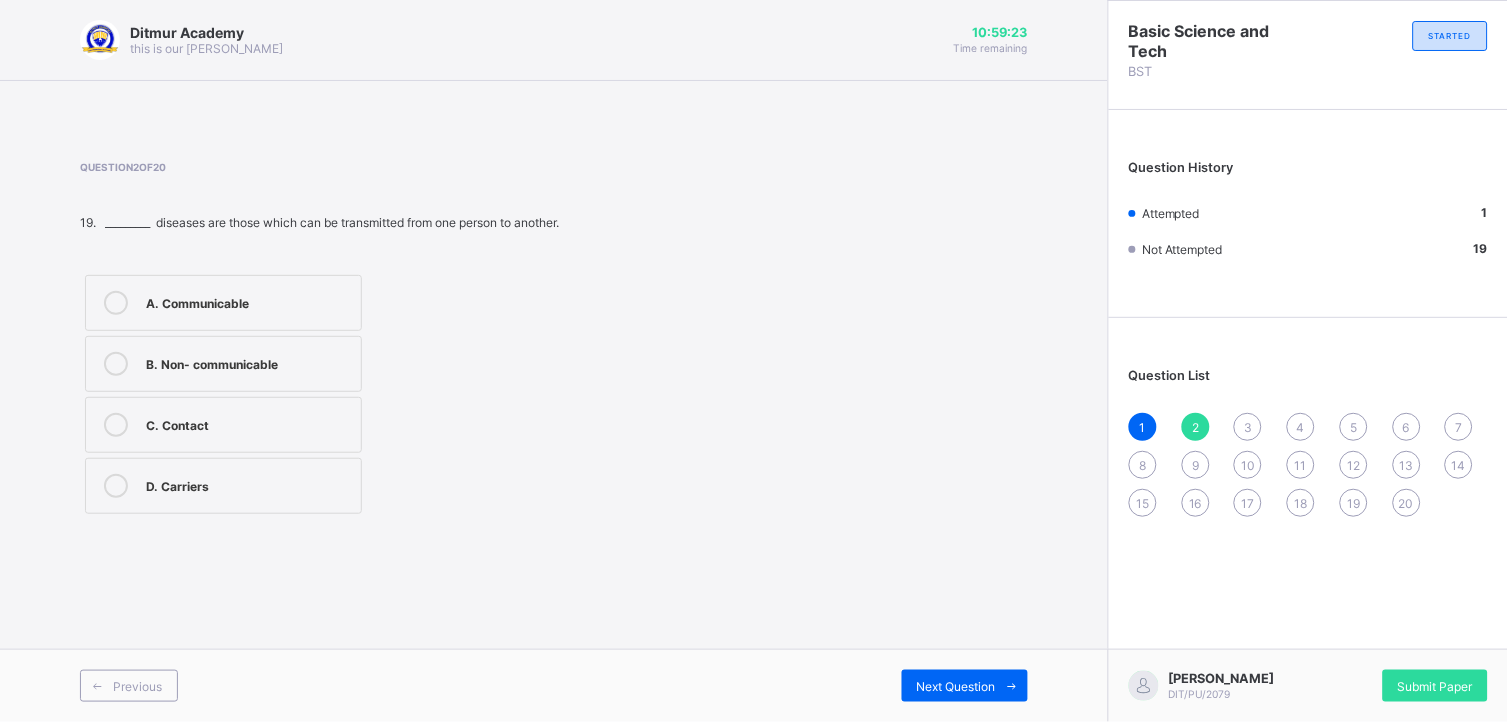 click on "A.  Communicable" at bounding box center [248, 301] 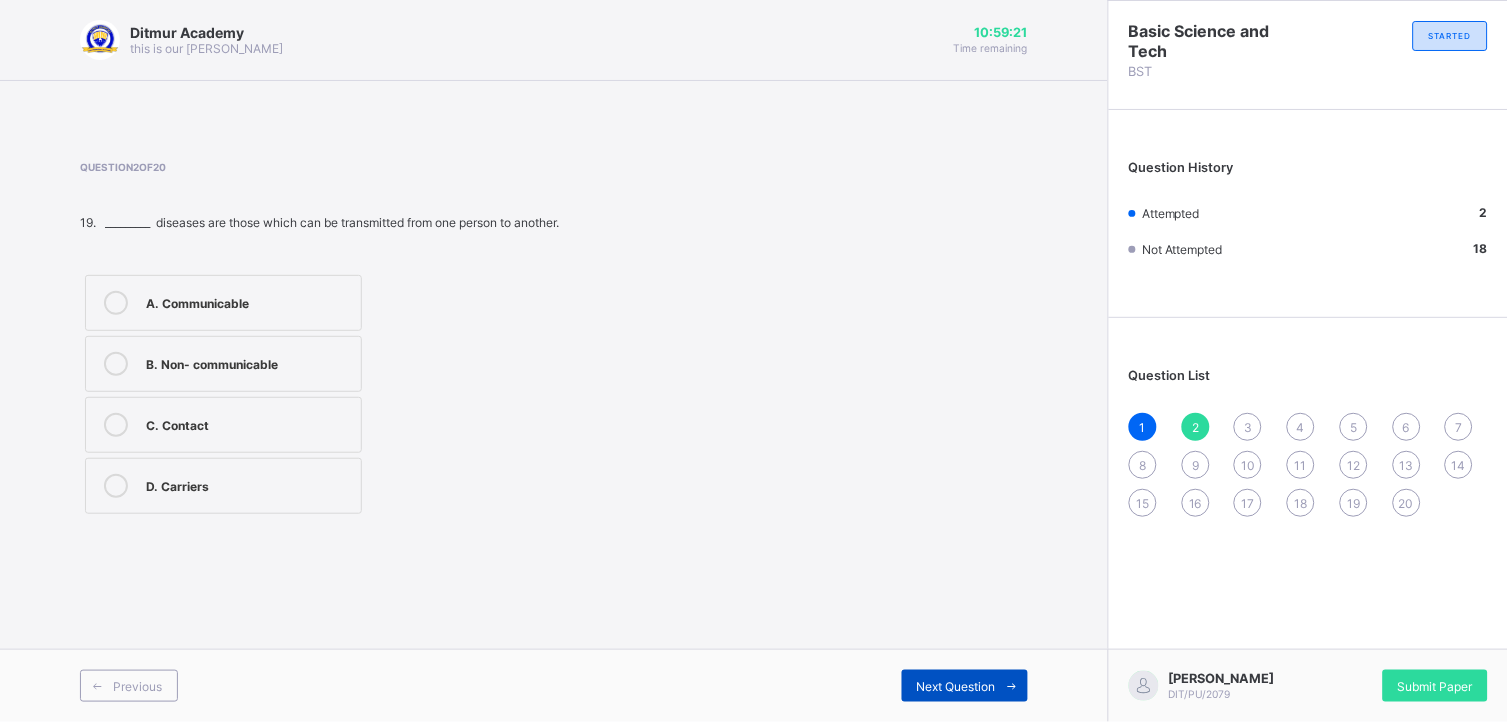 click on "Next Question" at bounding box center [956, 686] 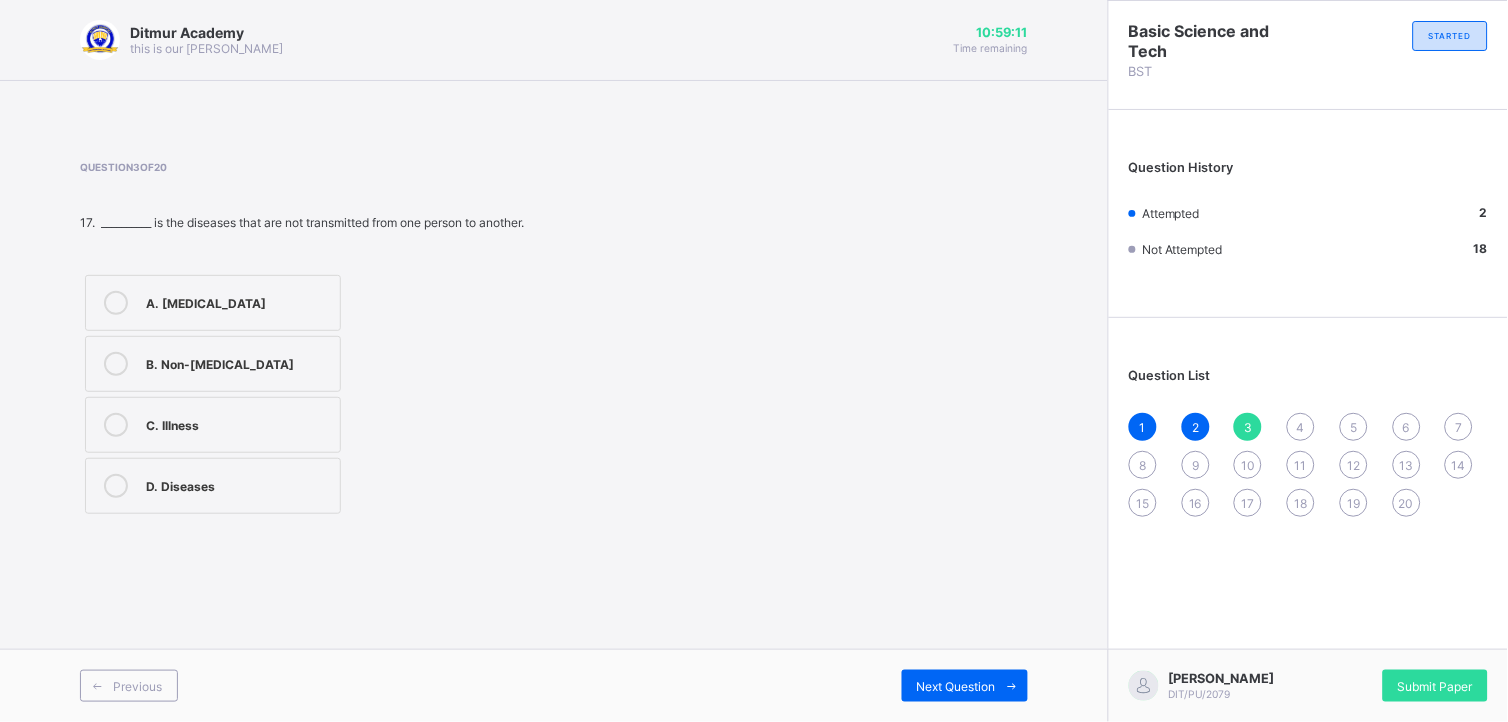 click on "B.  Non-[MEDICAL_DATA]" at bounding box center [238, 362] 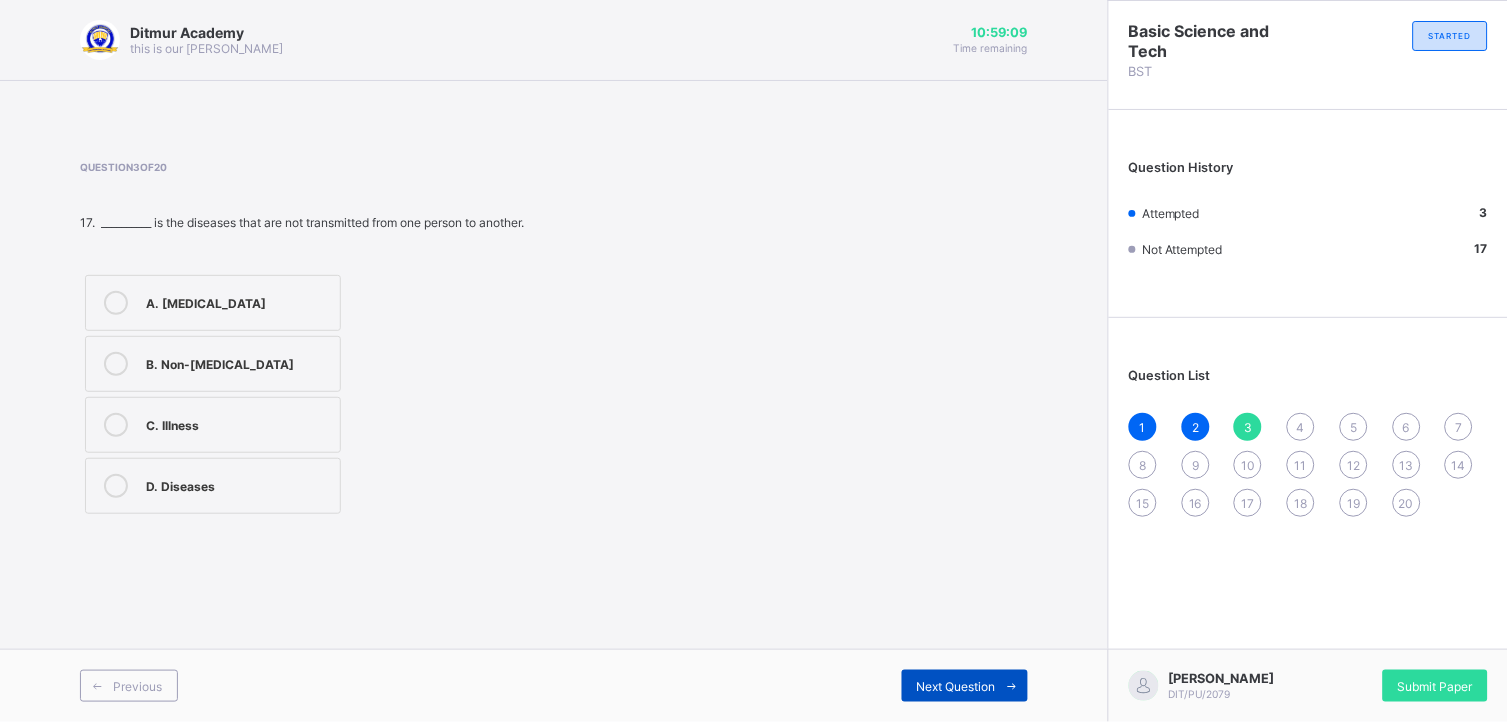 click on "Next Question" at bounding box center [956, 686] 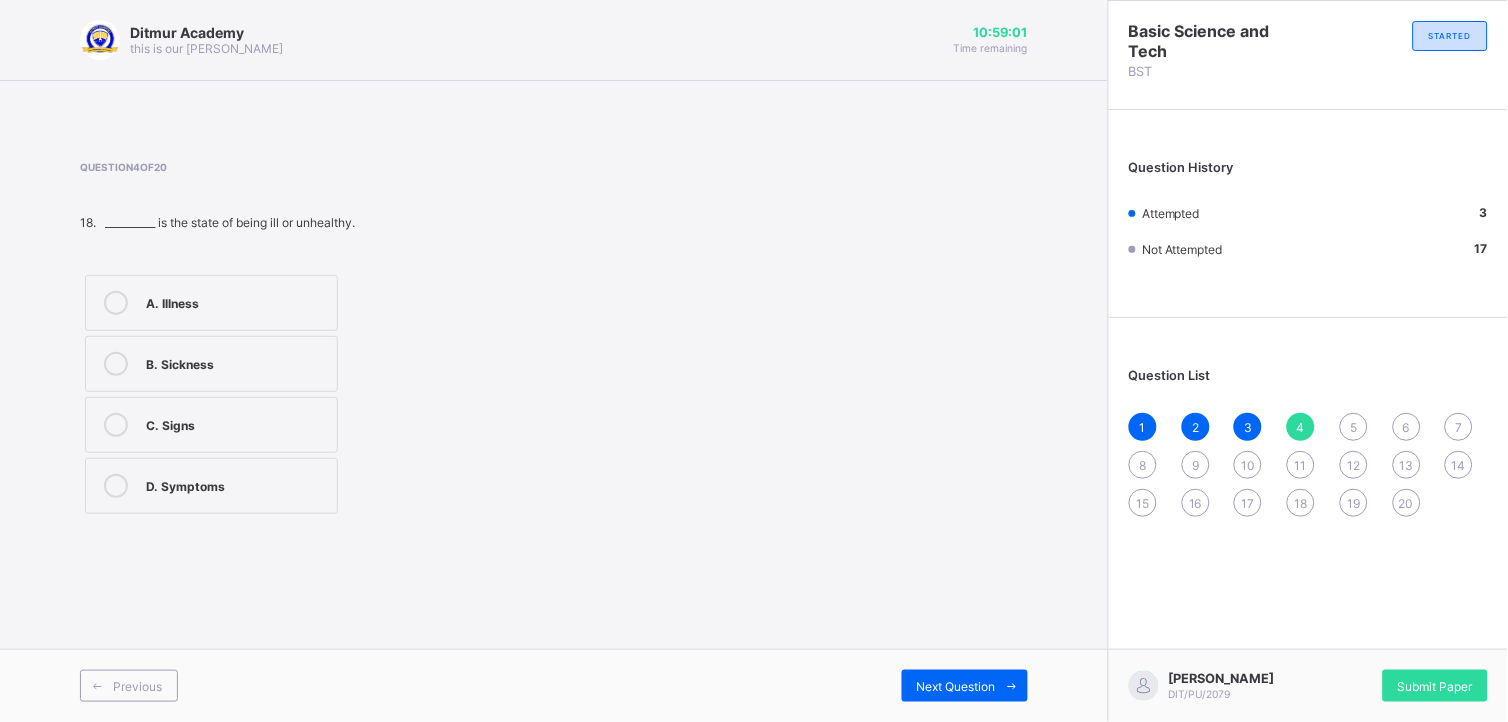 click on "B.   Sickness" at bounding box center (236, 362) 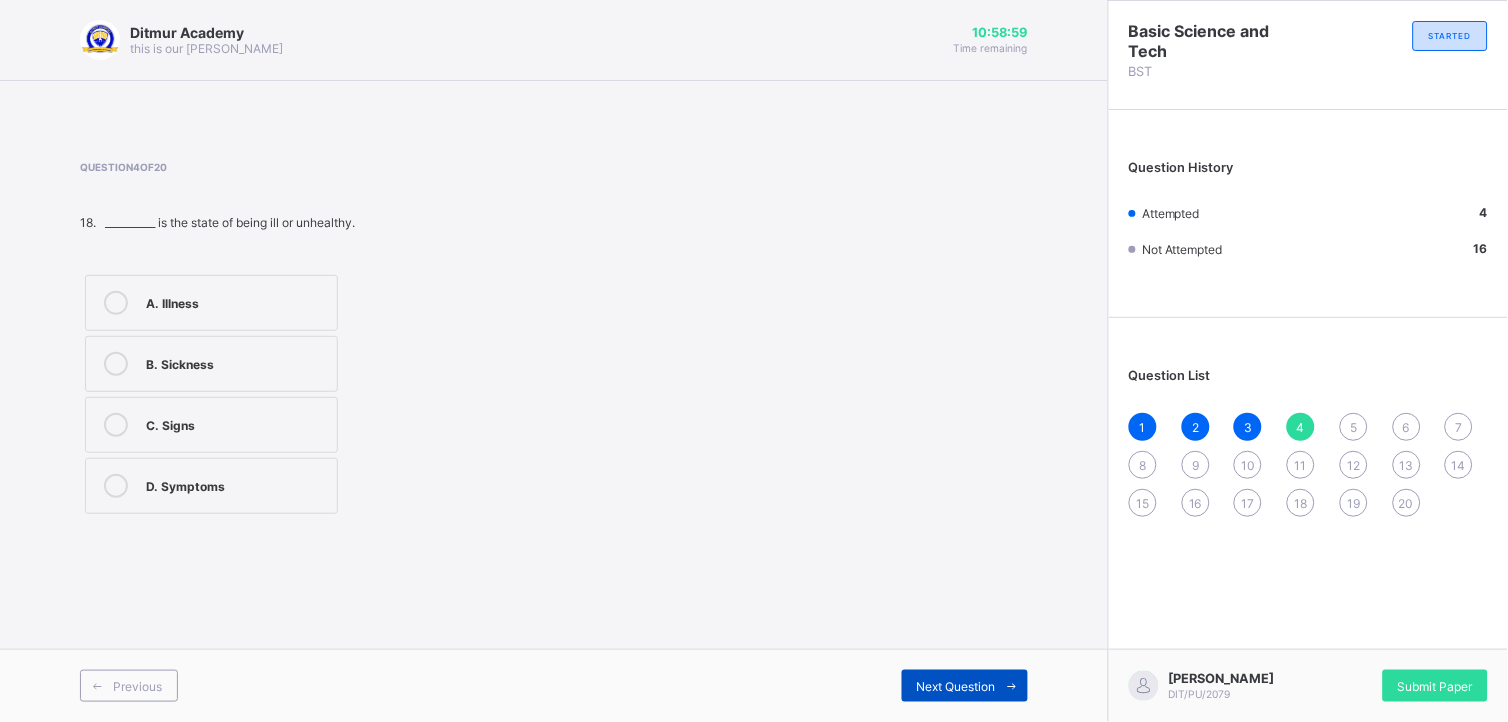 click on "Next Question" at bounding box center [956, 686] 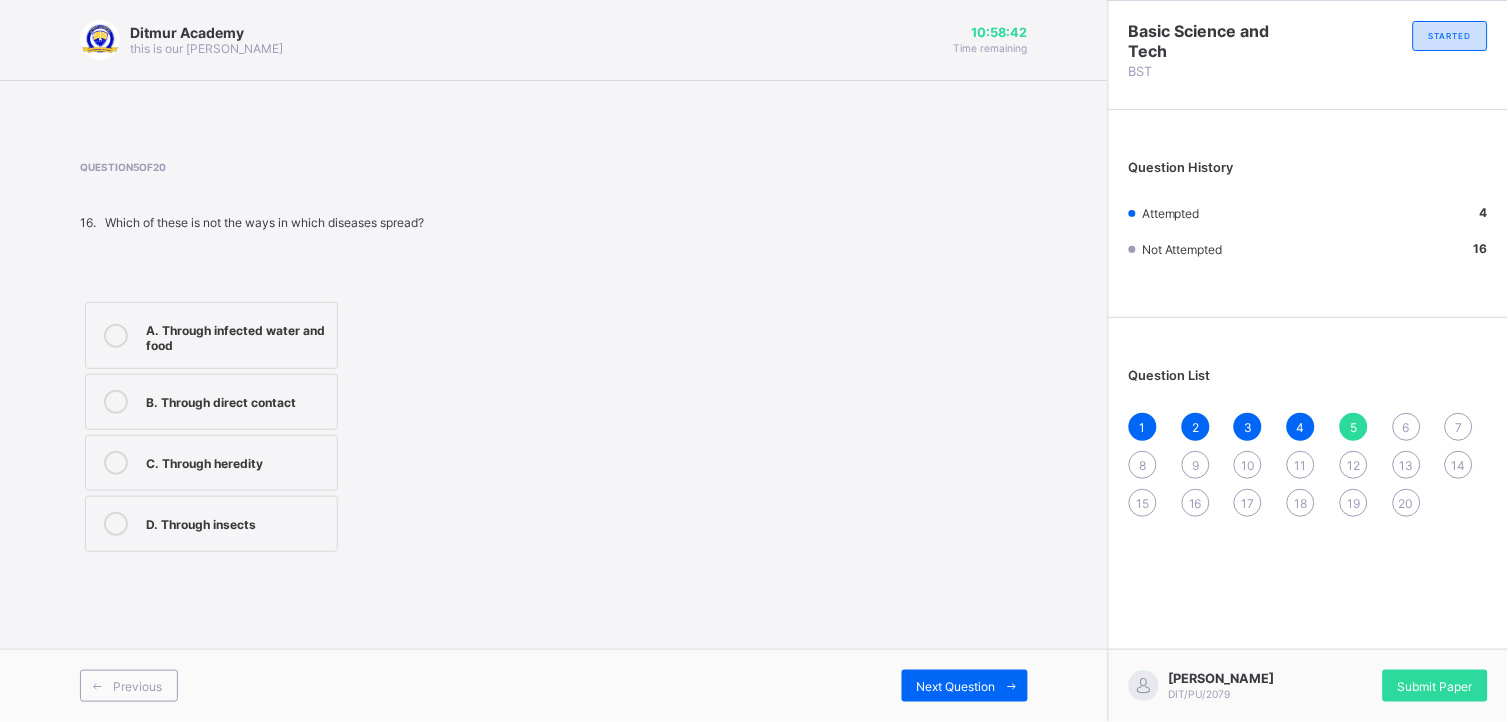 click on "C.  Through heredity" at bounding box center [236, 461] 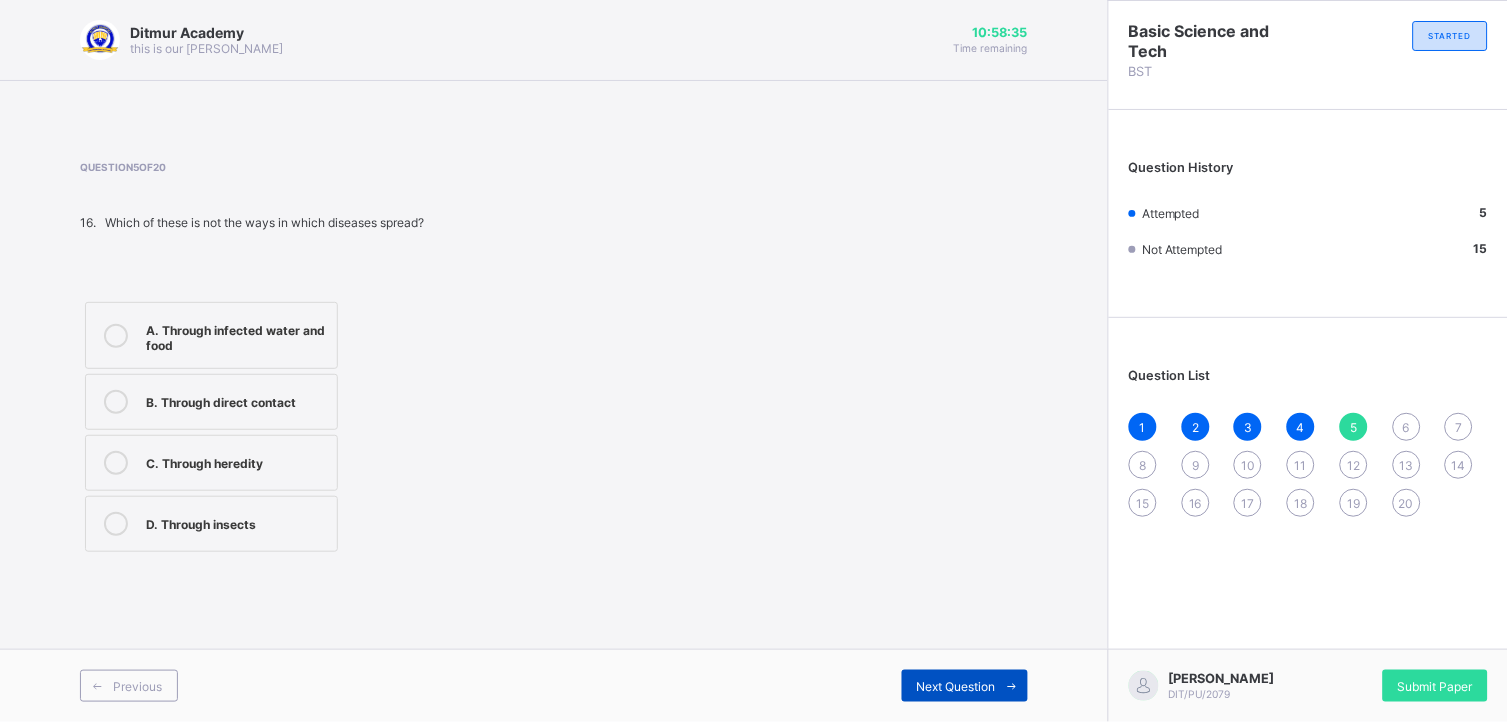 click on "Next Question" at bounding box center (965, 686) 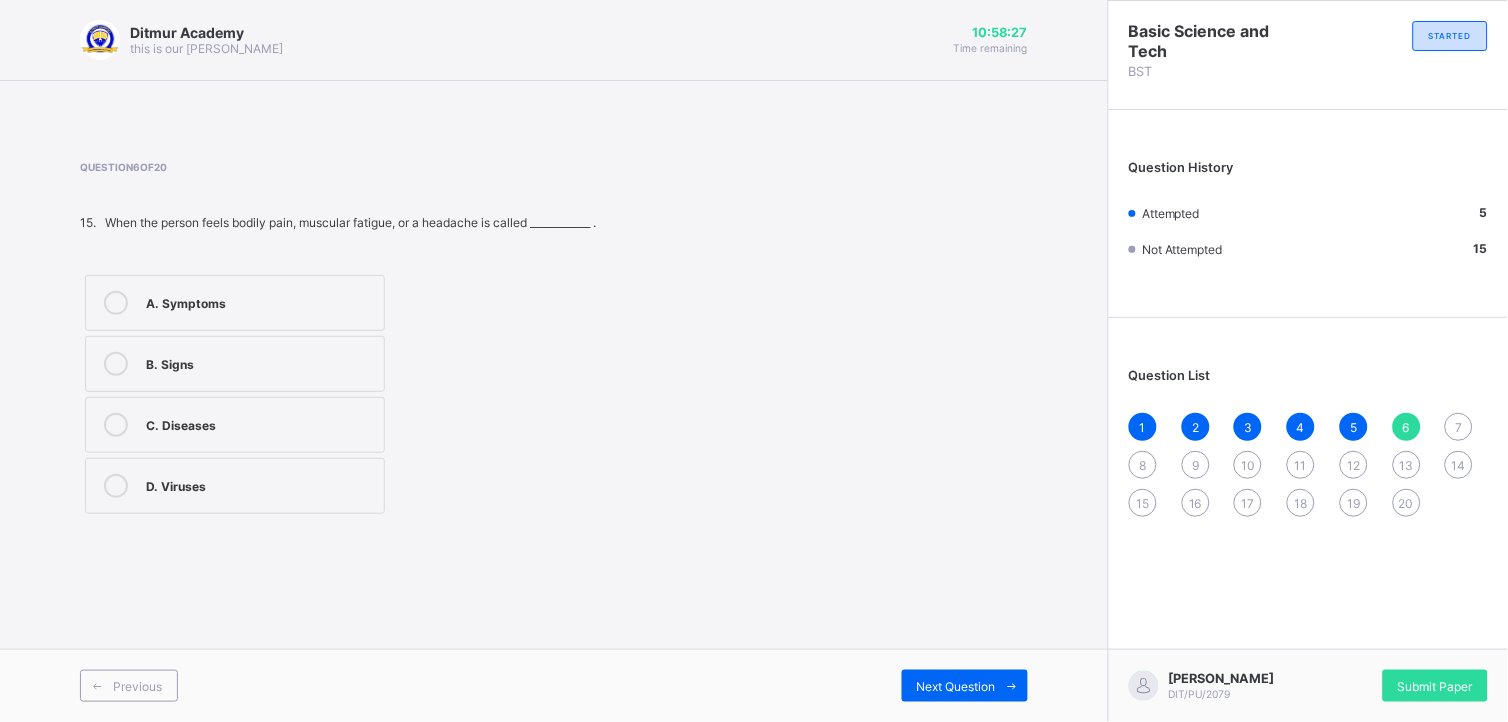 click on "A.   Symptoms" at bounding box center [235, 303] 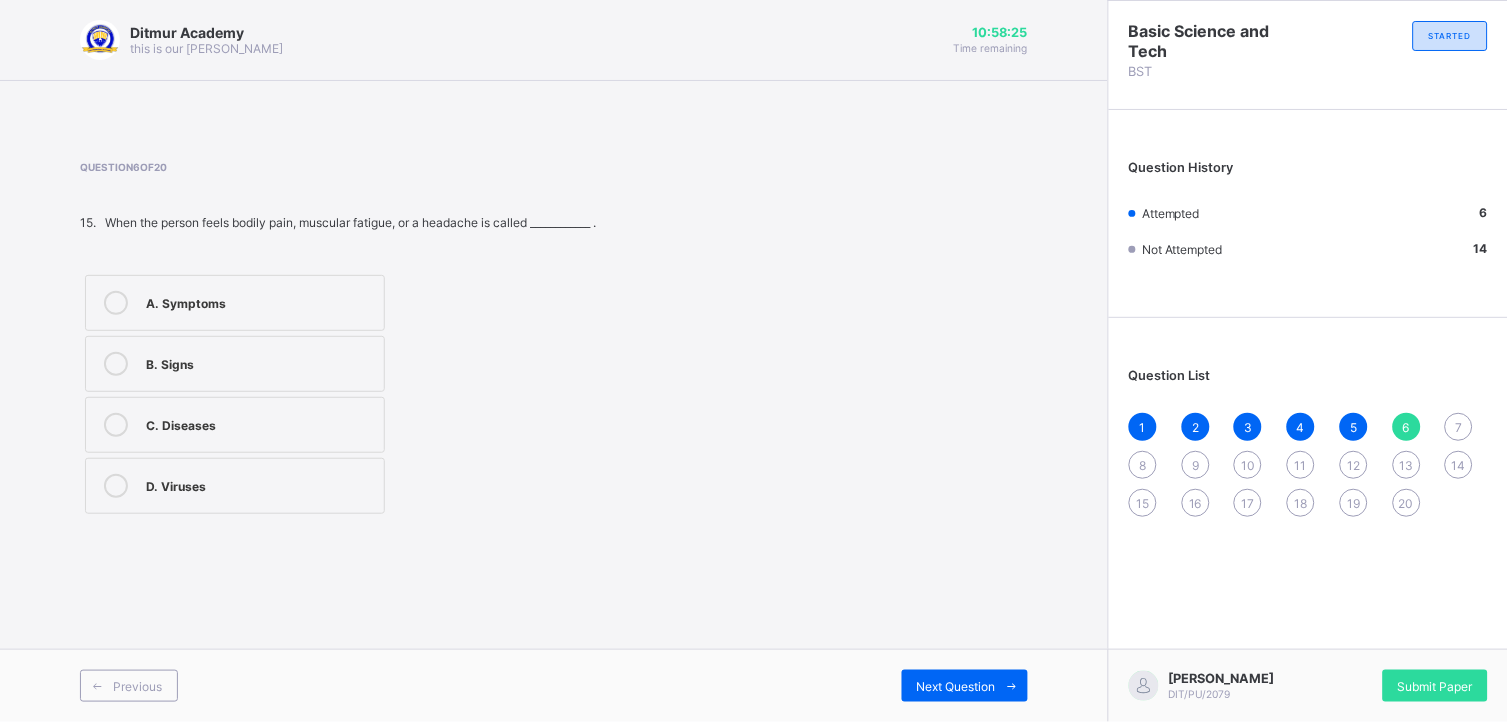 click on "Previous Next Question" at bounding box center (554, 685) 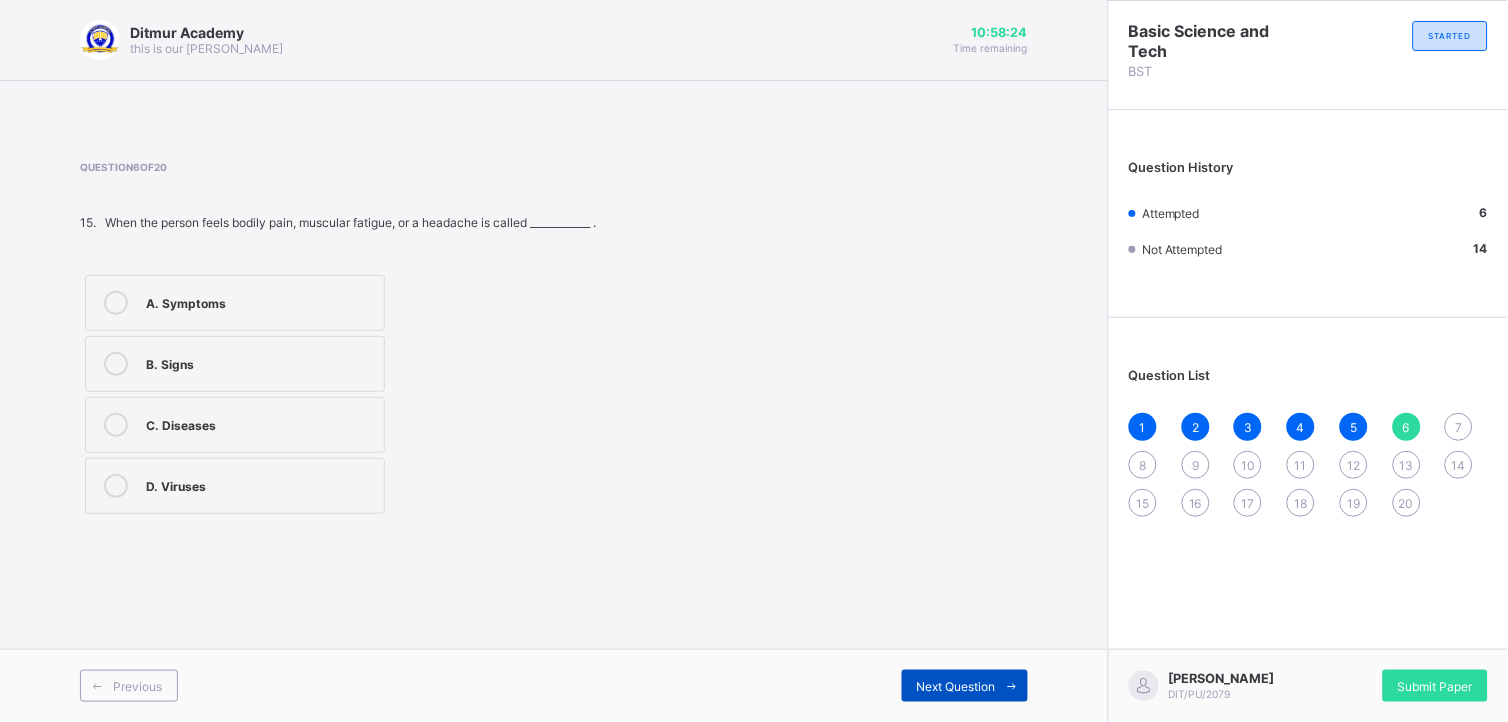 click on "Next Question" at bounding box center (956, 686) 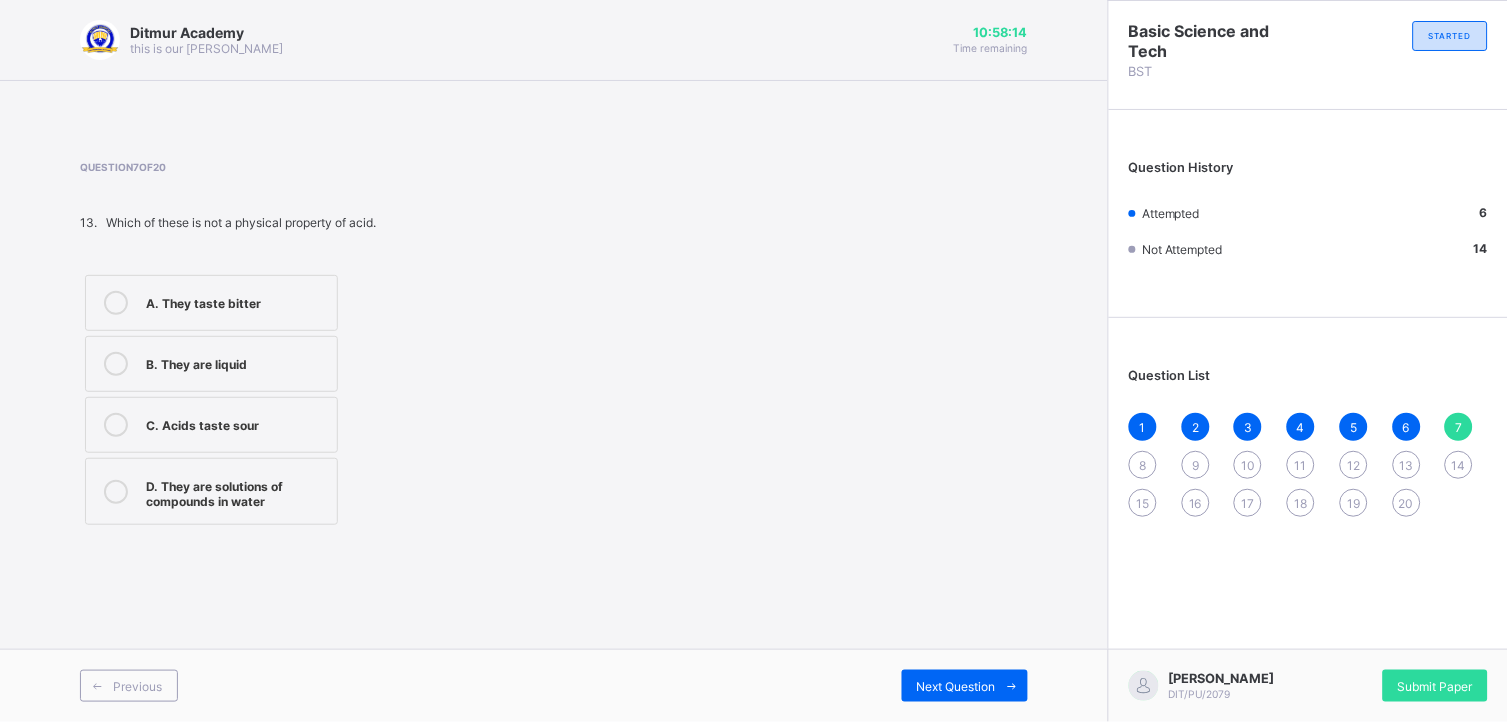 click on "A.  They taste bitter" at bounding box center (236, 301) 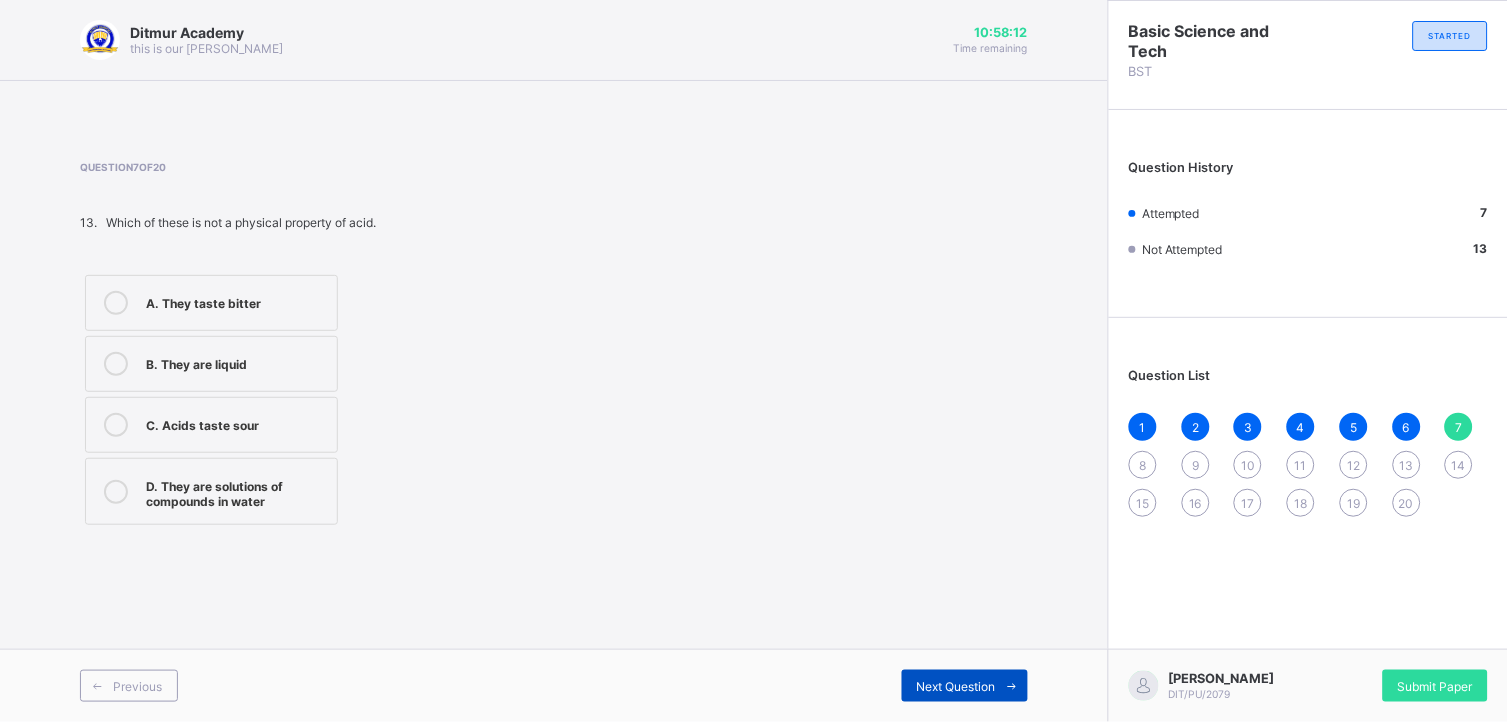 click on "Next Question" at bounding box center (965, 686) 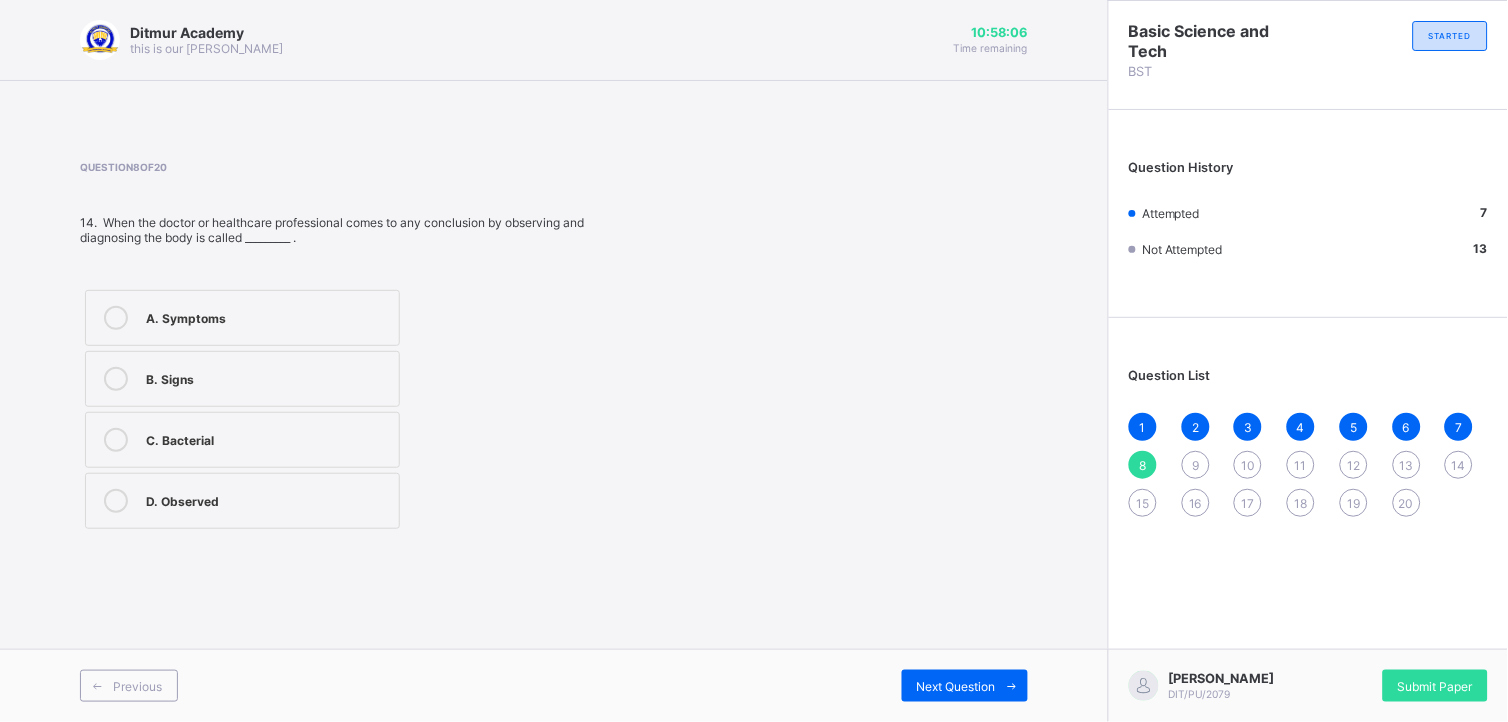 click on "B.  Signs" at bounding box center [267, 377] 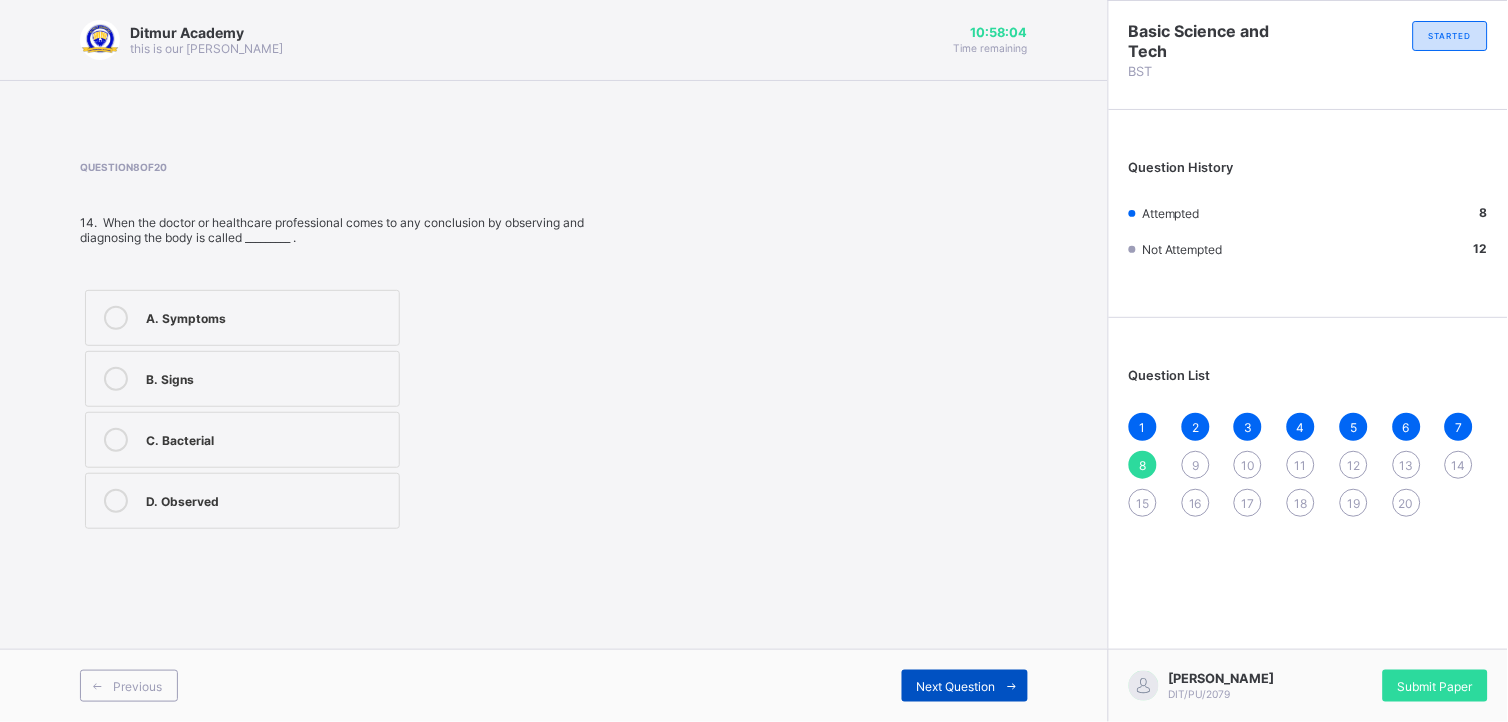 click on "Next Question" at bounding box center (956, 686) 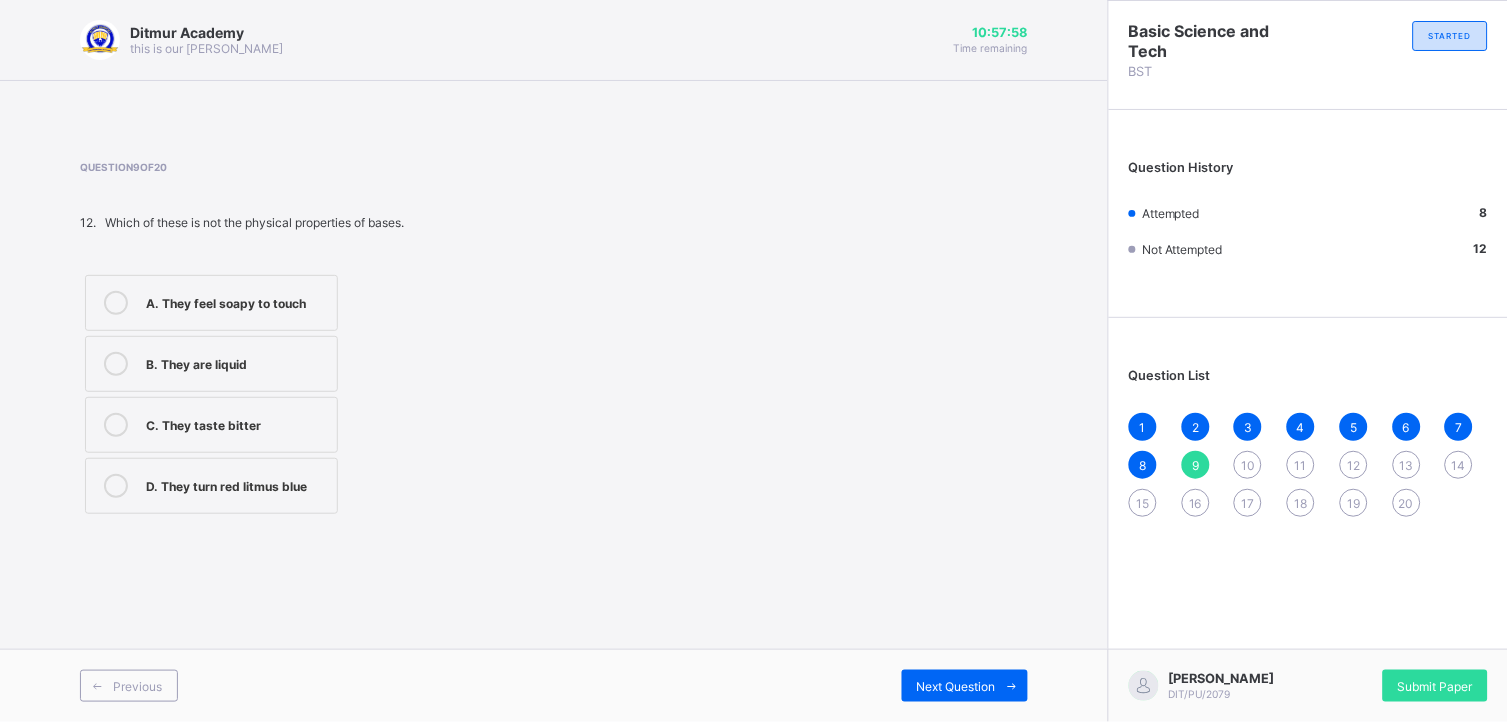 click on "B.  They are liquid" at bounding box center (236, 362) 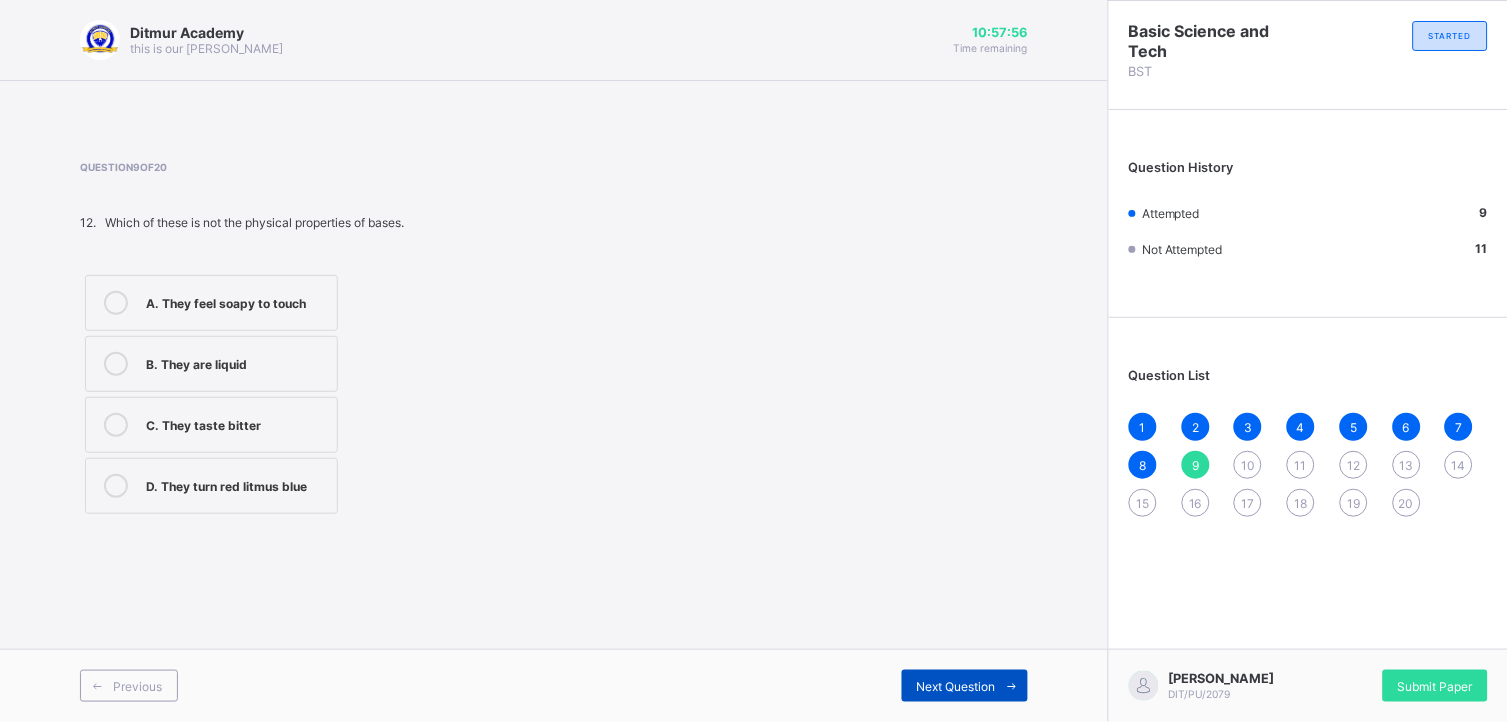 click at bounding box center (1012, 686) 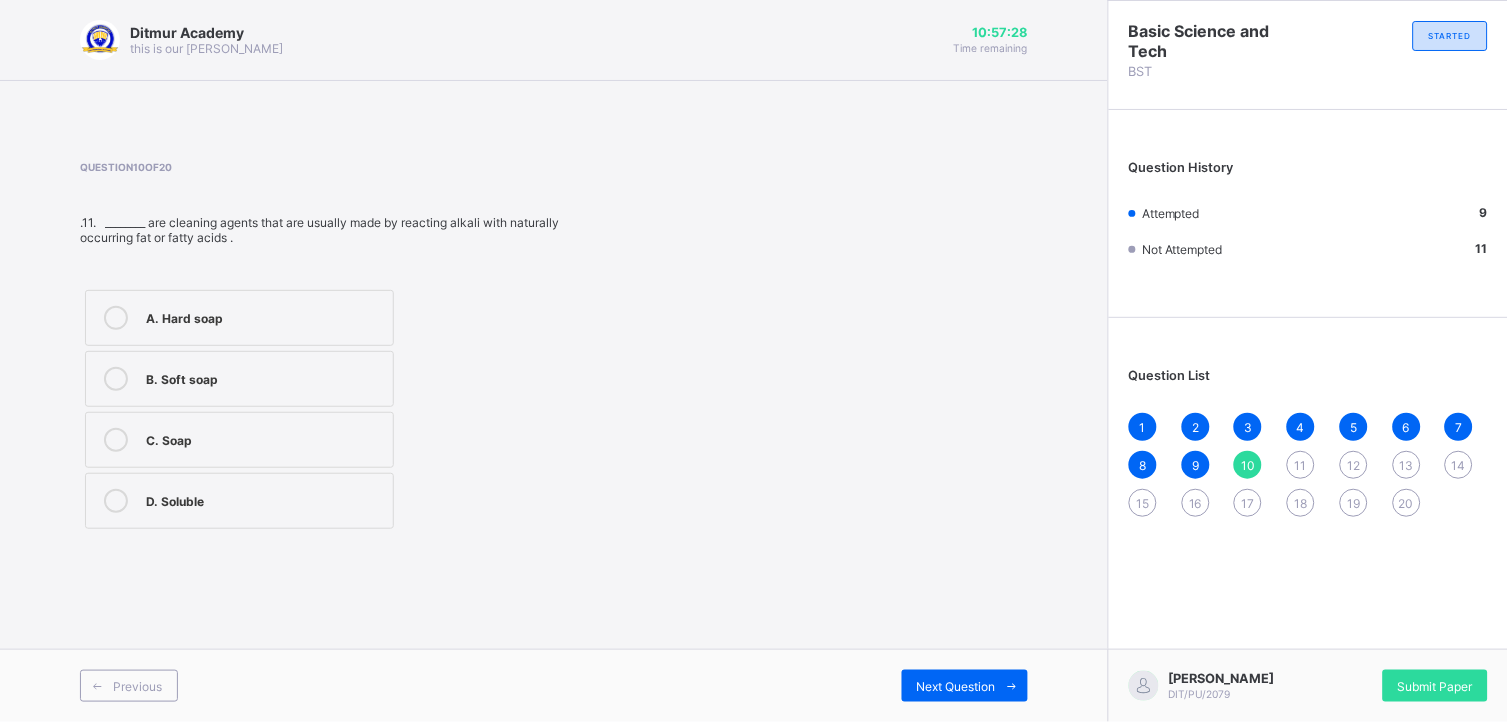 click on "C.    Soap" at bounding box center [264, 438] 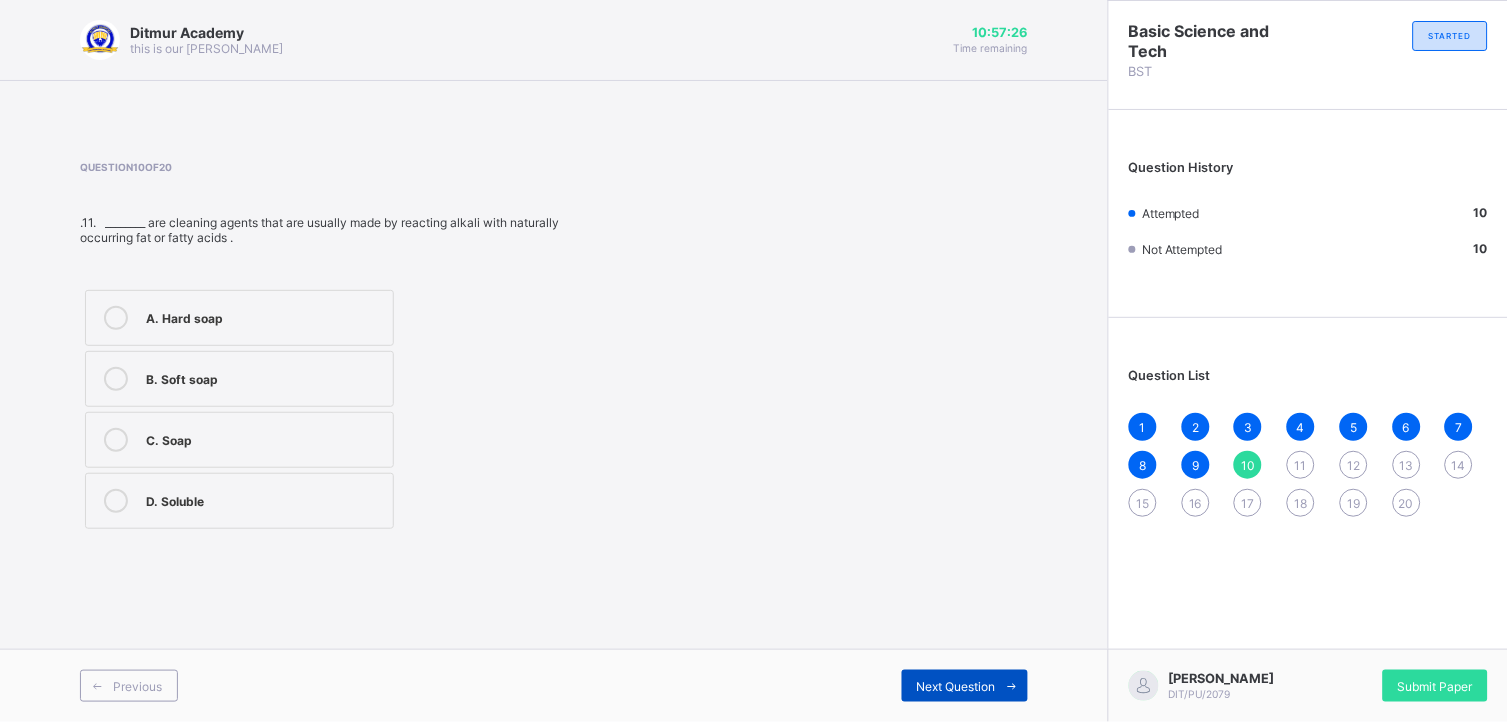 click on "Next Question" at bounding box center (956, 686) 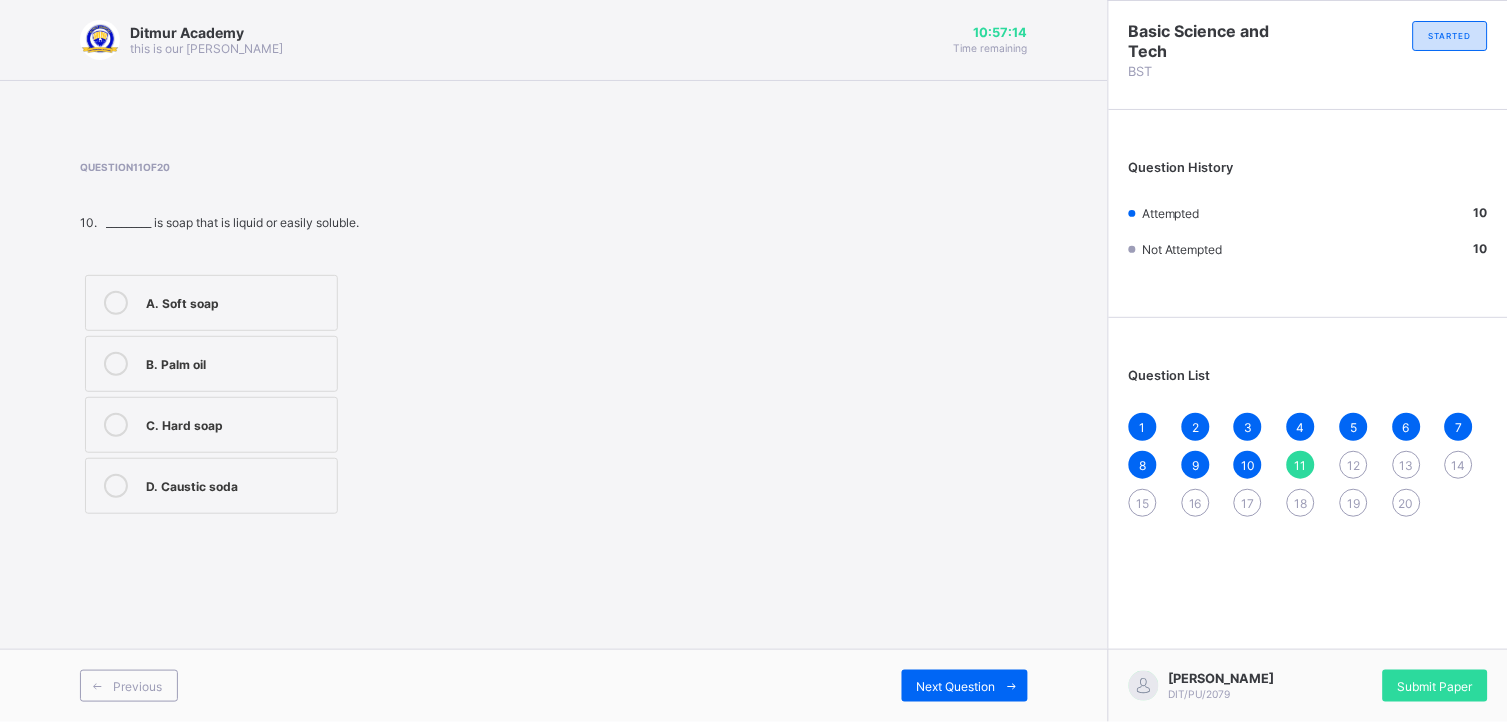 click on "A.  Soft soap" at bounding box center (211, 303) 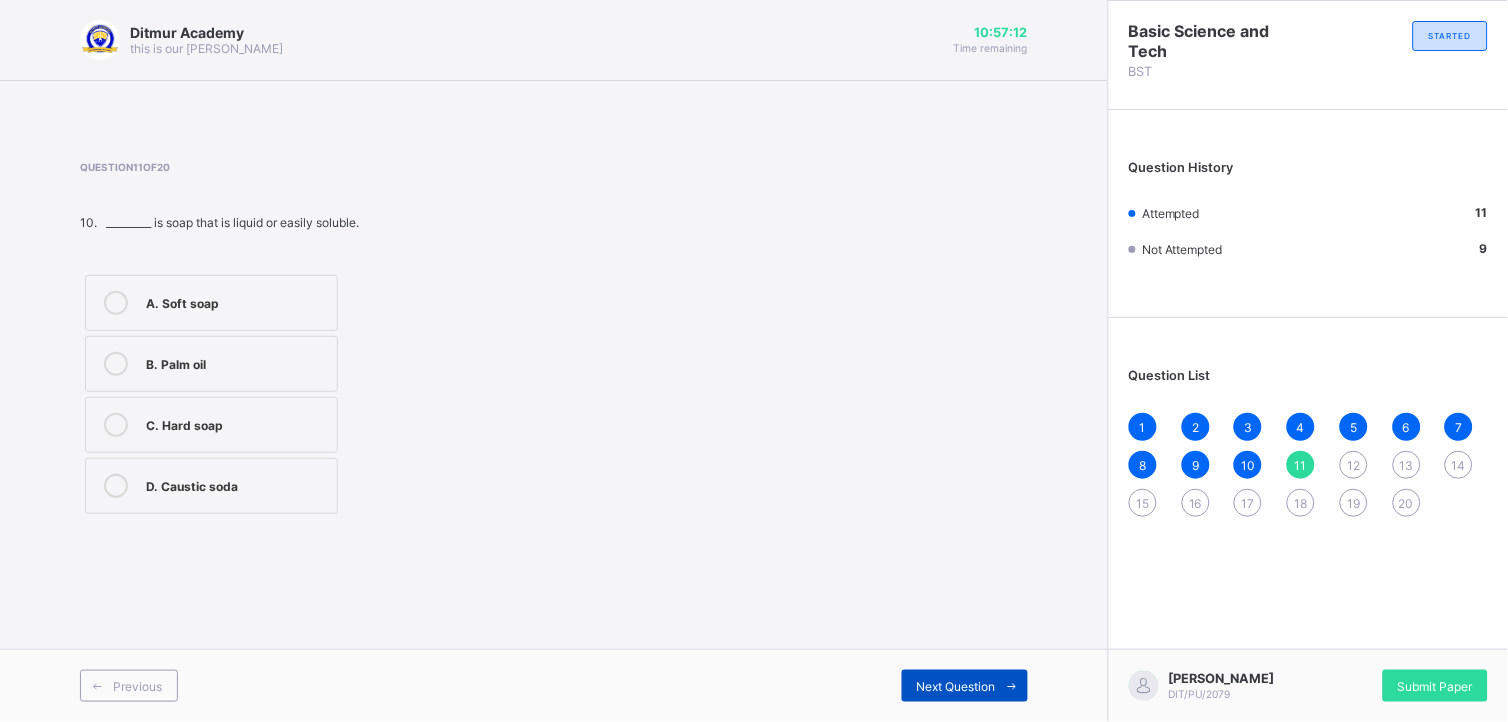 click on "Next Question" at bounding box center (956, 686) 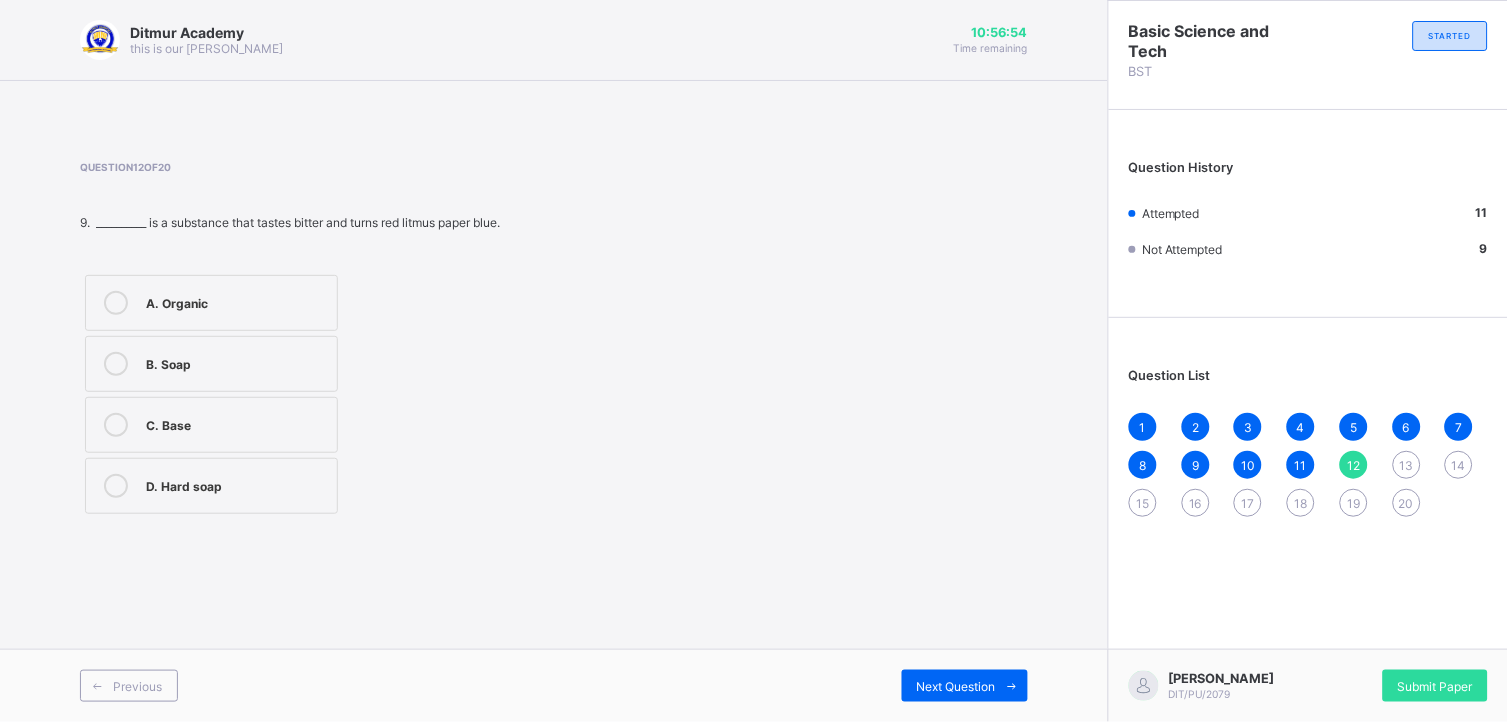 click on "C.  Base" at bounding box center (236, 423) 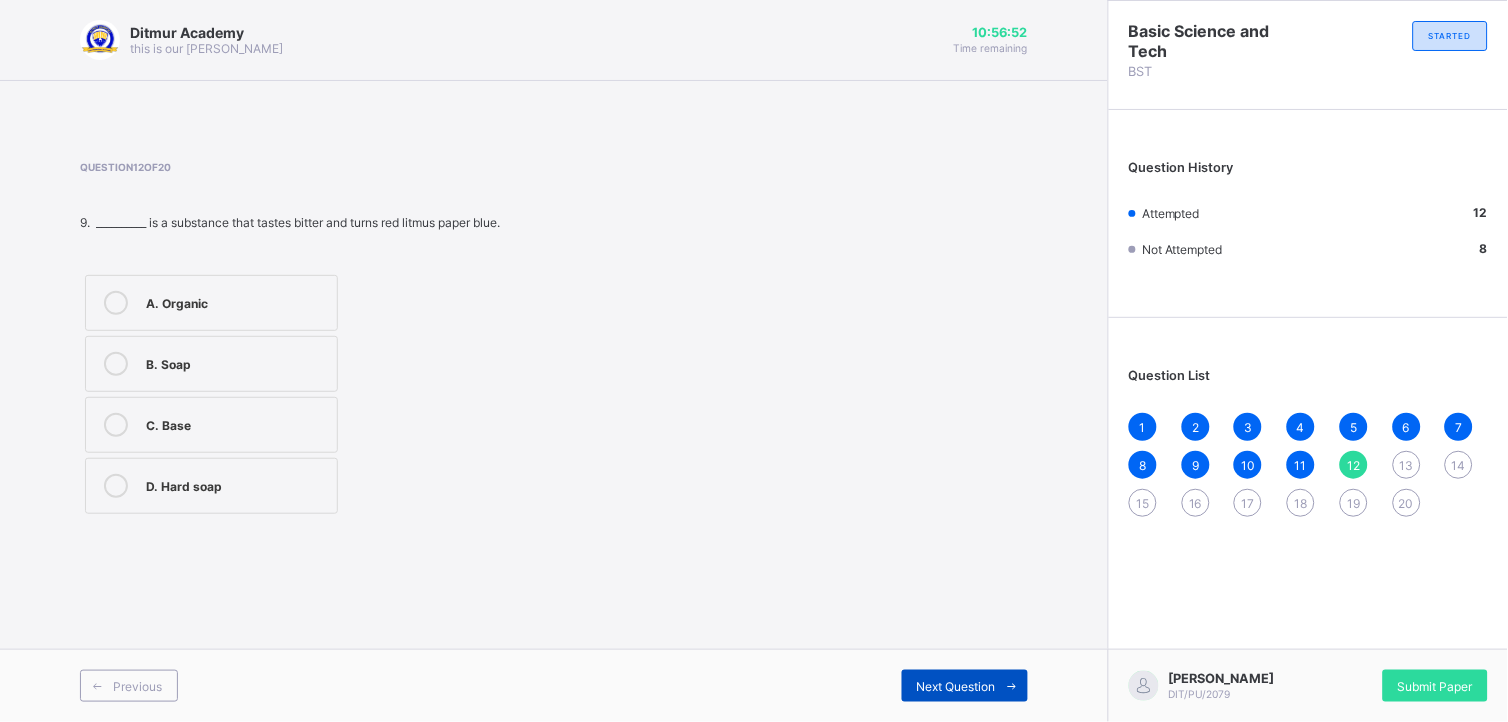 click on "Next Question" at bounding box center (965, 686) 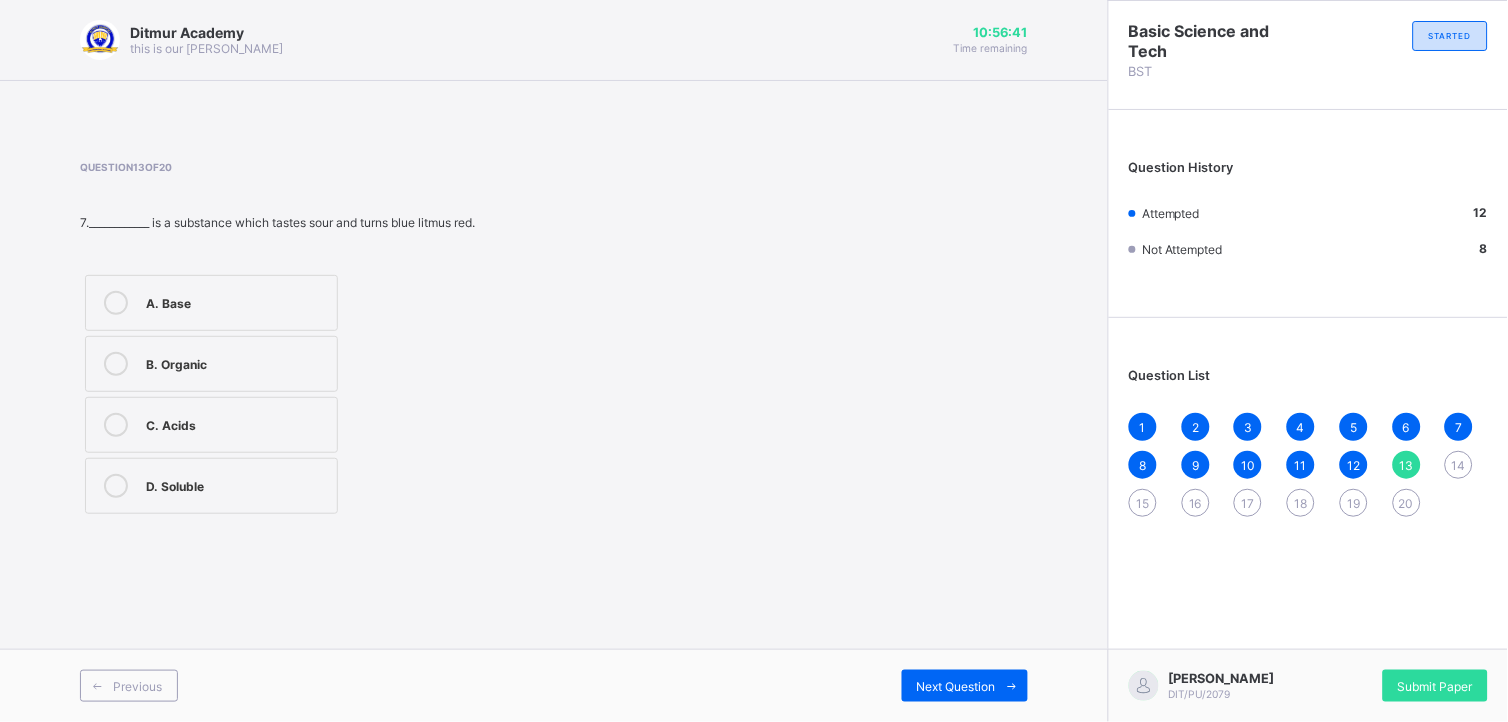 click on "C.  Acids" at bounding box center (211, 425) 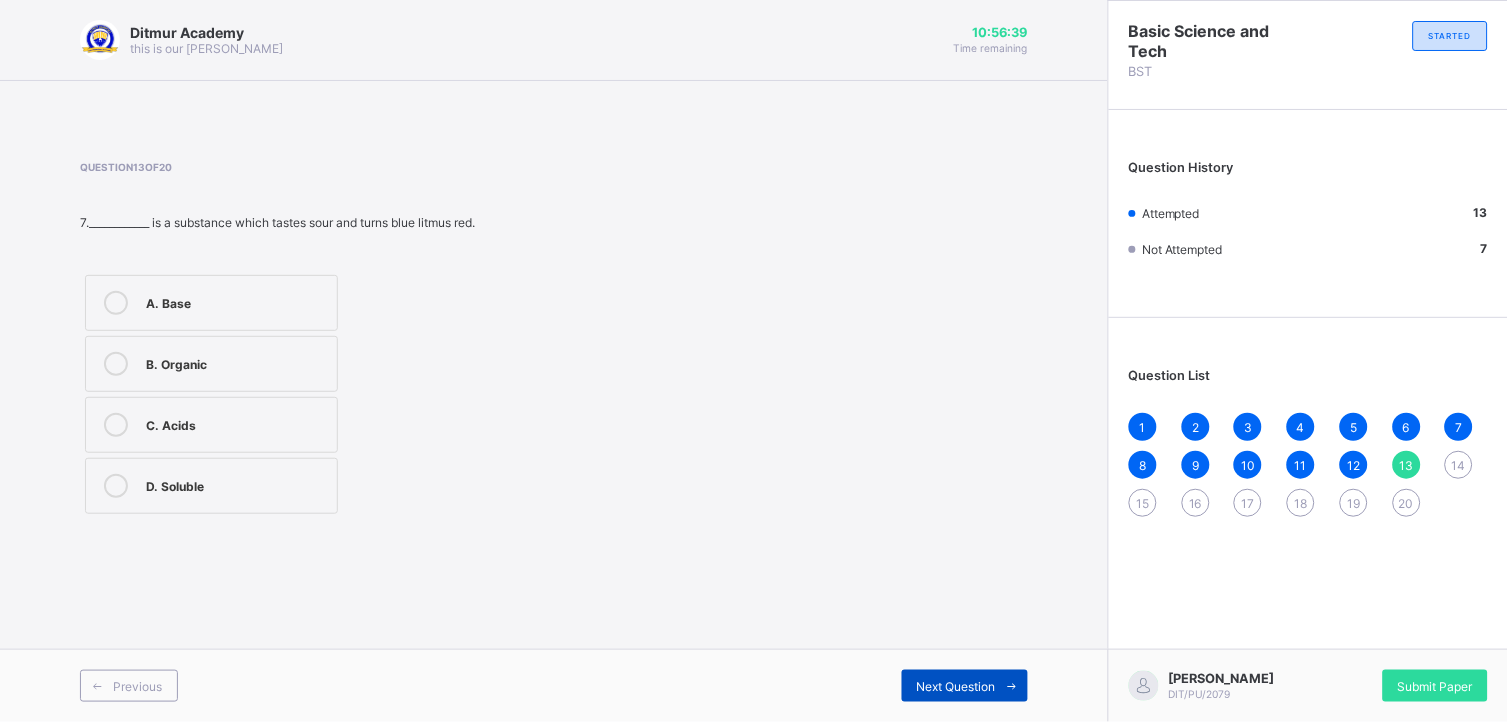 click on "Next Question" at bounding box center [956, 686] 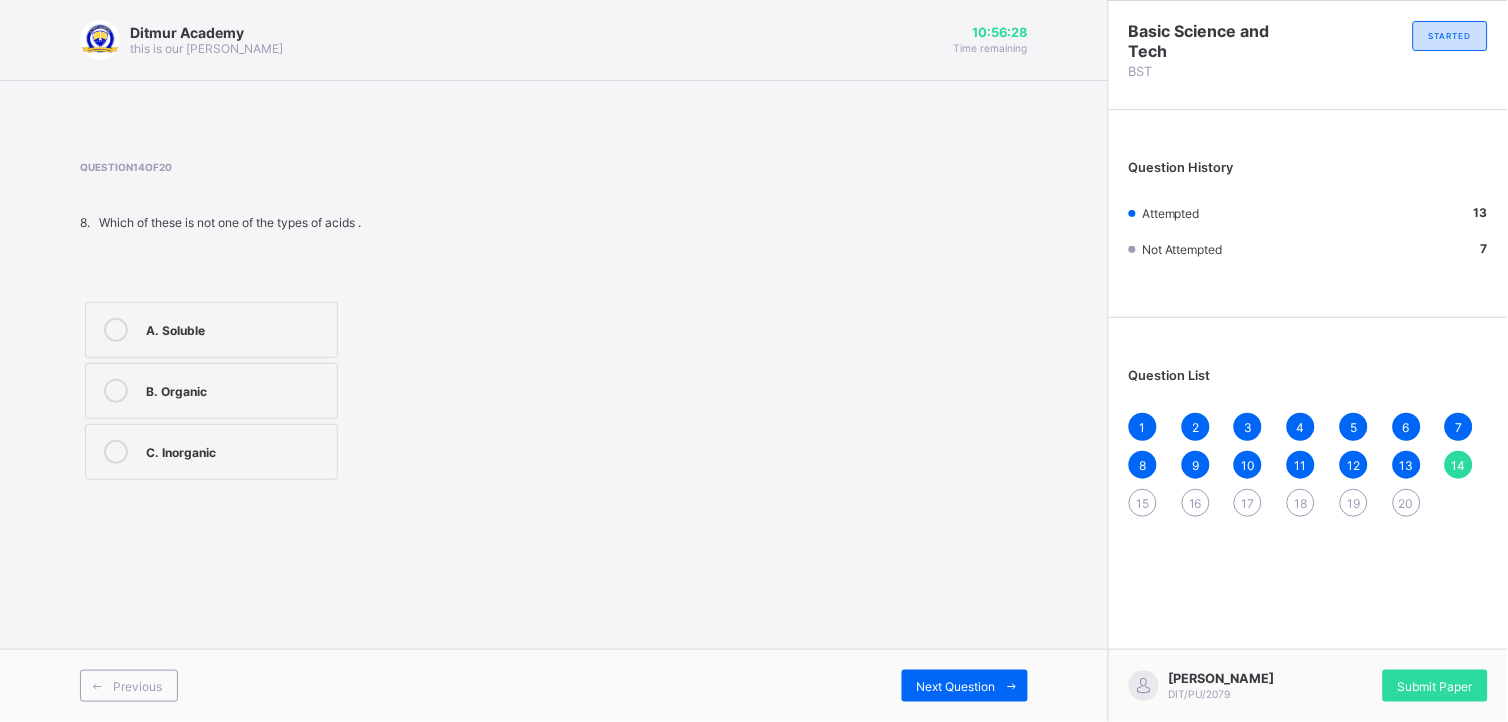 click on "A.   Soluble" at bounding box center (211, 330) 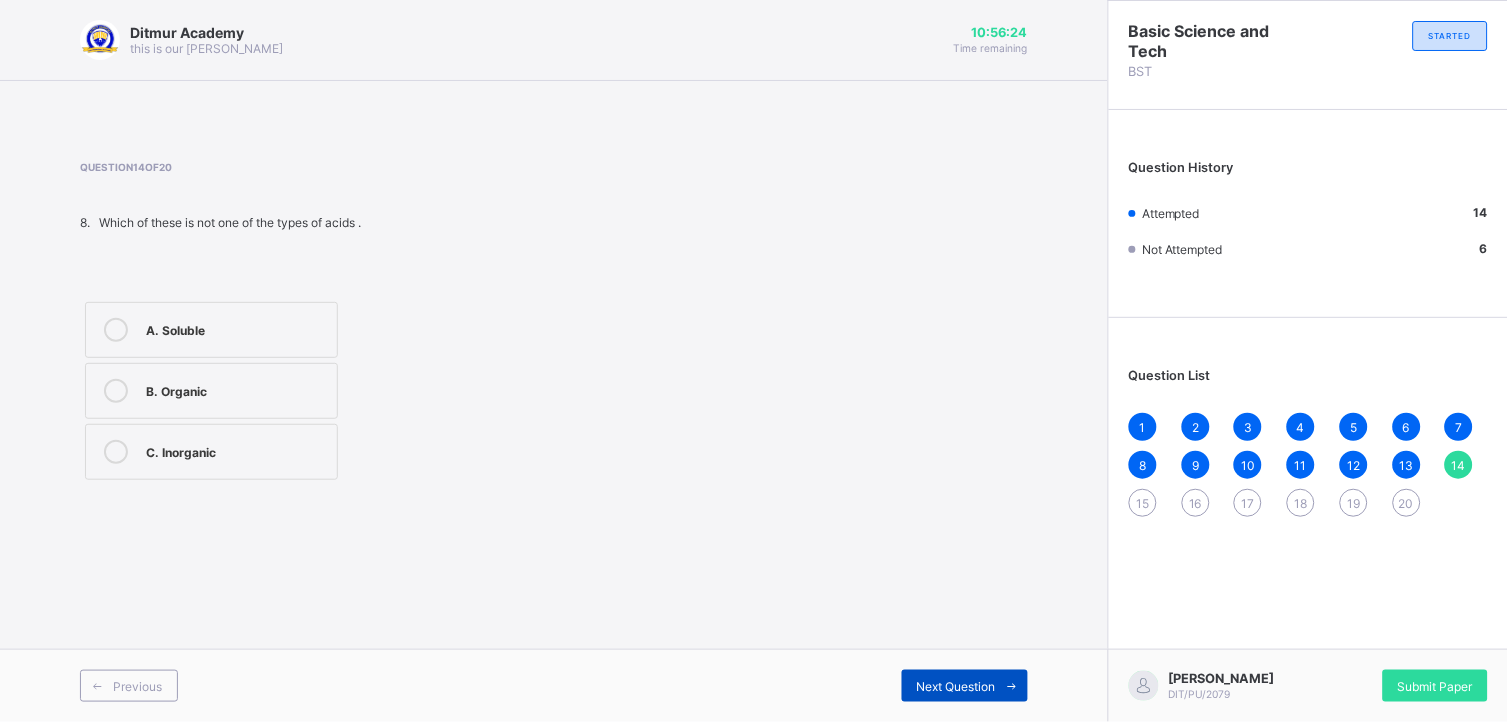 click on "Next Question" at bounding box center [956, 686] 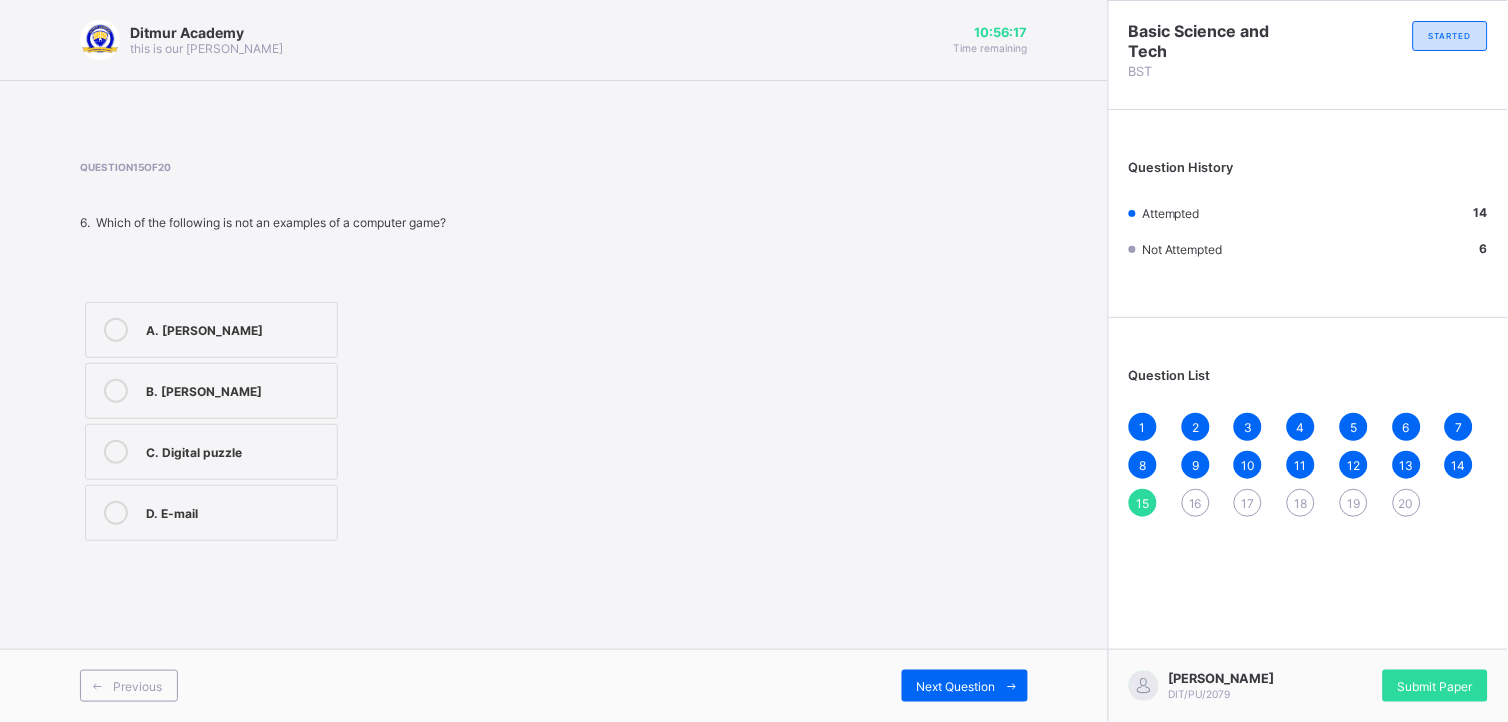click on "D.    E-mail" at bounding box center (236, 511) 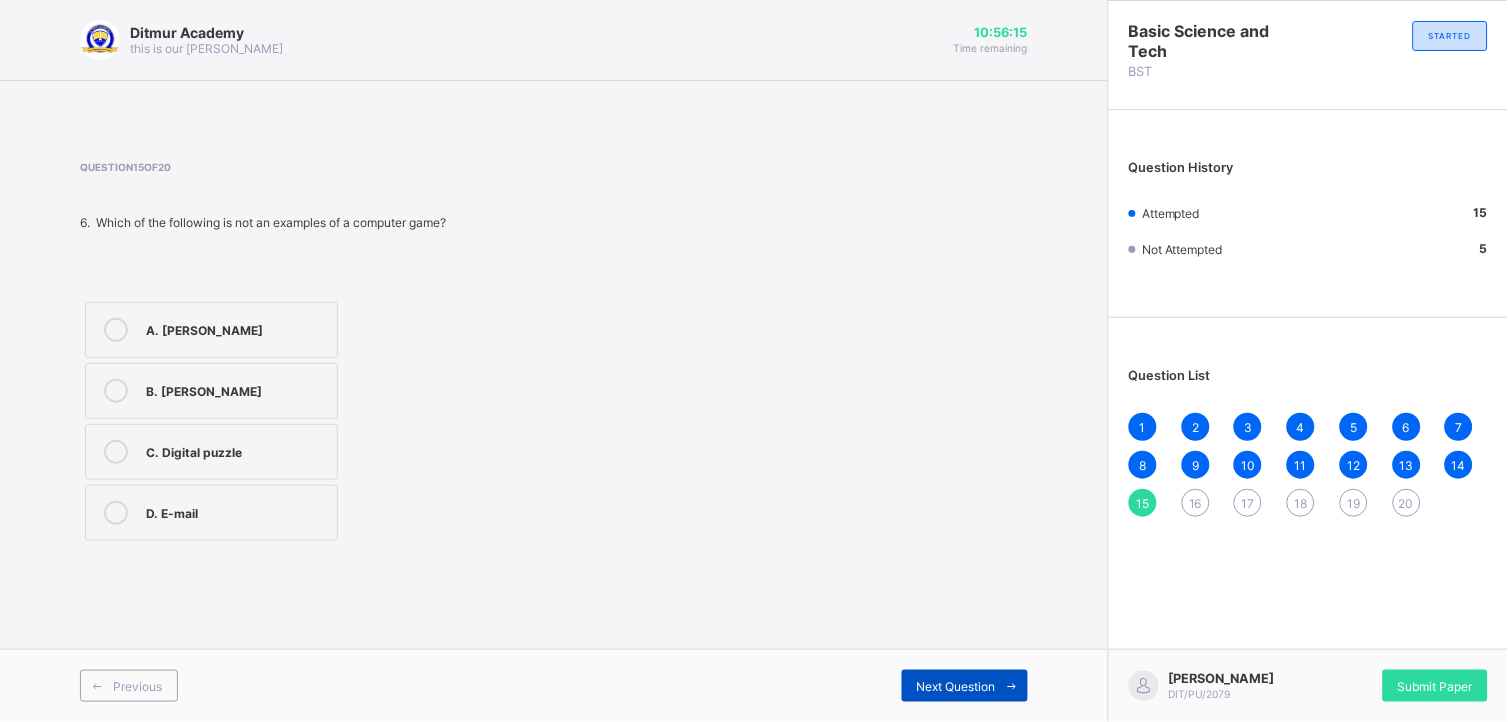 click on "Next Question" at bounding box center (956, 686) 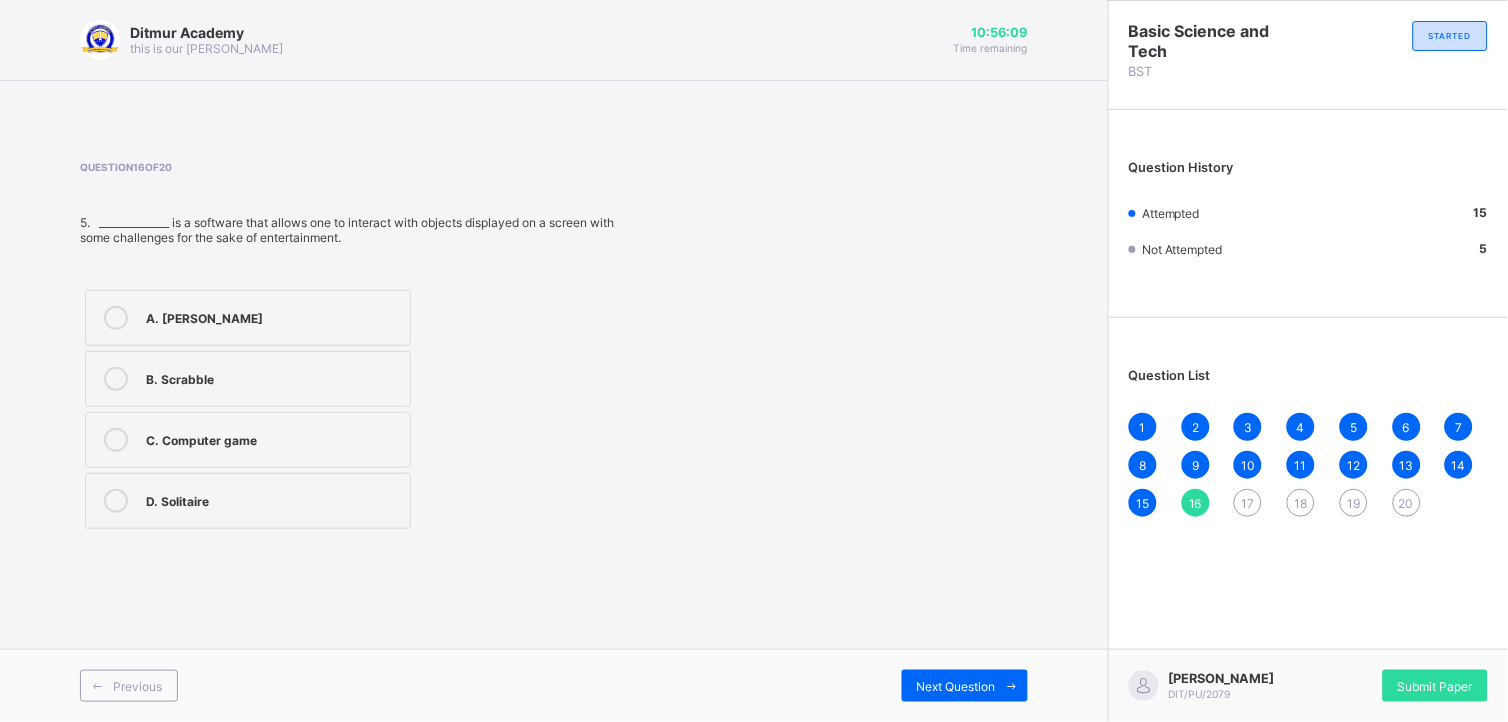 click on "C.  Computer game" at bounding box center (273, 438) 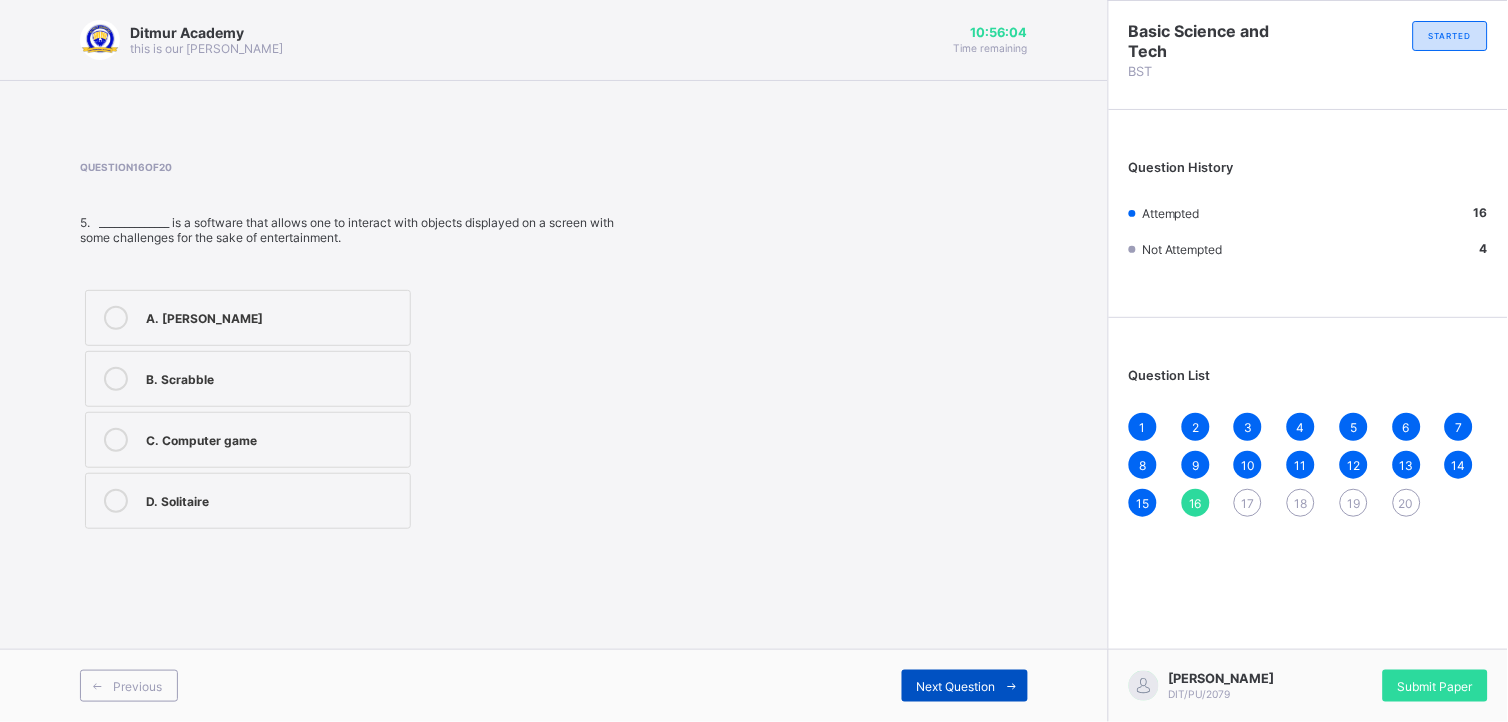 click on "Next Question" at bounding box center (965, 686) 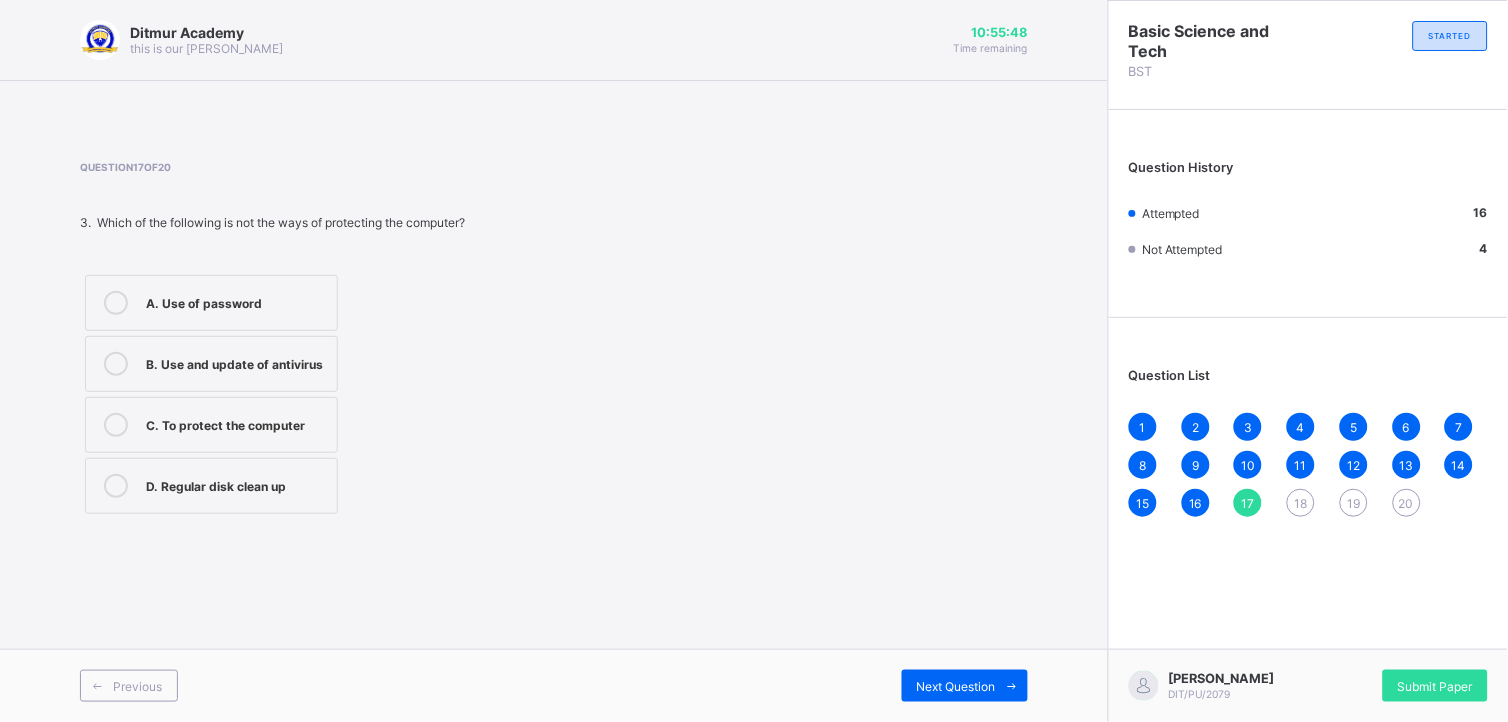 click on "D.  Regular disk clean up" at bounding box center [211, 486] 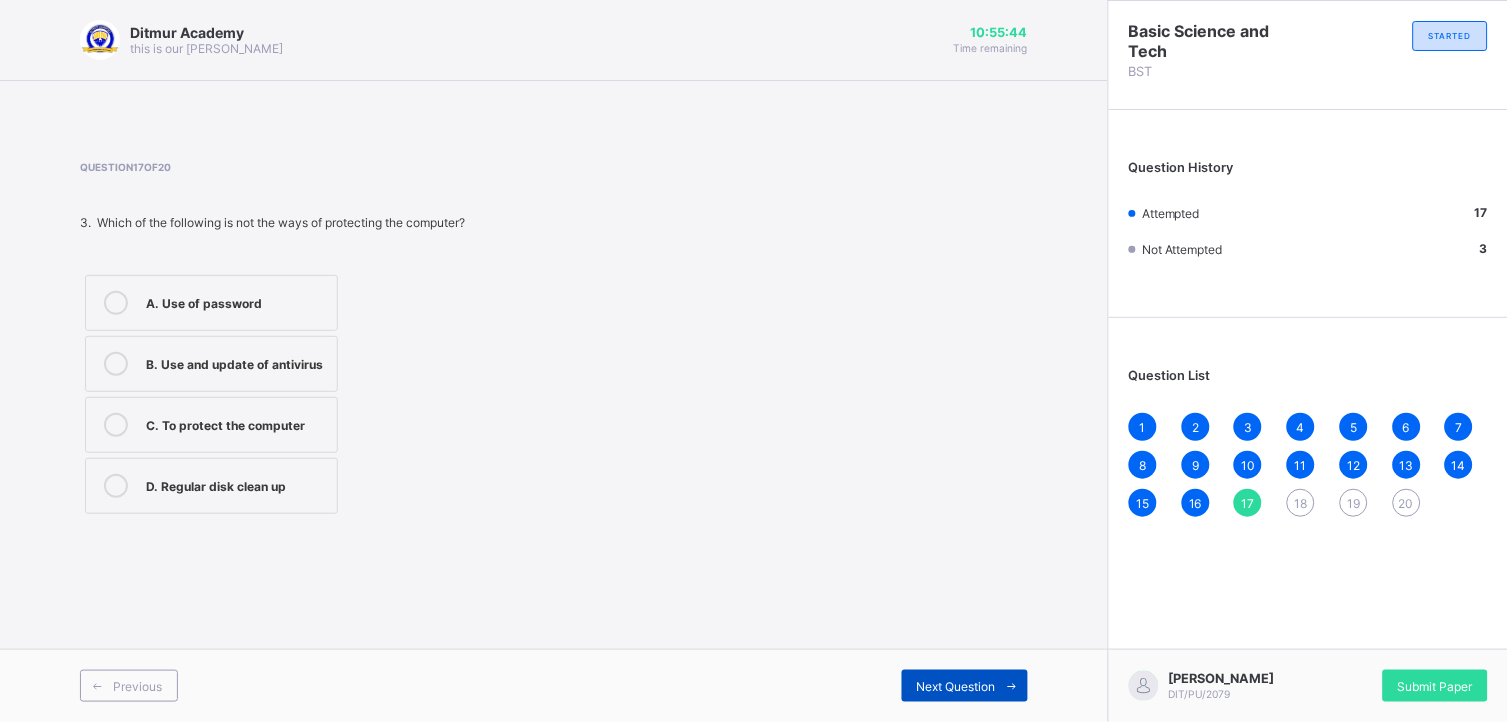 click on "Next Question" at bounding box center [956, 686] 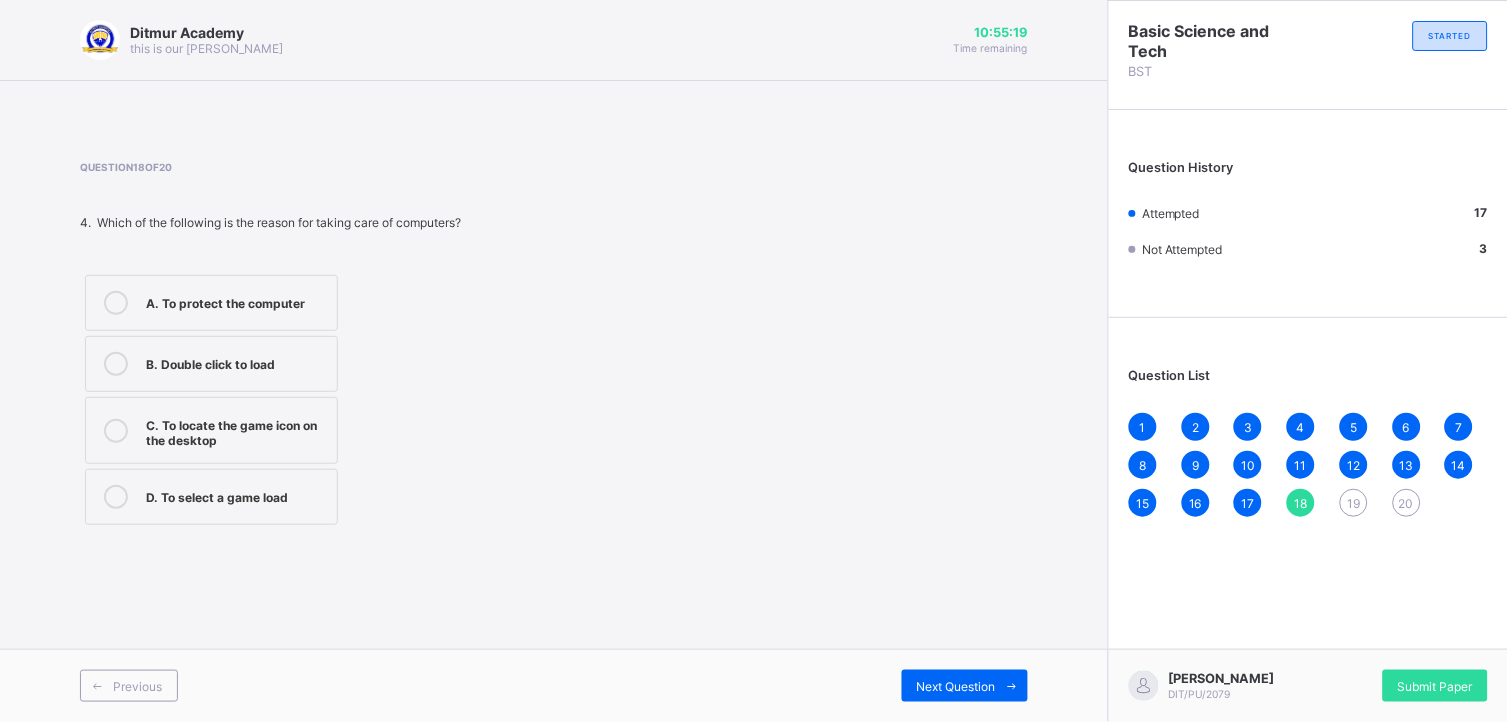 click on "A.  To protect the computer" at bounding box center (211, 303) 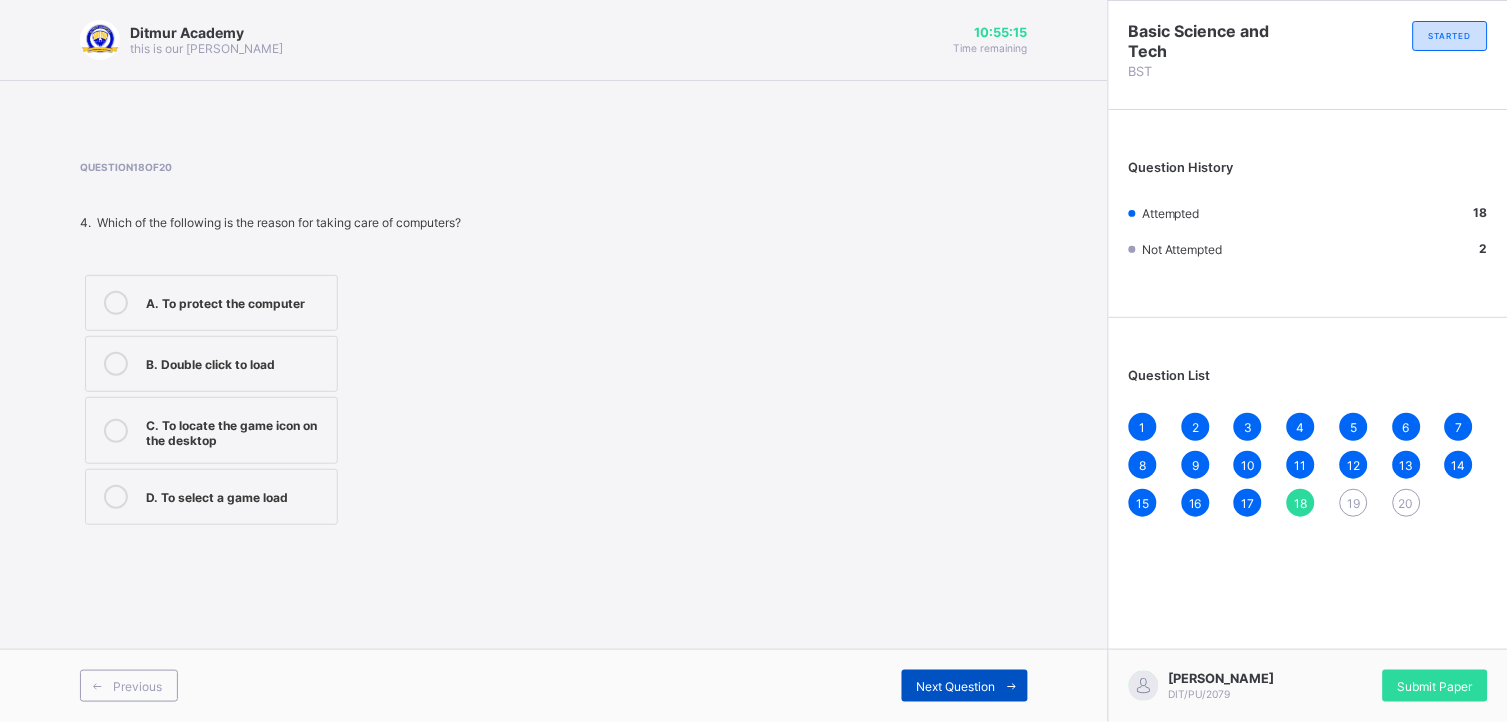 click on "Next Question" at bounding box center [965, 686] 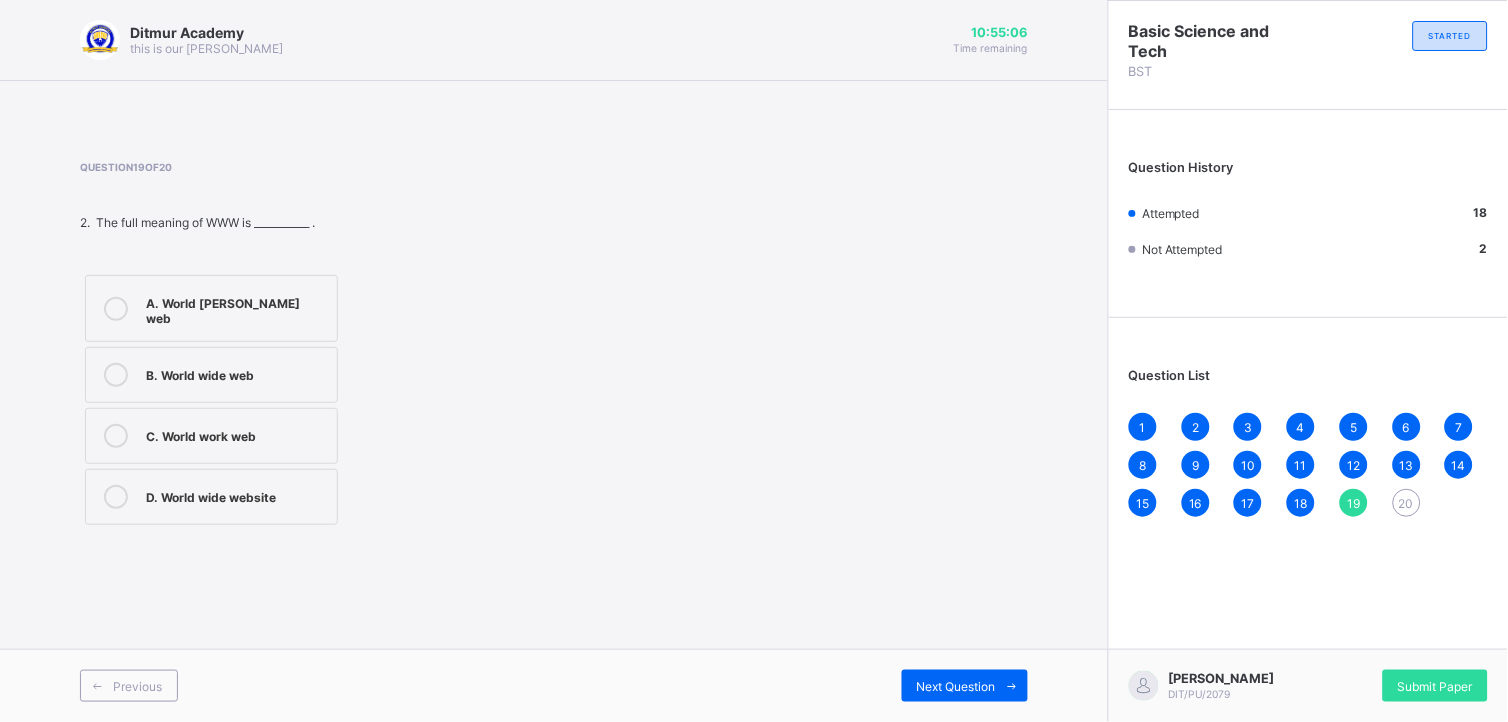click on "A.  World [PERSON_NAME] web" at bounding box center (236, 308) 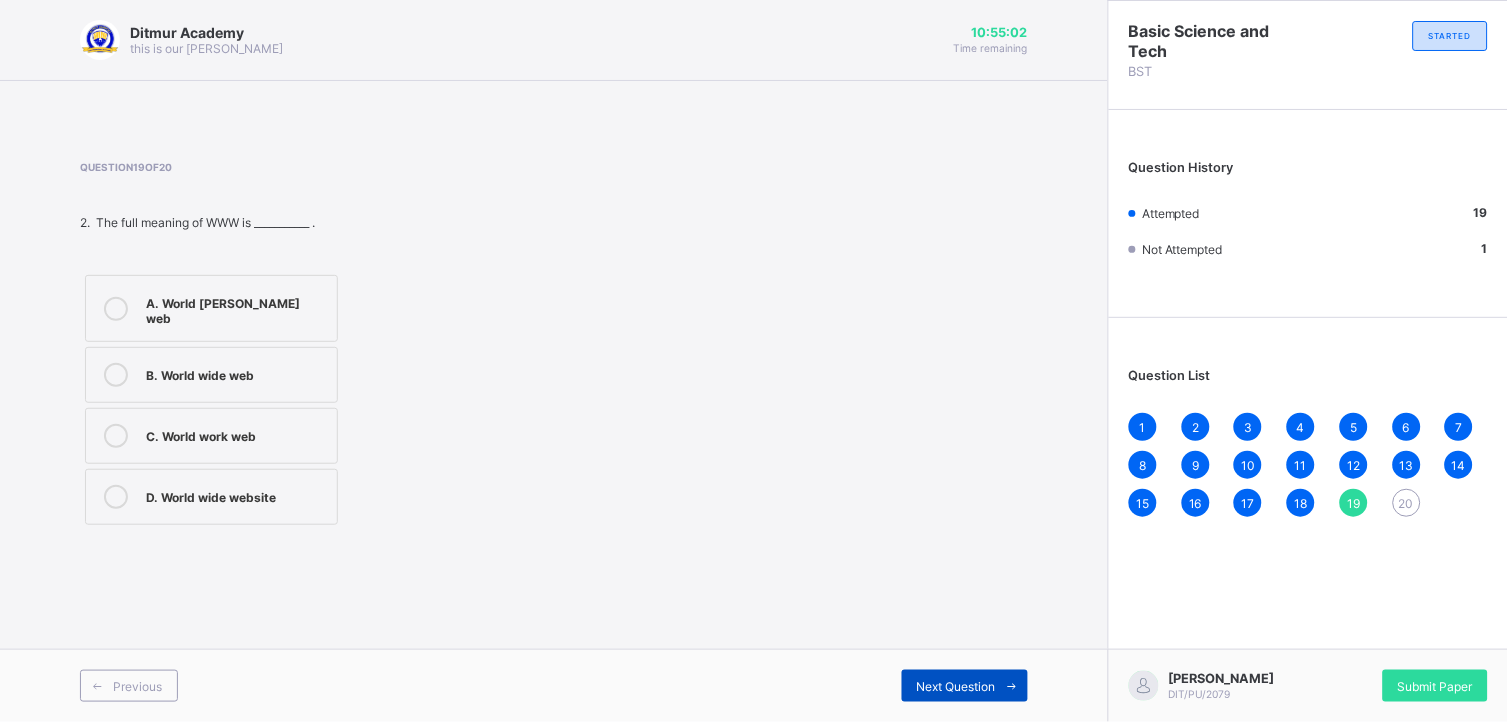 click on "Next Question" at bounding box center (965, 686) 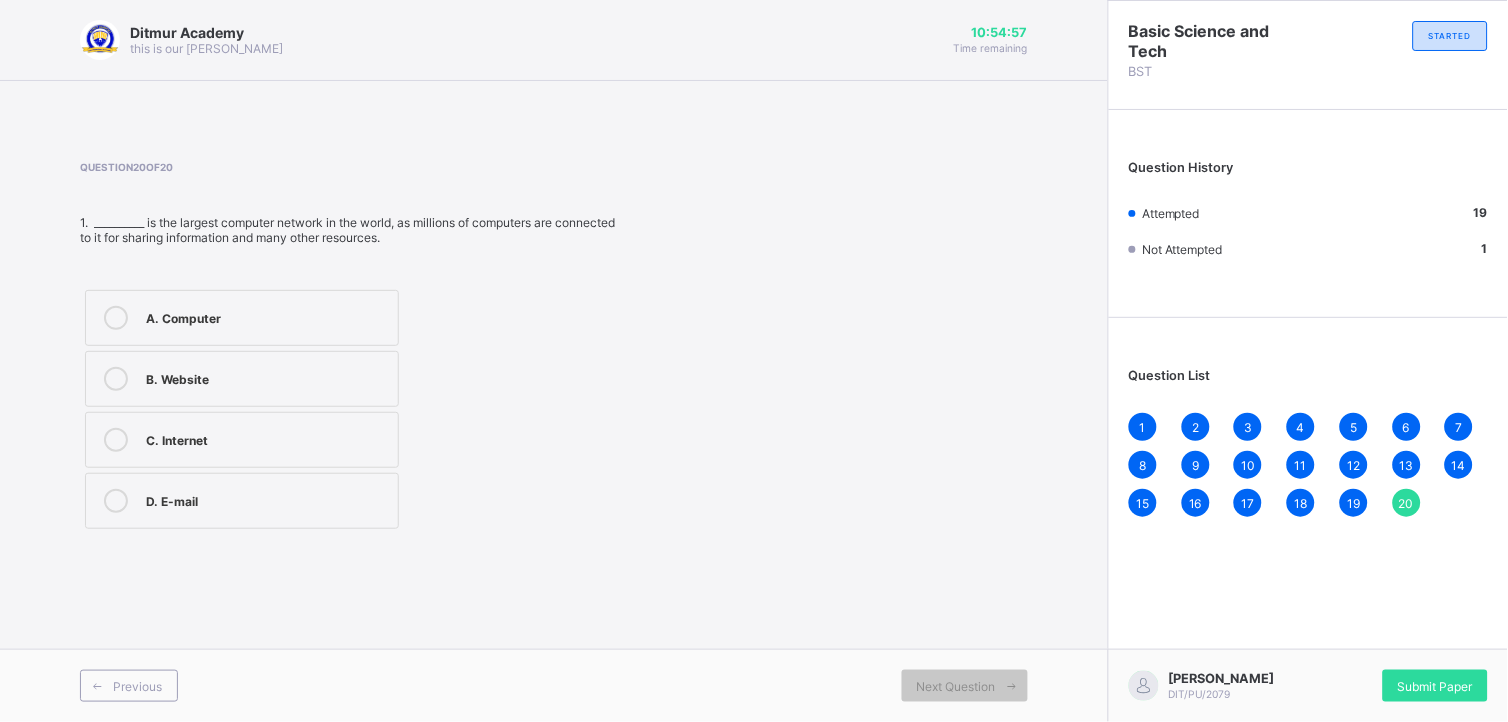 click on "C.  Internet" at bounding box center (242, 440) 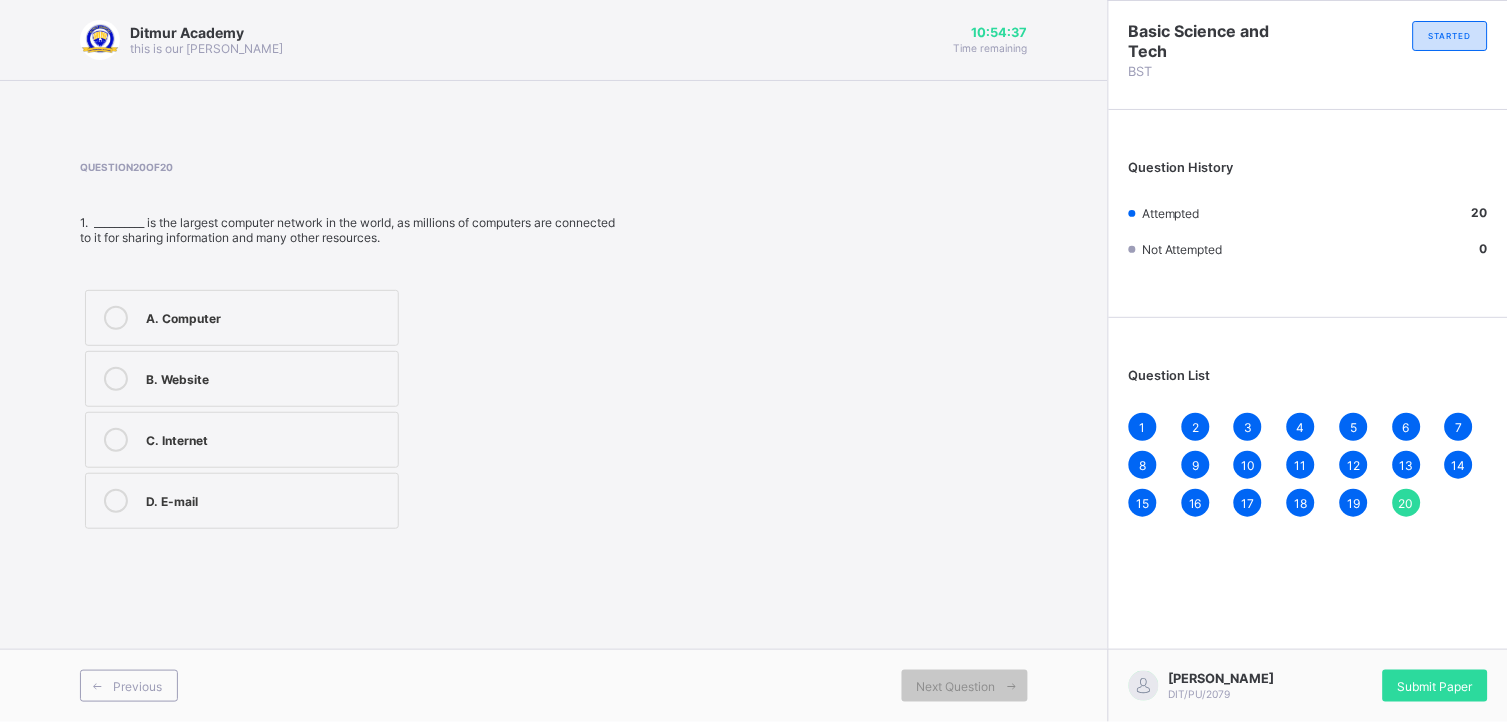 click on "1" at bounding box center (1143, 427) 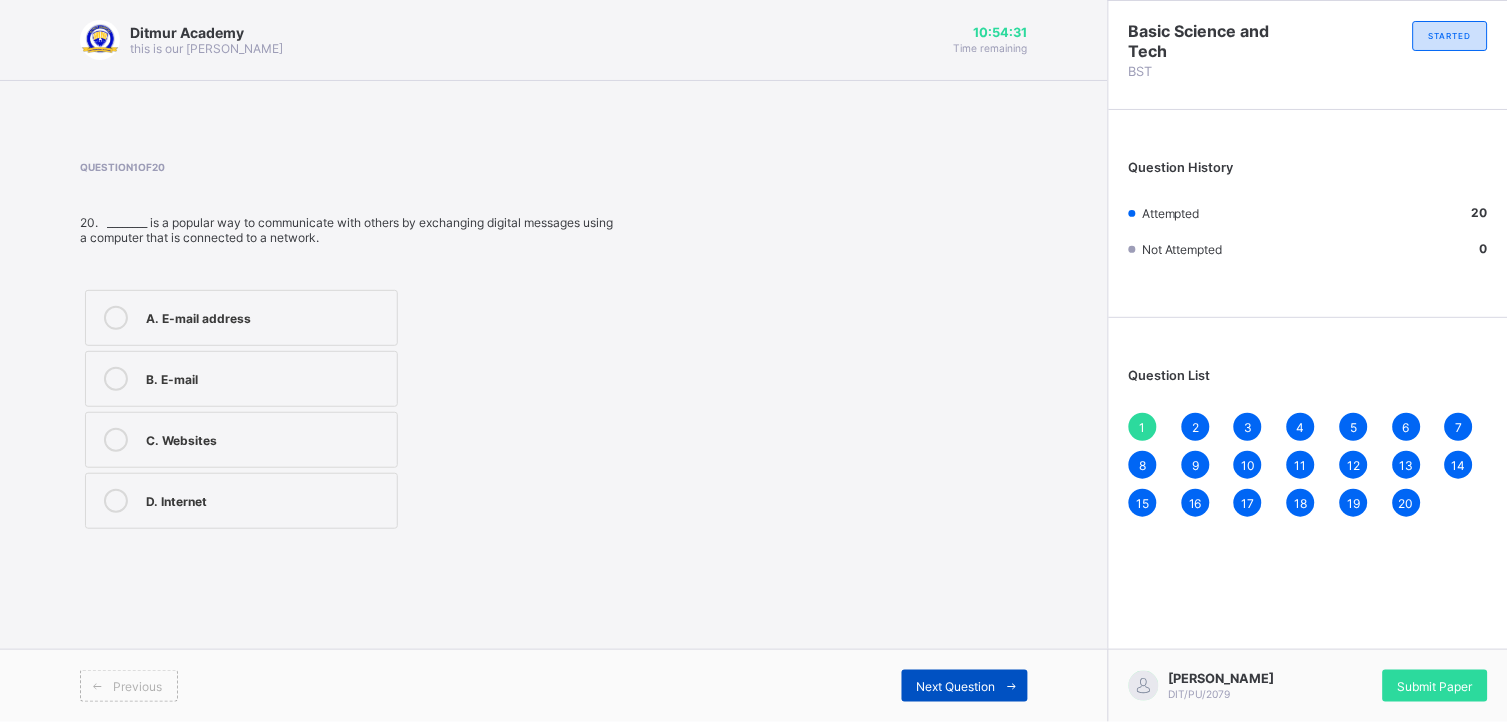 click on "Next Question" at bounding box center (965, 686) 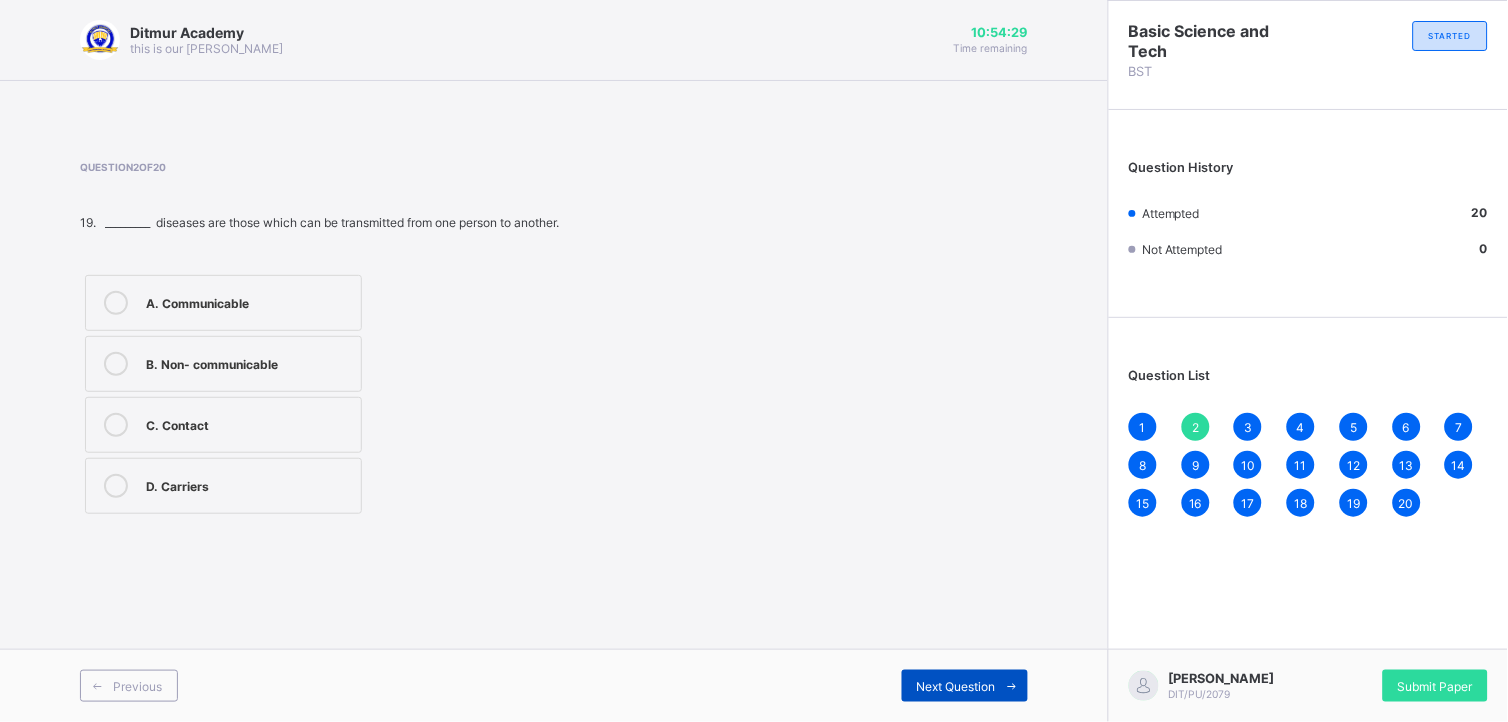 click on "Next Question" at bounding box center [965, 686] 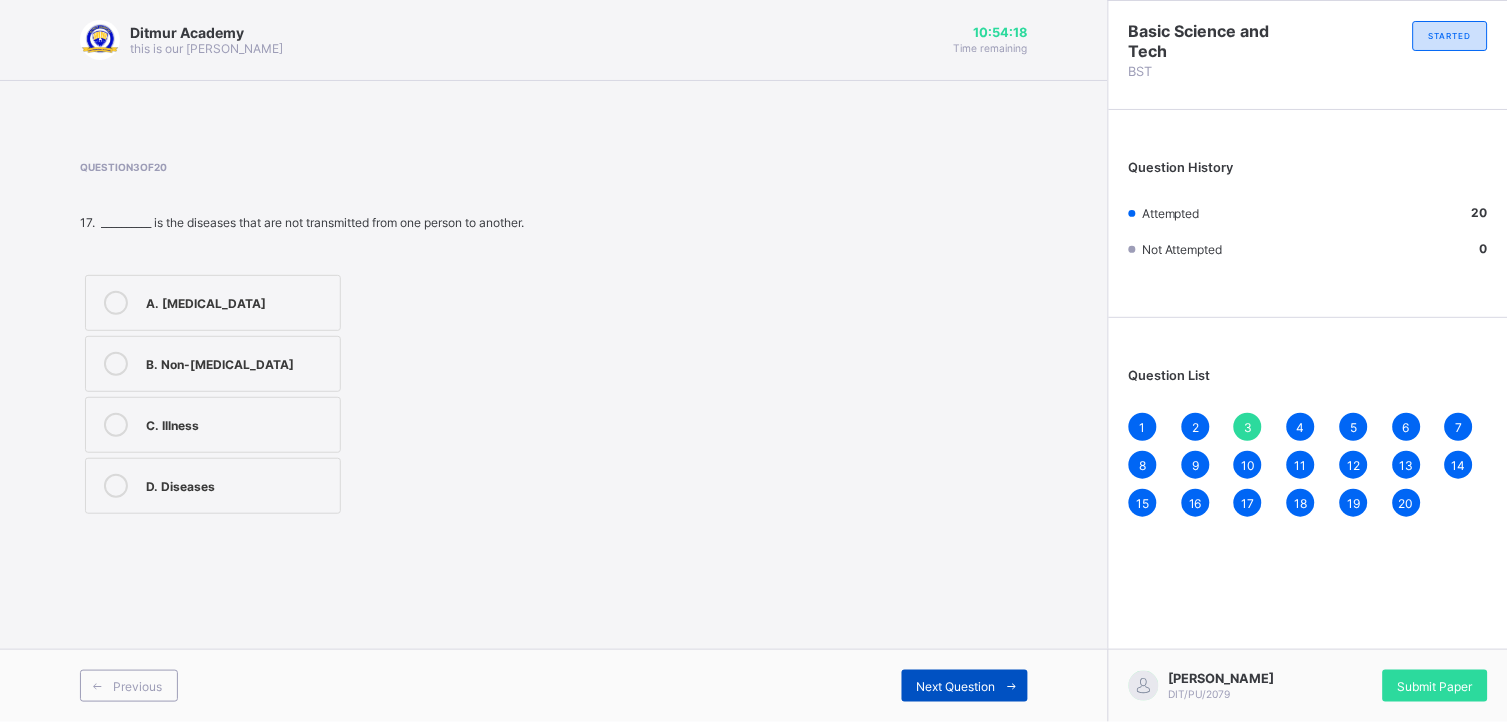 click on "Next Question" at bounding box center [965, 686] 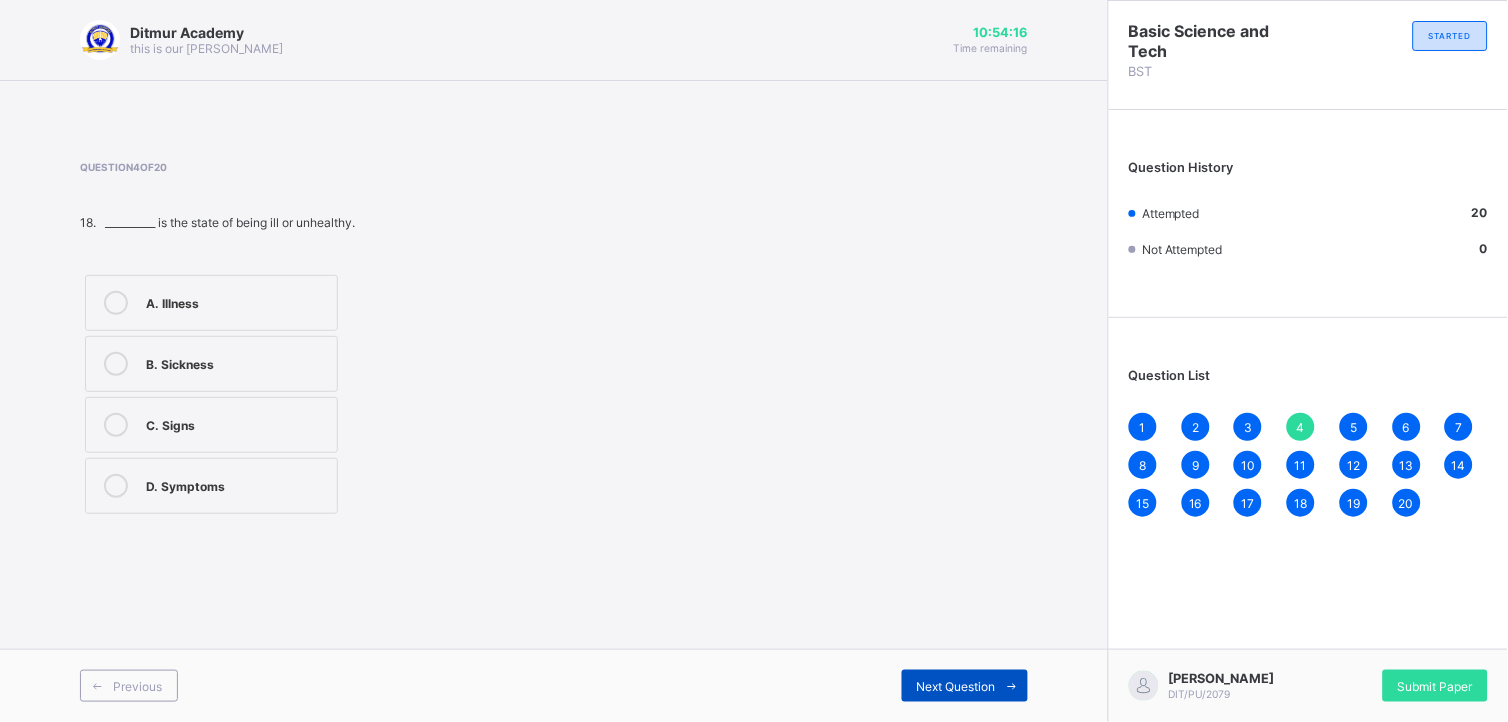 click on "Next Question" at bounding box center (965, 686) 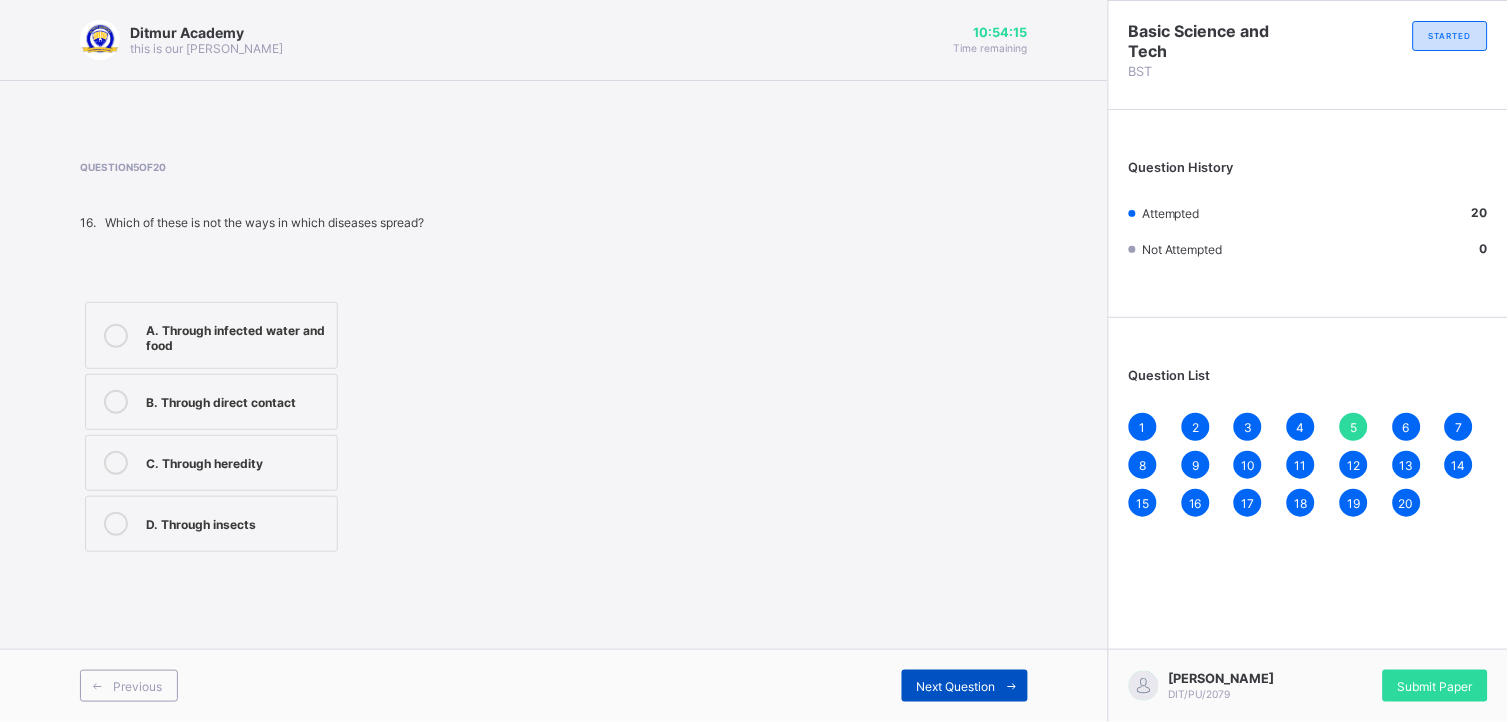 click on "Next Question" at bounding box center (965, 686) 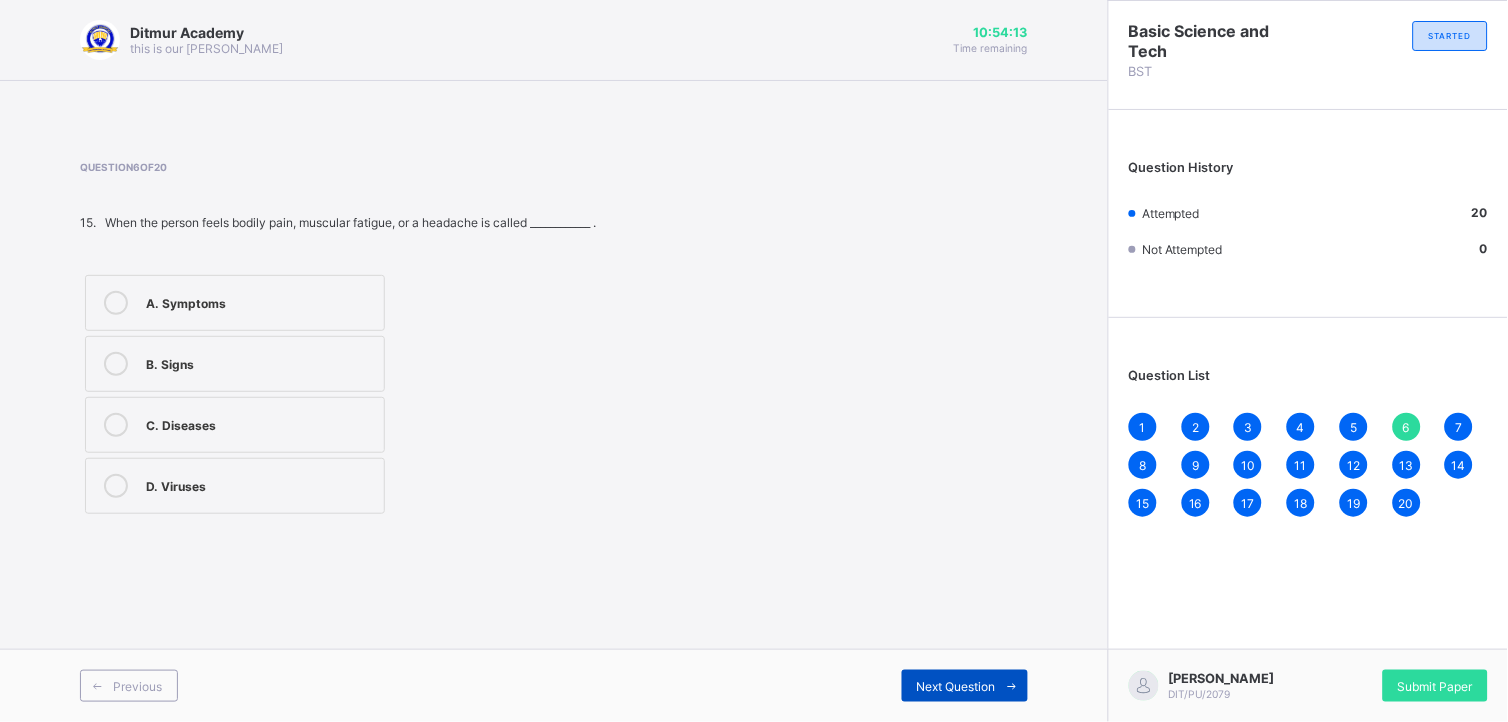 click on "Next Question" at bounding box center (965, 686) 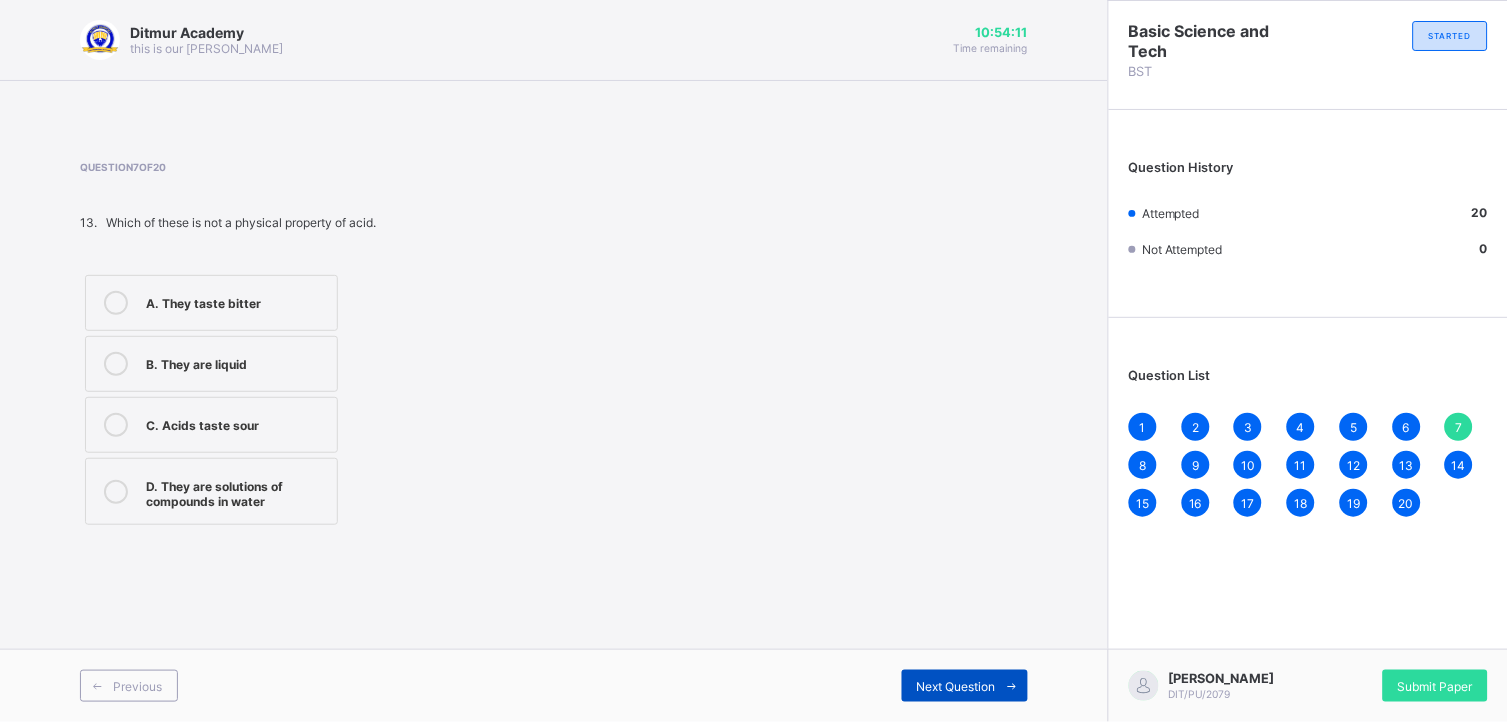 click on "Next Question" at bounding box center (965, 686) 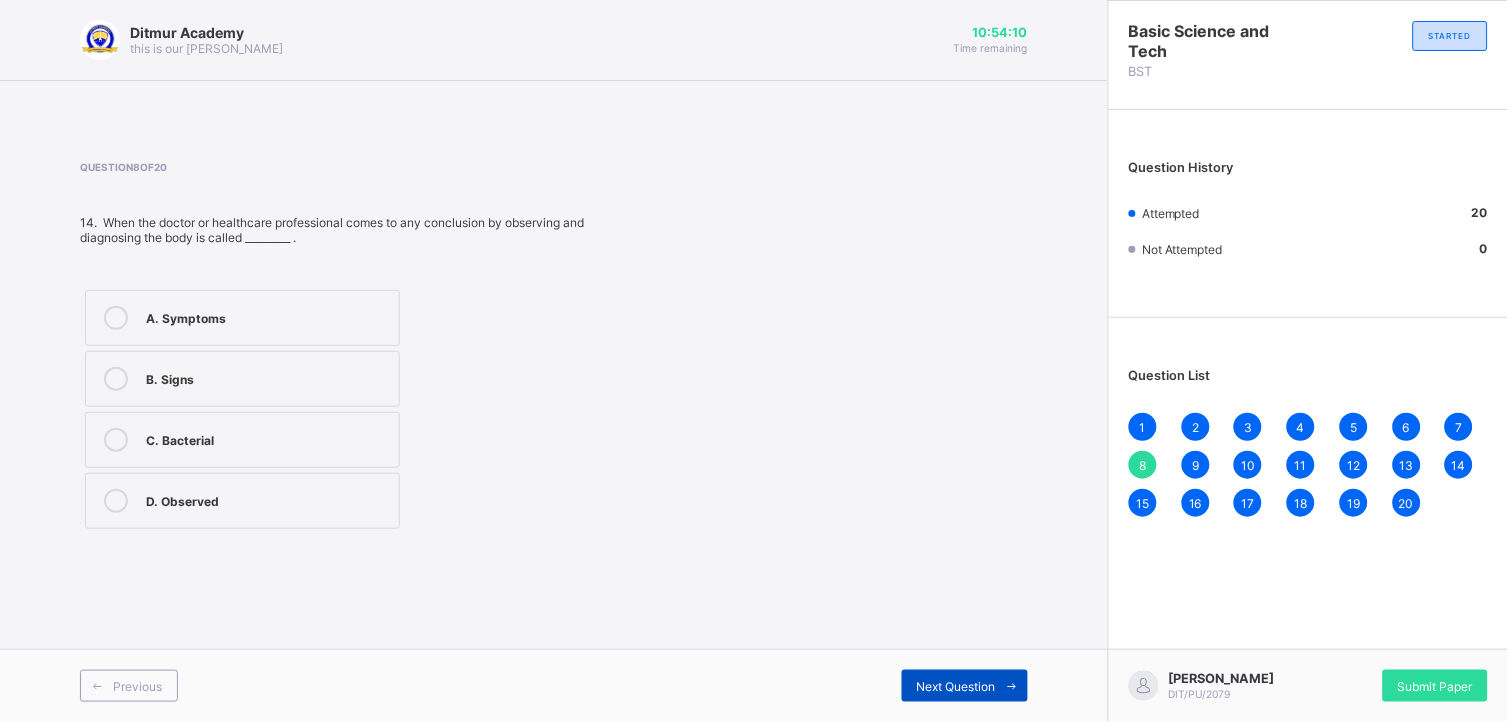 click on "Next Question" at bounding box center [965, 686] 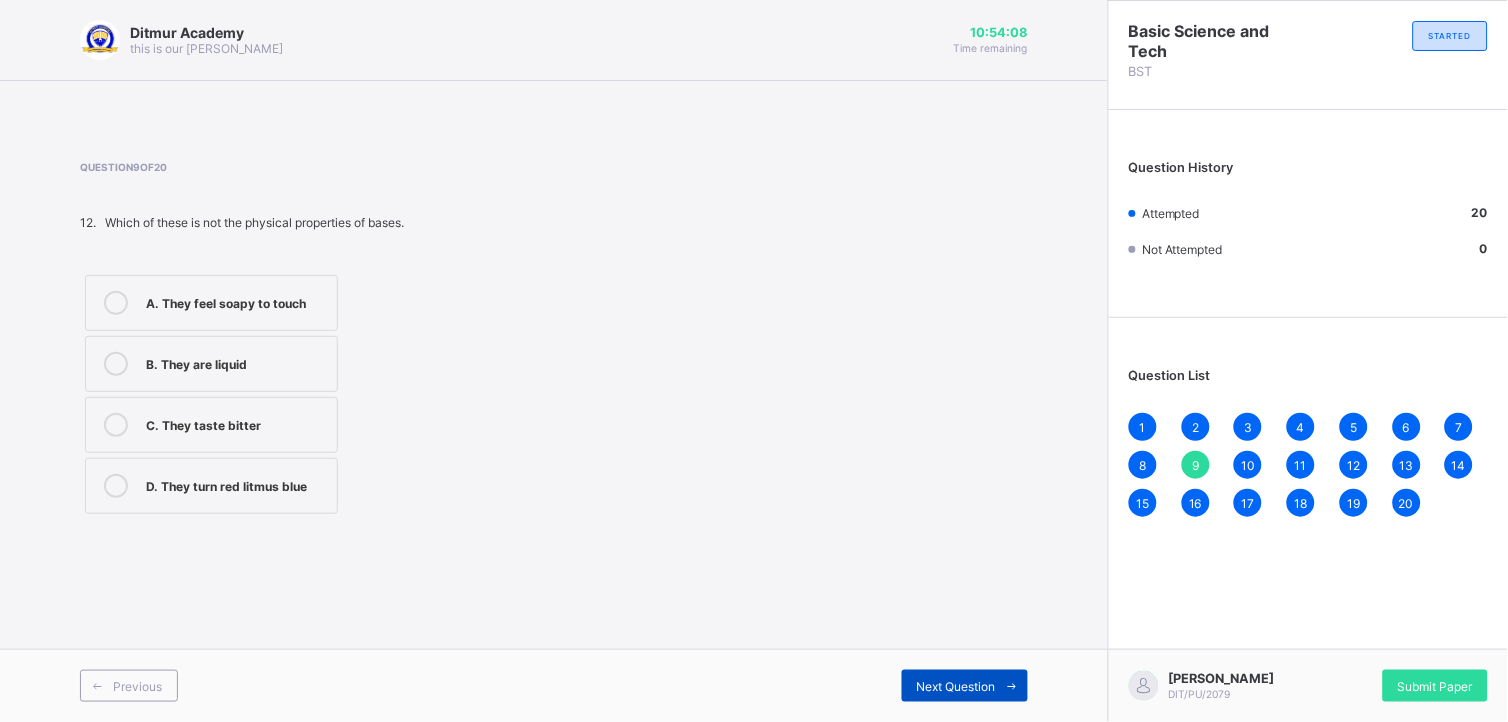 click on "Next Question" at bounding box center (965, 686) 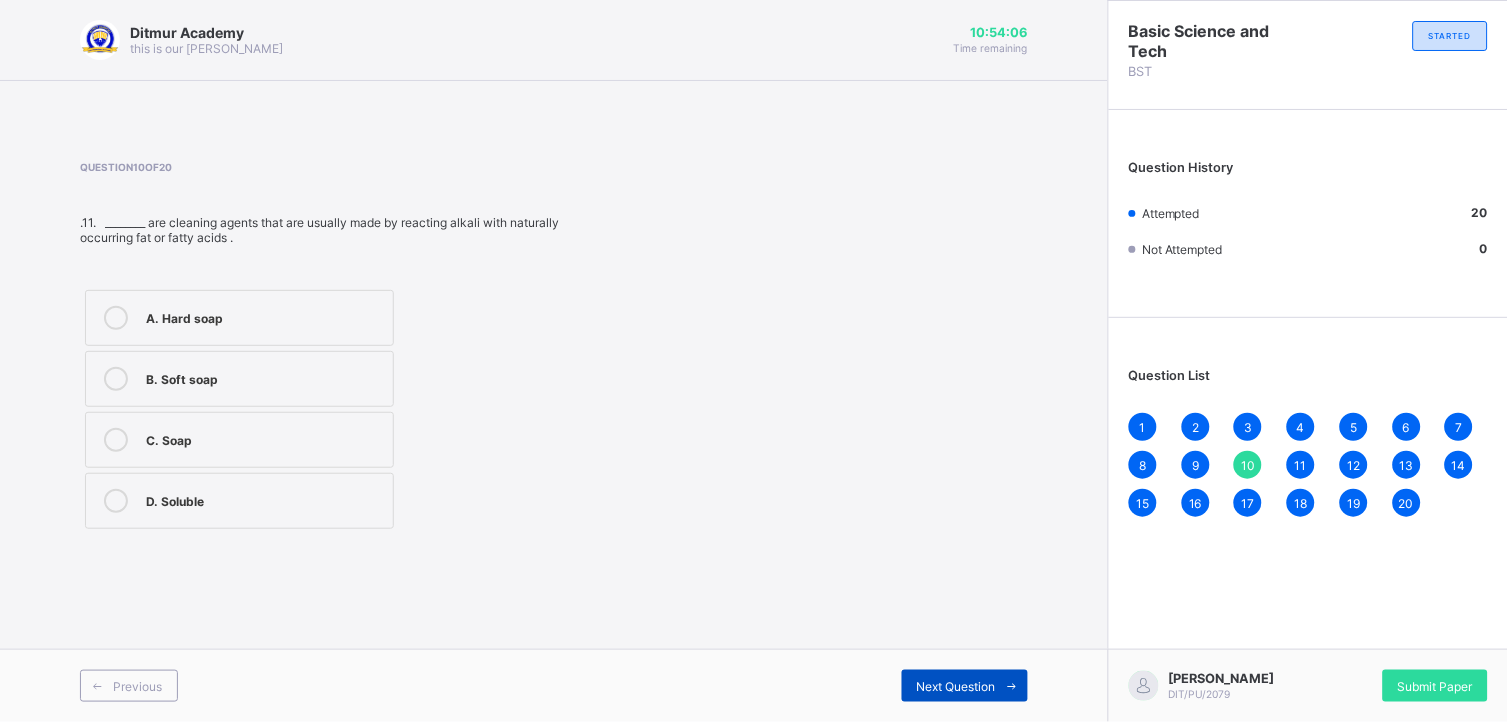 click on "Next Question" at bounding box center (965, 686) 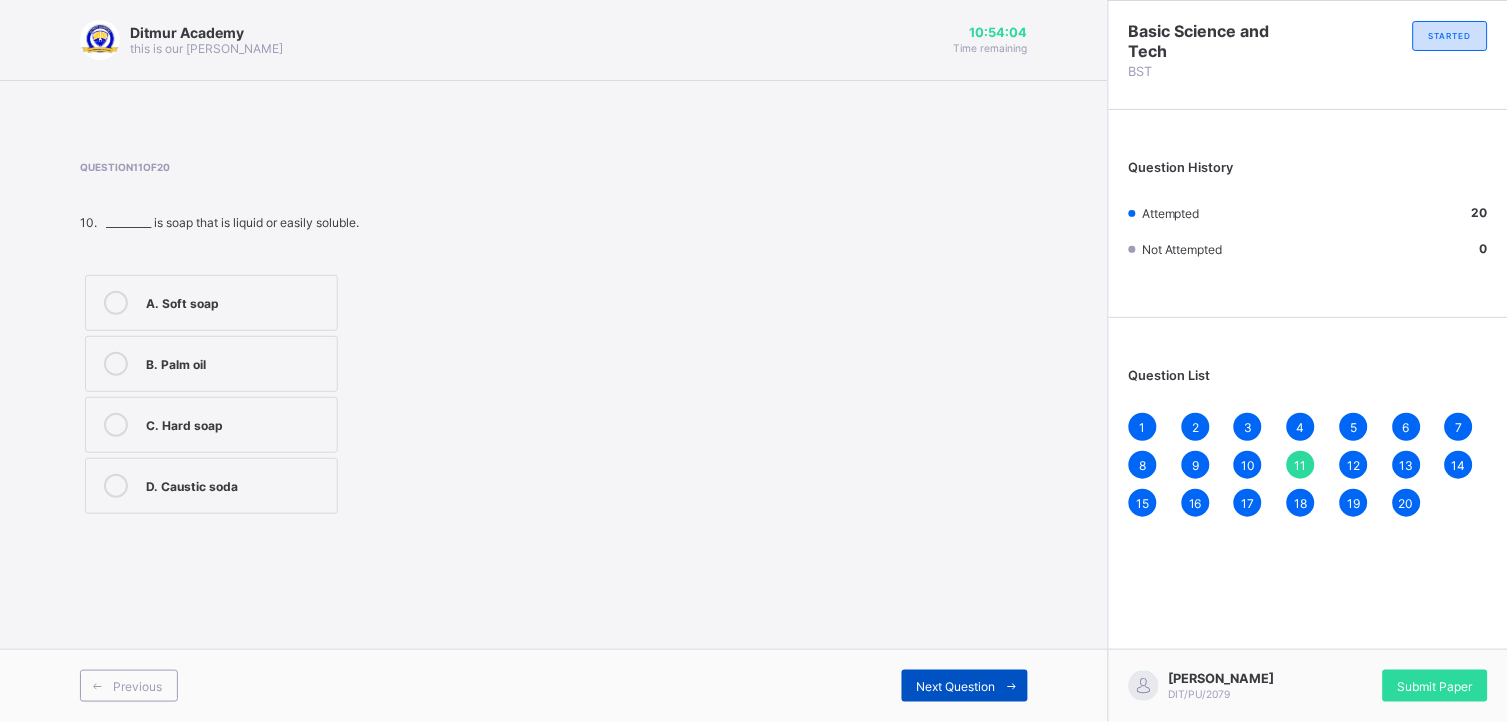 click on "Next Question" at bounding box center (965, 686) 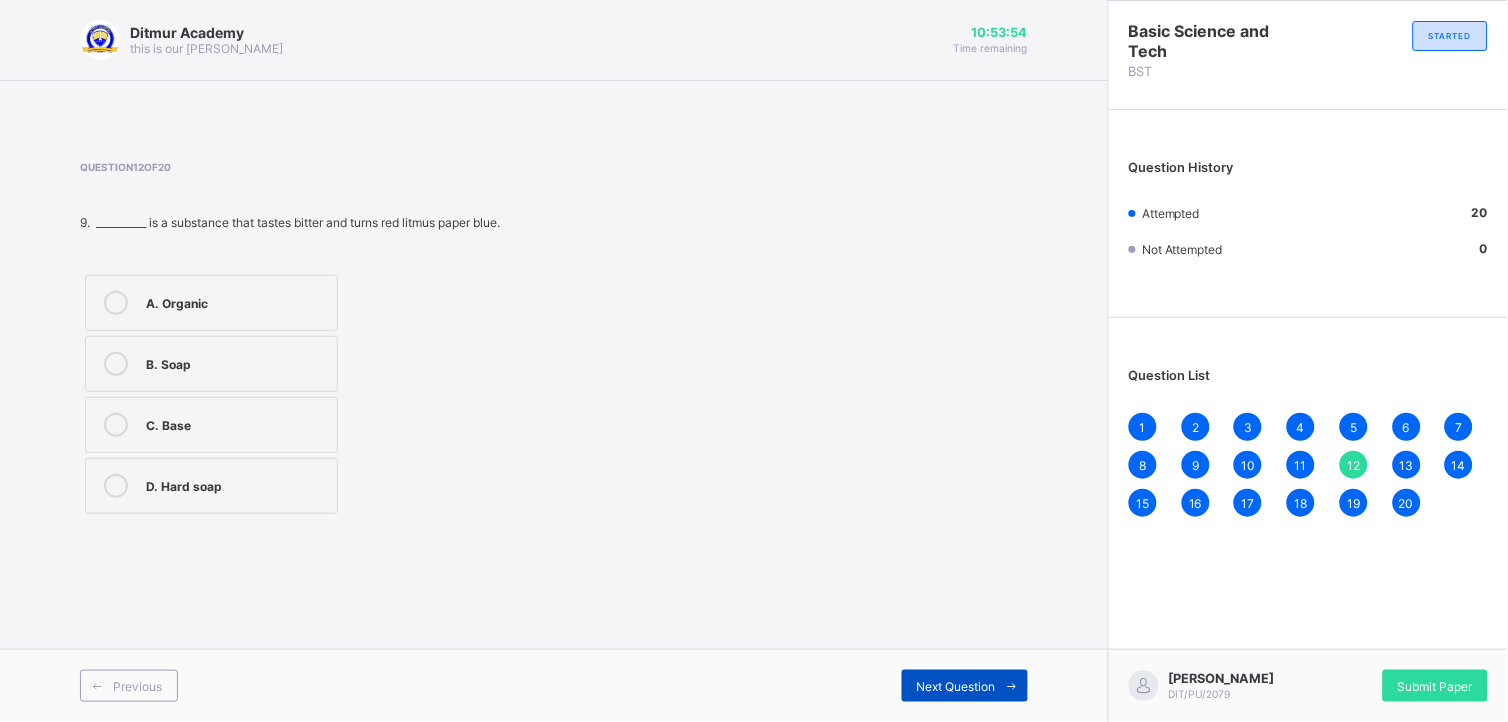 click on "Next Question" at bounding box center [965, 686] 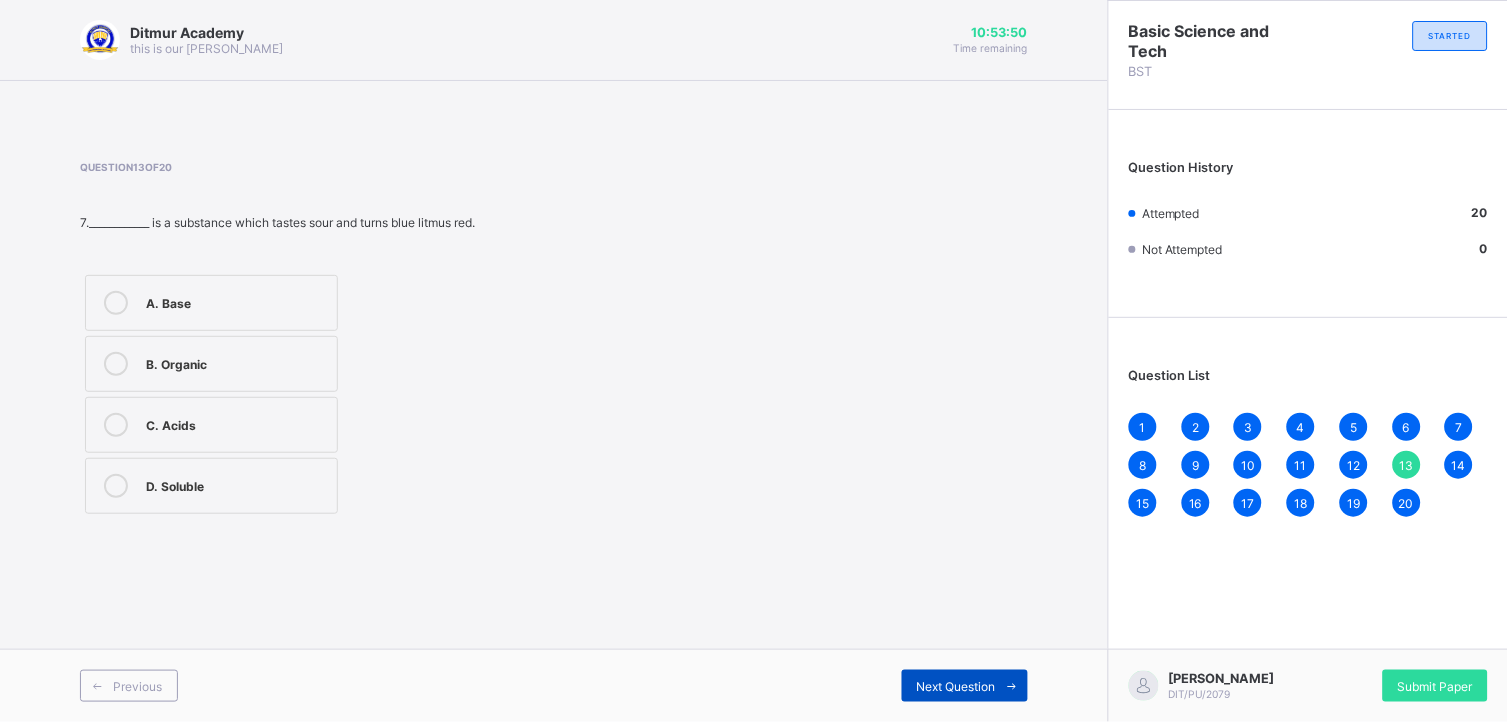 click on "Next Question" at bounding box center (965, 686) 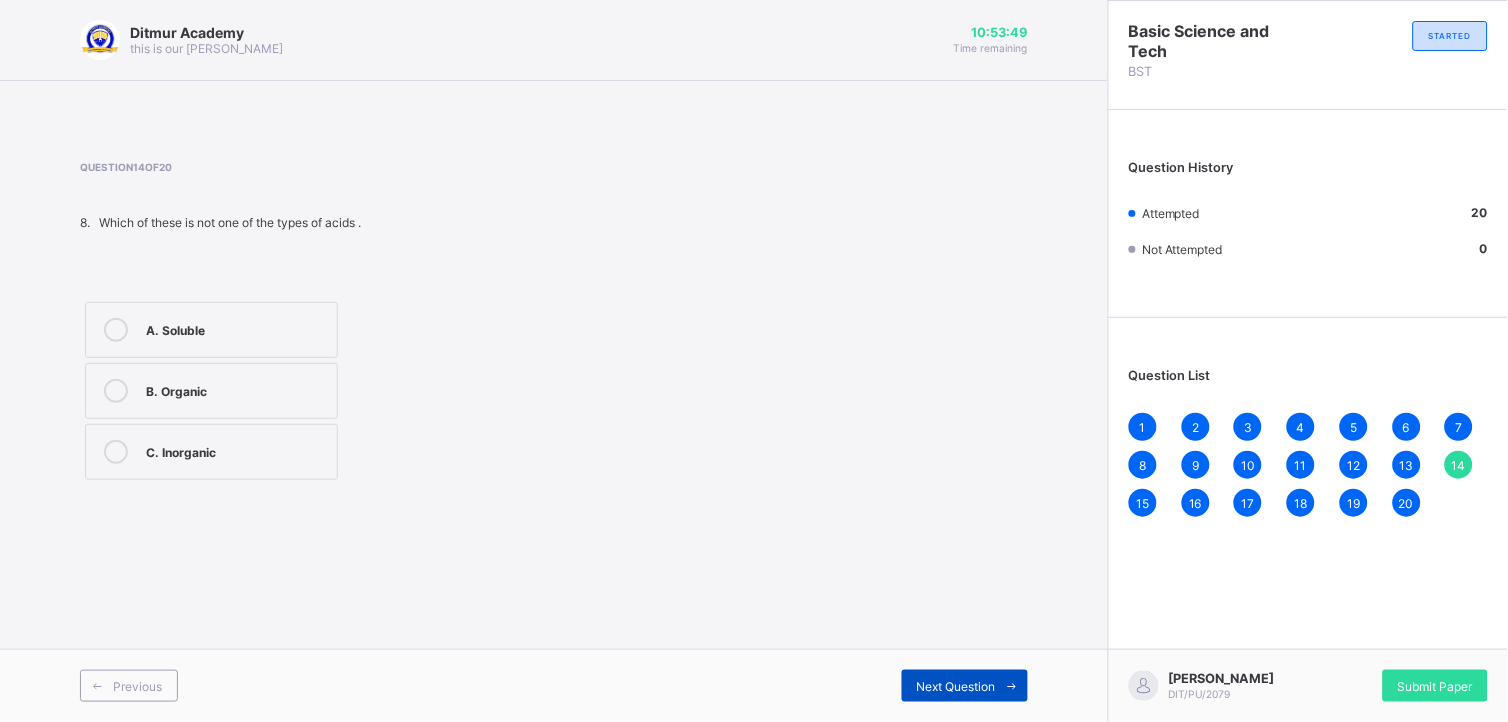 click on "Next Question" at bounding box center (965, 686) 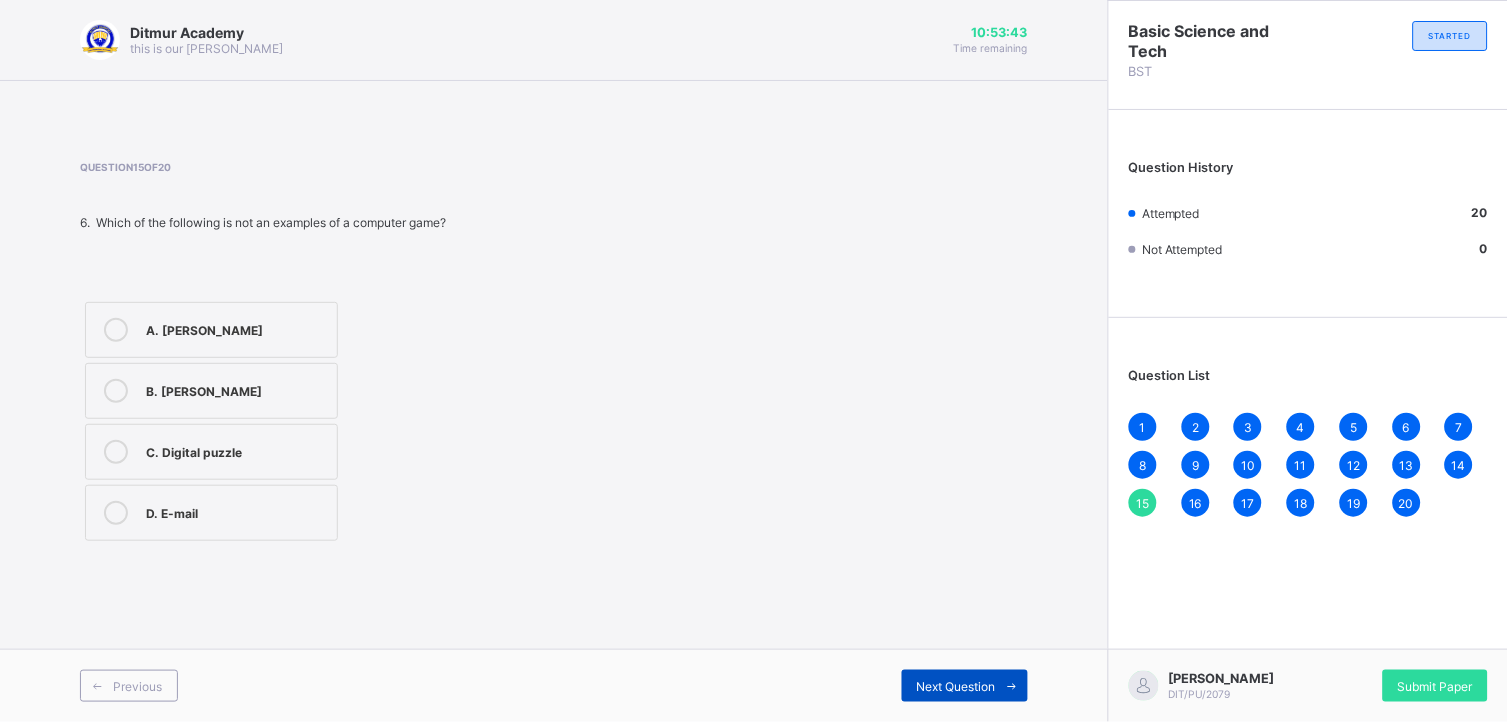 click on "Next Question" at bounding box center [965, 686] 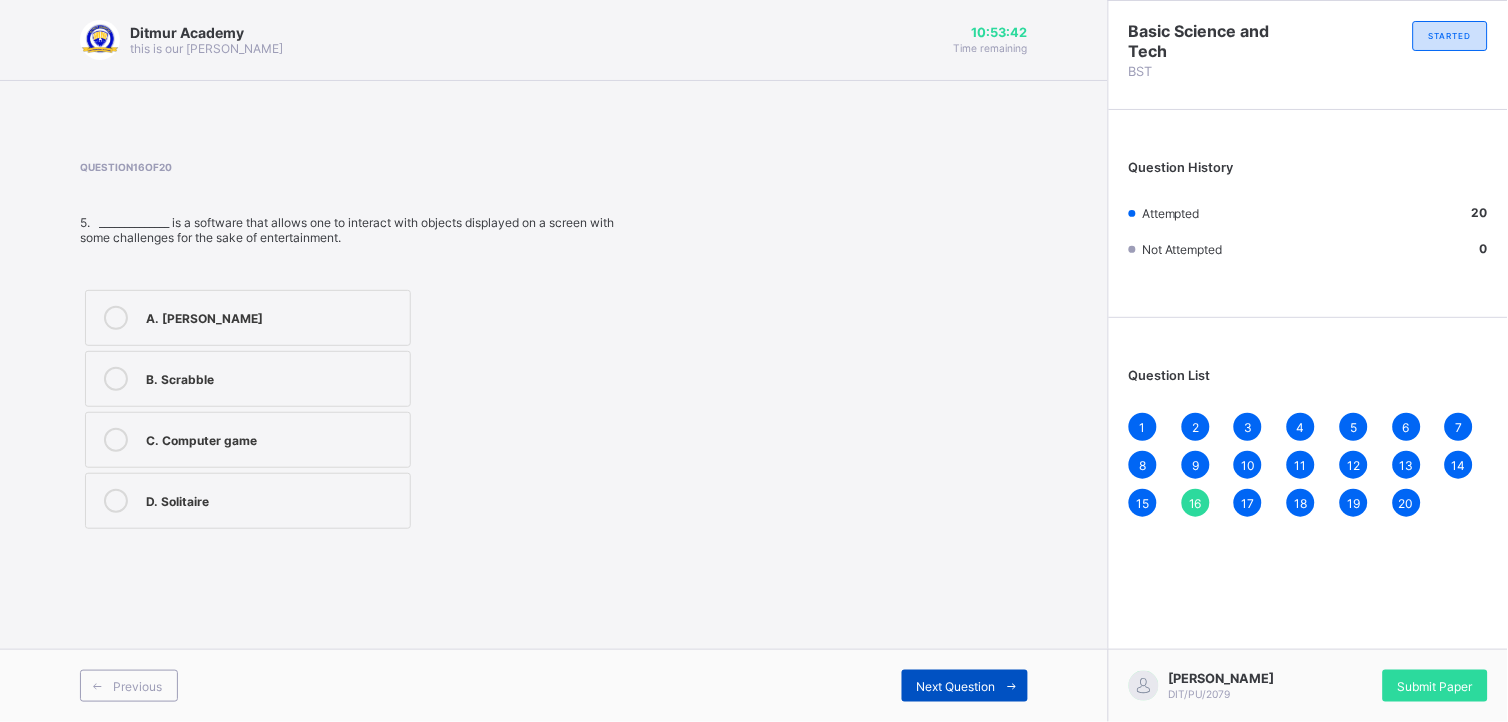 click on "Next Question" at bounding box center [965, 686] 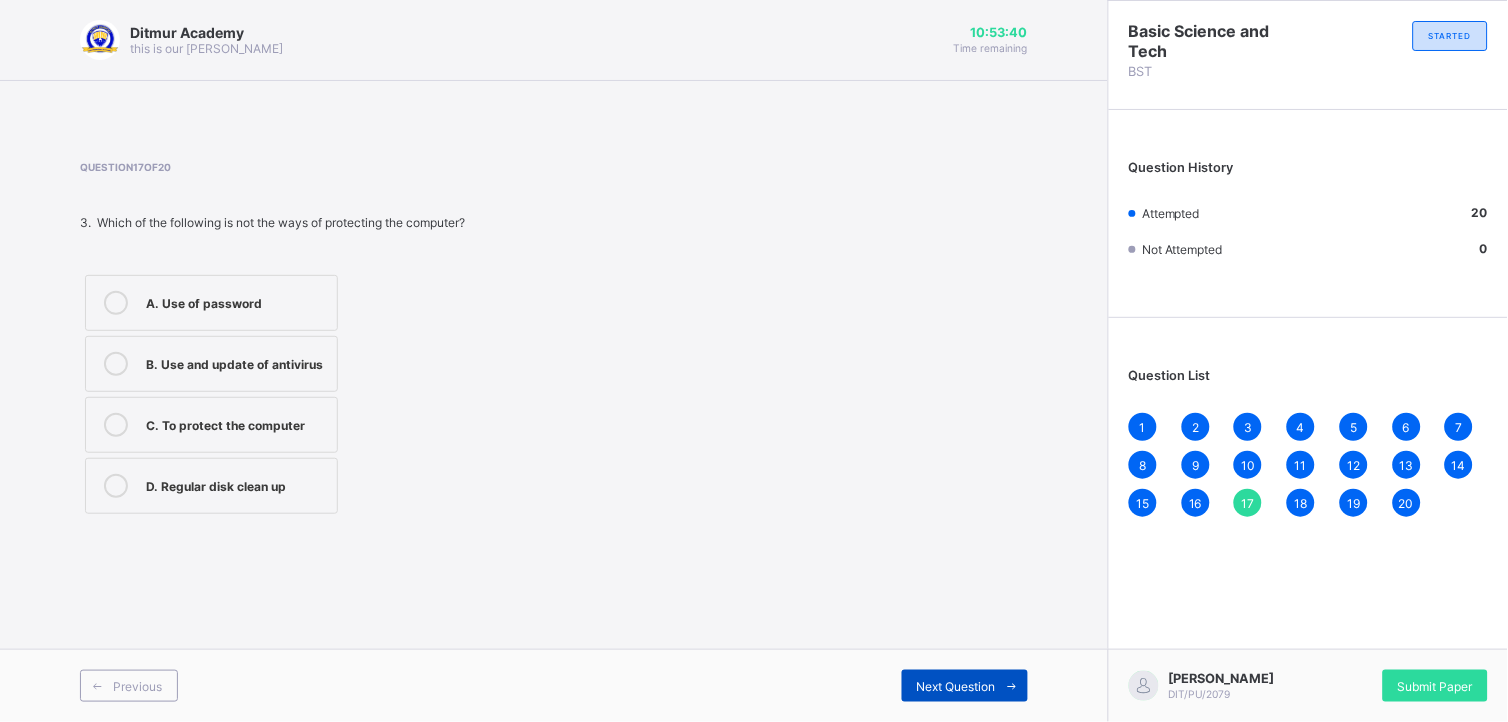click on "Next Question" at bounding box center [965, 686] 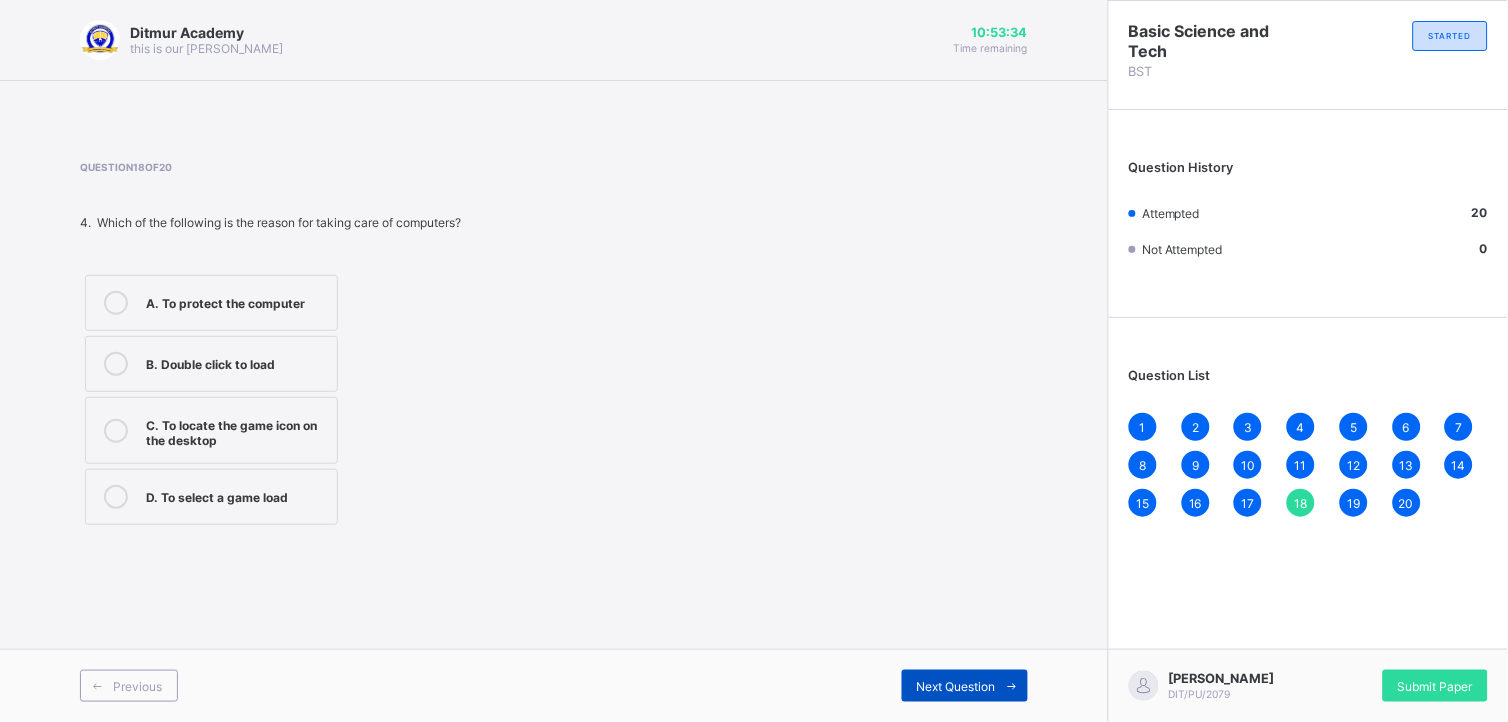 click on "Next Question" at bounding box center [965, 686] 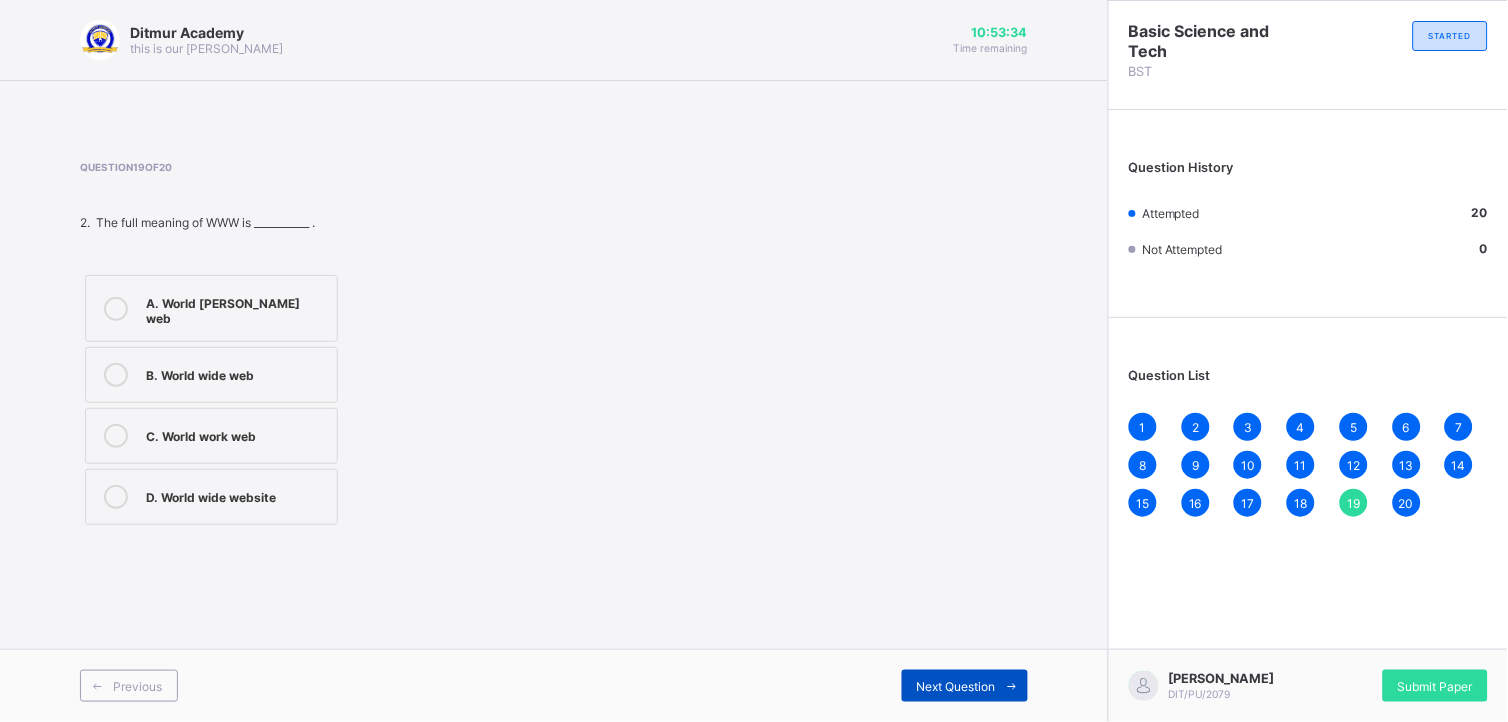 click on "Next Question" at bounding box center (956, 686) 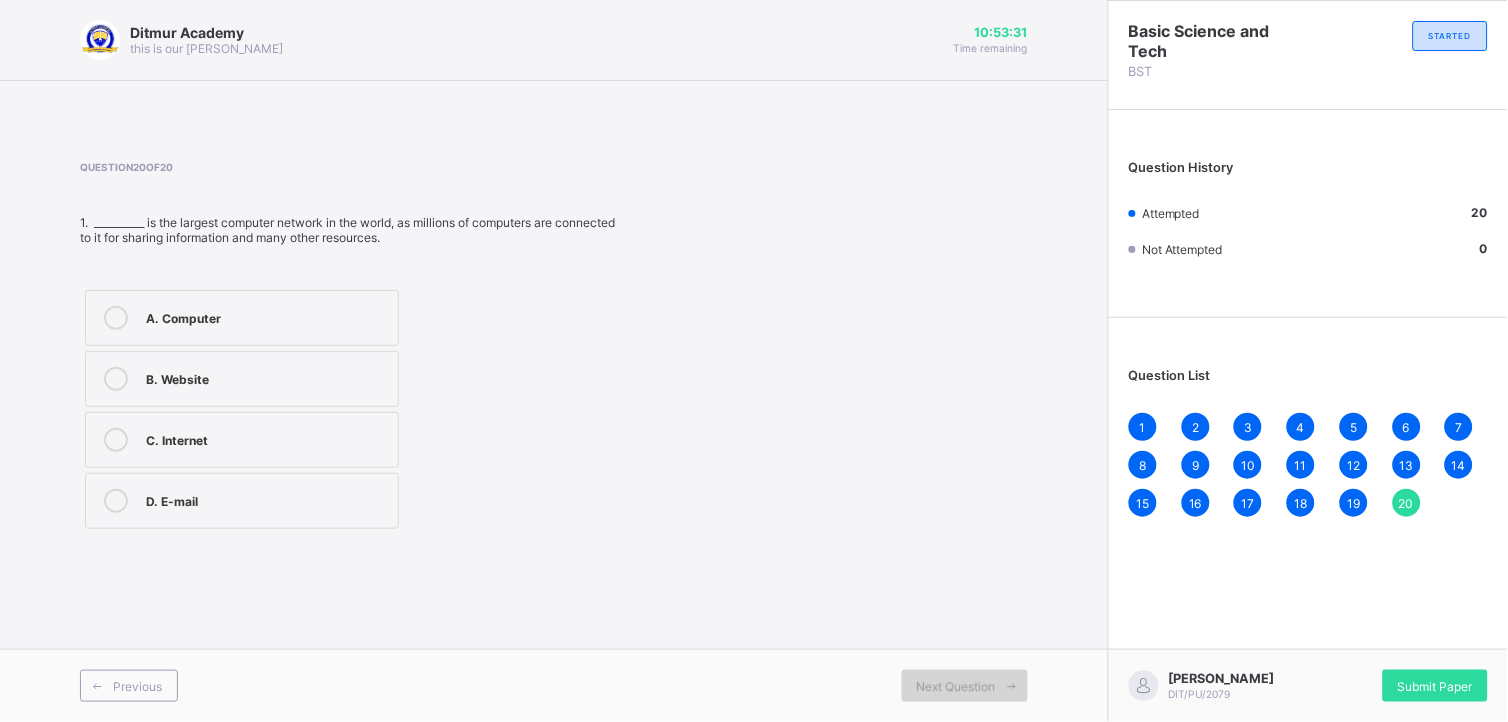 click on "Next Question" at bounding box center [956, 686] 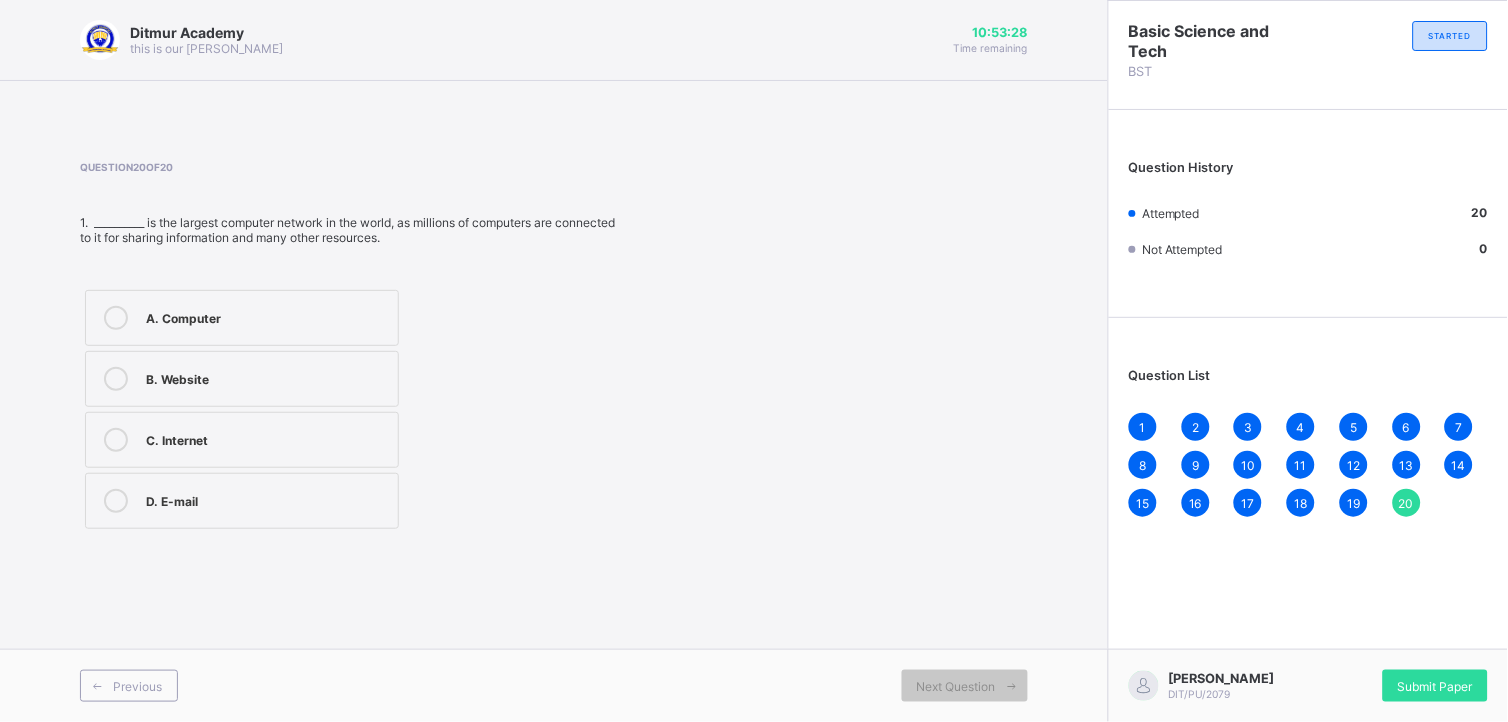 click on "[PERSON_NAME] DIT/PU/2079 Submit Paper" at bounding box center [1308, 685] 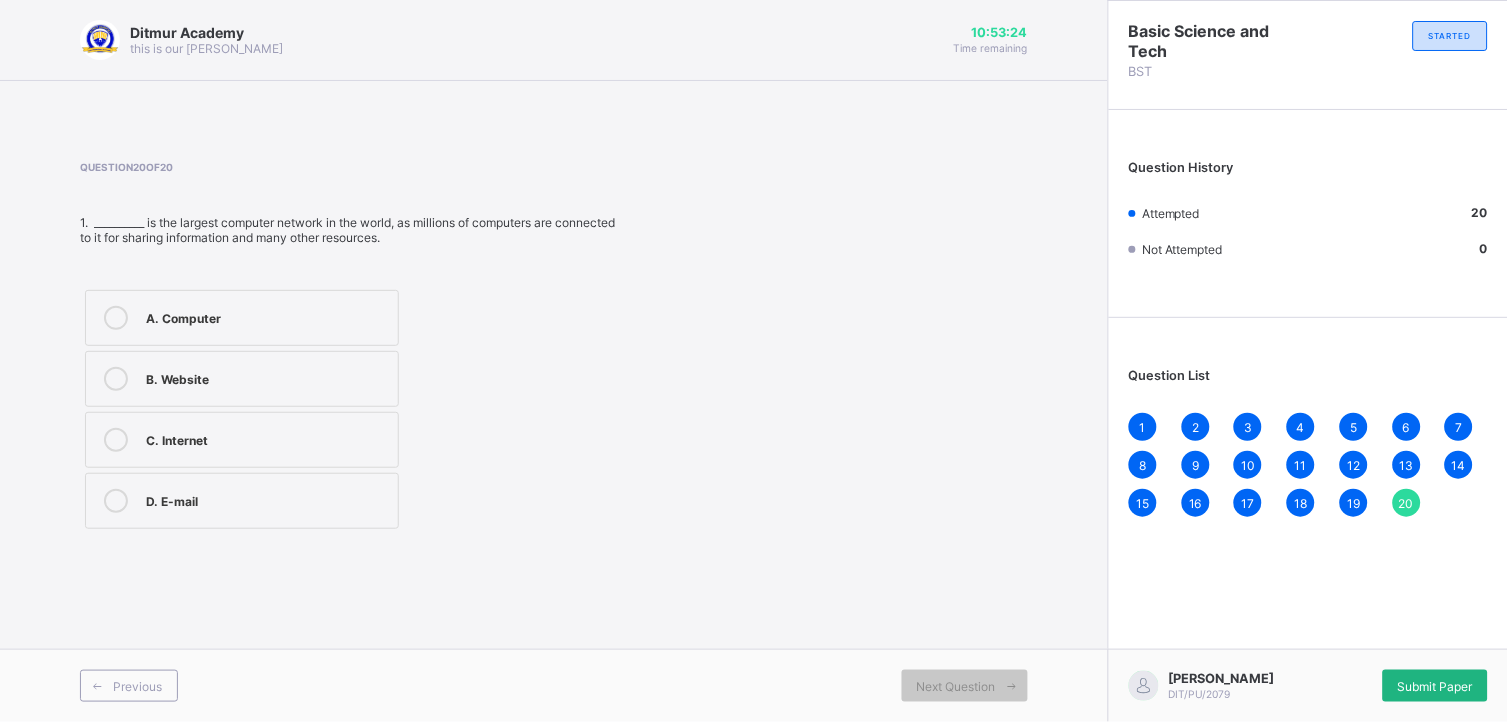 click on "Submit Paper" at bounding box center [1435, 686] 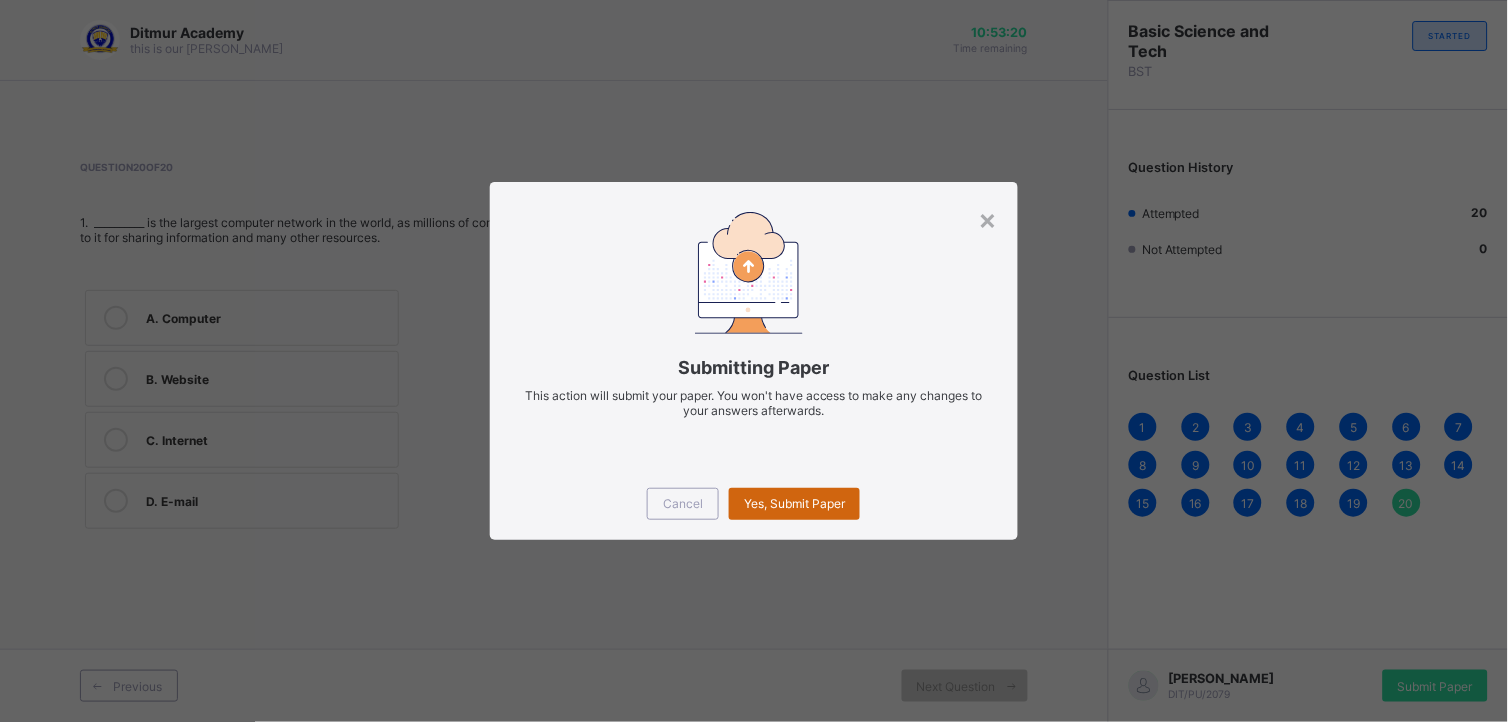 click on "Yes, Submit Paper" at bounding box center [794, 504] 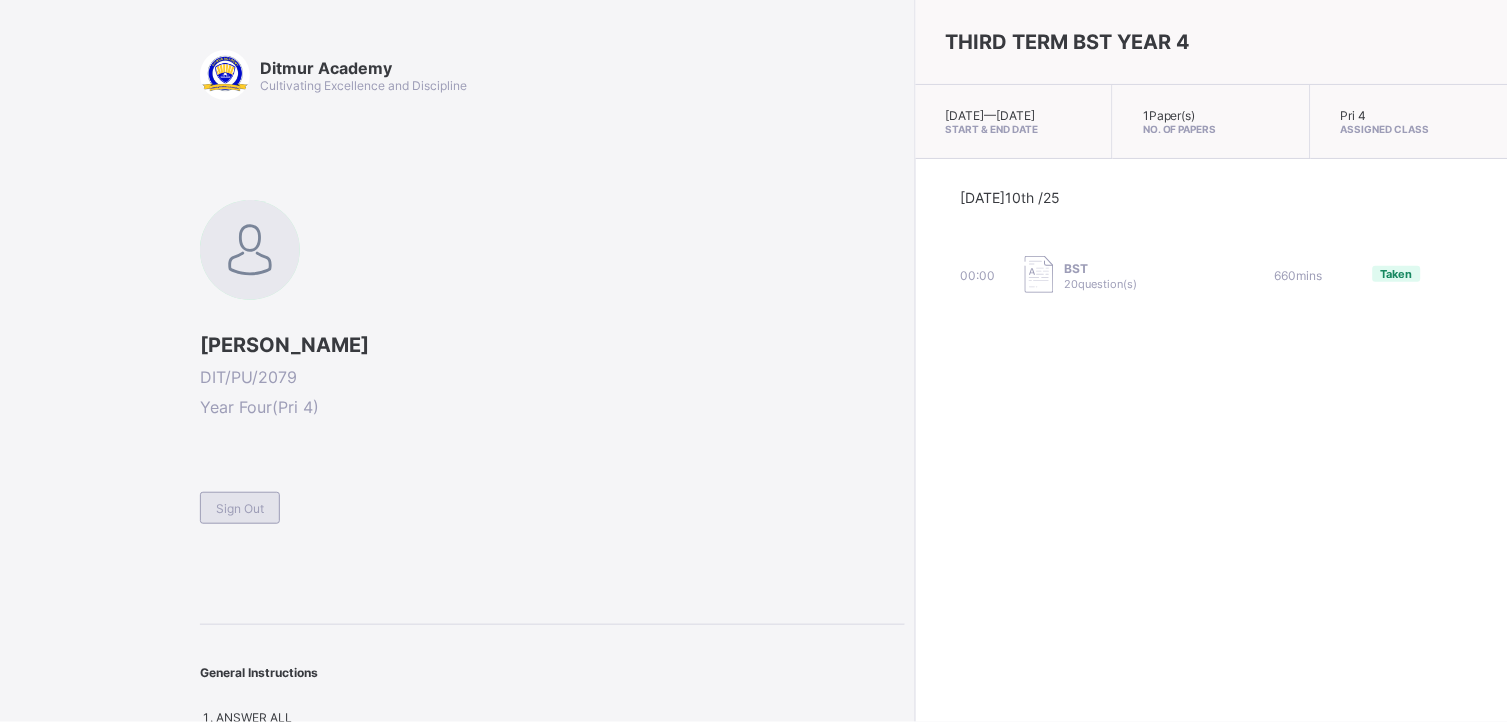 click on "Sign Out" at bounding box center (240, 508) 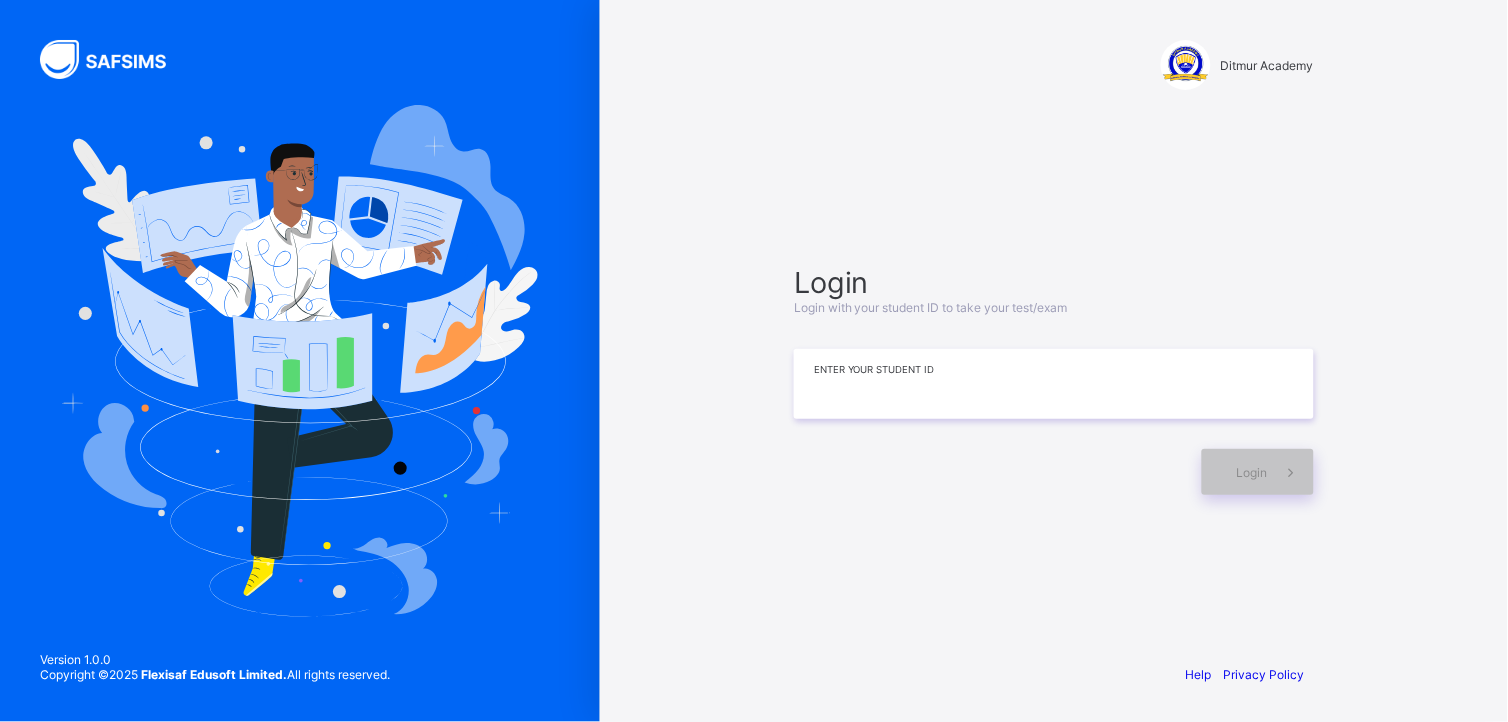 click at bounding box center [1054, 384] 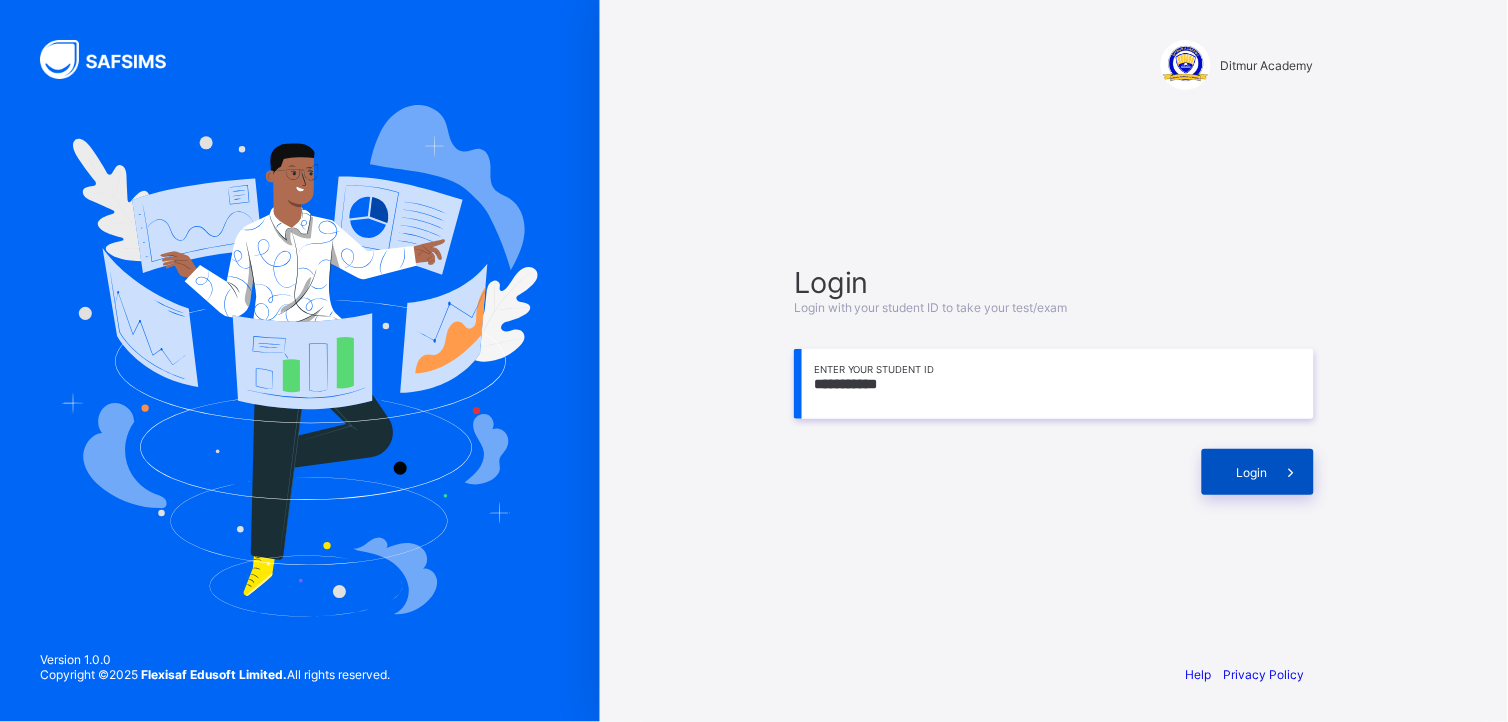 type on "**********" 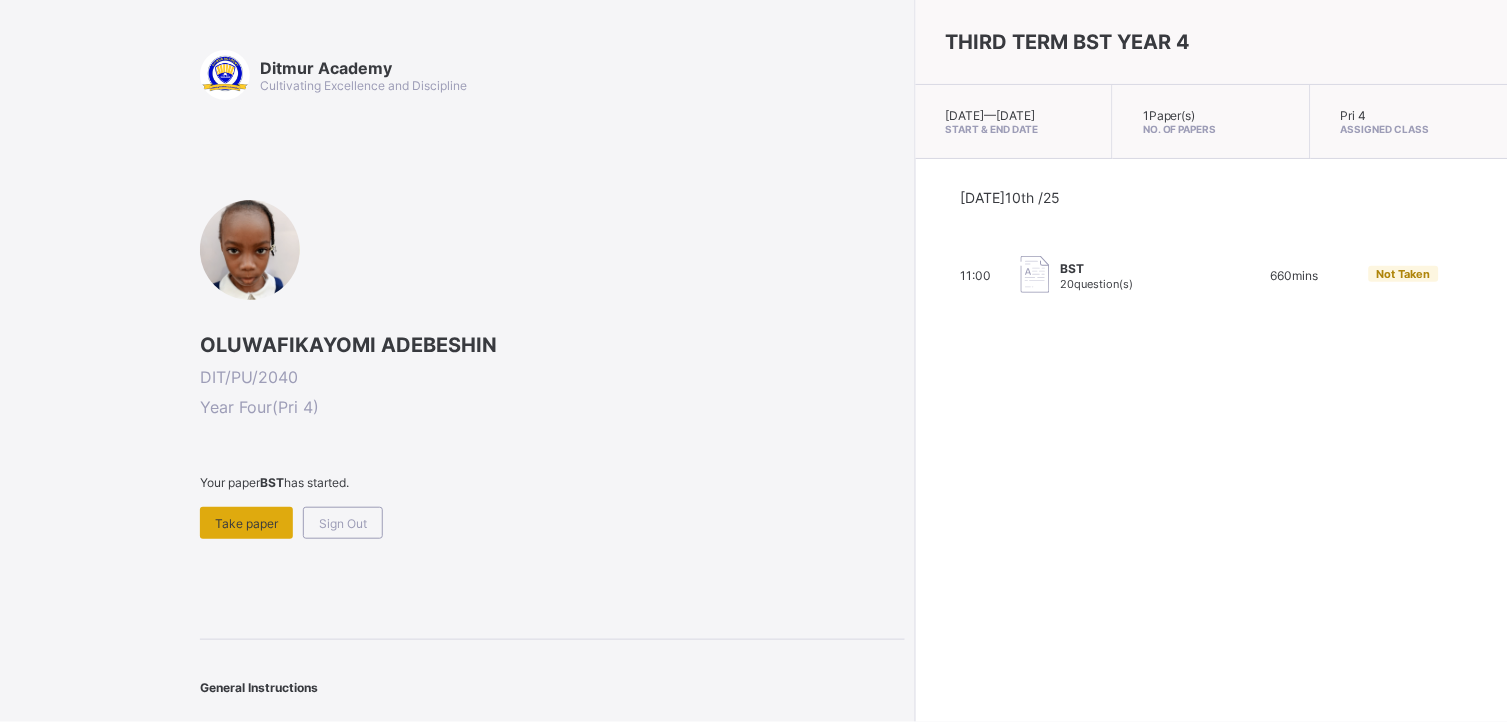 click on "Take paper" at bounding box center (246, 523) 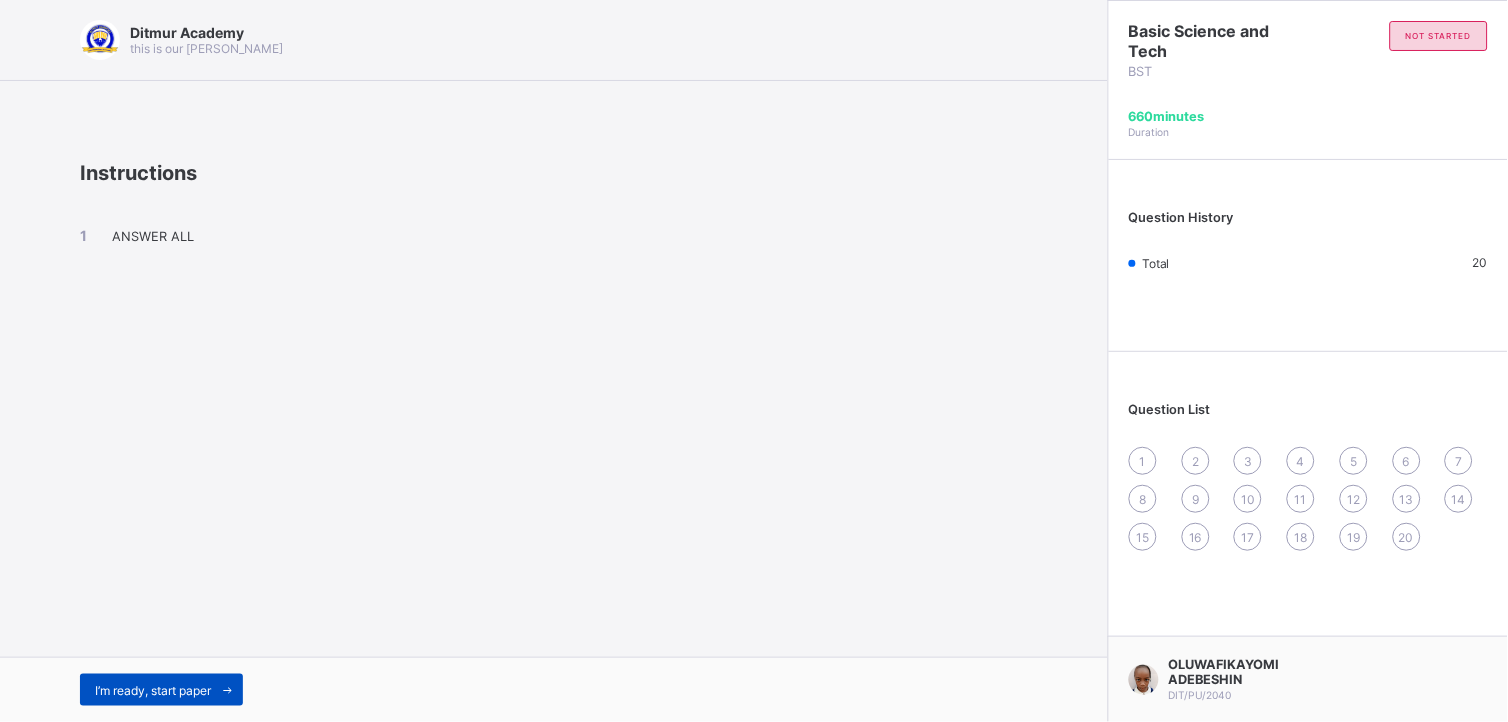 click on "I’m ready, start paper" at bounding box center [153, 690] 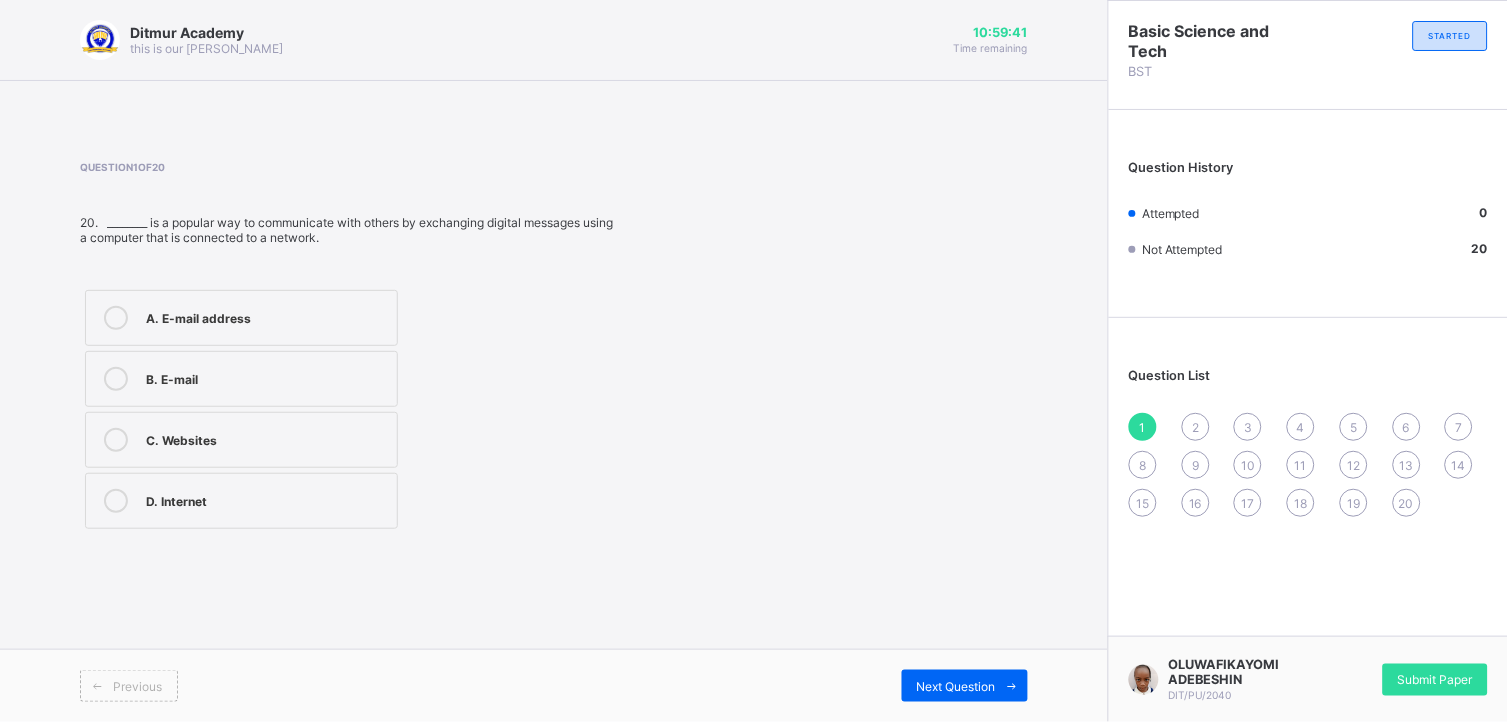 click on "B.  E-mail" at bounding box center [266, 377] 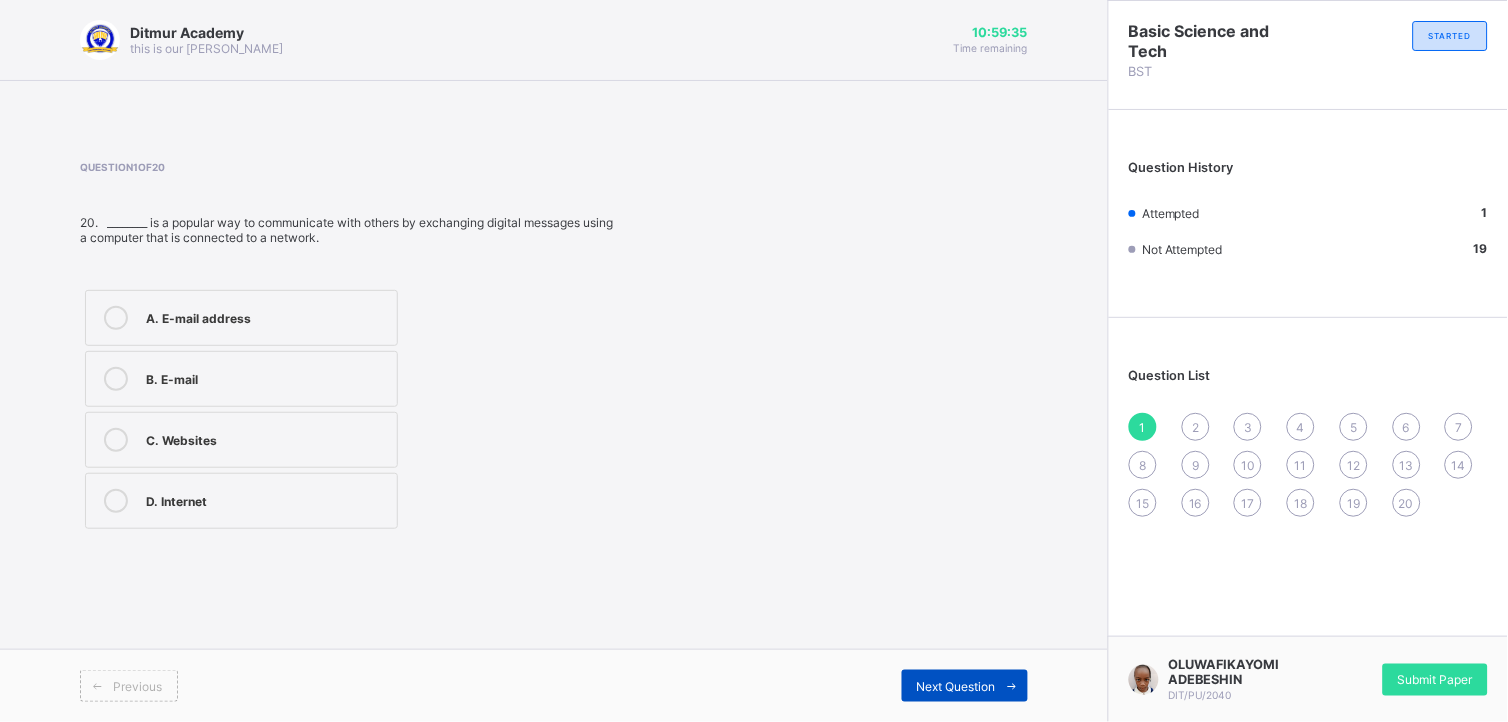 click on "Next Question" at bounding box center [965, 686] 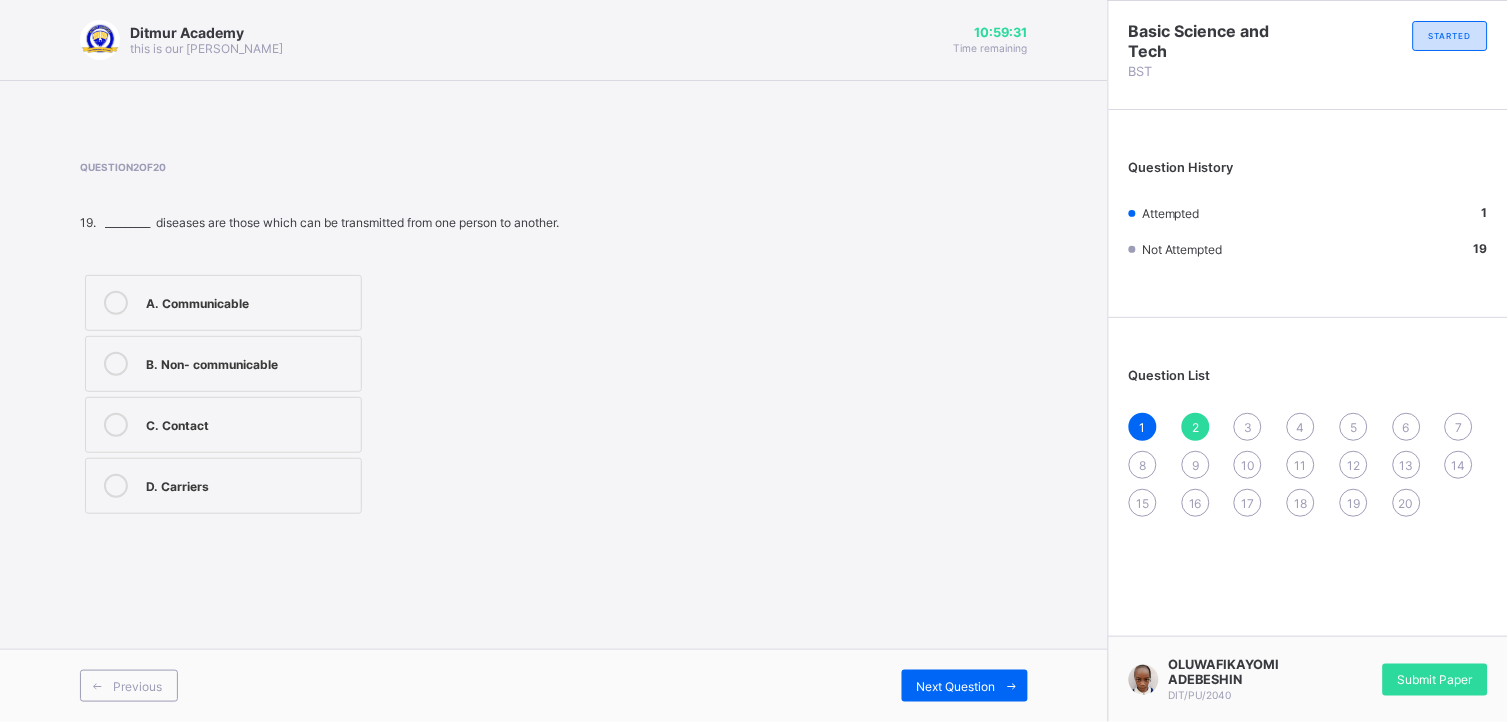 click on "A.  Communicable" at bounding box center (248, 301) 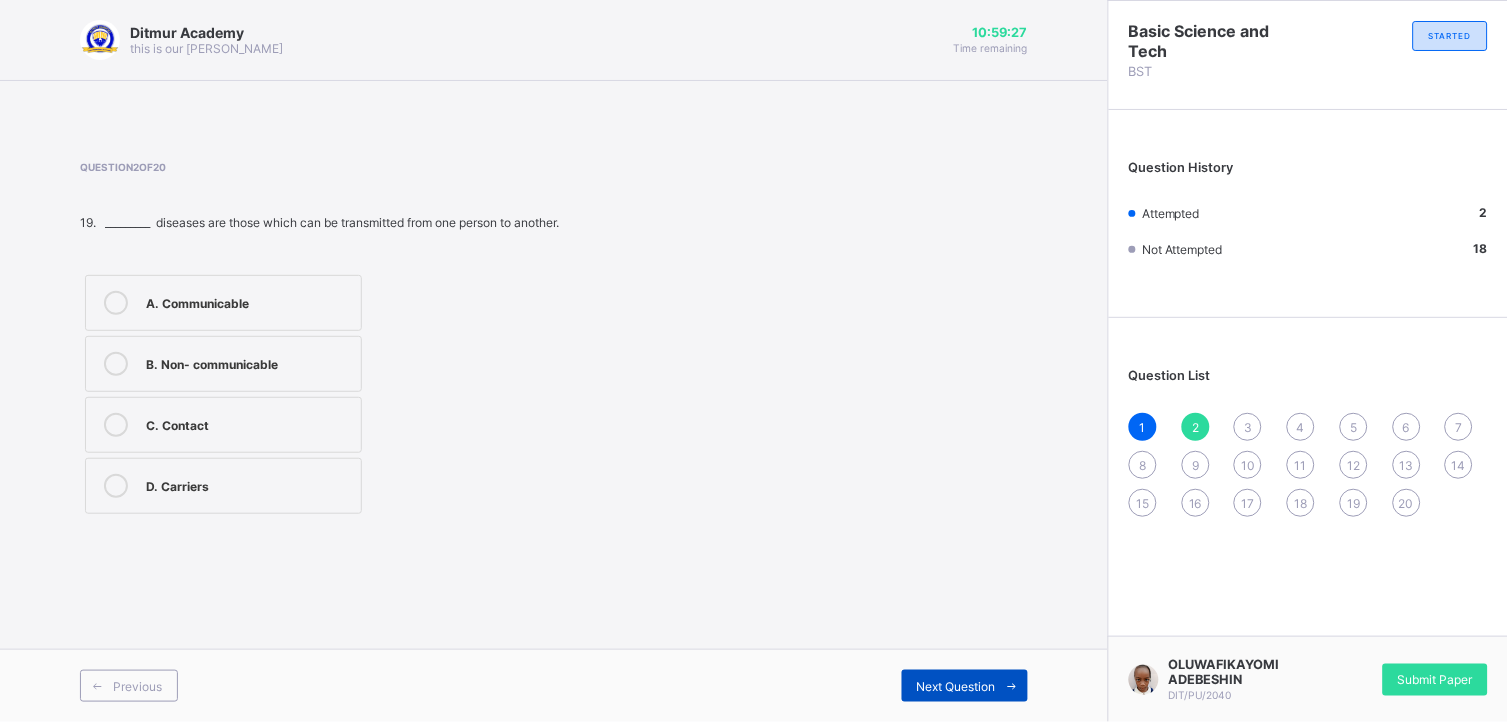 click on "Next Question" at bounding box center (956, 686) 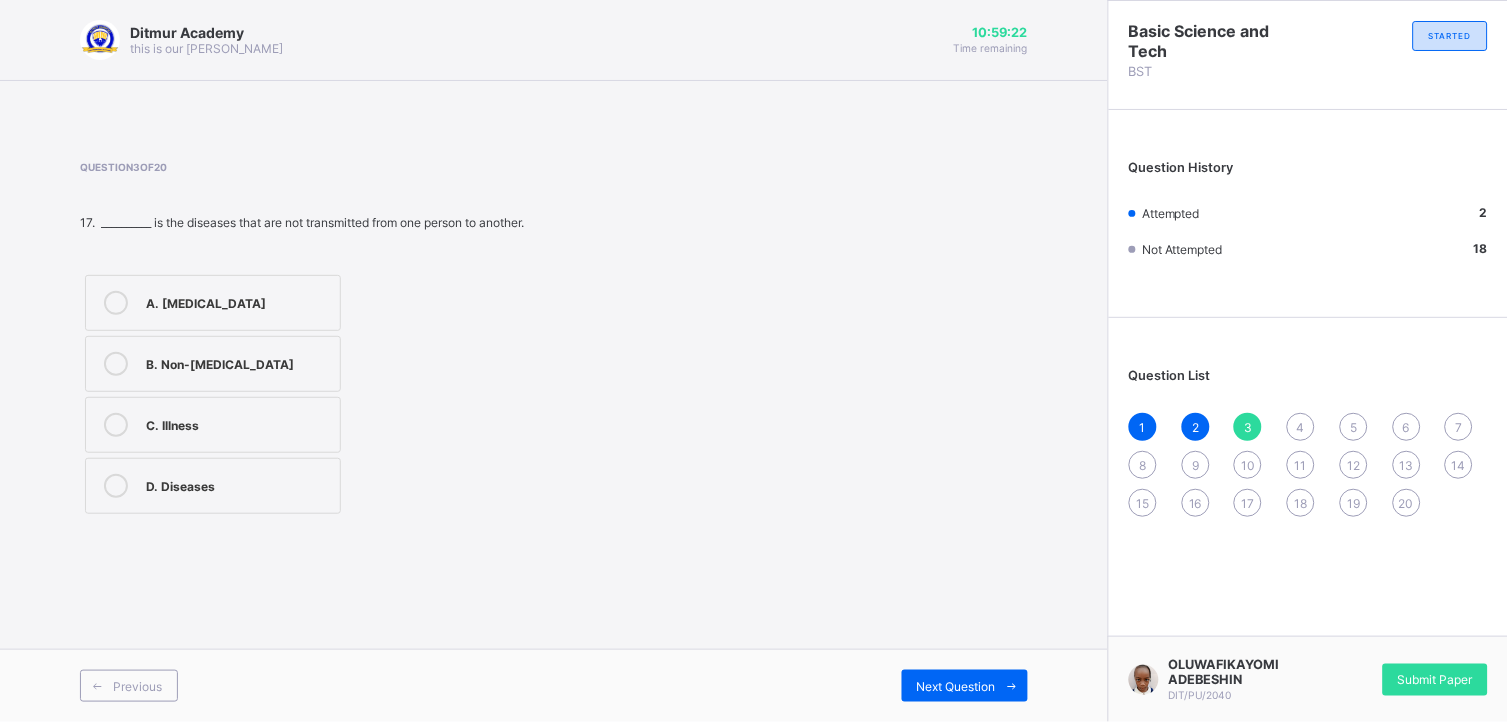 click on "B.  Non-[MEDICAL_DATA]" at bounding box center [213, 364] 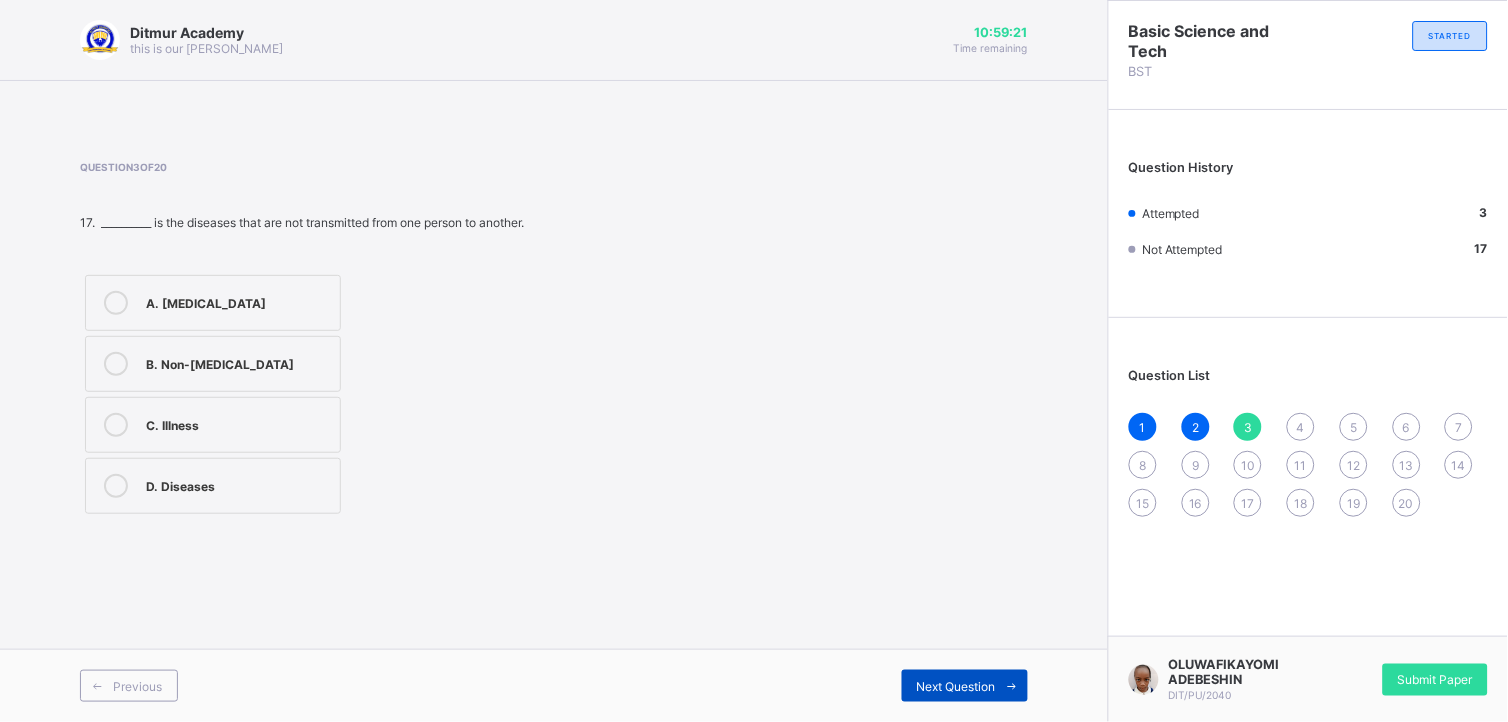 click on "Next Question" at bounding box center (956, 686) 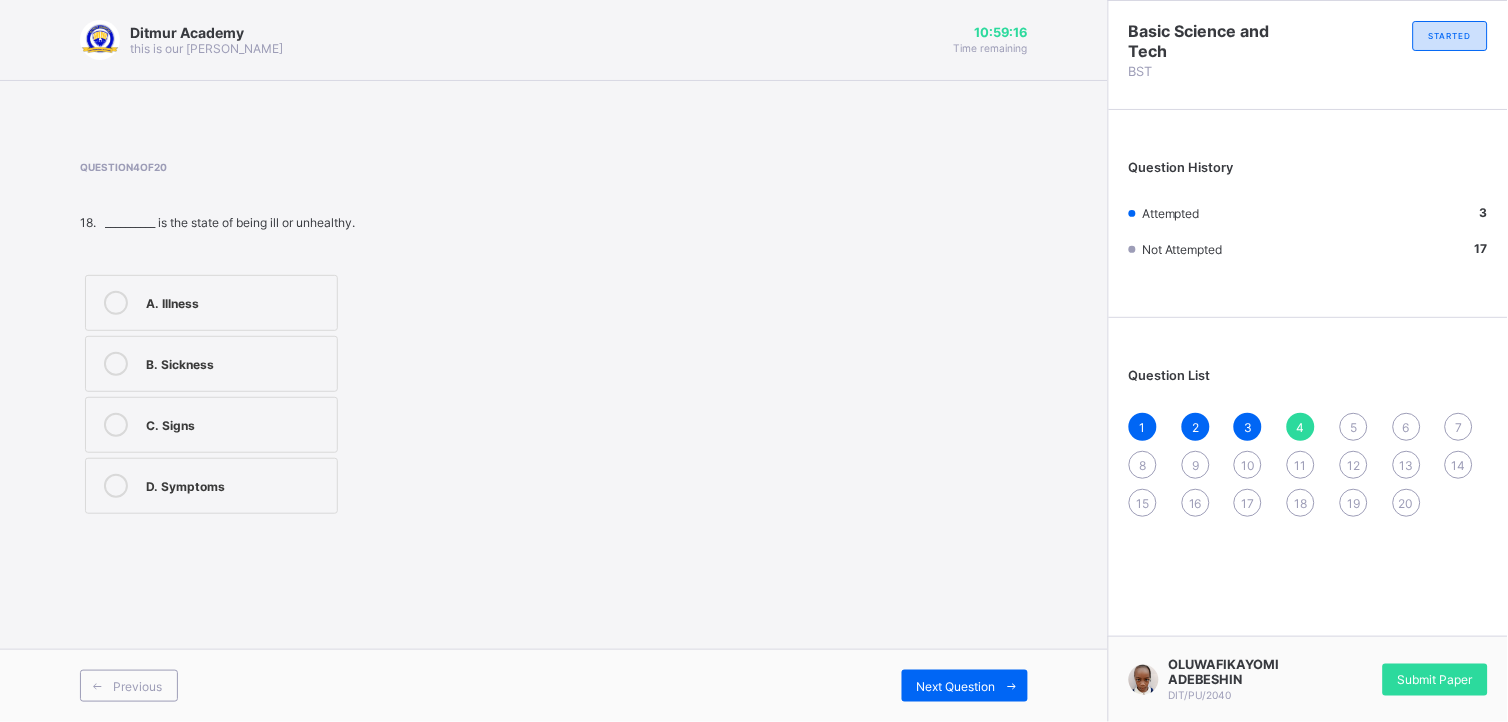 click on "B.   Sickness" at bounding box center (236, 362) 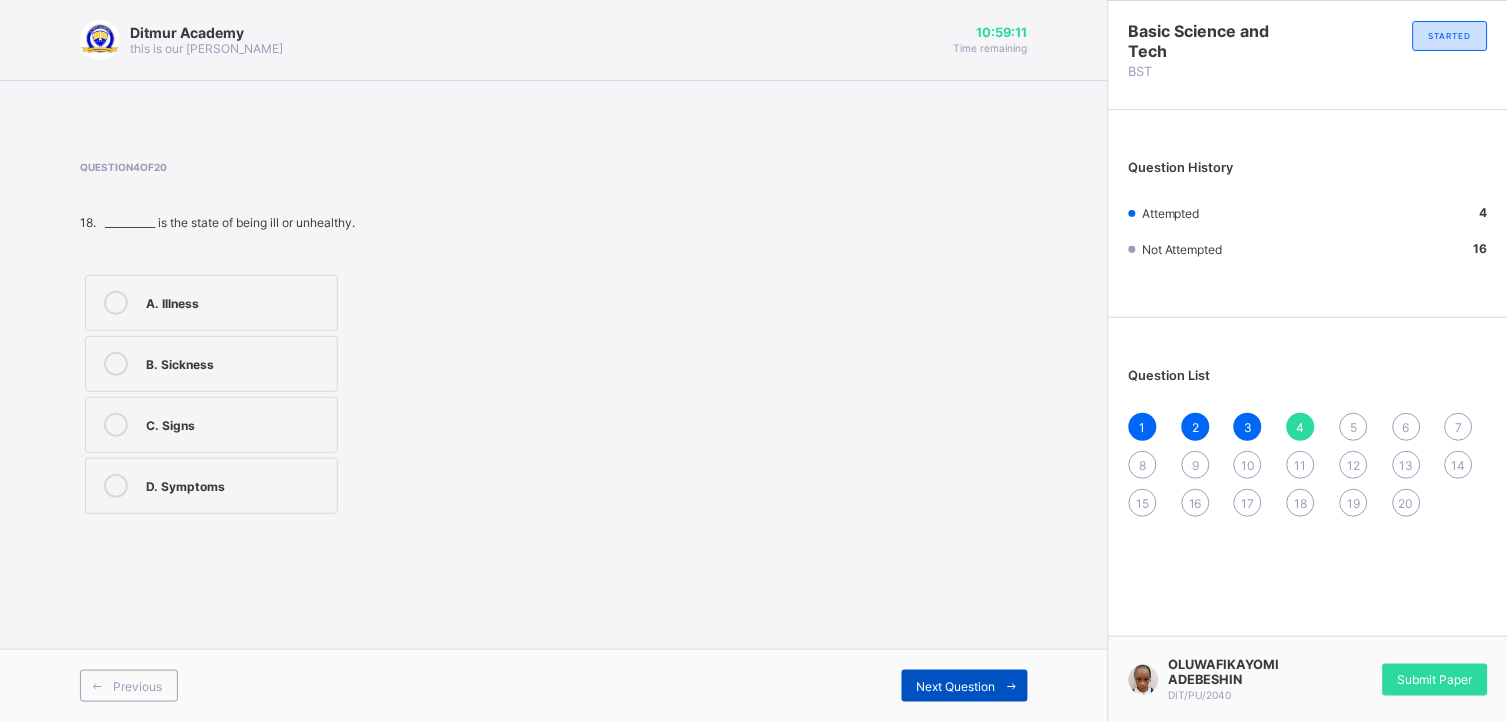 click on "Next Question" at bounding box center [956, 686] 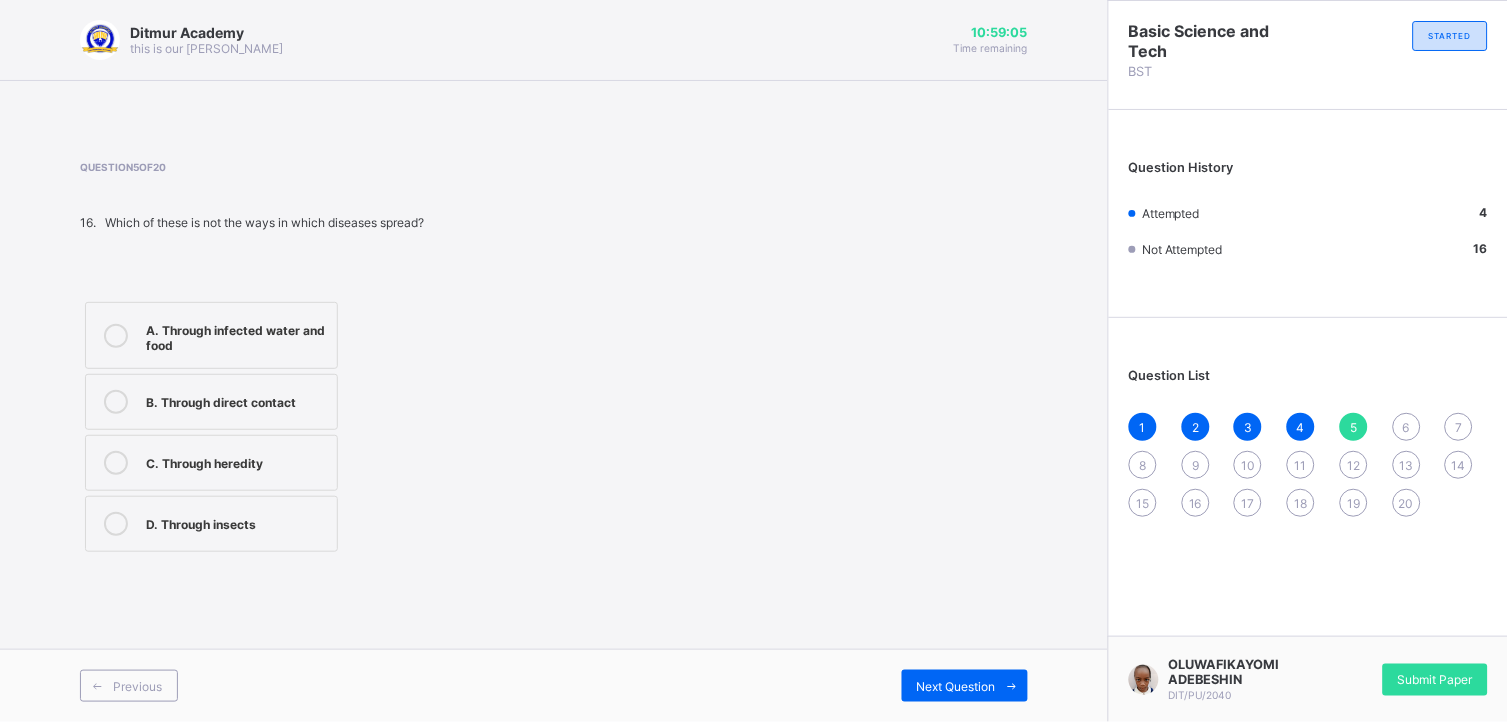 click on "C.  Through heredity" at bounding box center [236, 461] 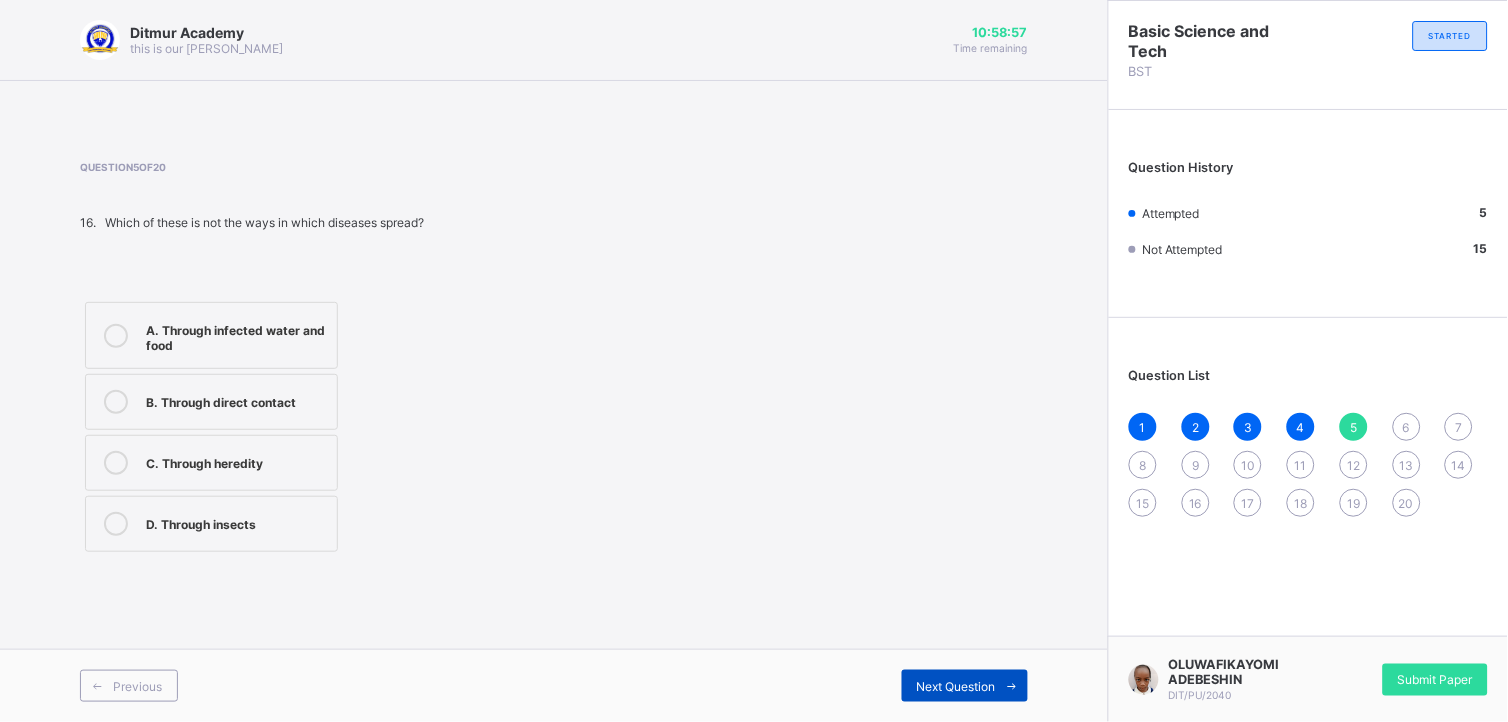 click on "Next Question" at bounding box center [956, 686] 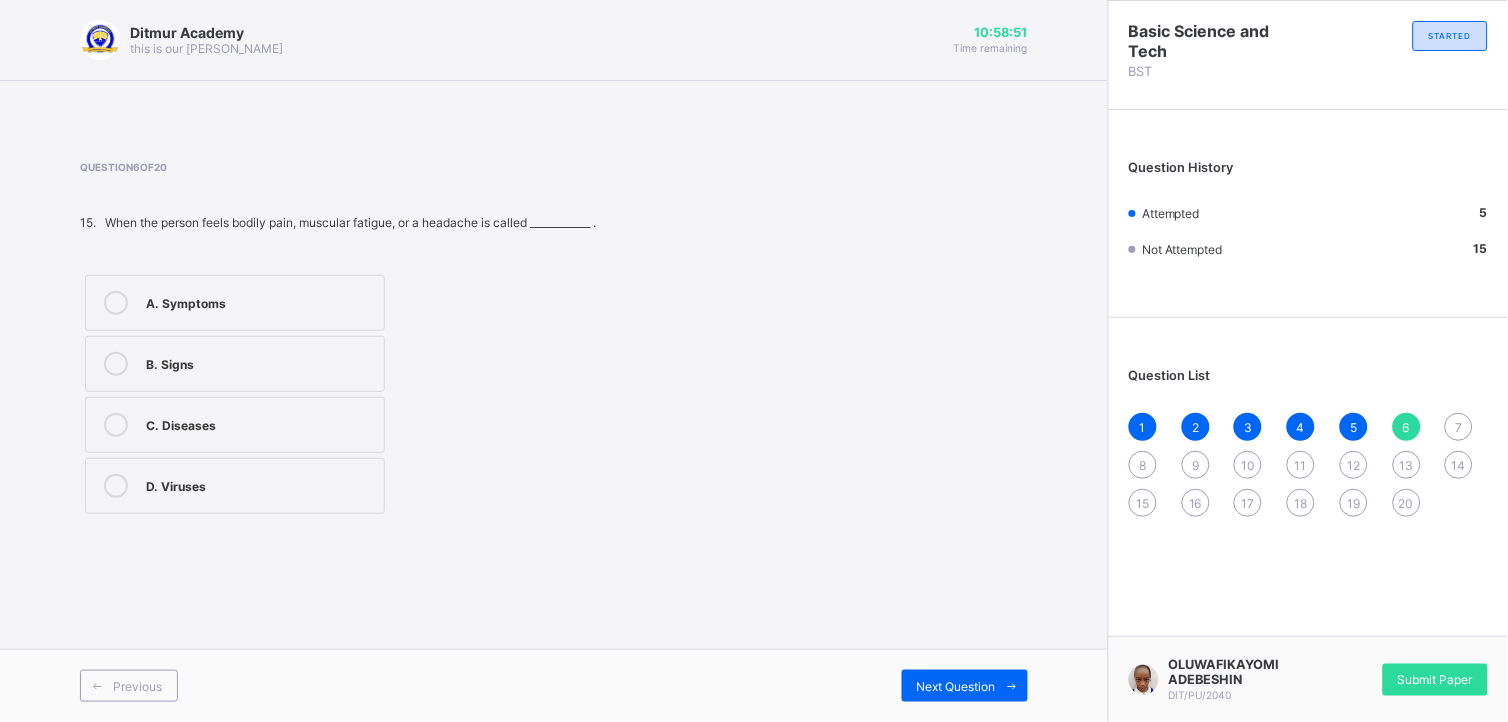 click on "A.   Symptoms" at bounding box center [260, 301] 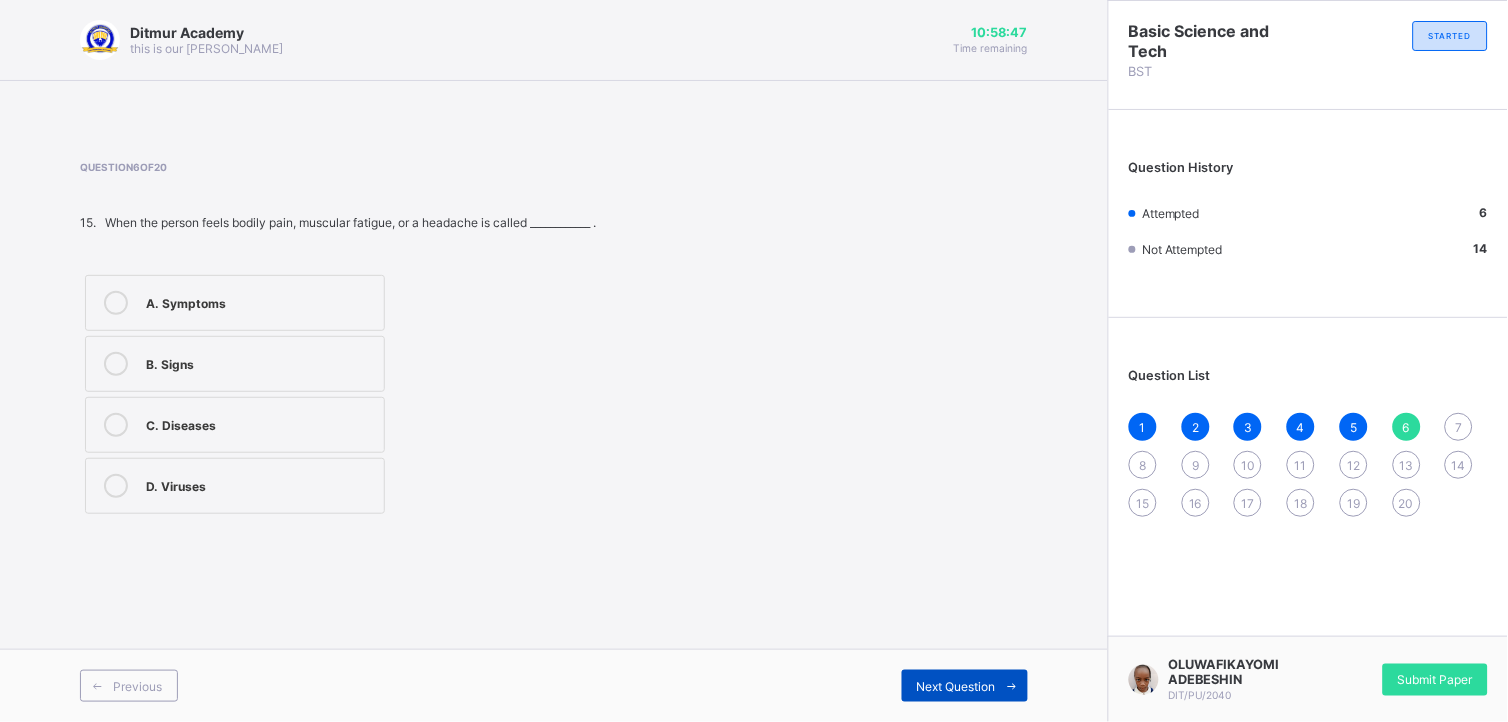 click on "Next Question" at bounding box center [956, 686] 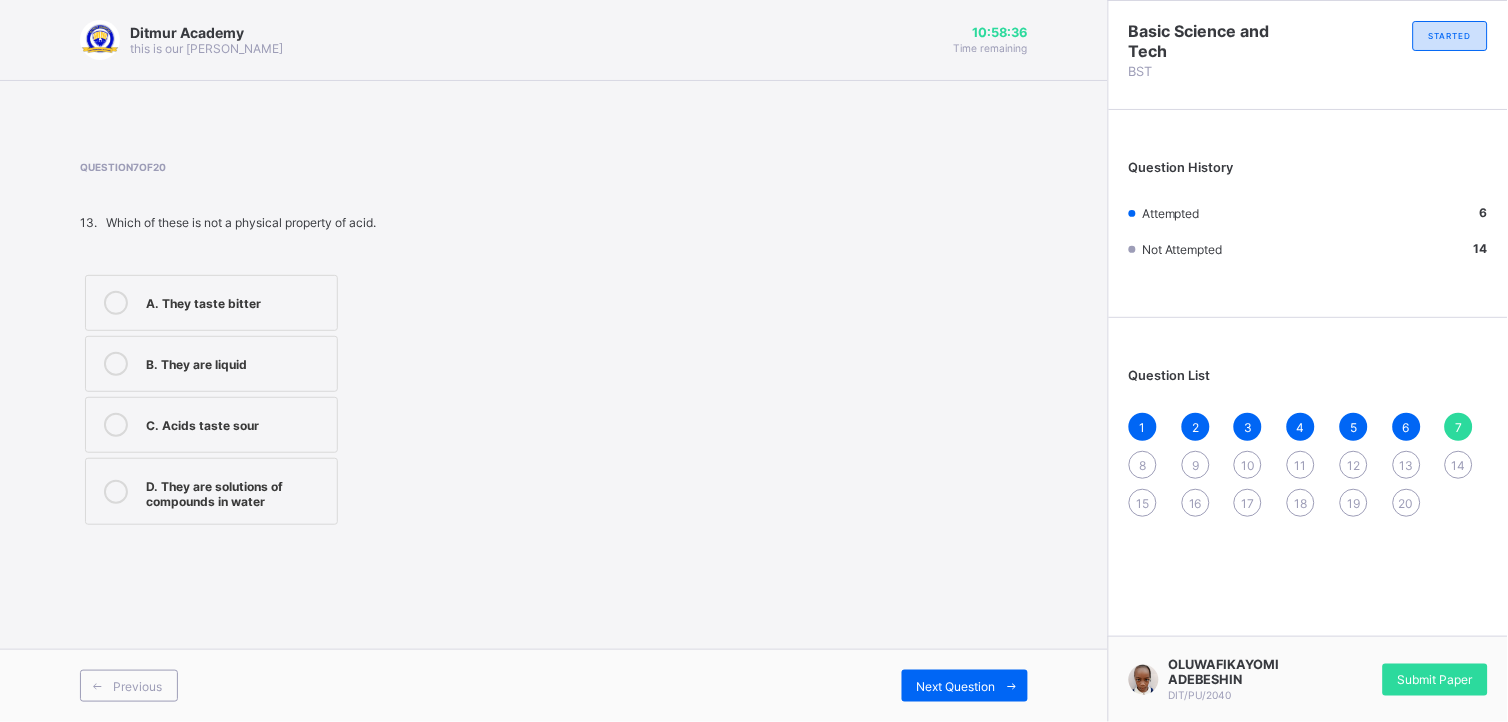 click on "C.  Acids taste sour" at bounding box center [236, 423] 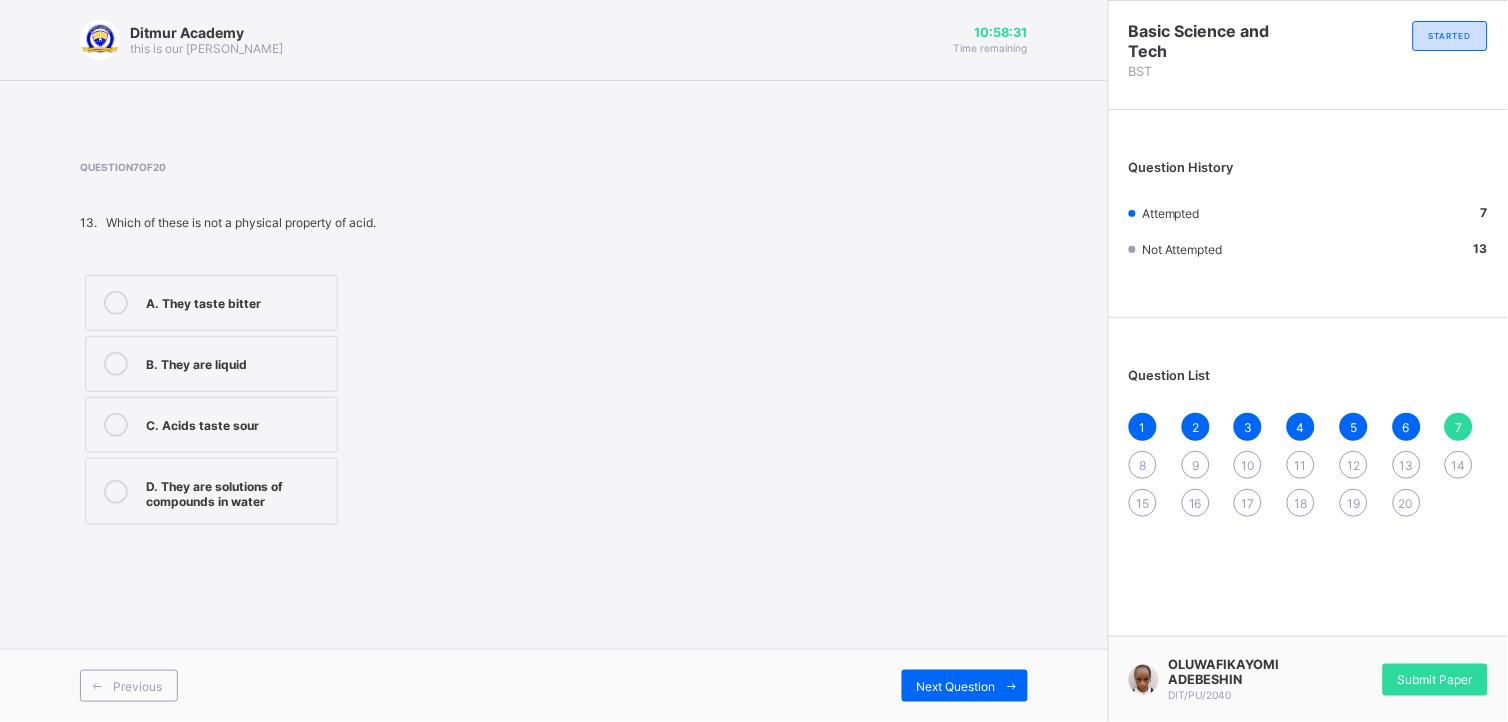 drag, startPoint x: 258, startPoint y: 296, endPoint x: 222, endPoint y: 292, distance: 36.221542 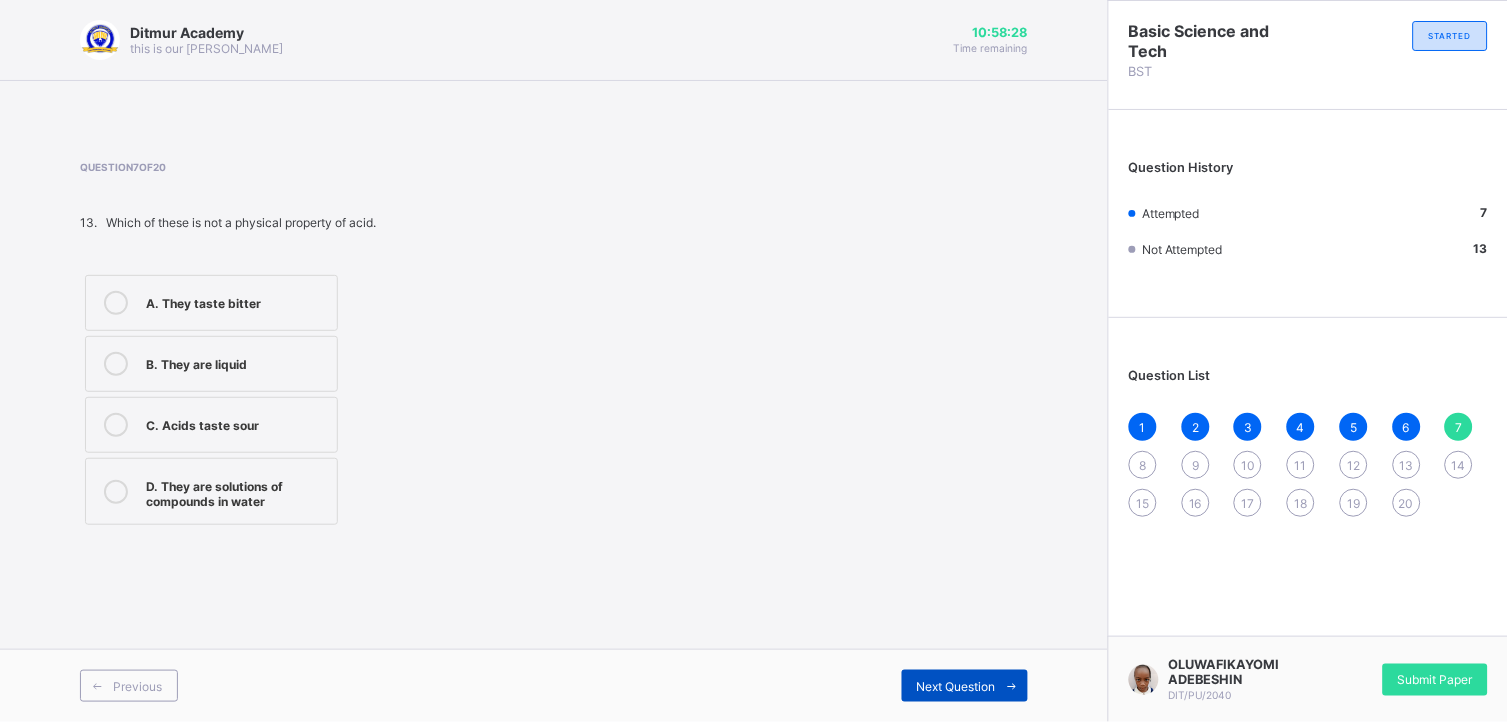 click on "Next Question" at bounding box center [956, 686] 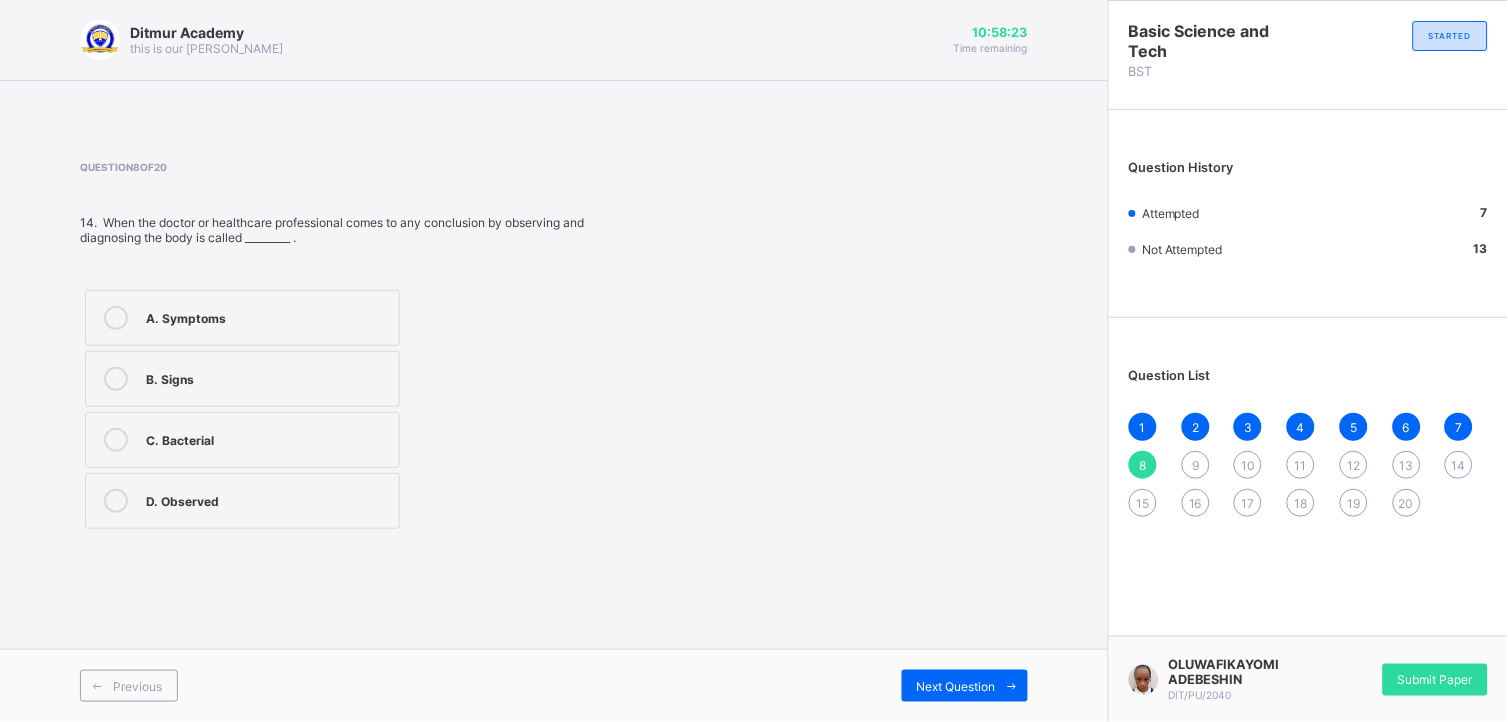 click on "B.  Signs" at bounding box center (267, 377) 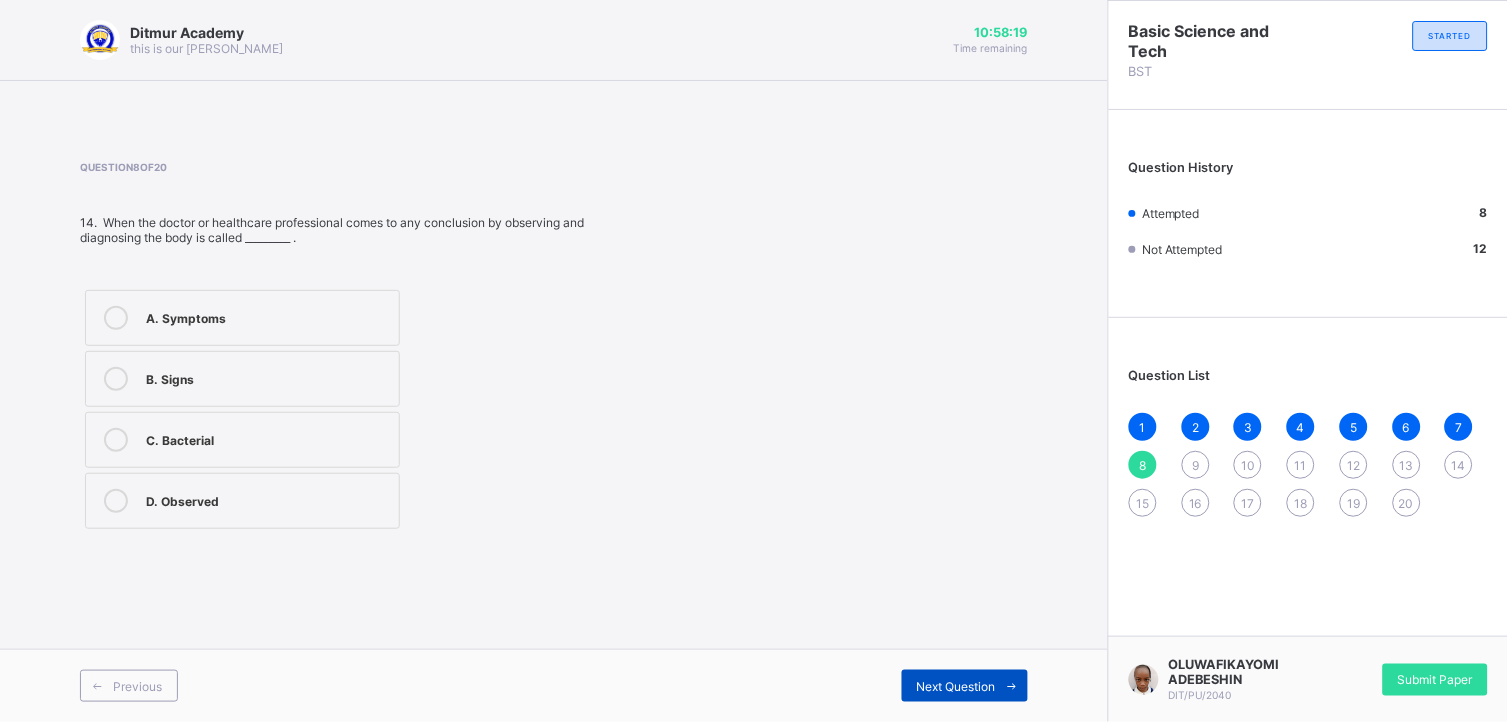click on "Next Question" at bounding box center (956, 686) 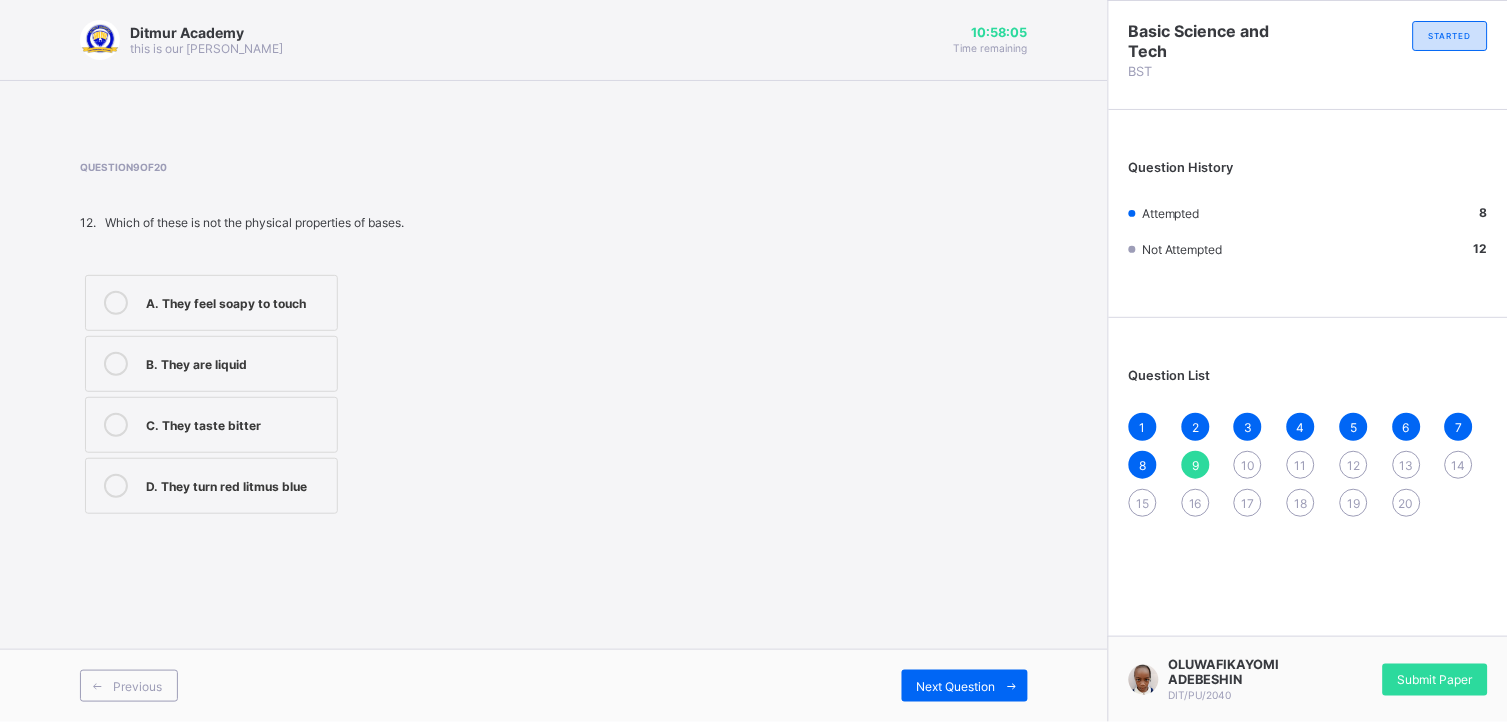 click on "B.  They are liquid" at bounding box center [236, 362] 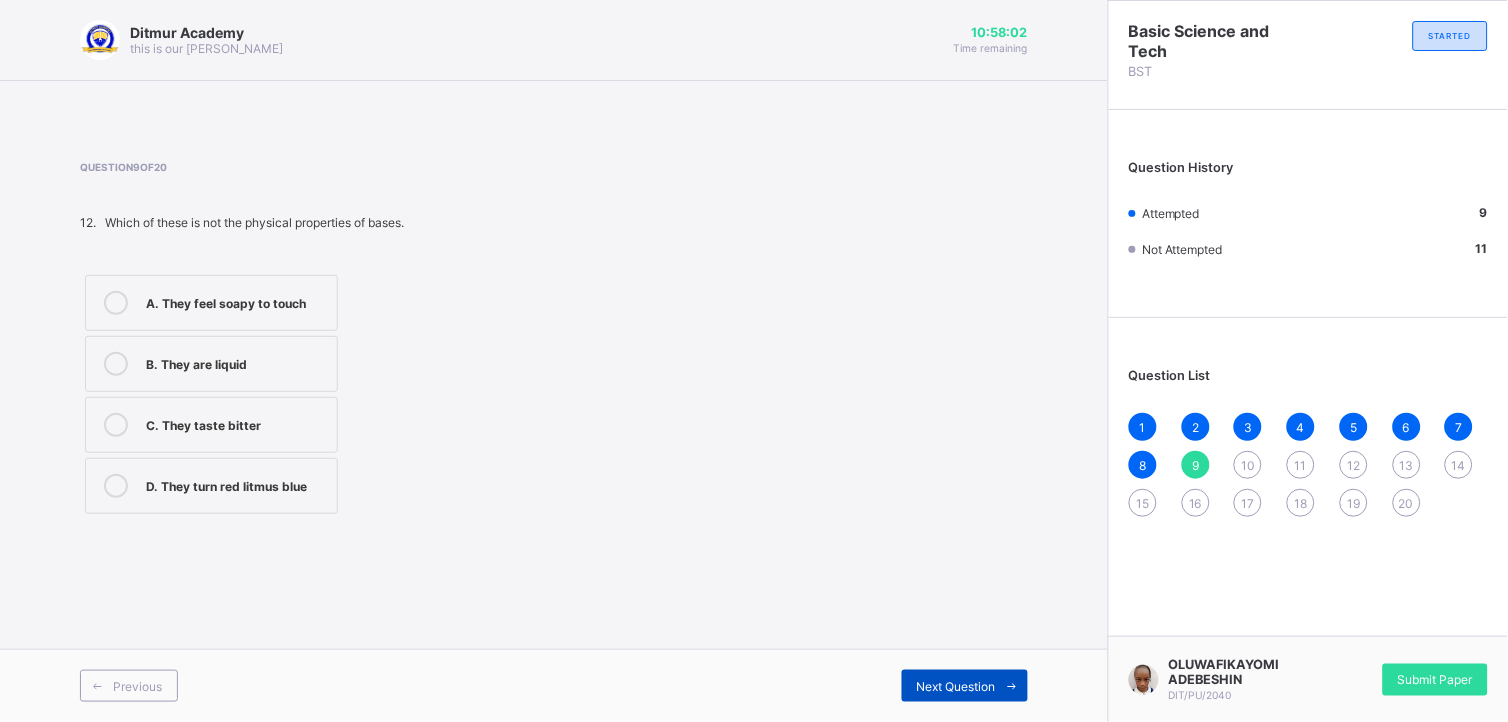 click on "Next Question" at bounding box center [956, 686] 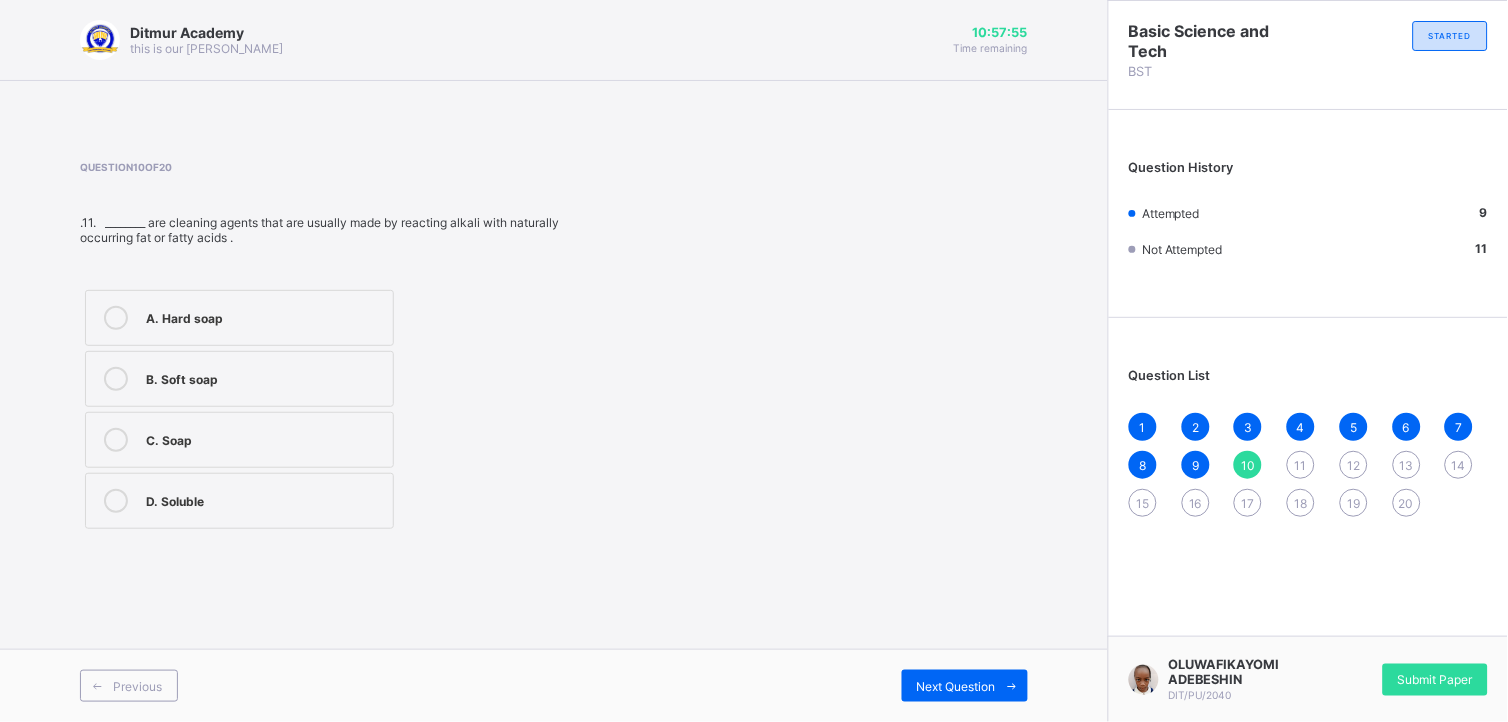 click on "A.  Hard soap" at bounding box center (239, 318) 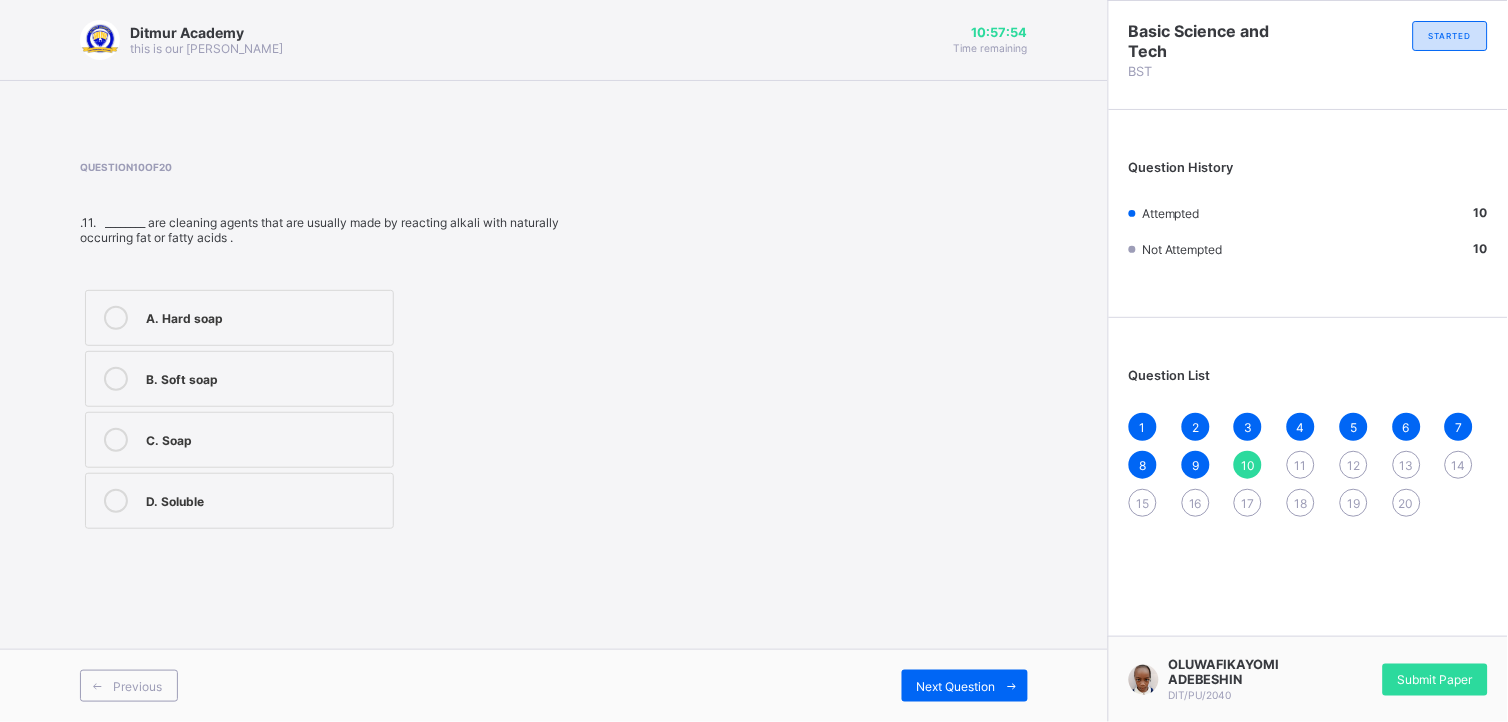 click on "B.   Soft soap" at bounding box center [264, 379] 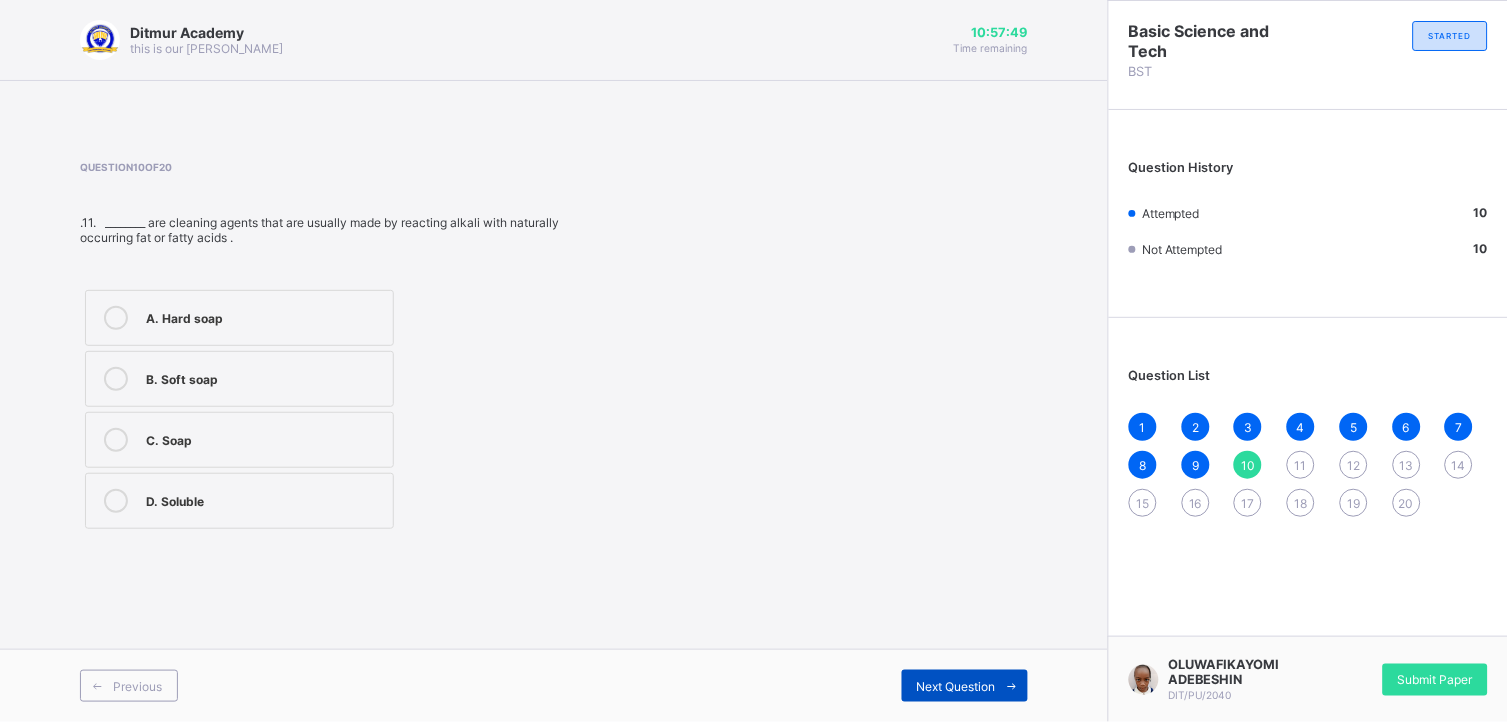 click on "Next Question" at bounding box center [956, 686] 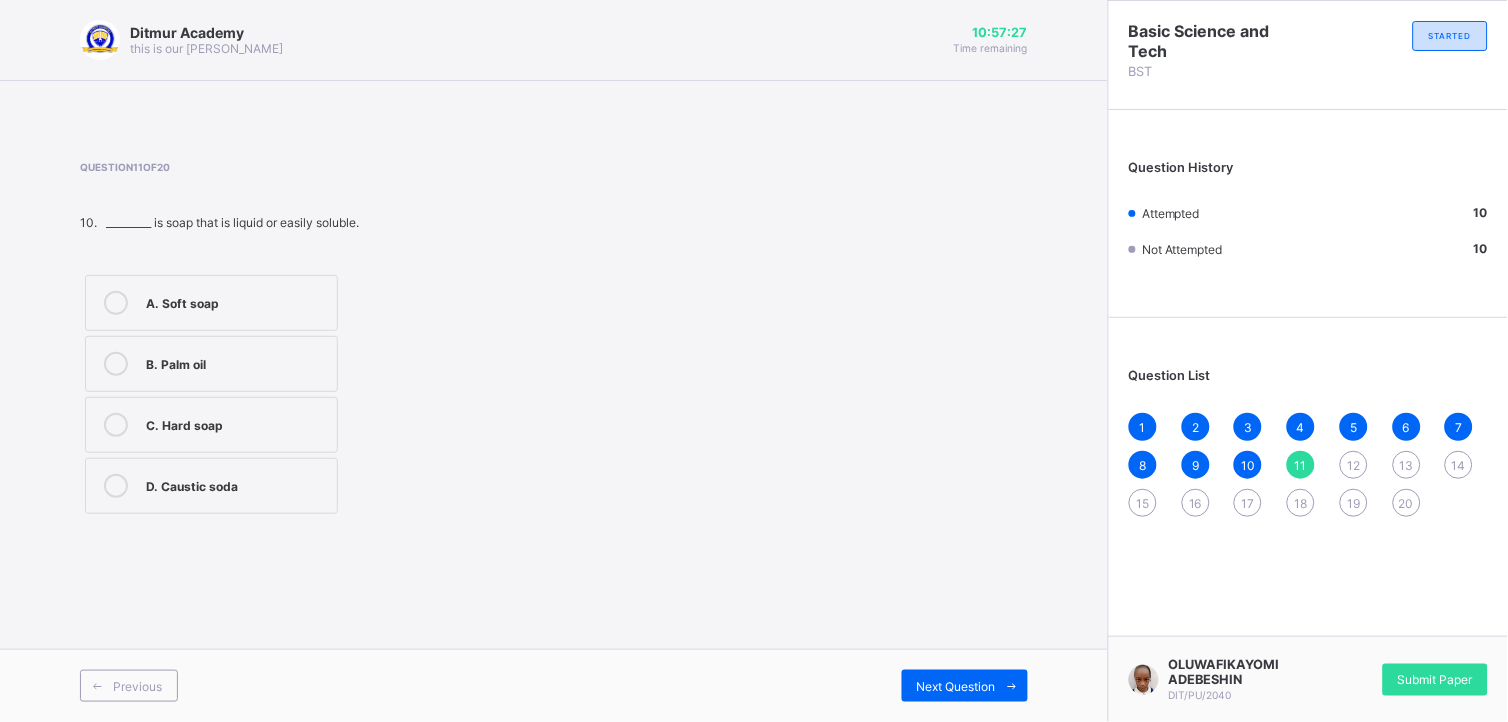 click on "A.  Soft soap" at bounding box center [236, 301] 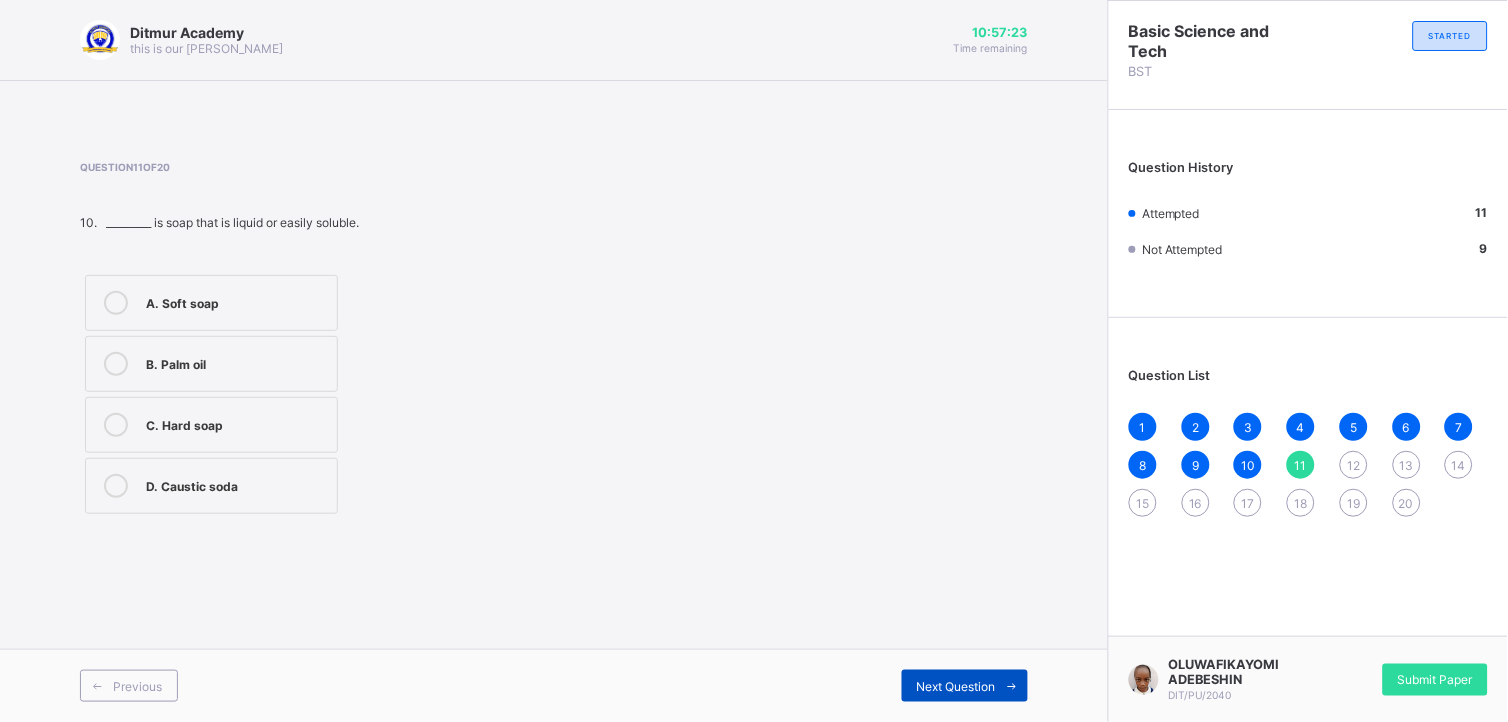 click on "Next Question" at bounding box center [956, 686] 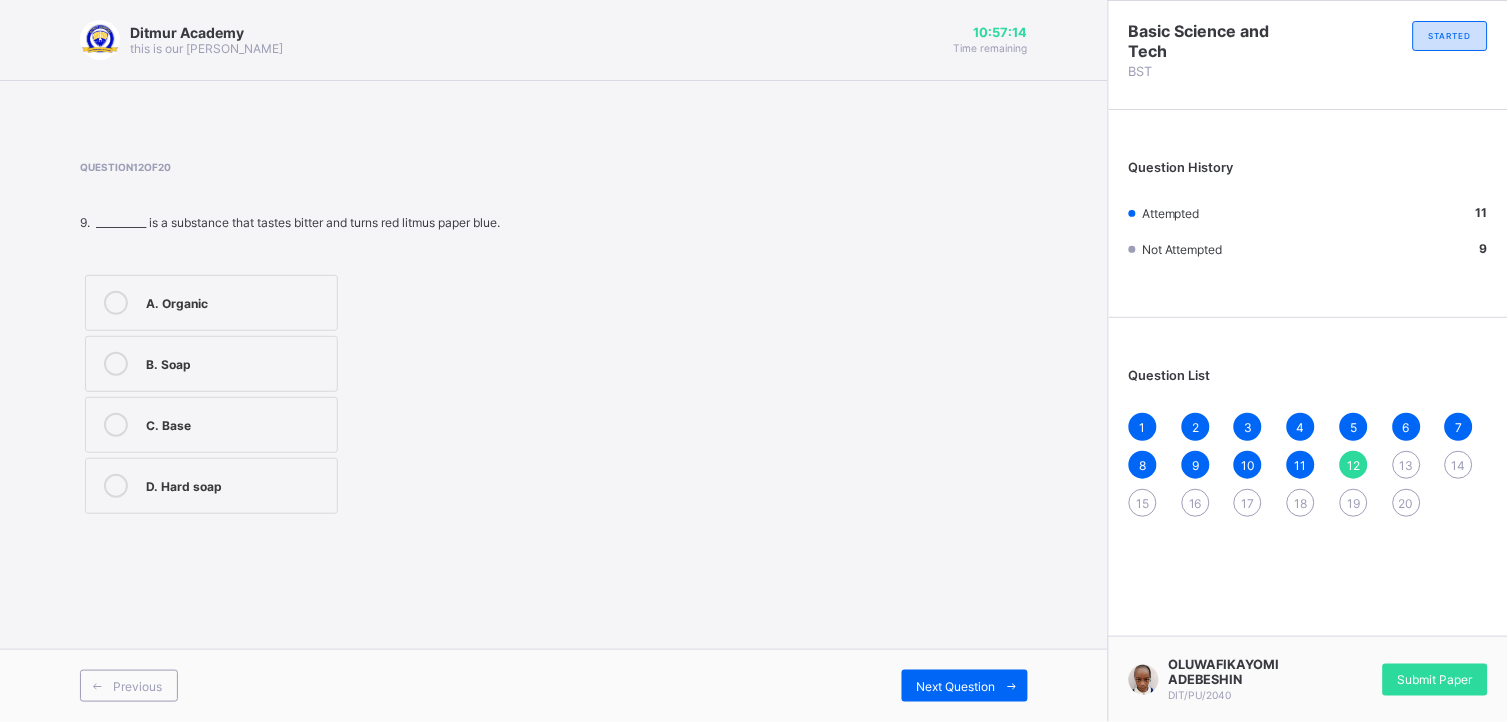 click on "C.  Base" at bounding box center (211, 425) 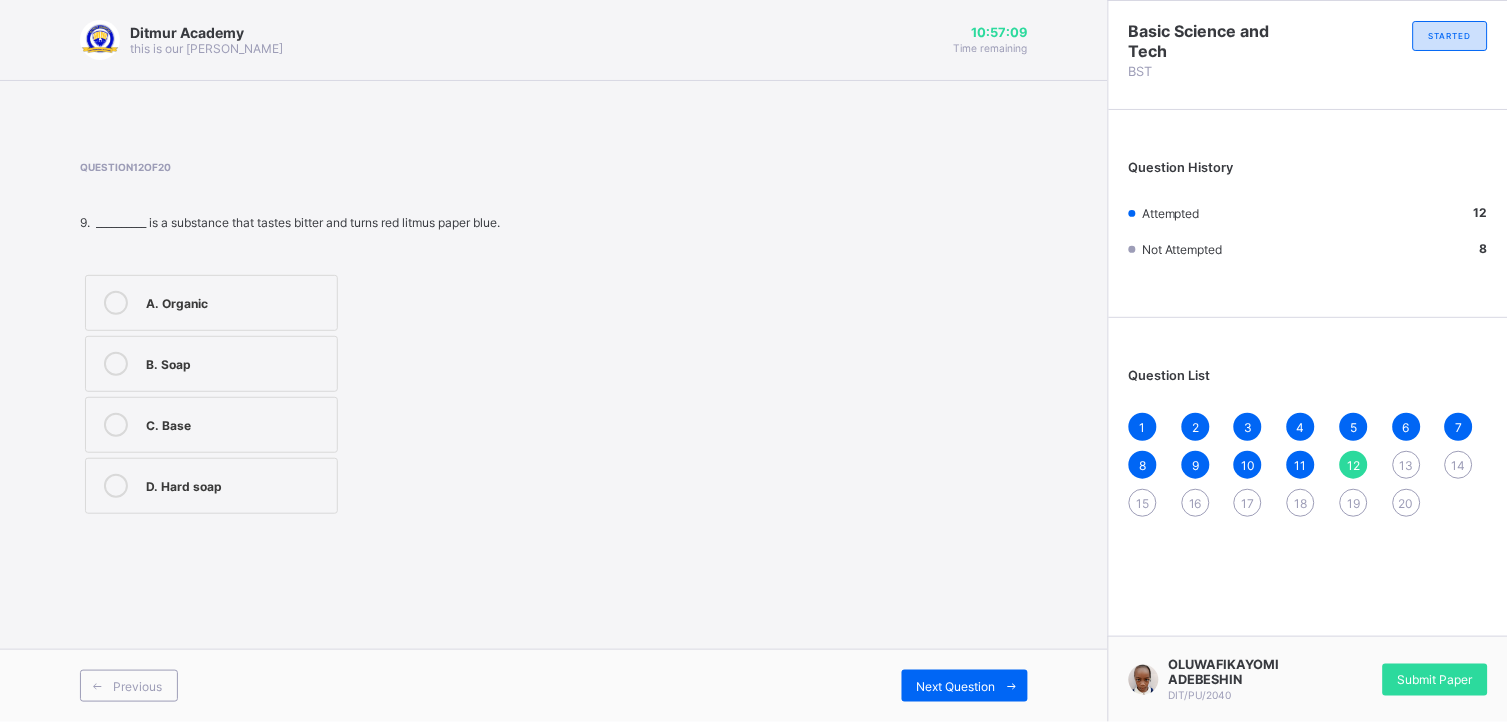 click on "Previous Next Question" at bounding box center [554, 685] 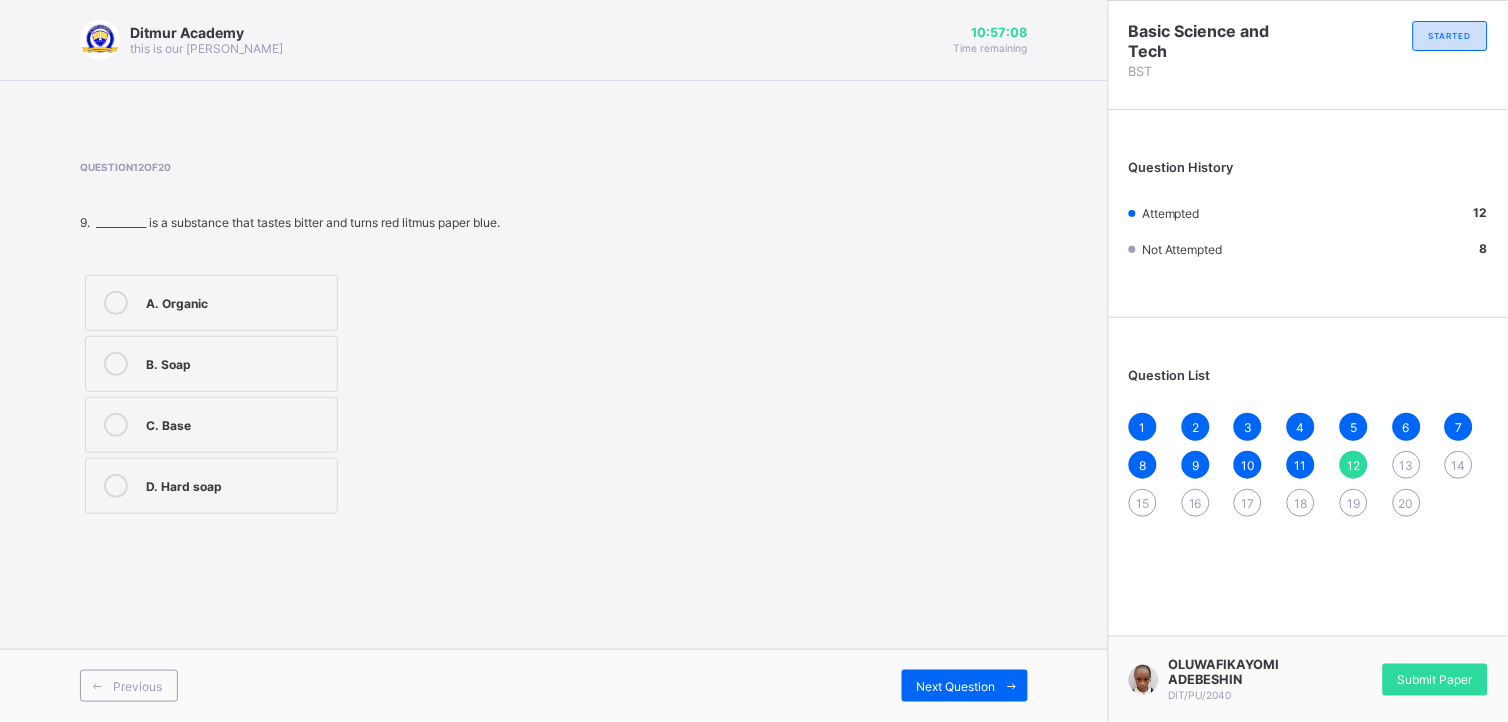 click on "Previous Next Question" at bounding box center [554, 685] 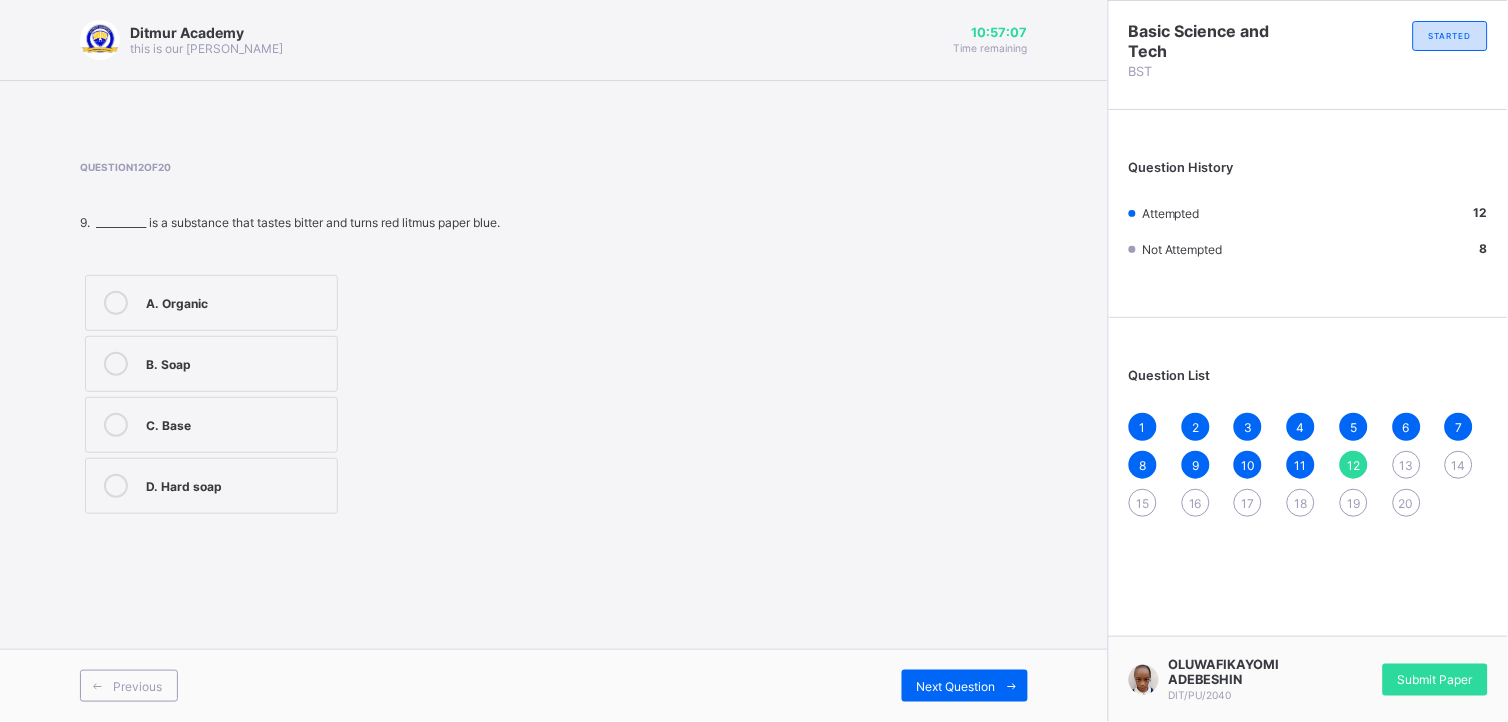 click on "Previous Next Question" at bounding box center (554, 685) 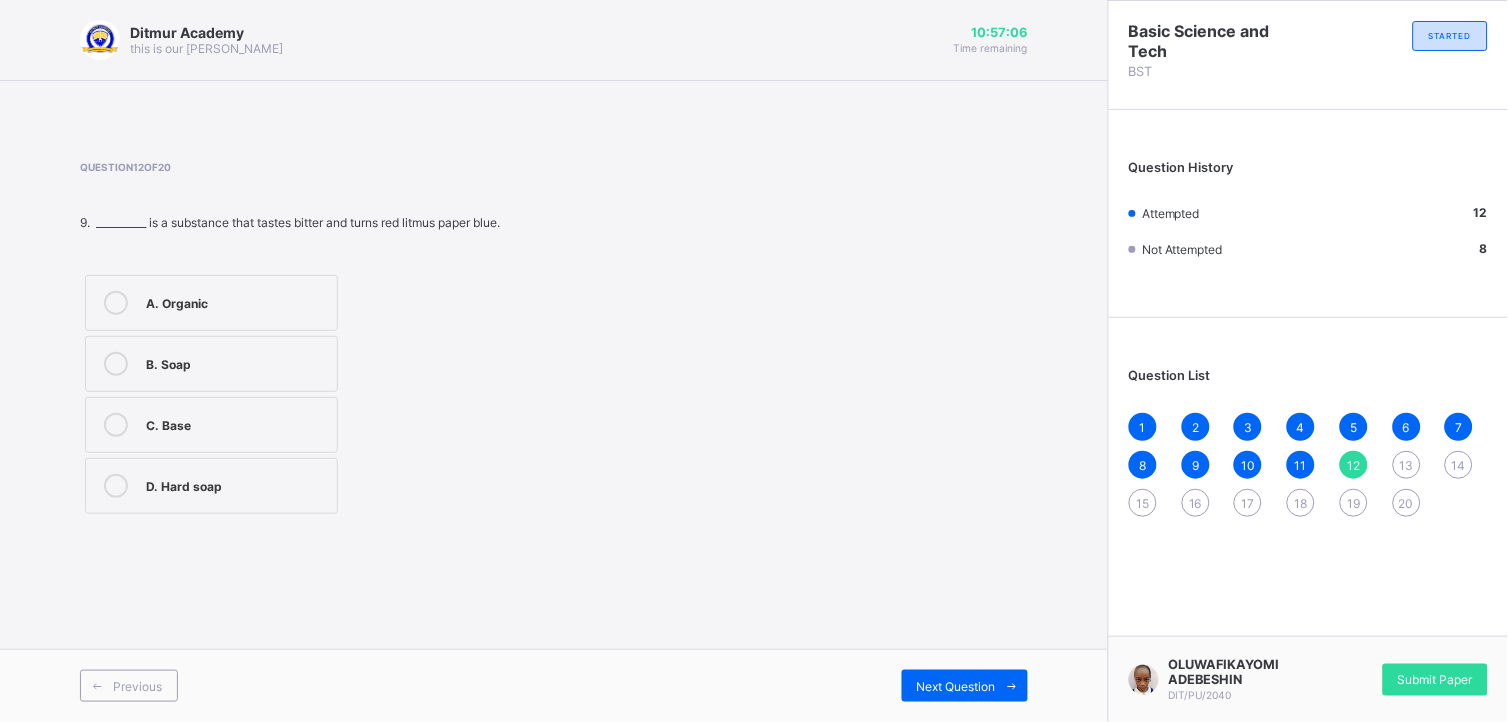 click on "Previous Next Question" at bounding box center (554, 685) 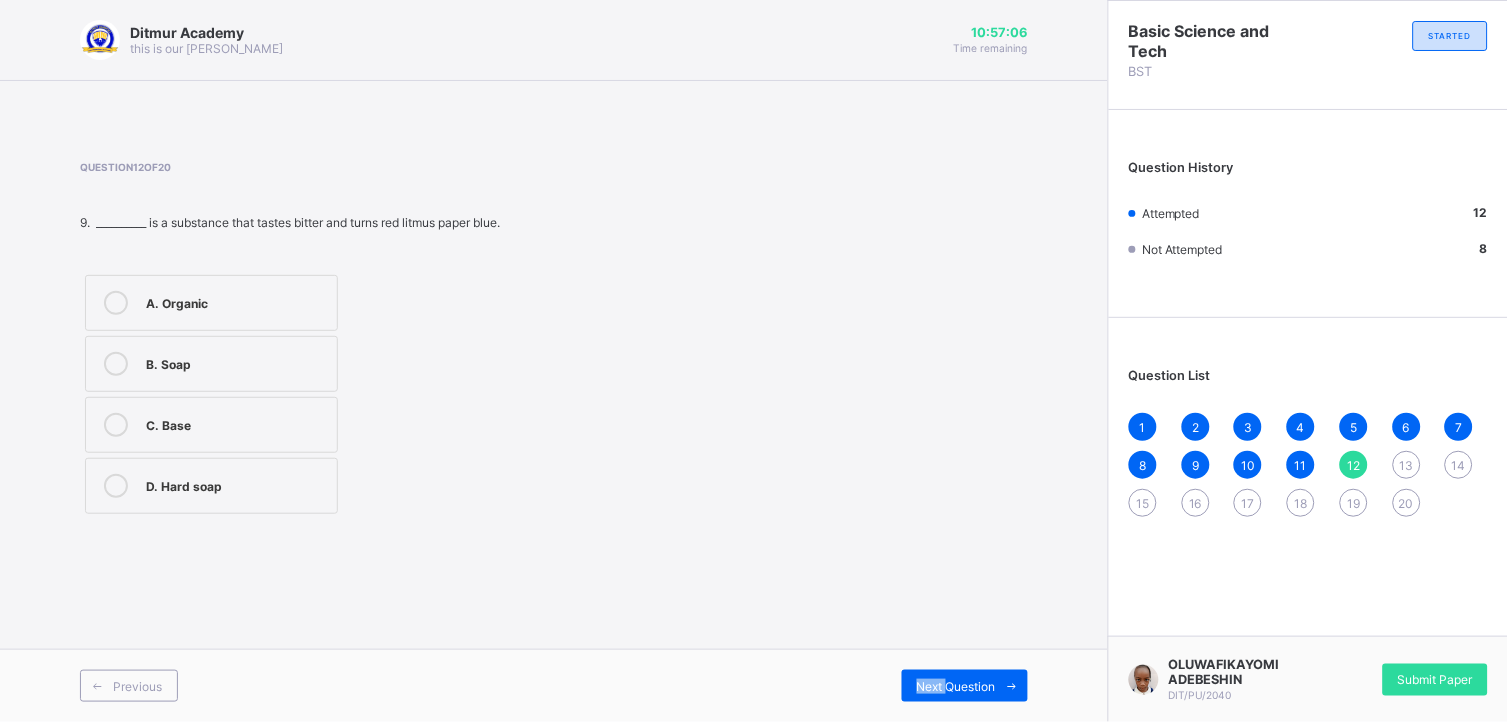 click on "Previous Next Question" at bounding box center (554, 685) 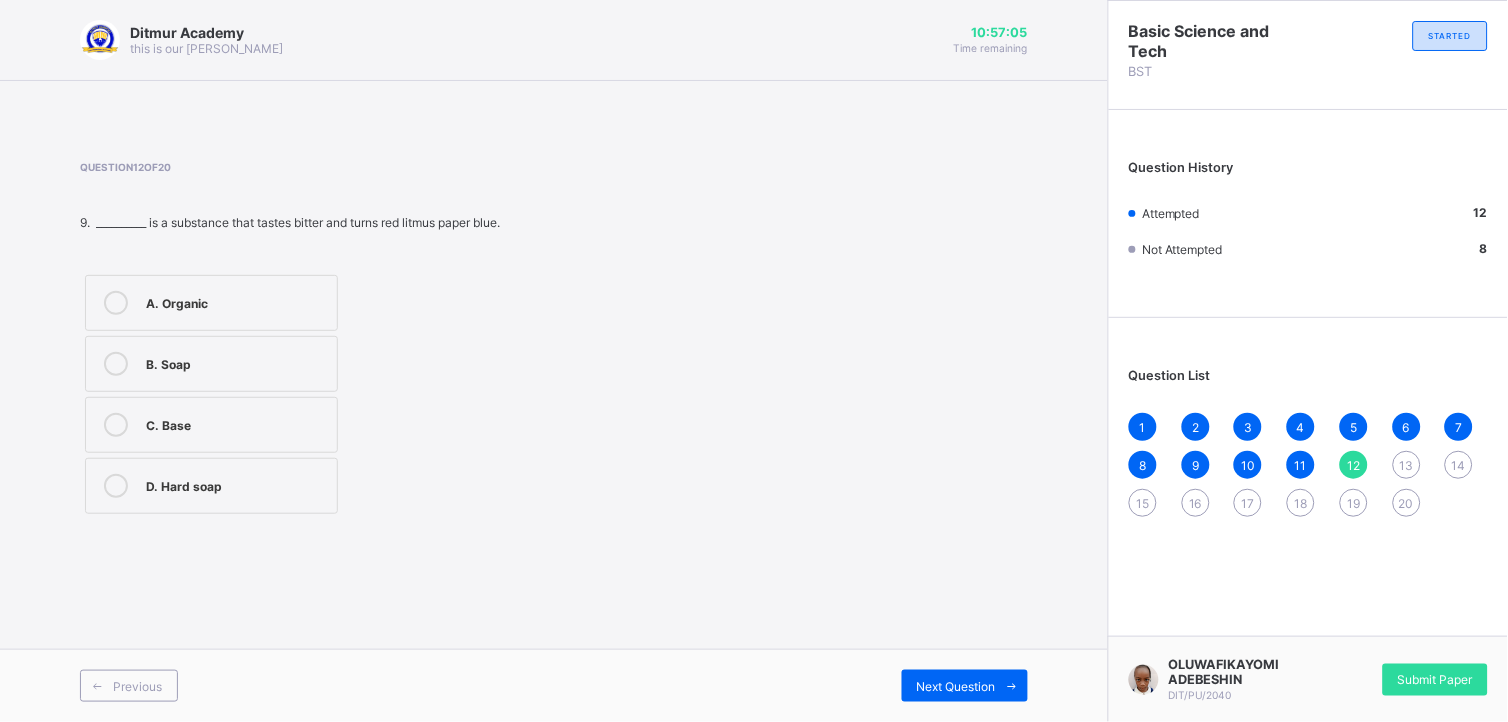 click on "Previous Next Question" at bounding box center (554, 685) 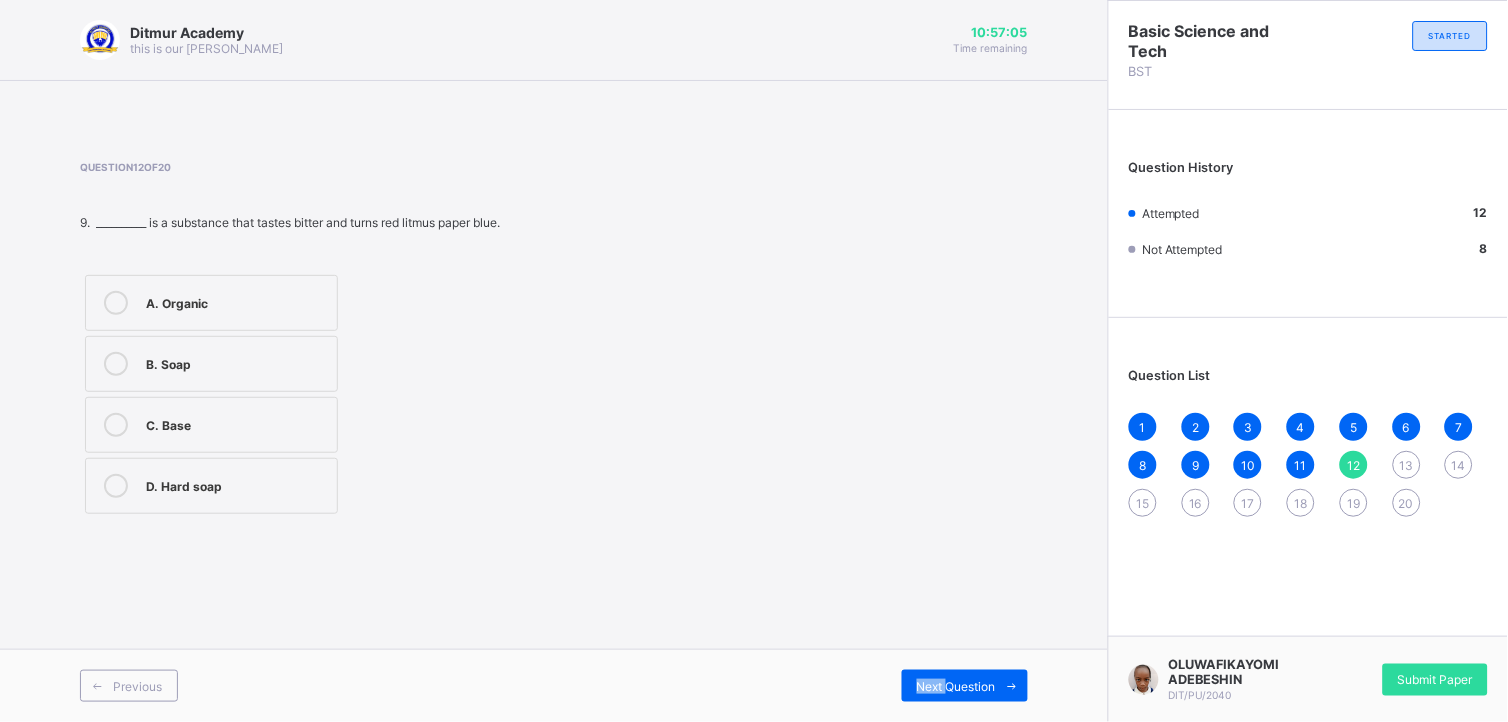 click on "Previous Next Question" at bounding box center (554, 685) 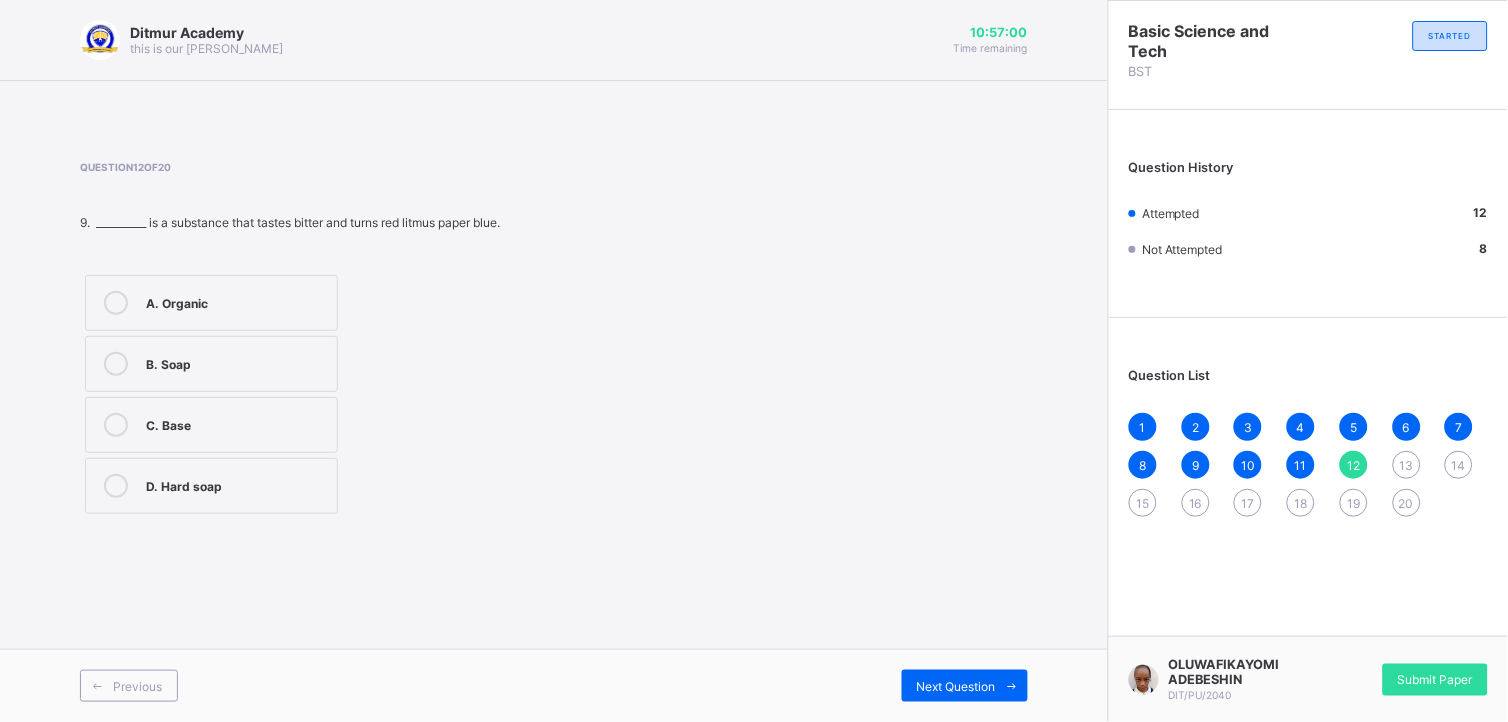 drag, startPoint x: 967, startPoint y: 668, endPoint x: 840, endPoint y: 642, distance: 129.6341 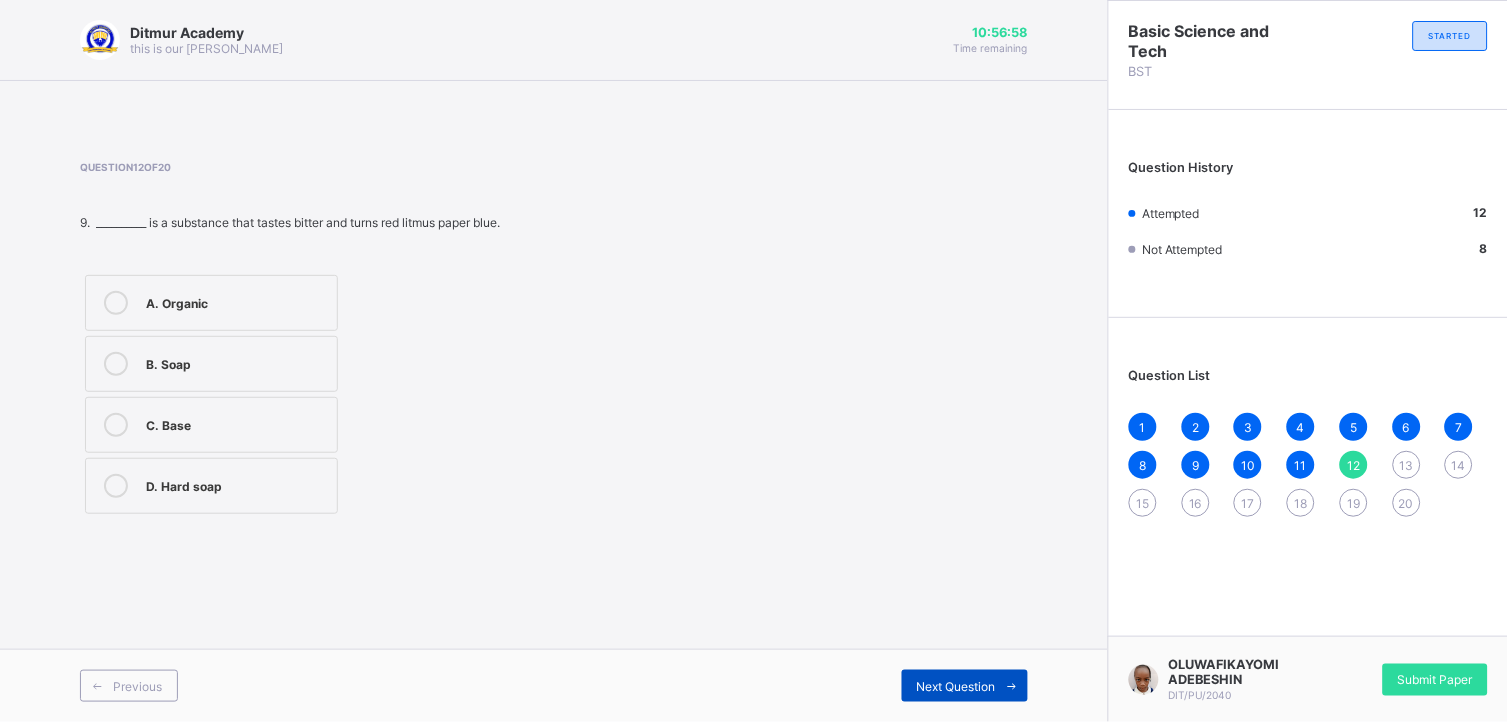 click on "Next Question" at bounding box center (956, 686) 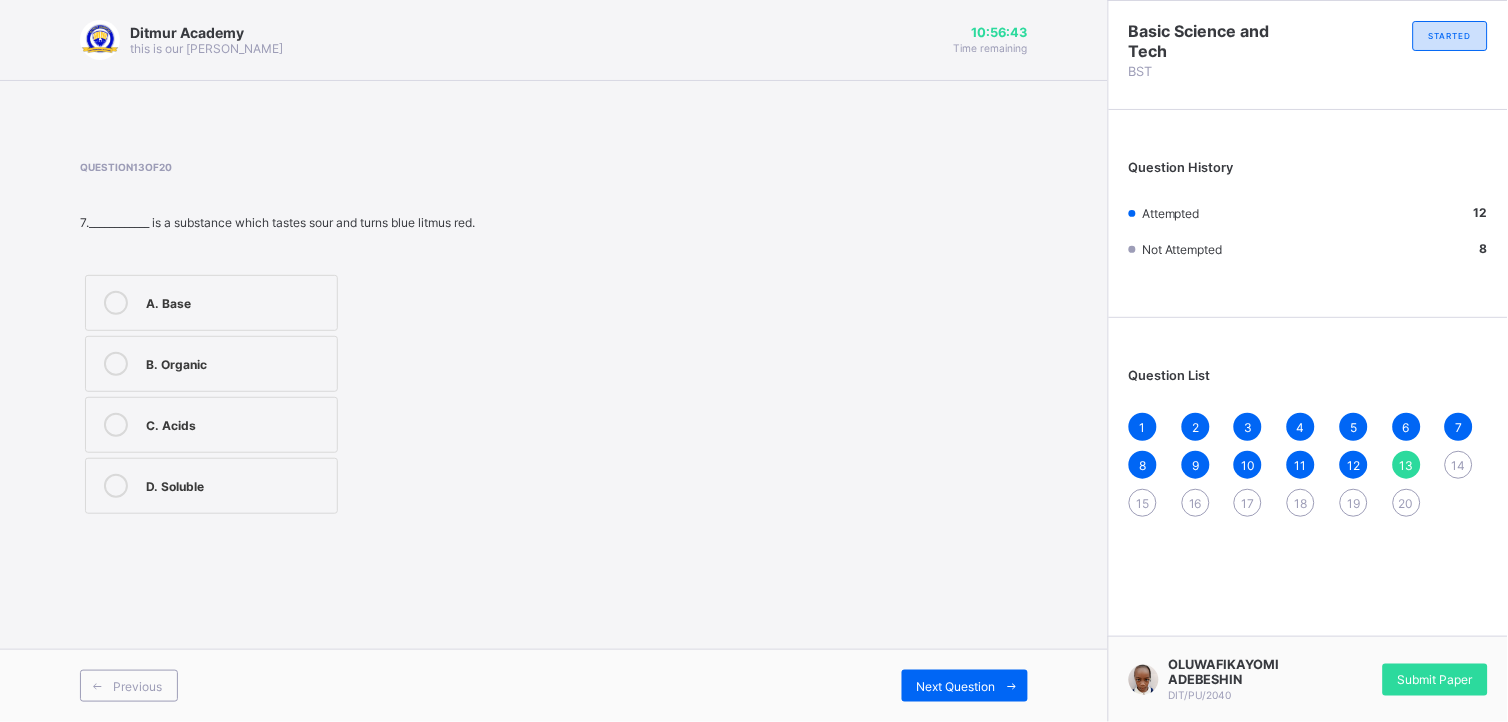 click on "C.  Acids" at bounding box center (236, 423) 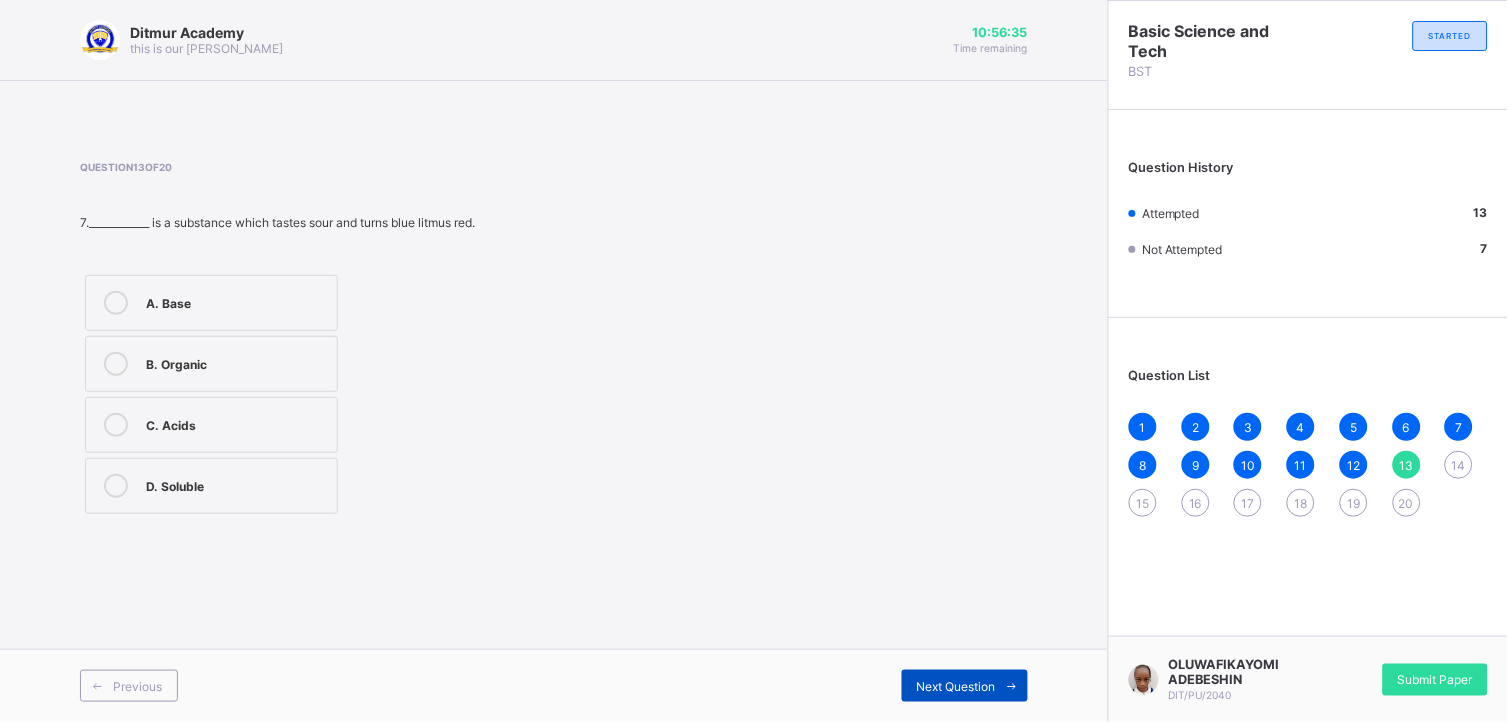 click on "Next Question" at bounding box center [956, 686] 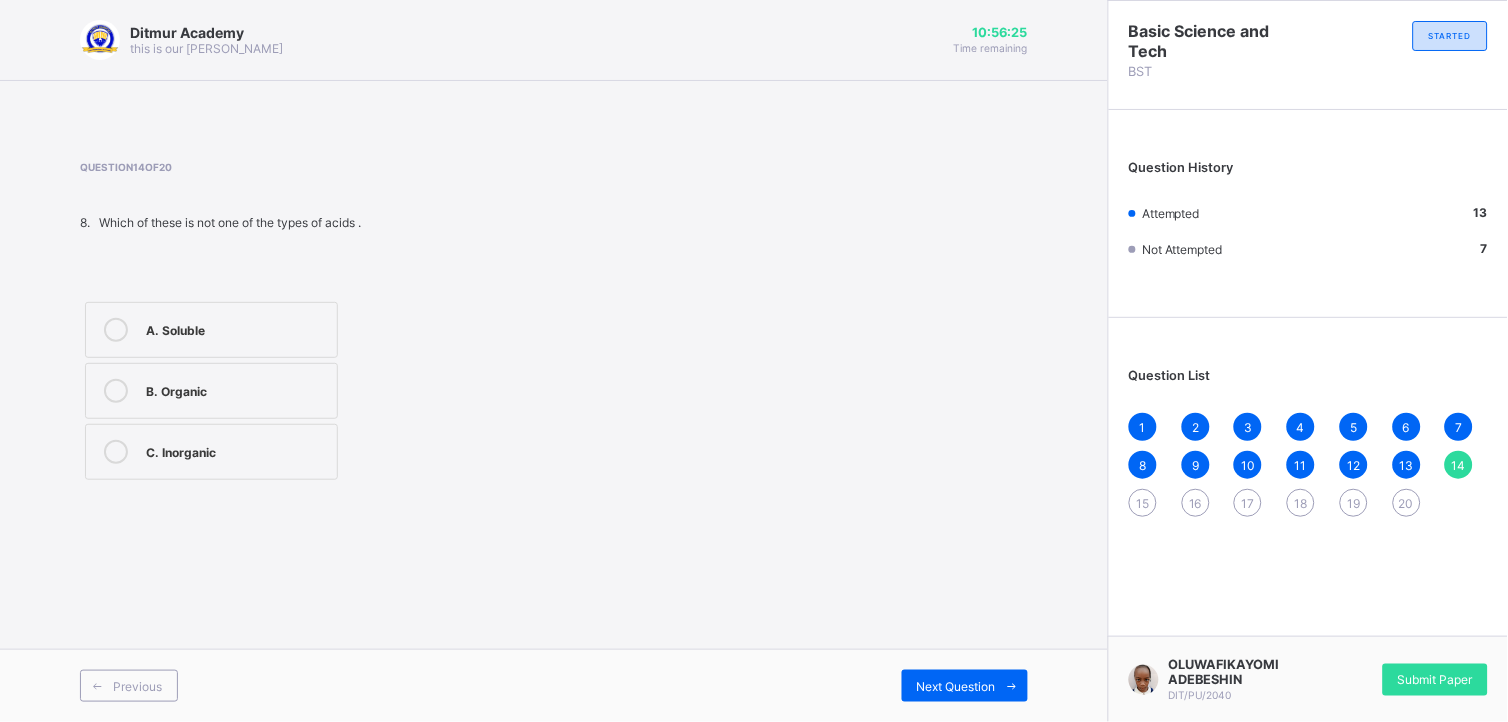 click on "A.   Soluble" at bounding box center (211, 330) 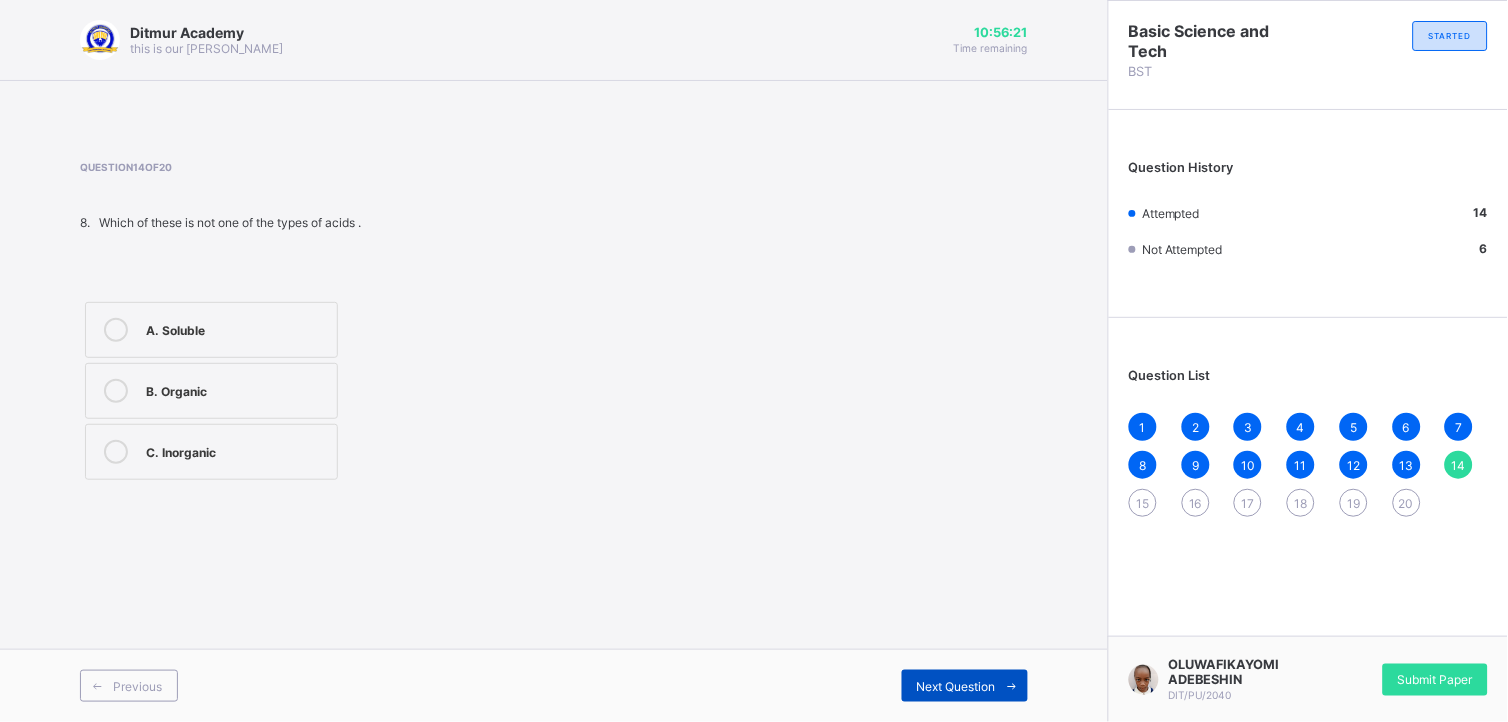 click at bounding box center [1012, 686] 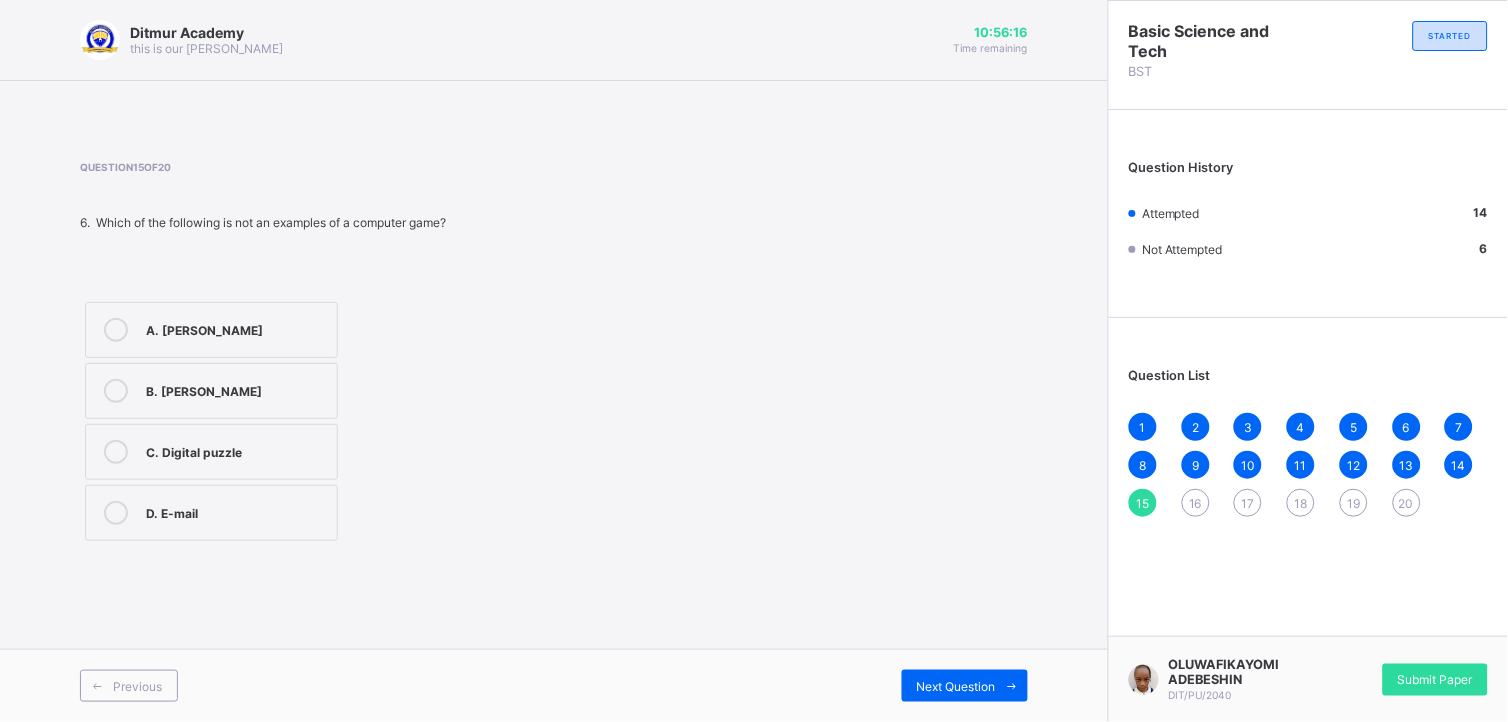 click on "A.  [PERSON_NAME]  [PERSON_NAME]  Digital puzzle  D.    E-mail" at bounding box center (299, 421) 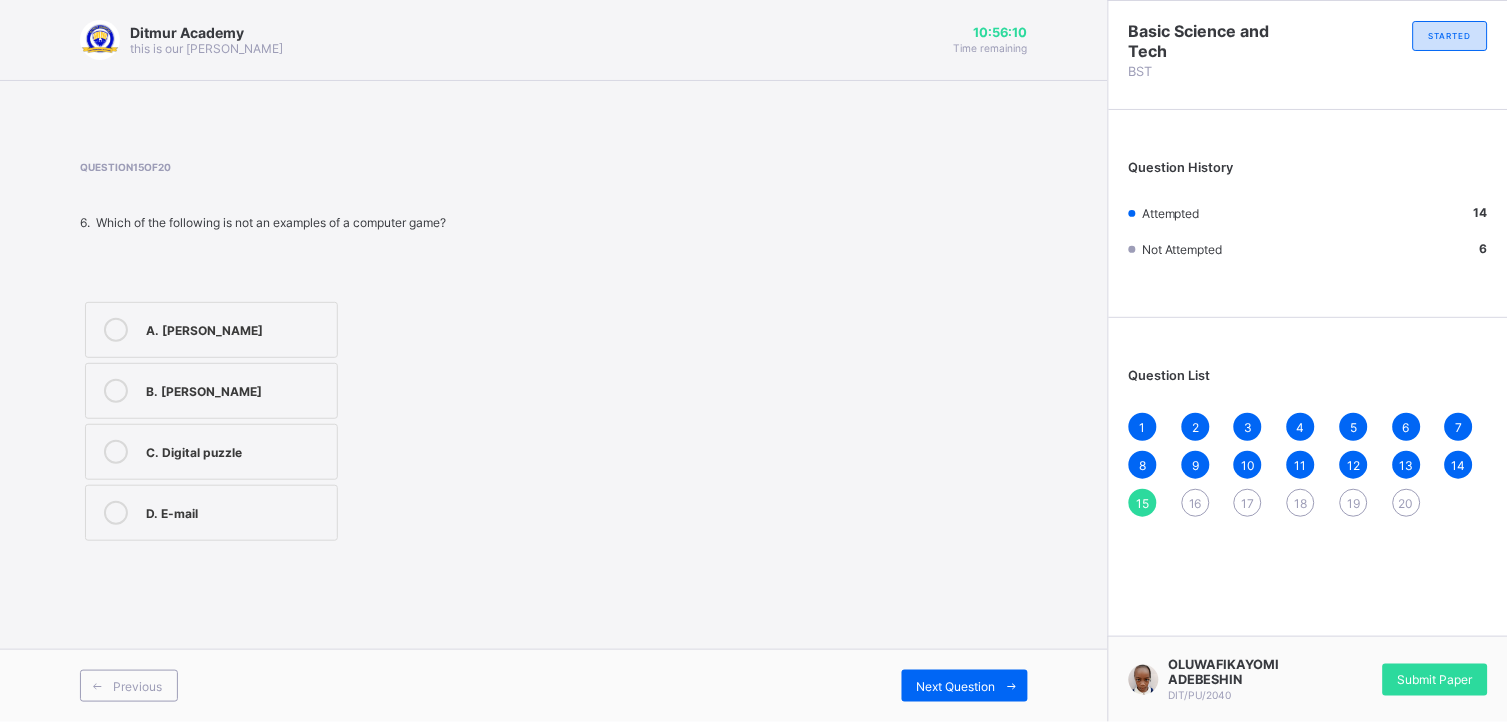 click on "D.    E-mail" at bounding box center (236, 511) 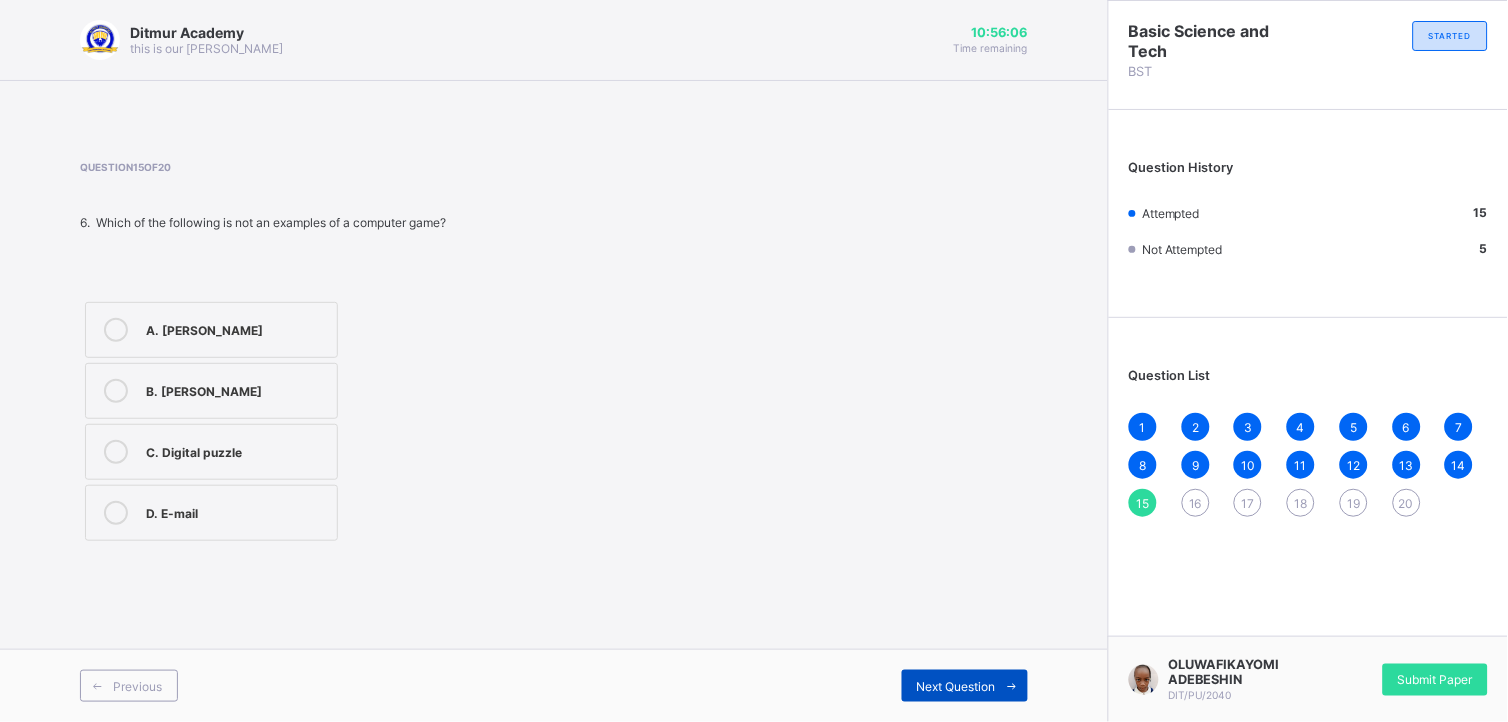 click on "Next Question" at bounding box center [956, 686] 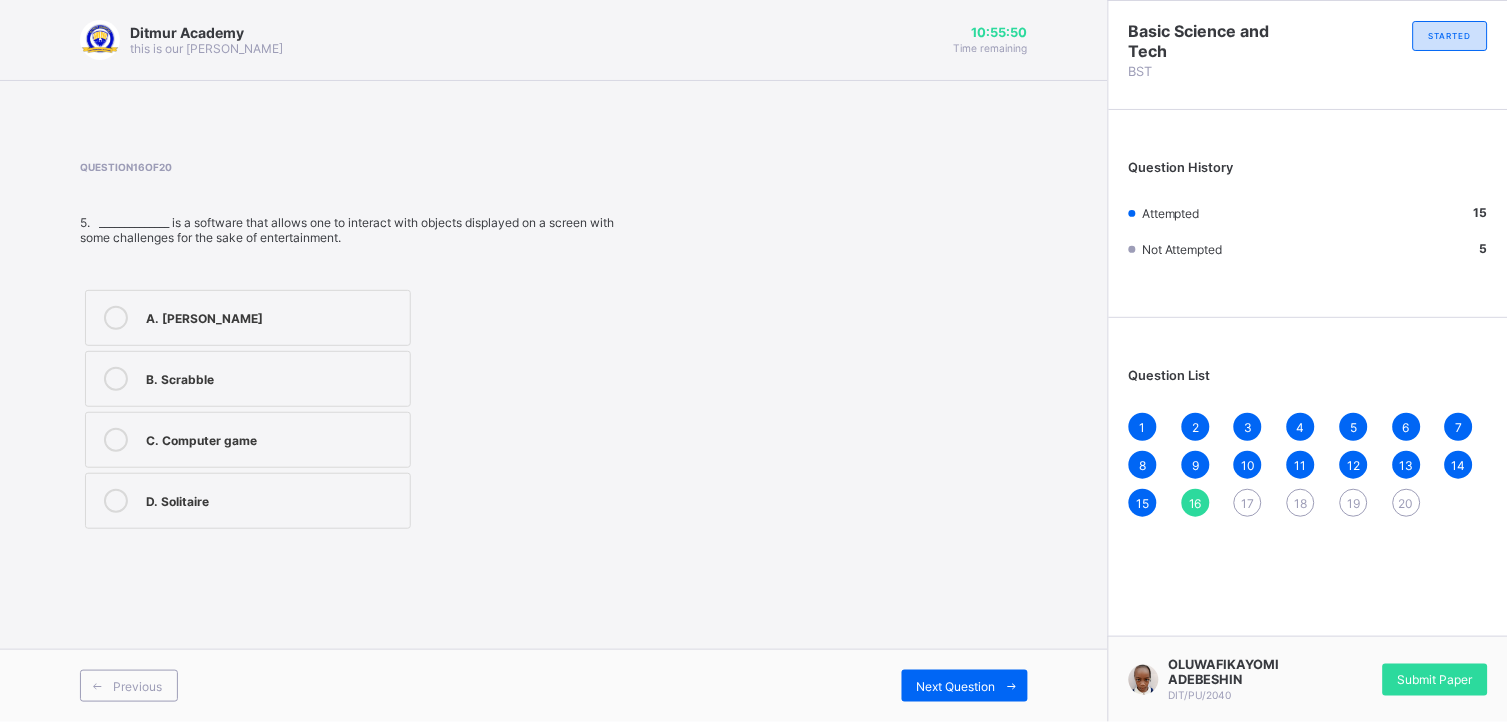 click on "A.  [PERSON_NAME]   Scrabble  C.  Computer game D.   Solitaire" at bounding box center (360, 409) 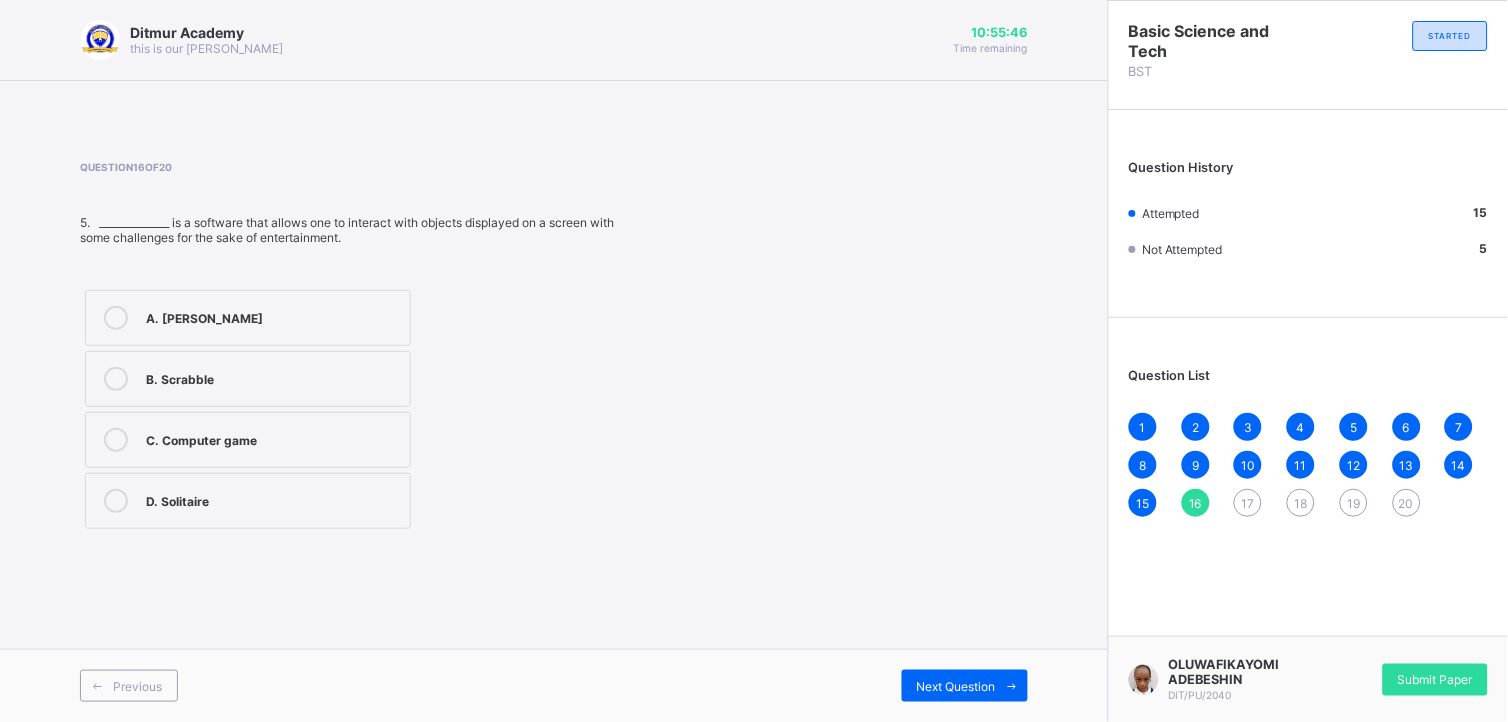 click on "C.  Computer game" at bounding box center [248, 440] 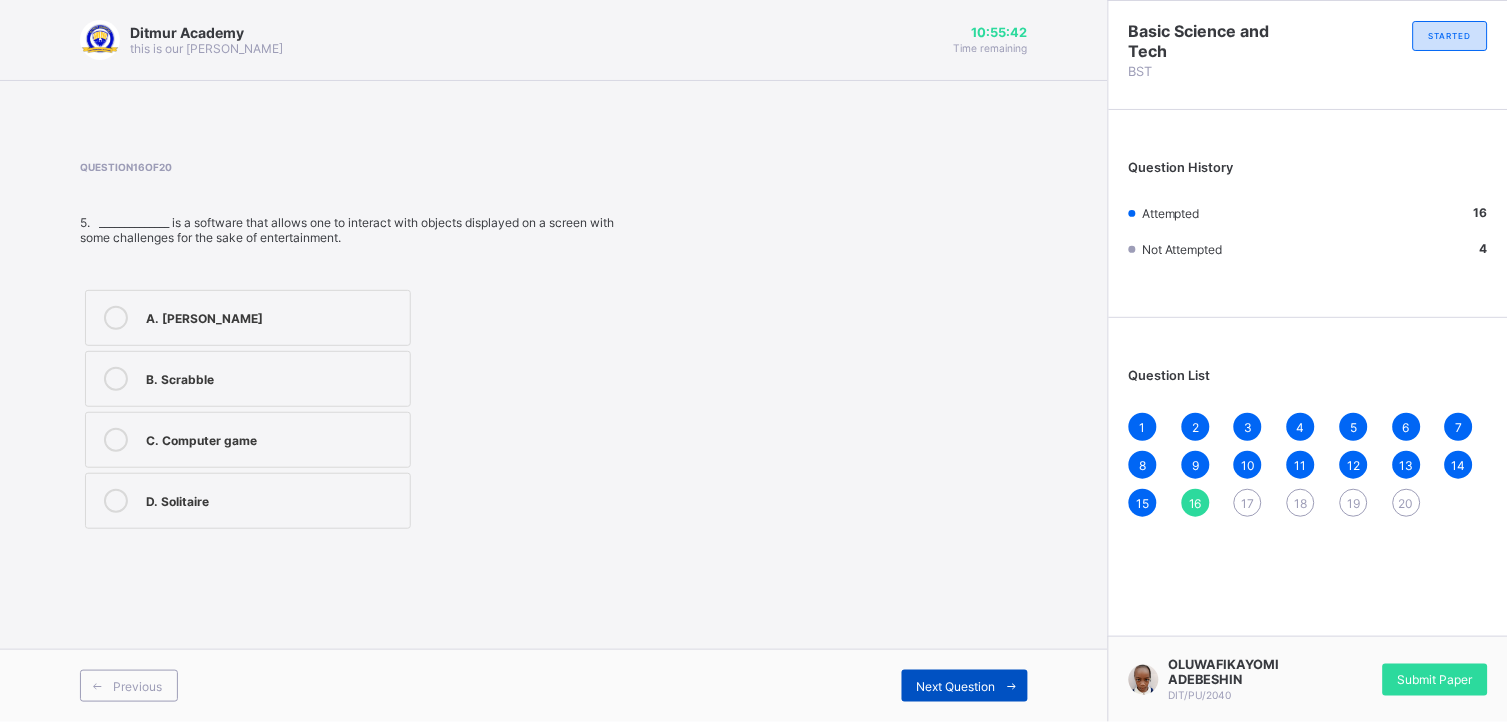 click on "Next Question" at bounding box center [965, 686] 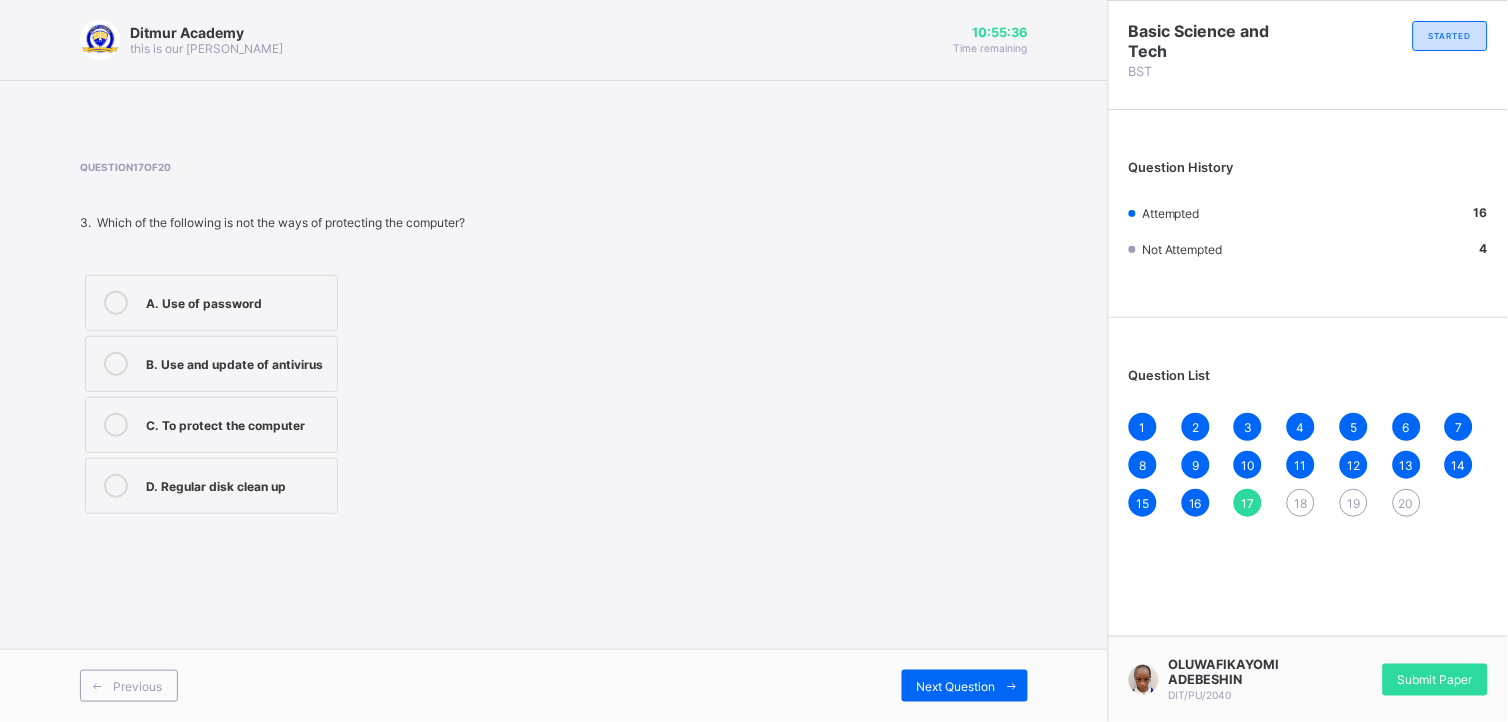 click on "Question  17  of  20 3.  Which of the following is not the ways of protecting the computer? A.  Use of password  B.  Use and update of antivirus  C.  To protect the computer  D.  Regular disk clean up" at bounding box center (554, 340) 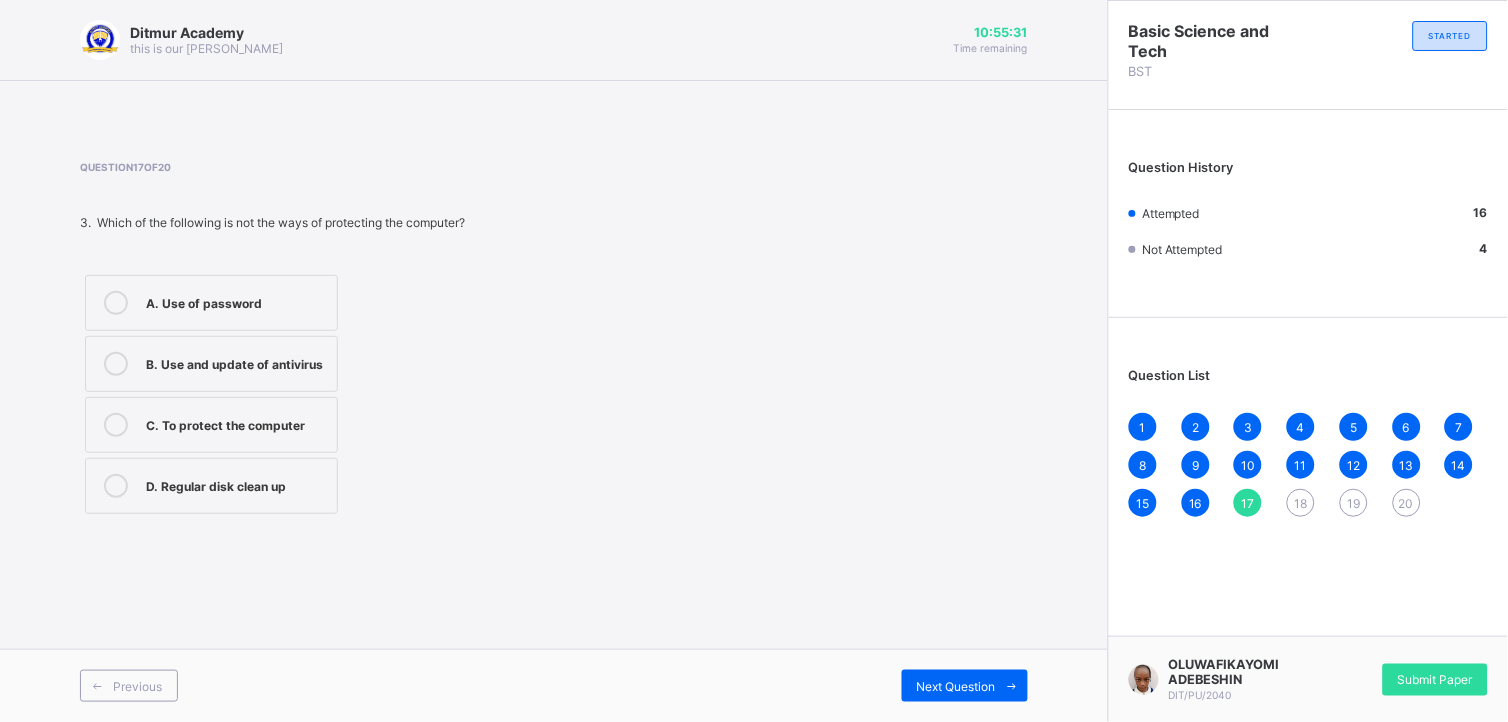 click on "C.  To protect the computer" at bounding box center [236, 423] 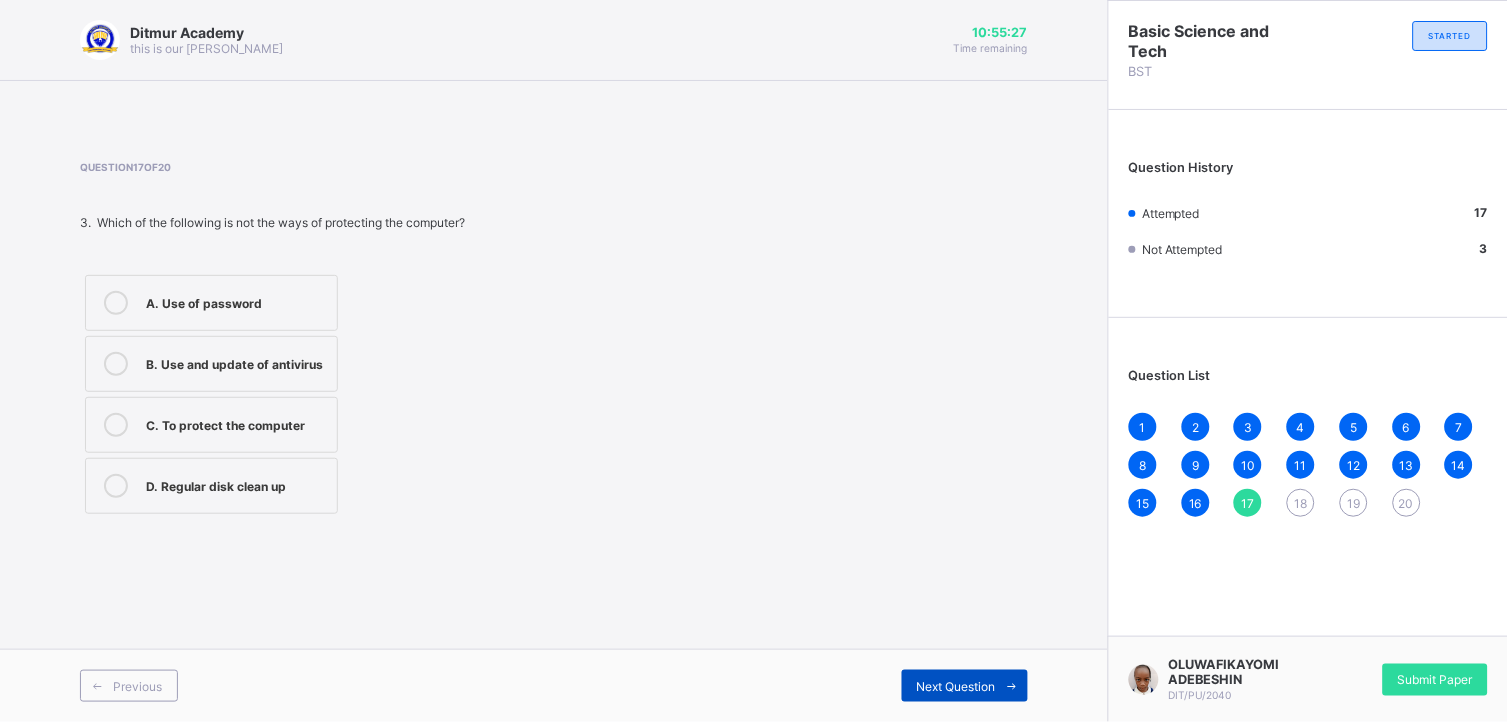 click on "Next Question" at bounding box center (956, 686) 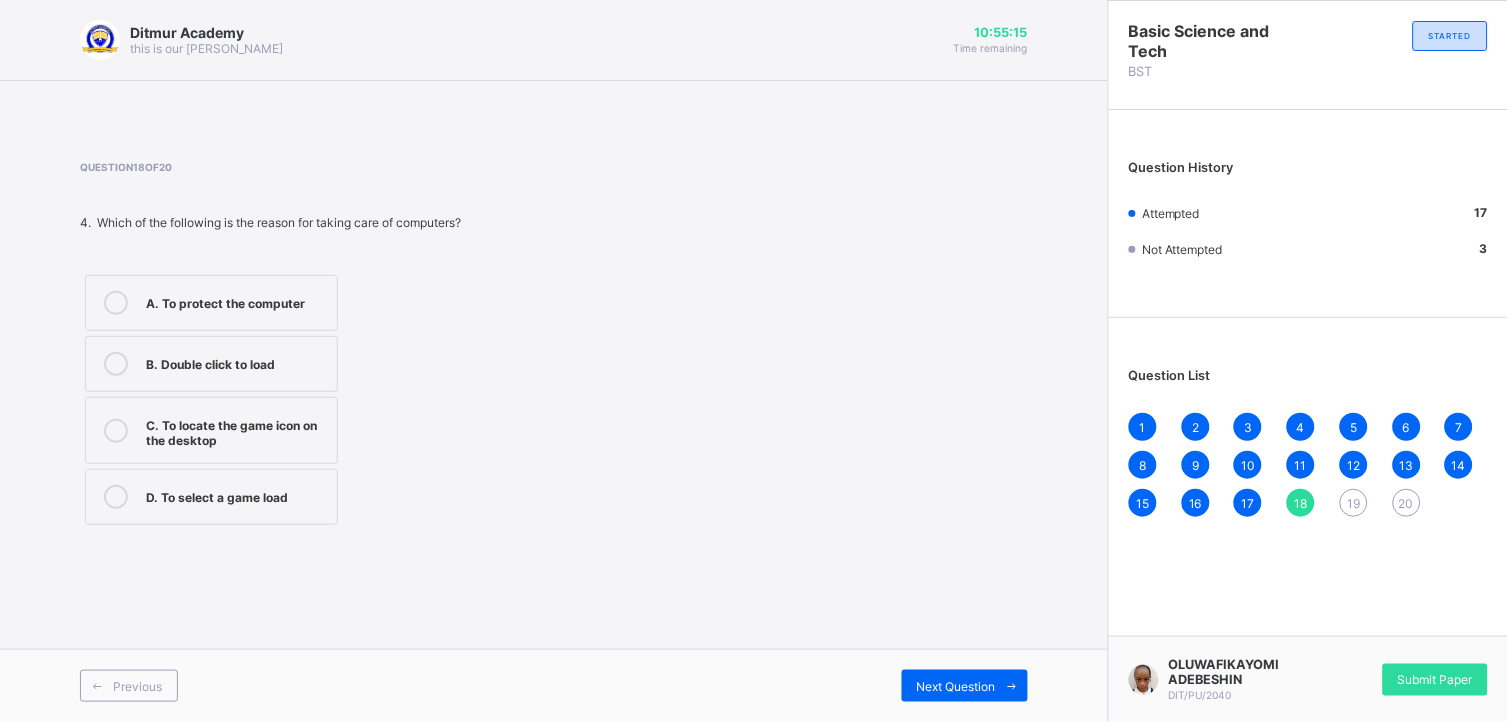 click on "A.  To protect the computer" at bounding box center [236, 301] 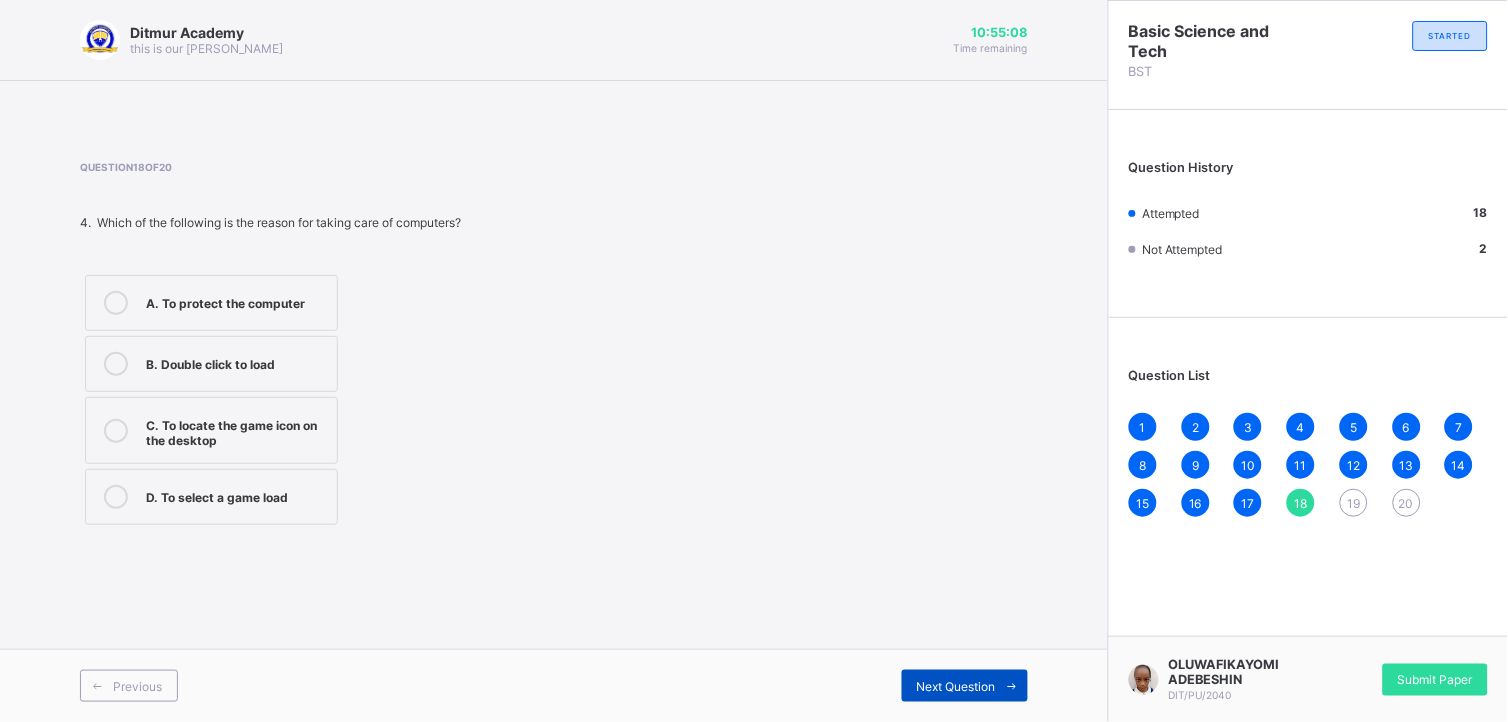 click on "Next Question" at bounding box center (956, 686) 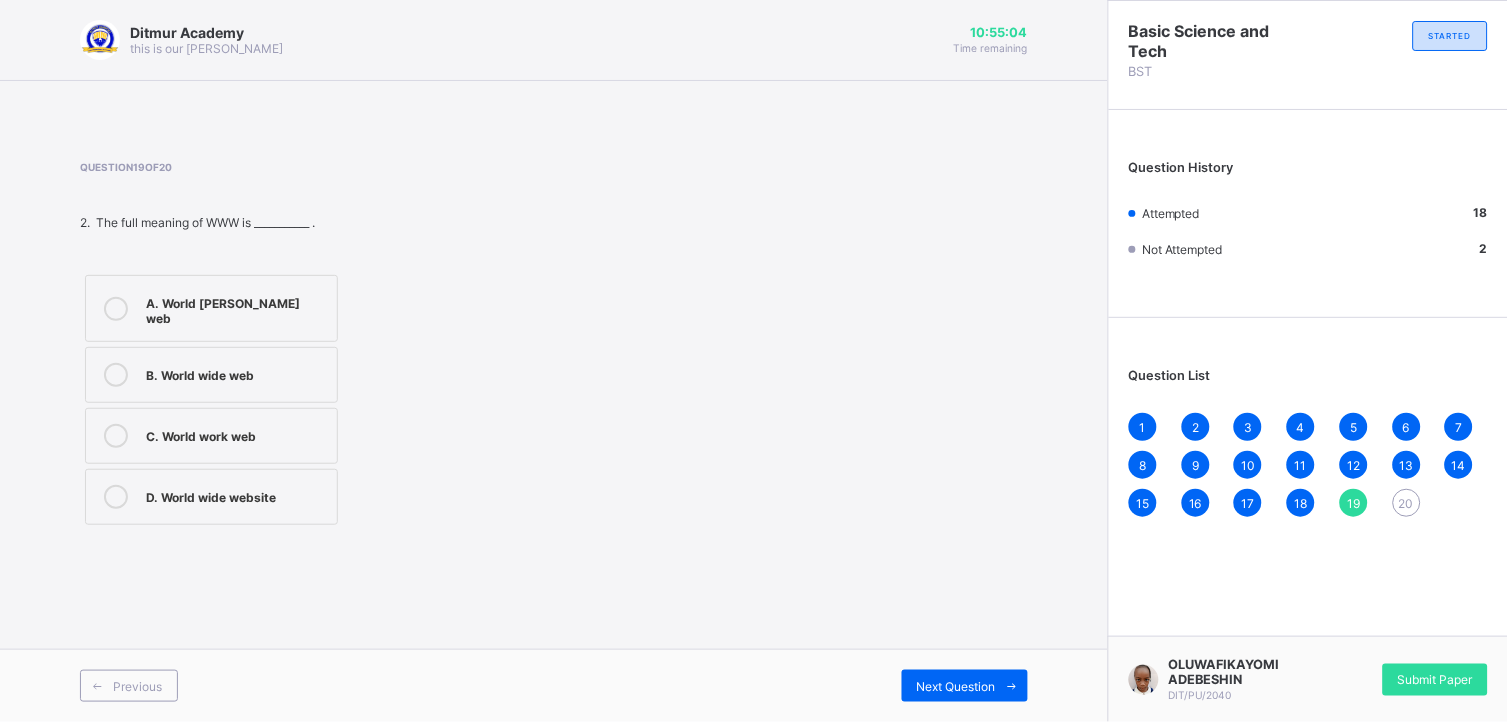 click on "A.  World [PERSON_NAME] web B.   World wide web  C.   World work web  D.  World wide website" at bounding box center [299, 400] 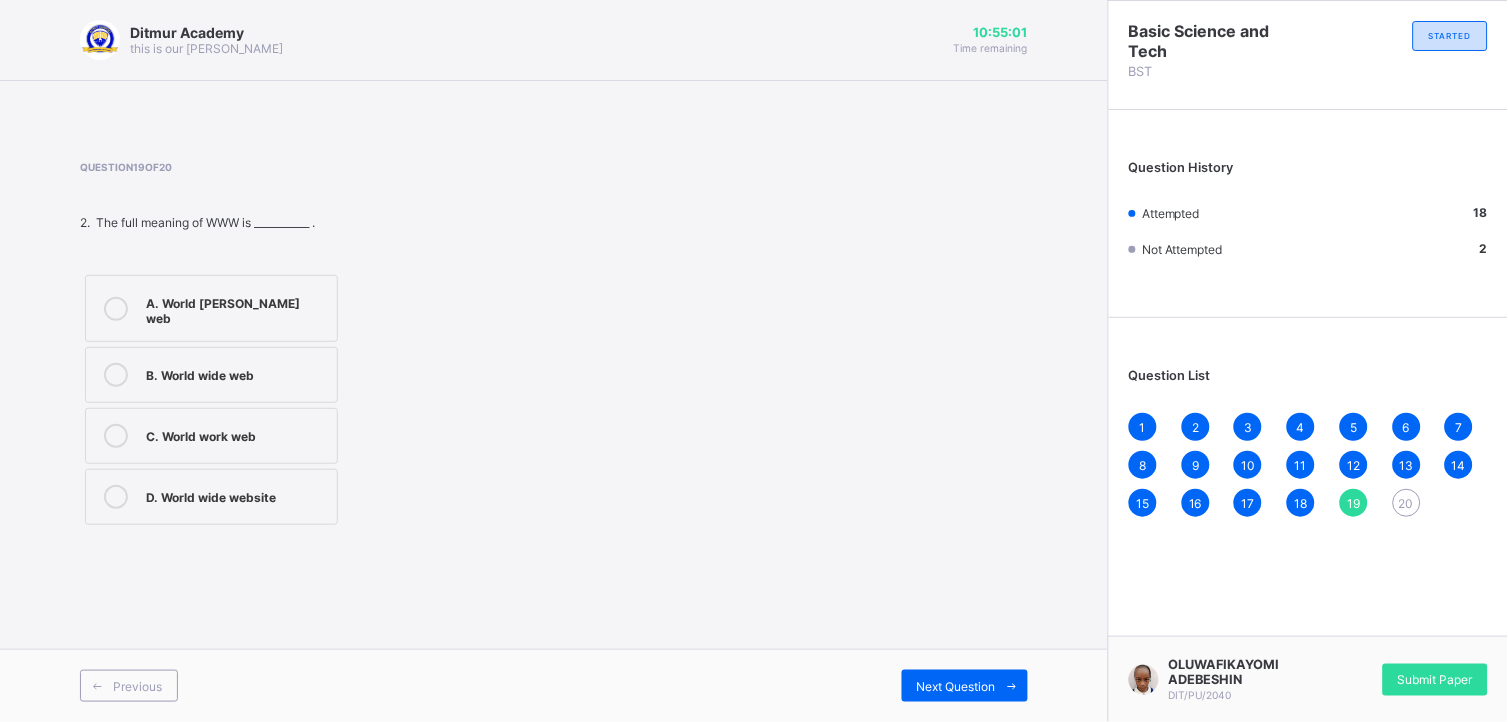 click on "C.   World work web" at bounding box center [236, 436] 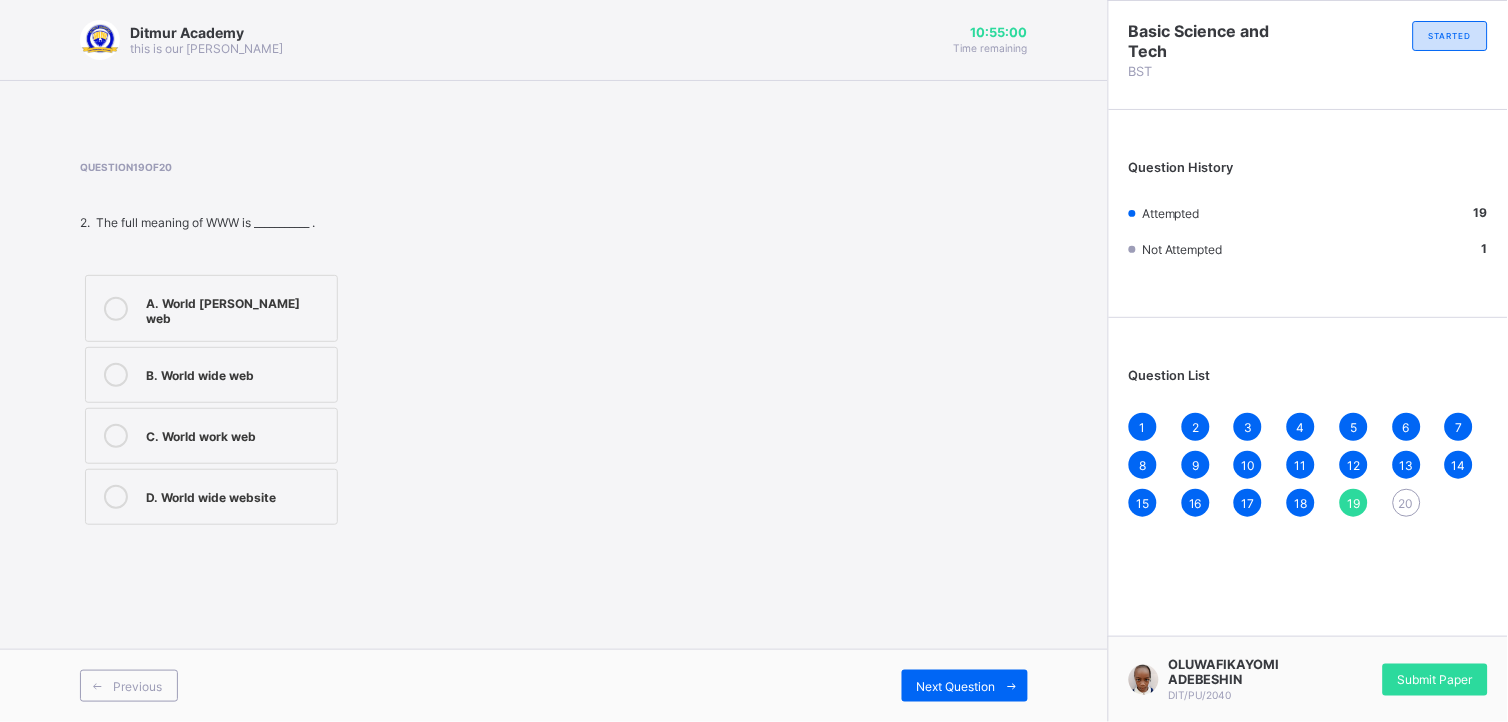click on "C.   World work web" at bounding box center (236, 436) 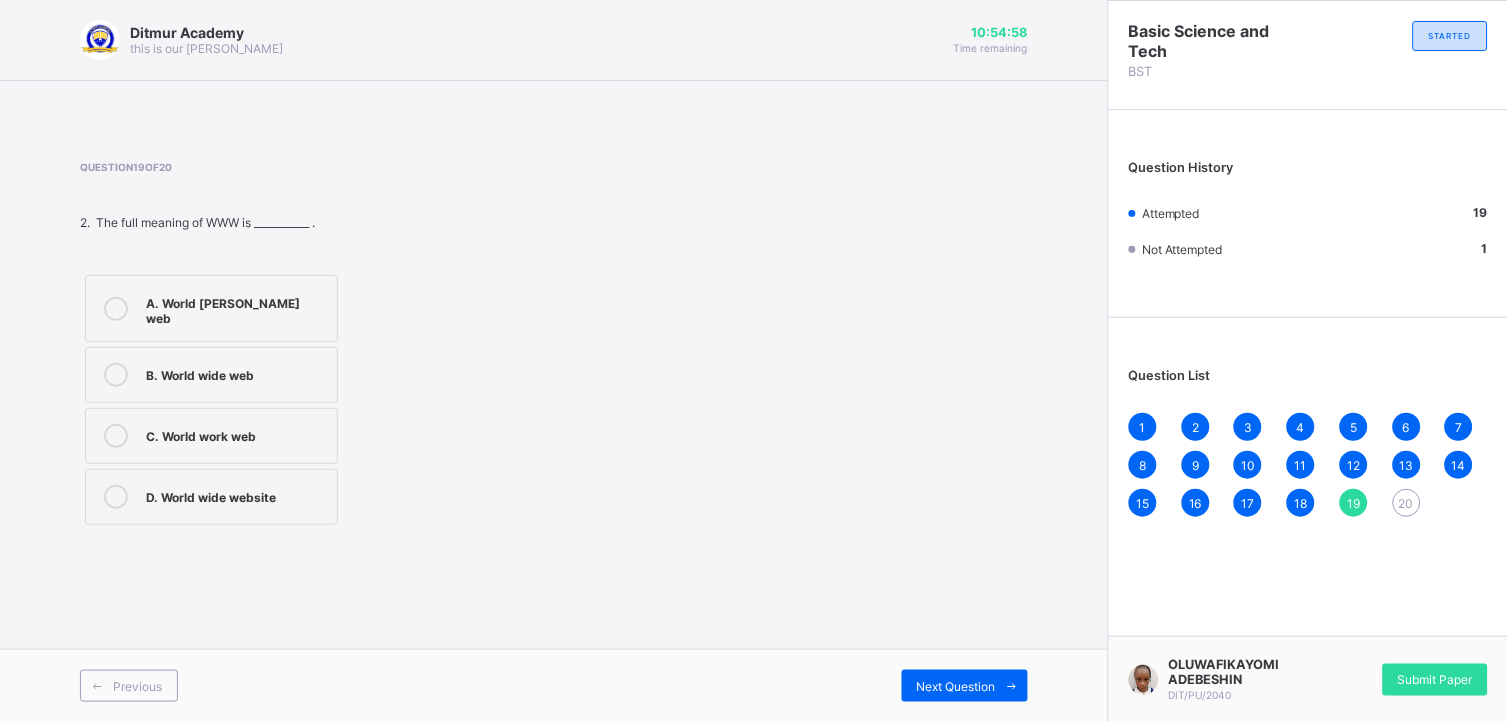 click on "A.  World [PERSON_NAME] web" at bounding box center (211, 308) 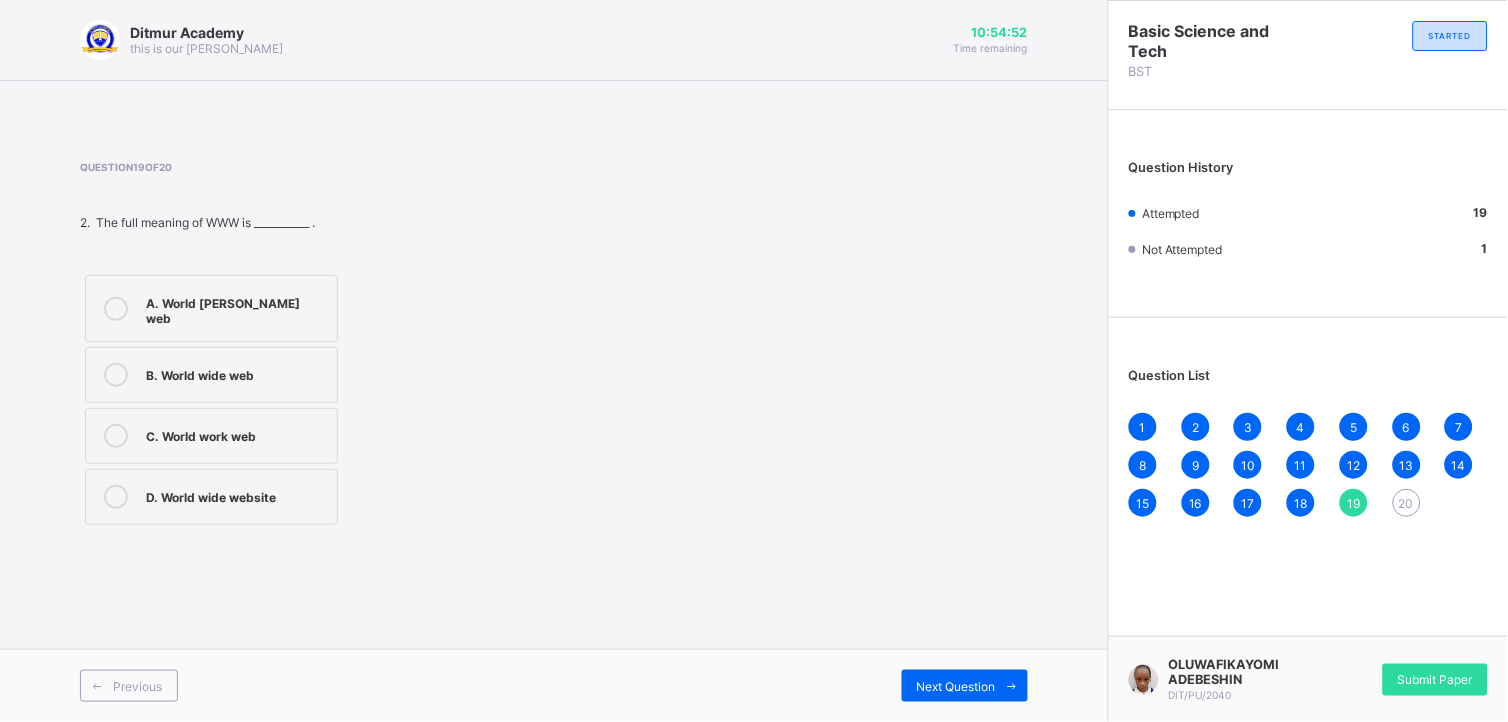 click on "B.   World wide web" at bounding box center (236, 373) 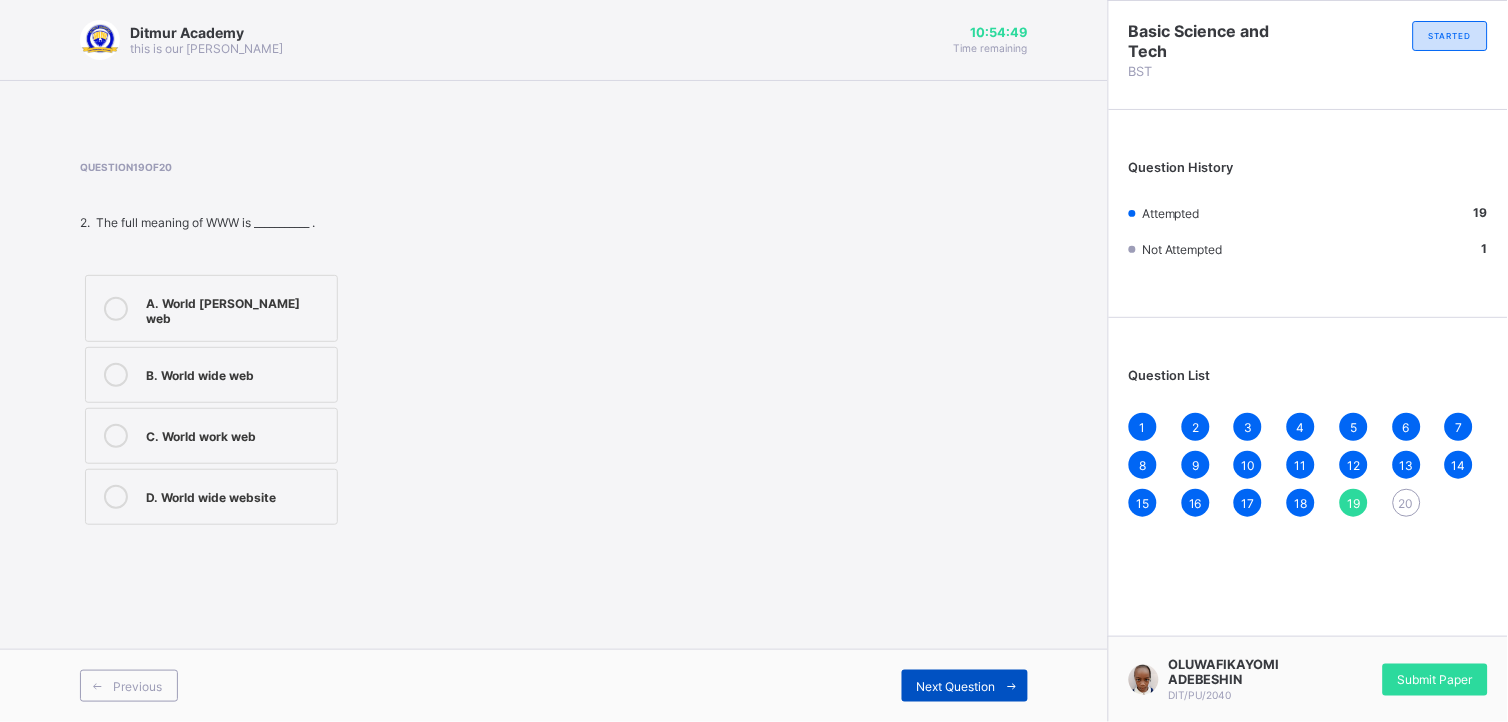 click on "Next Question" at bounding box center (965, 686) 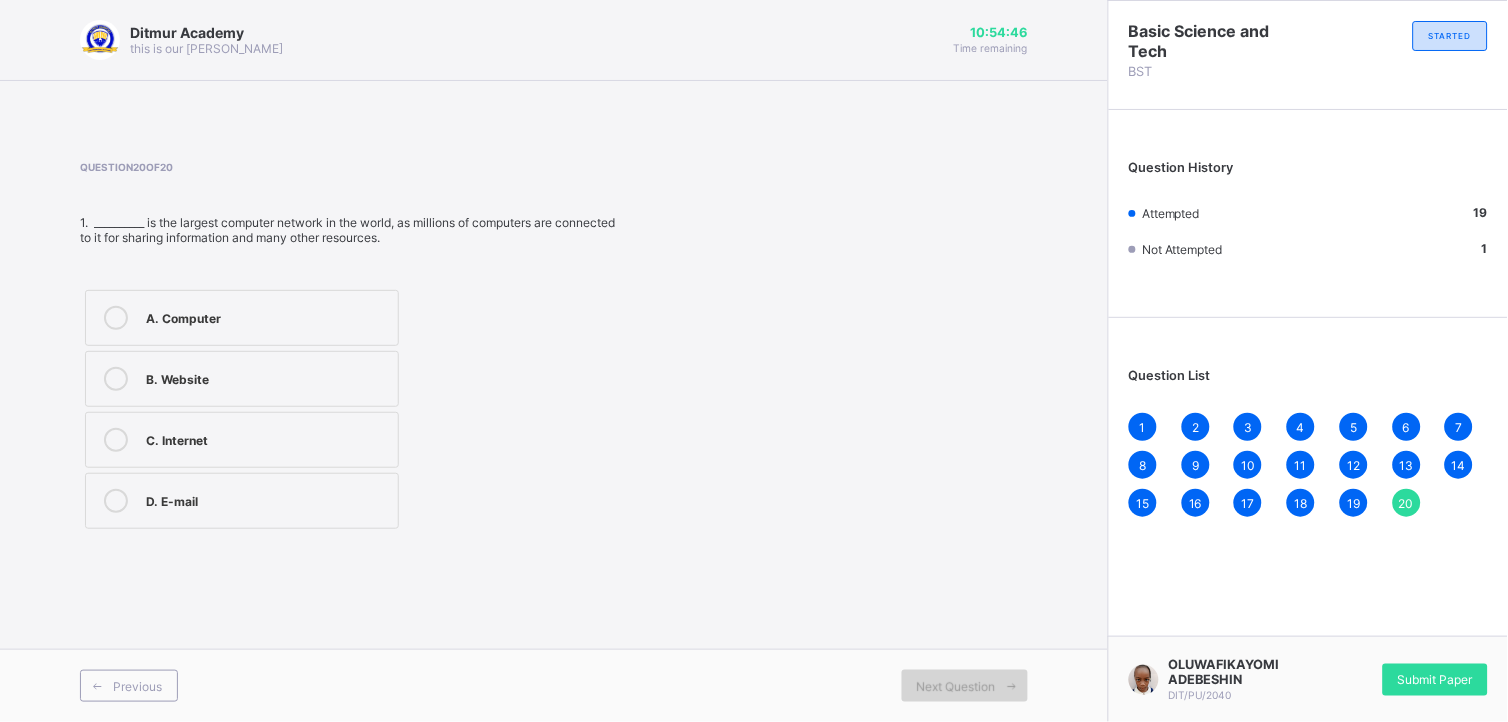 click on "Next Question" at bounding box center [965, 686] 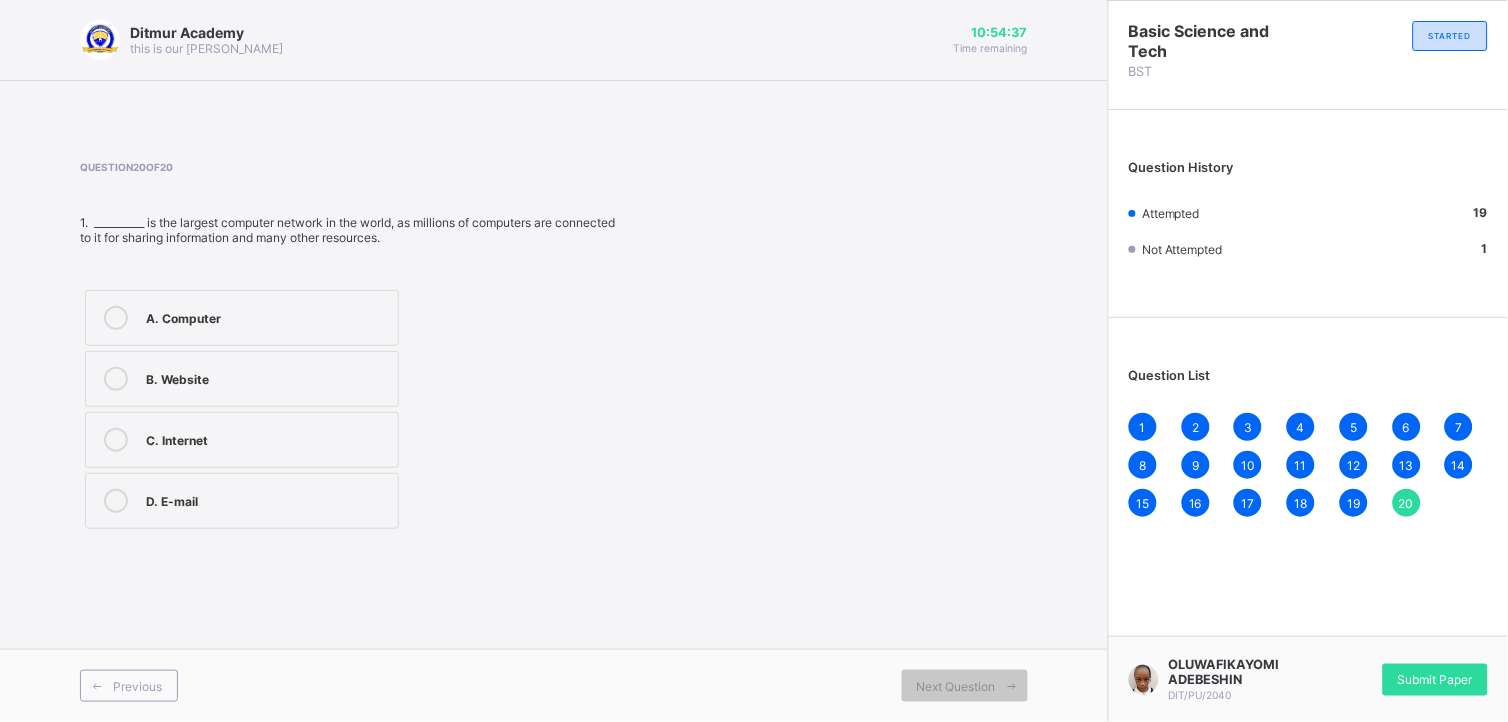 click on "C.  Internet" at bounding box center (242, 440) 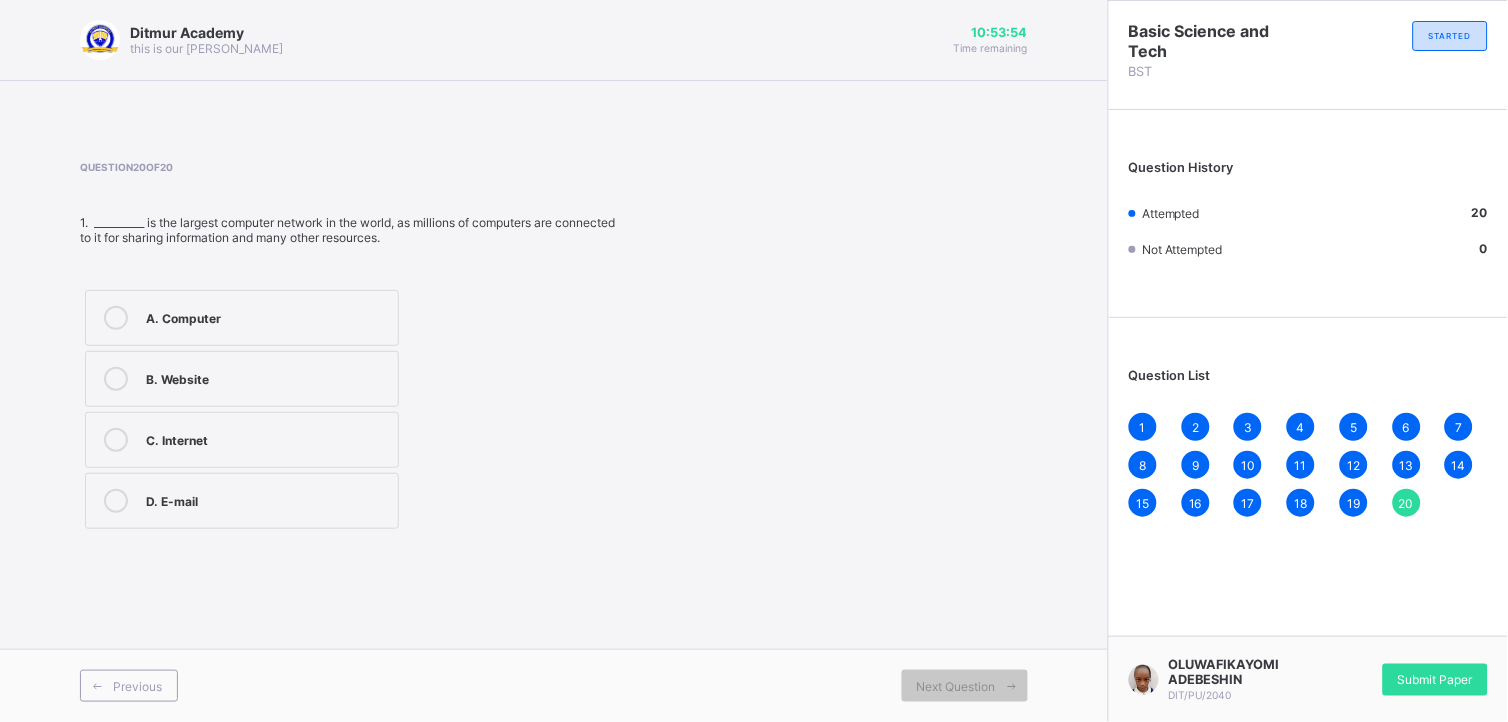 click on "1" at bounding box center (1143, 427) 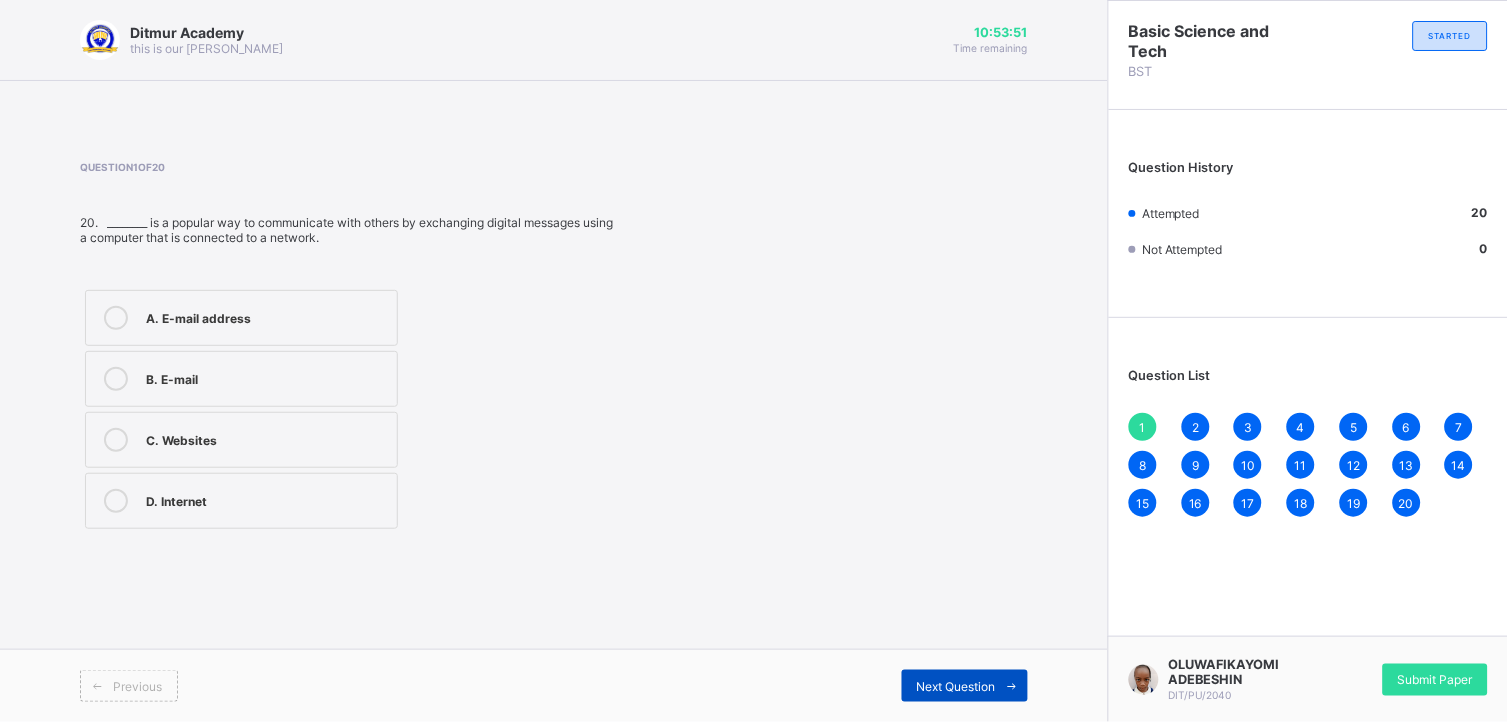 click on "Next Question" at bounding box center (956, 686) 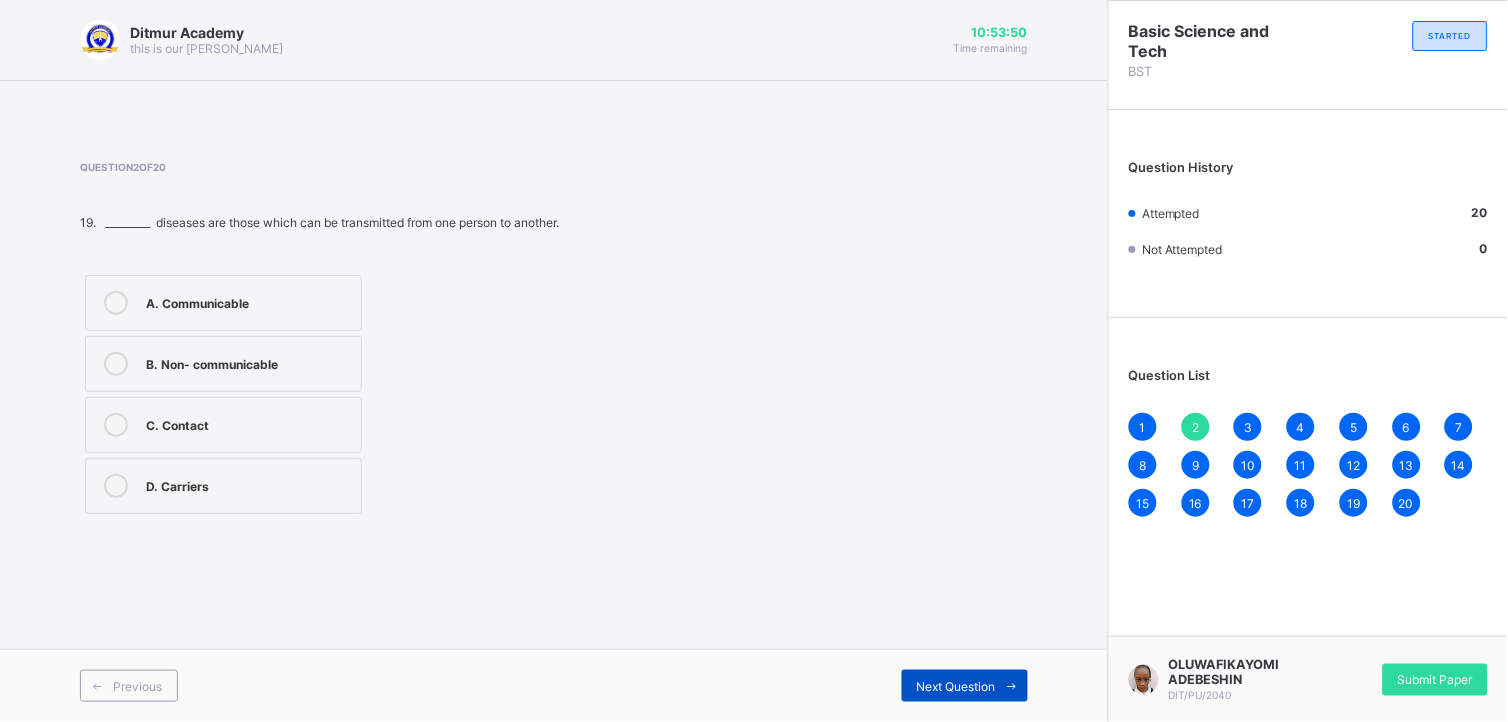 click on "Next Question" at bounding box center (956, 686) 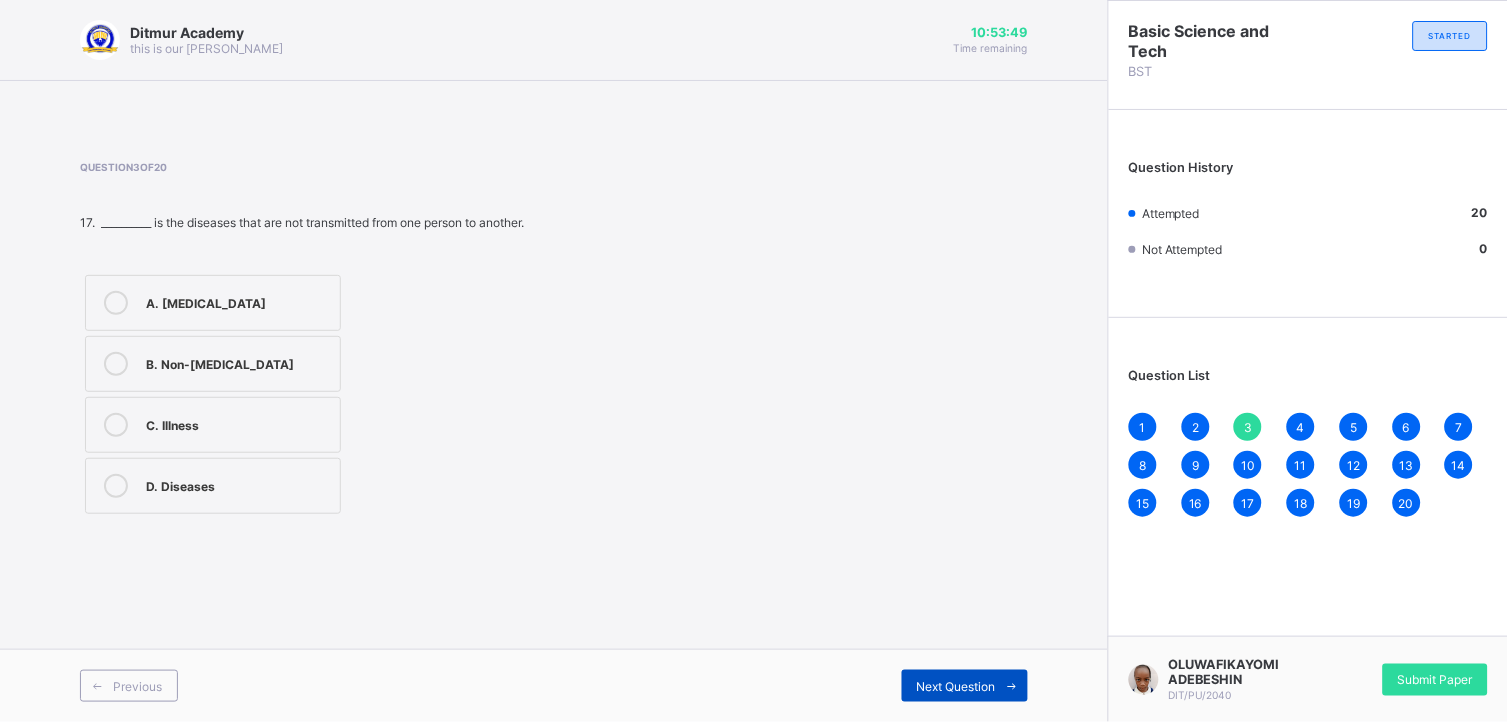 click on "Next Question" at bounding box center [956, 686] 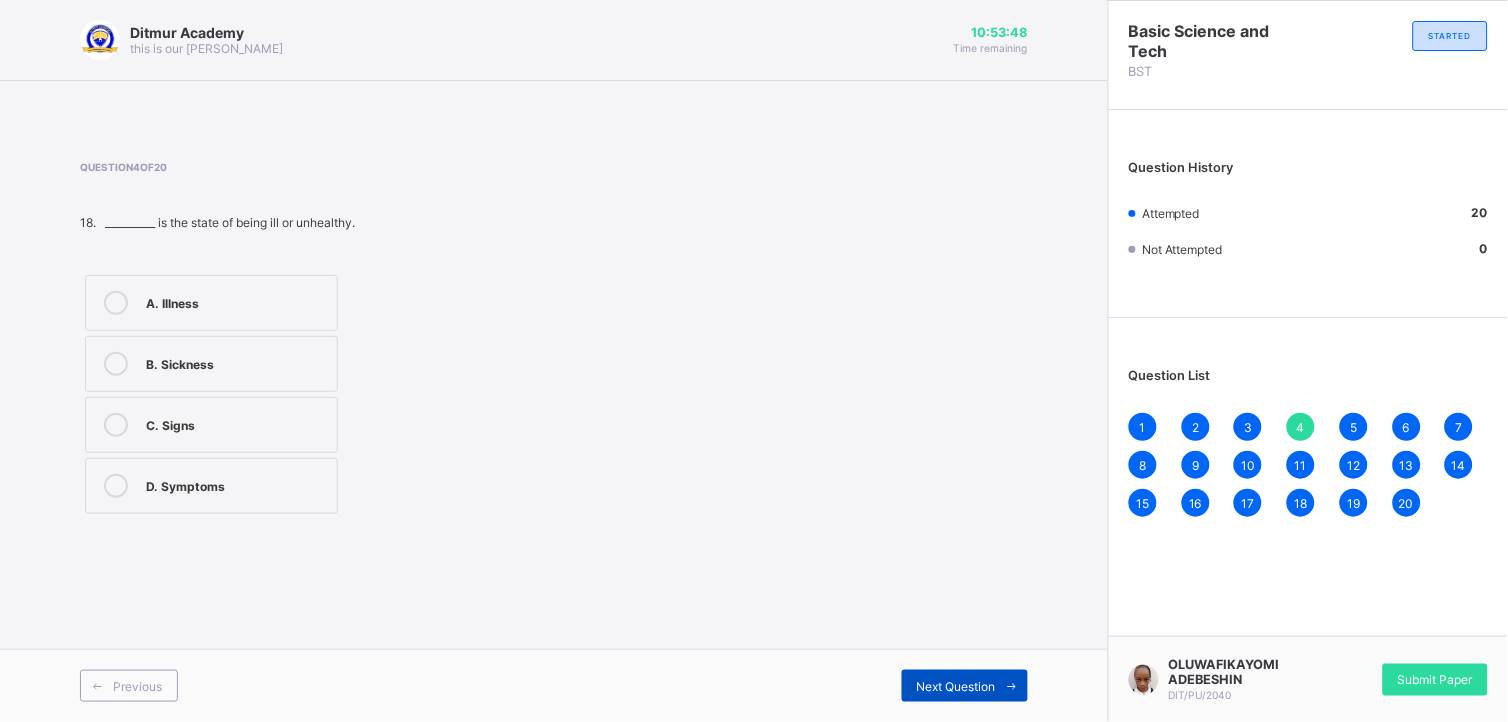 click on "Next Question" at bounding box center [956, 686] 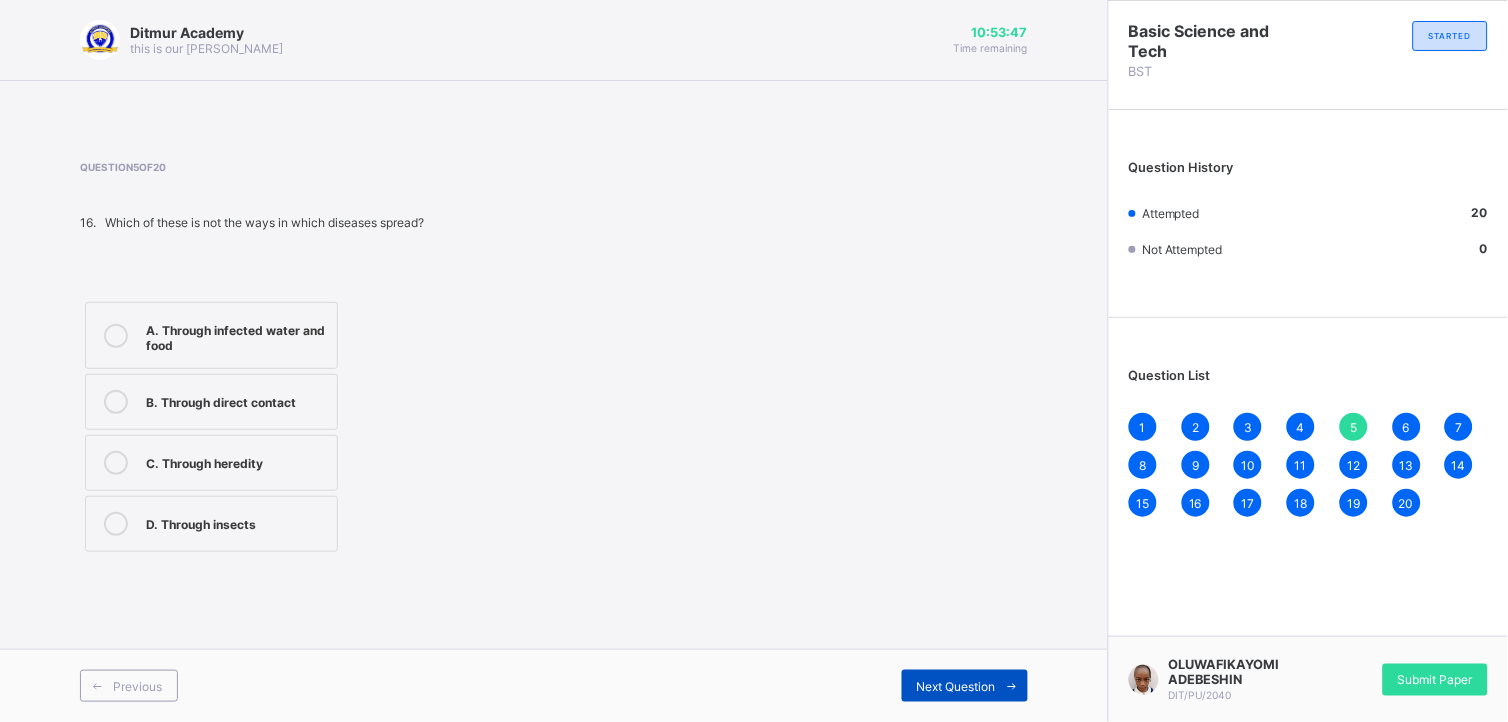 click on "Next Question" at bounding box center [956, 686] 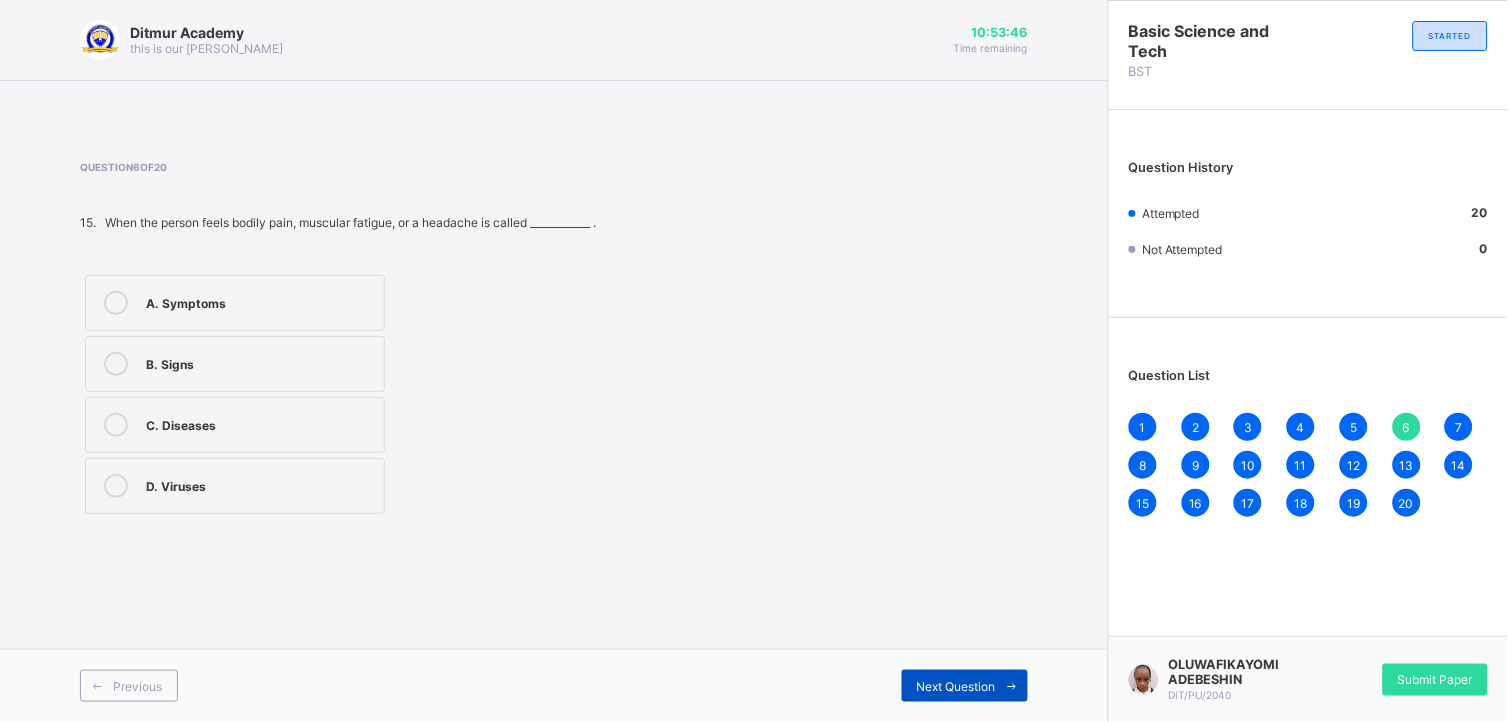 click on "Next Question" at bounding box center (956, 686) 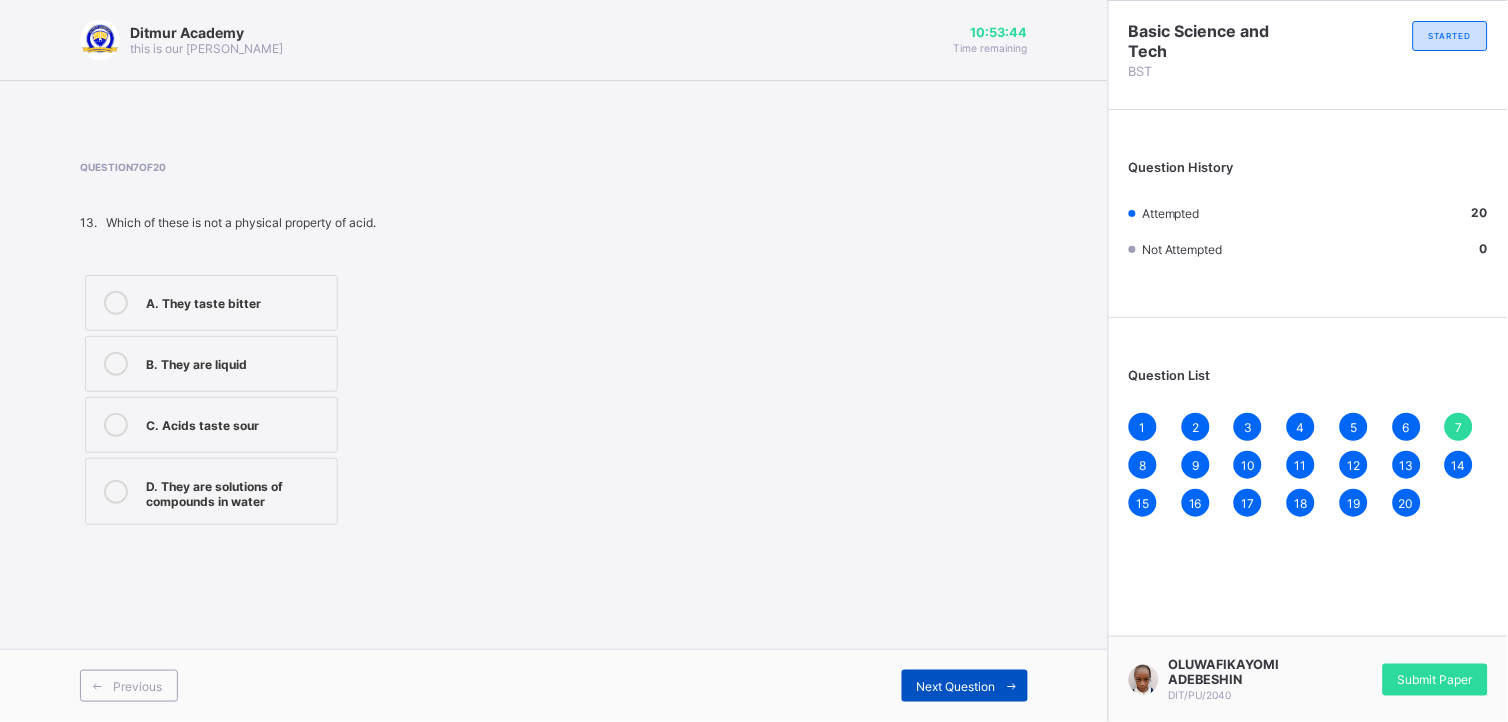 click on "Next Question" at bounding box center [956, 686] 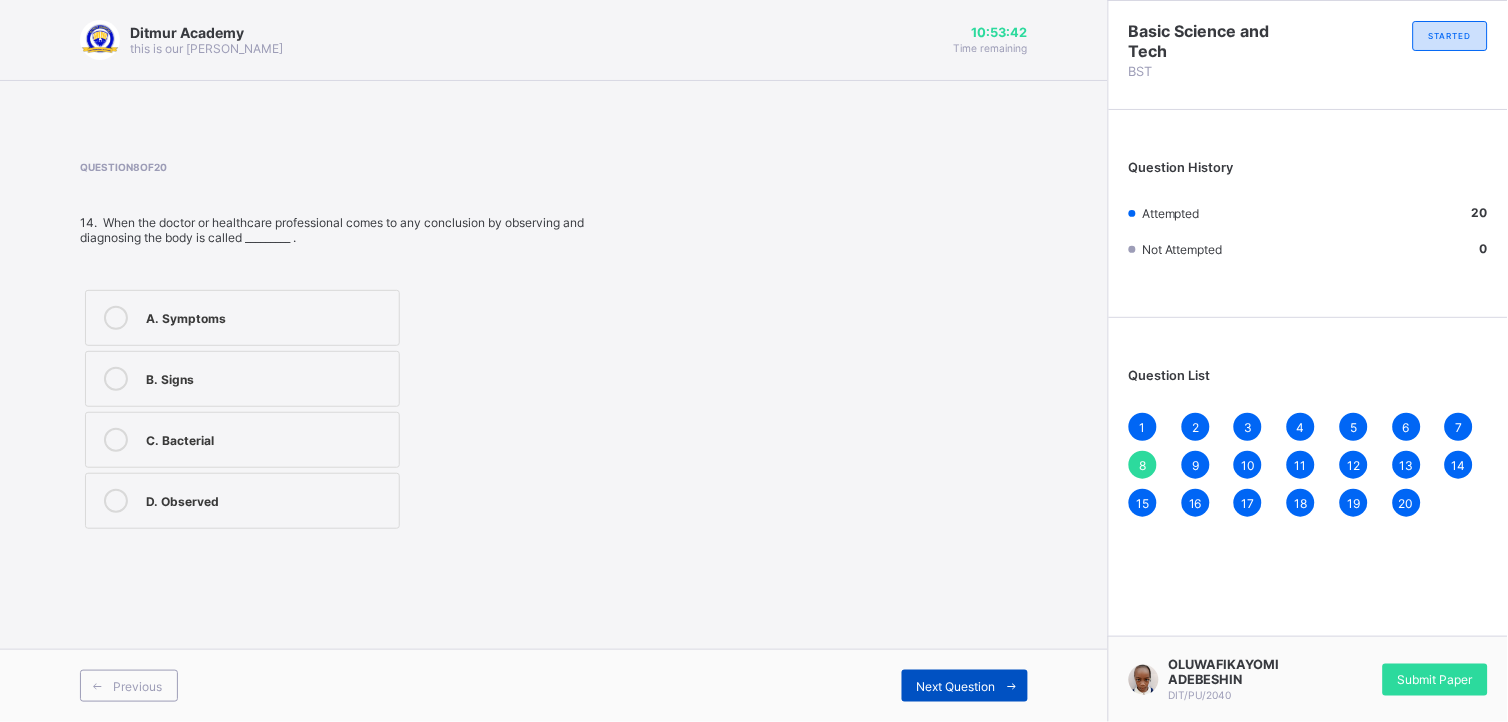 click on "Next Question" at bounding box center [956, 686] 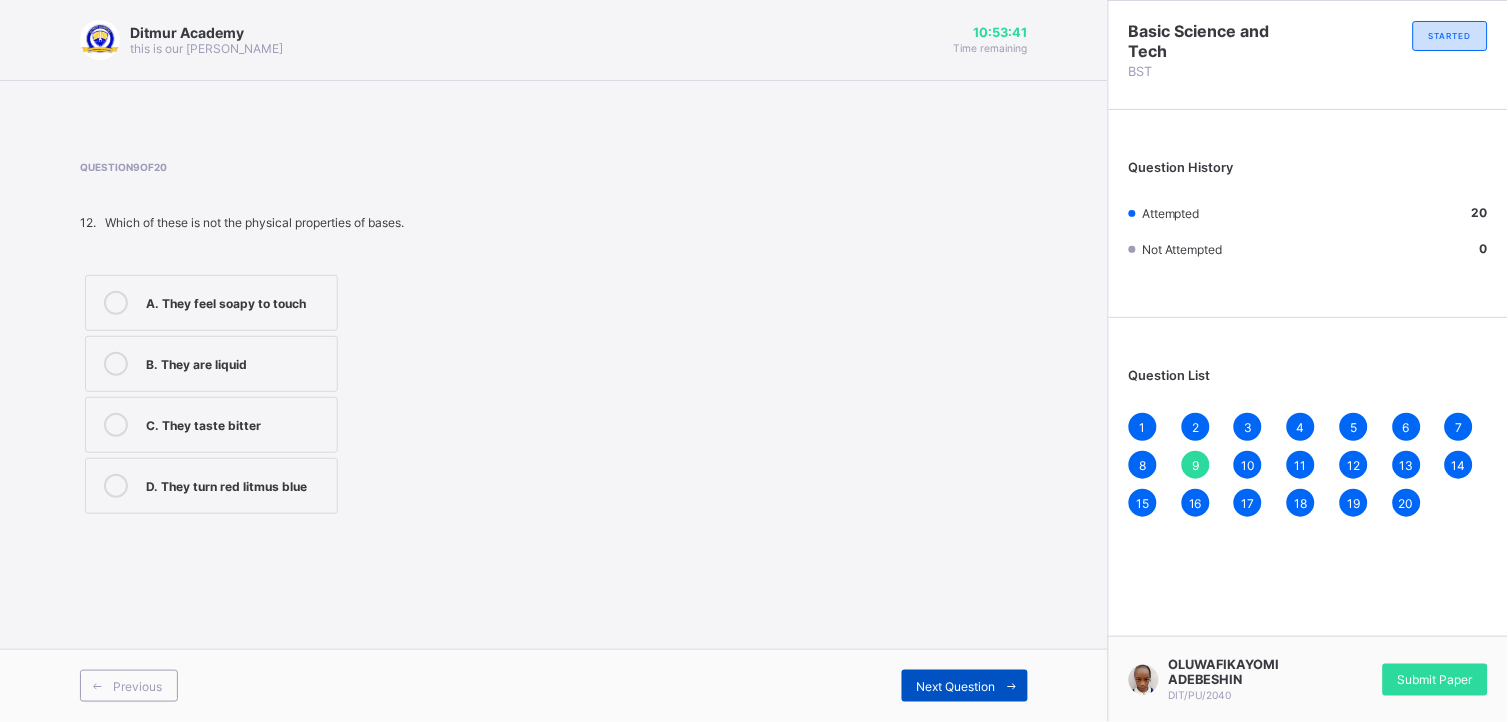 click on "Next Question" at bounding box center (956, 686) 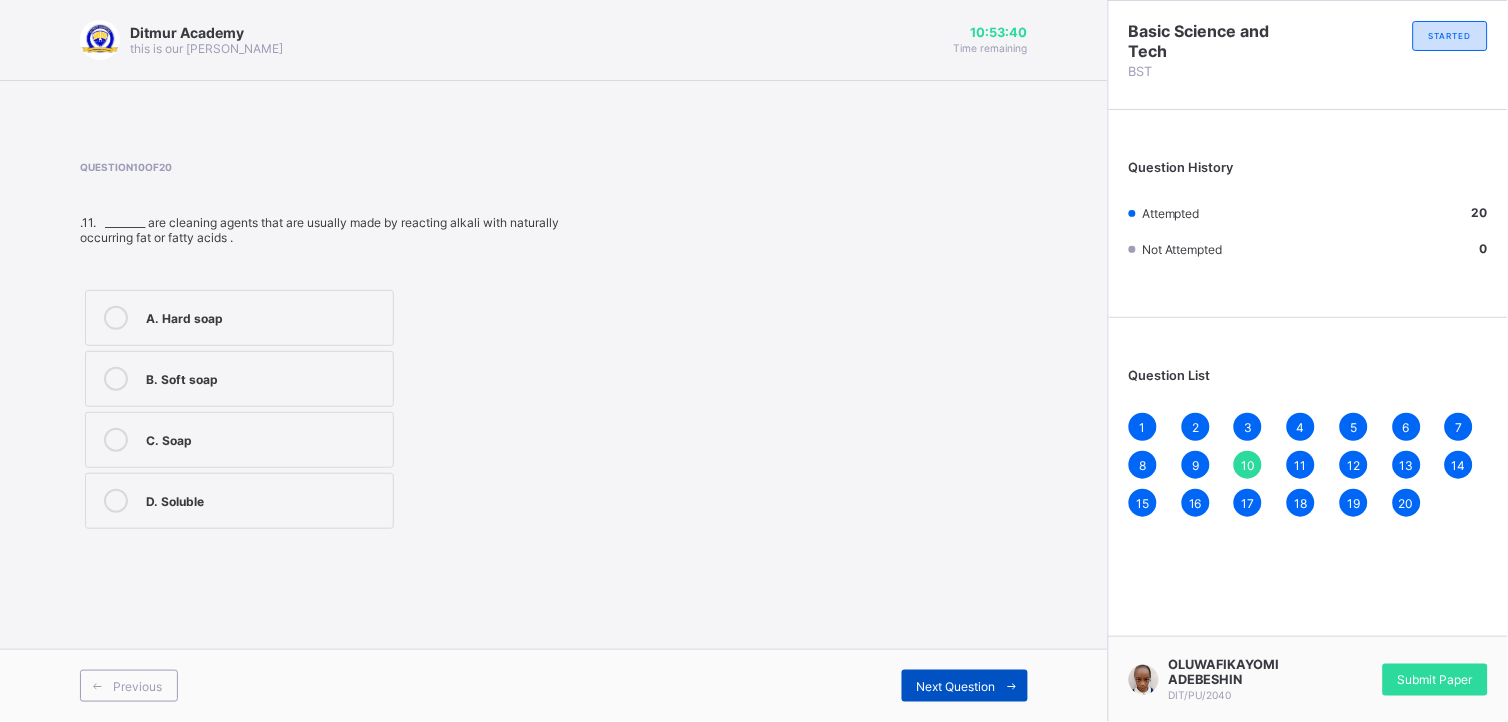 click on "Next Question" at bounding box center [956, 686] 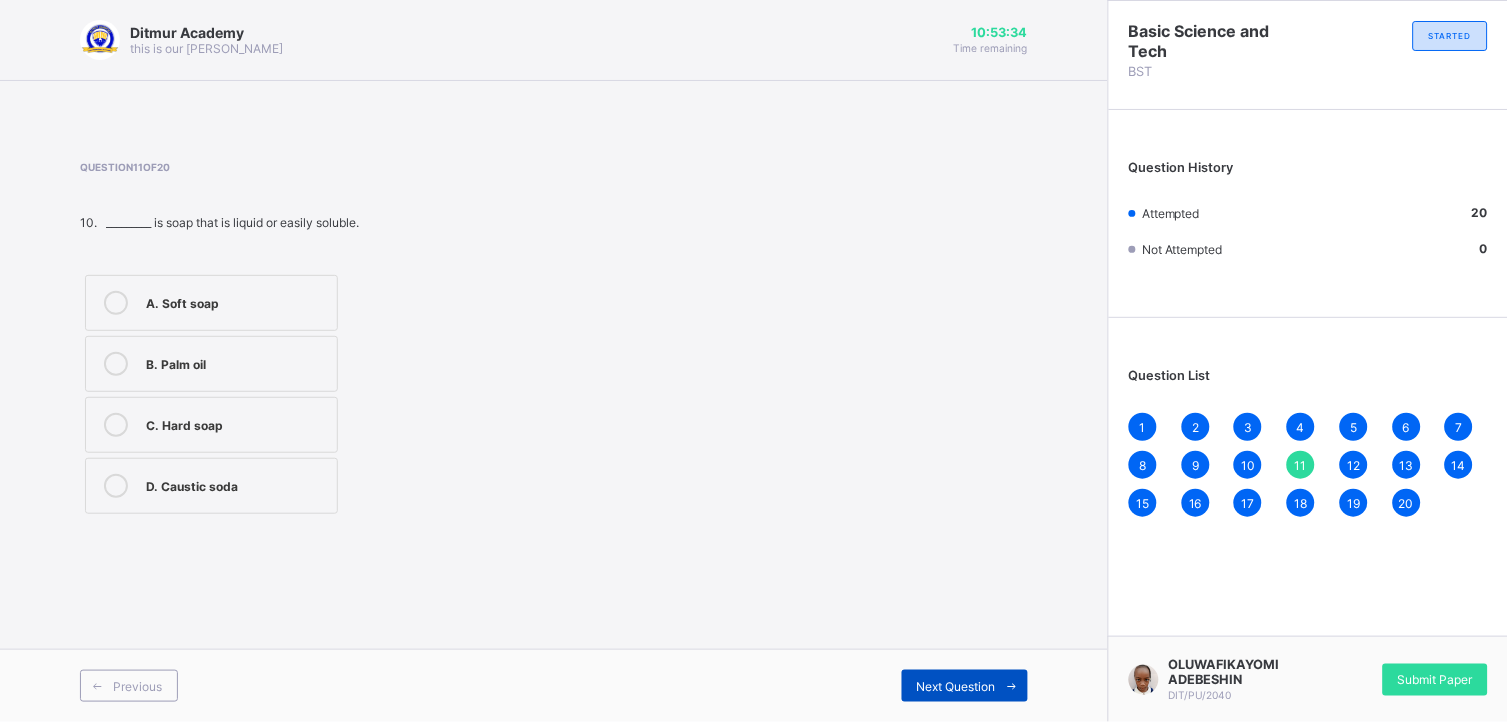 click on "Next Question" at bounding box center (965, 686) 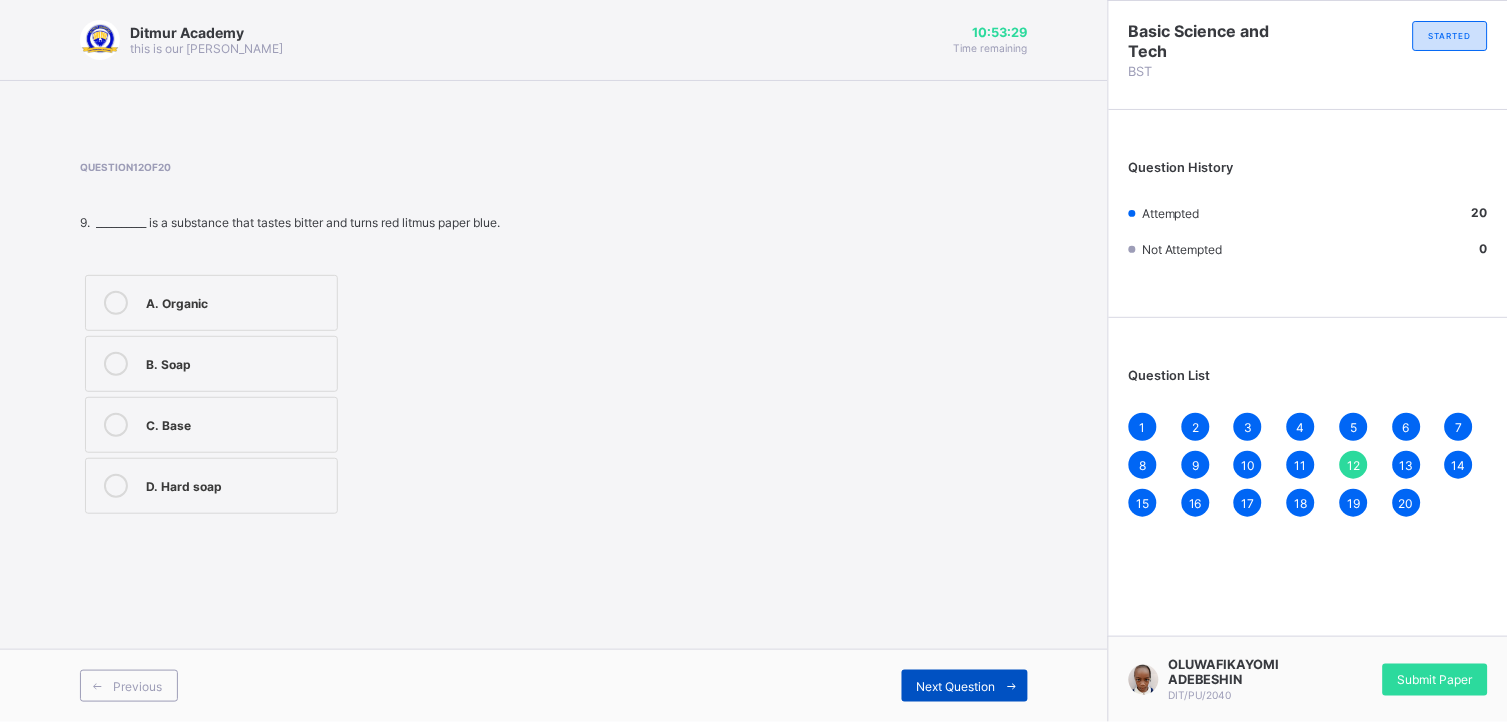 click on "Next Question" at bounding box center (965, 686) 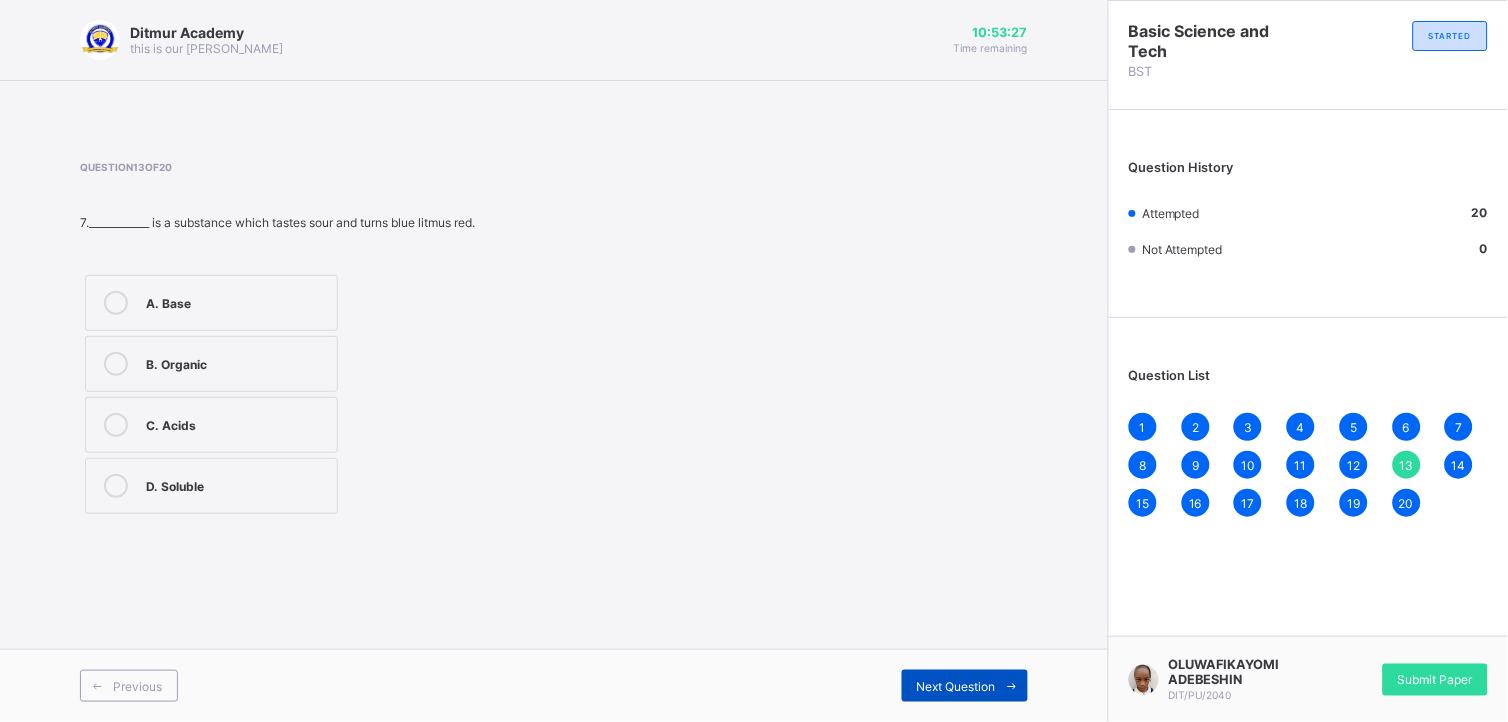 click on "Next Question" at bounding box center [965, 686] 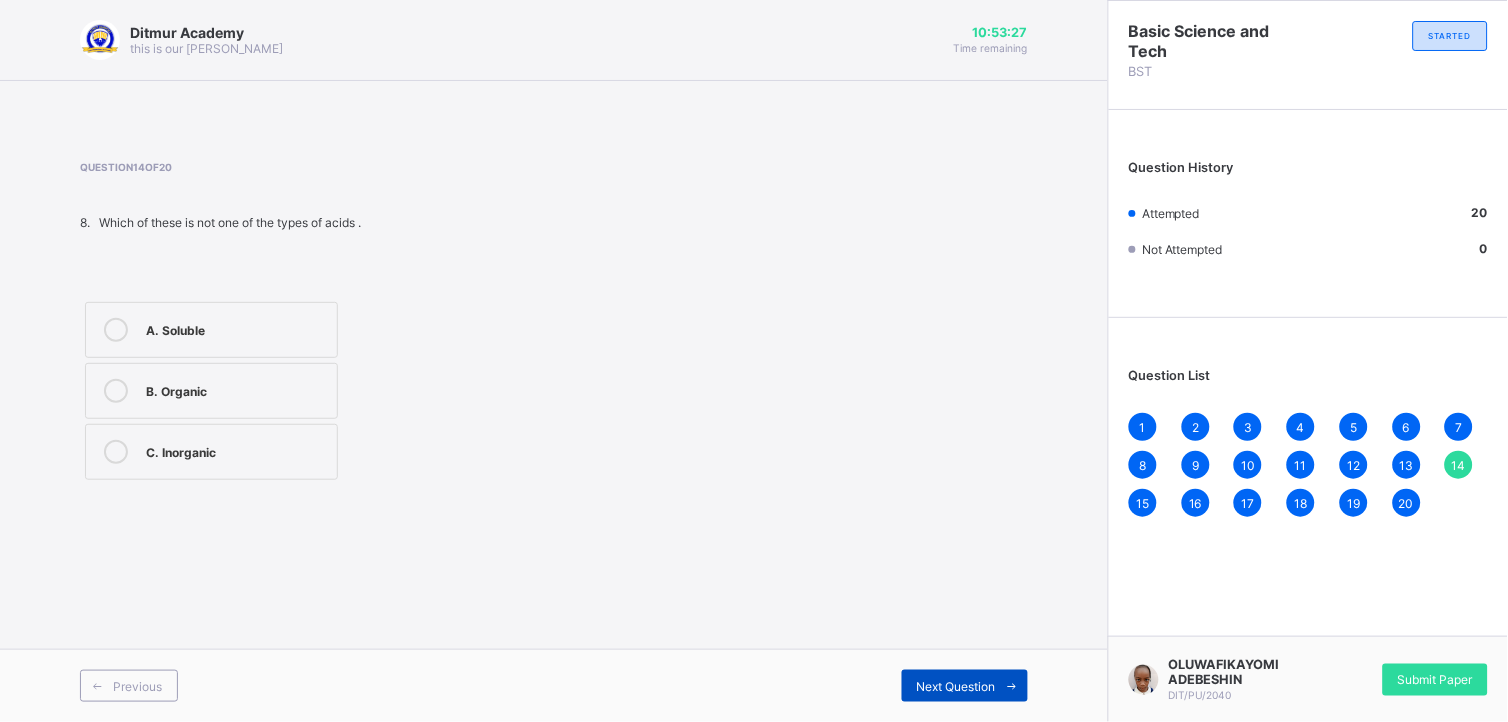 click on "Next Question" at bounding box center (965, 686) 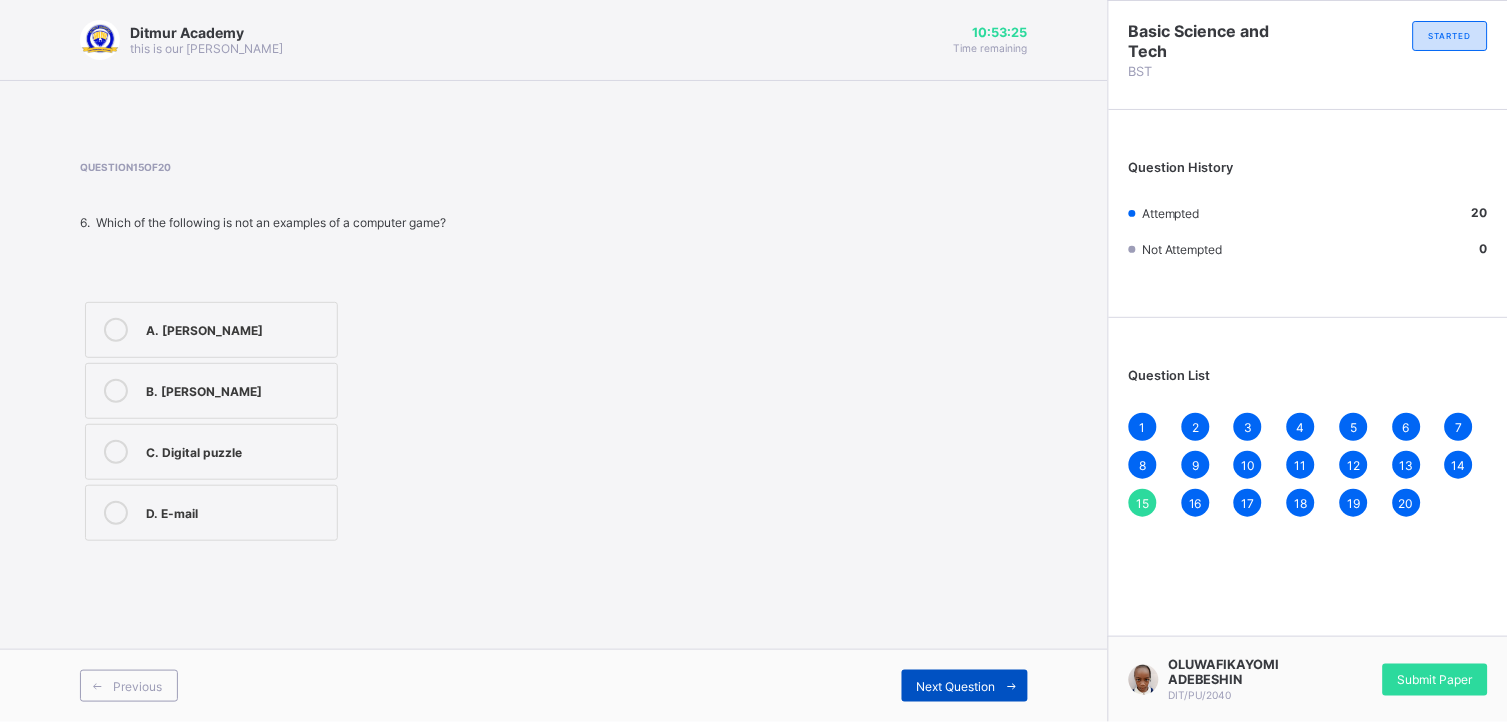 click on "Next Question" at bounding box center [965, 686] 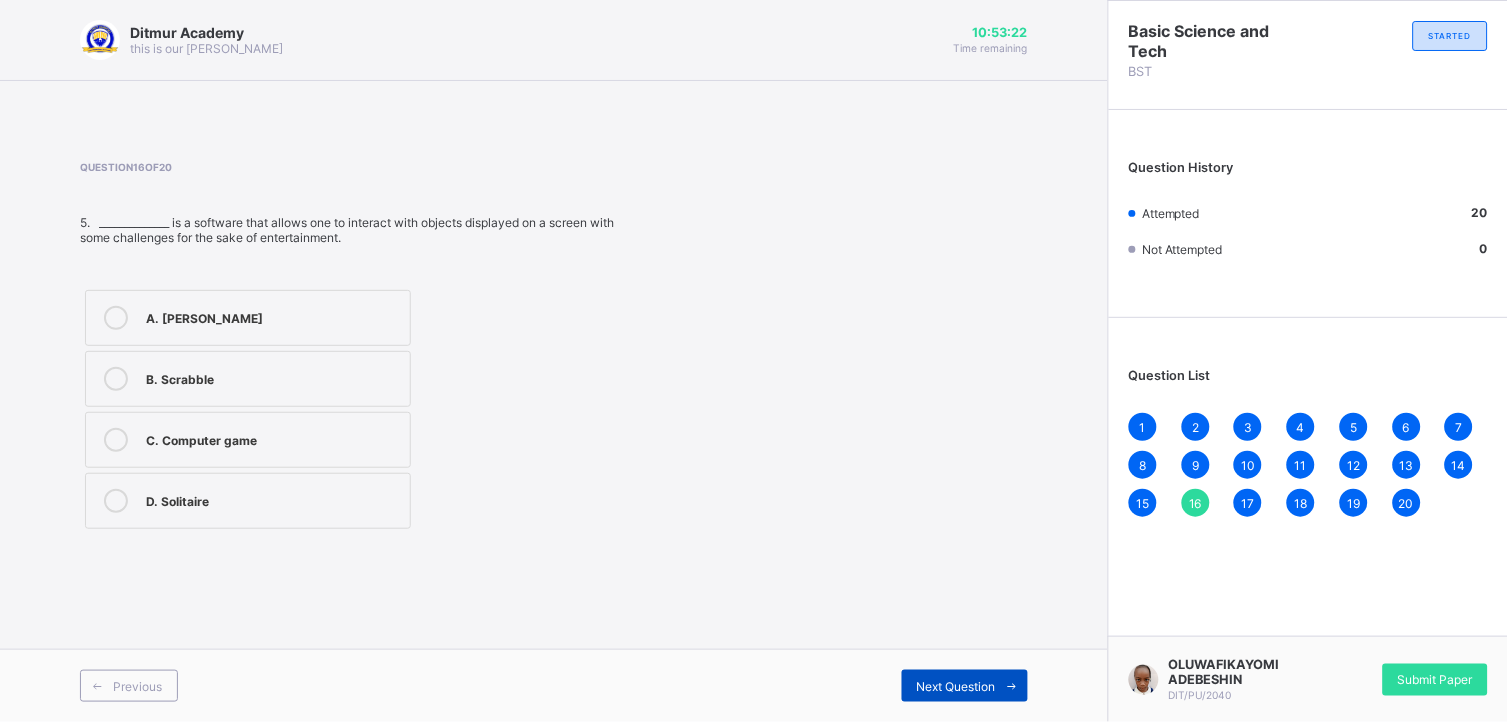 click on "Next Question" at bounding box center [965, 686] 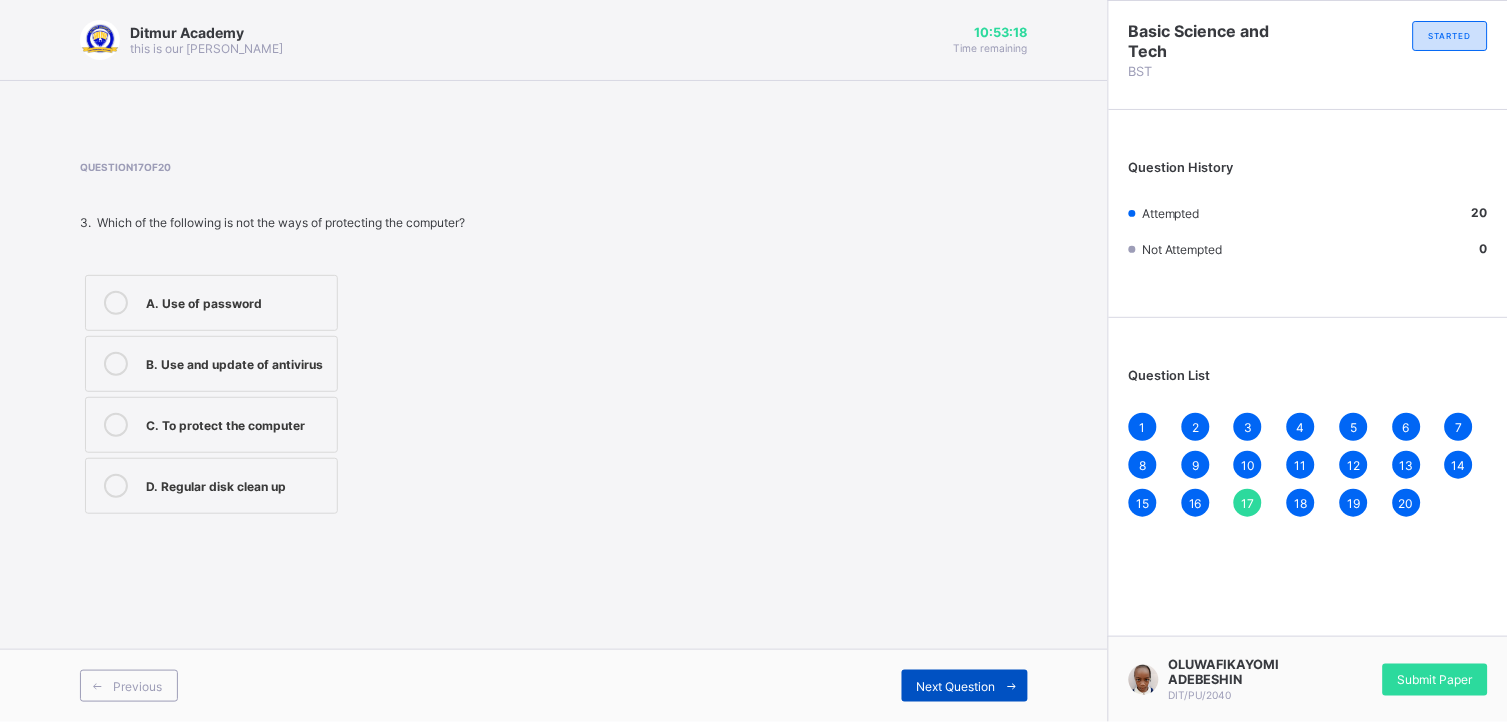 click on "Next Question" at bounding box center (965, 686) 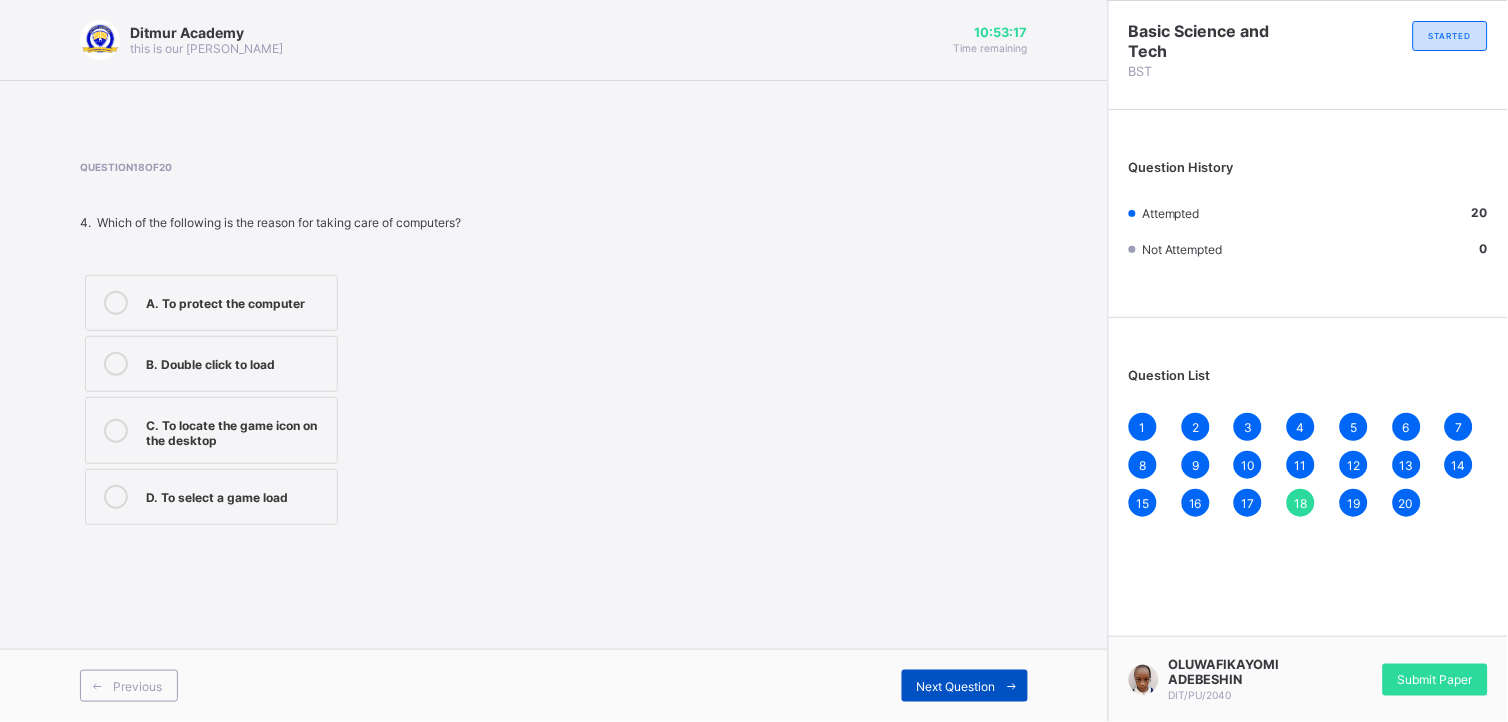 click on "Next Question" at bounding box center [965, 686] 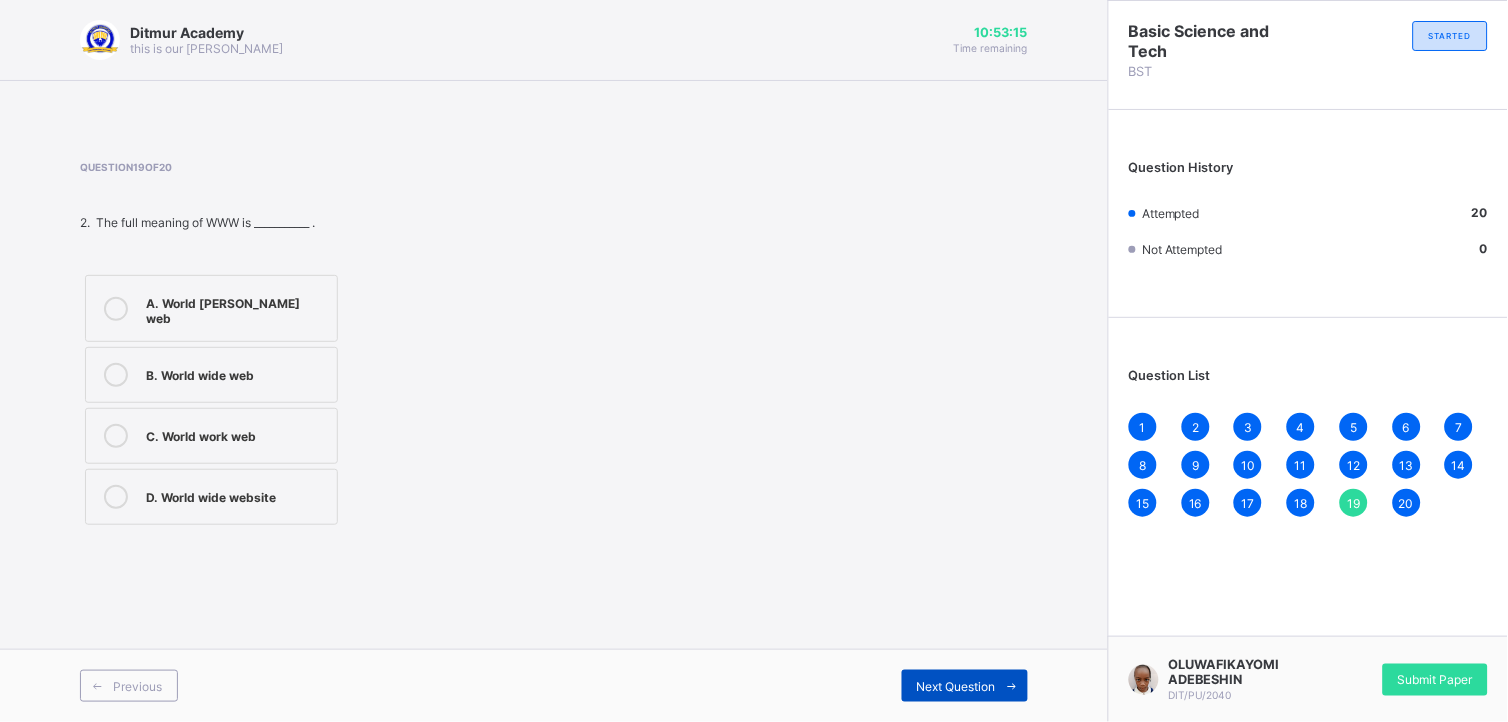 click on "Next Question" at bounding box center [965, 686] 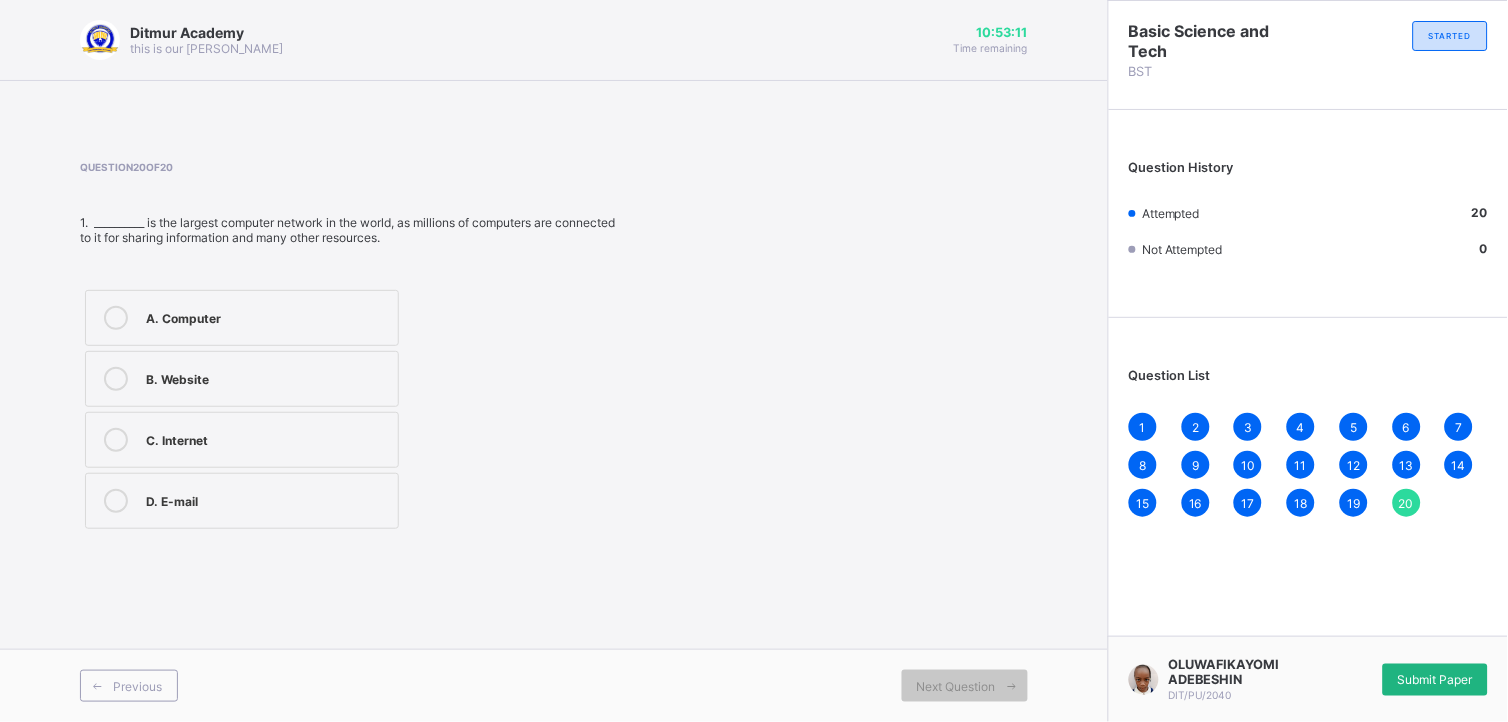 click on "Submit Paper" at bounding box center (1435, 680) 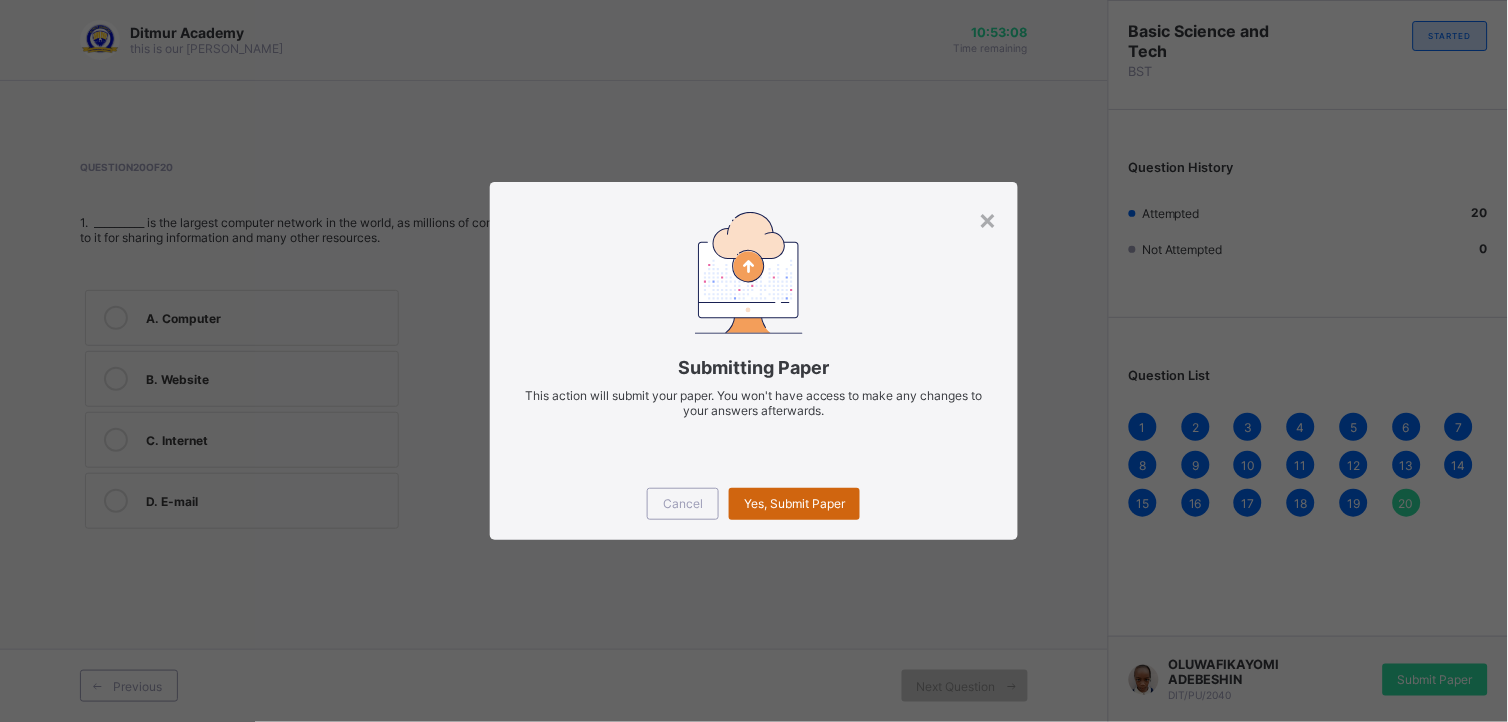 click on "Yes, Submit Paper" at bounding box center [794, 503] 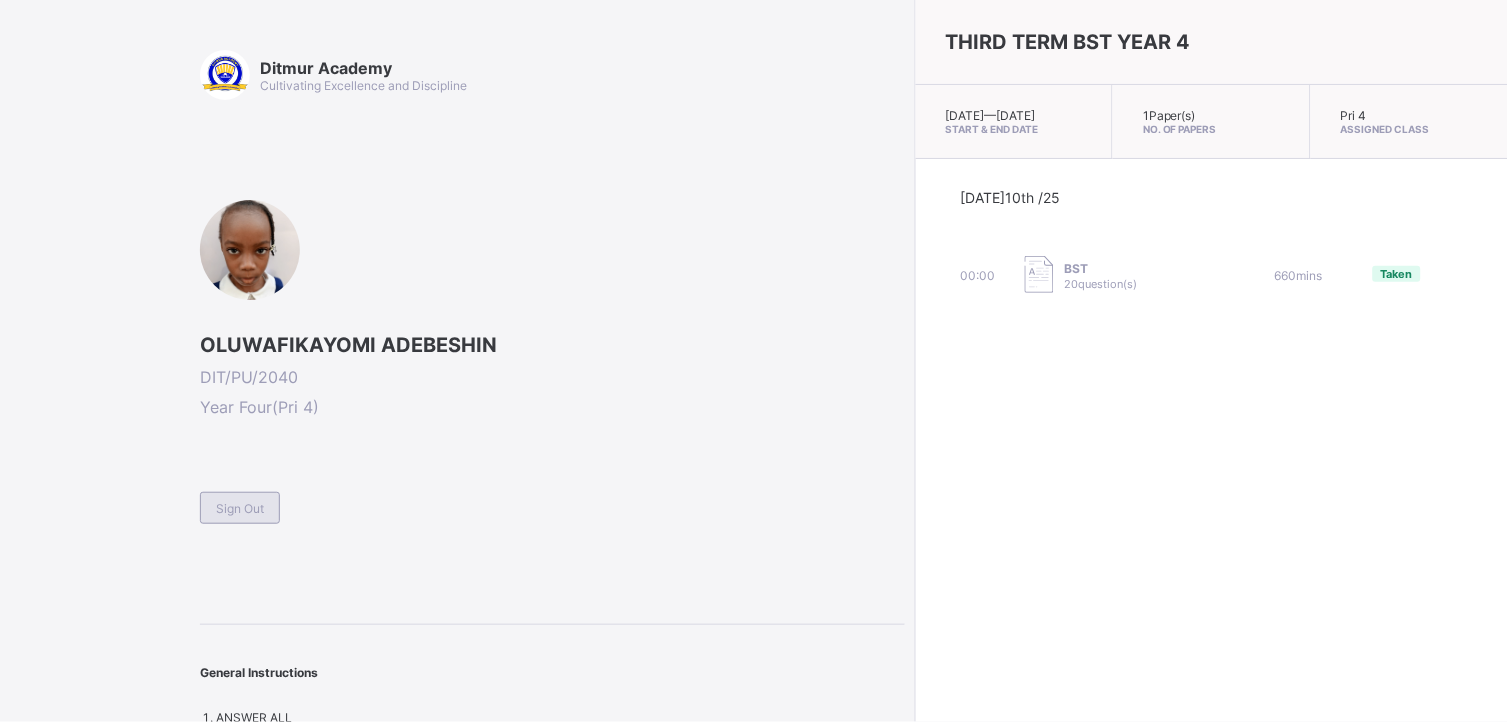 click on "Sign Out" at bounding box center (240, 508) 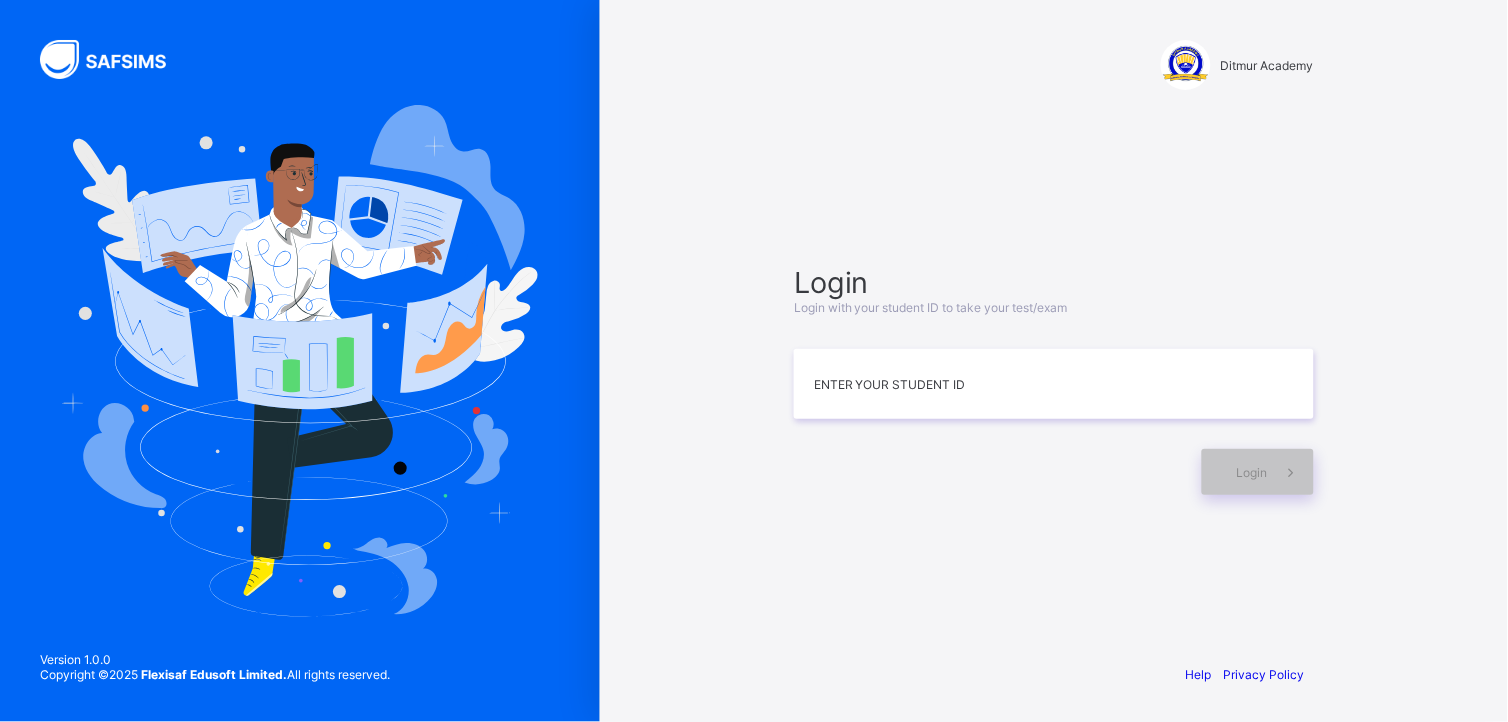 click at bounding box center [300, 361] 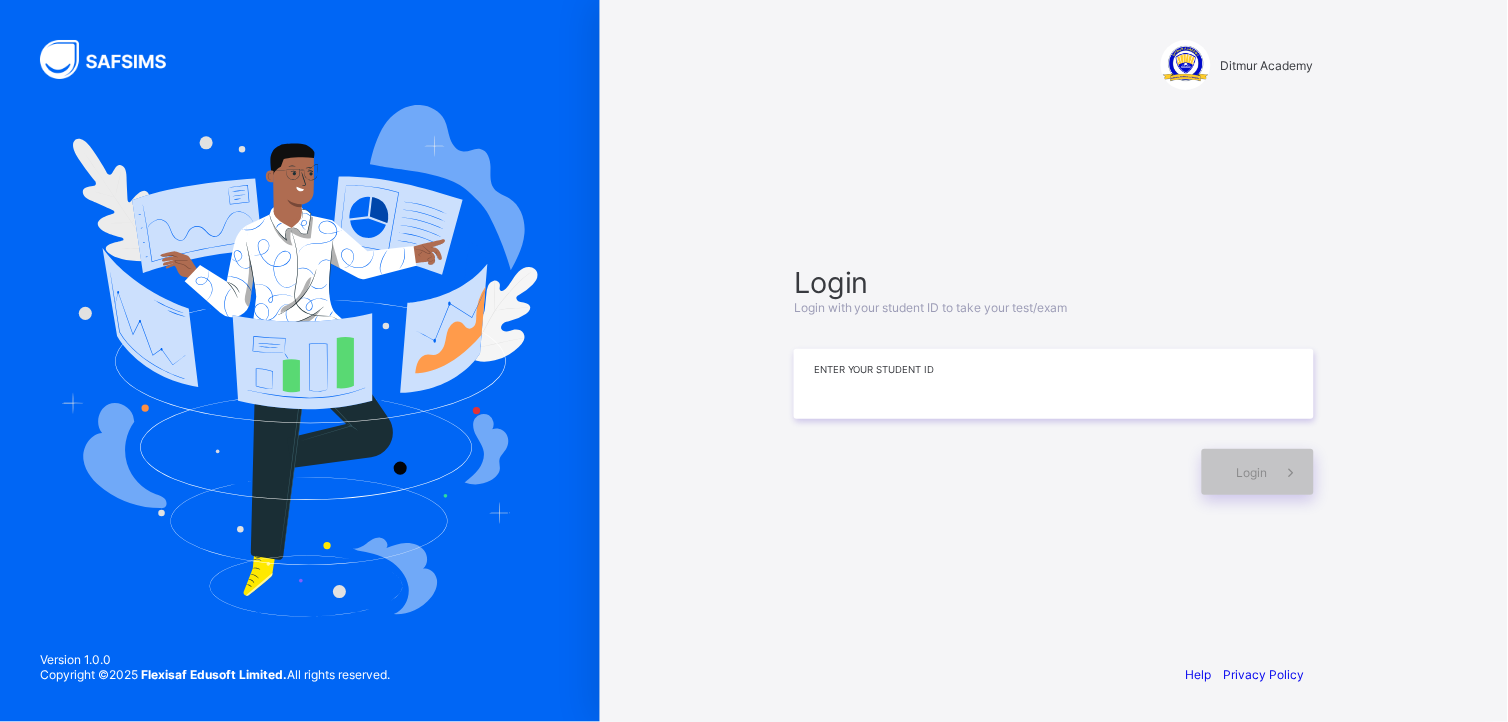 click at bounding box center [1054, 384] 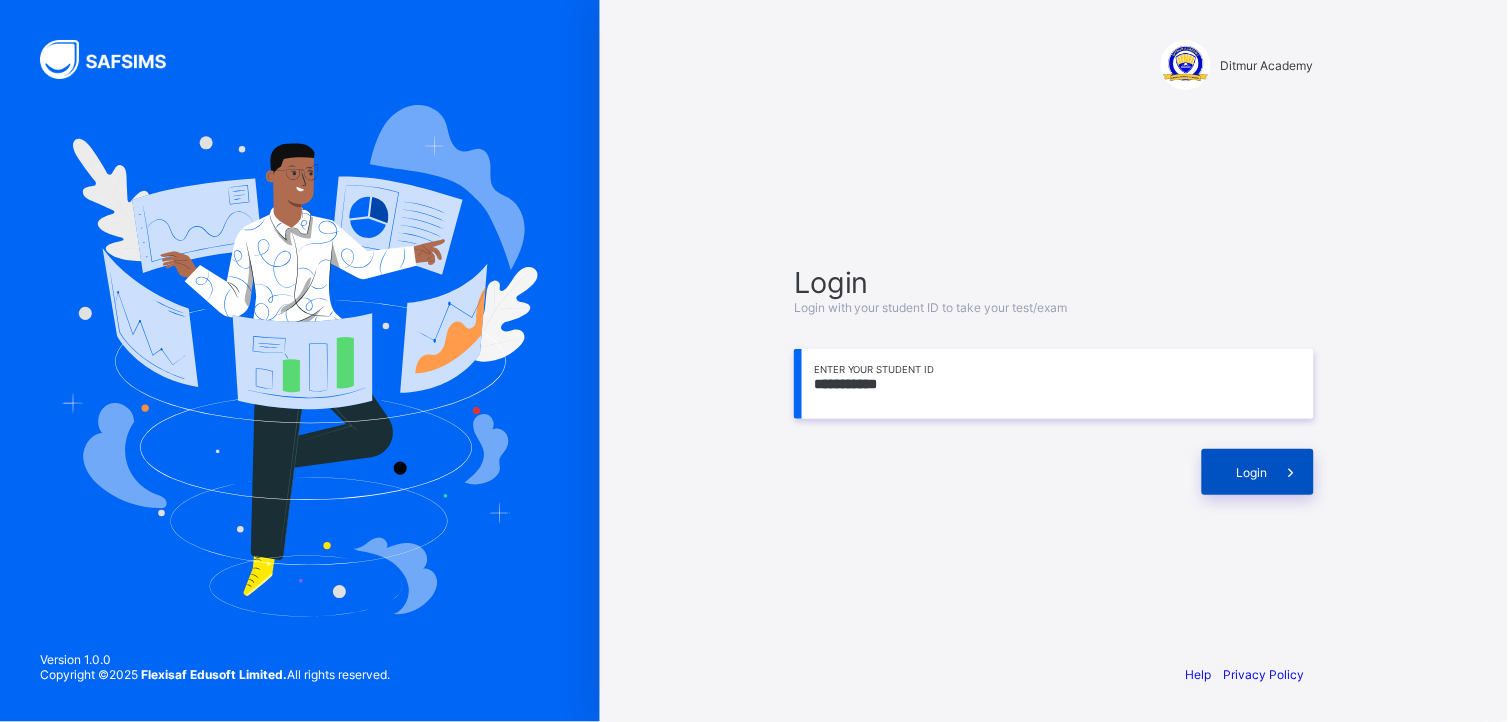 type on "**********" 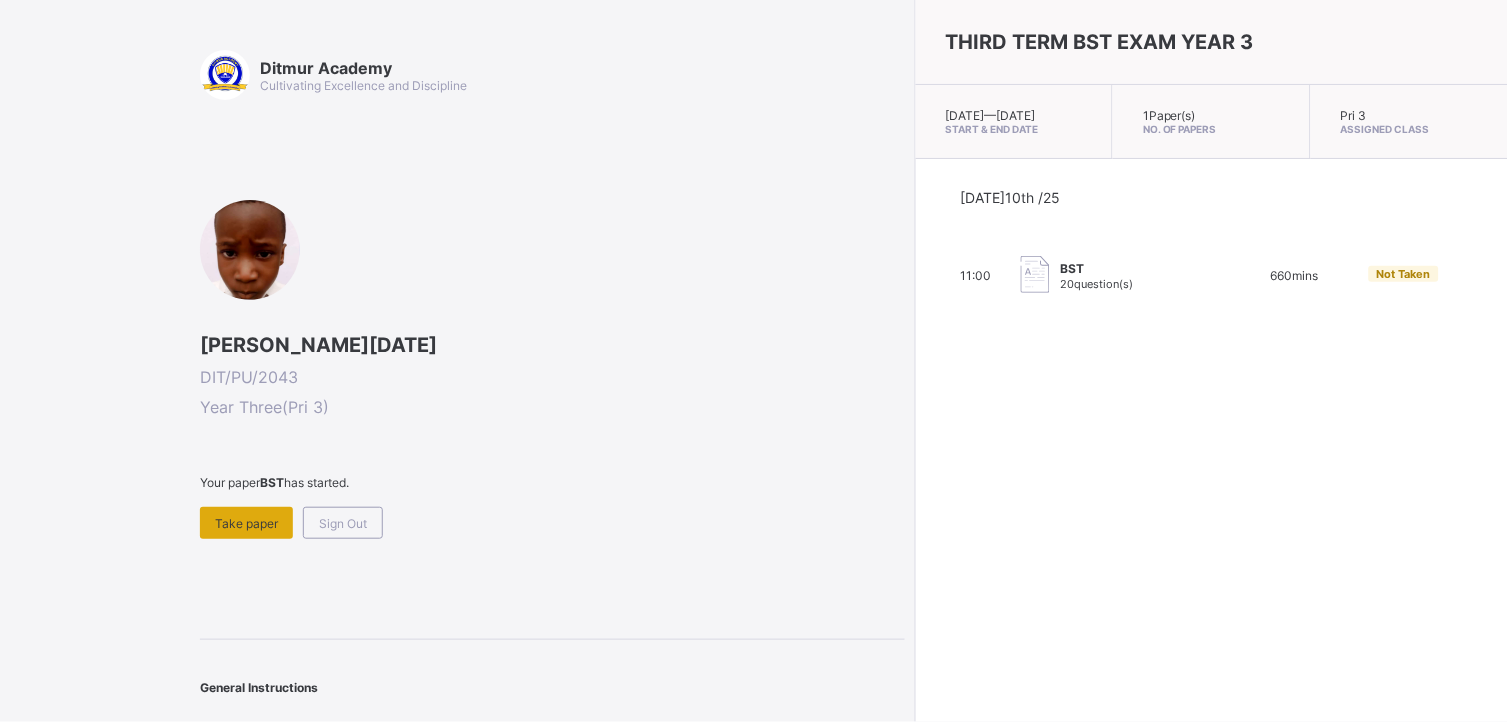 click on "Take paper" at bounding box center (246, 523) 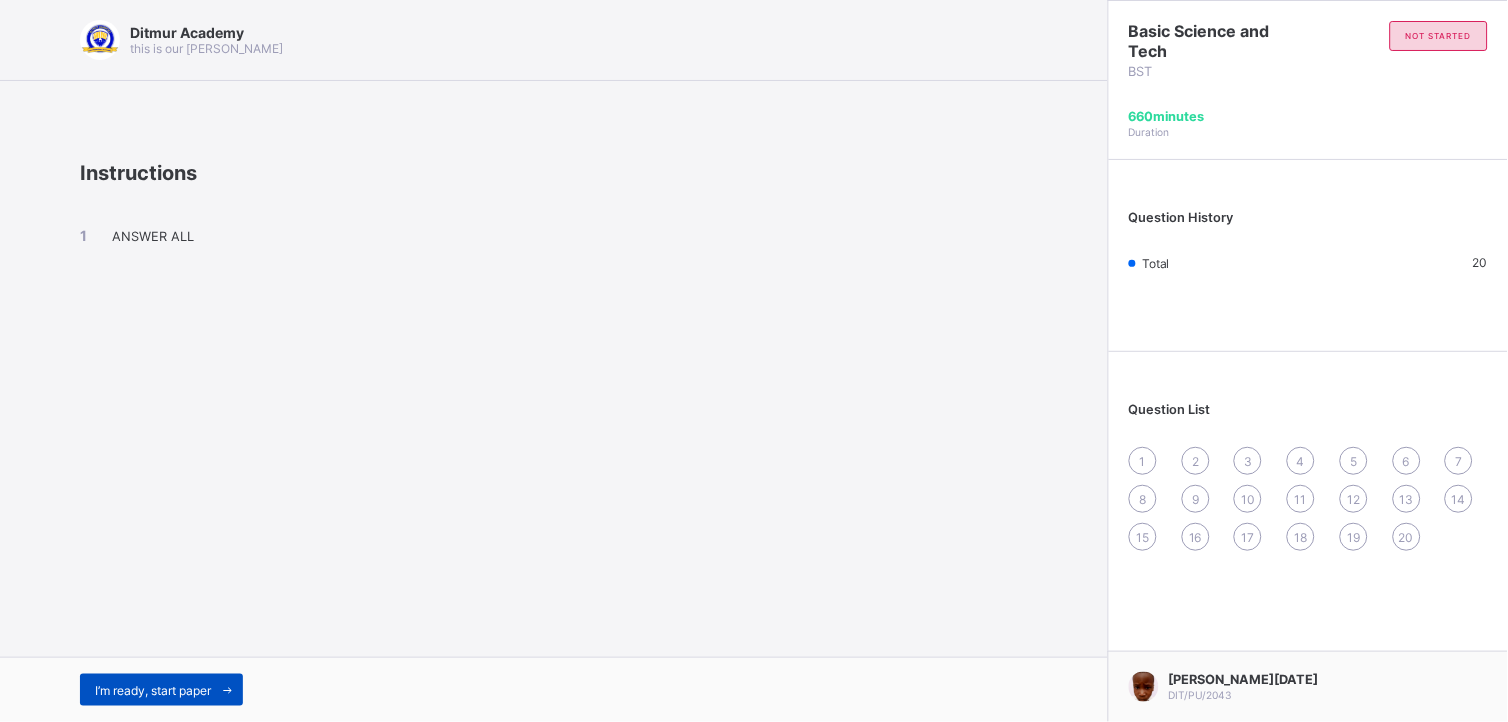 click on "I’m ready, start paper" at bounding box center [153, 690] 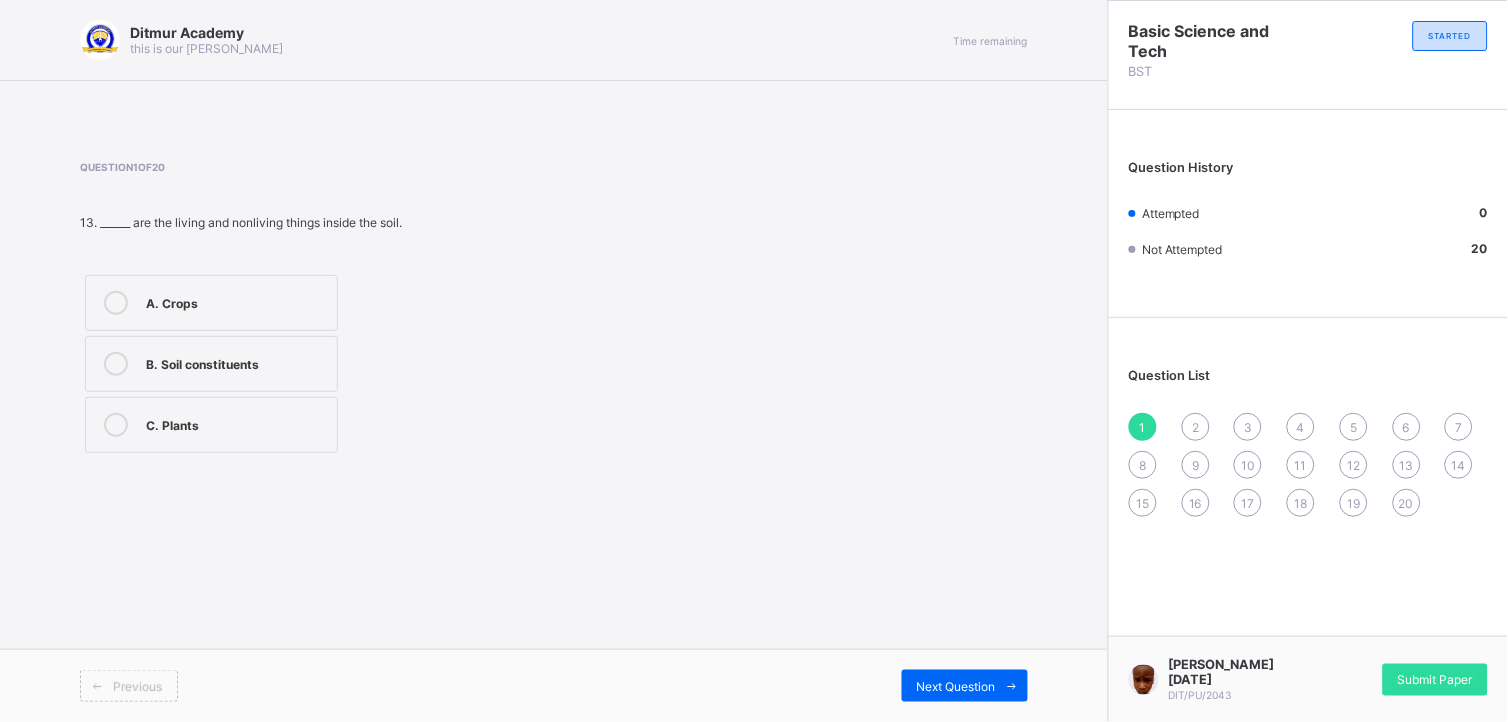 click on "Previous" at bounding box center [137, 686] 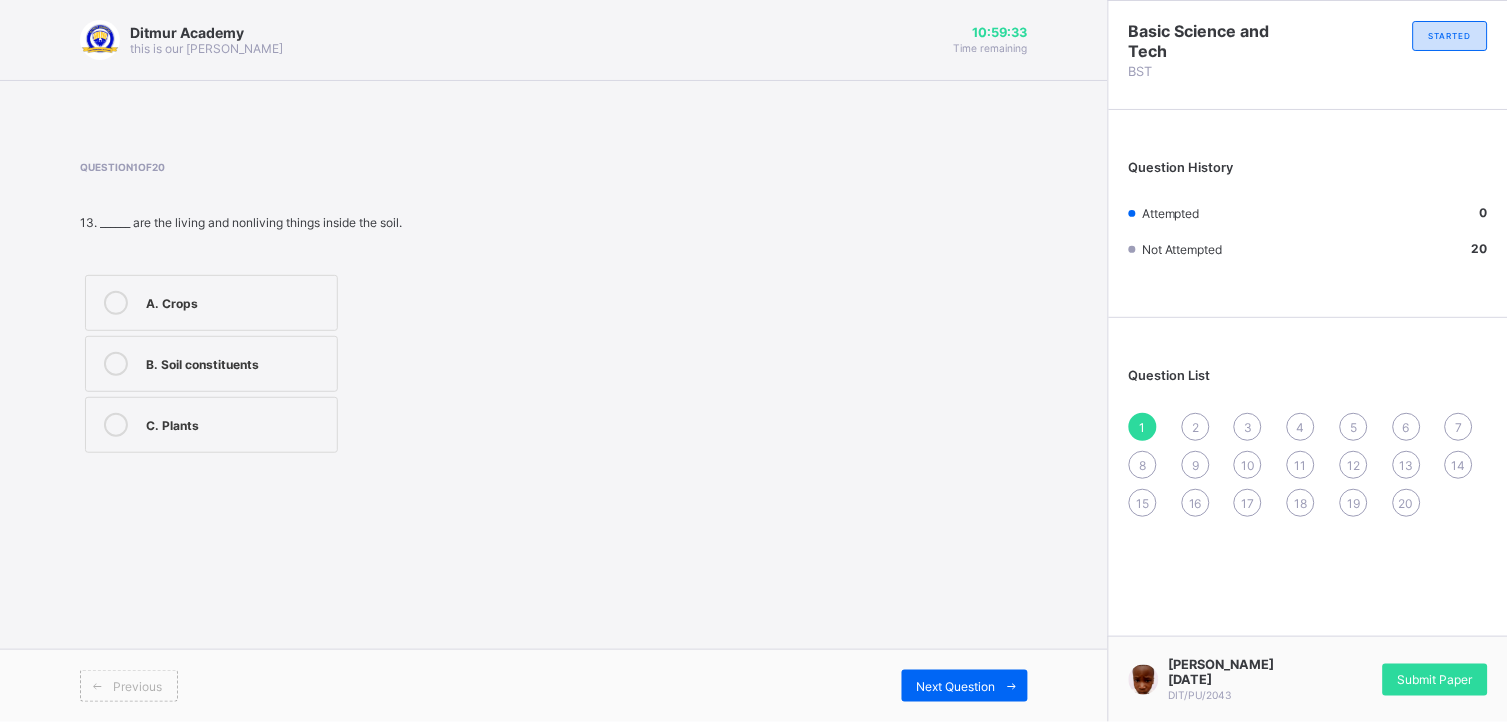 click on "B. Soil constituents" at bounding box center [236, 362] 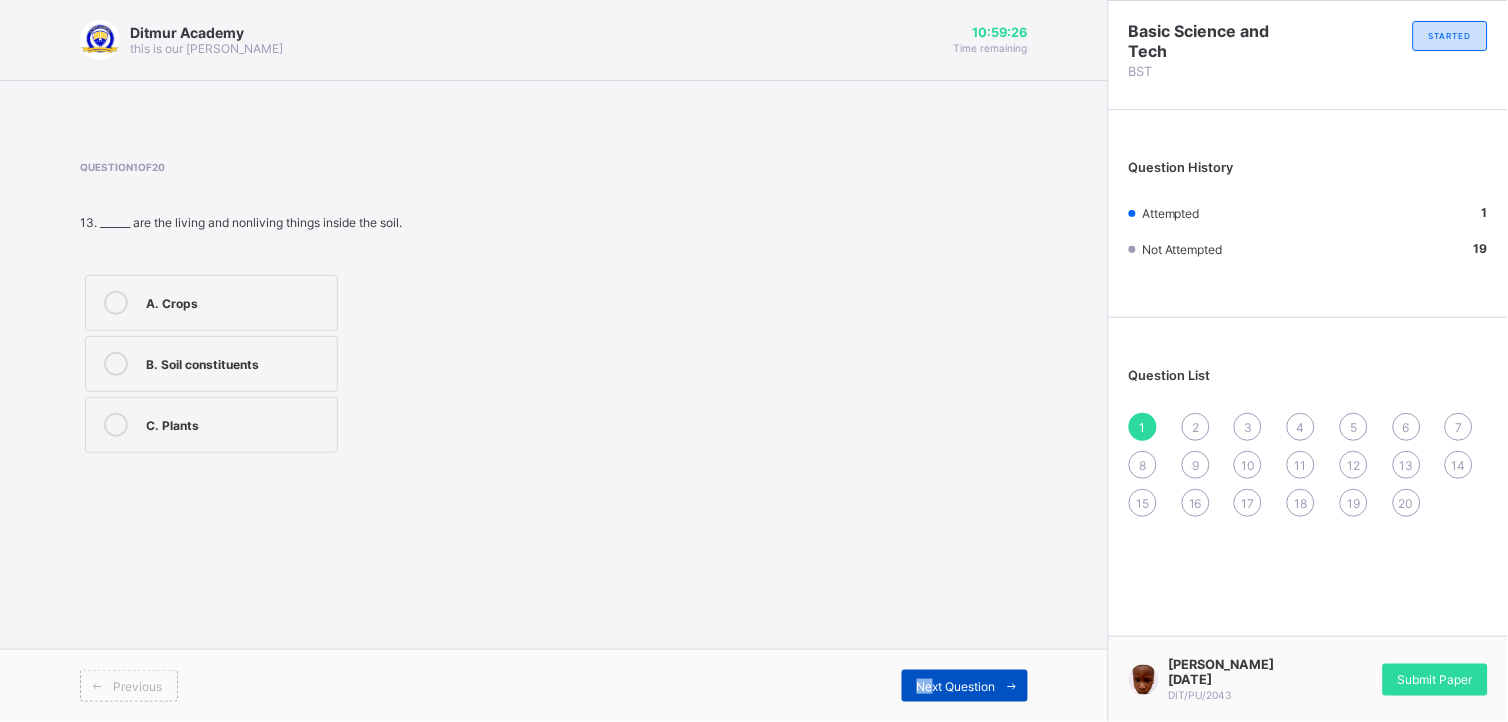 drag, startPoint x: 943, startPoint y: 663, endPoint x: 934, endPoint y: 673, distance: 13.453624 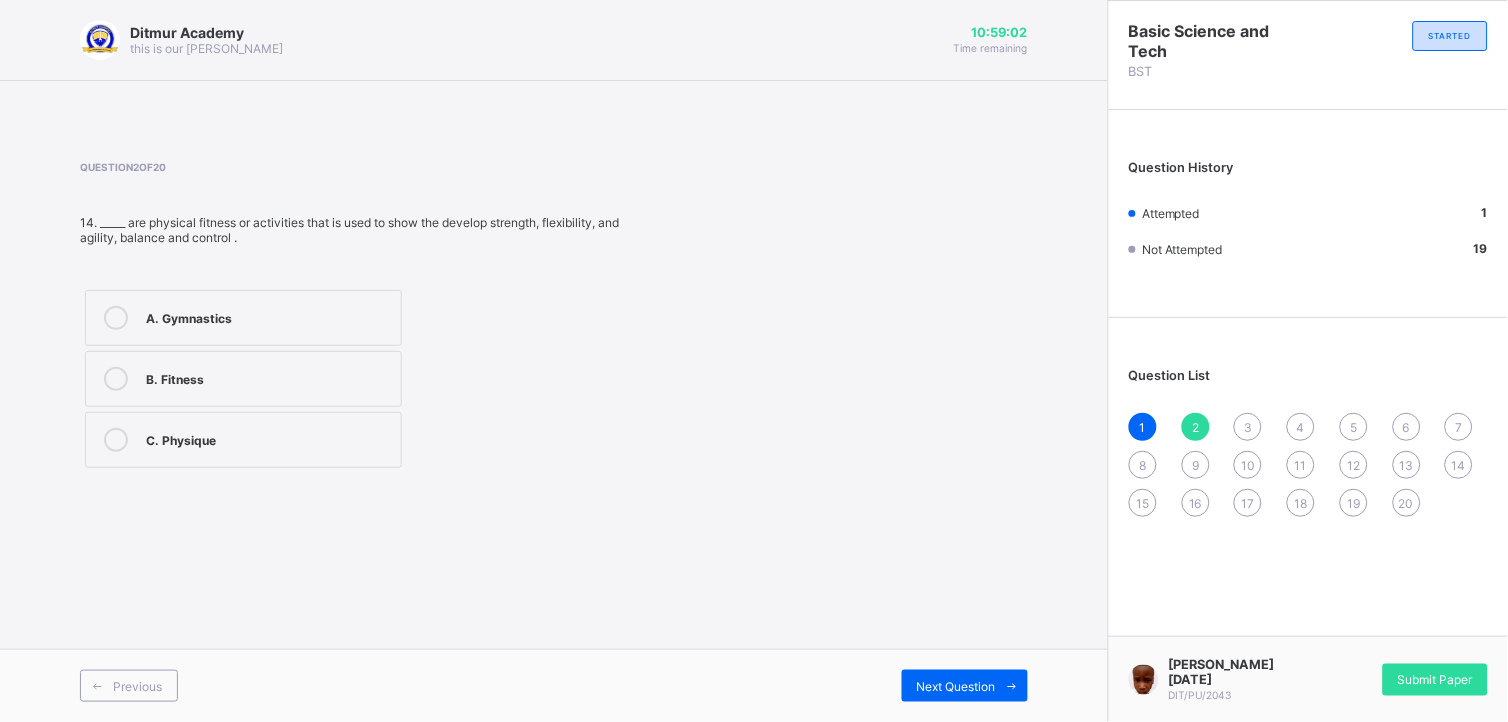 click on "A. Gymnastics" at bounding box center (268, 316) 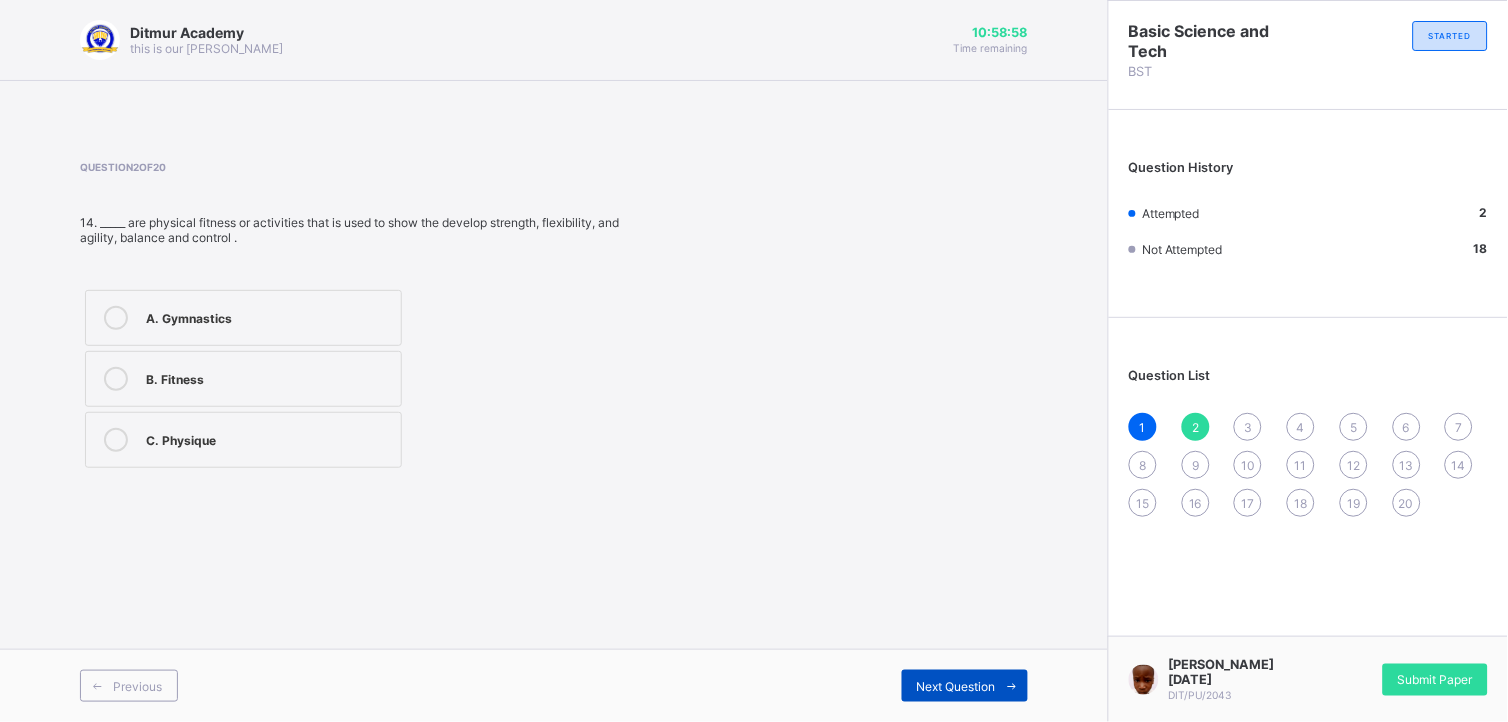 click on "Next Question" at bounding box center (956, 686) 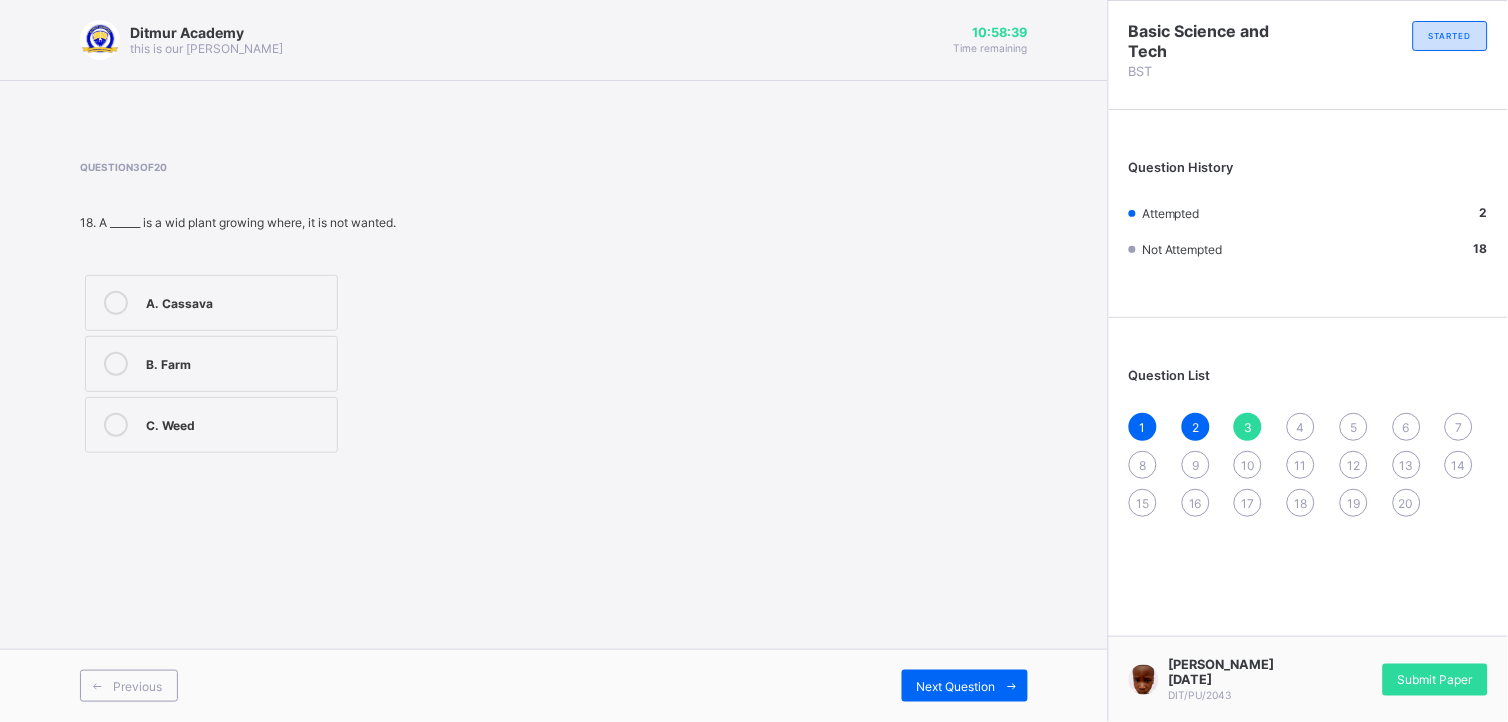 click on "C. Weed" at bounding box center [236, 423] 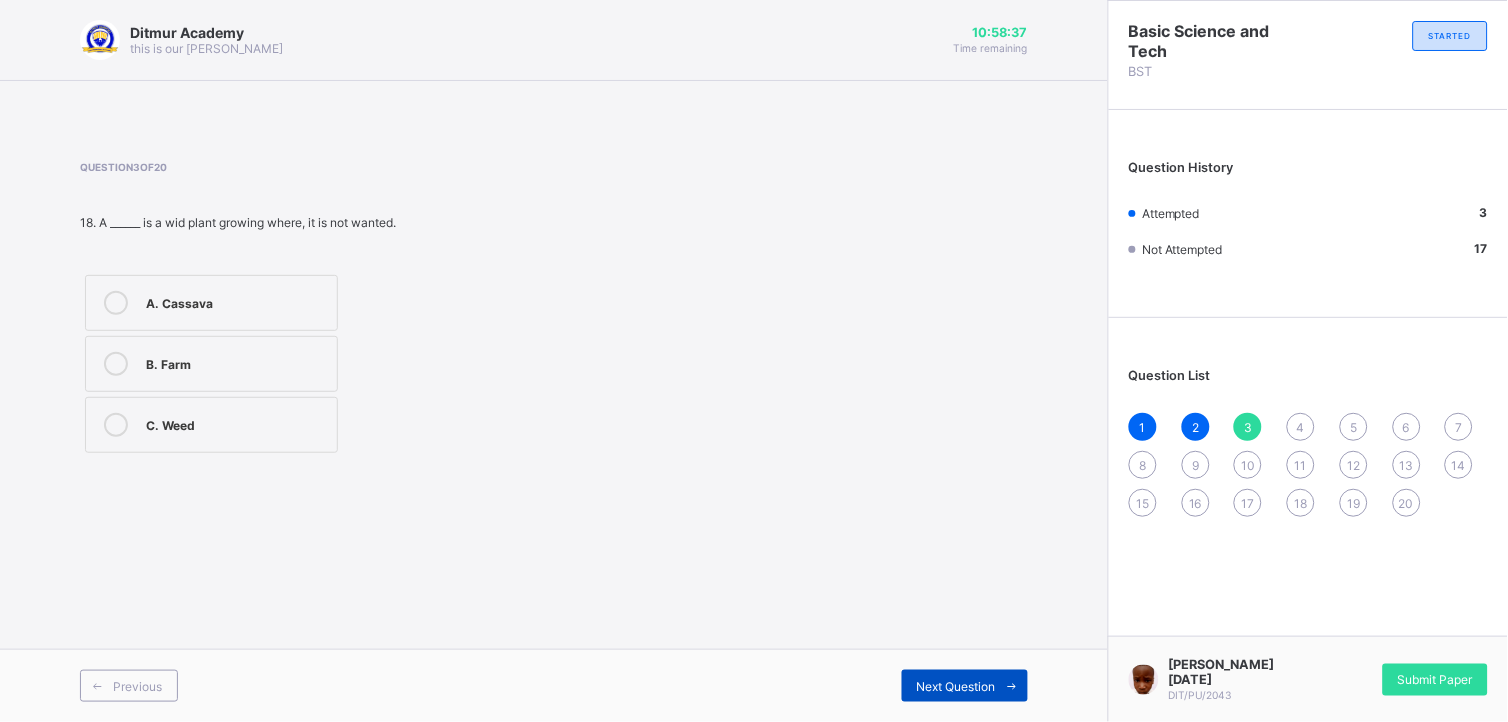 click on "Next Question" at bounding box center (965, 686) 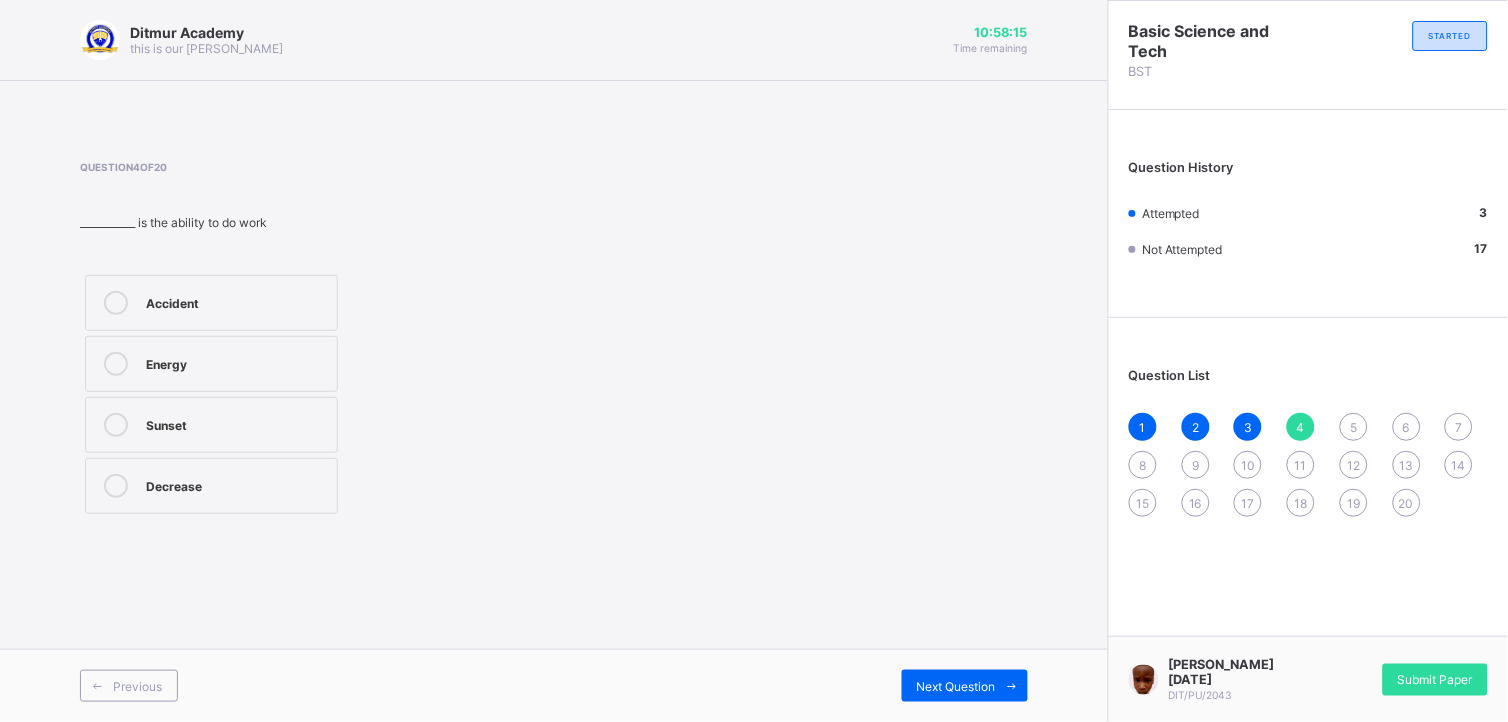click on "Energy" at bounding box center [236, 362] 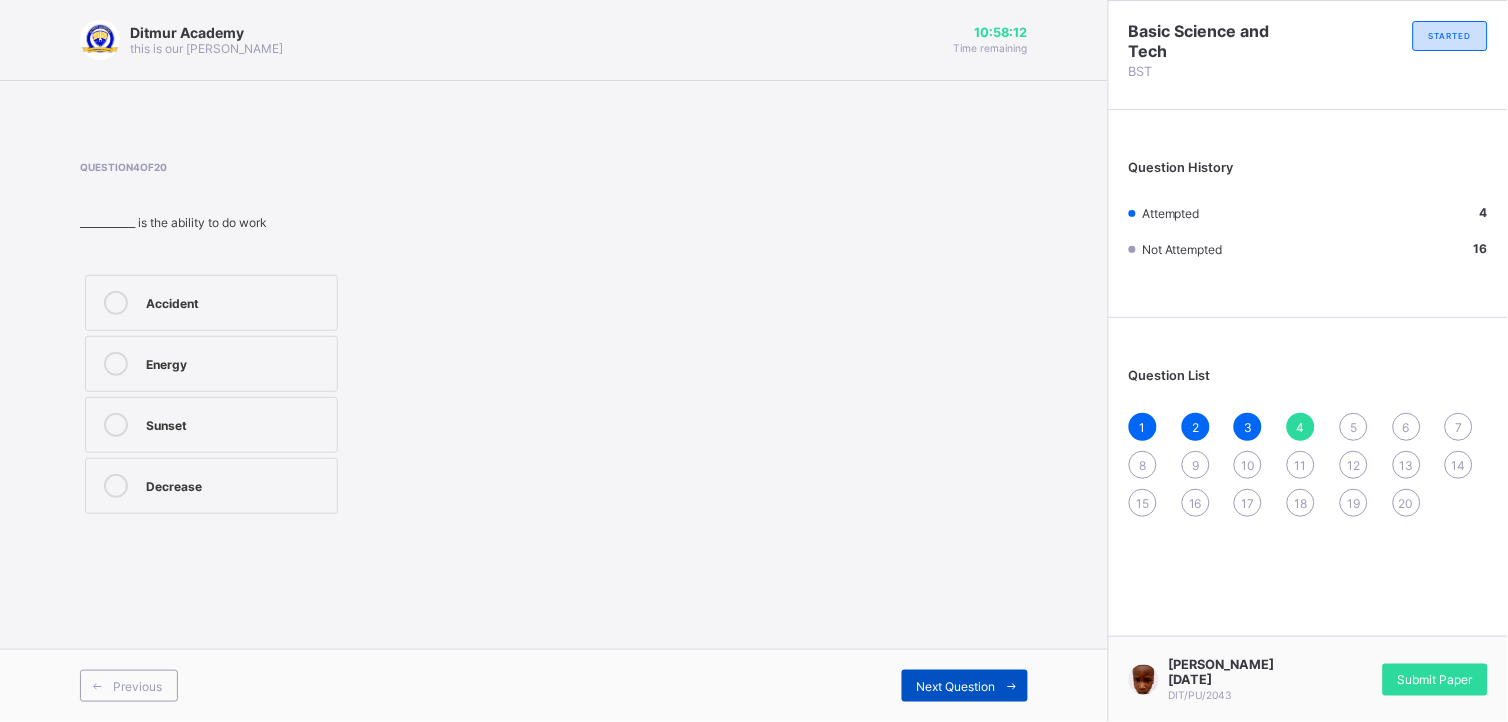 click on "Next Question" at bounding box center [956, 686] 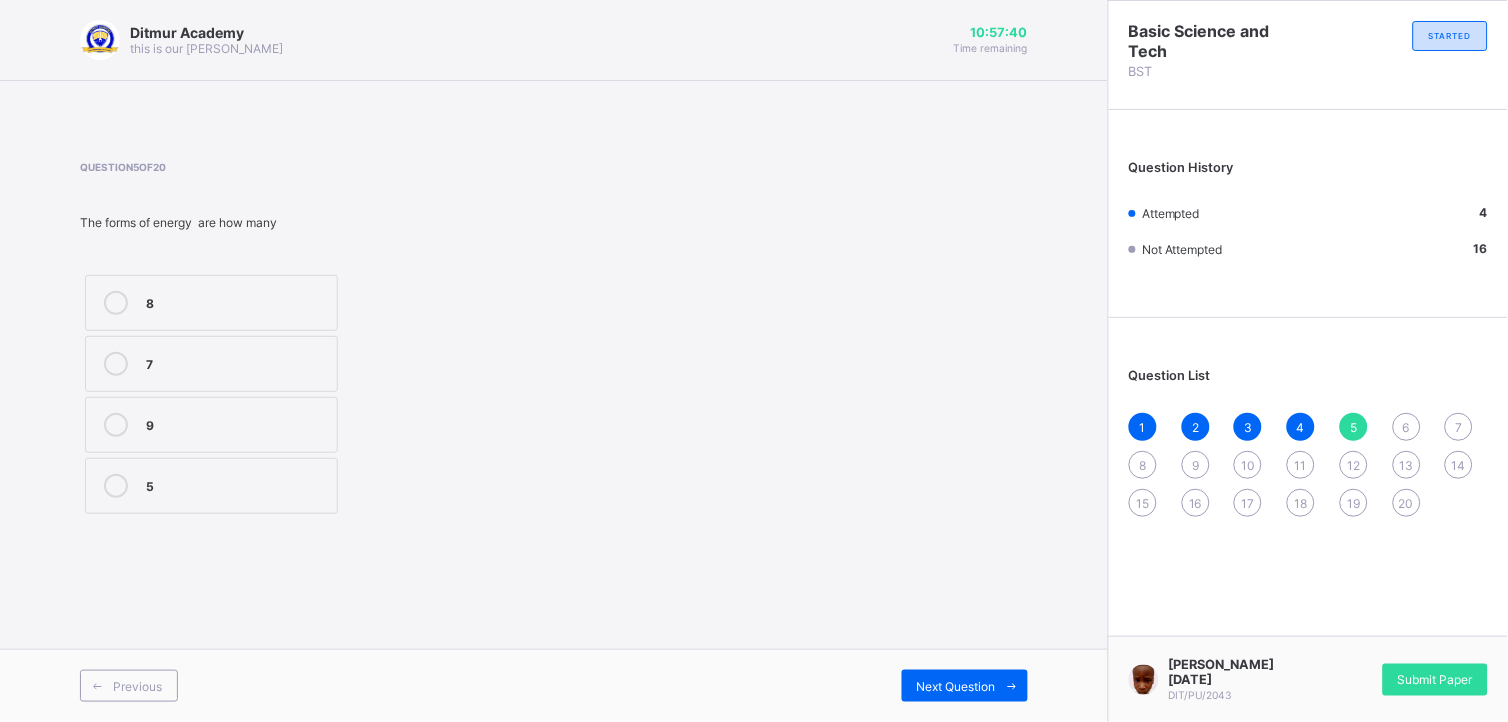 click on "8" at bounding box center (211, 303) 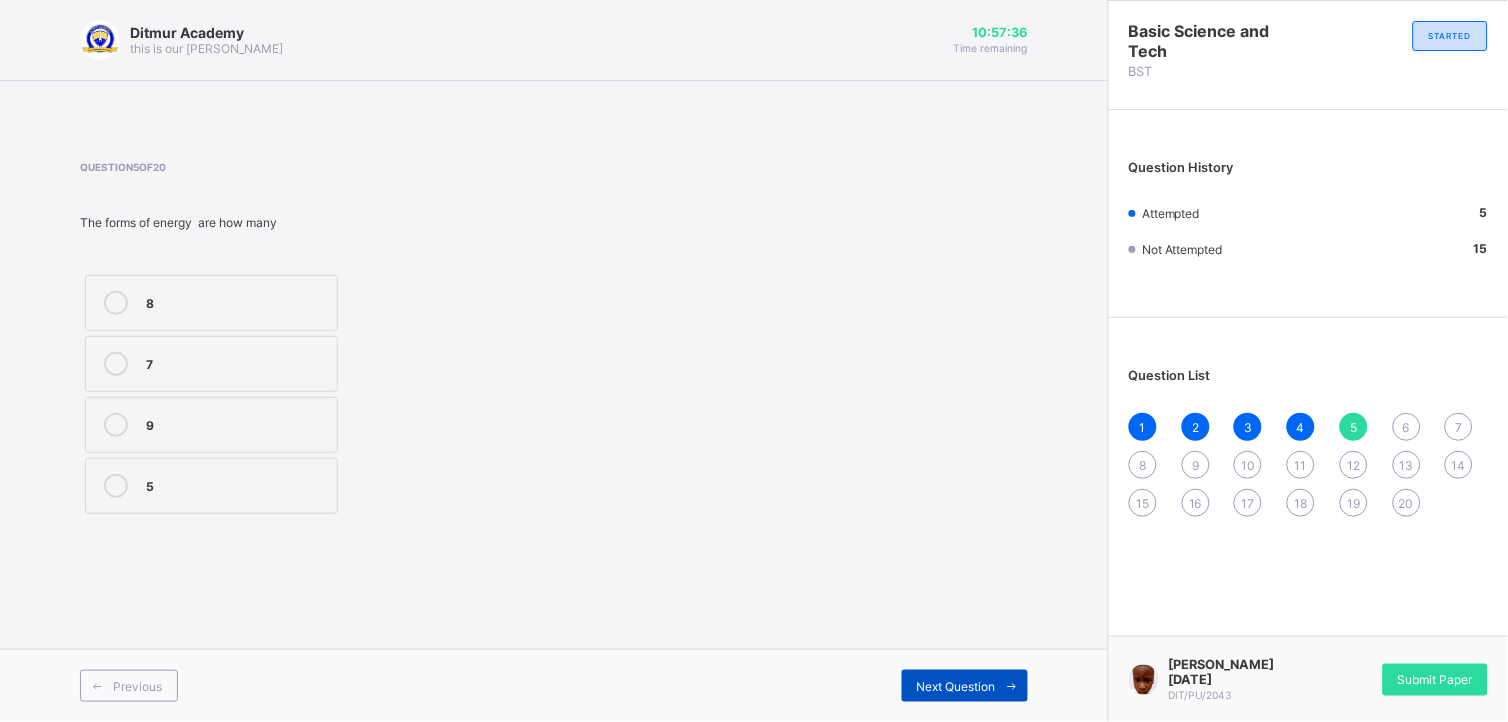 click on "Next Question" at bounding box center [965, 686] 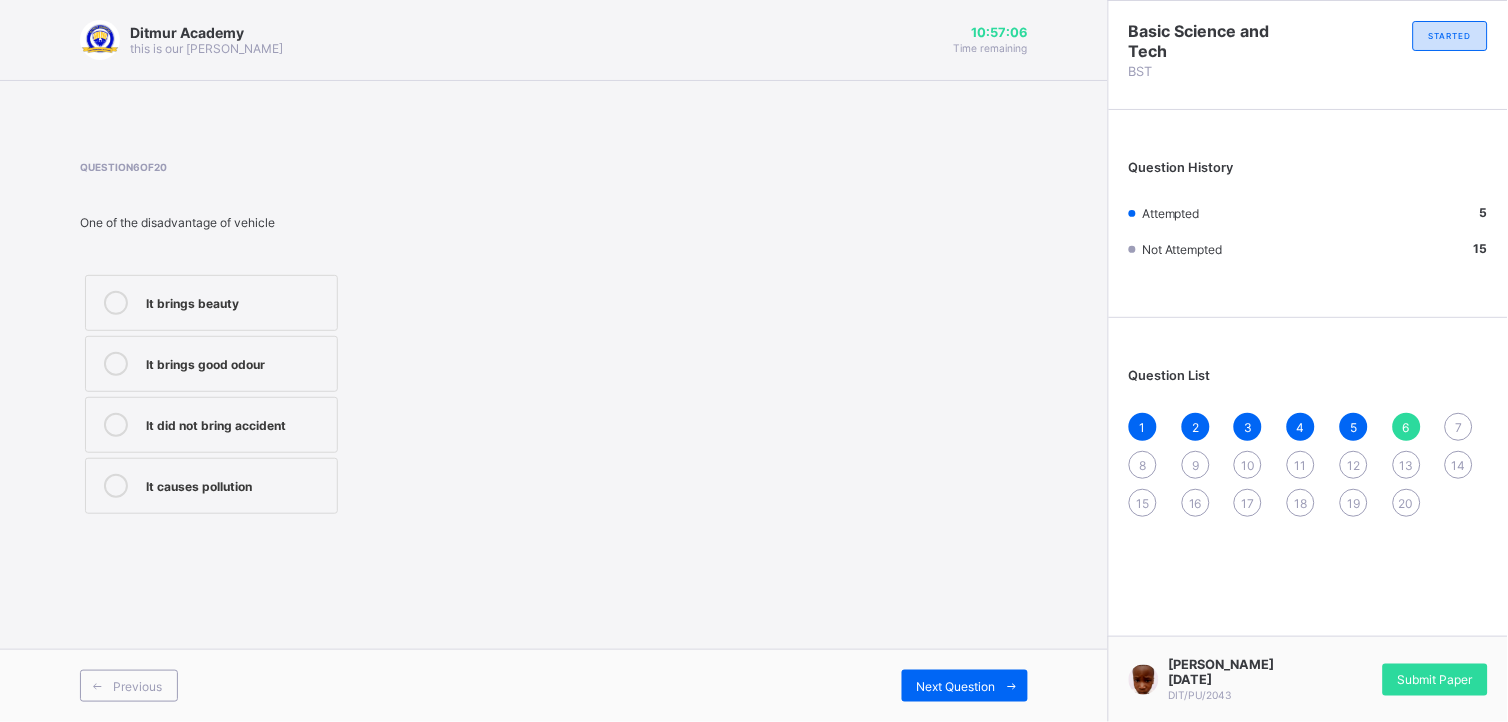 click on "It brings good odour" at bounding box center [211, 364] 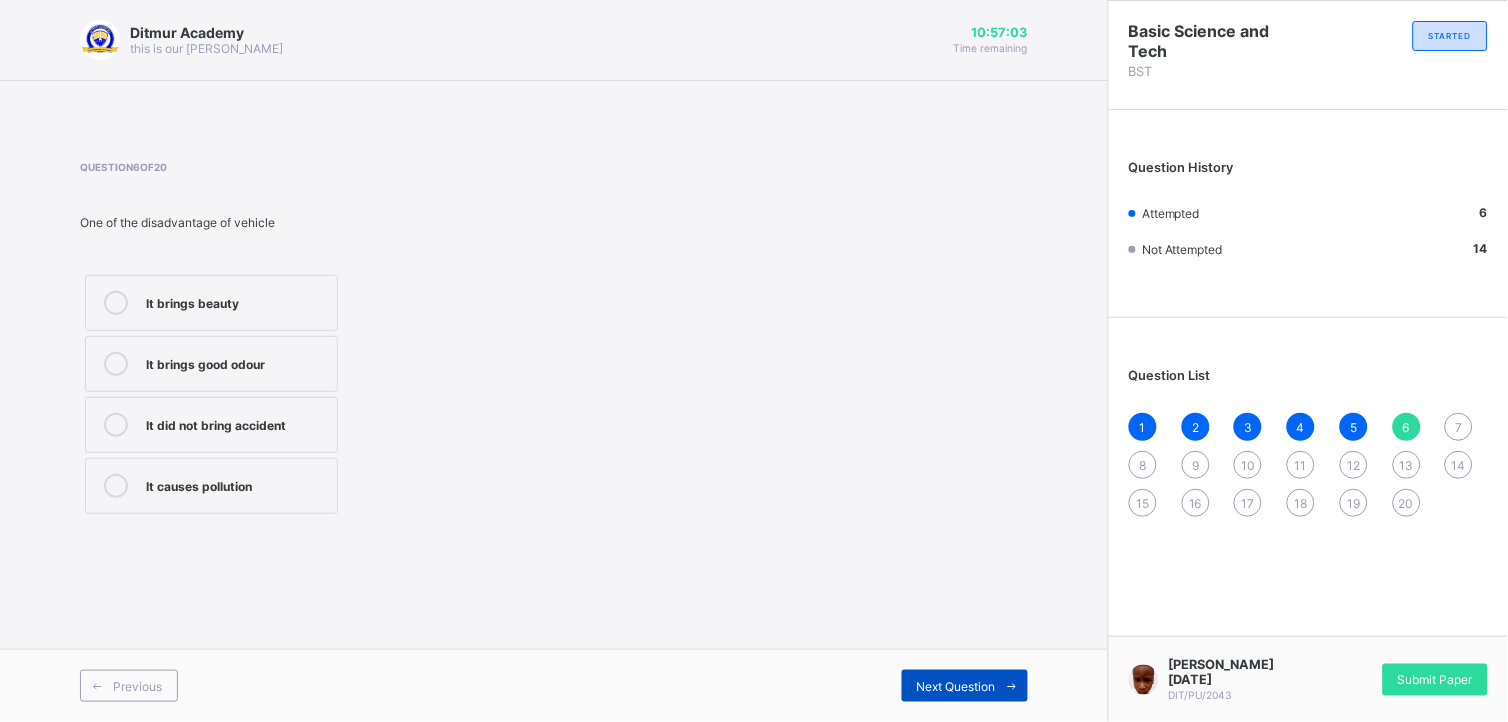 click on "Next Question" at bounding box center (965, 686) 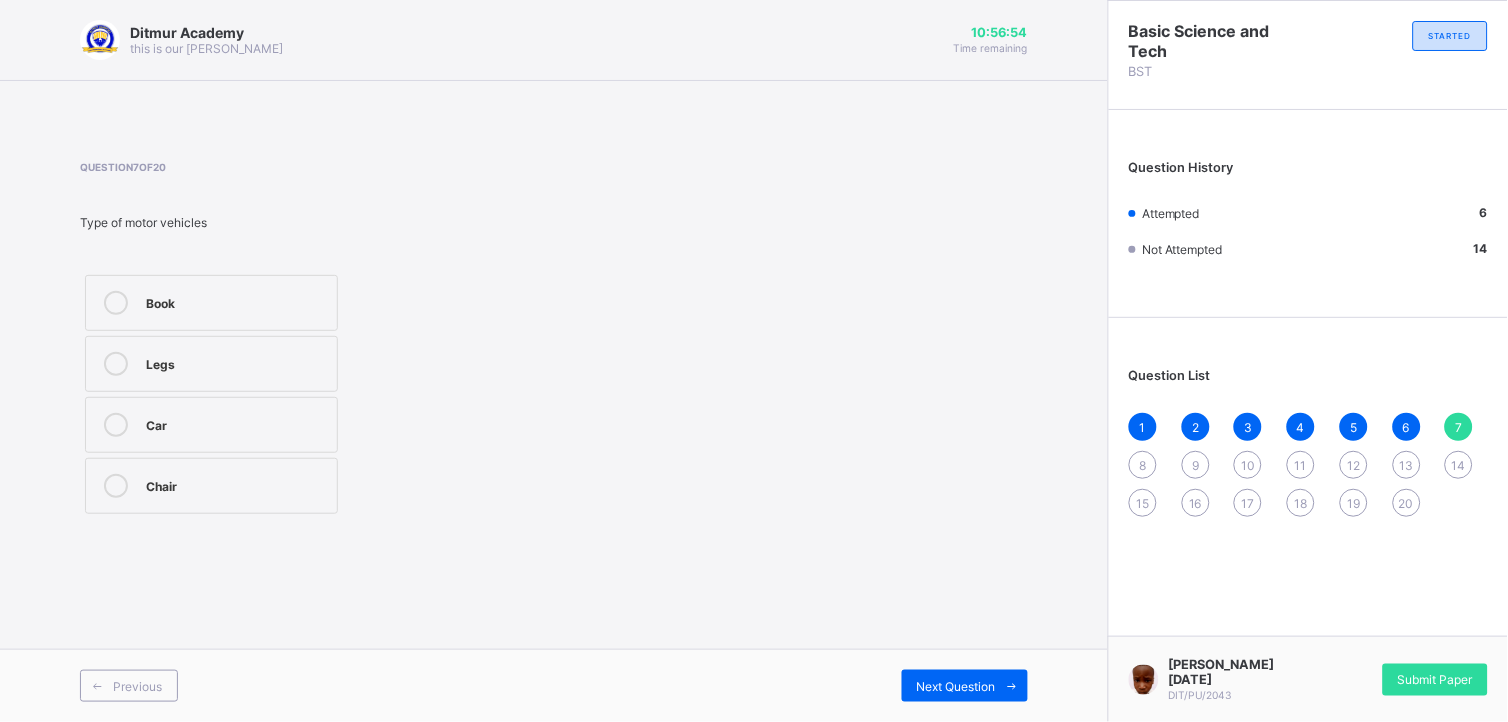 click on "Car" at bounding box center (211, 425) 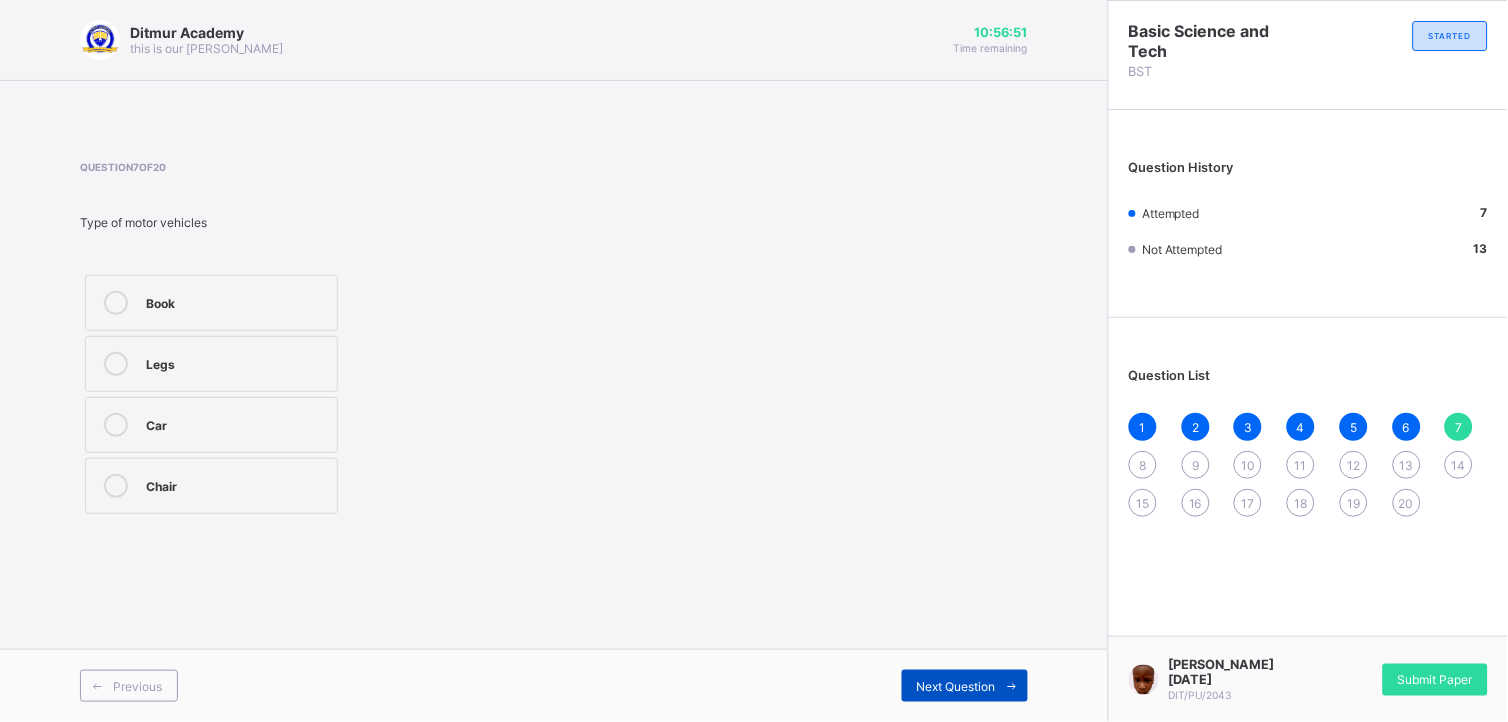 click on "Next Question" at bounding box center [956, 686] 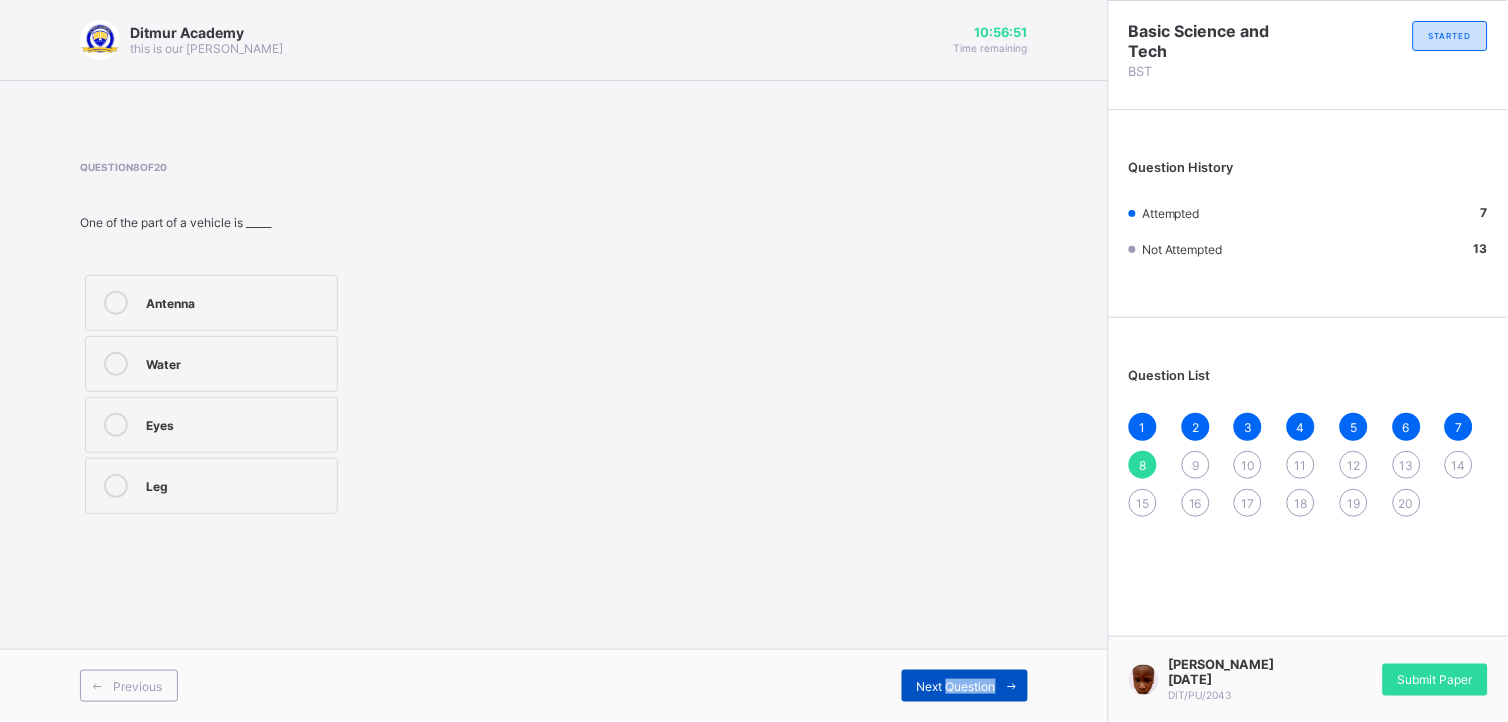 click on "Next Question" at bounding box center [956, 686] 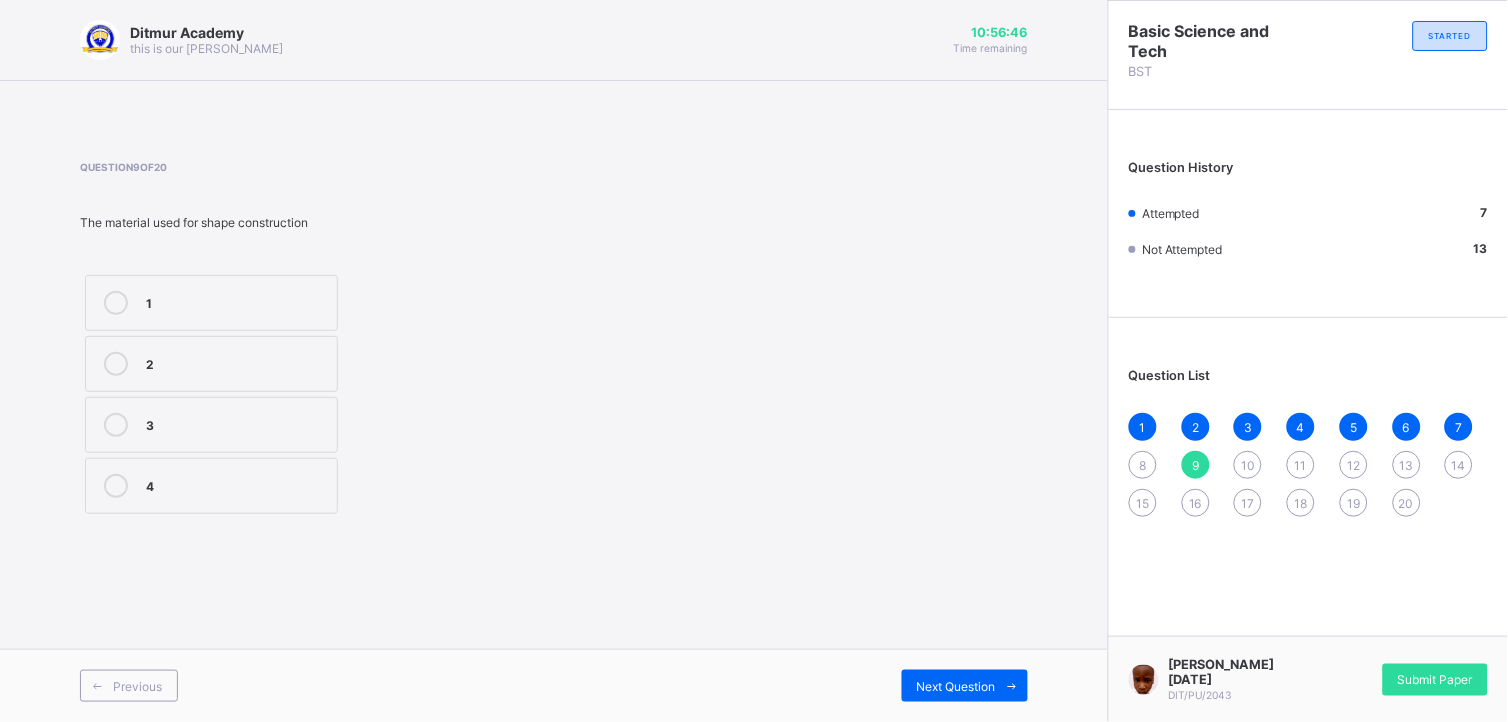 click on "8" at bounding box center [1143, 465] 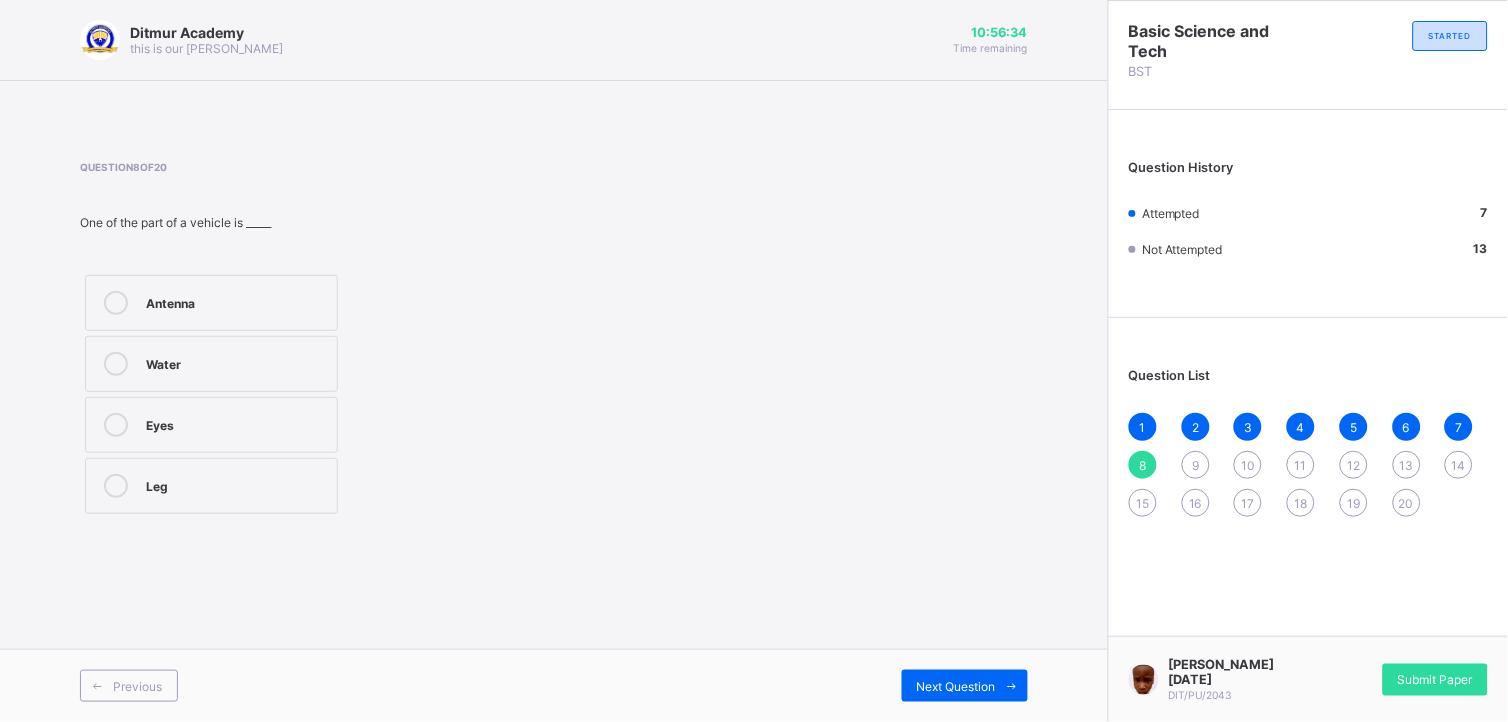 click on "Antenna" at bounding box center [236, 301] 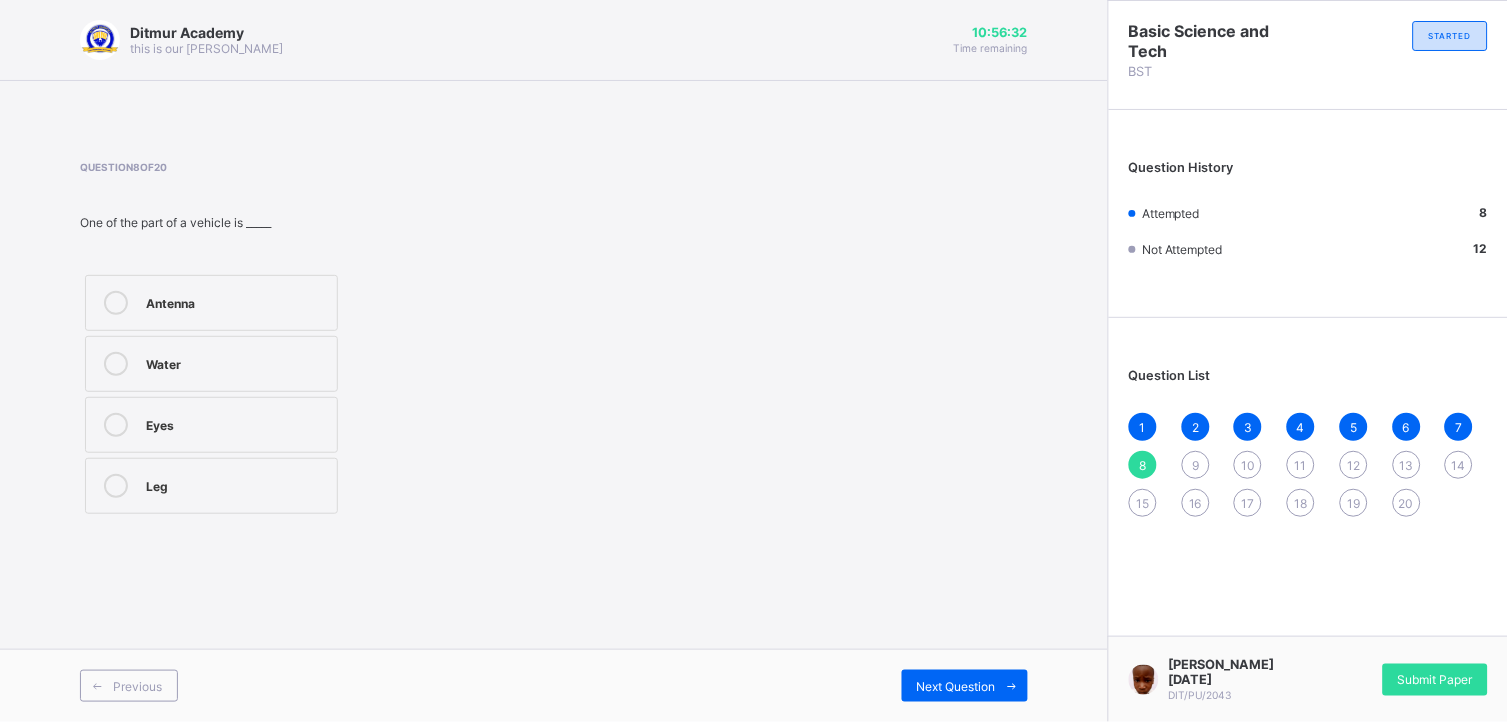 click on "Question  8  of  20 One of the part of a vehicle is _____ Antenna  Water Eyes Leg" at bounding box center (554, 340) 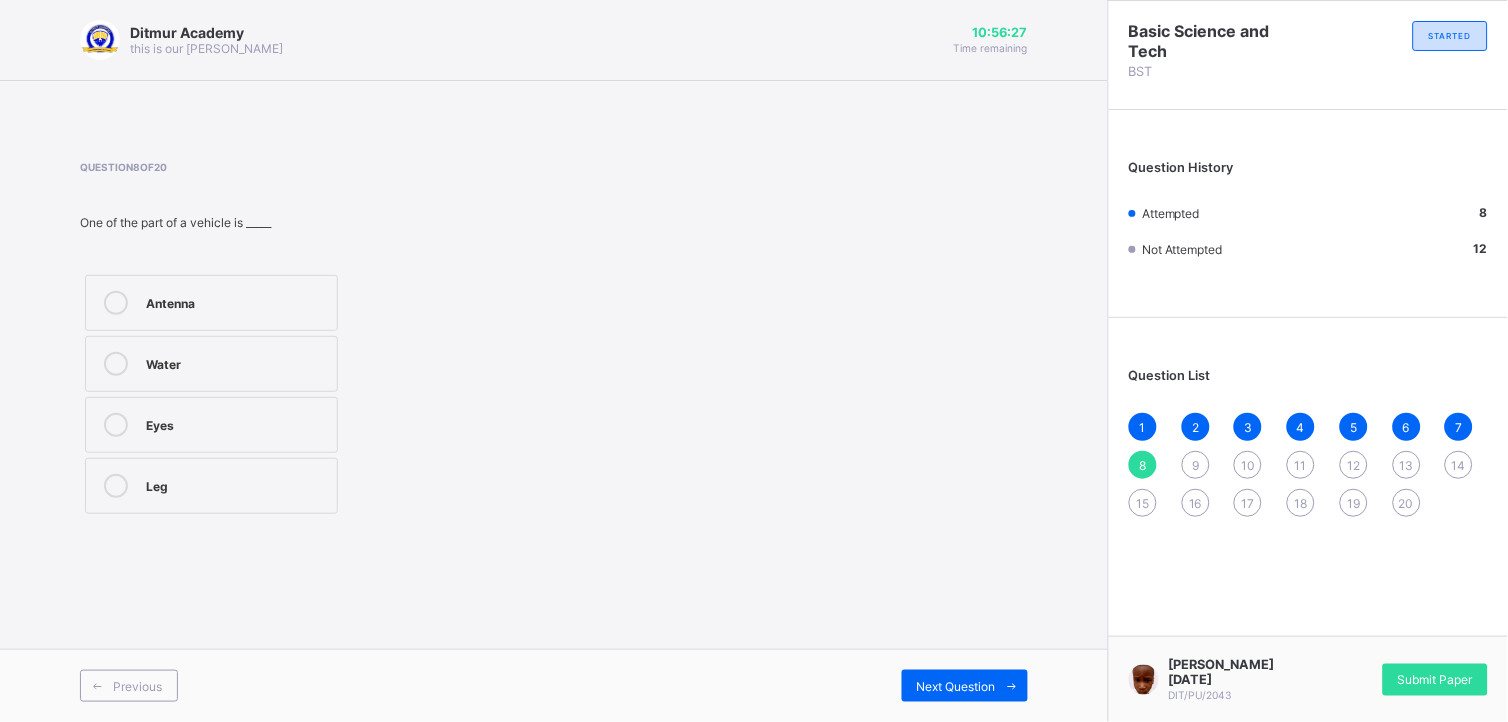 click on "Previous Next Question" at bounding box center [554, 685] 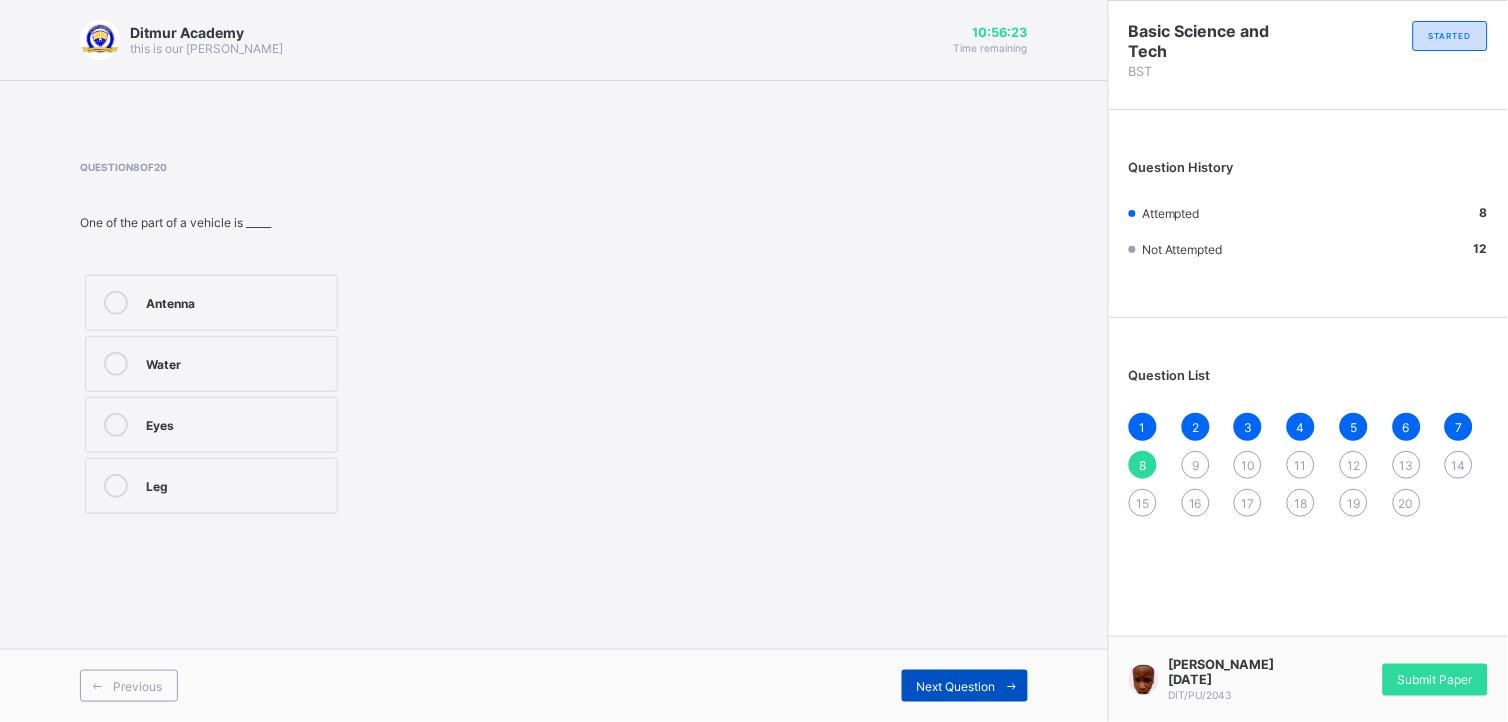 click on "Next Question" at bounding box center [956, 686] 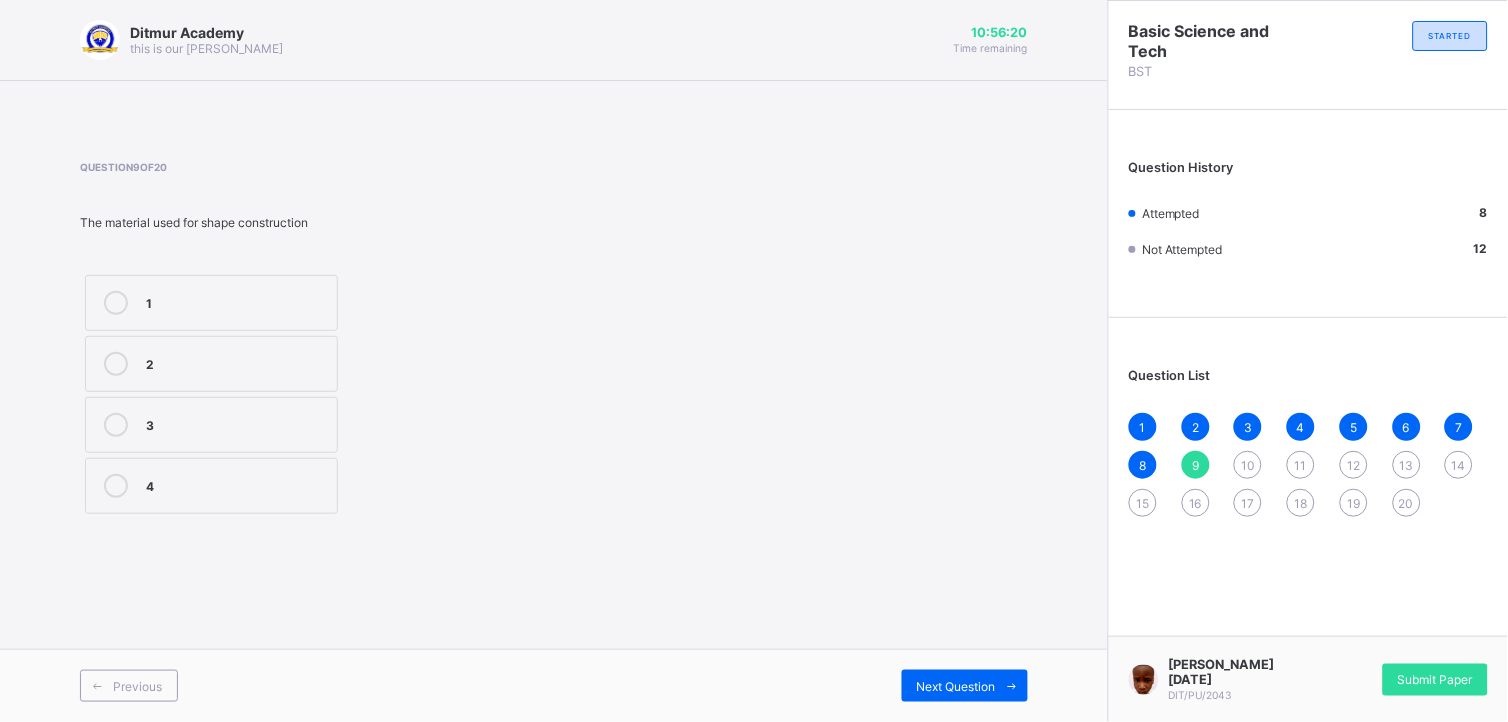 click on "Previous Next Question" at bounding box center (554, 685) 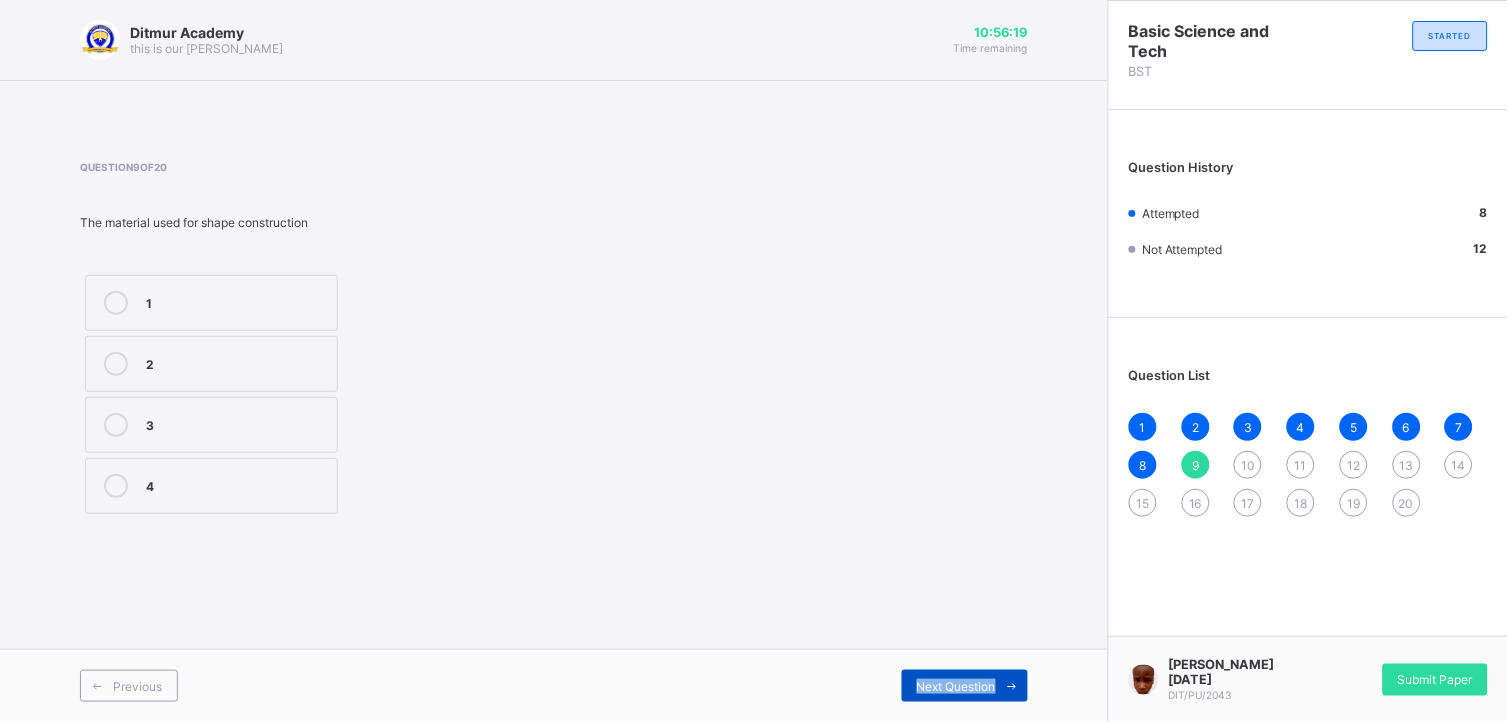 drag, startPoint x: 941, startPoint y: 668, endPoint x: 966, endPoint y: 673, distance: 25.495098 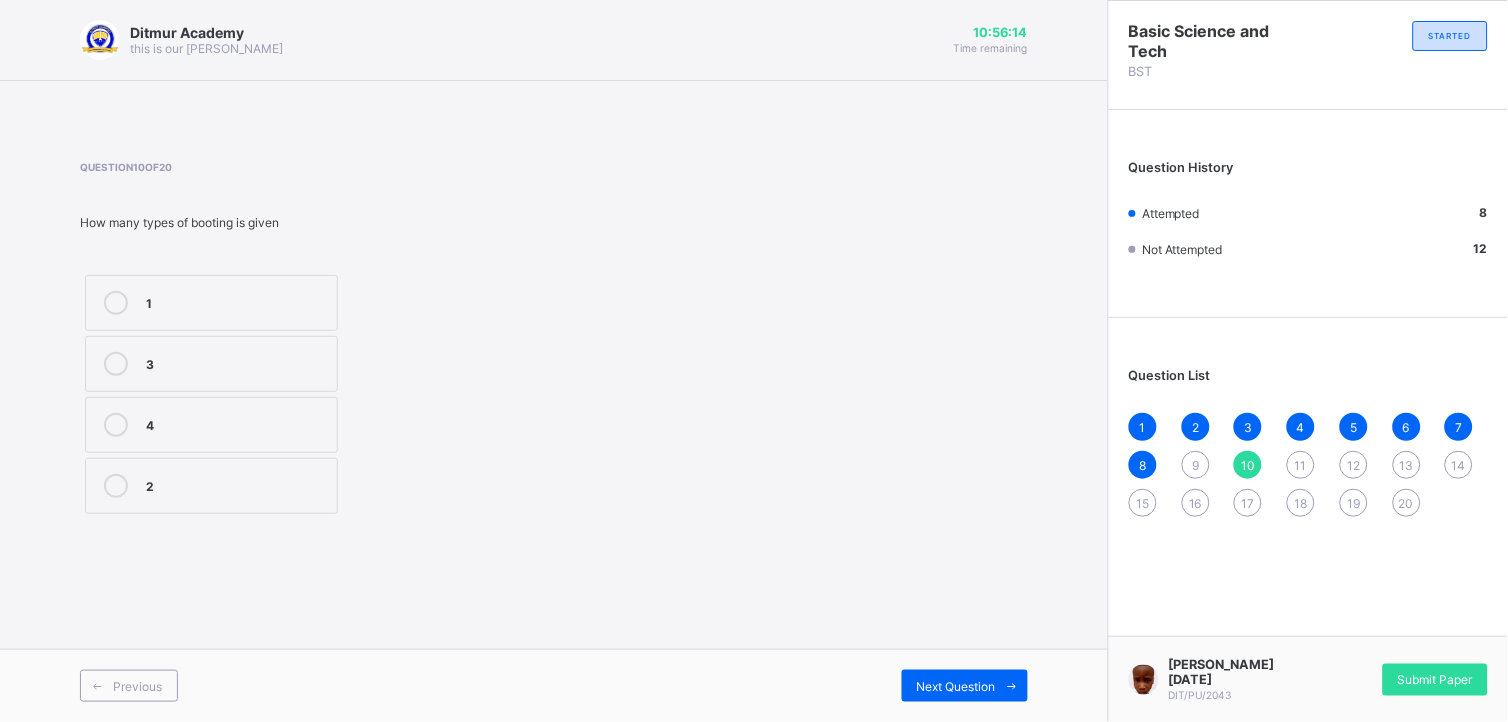 click on "1 2 3 4 5 6 7 8 9 10 11 12 13 14 15 16 17 18 19 20" at bounding box center [1308, 465] 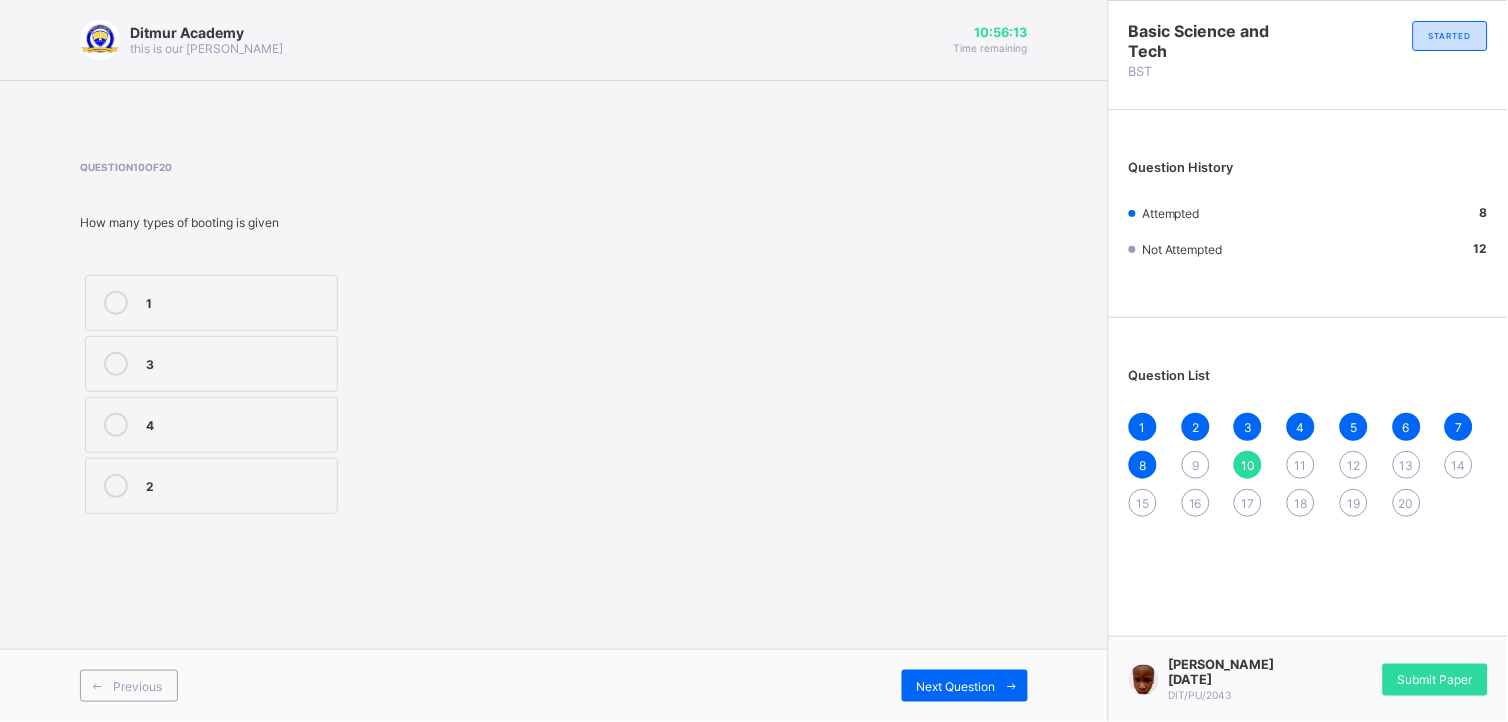 click on "9" at bounding box center (1196, 465) 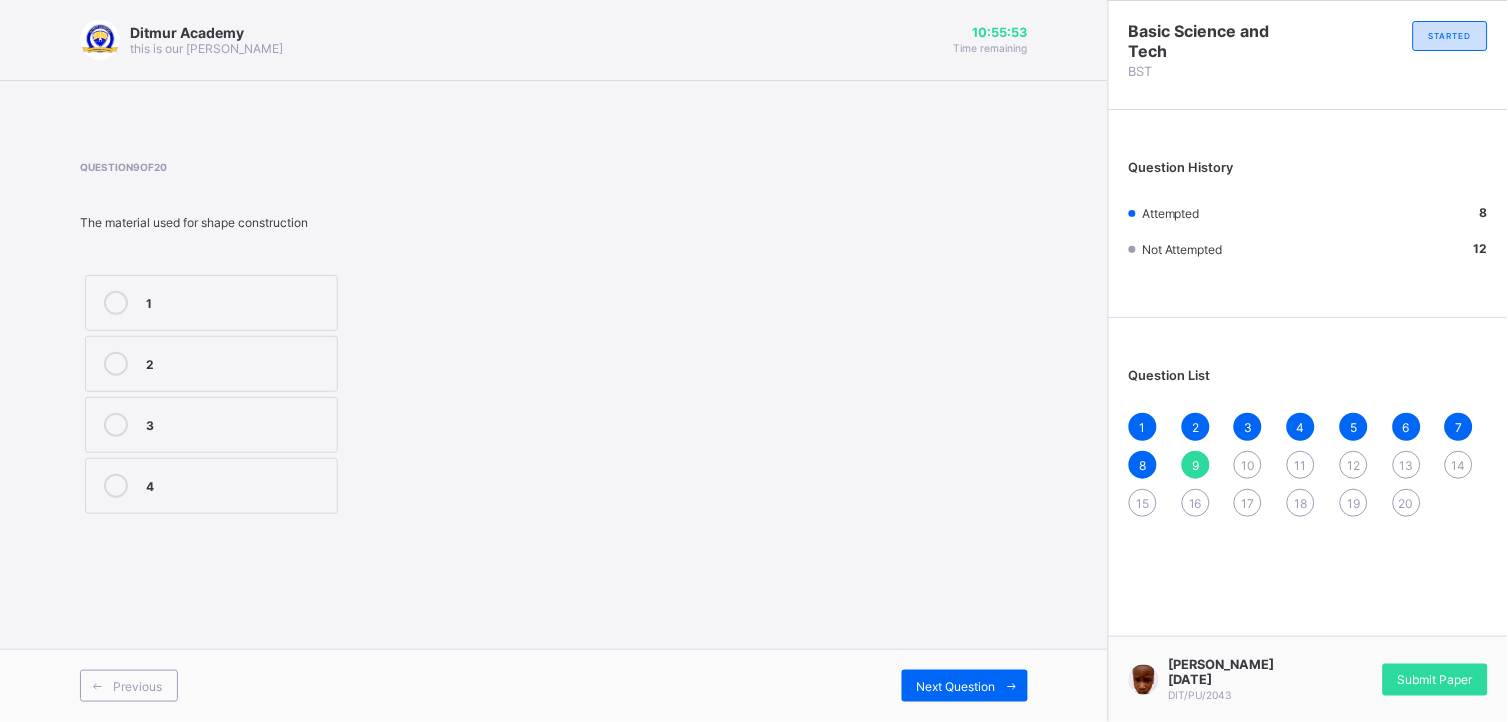 click on "4" at bounding box center [236, 486] 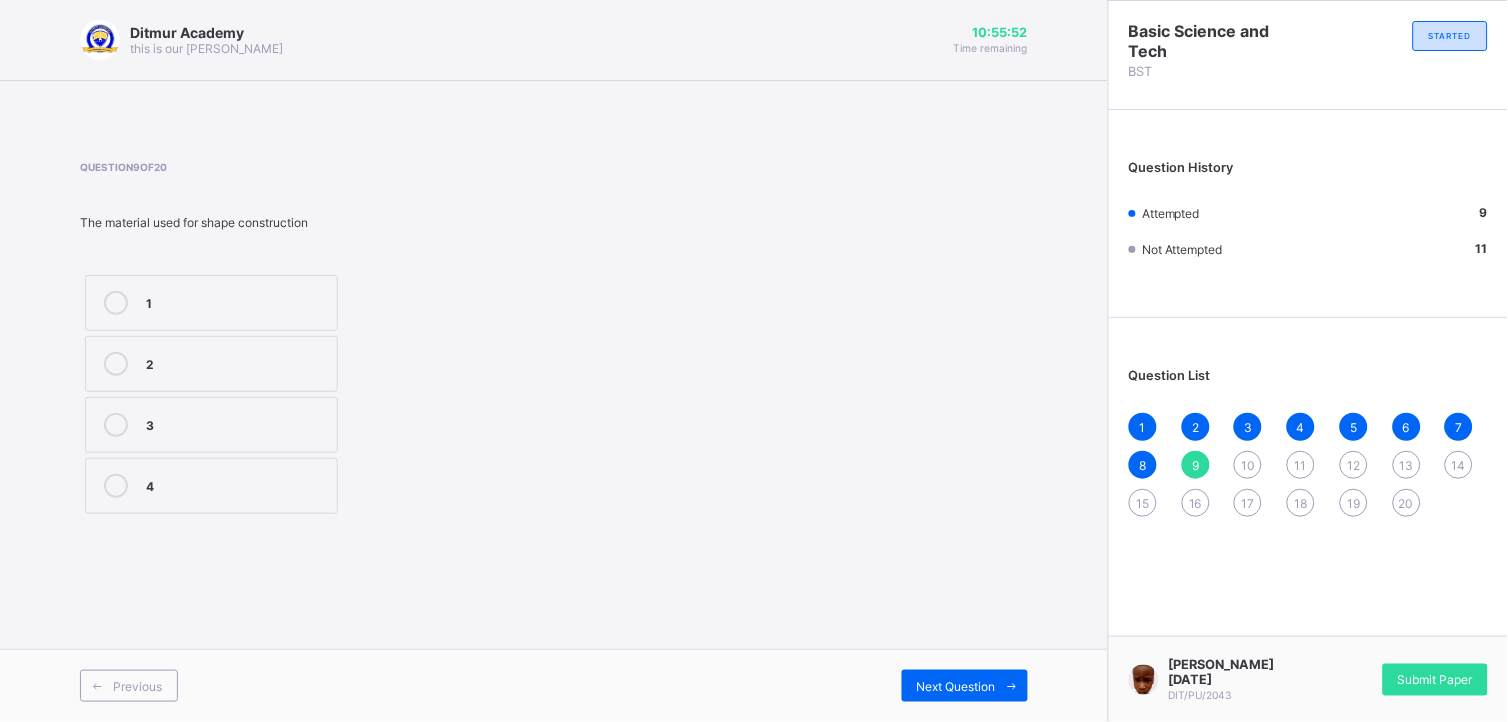 drag, startPoint x: 181, startPoint y: 494, endPoint x: 624, endPoint y: 612, distance: 458.4463 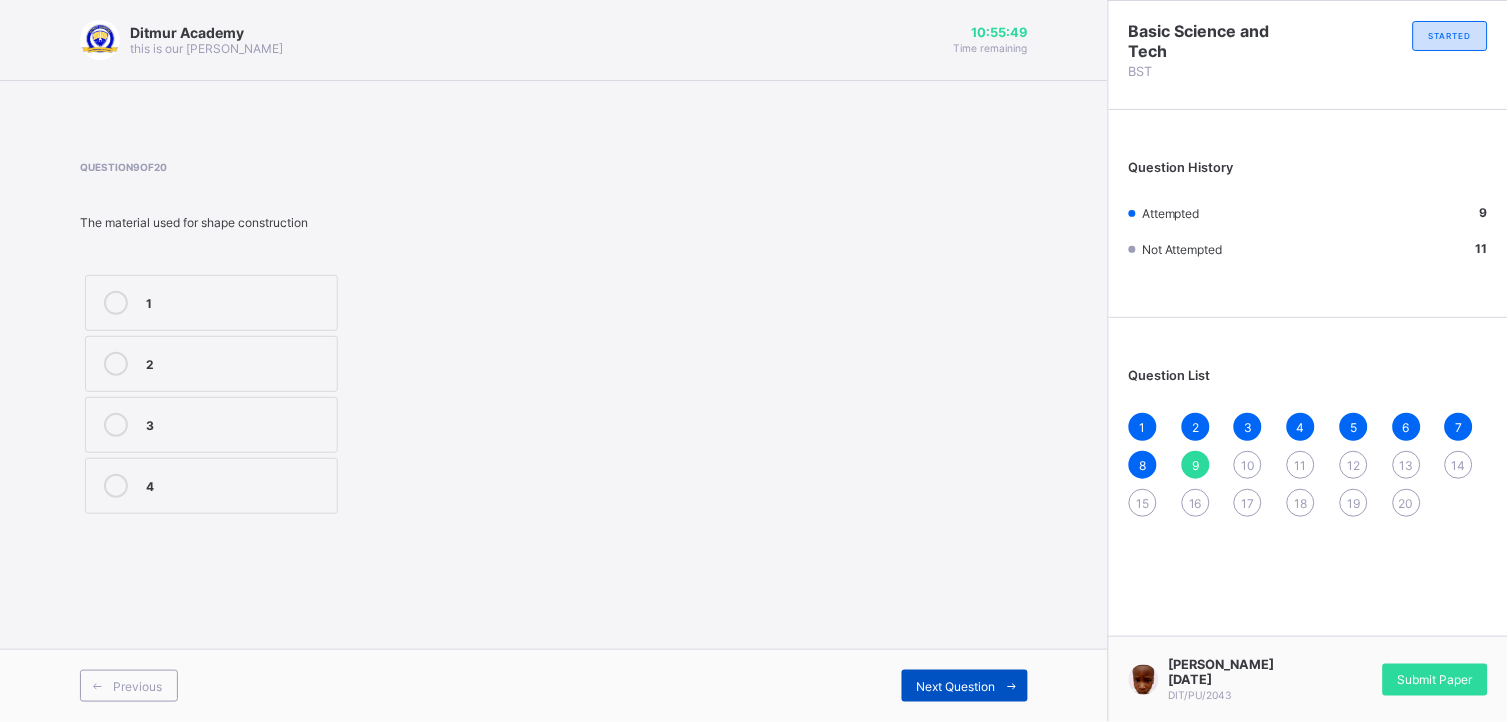 click on "Next Question" at bounding box center [965, 686] 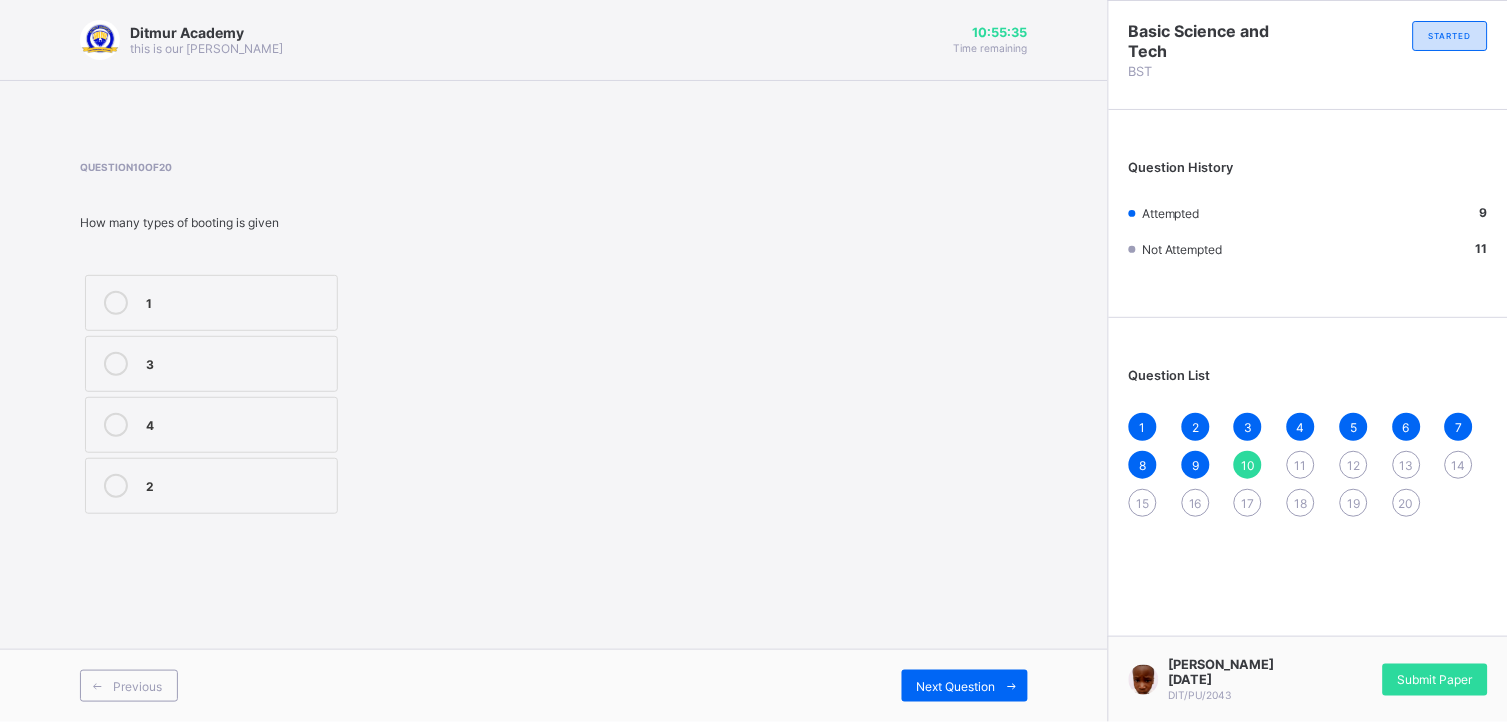 click on "4" at bounding box center [236, 423] 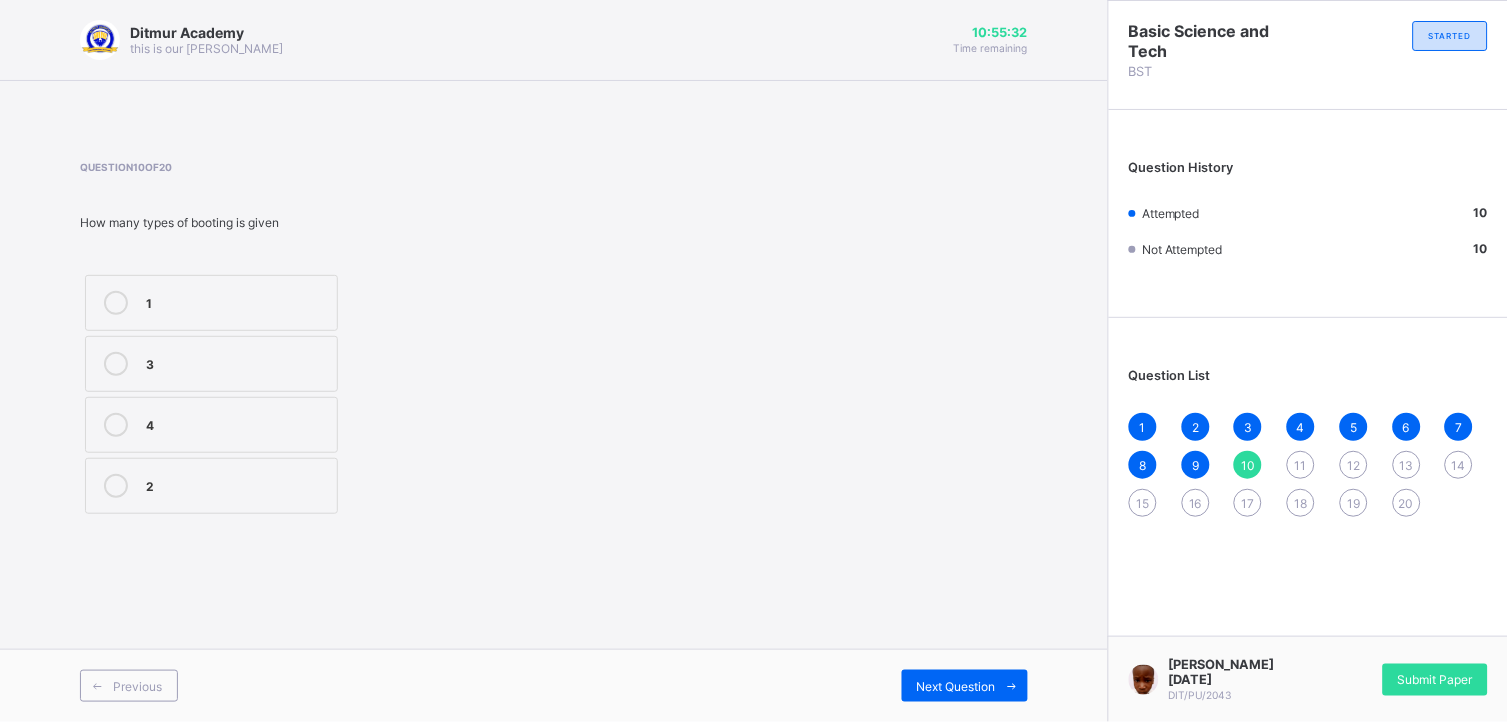 click on "Previous Next Question" at bounding box center [554, 685] 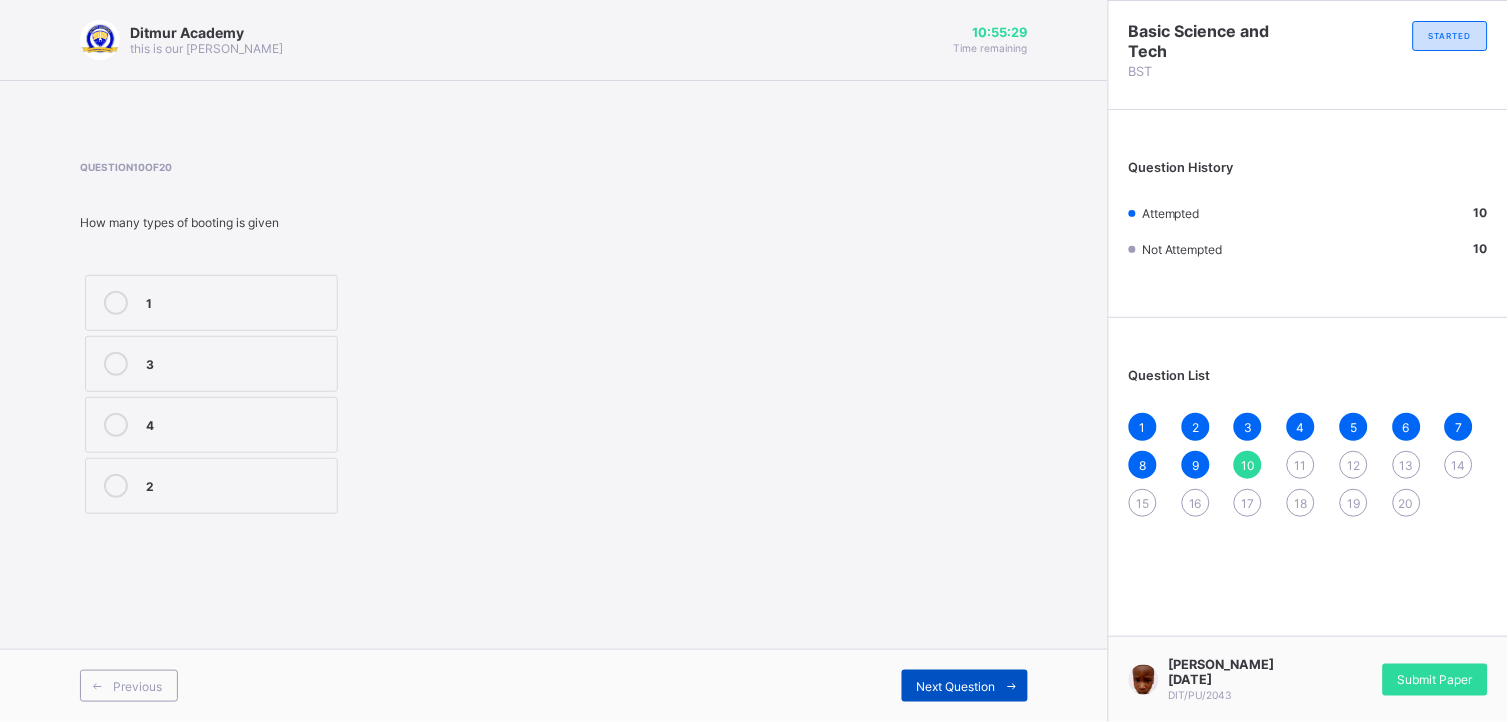 click on "Next Question" at bounding box center [956, 686] 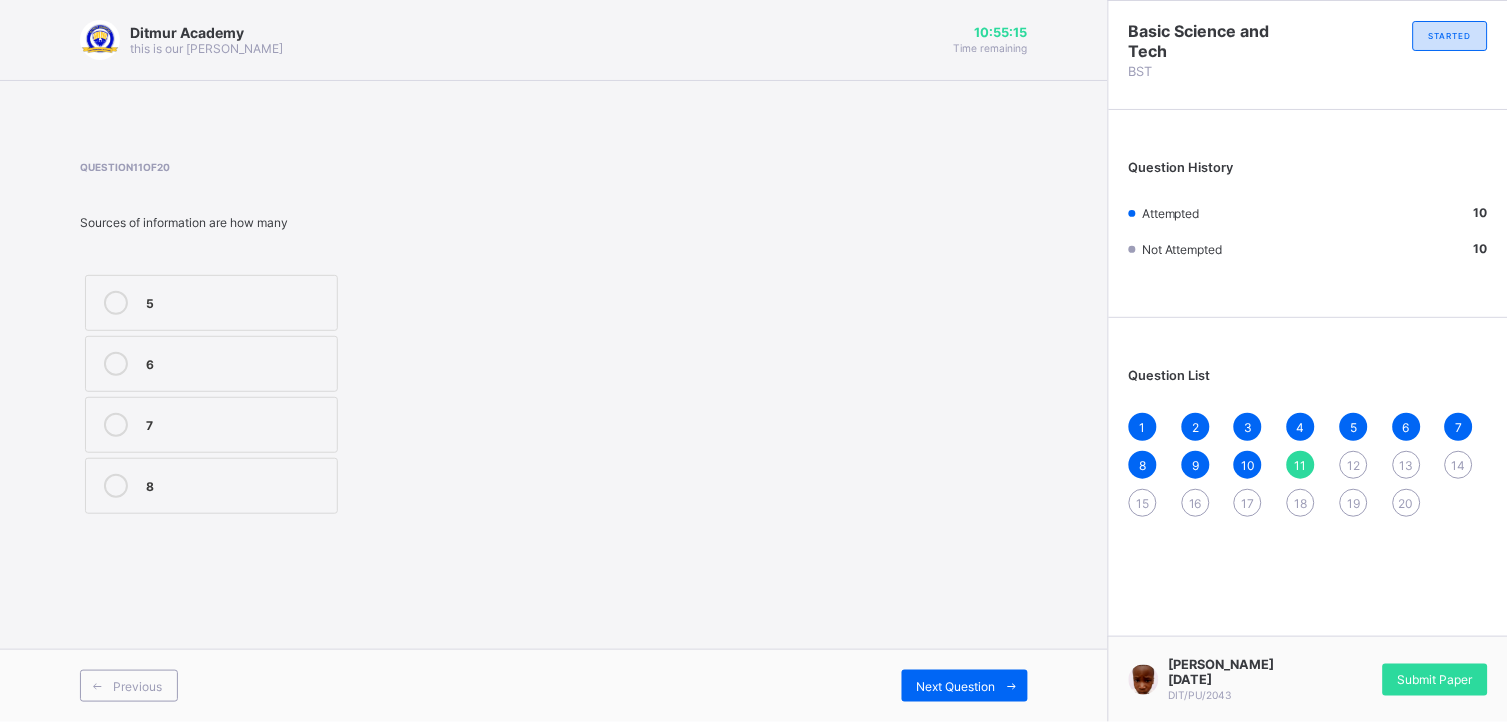click on "8" at bounding box center (236, 484) 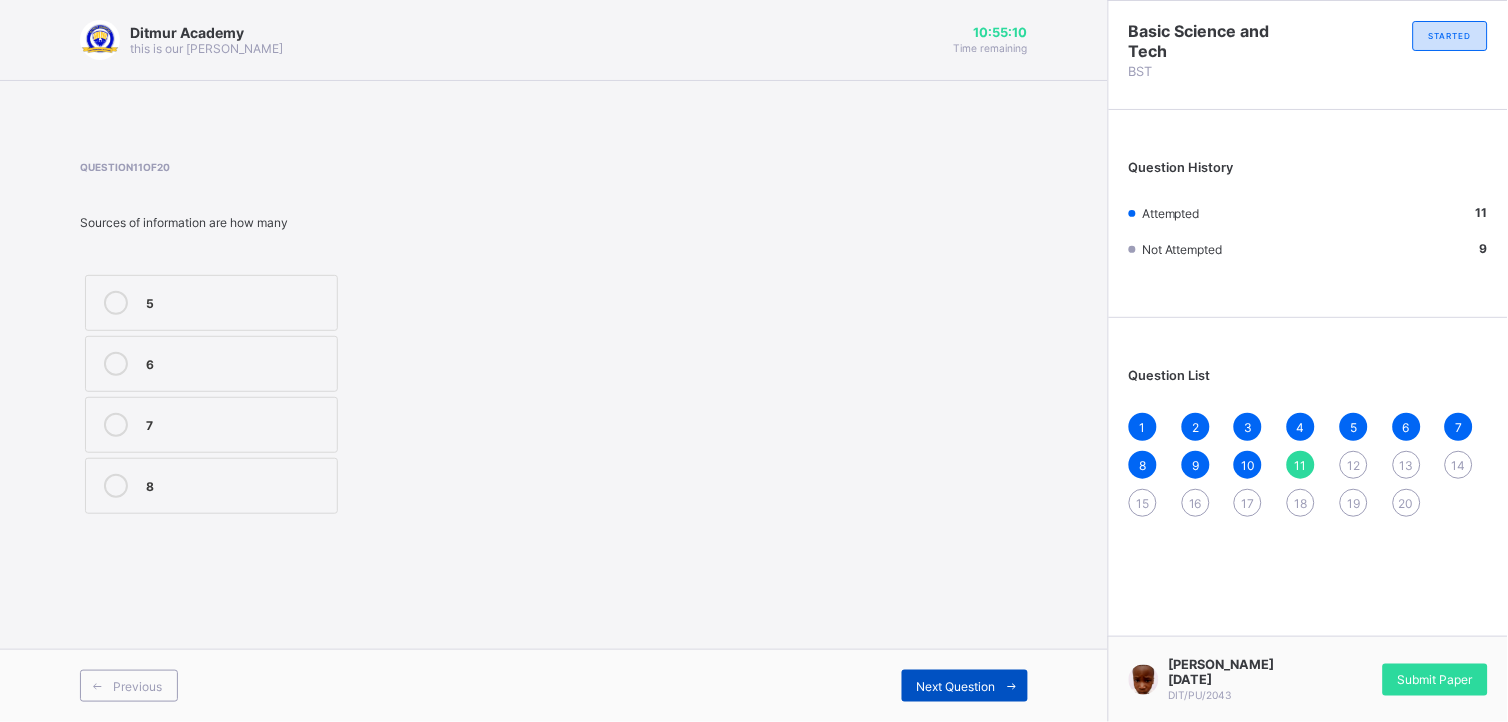 click on "Next Question" at bounding box center (956, 686) 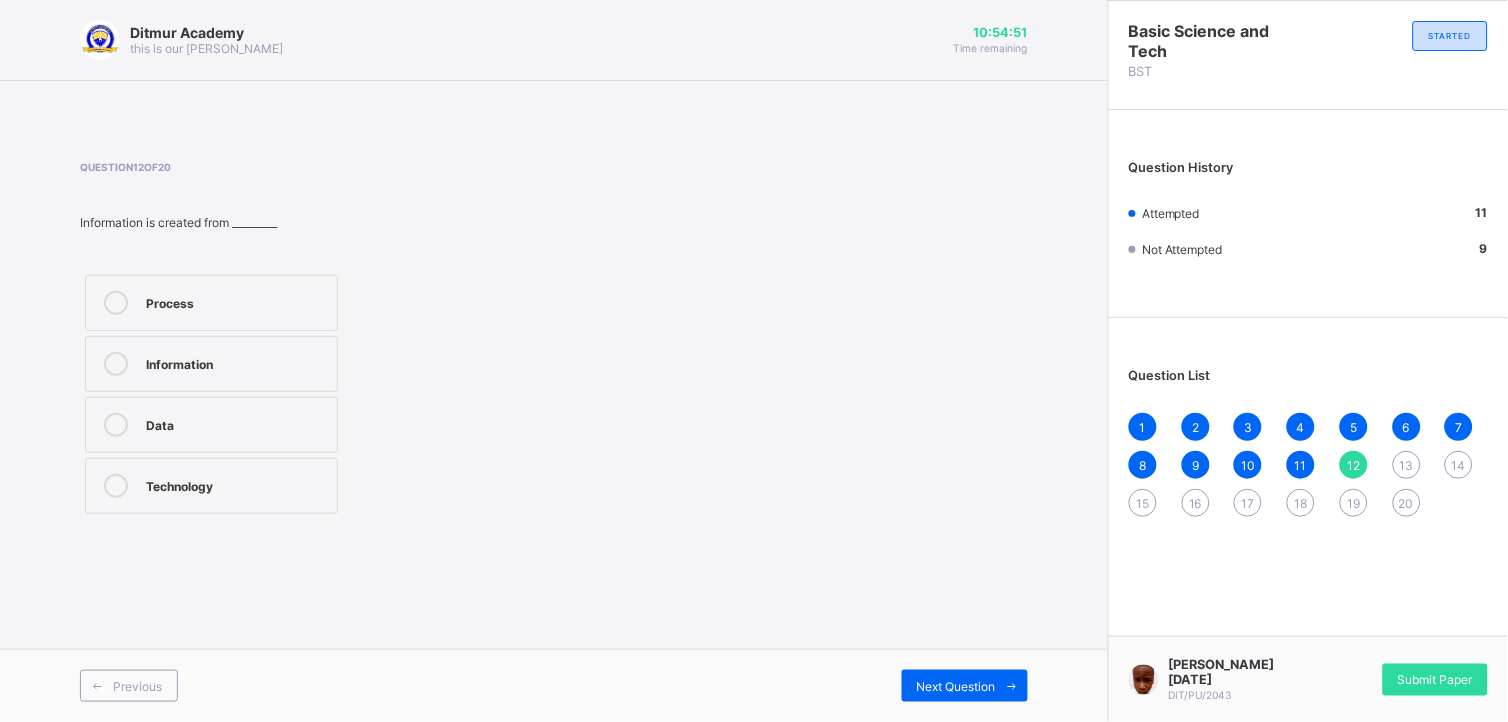 click on "Information" at bounding box center [211, 364] 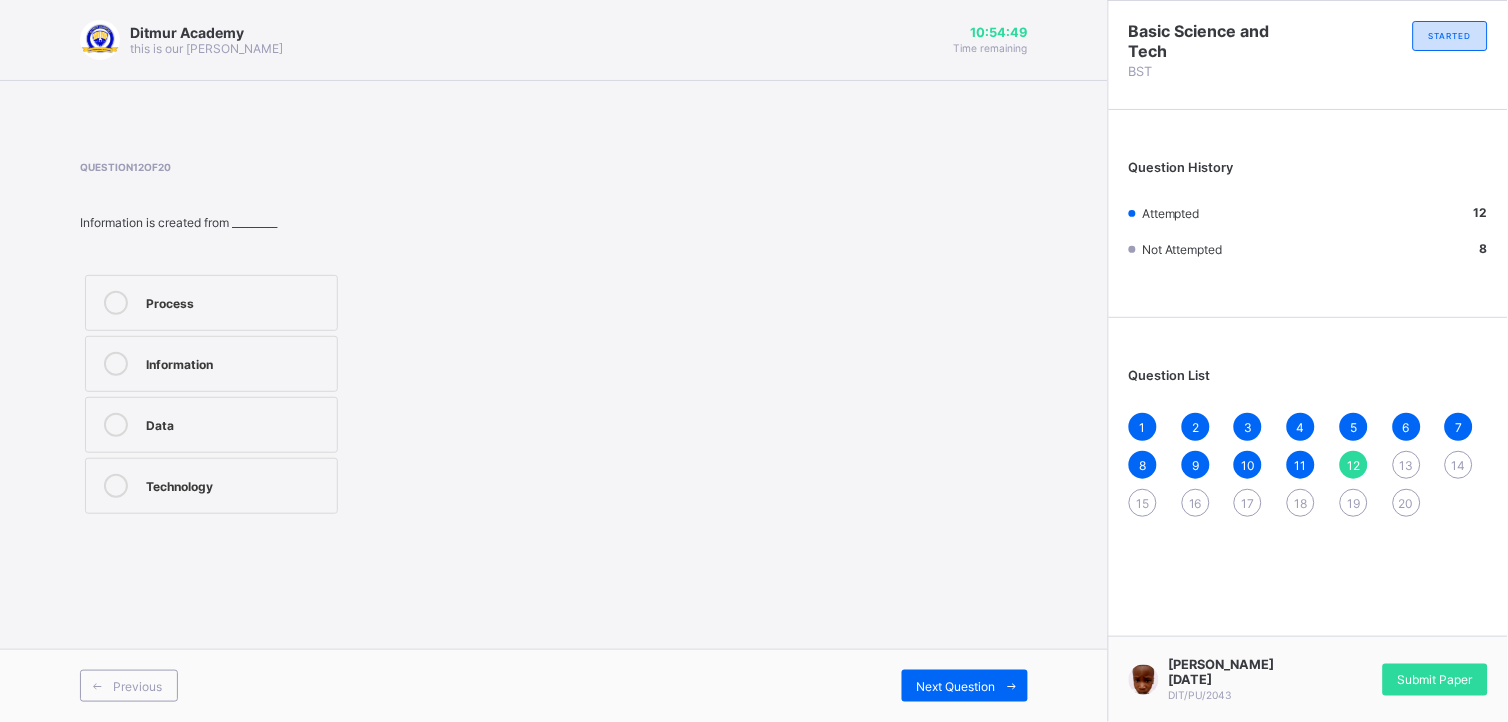 click on "Data" at bounding box center (236, 423) 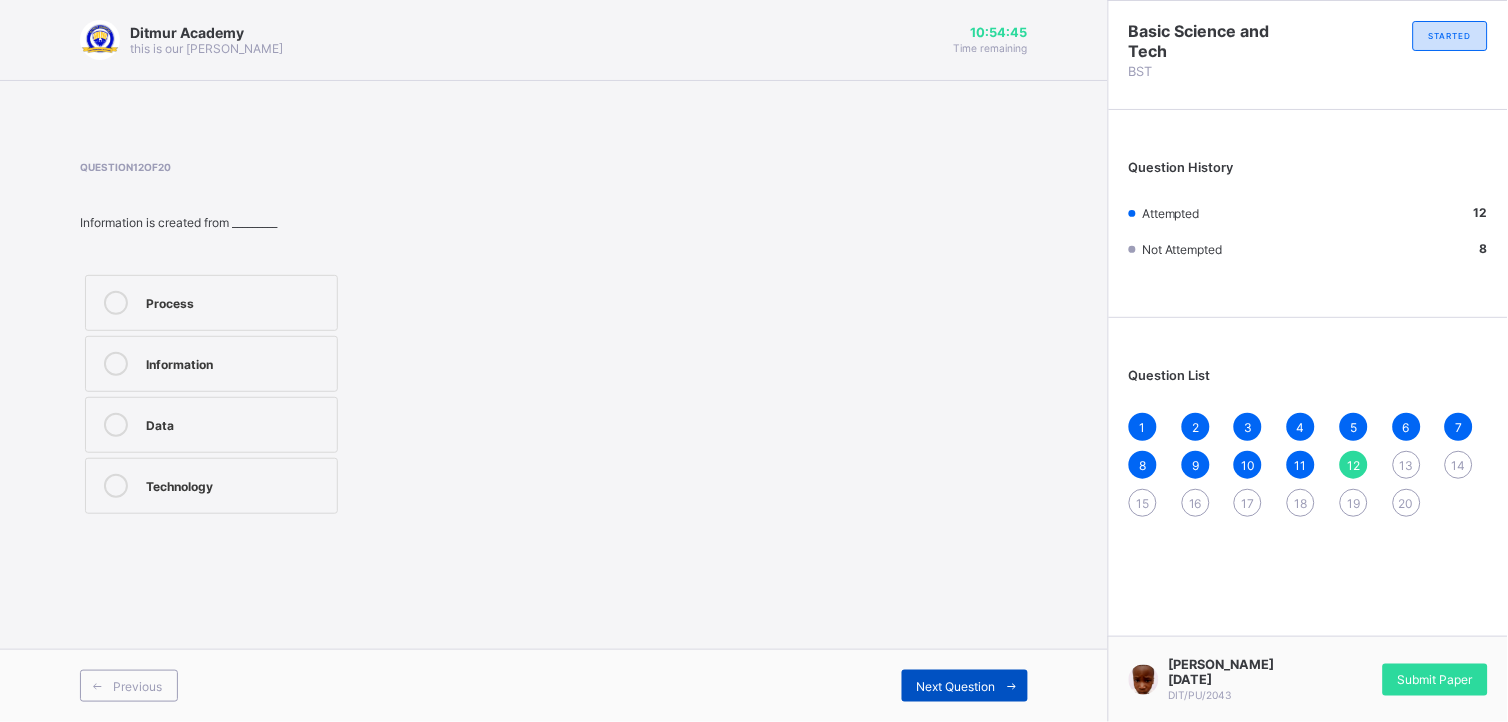 click on "Next Question" at bounding box center (956, 686) 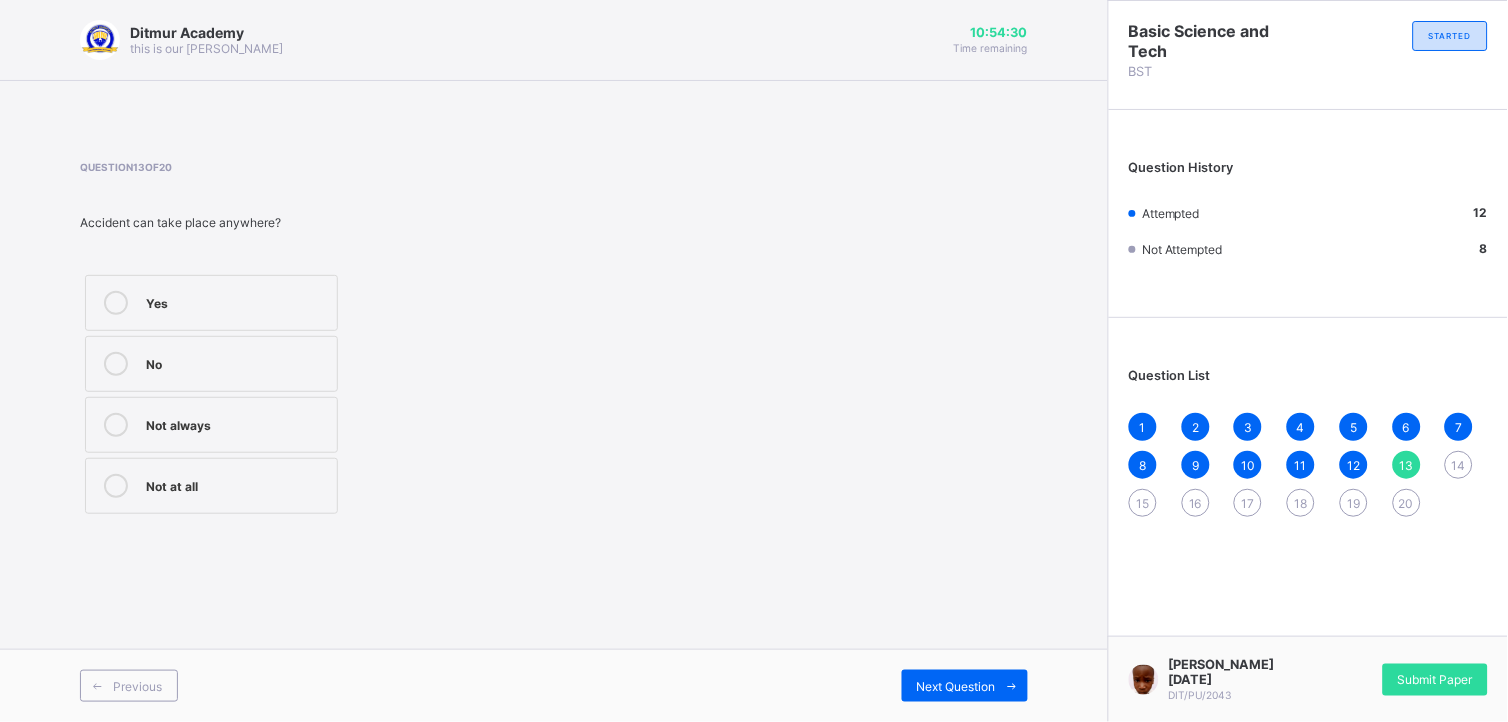 click on "Question  13  of  20 Accident can take place anywhere? Yes  No Not always  Not at all" at bounding box center [299, 340] 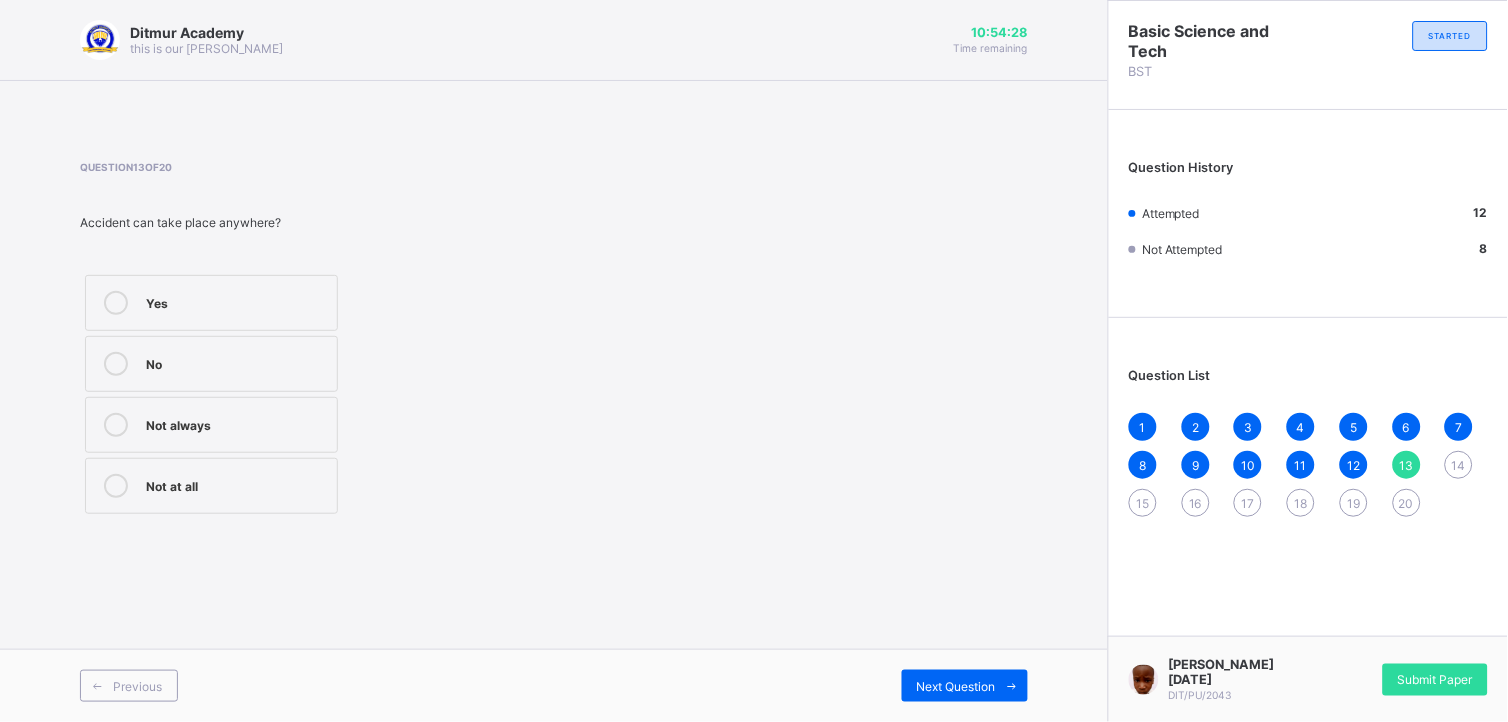 click on "Yes" at bounding box center (236, 301) 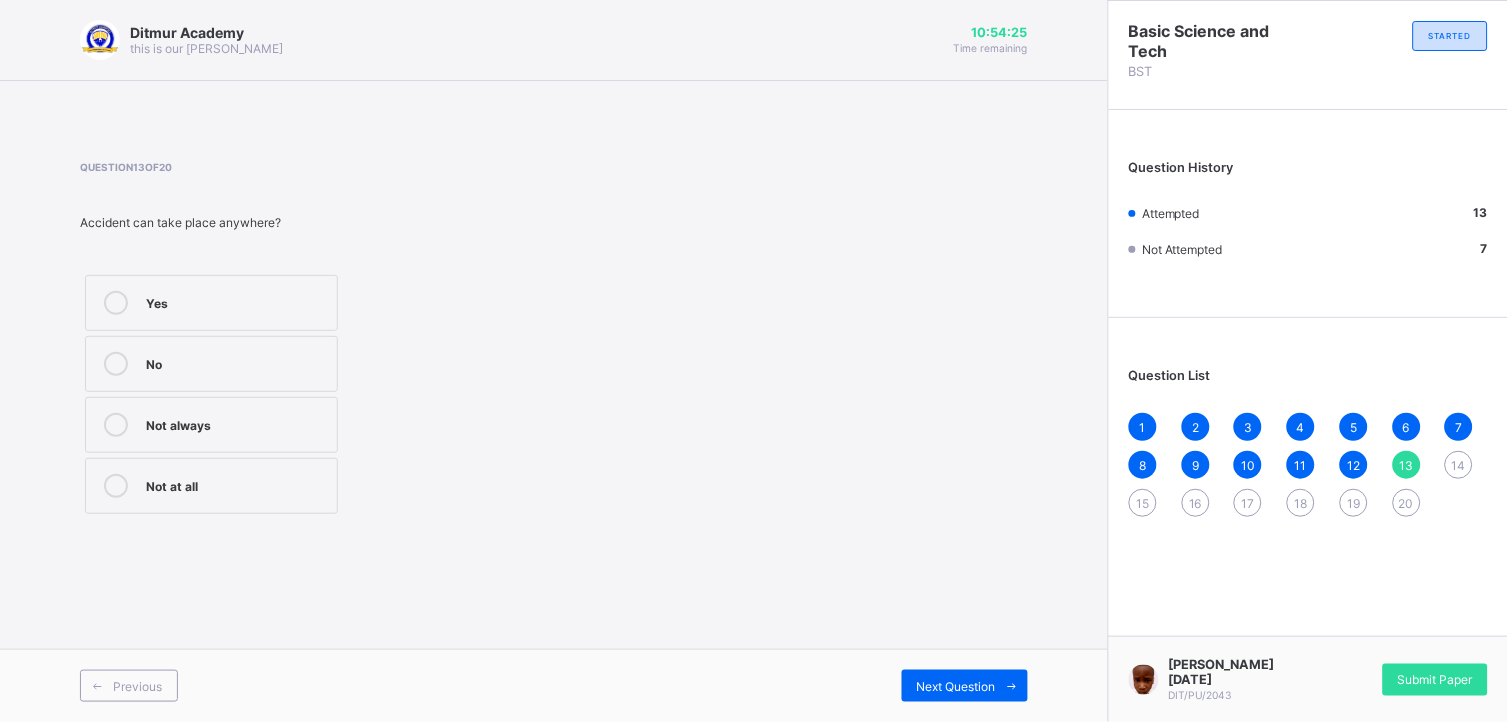 click on "Previous Next Question" at bounding box center [554, 685] 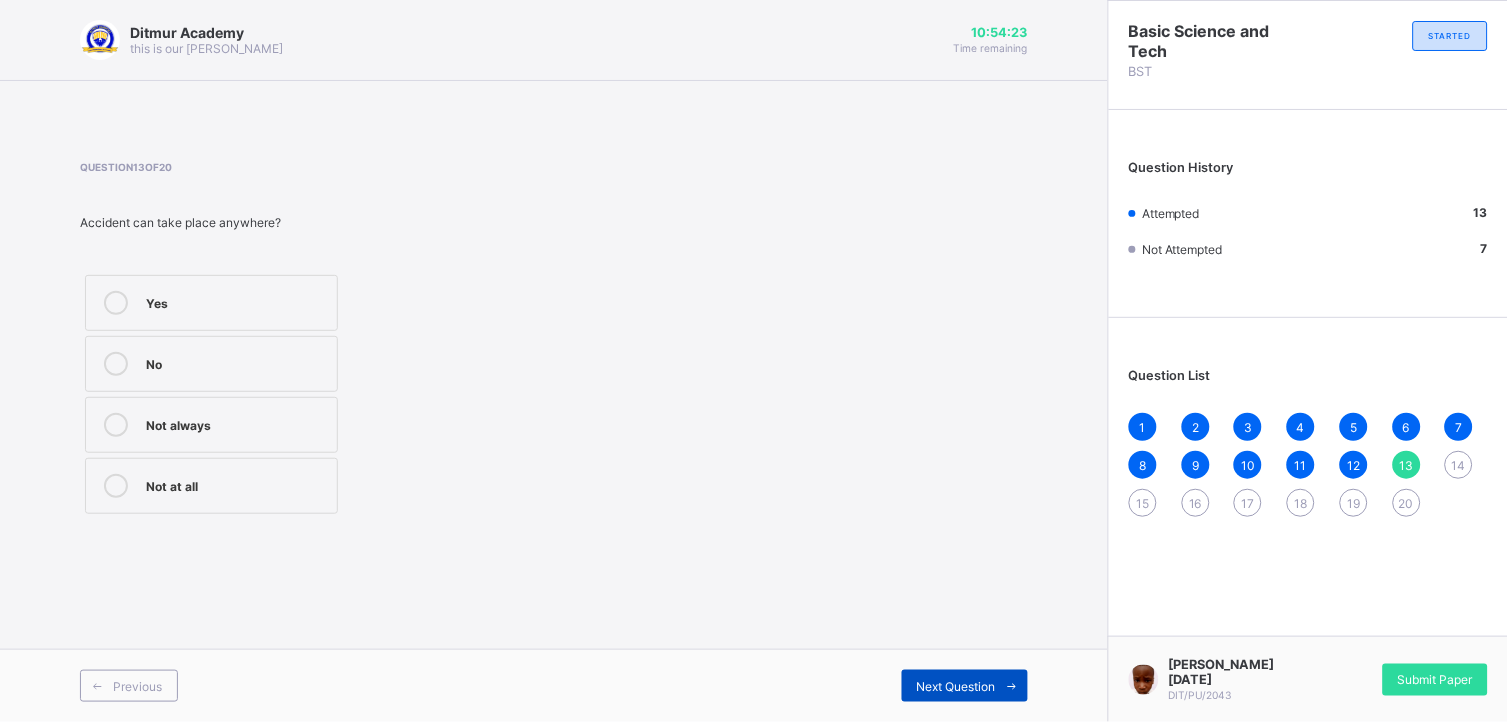 click on "Next Question" at bounding box center (956, 686) 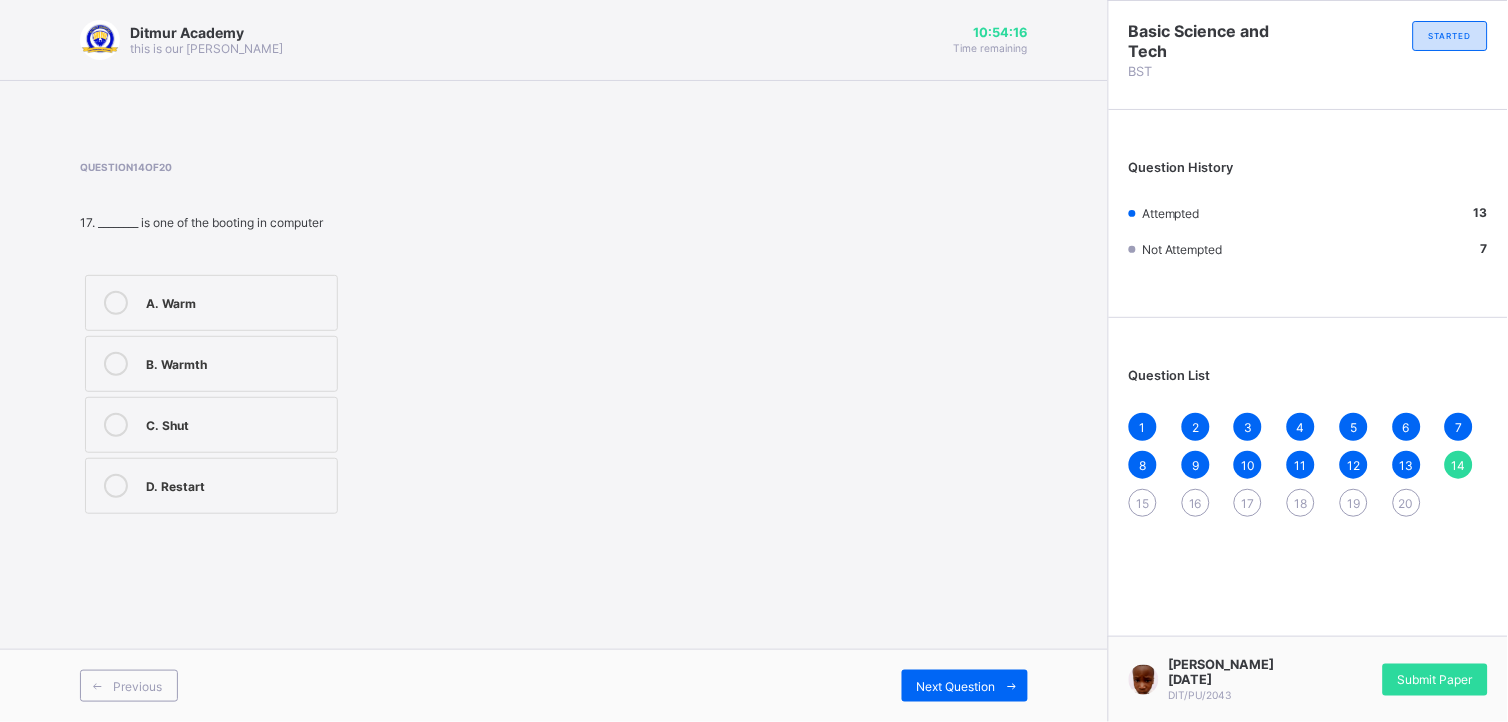 click on "D. Restart" at bounding box center [211, 486] 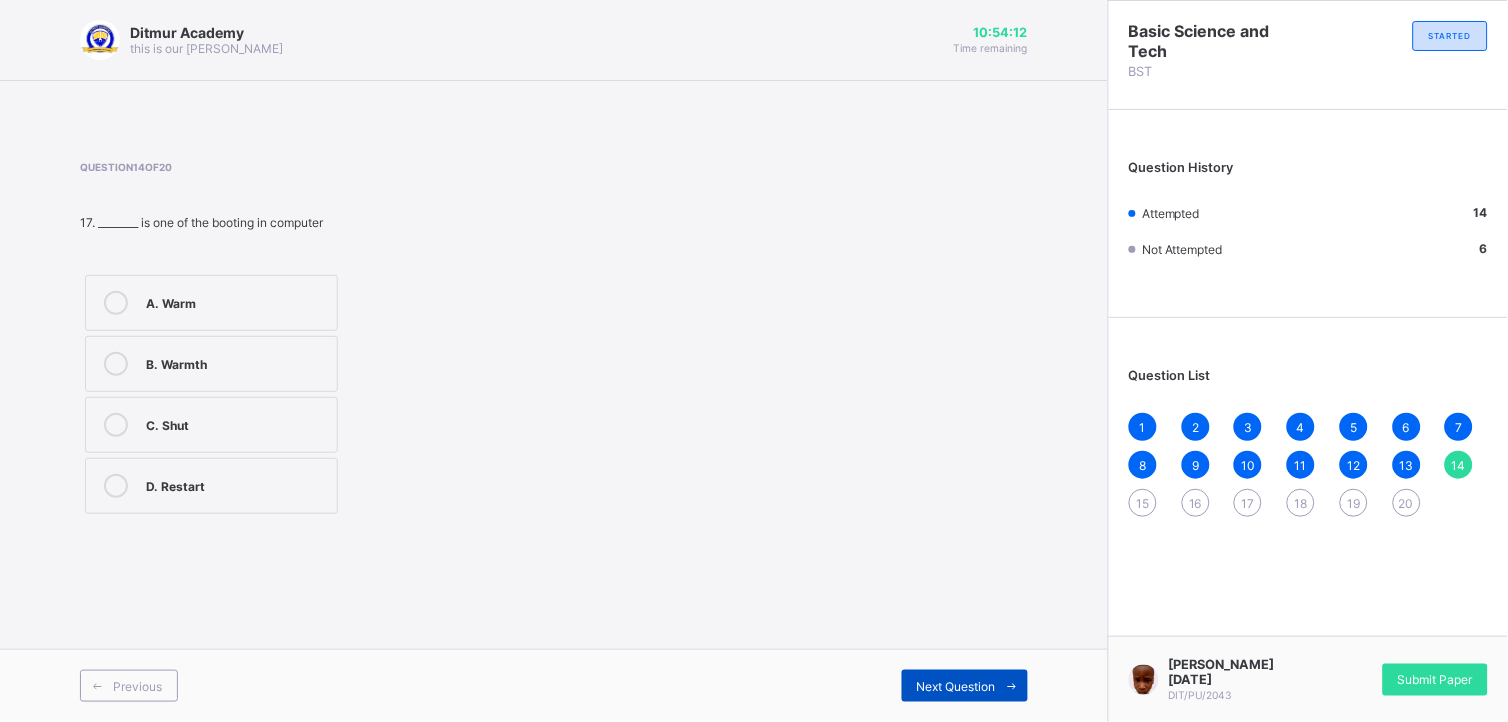 click on "Next Question" at bounding box center (965, 686) 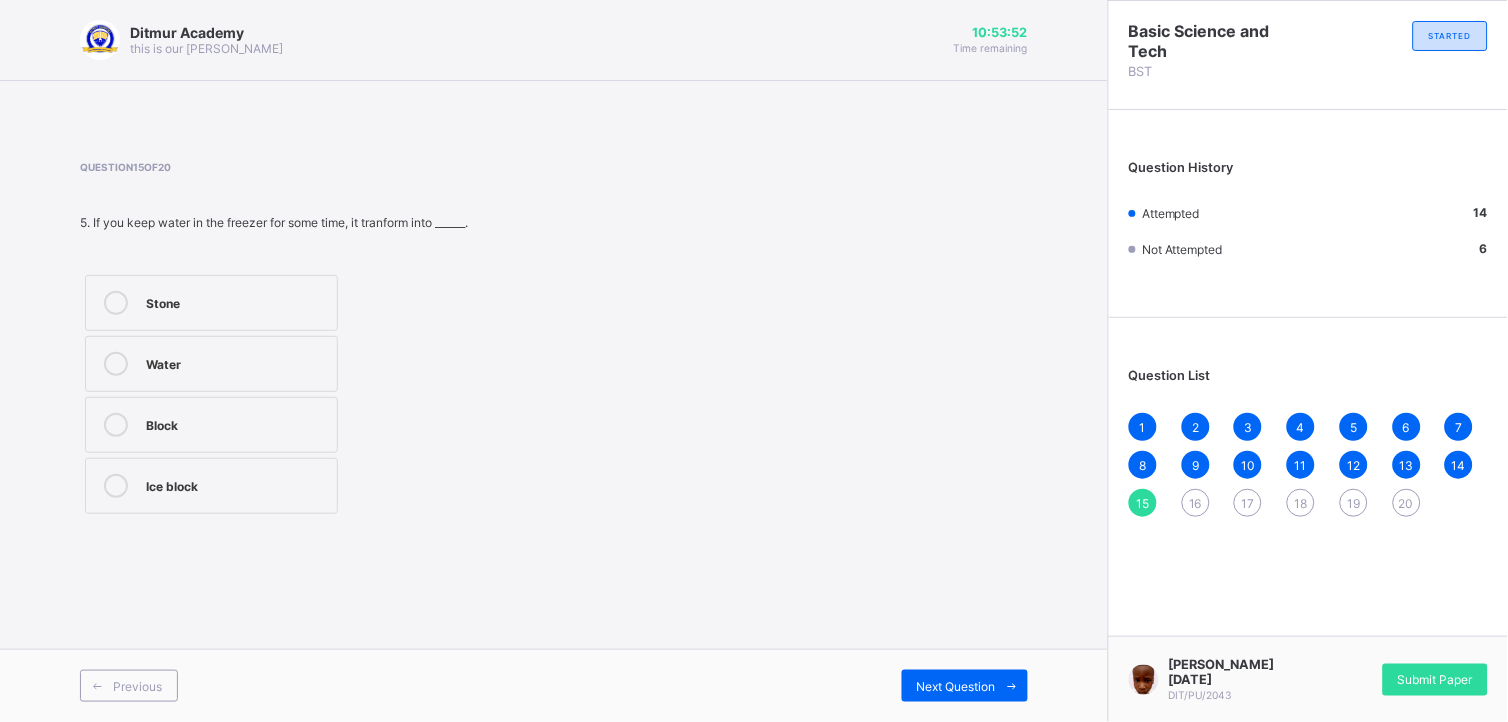 click on "Block" at bounding box center [236, 423] 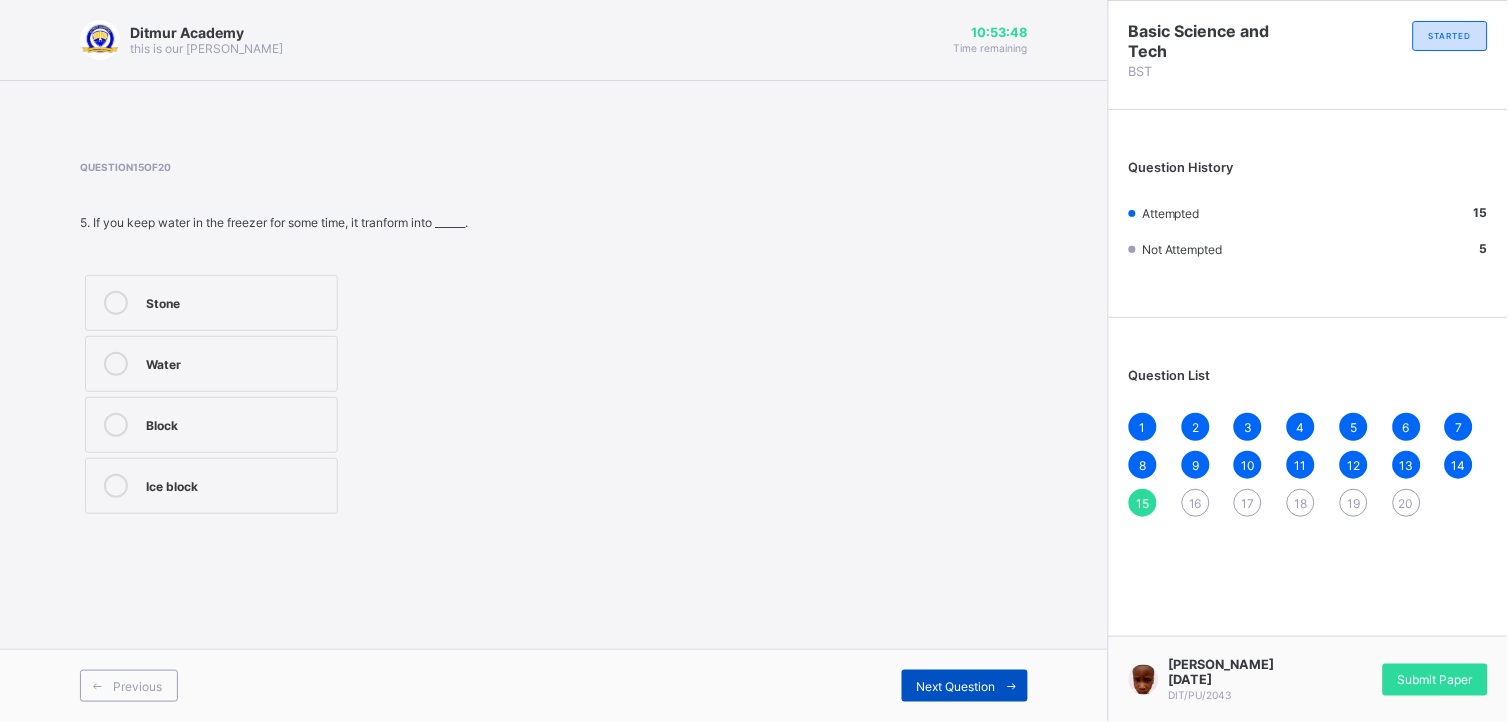 click on "Next Question" at bounding box center [956, 686] 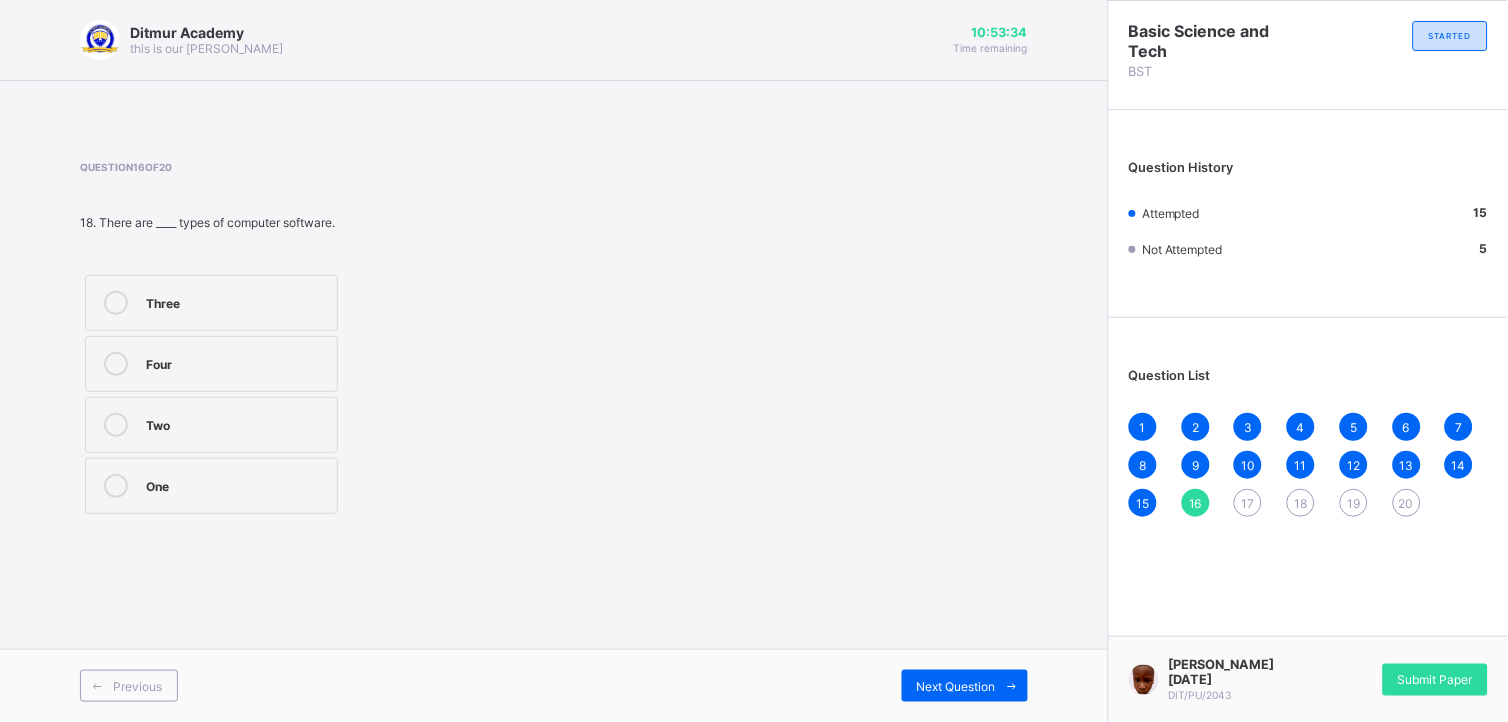 drag, startPoint x: 205, startPoint y: 341, endPoint x: 205, endPoint y: 353, distance: 12 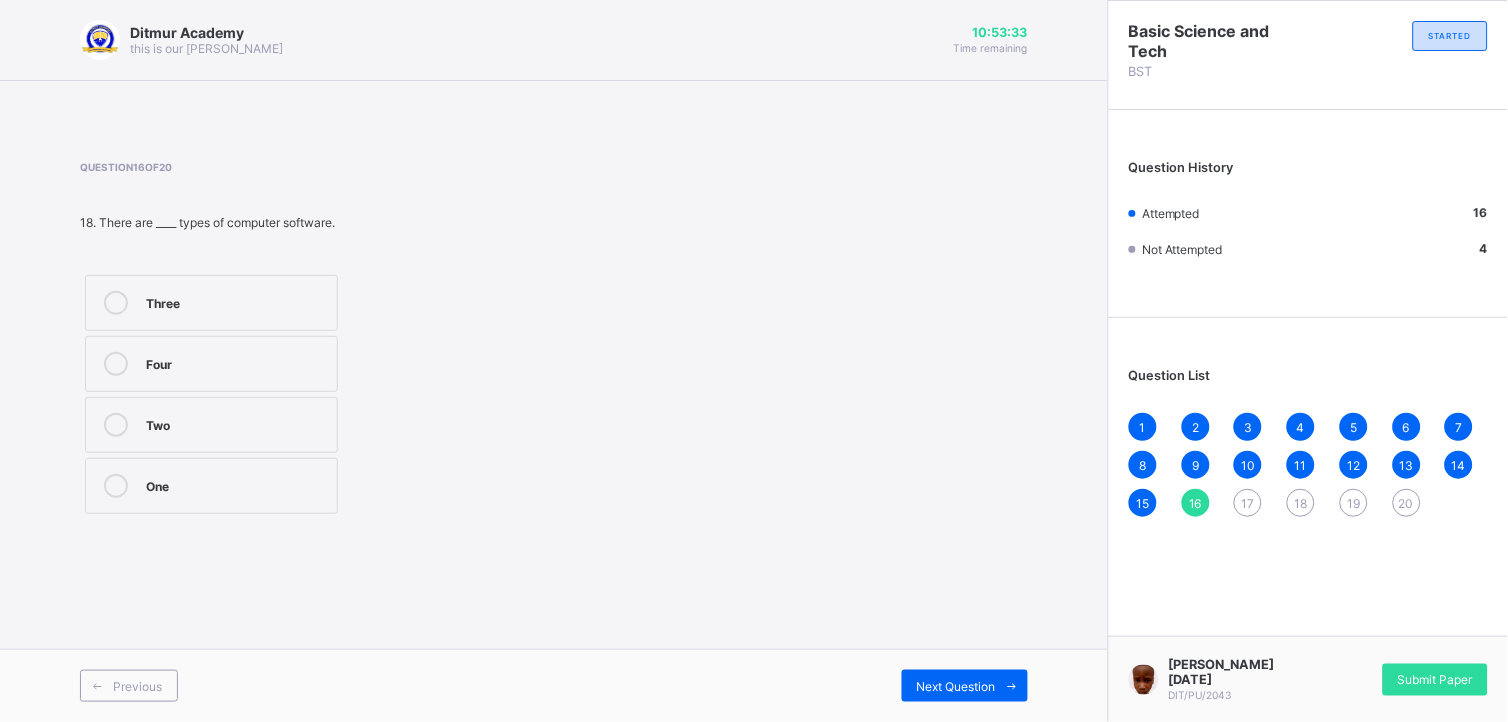 click on "Four" at bounding box center (236, 362) 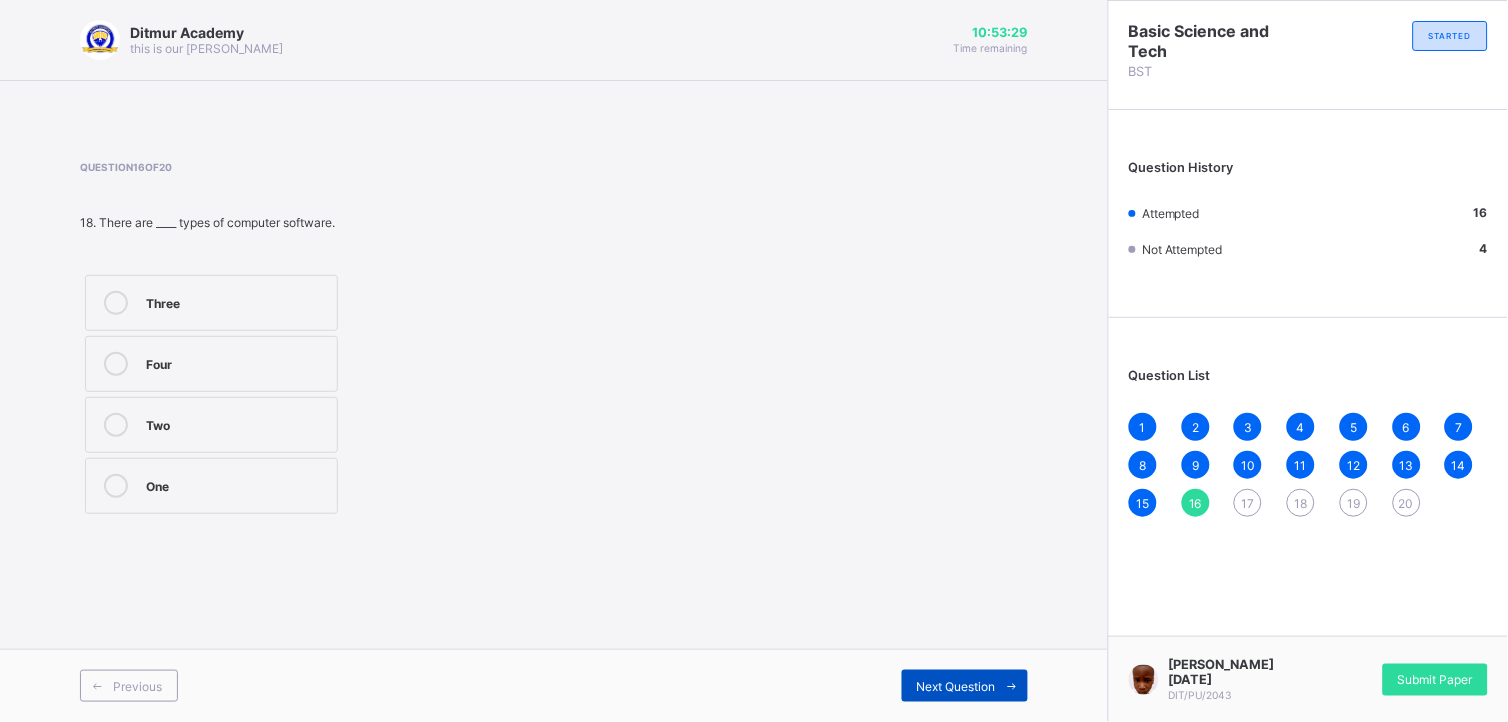click on "Next Question" at bounding box center [956, 686] 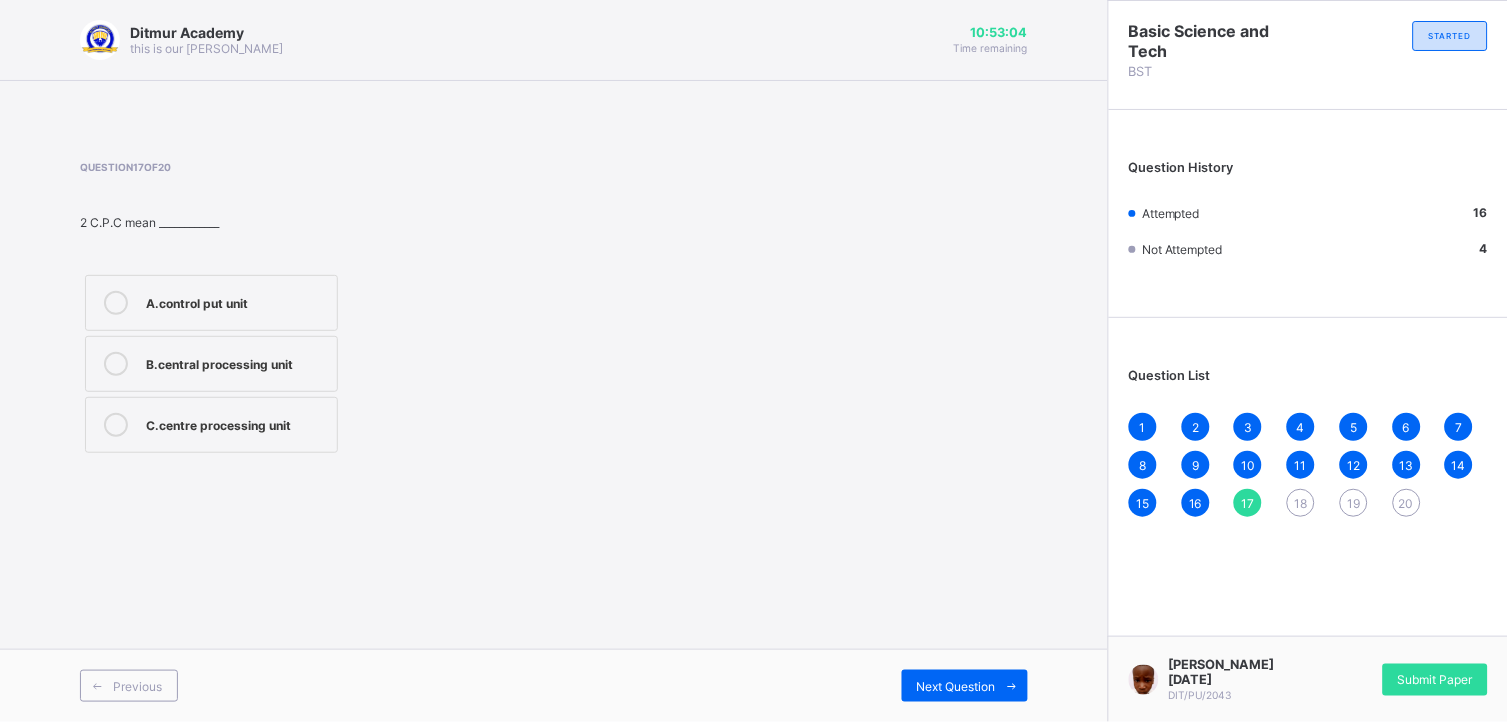 click on "B.central processing unit" at bounding box center [236, 362] 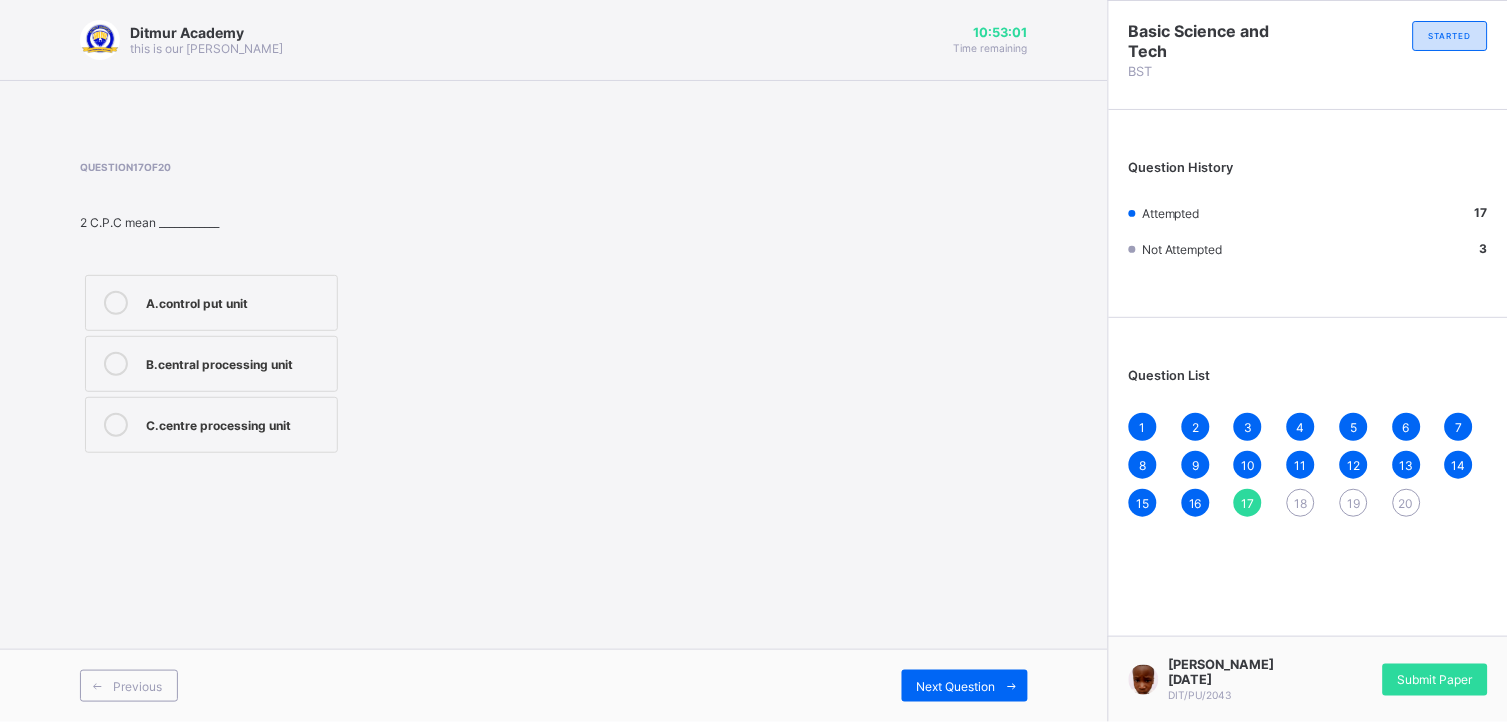 drag, startPoint x: 424, startPoint y: 388, endPoint x: 497, endPoint y: 454, distance: 98.4124 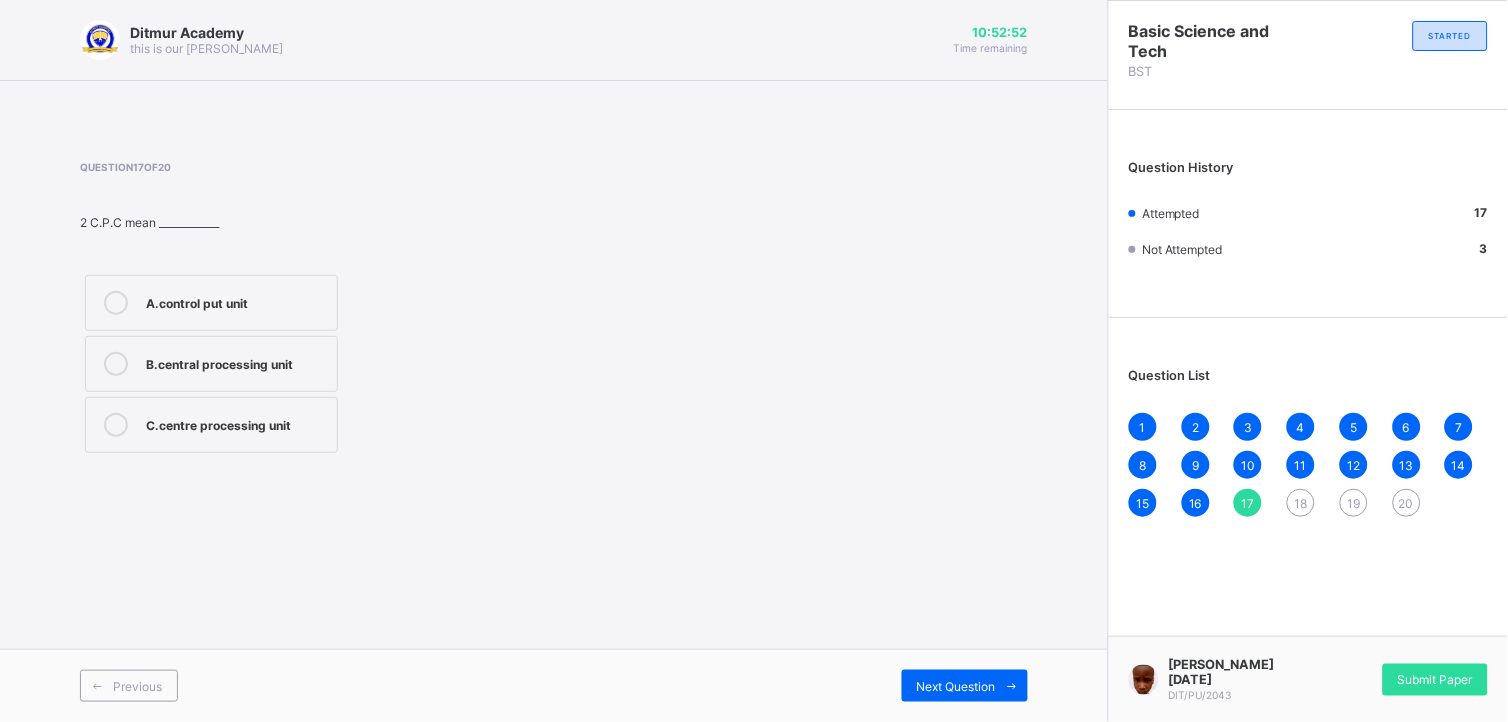 click on "C.centre processing unit" at bounding box center (211, 425) 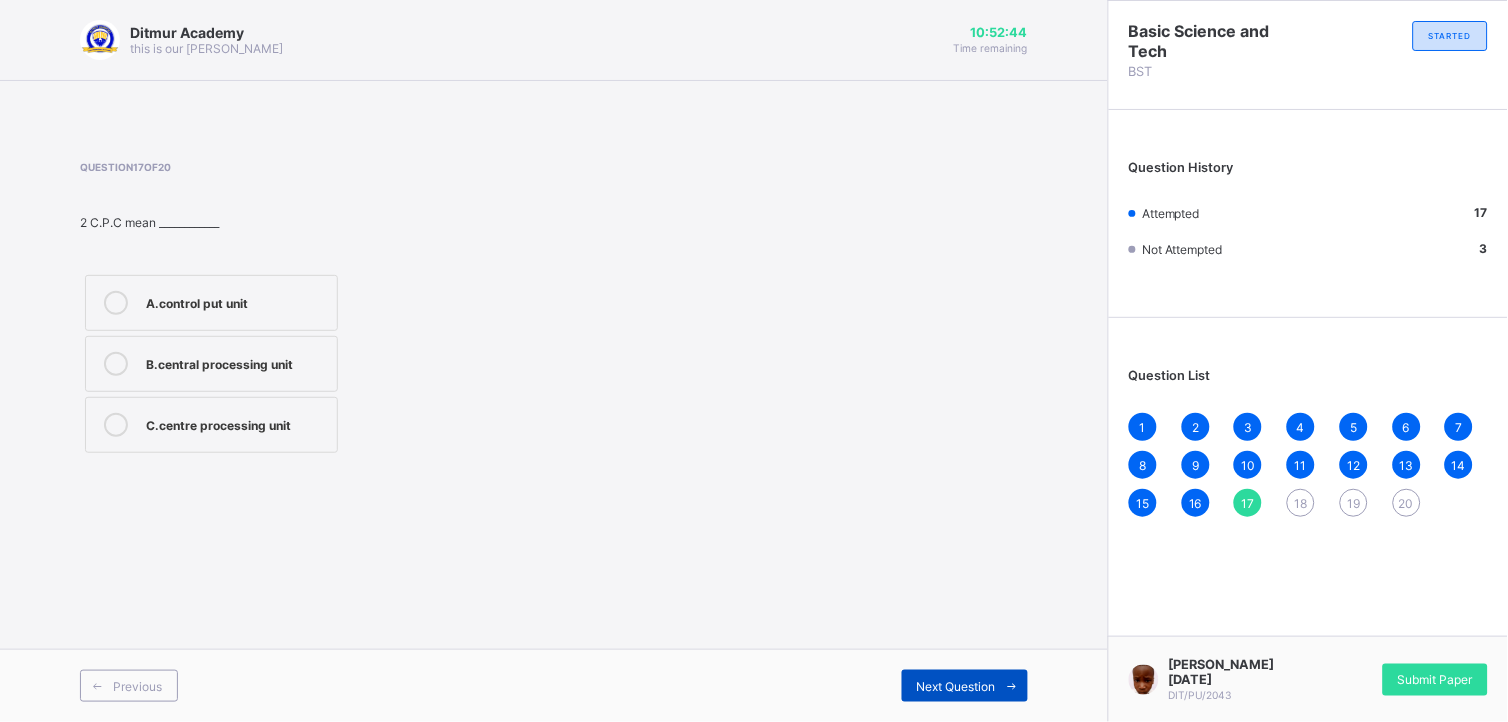 click on "Next Question" at bounding box center (965, 686) 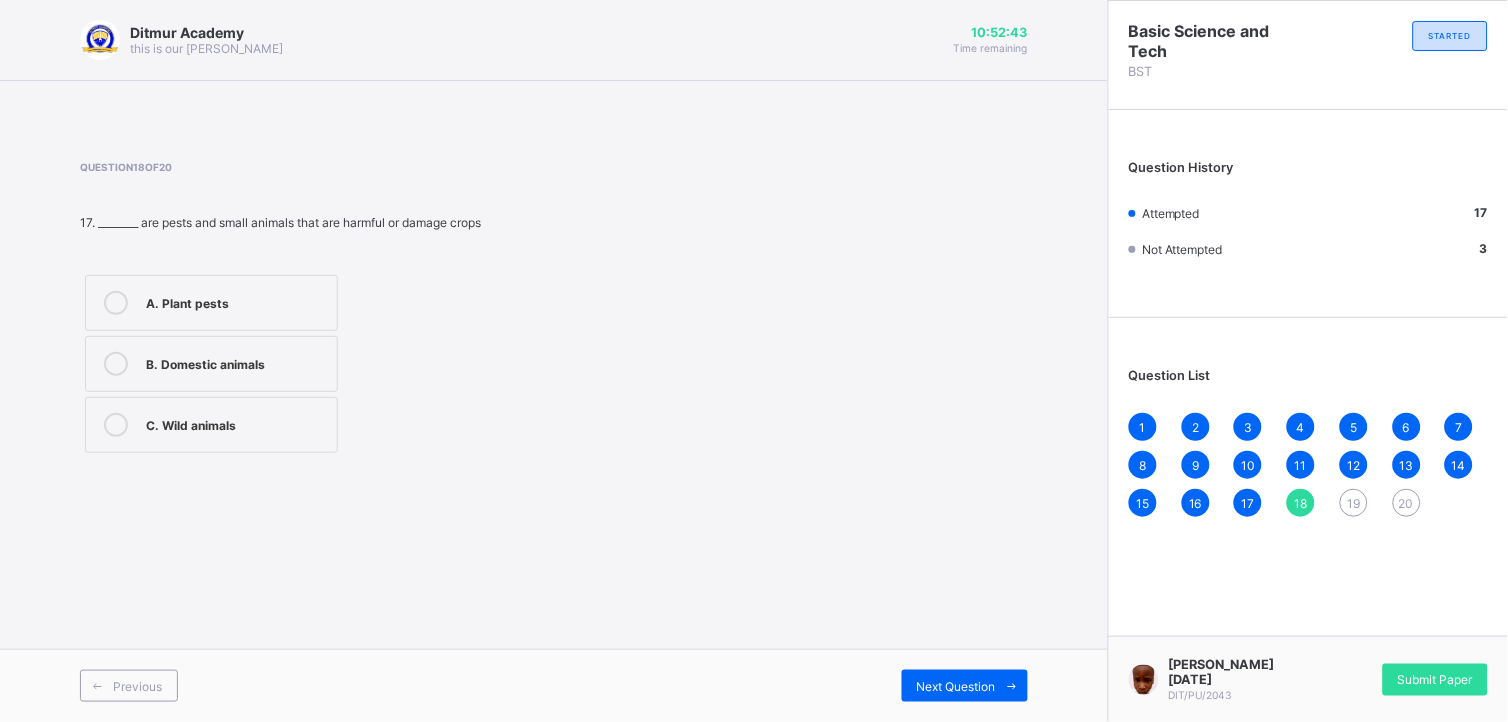 drag, startPoint x: 980, startPoint y: 678, endPoint x: 780, endPoint y: 455, distance: 299.548 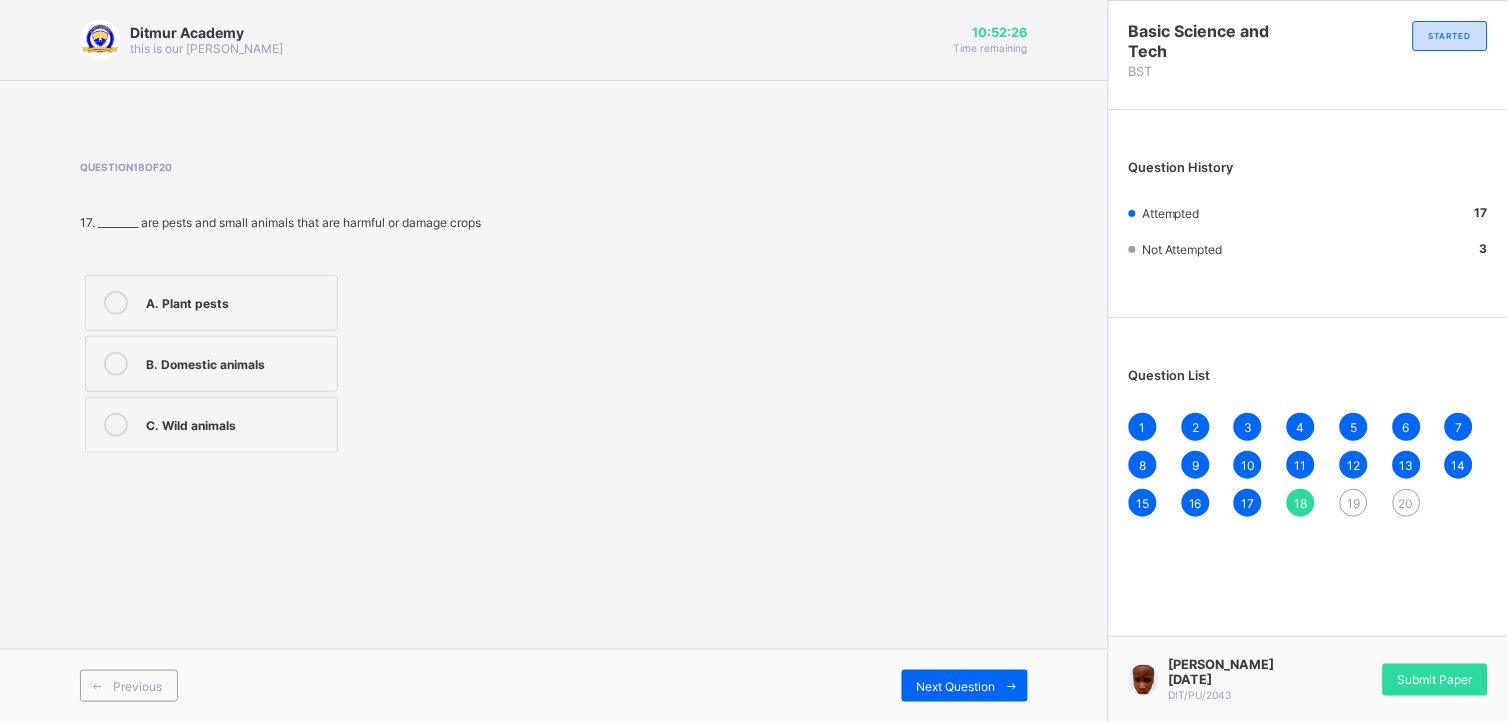 click on "6" at bounding box center (1406, 427) 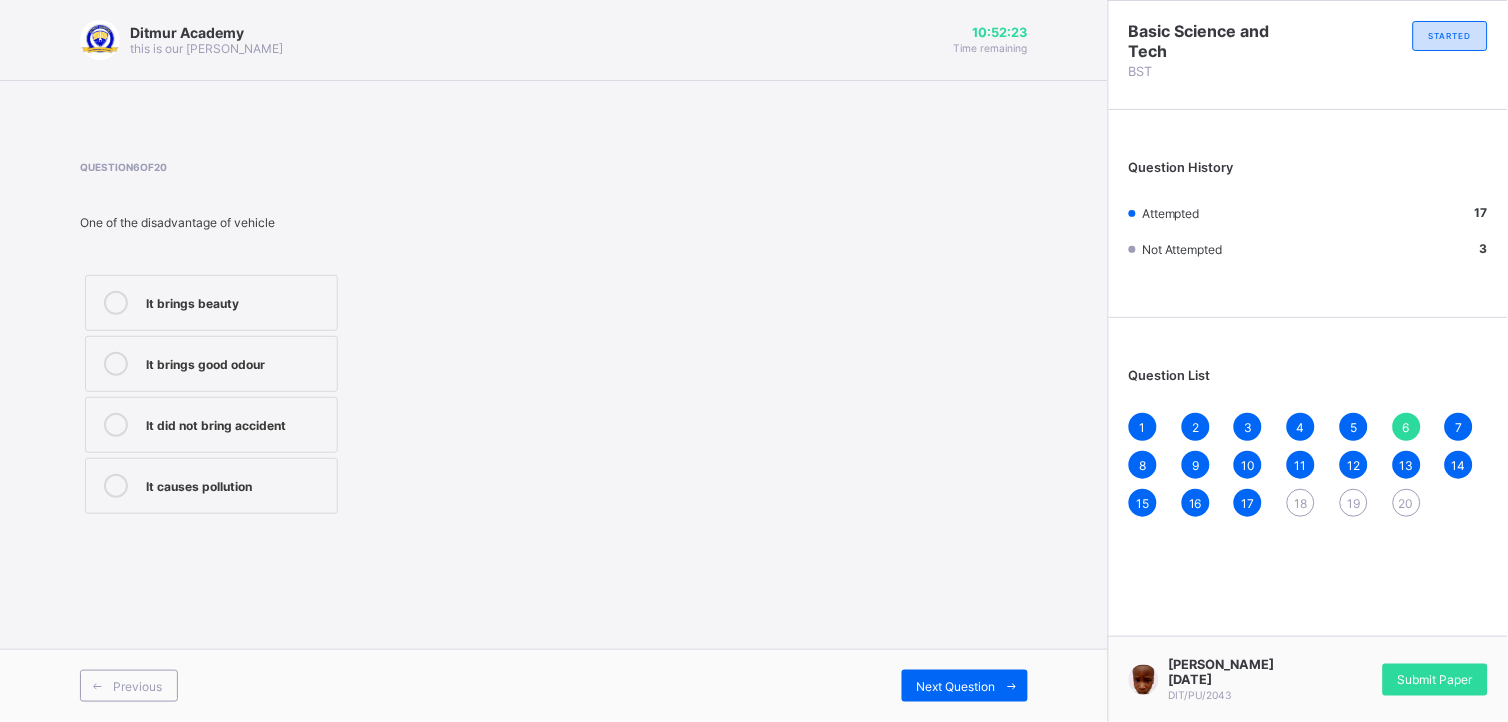 click on "5" at bounding box center (1354, 427) 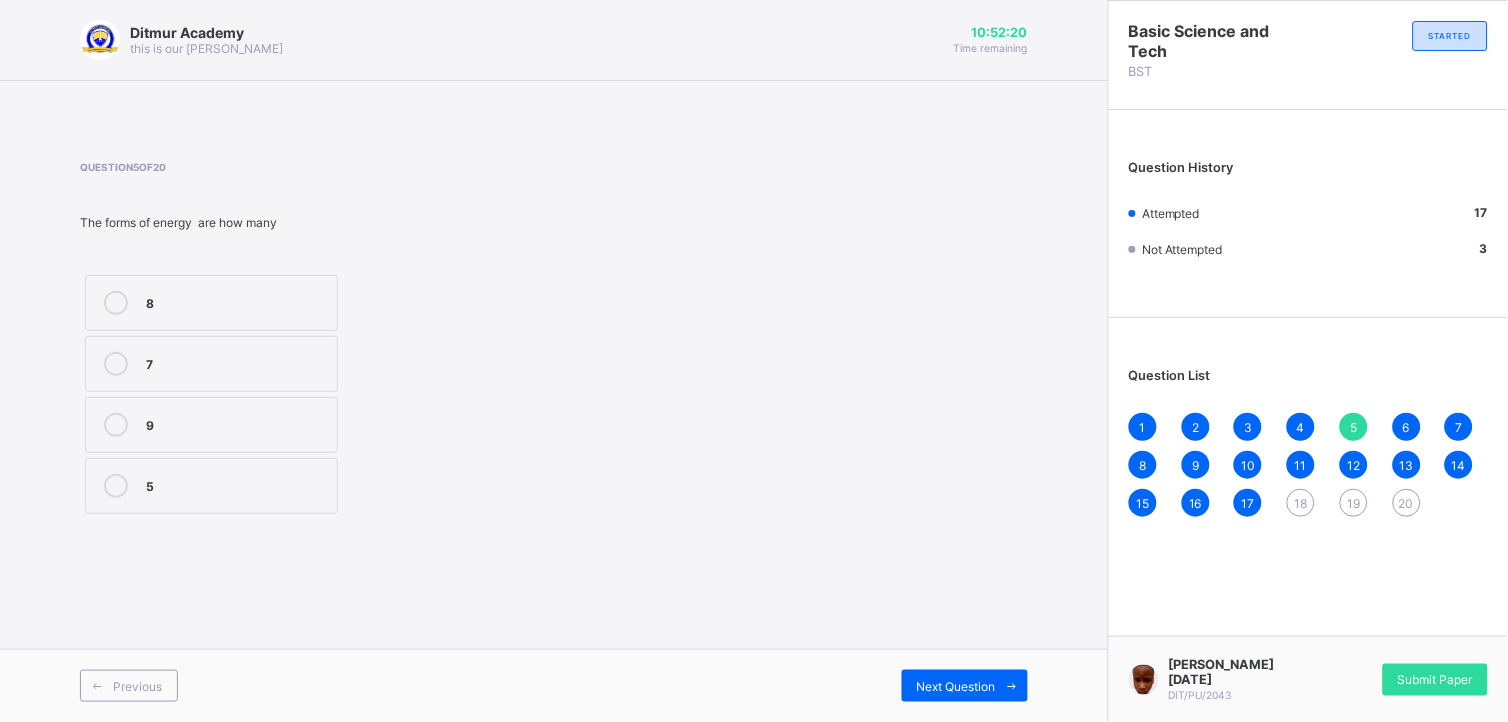 click on "9" at bounding box center [211, 425] 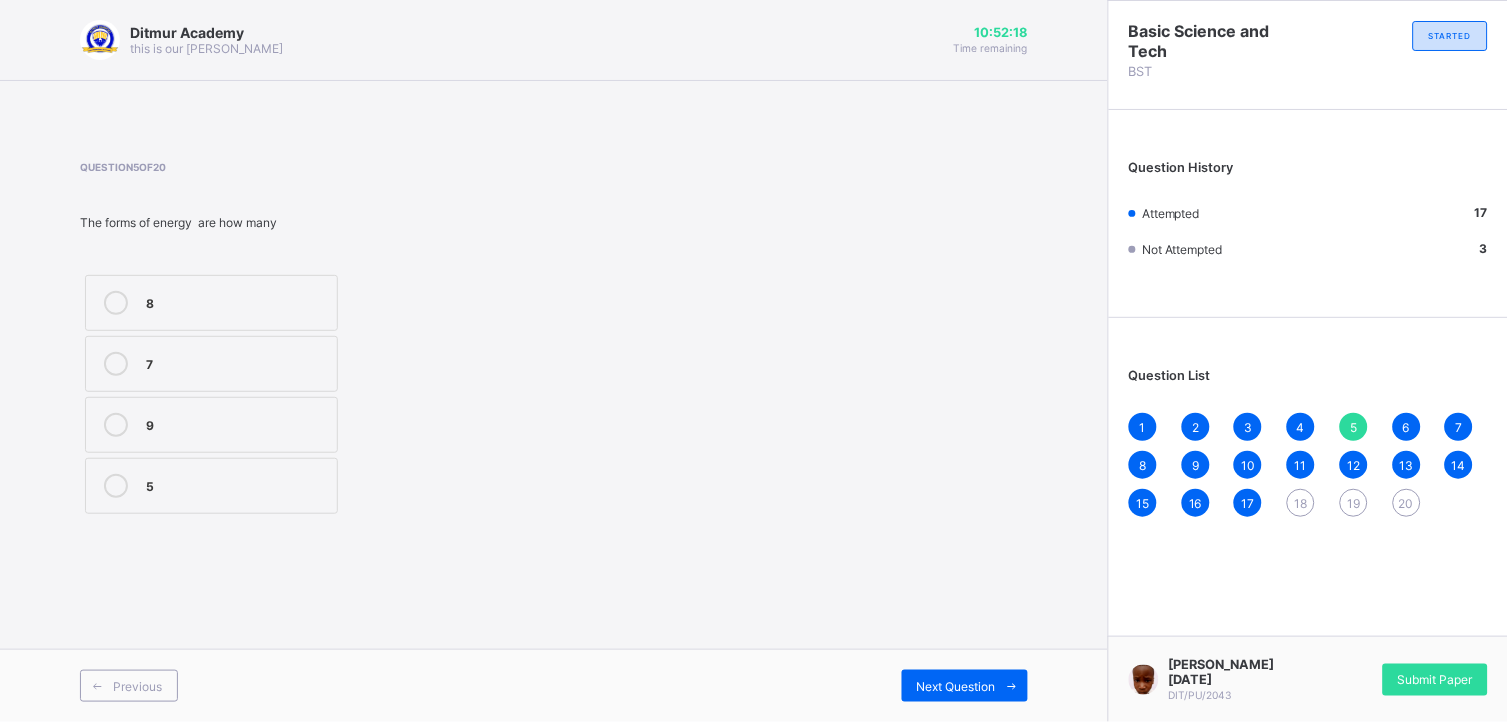 click on "Previous Next Question" at bounding box center (554, 685) 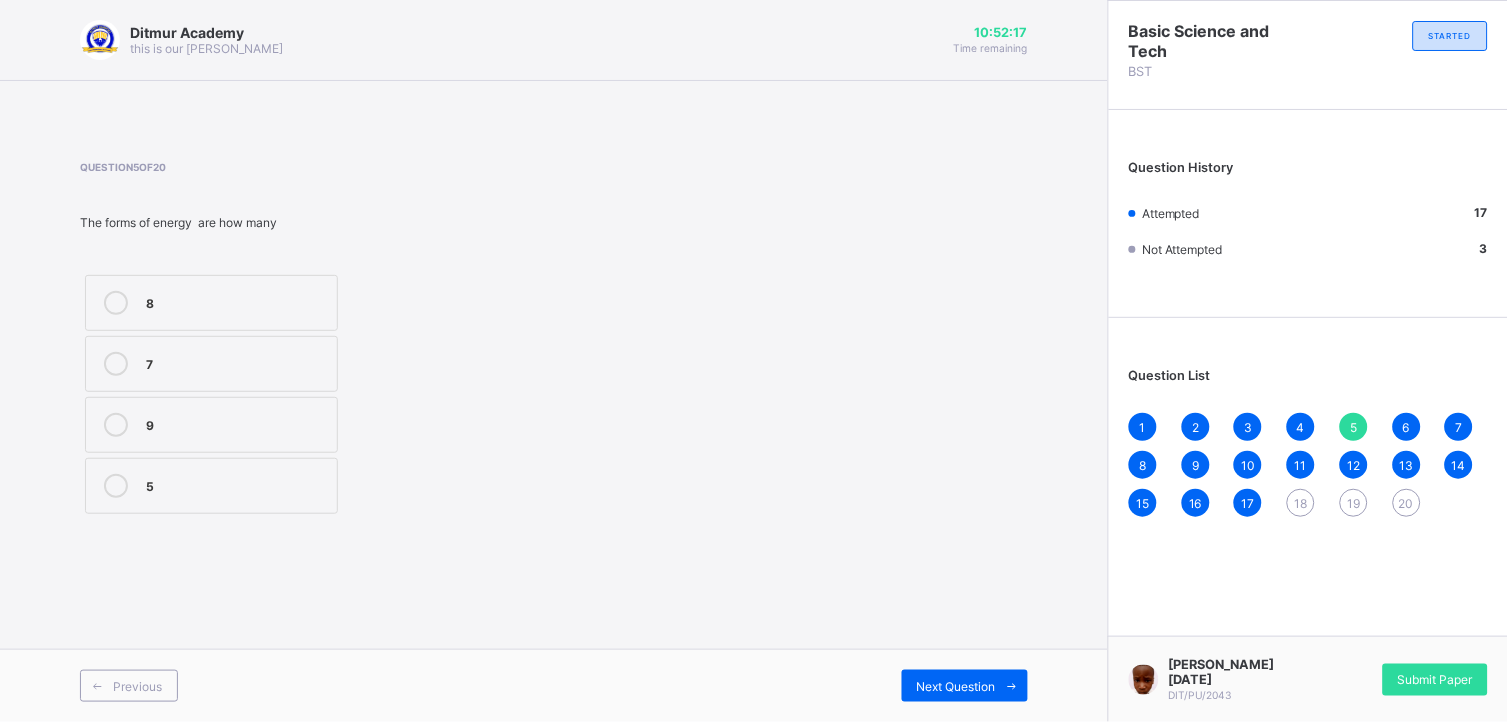 click on "Previous Next Question" at bounding box center [554, 685] 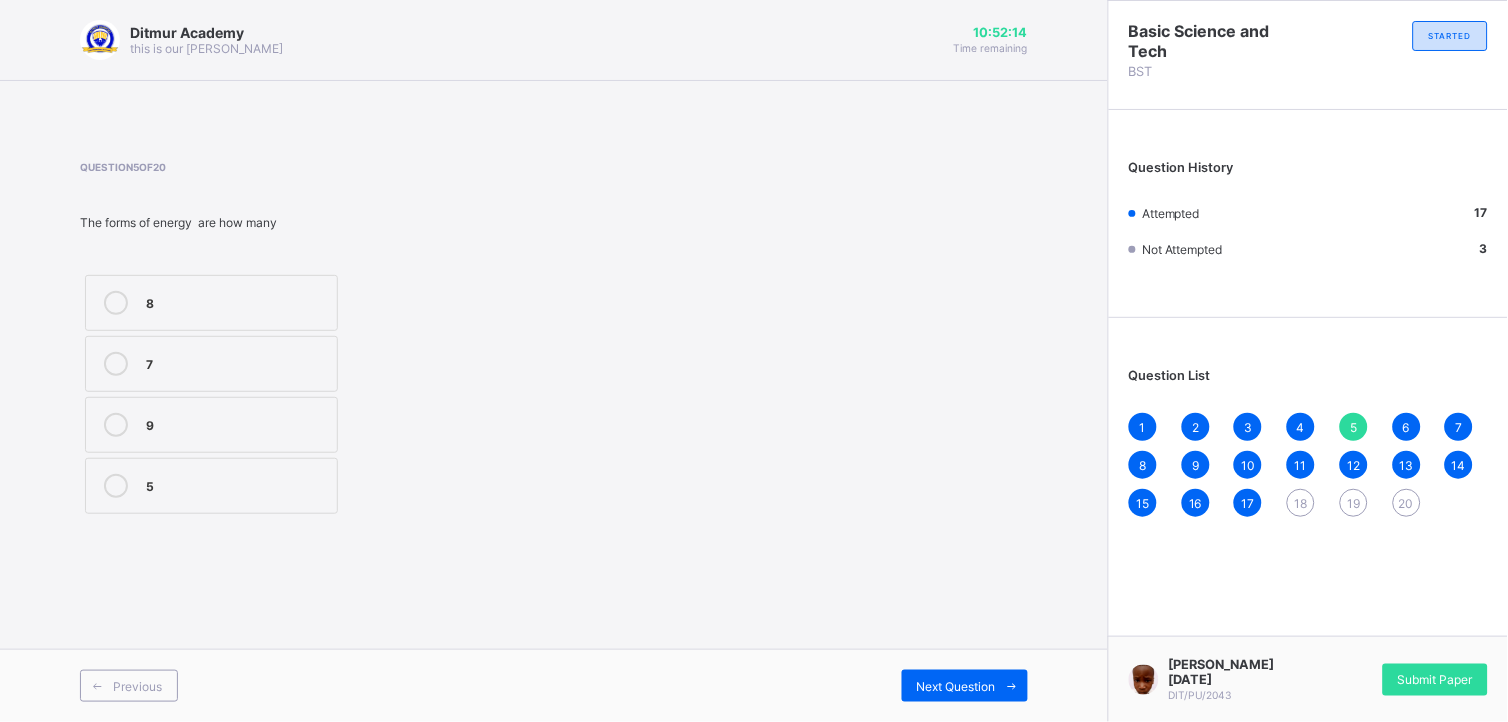 click on "18" at bounding box center [1301, 503] 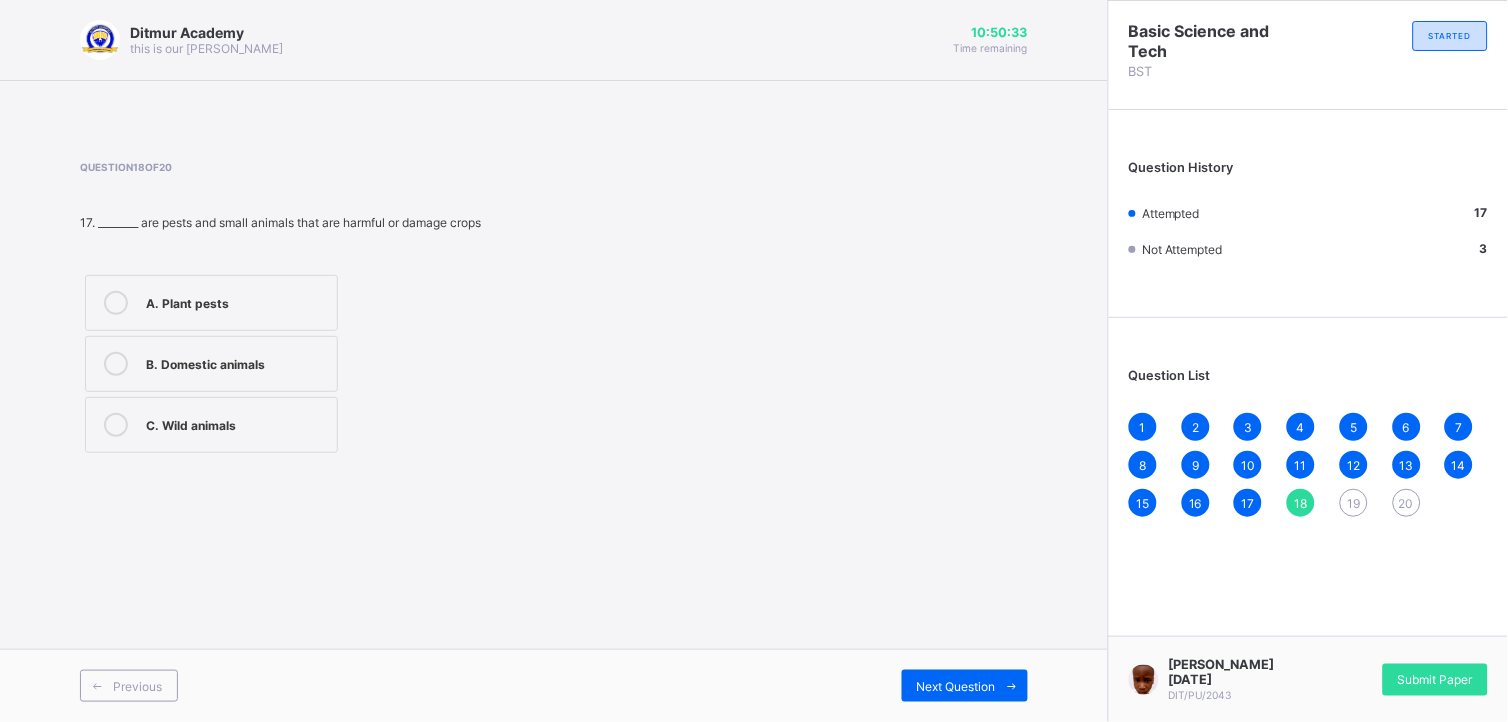 click on "A. Plant pests" at bounding box center [236, 301] 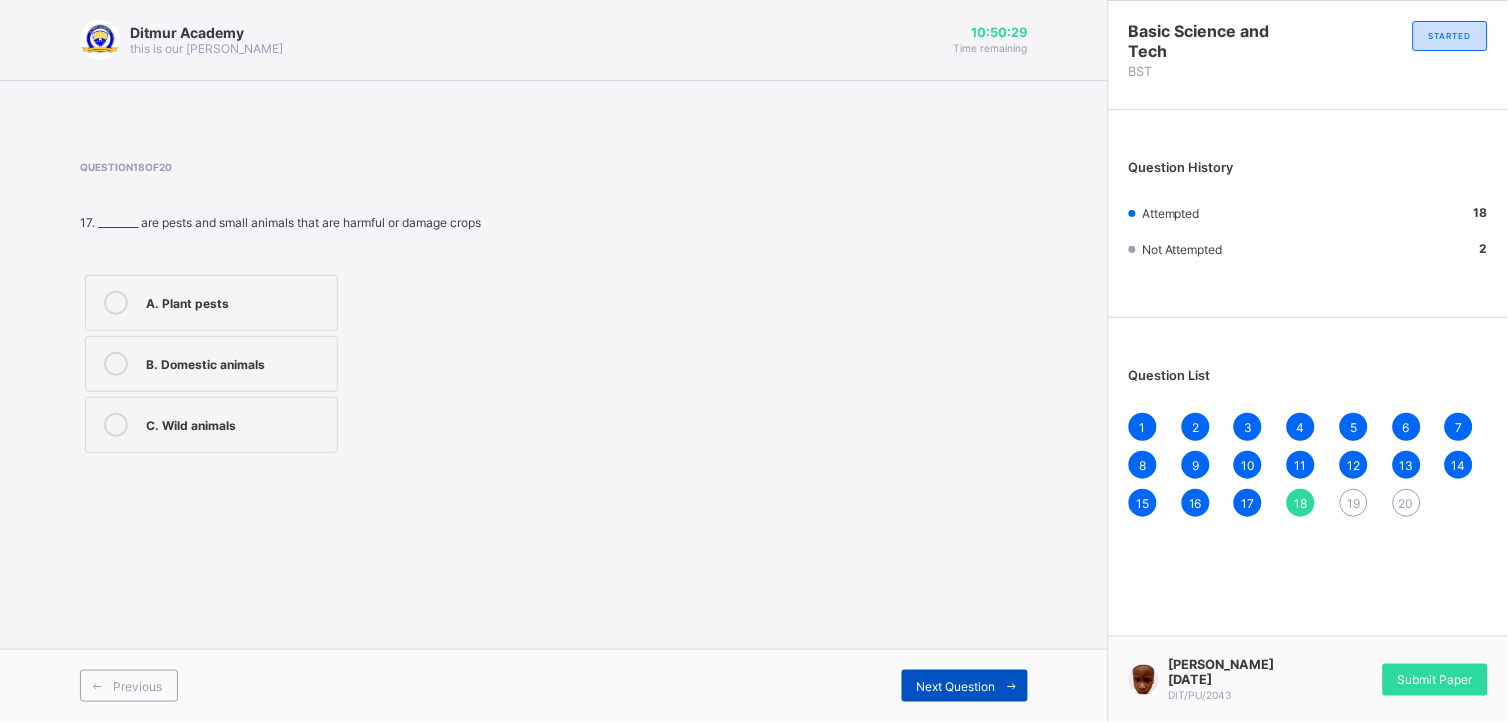 click on "Next Question" at bounding box center [956, 686] 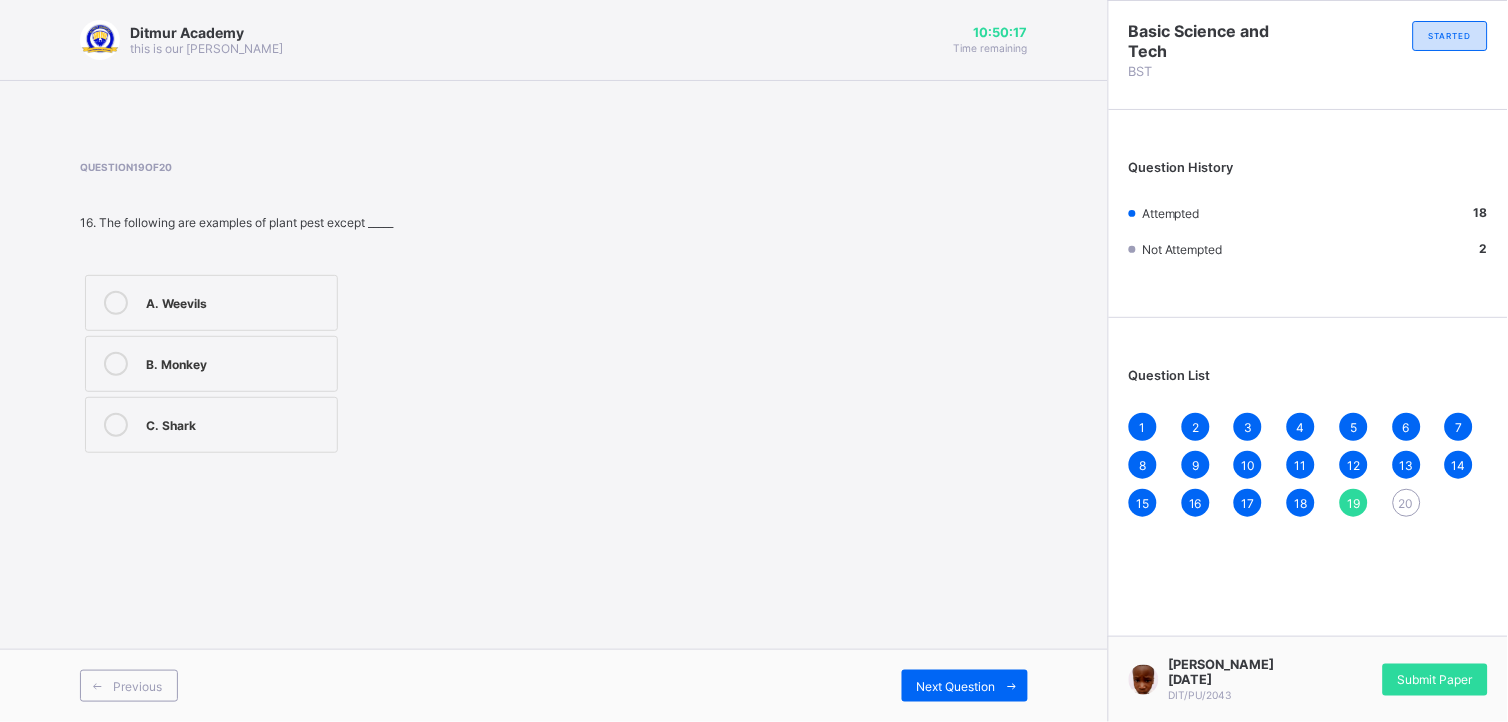 click on "C. Shark" at bounding box center (211, 425) 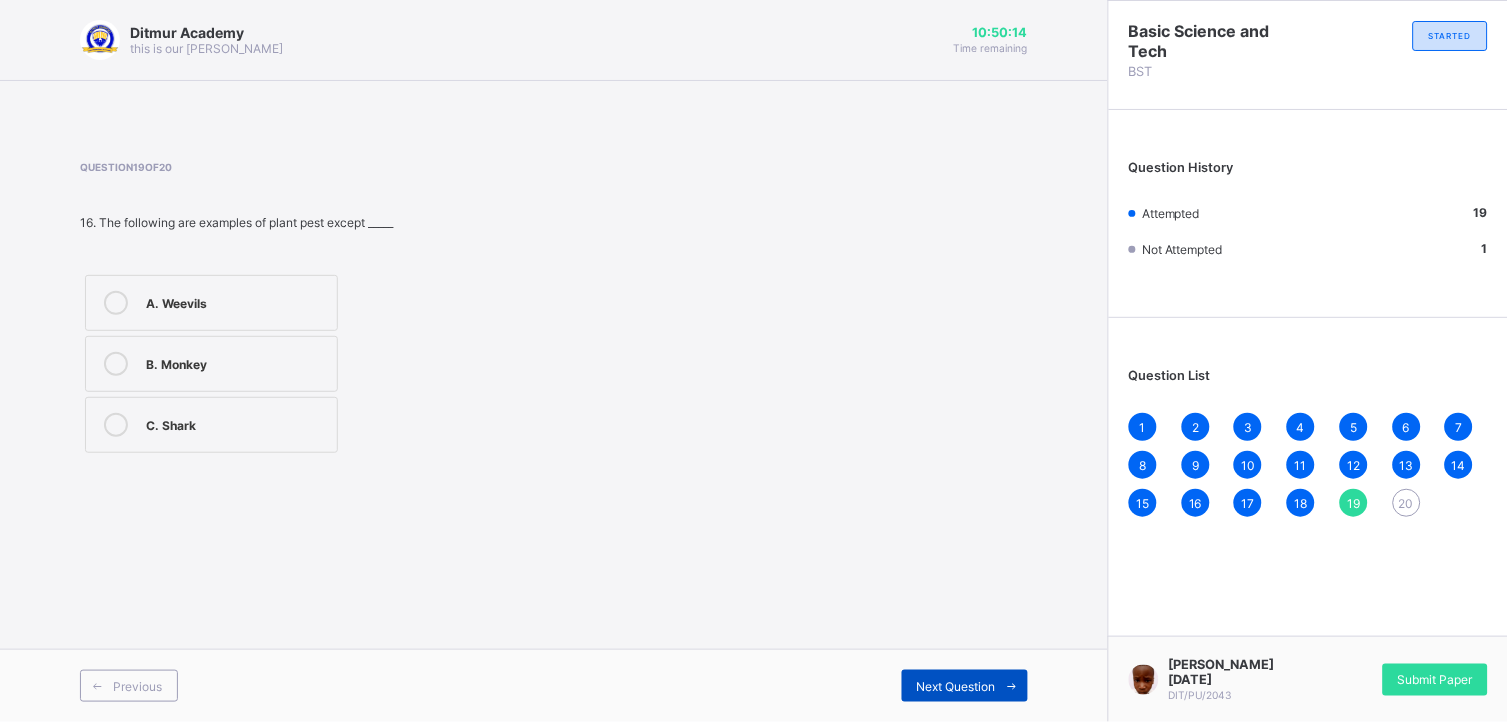 click on "Next Question" at bounding box center (956, 686) 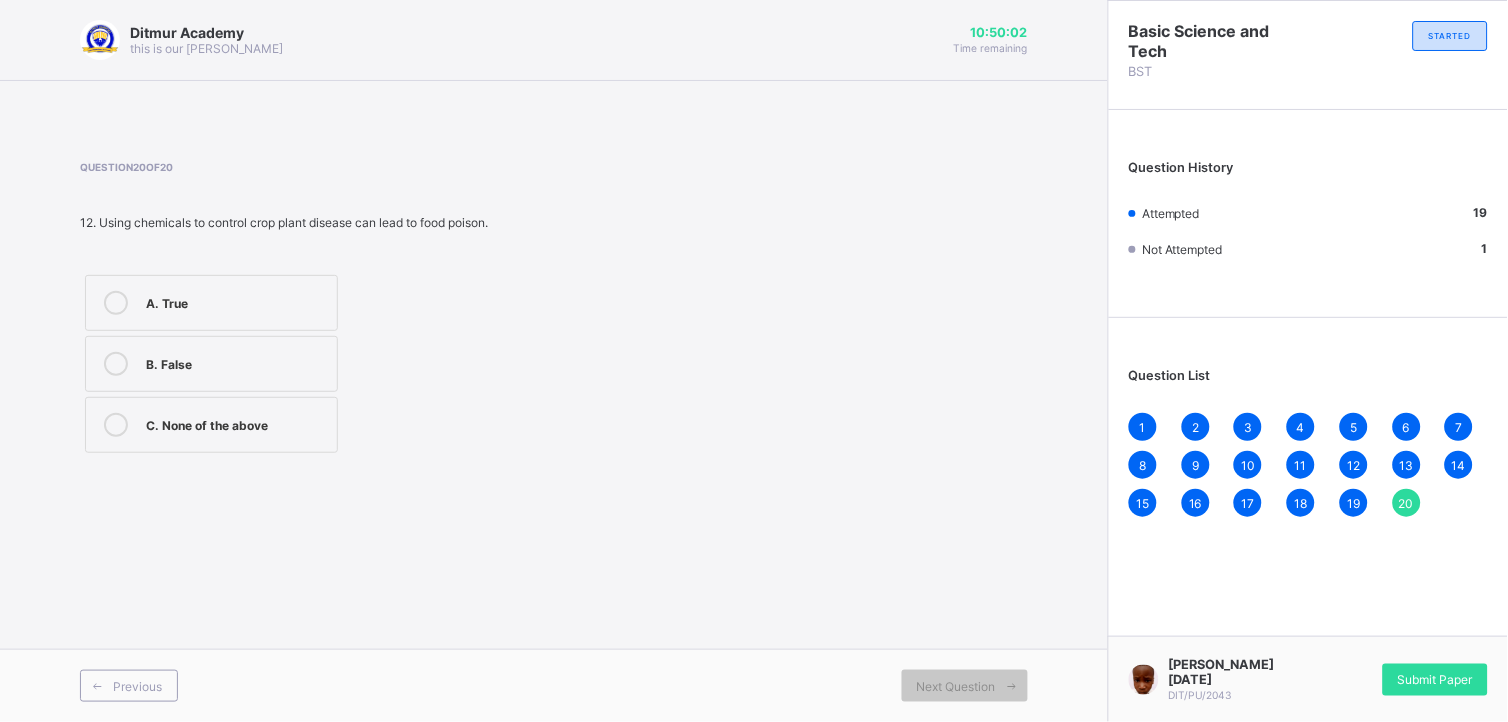 click on "A. True" at bounding box center [211, 303] 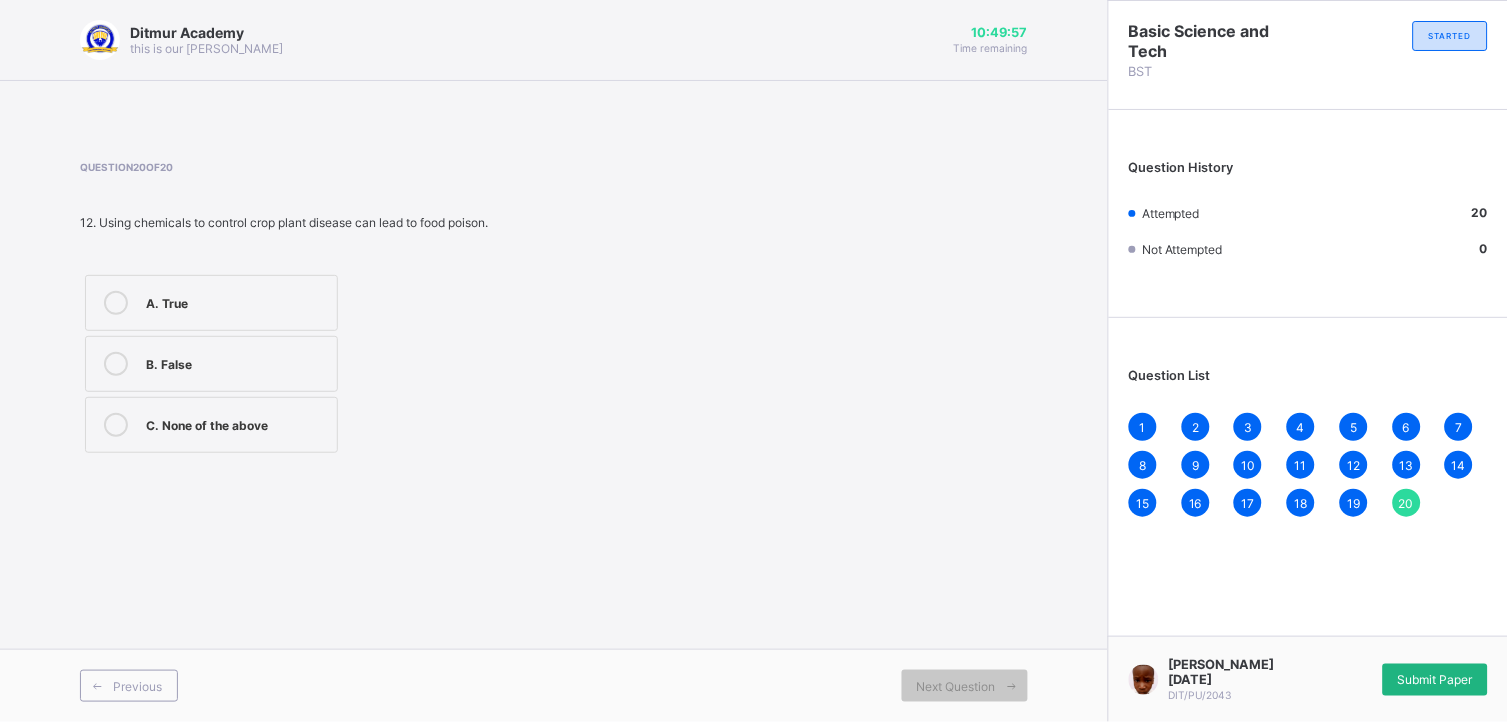 click on "Submit Paper" at bounding box center [1435, 679] 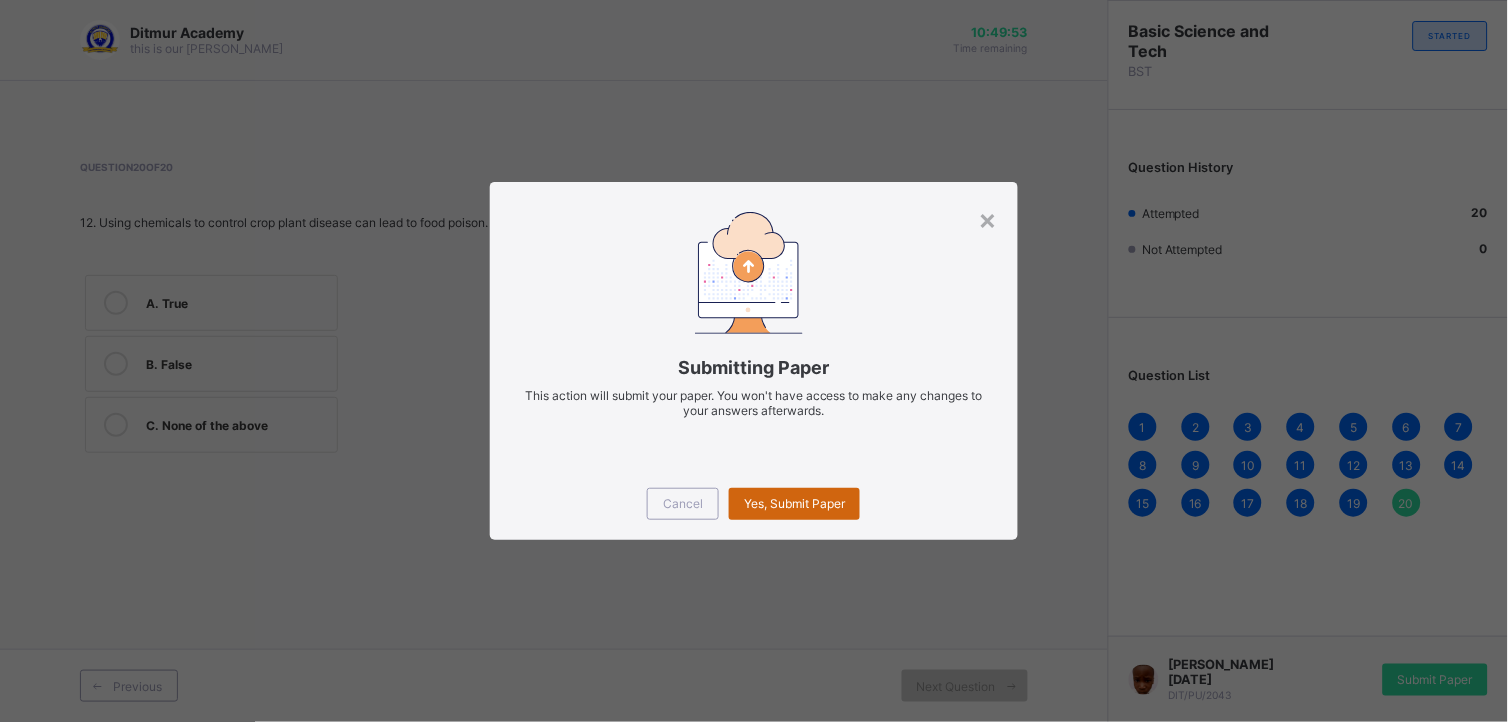 click on "Yes, Submit Paper" at bounding box center (794, 503) 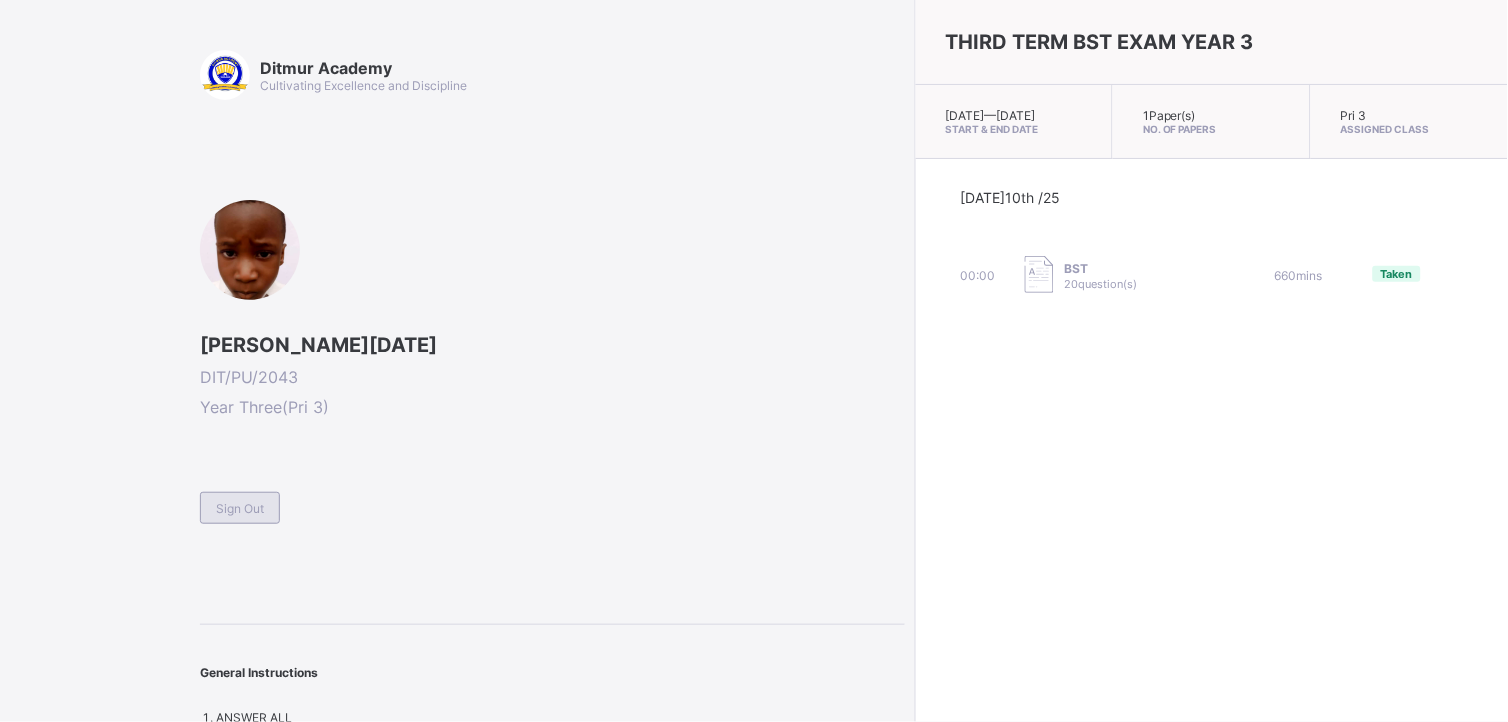 click on "Sign Out" at bounding box center (240, 508) 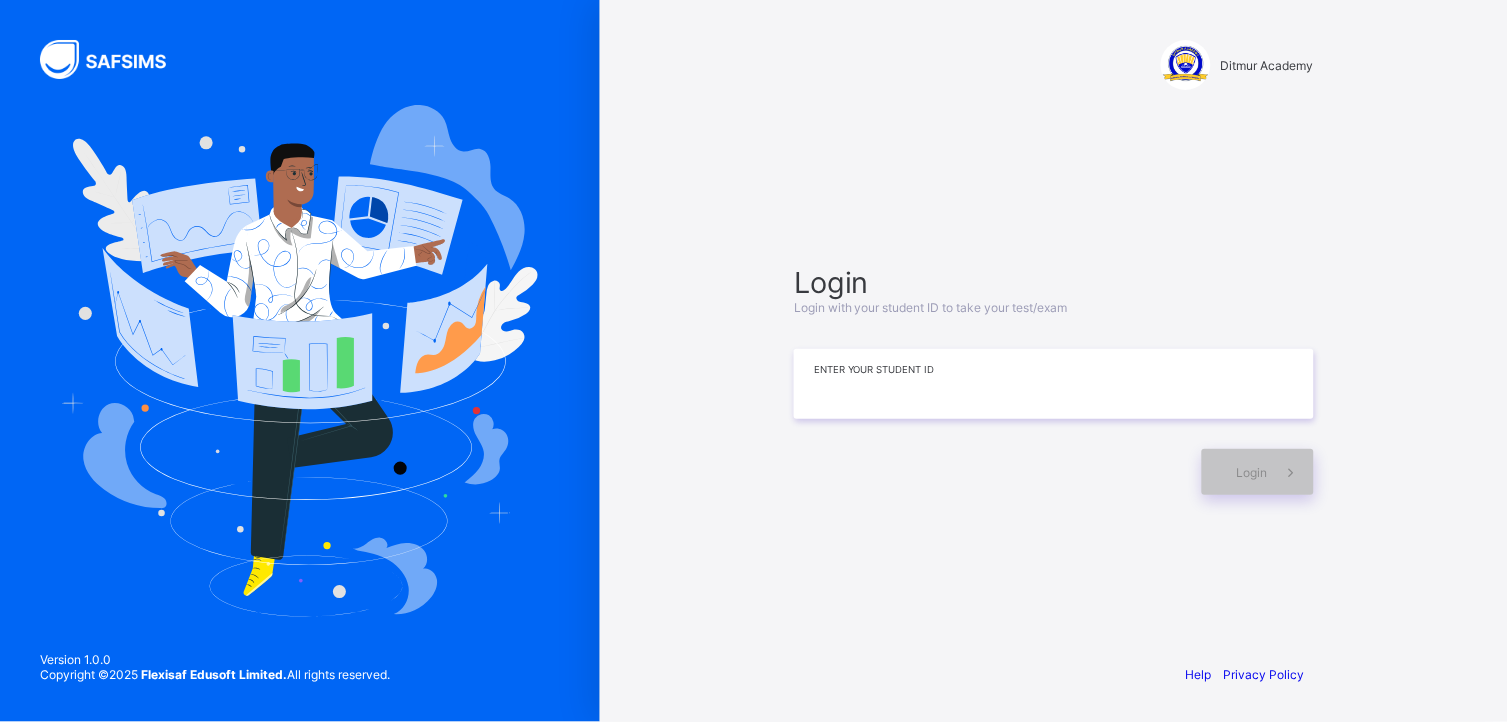 click at bounding box center [1054, 384] 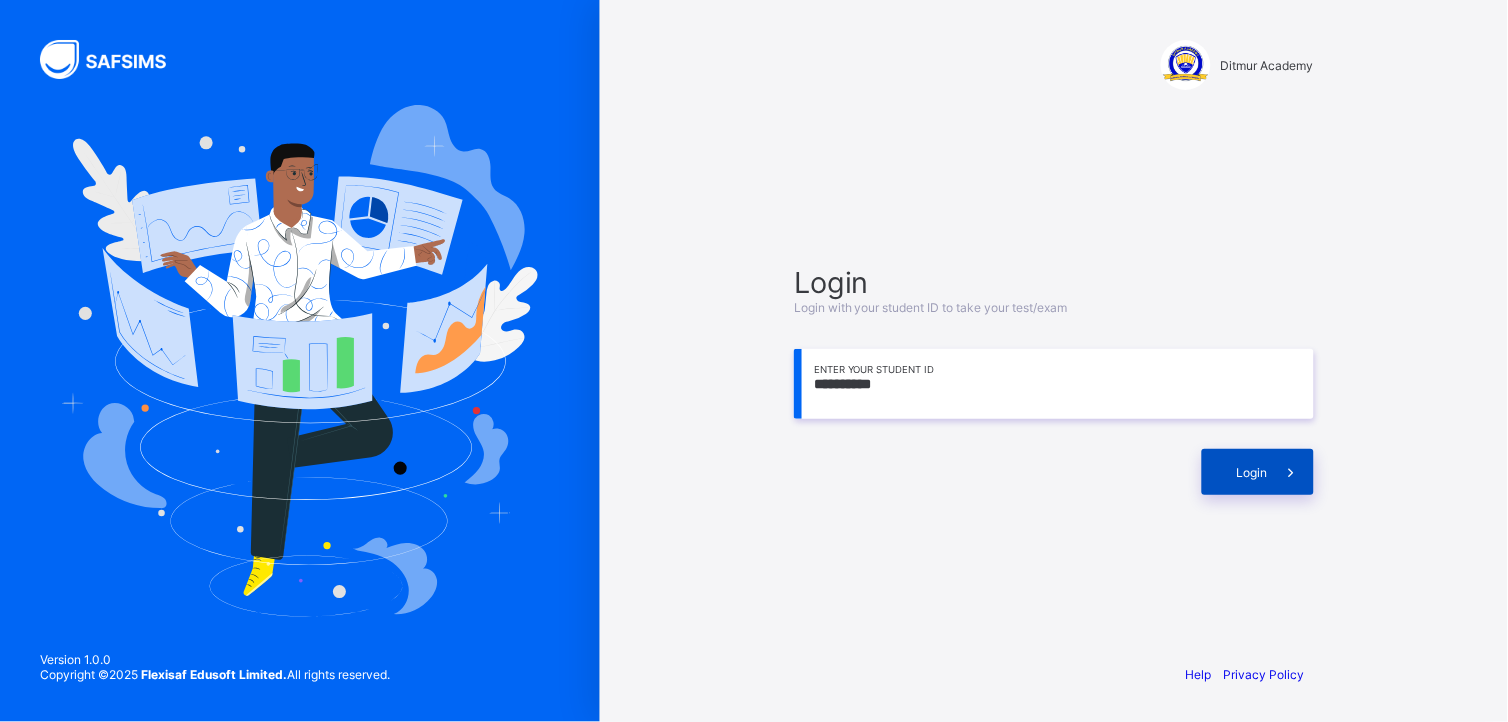 click at bounding box center (1291, 472) 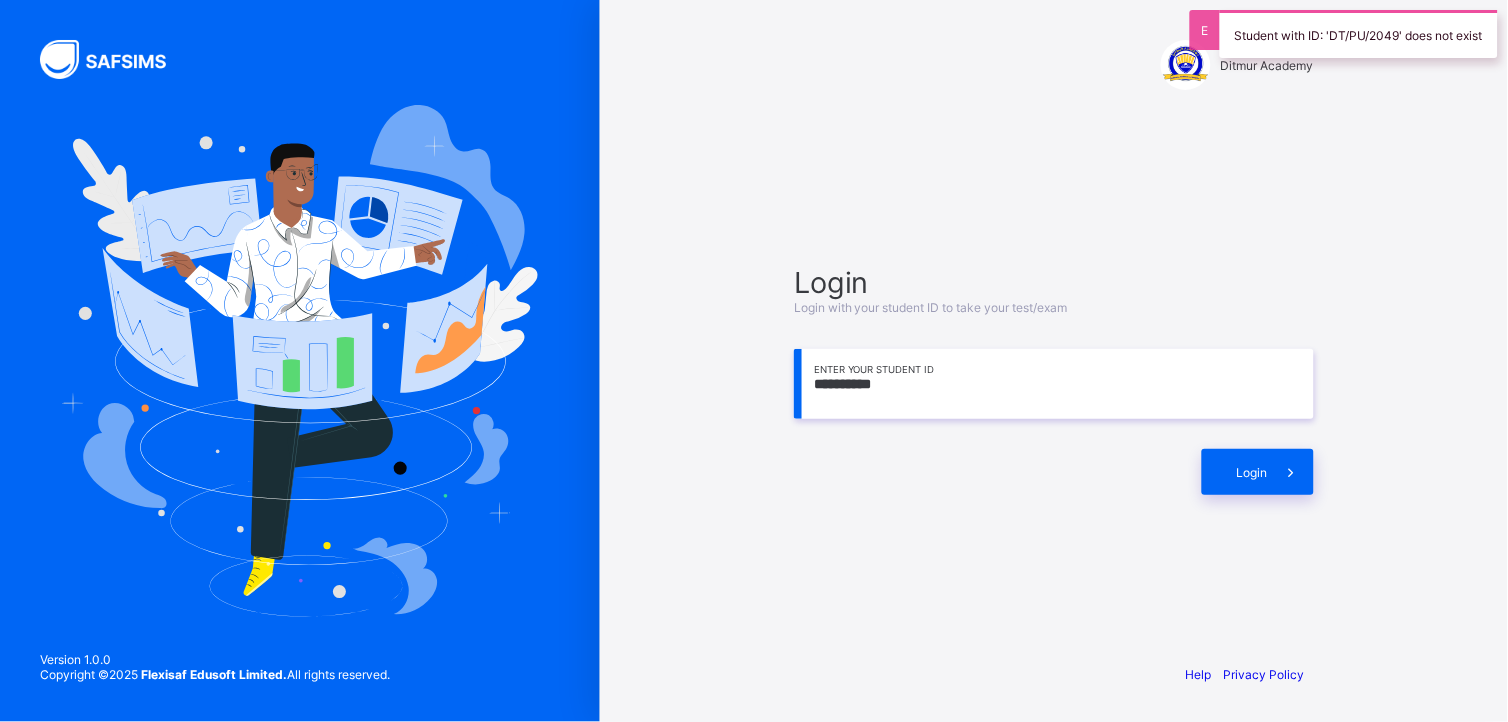 click on "**********" at bounding box center (1054, 384) 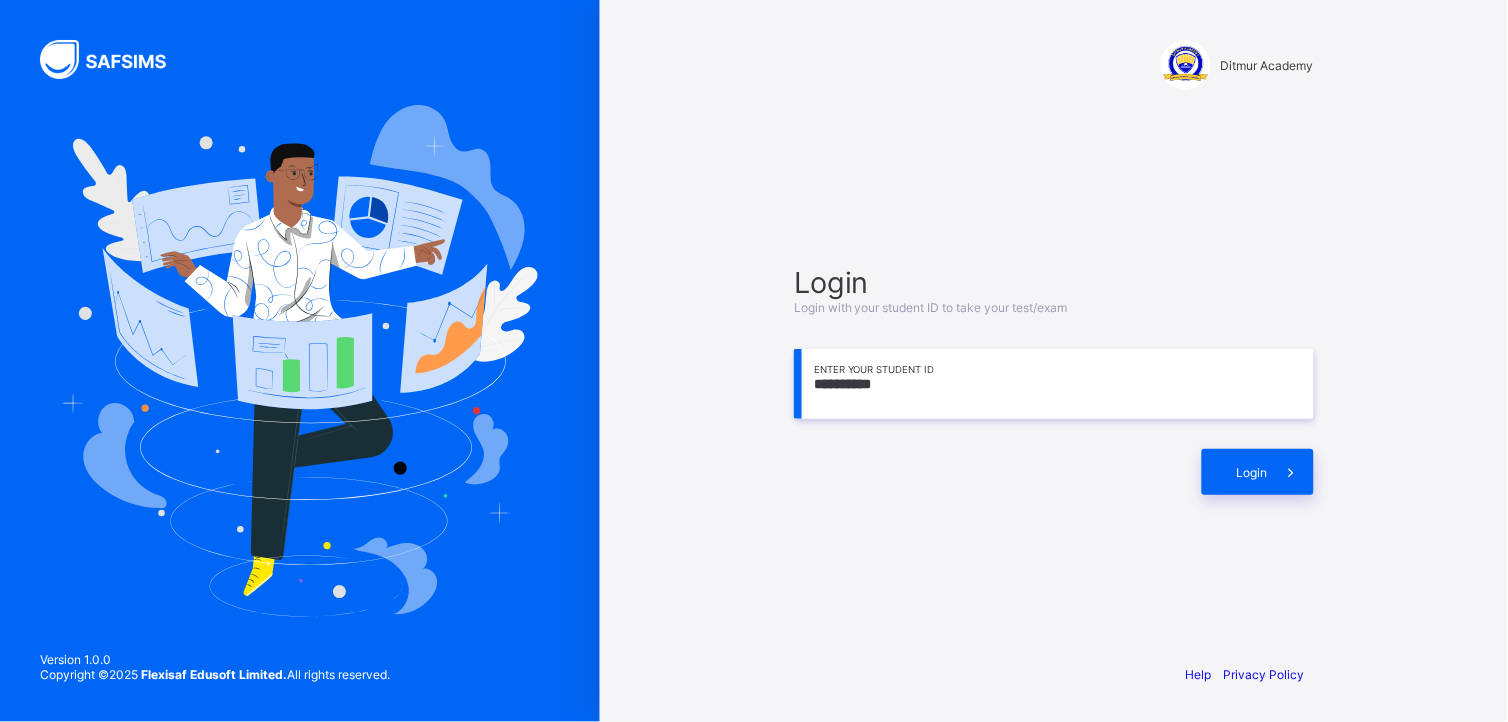 click on "**********" at bounding box center [1054, 384] 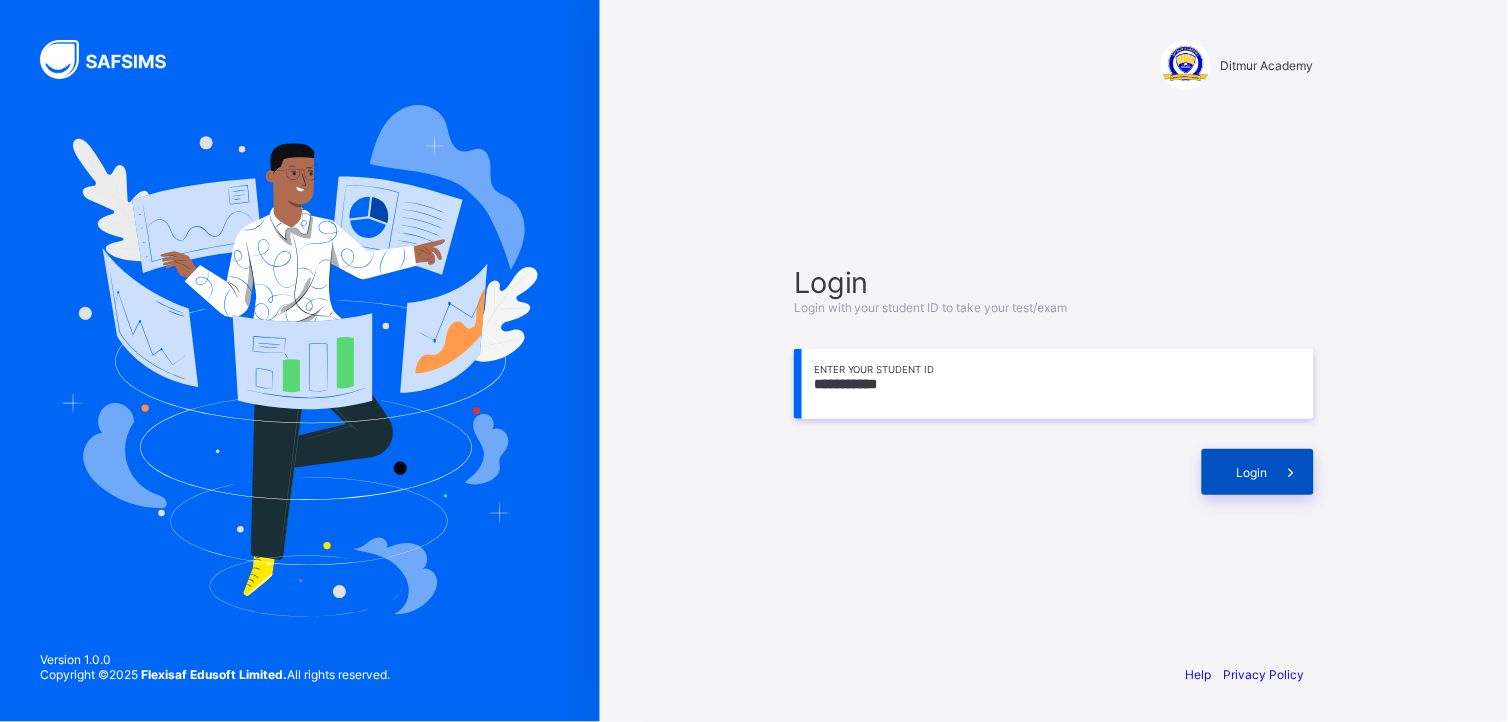 type on "**********" 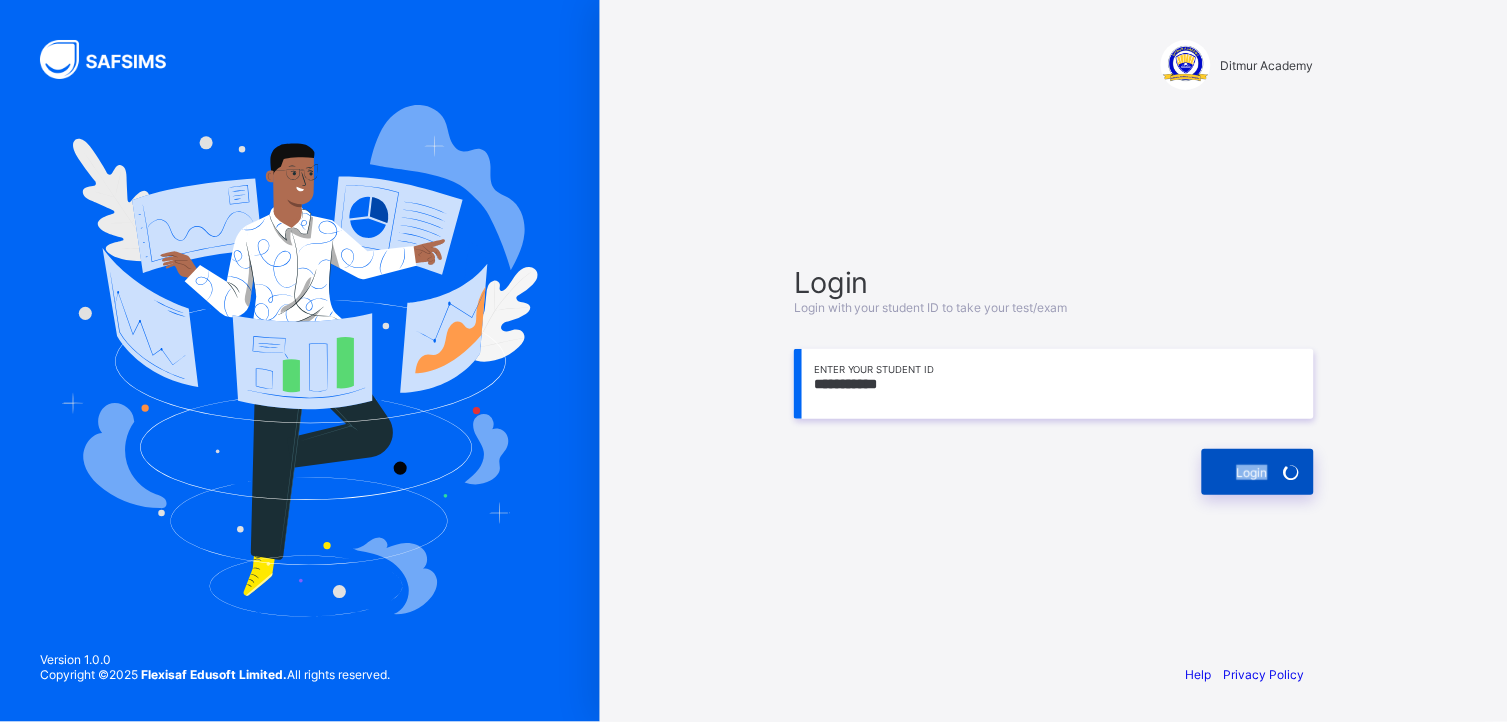 click on "Login" at bounding box center (1258, 472) 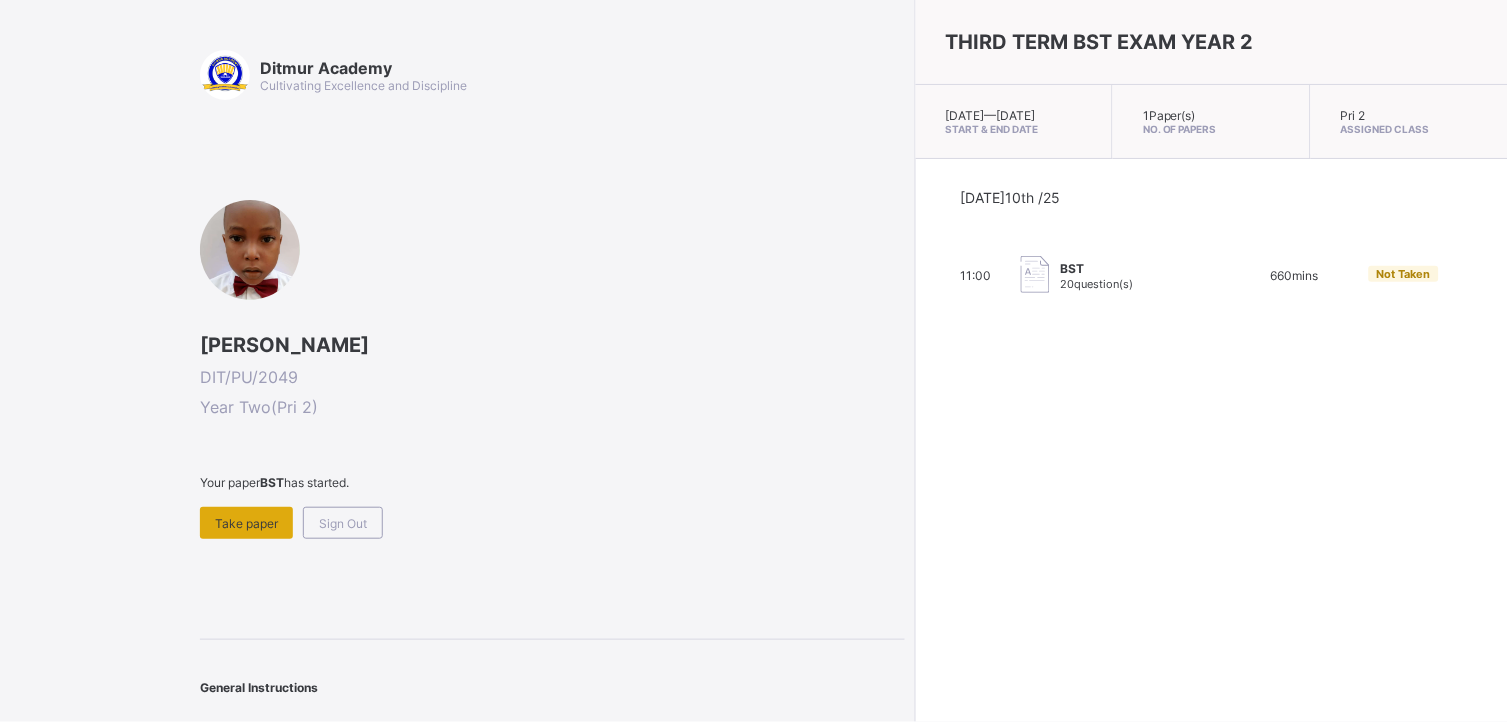 click on "Take paper" at bounding box center [246, 523] 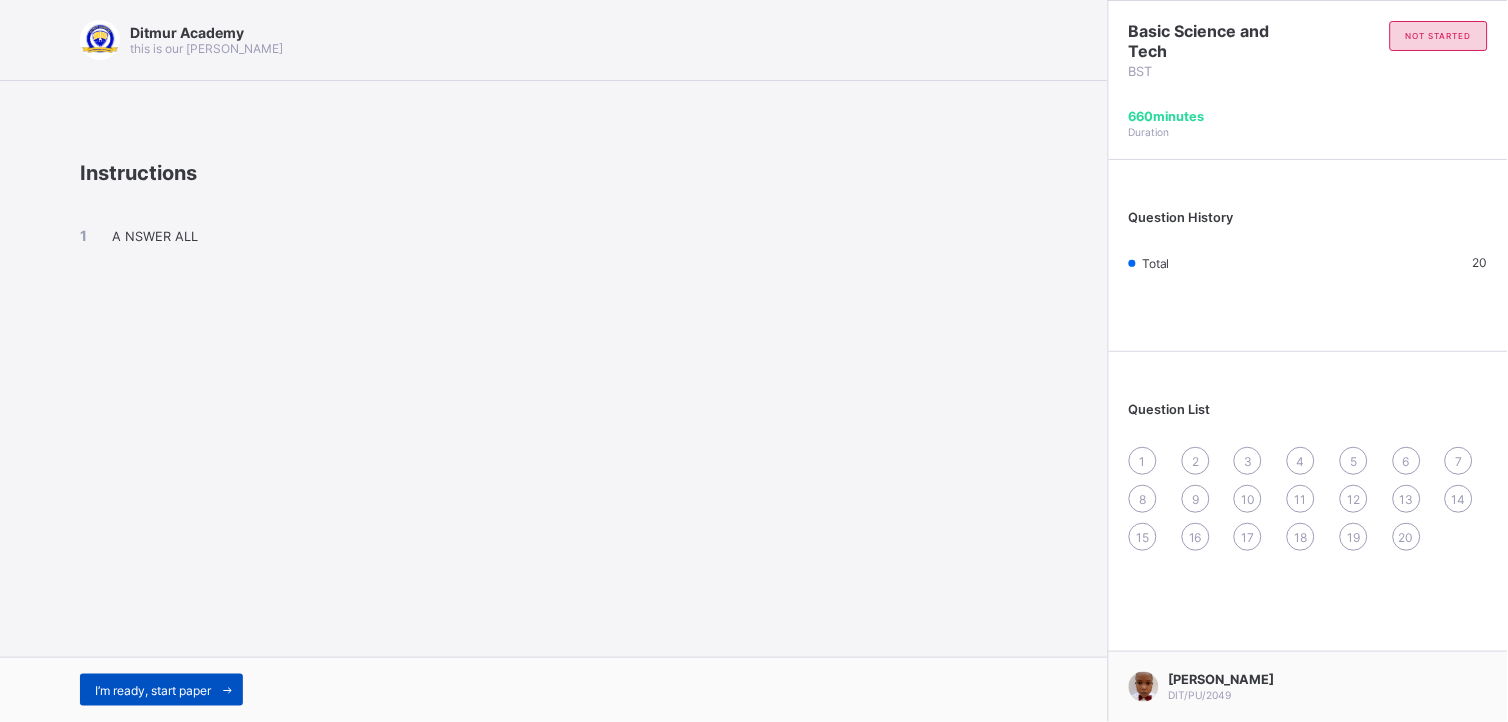 click on "I’m ready, start paper" at bounding box center (161, 690) 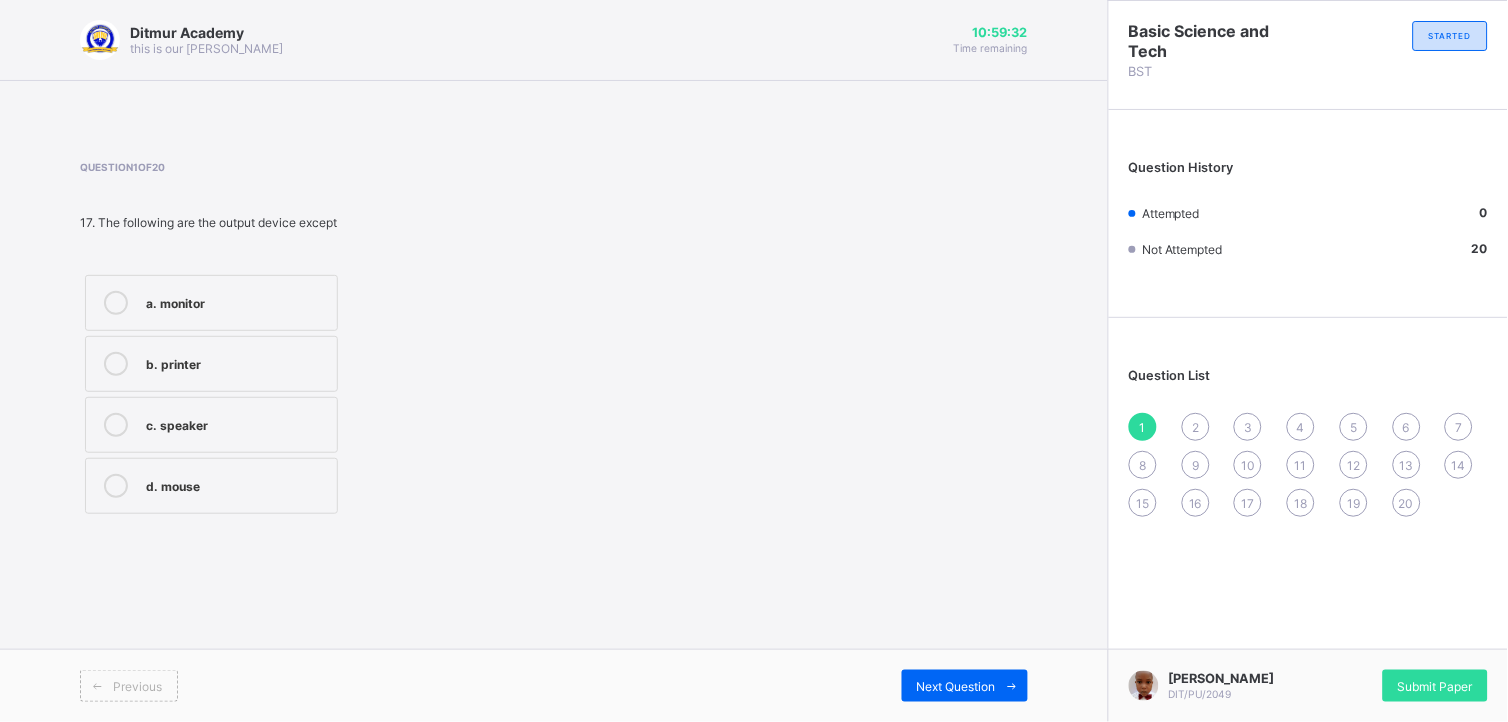 click on "a. monitor" at bounding box center (236, 303) 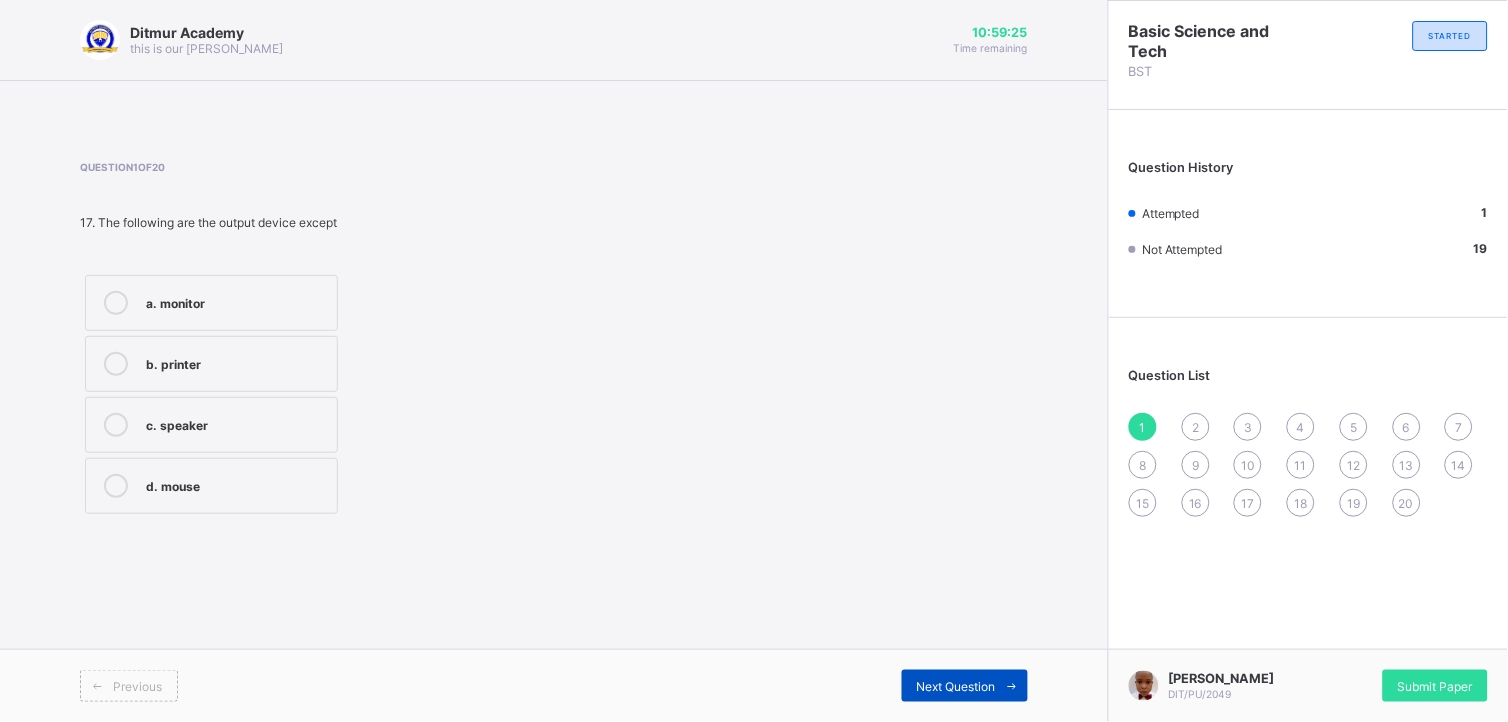 click at bounding box center [1012, 686] 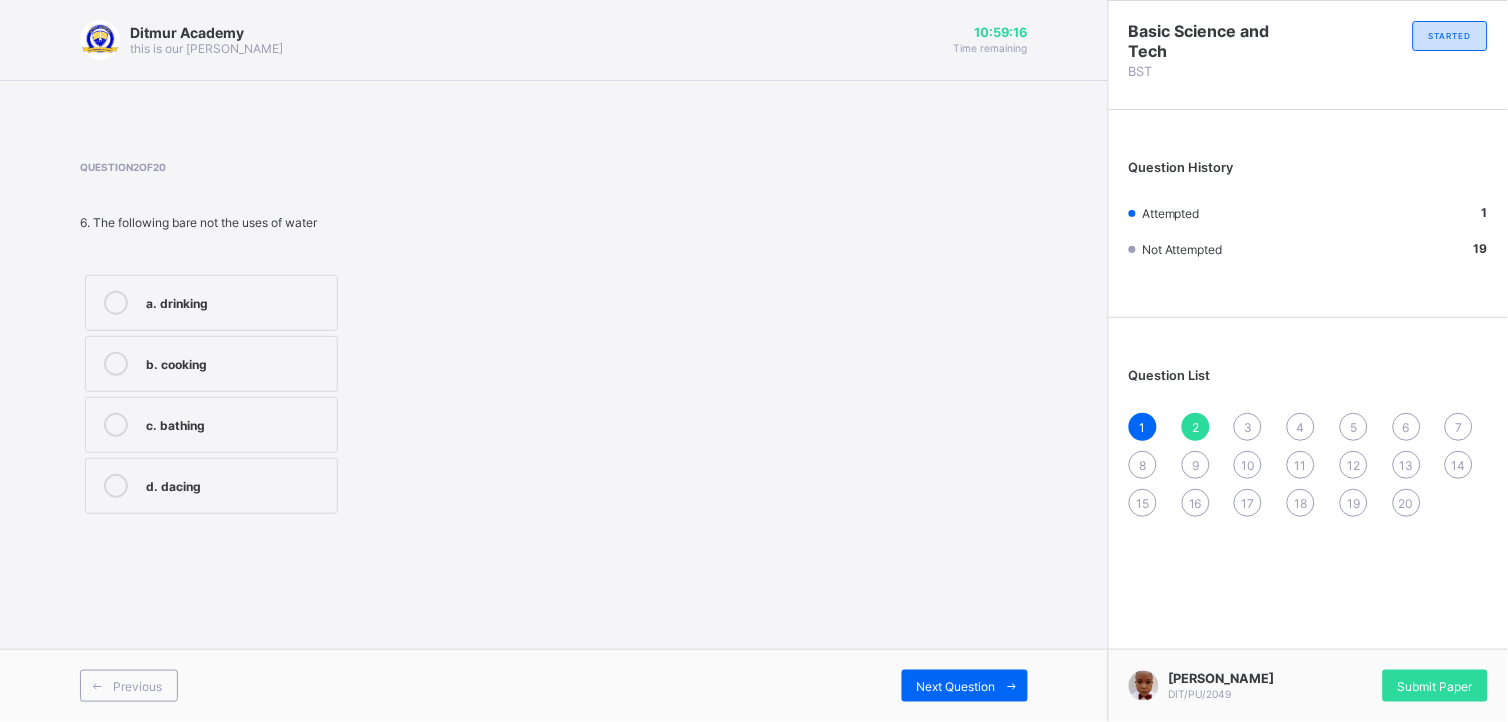 click on "a. drinking b. cooking c. bathing d. dacing" at bounding box center [299, 394] 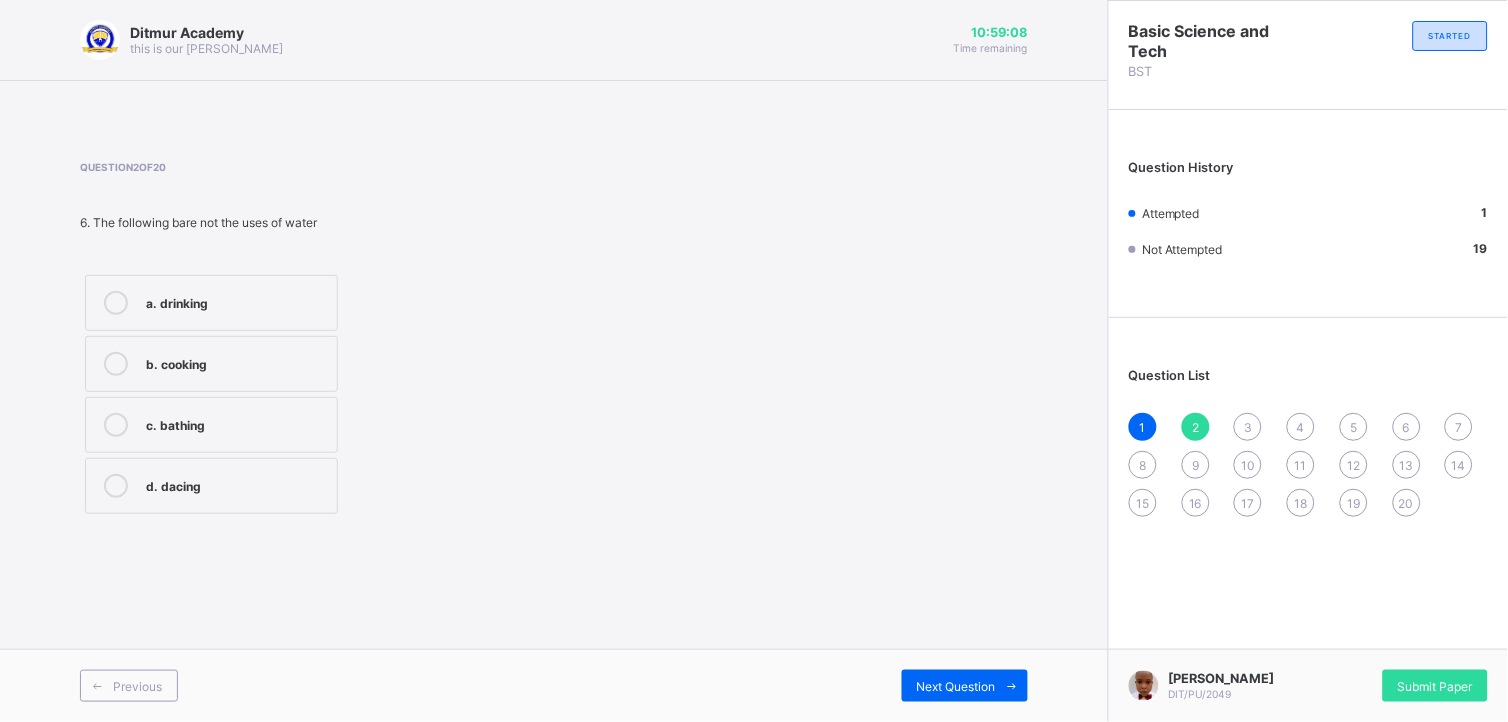 click on "a. drinking b. cooking c. bathing d. dacing" at bounding box center (211, 394) 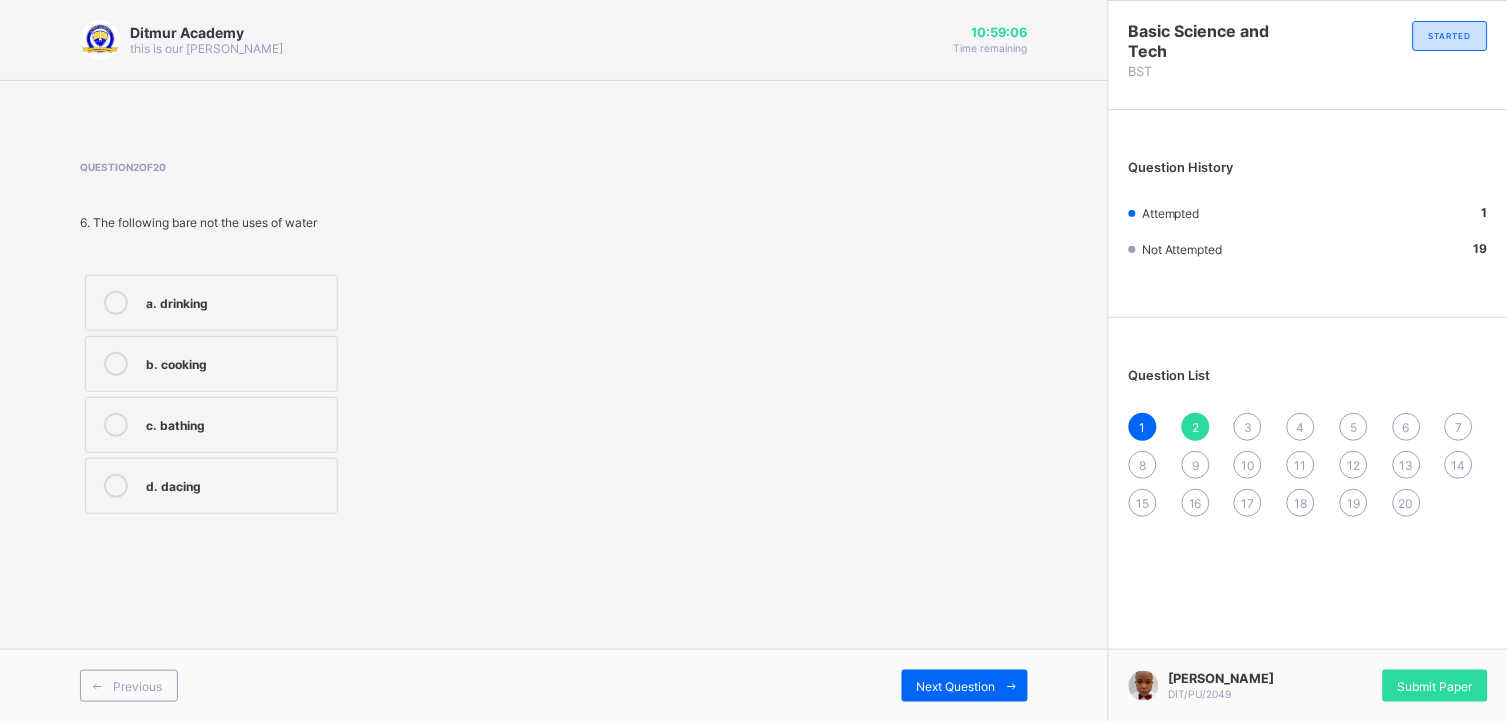 click on "a. drinking b. cooking c. bathing d. dacing" at bounding box center [211, 394] 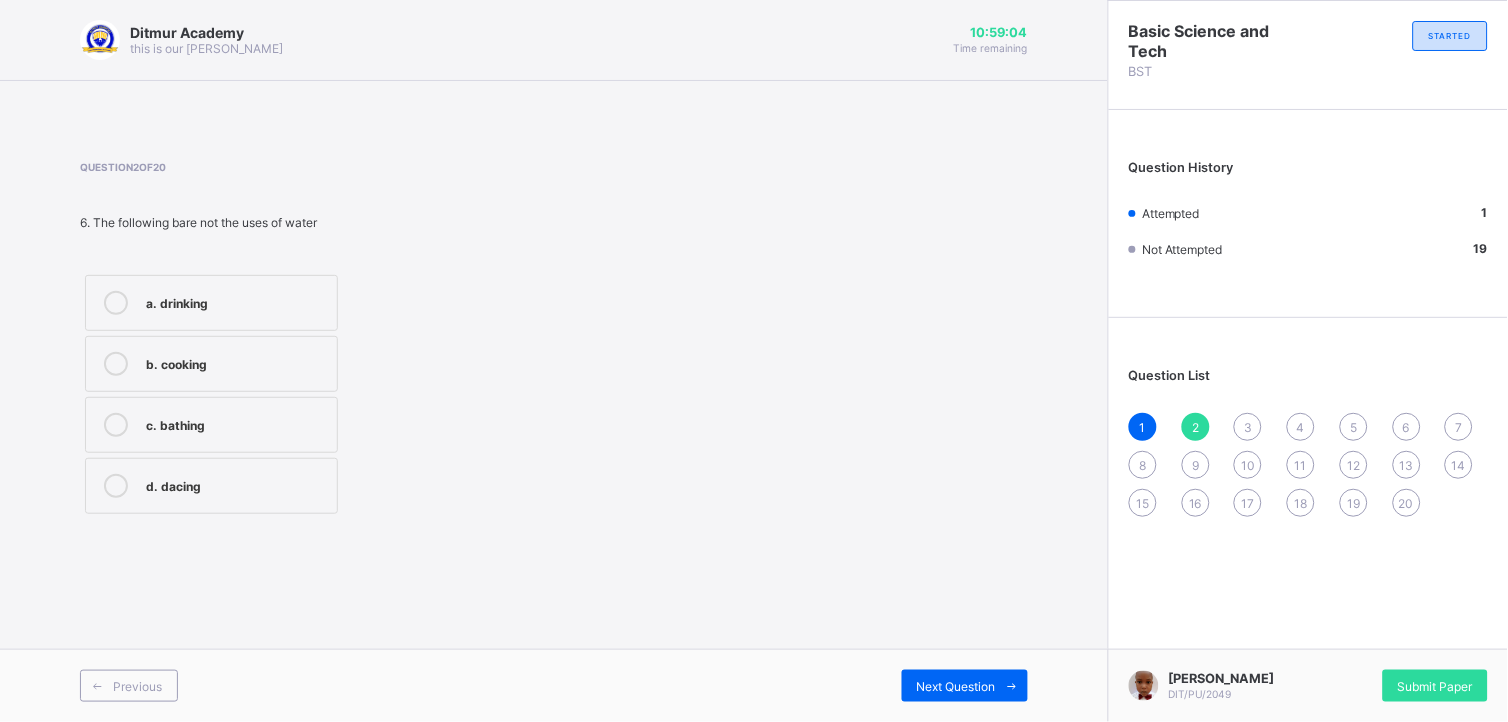 click on "a. drinking" at bounding box center (211, 303) 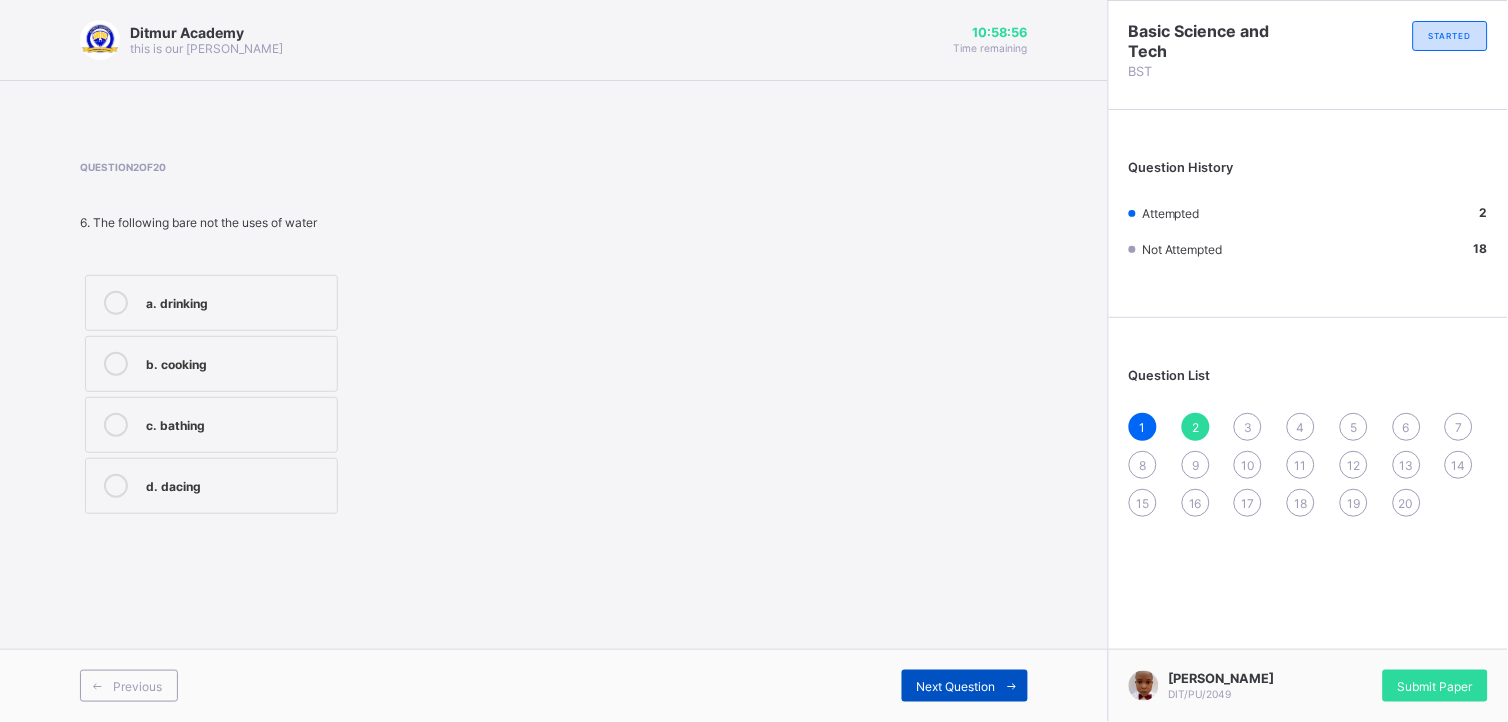 click on "Next Question" at bounding box center (965, 686) 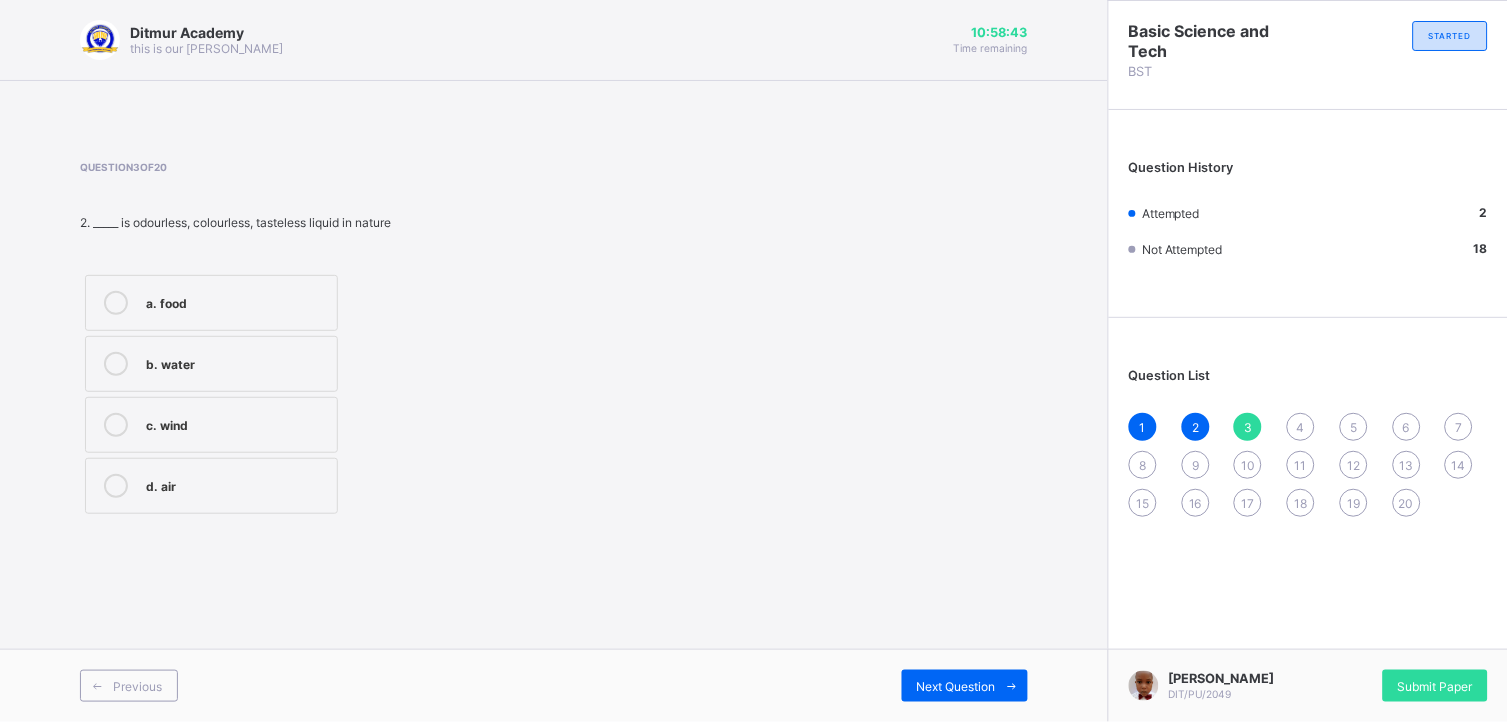 click on "a. food" at bounding box center (211, 303) 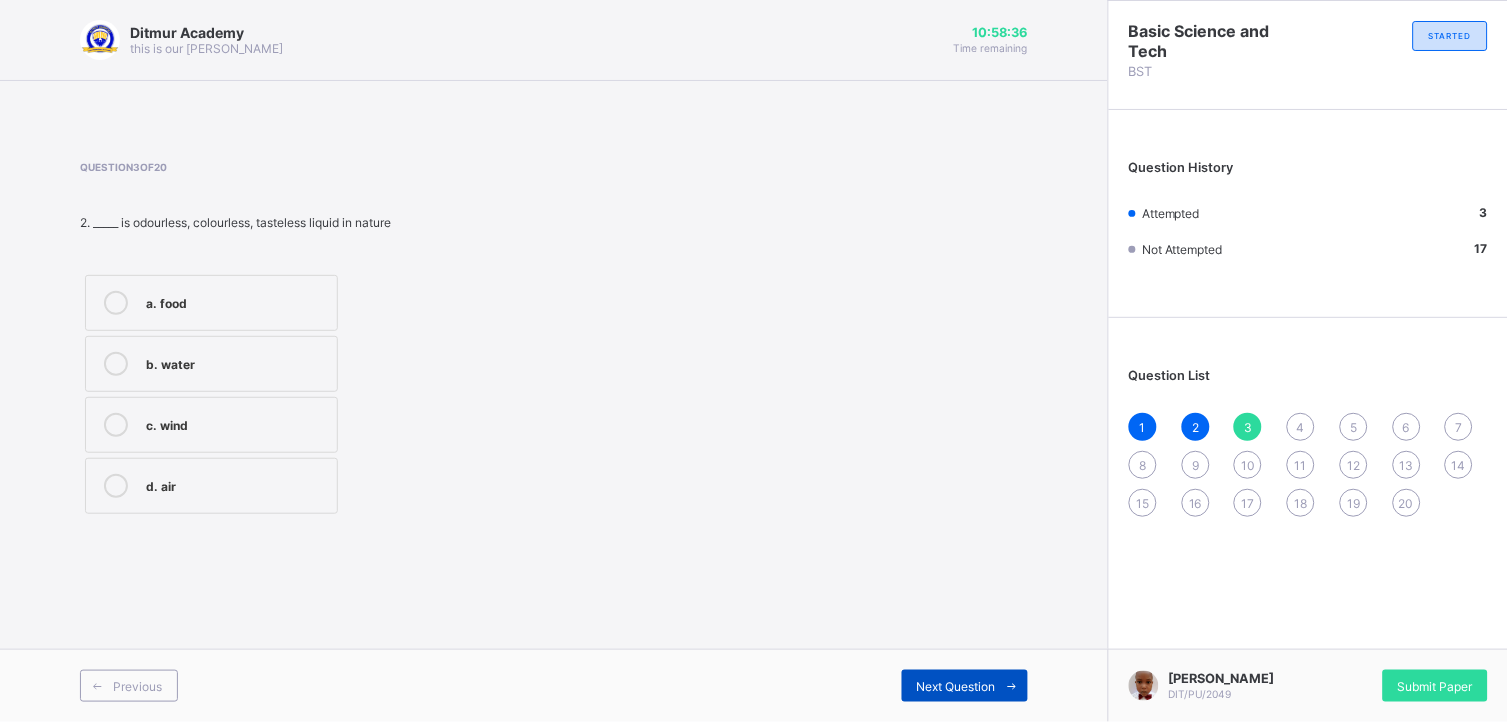 click on "Next Question" at bounding box center (965, 686) 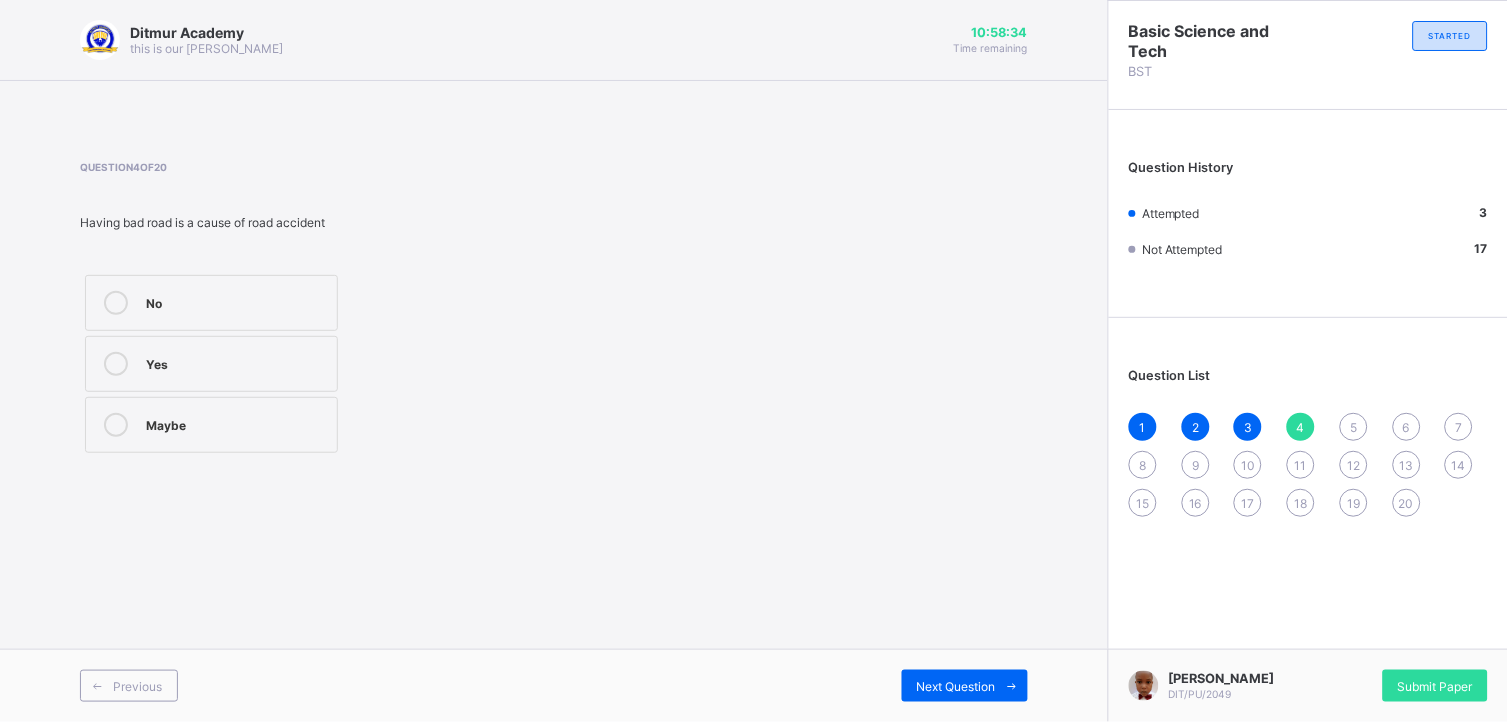 click on "Previous Next Question" at bounding box center (554, 685) 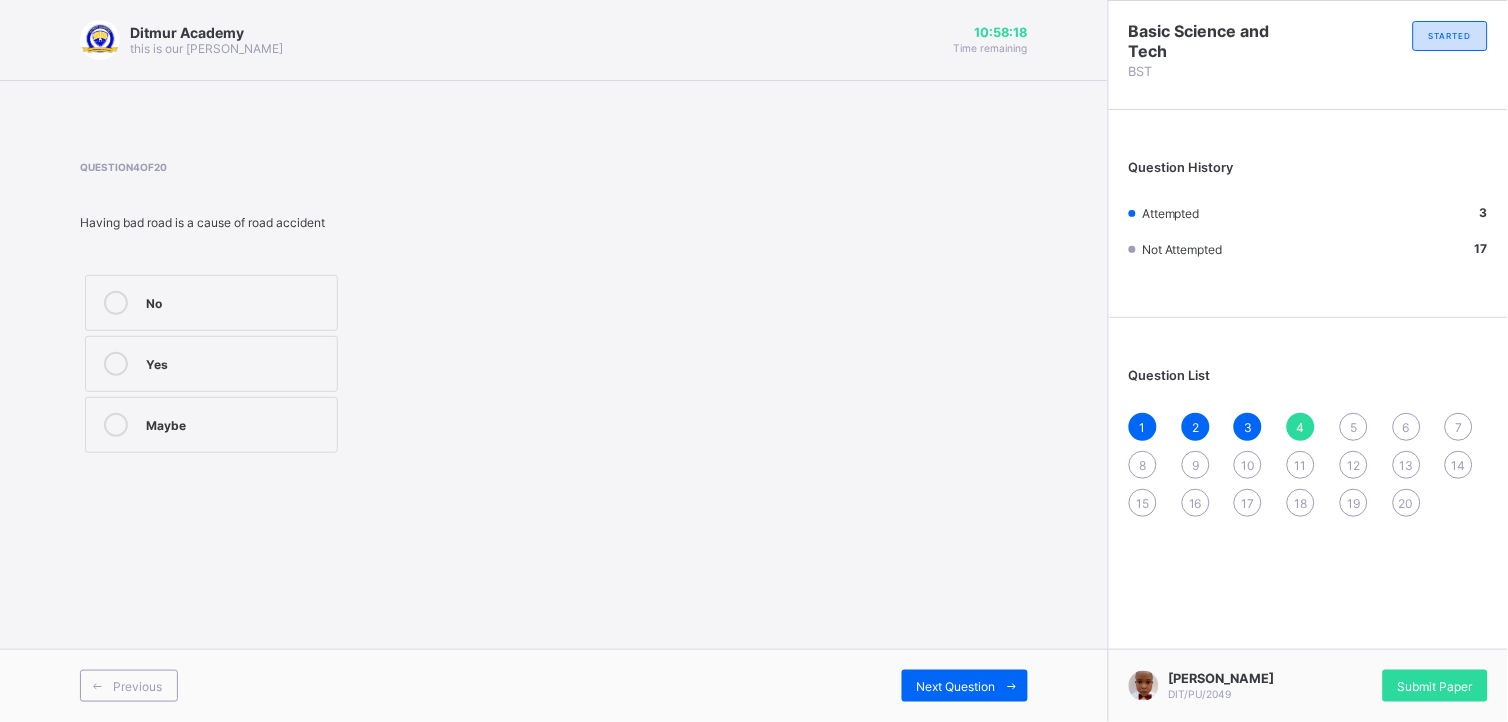 click on "Yes" at bounding box center [211, 364] 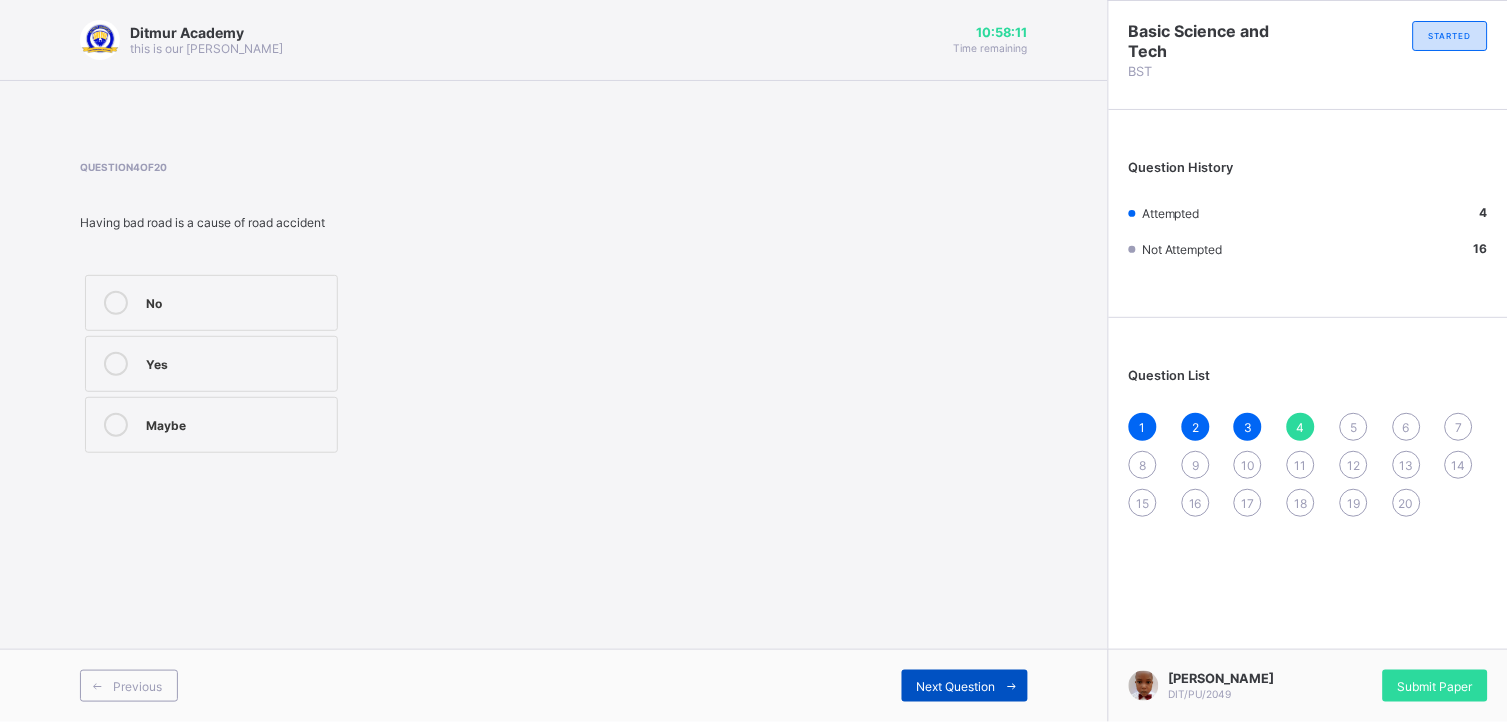 click on "Next Question" at bounding box center [956, 686] 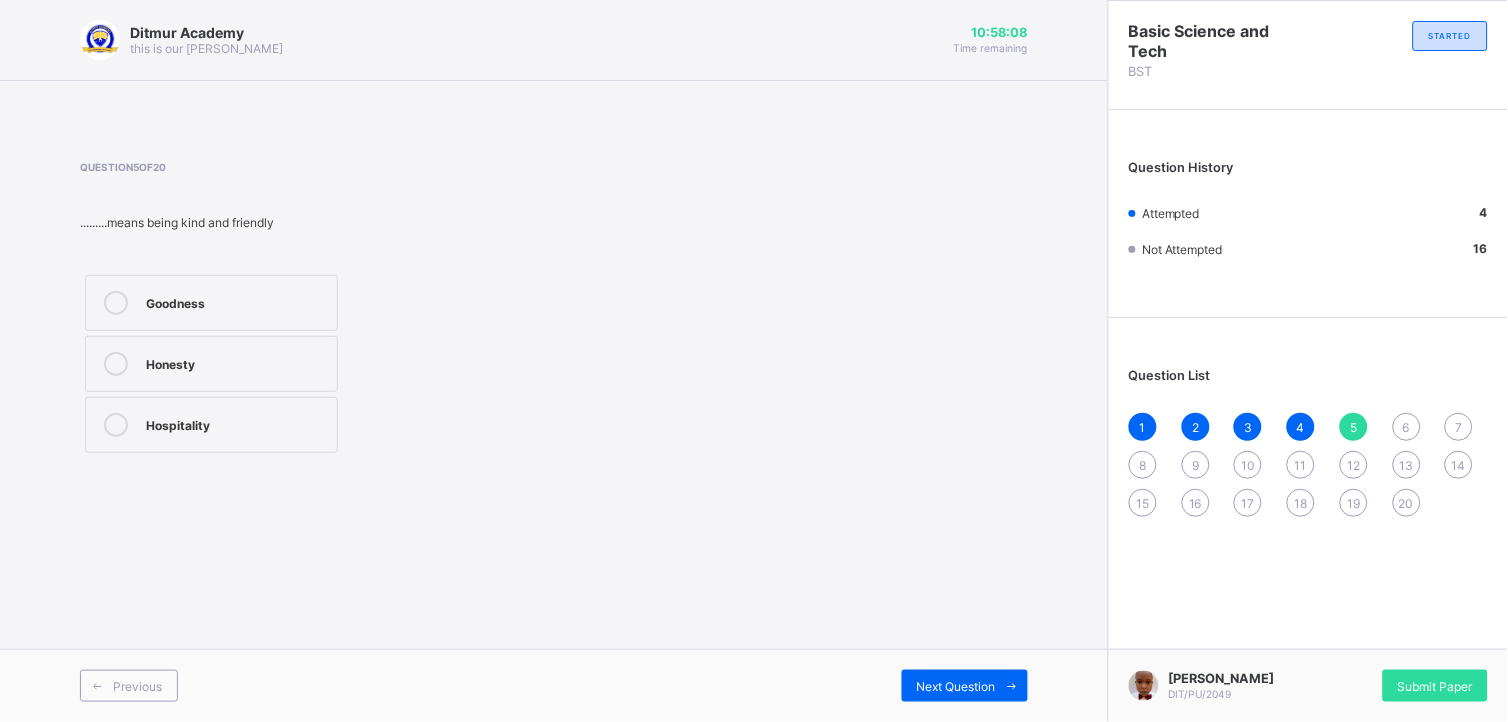 click on "Ditmur Academy this is our [PERSON_NAME] 10:58:08 Time remaining Question  5  of  20 .........means being kind and friendly Goodness Honesty  Hospitality  Previous Next Question" at bounding box center (554, 361) 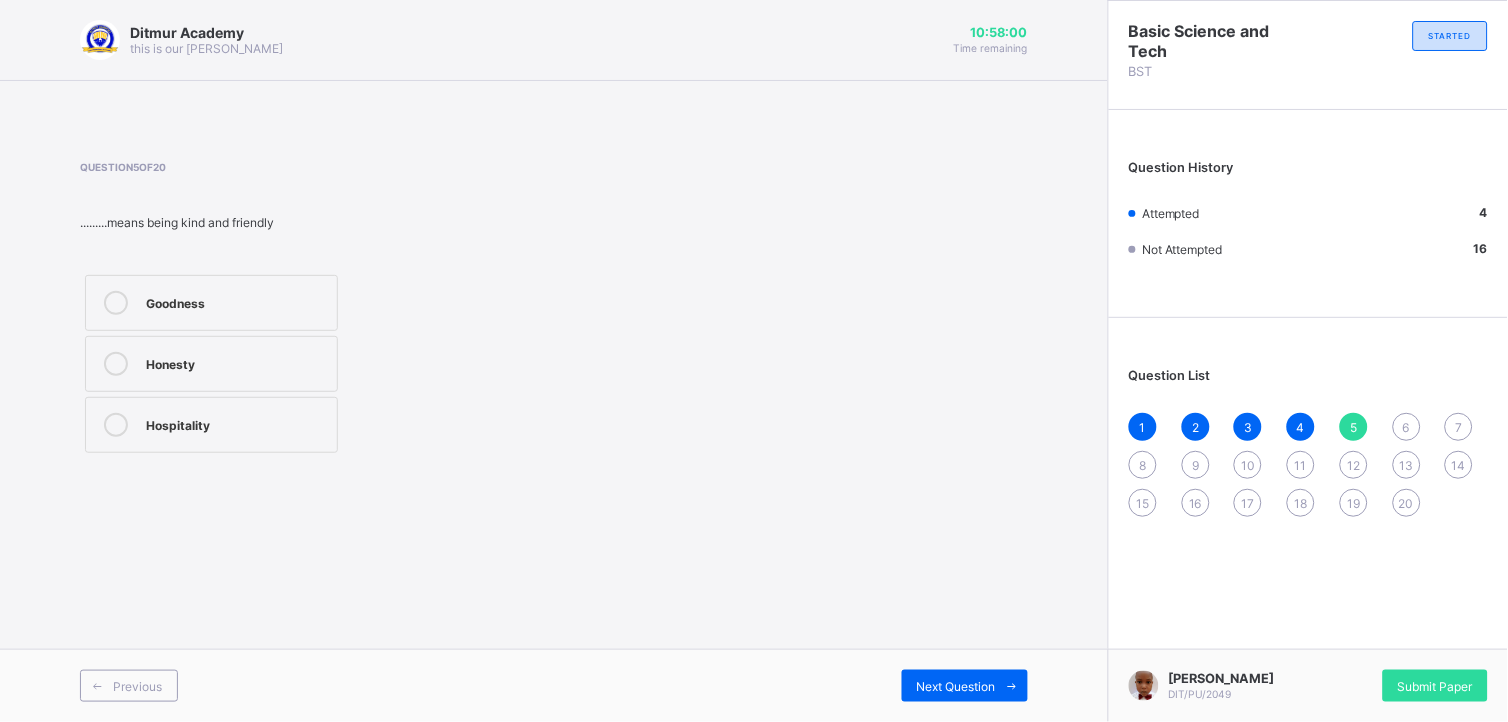 click on "Honesty" at bounding box center (236, 362) 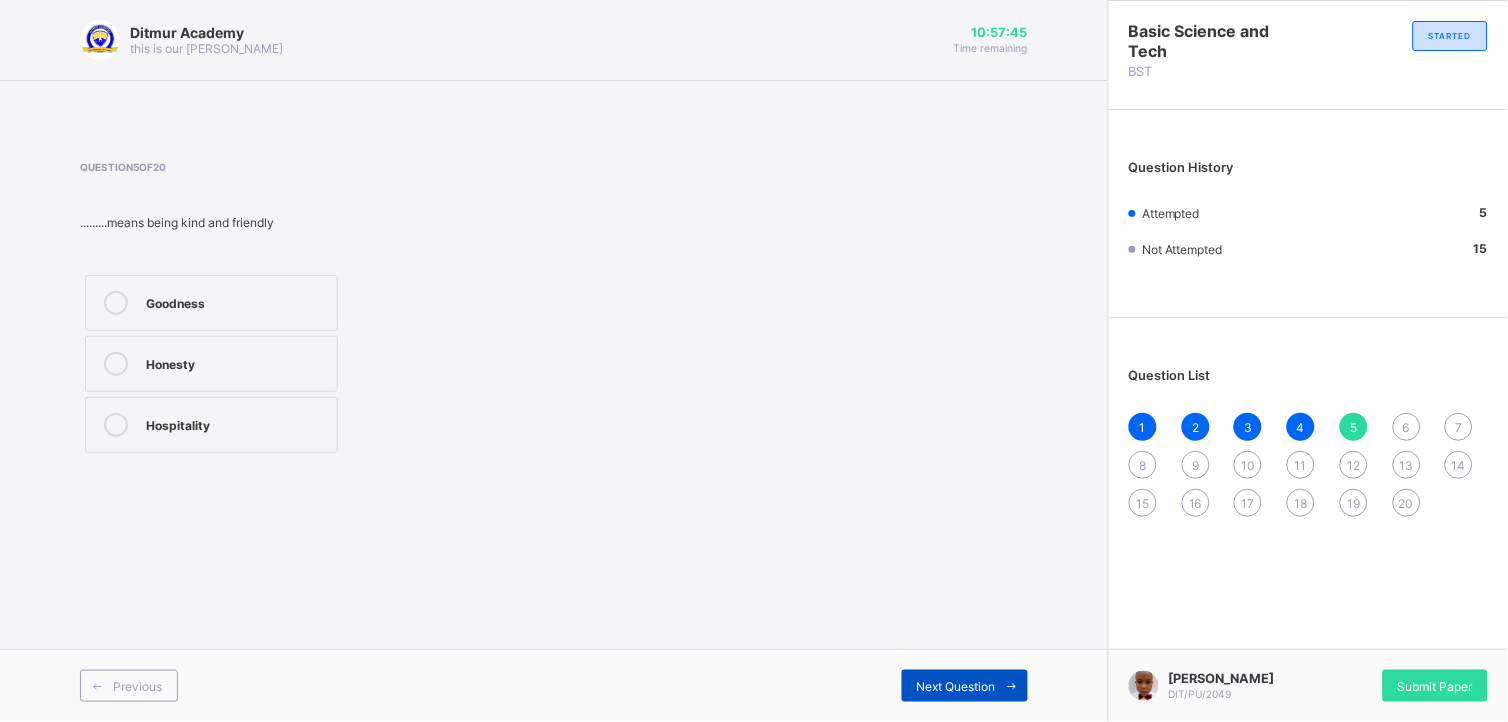 click on "Next Question" at bounding box center [965, 686] 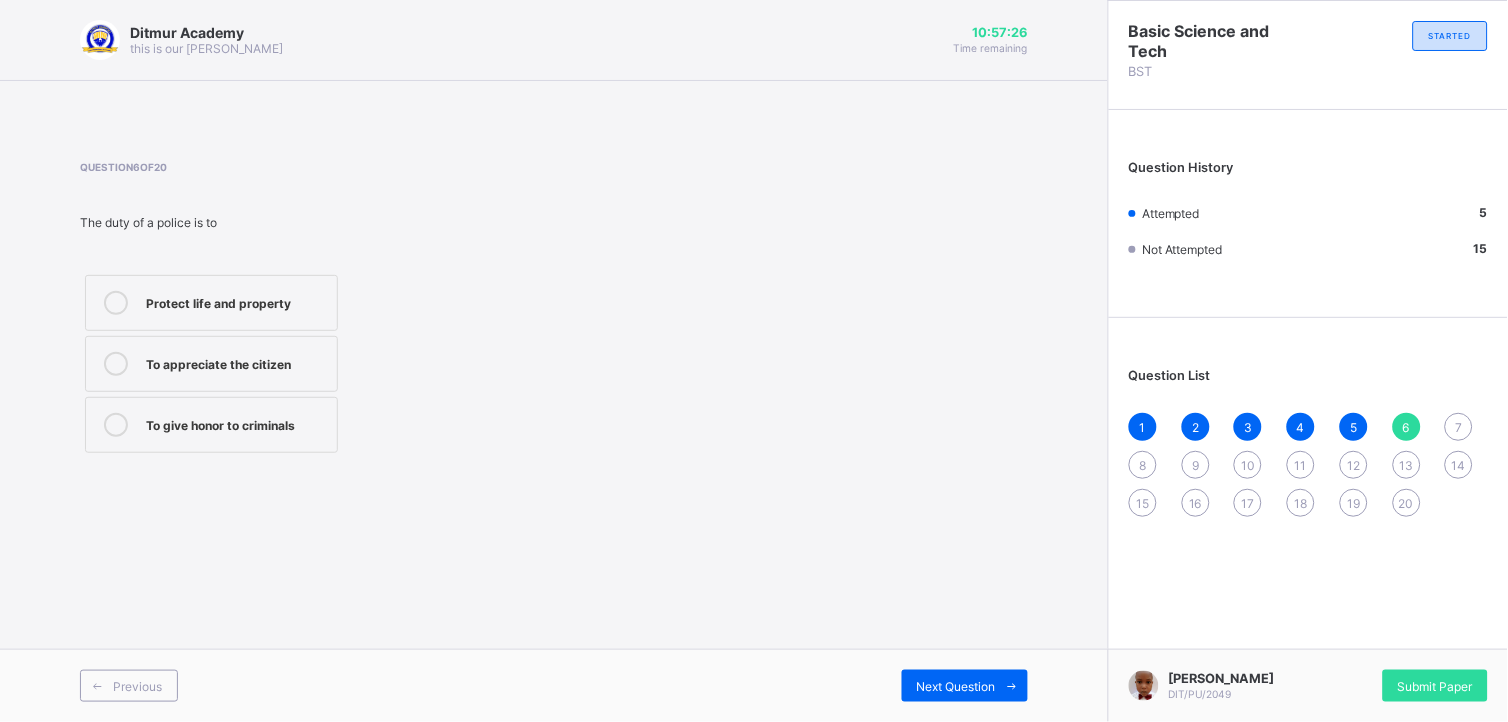 click on "Question  6  of  20 The duty of a police is to Protect life and property  To appreciate the citizen  To give honor to criminals" at bounding box center [554, 309] 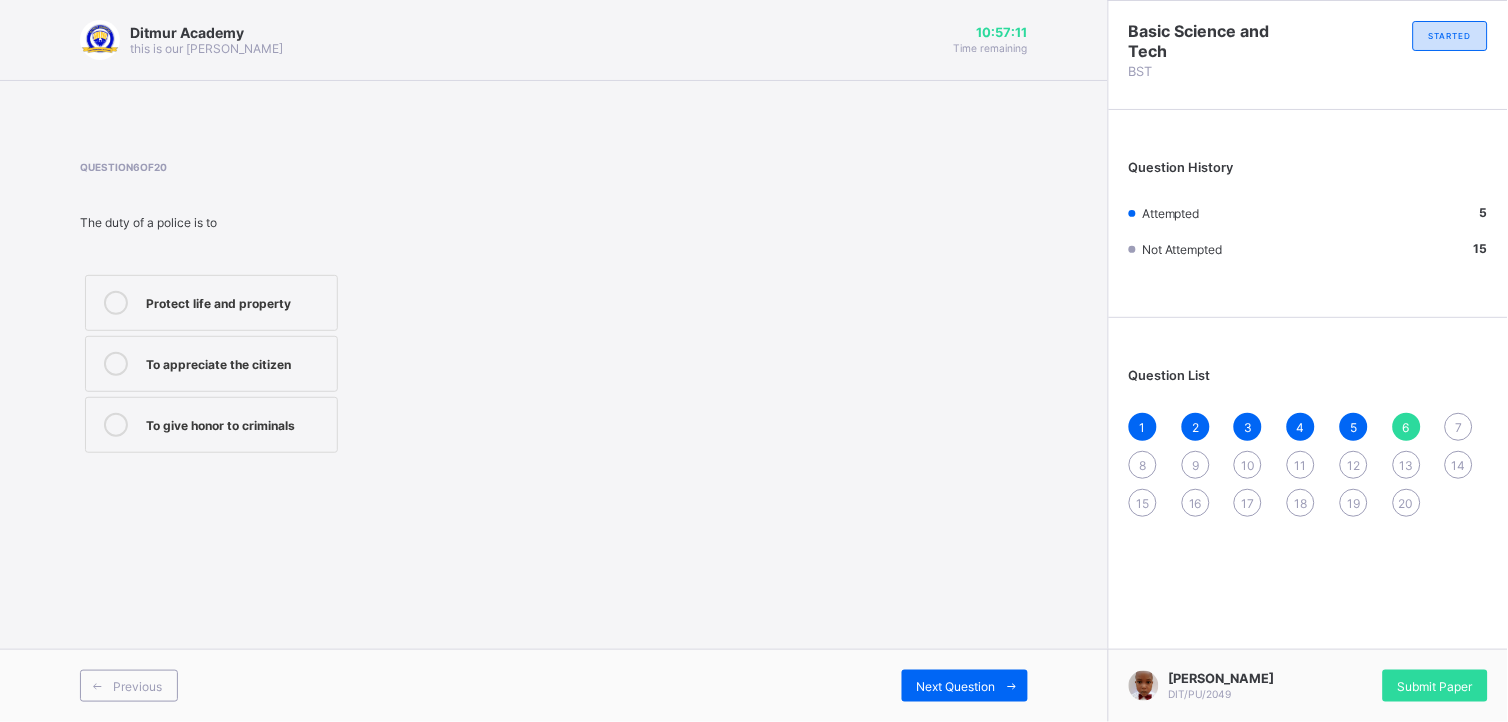 click on "To give honor to criminals" at bounding box center [211, 425] 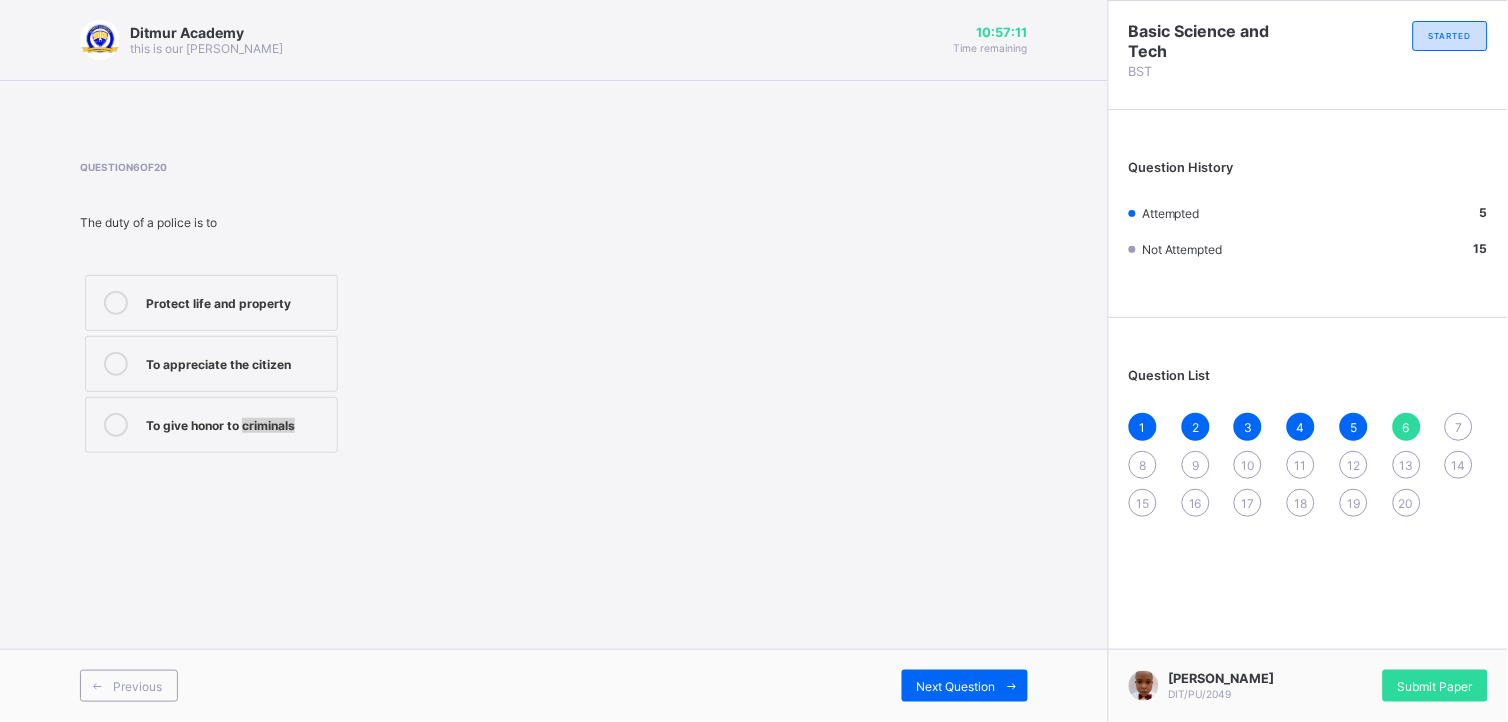 click on "To give honor to criminals" at bounding box center (211, 425) 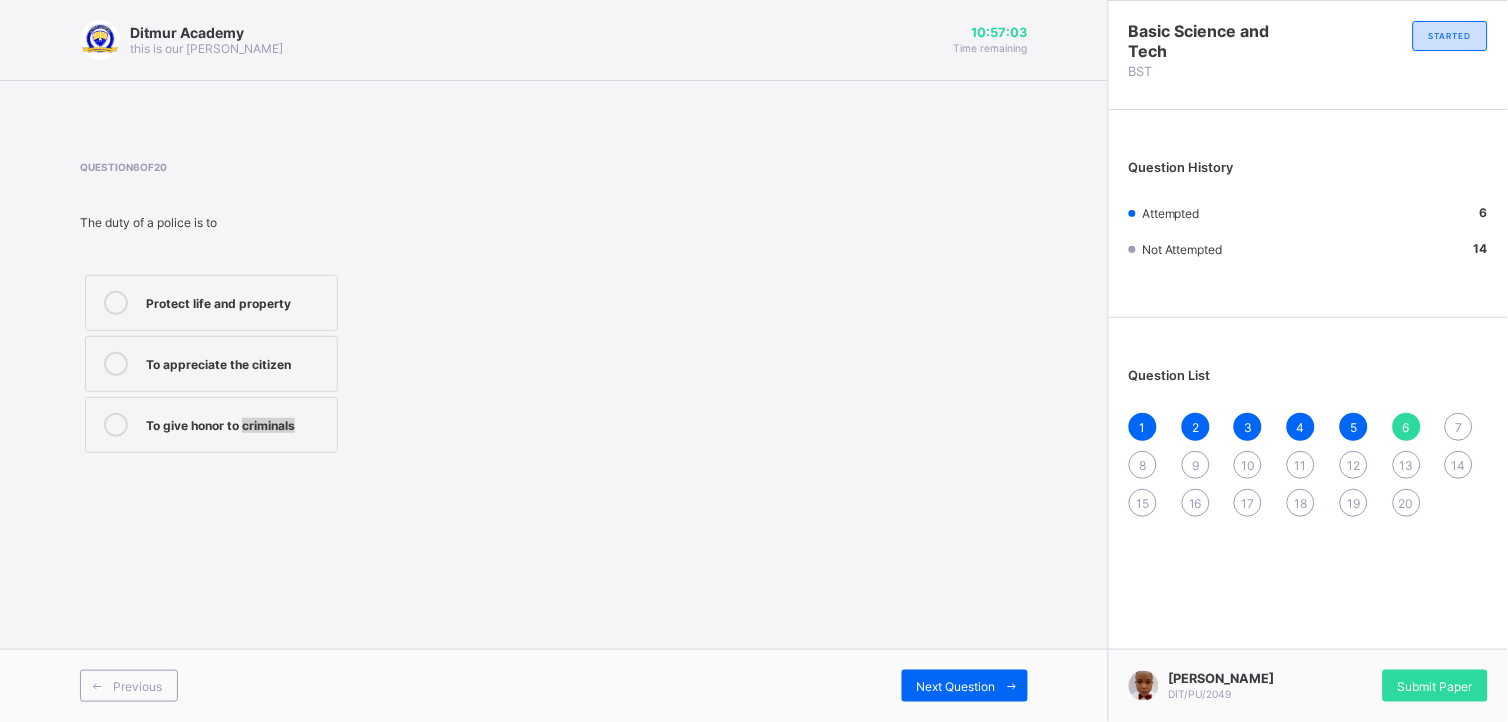 drag, startPoint x: 276, startPoint y: 401, endPoint x: 391, endPoint y: 432, distance: 119.104996 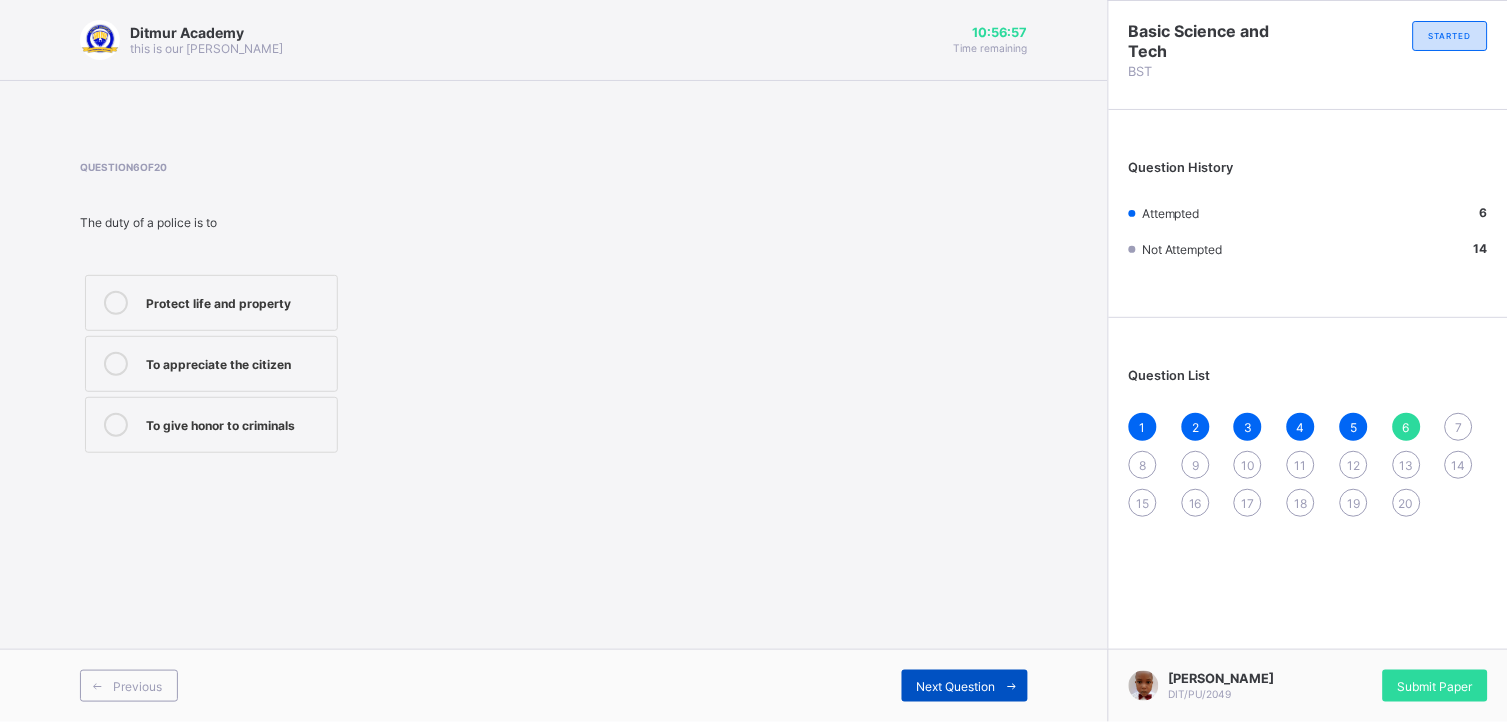 click on "Next Question" at bounding box center [965, 686] 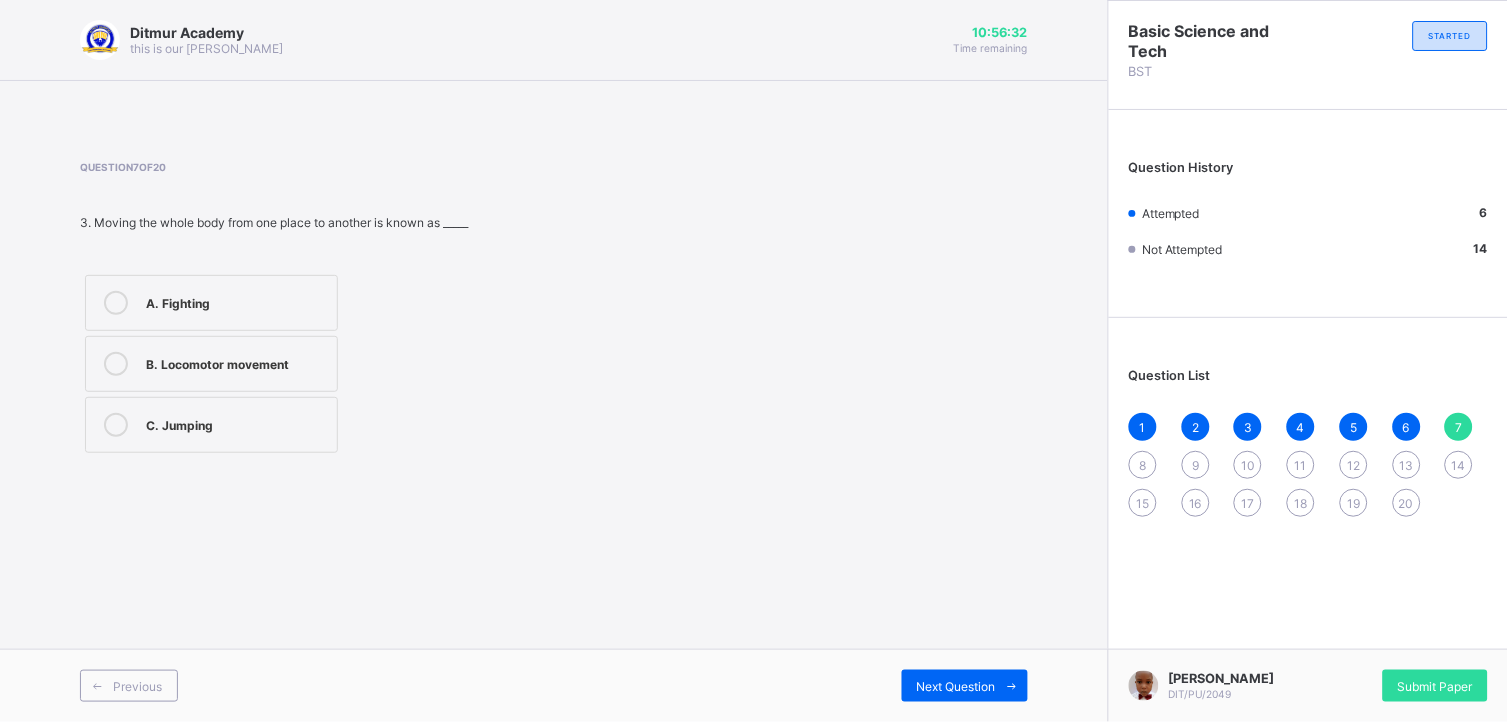 click on "B. Locomotor movement" at bounding box center (236, 362) 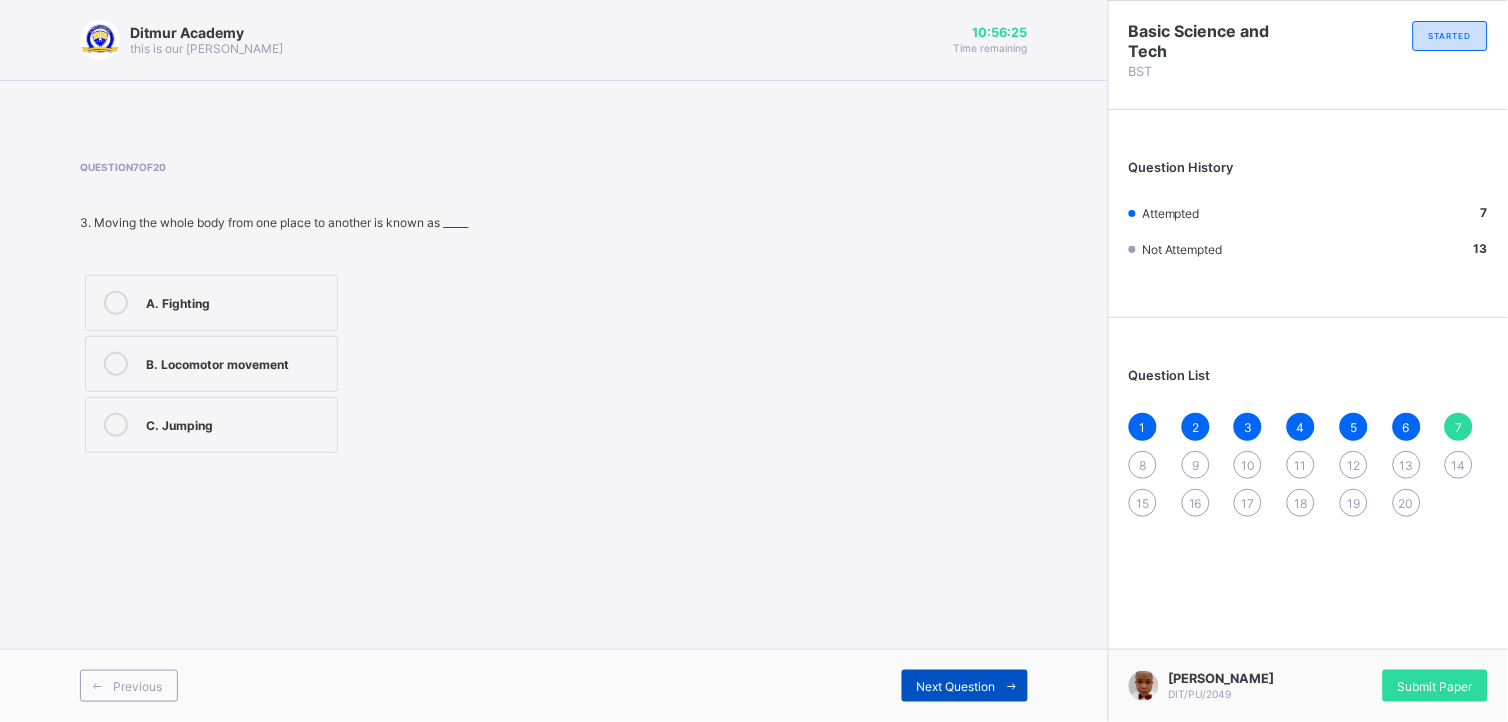 click on "Next Question" at bounding box center [965, 686] 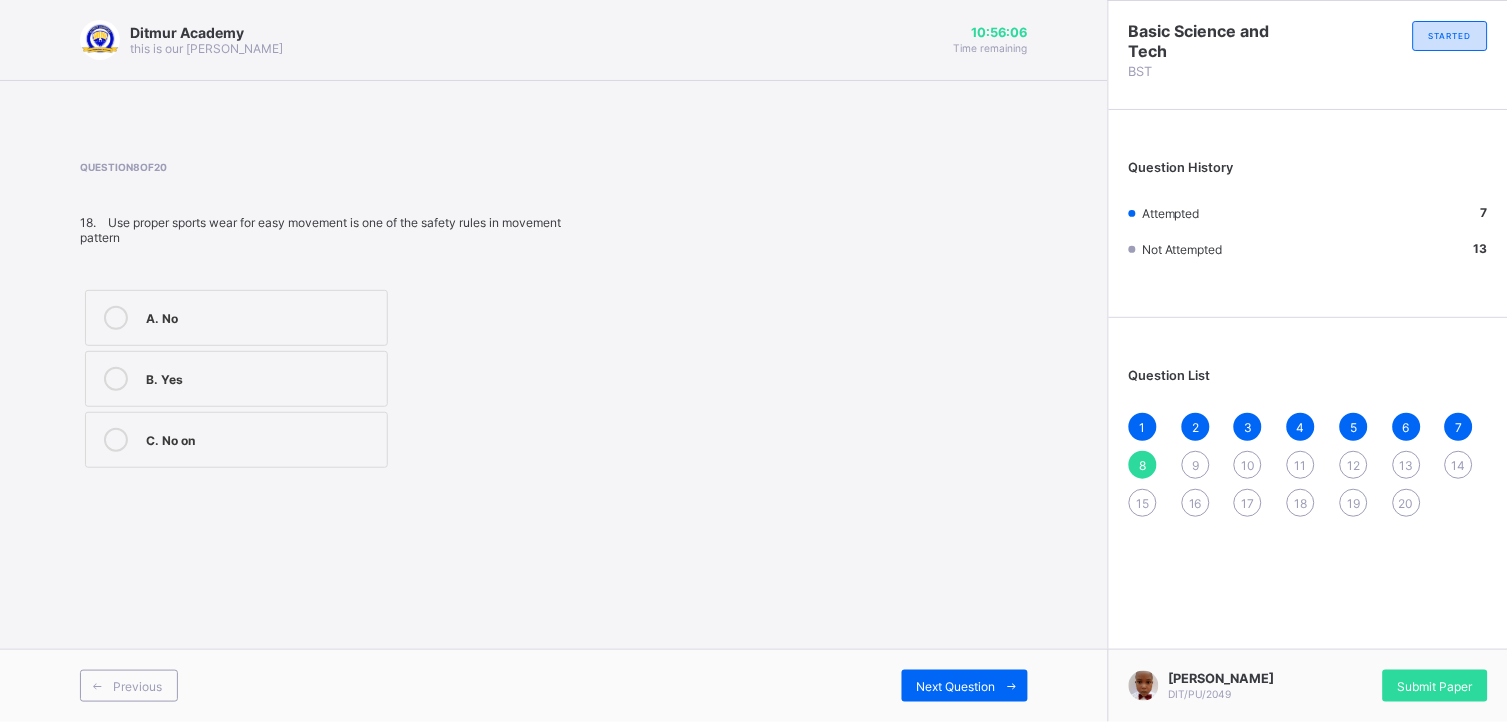 click on "B.    Yes" at bounding box center [236, 379] 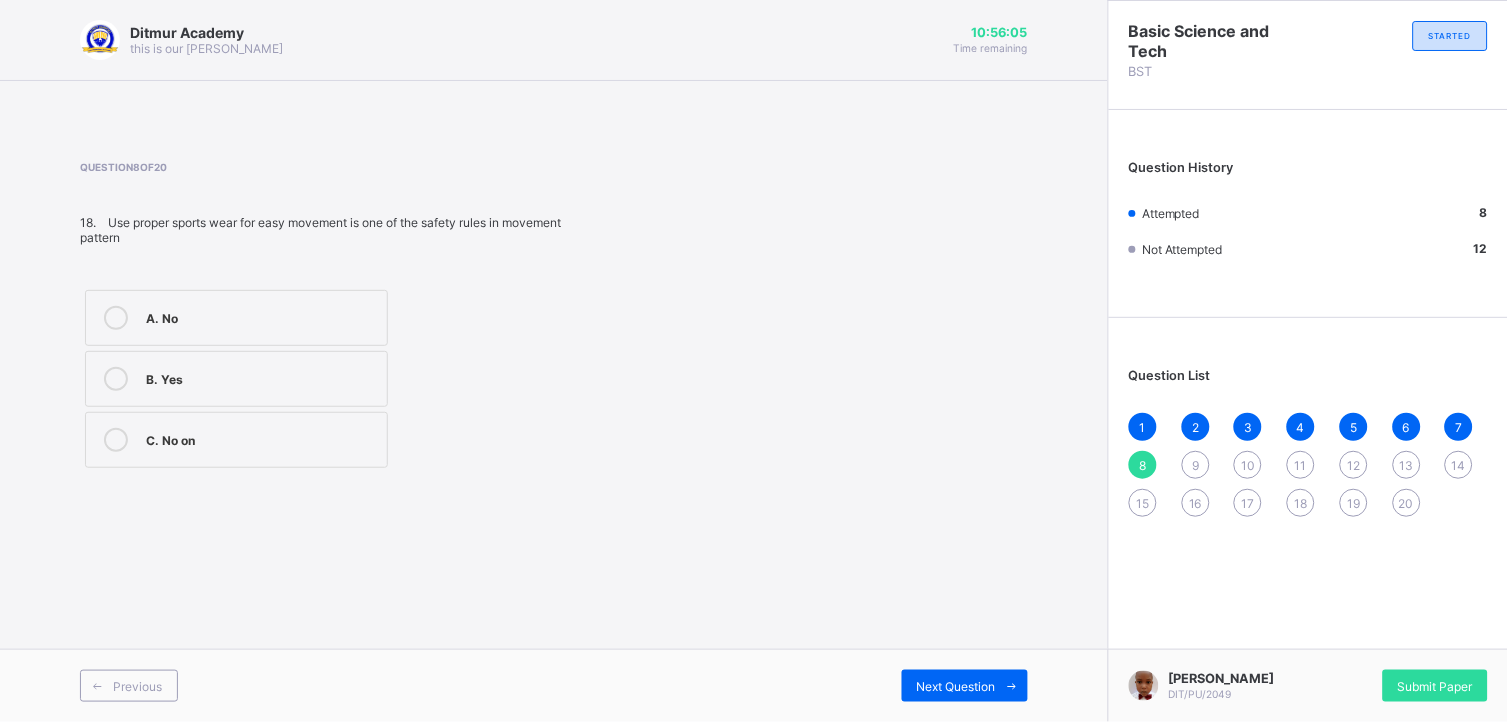 click on "B.    Yes" at bounding box center [236, 379] 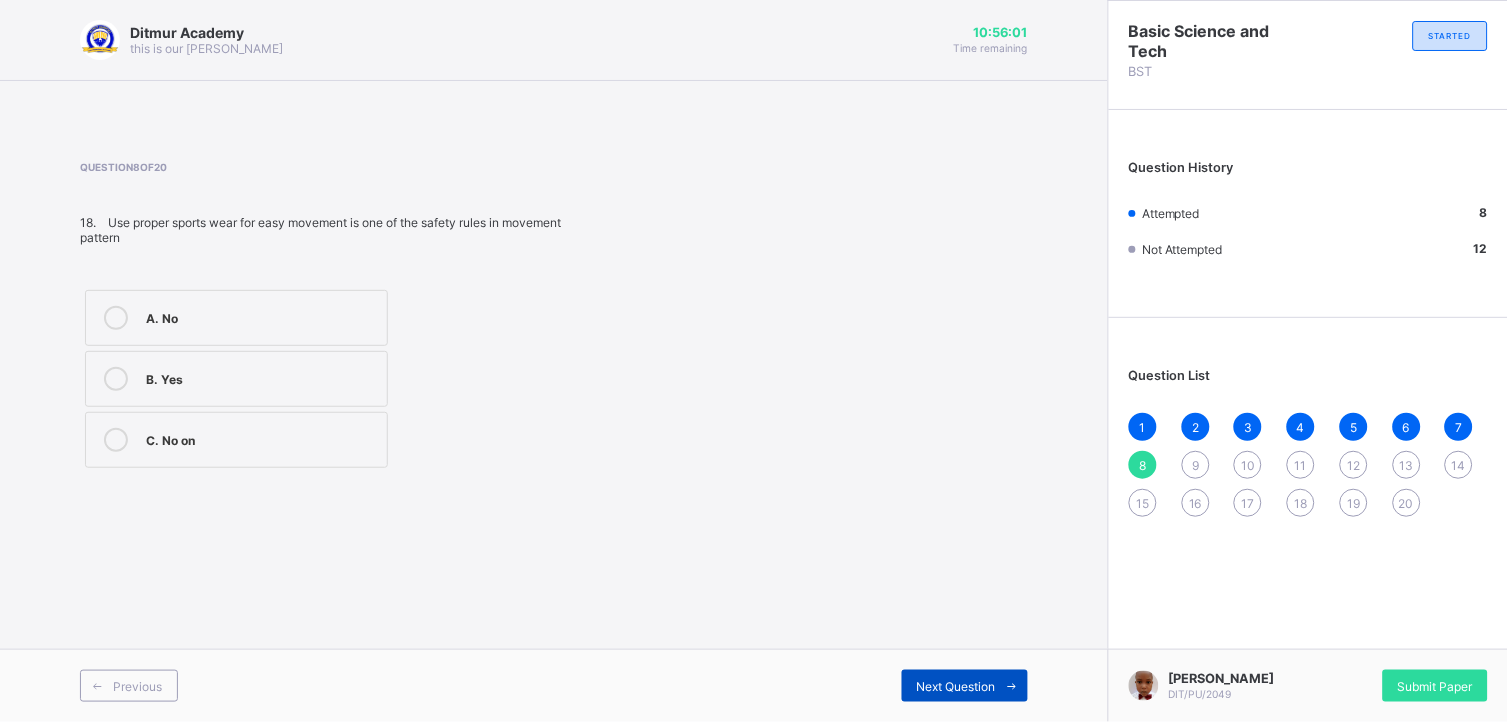 click on "Next Question" at bounding box center [956, 686] 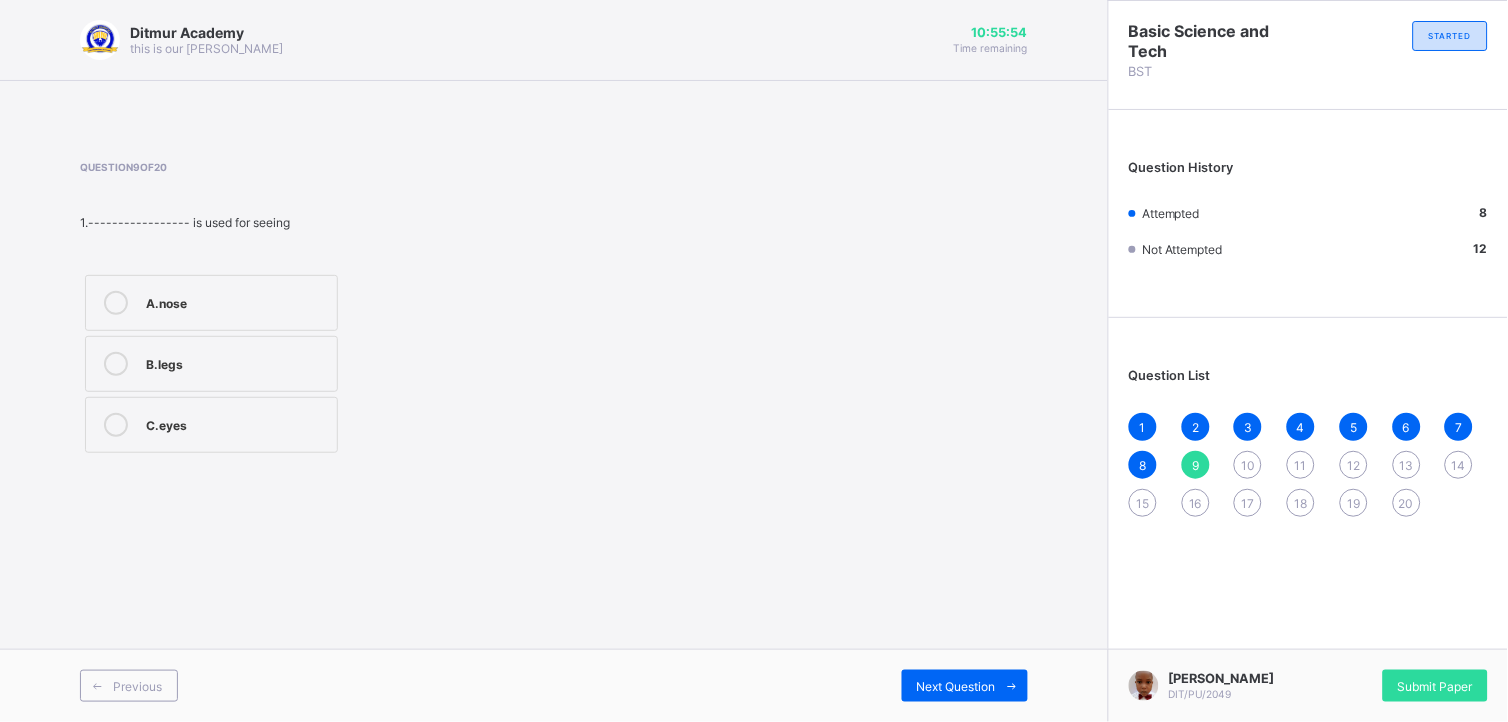 click on "C.eyes" at bounding box center (236, 423) 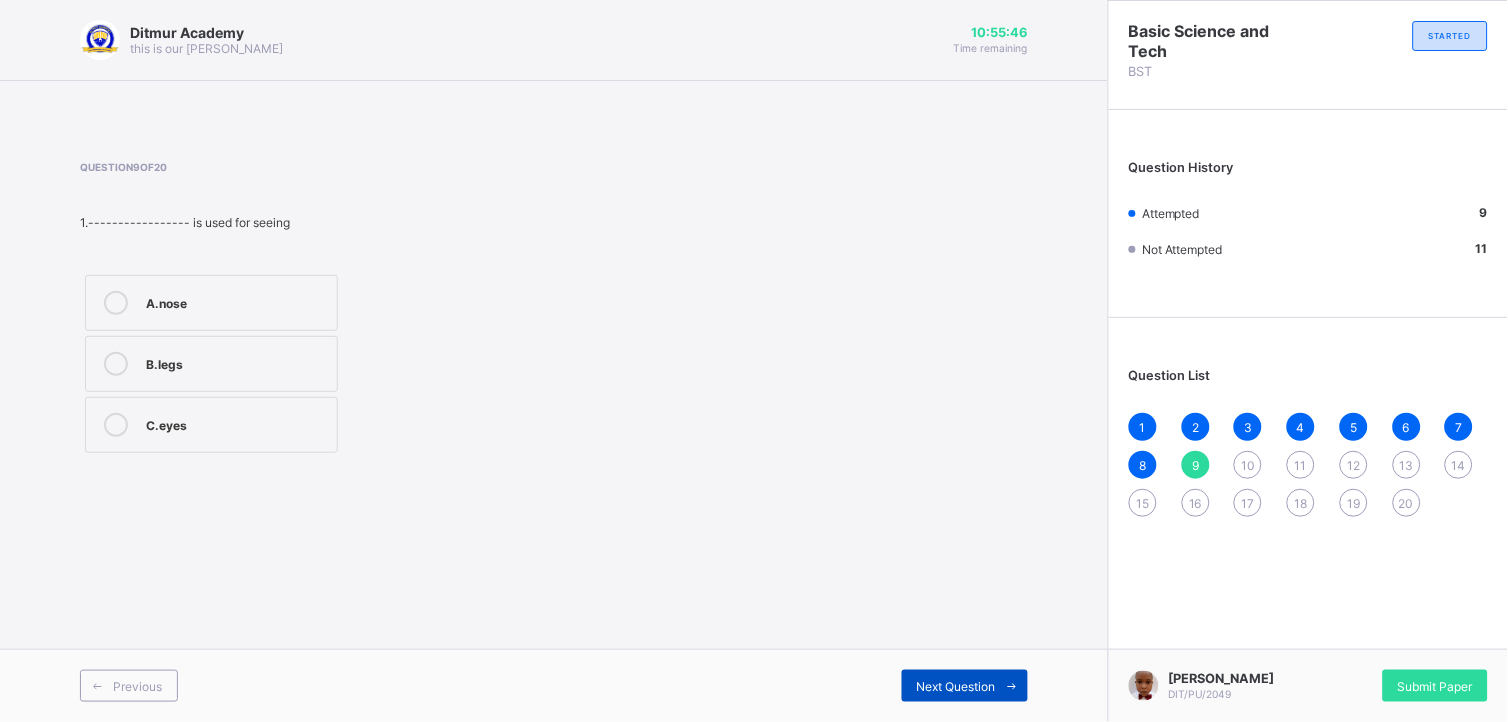 click on "Next Question" at bounding box center (965, 686) 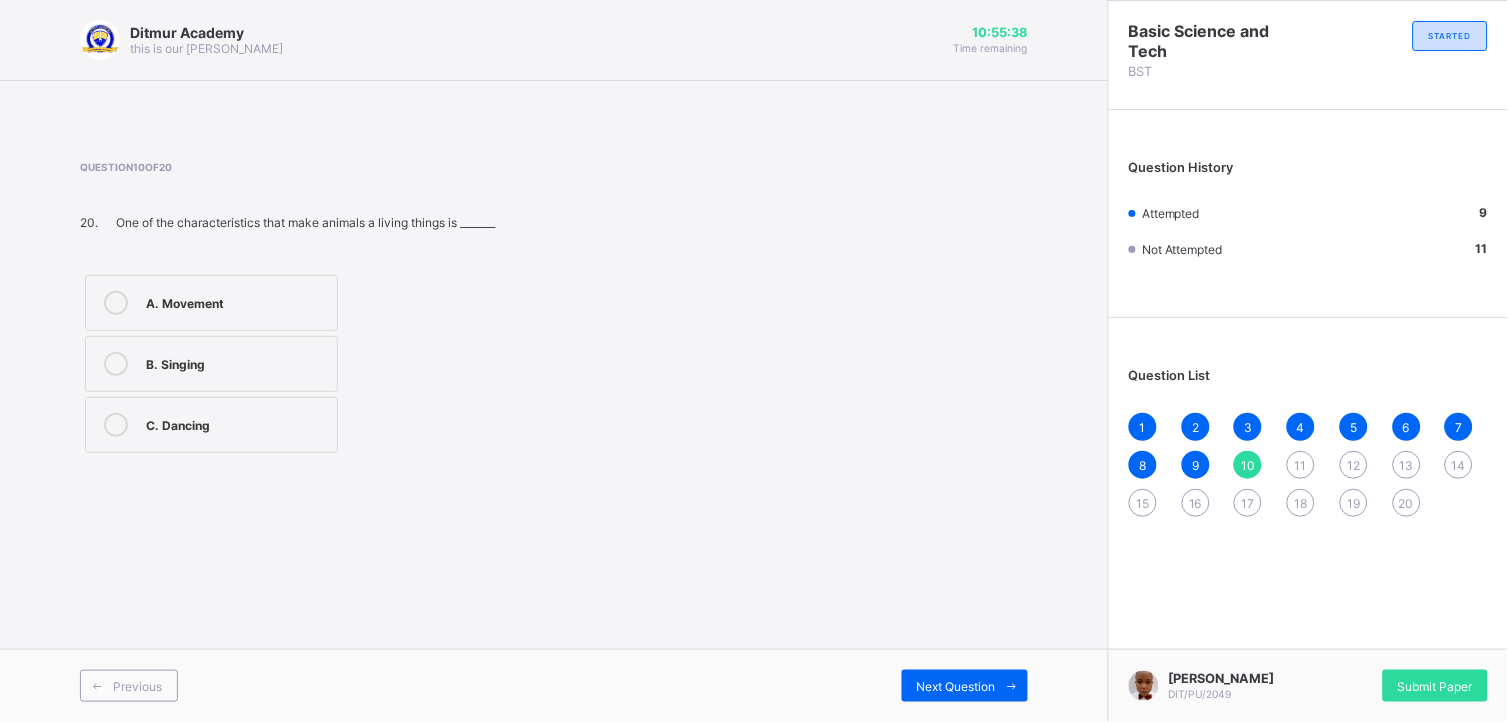 click on "Question  10  of  20 20.      One of the characteristics that make animals a living things is _______ A.     Movement  B.      Singing  C.      Dancing" at bounding box center (554, 309) 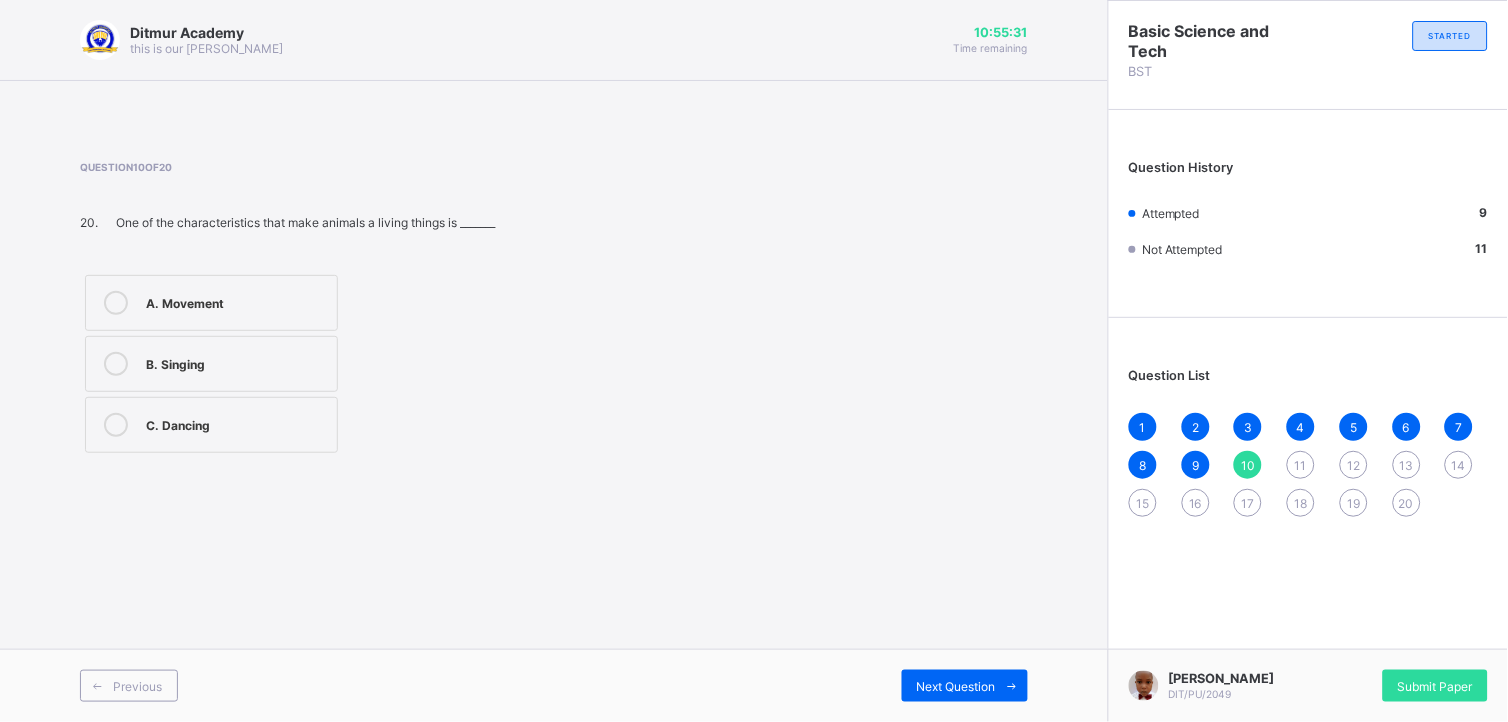 click on "A.     Movement" at bounding box center [236, 301] 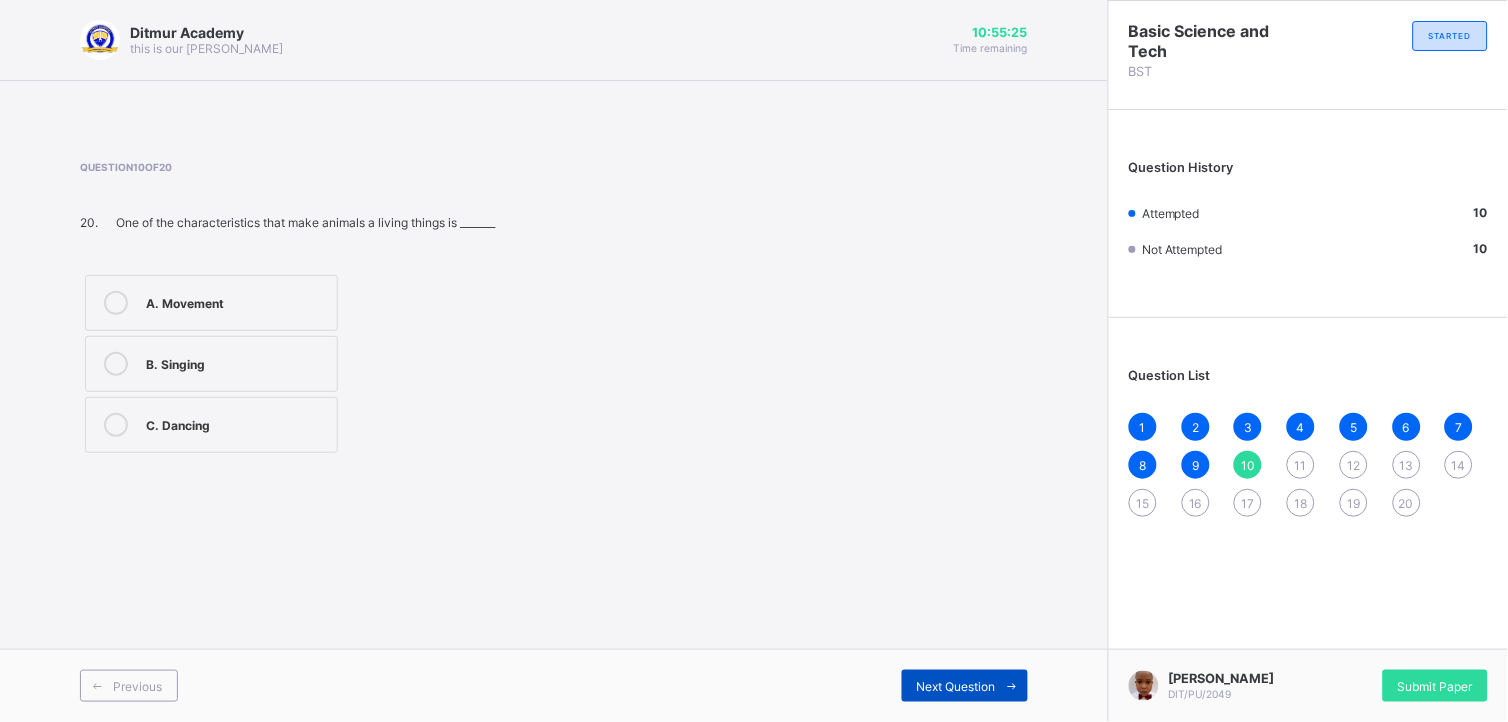 click on "Next Question" at bounding box center [956, 686] 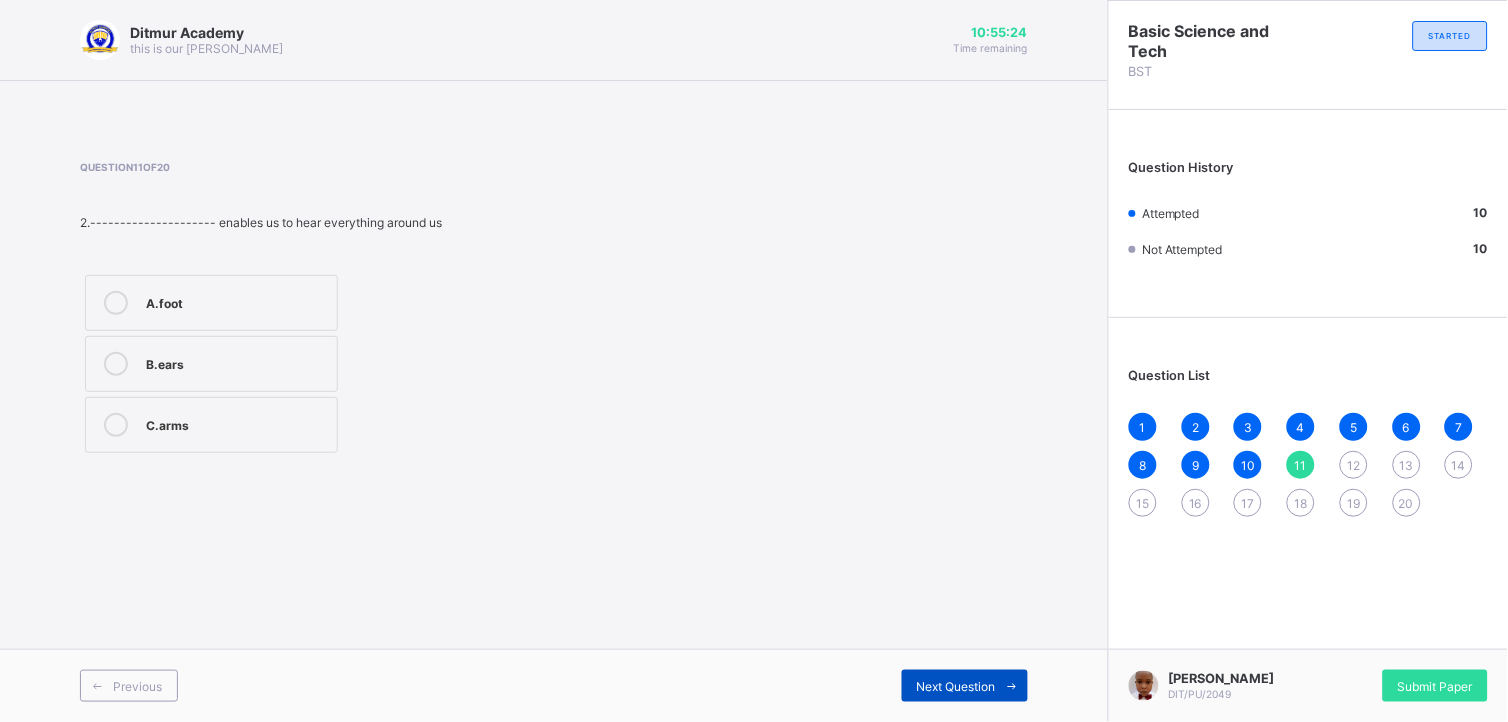 click on "Next Question" at bounding box center (956, 686) 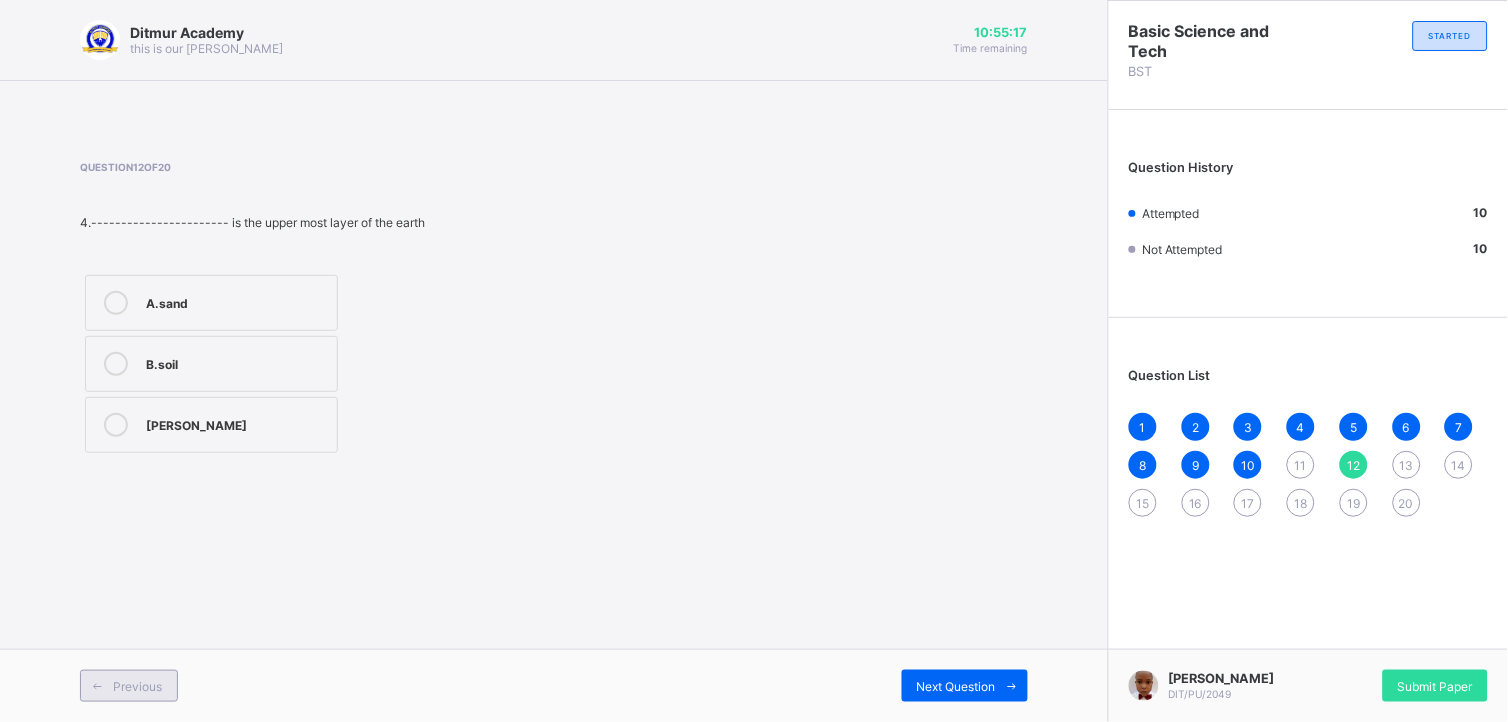 click on "Previous" at bounding box center (129, 686) 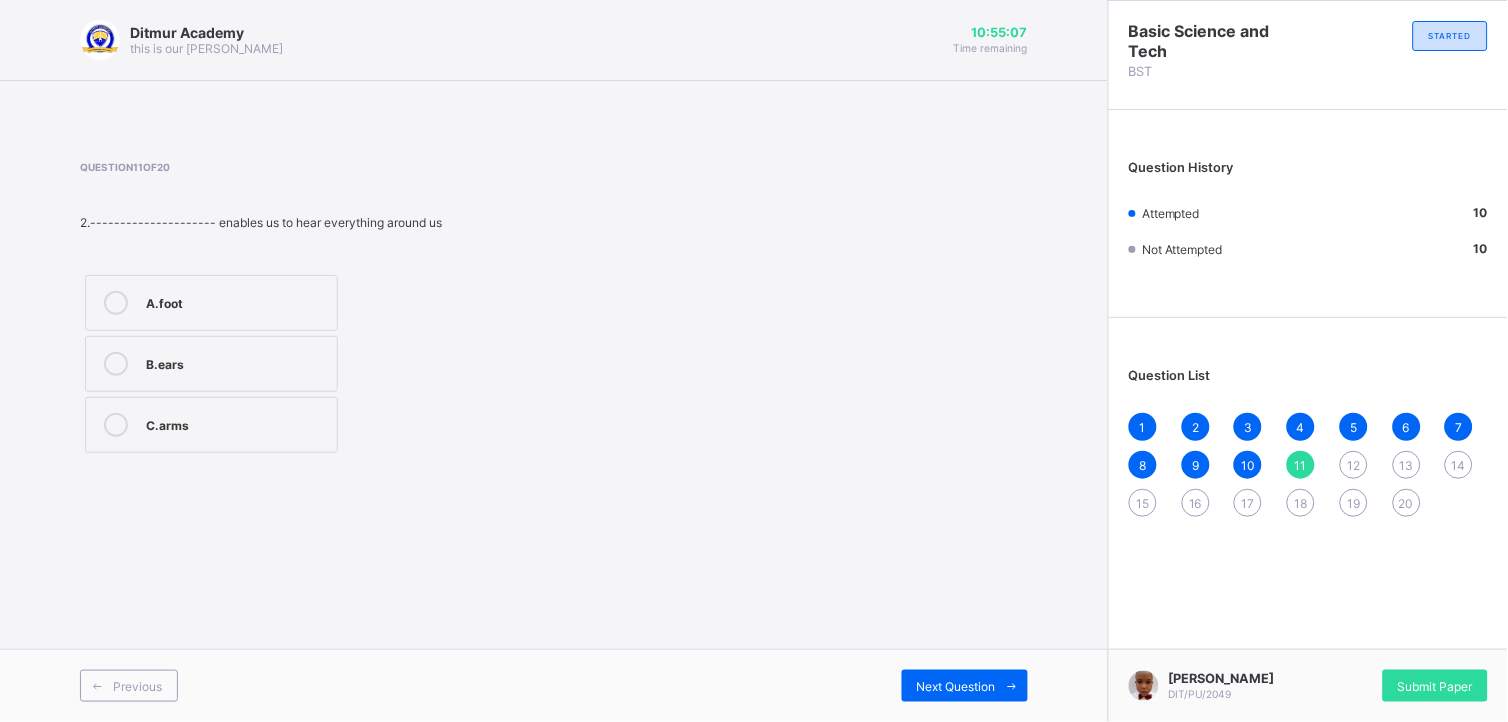 click on "C.arms" at bounding box center [211, 425] 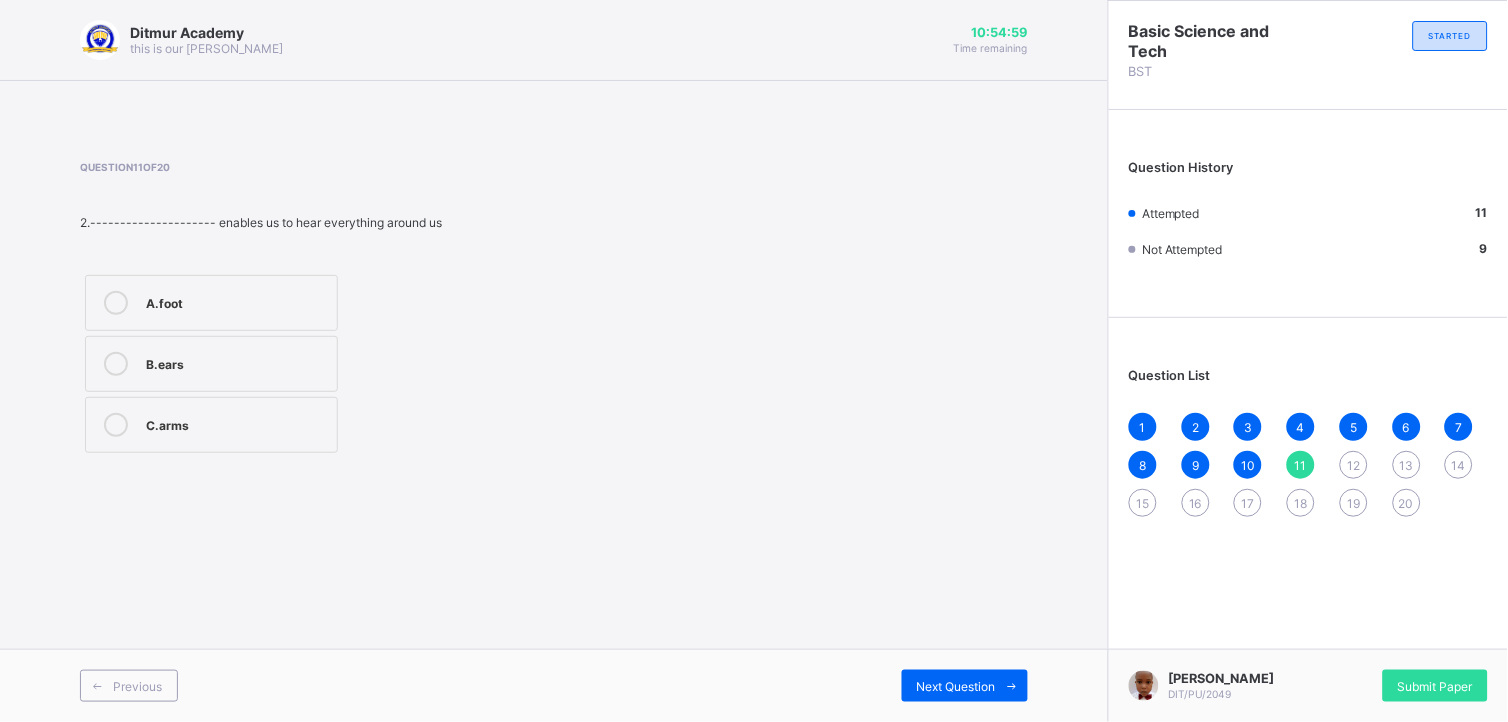 click on "Previous Next Question" at bounding box center (554, 685) 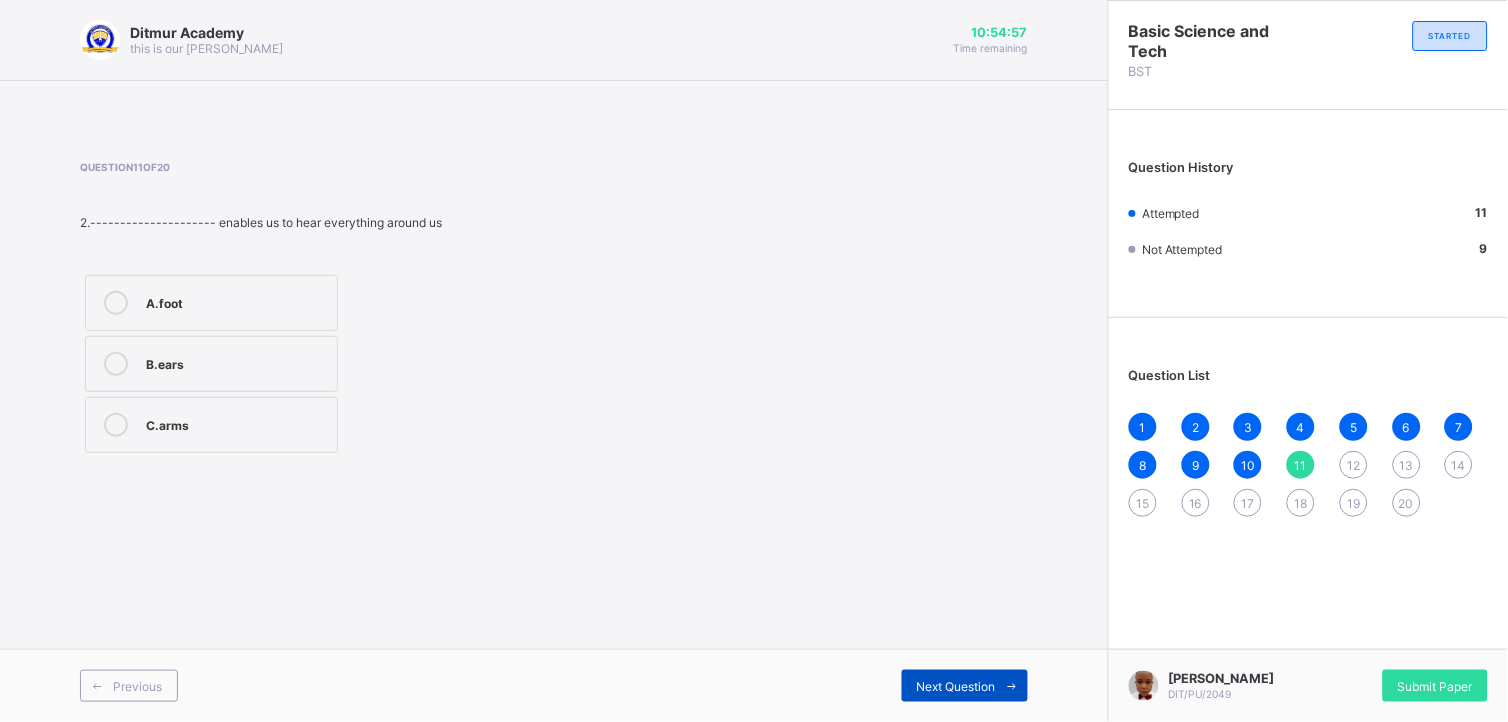 click on "Next Question" at bounding box center (956, 686) 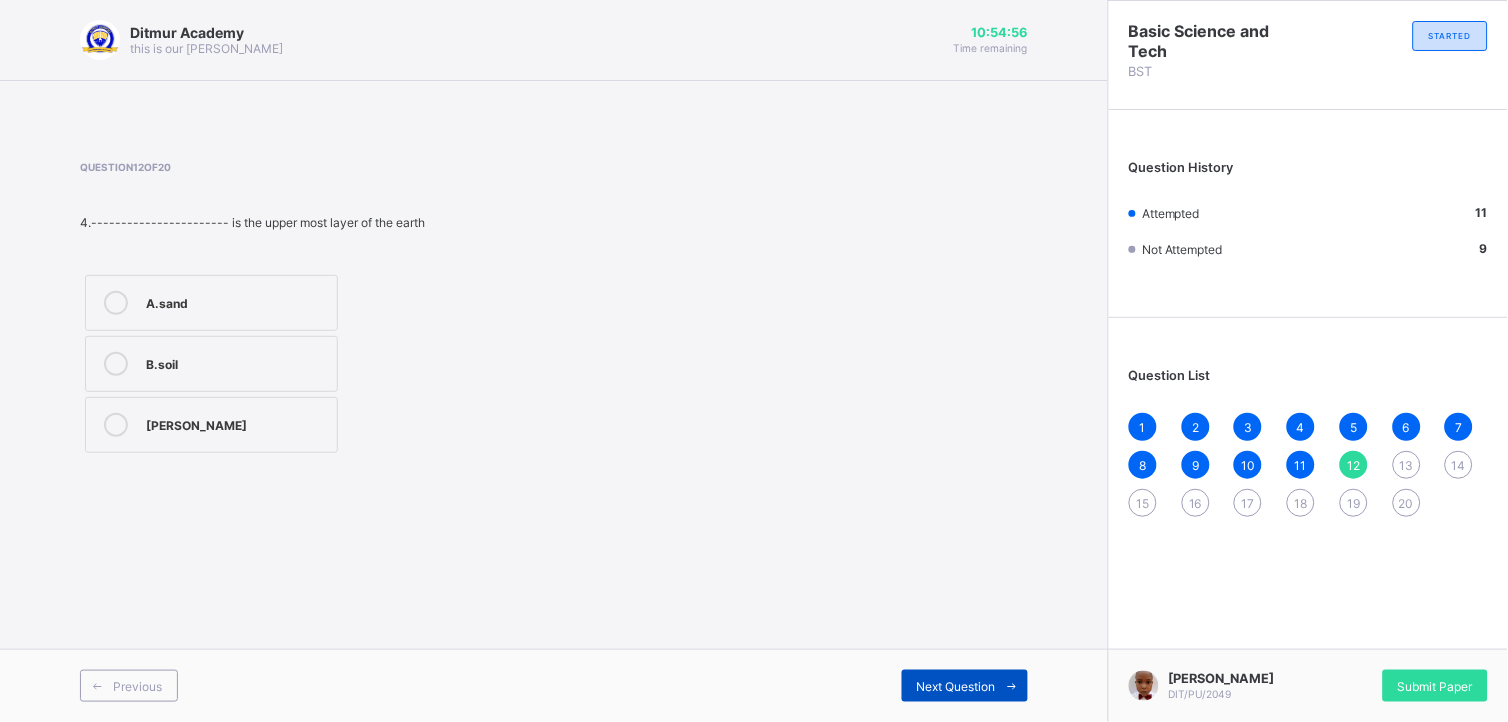 click on "Next Question" at bounding box center (956, 686) 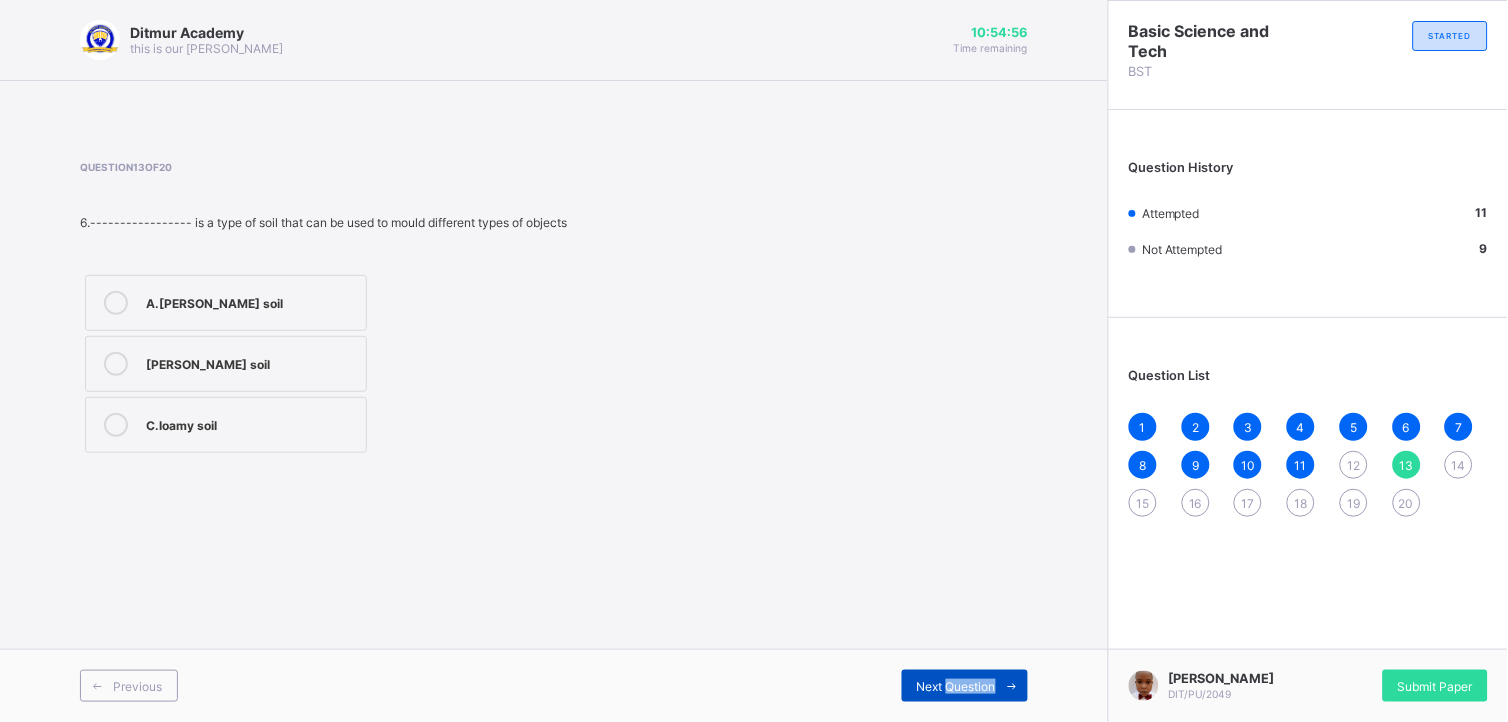 click on "Next Question" at bounding box center [956, 686] 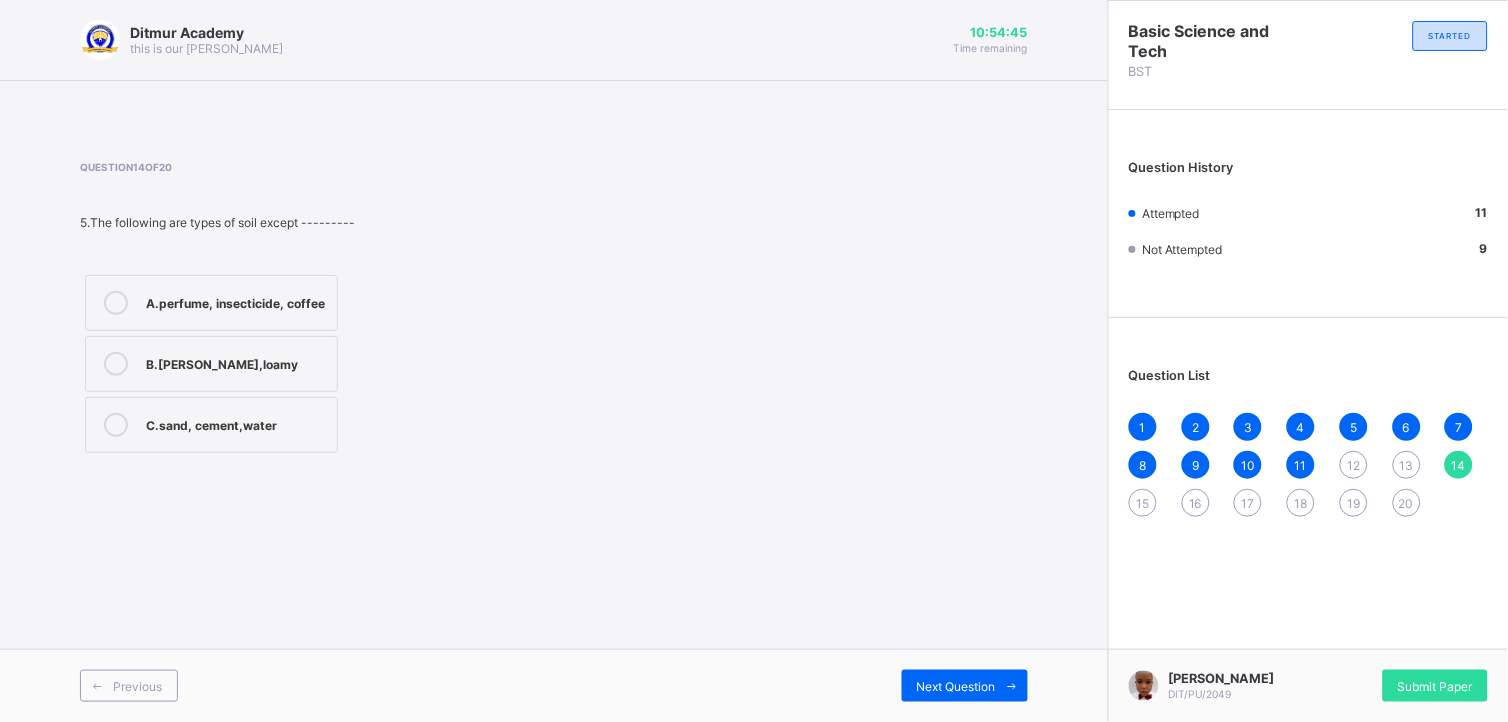 click on "B.[PERSON_NAME],loamy" at bounding box center (211, 364) 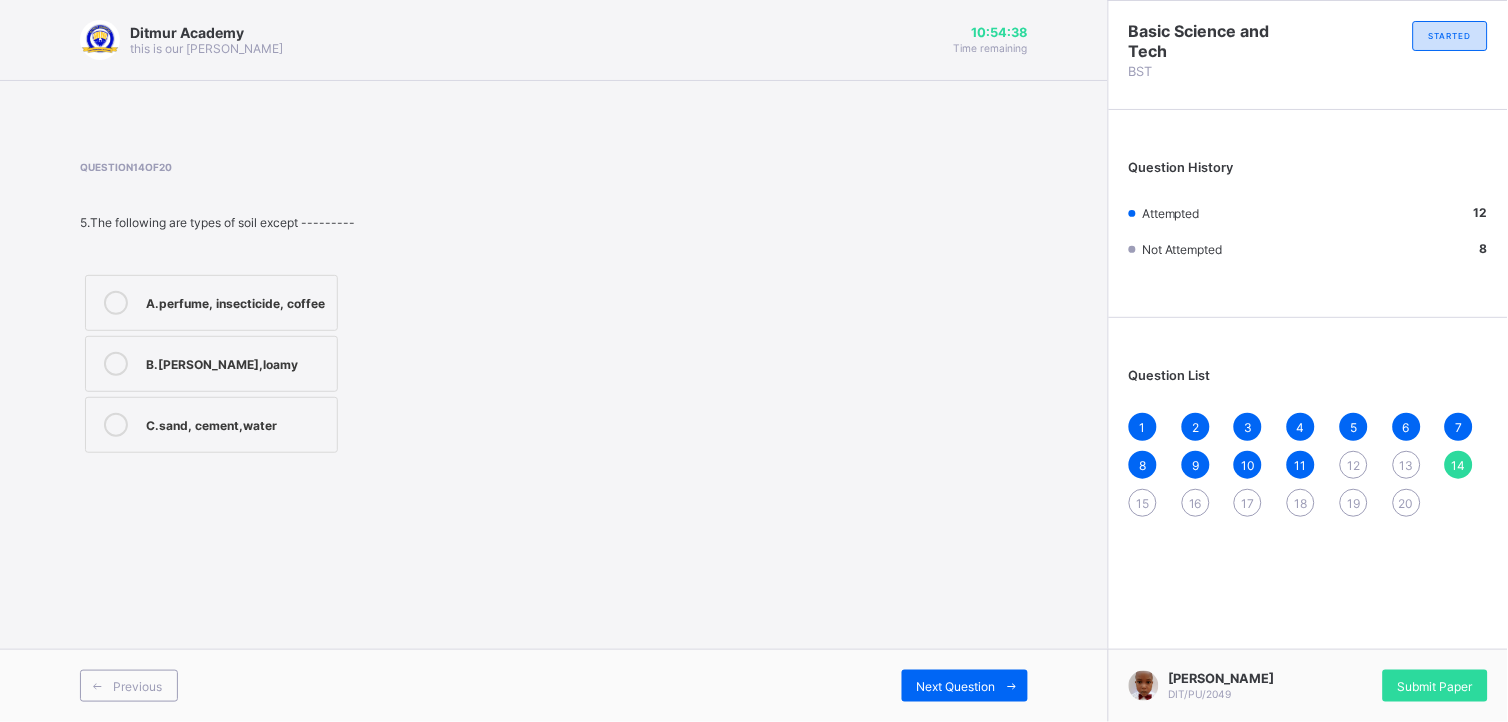 click on "Previous" at bounding box center (317, 686) 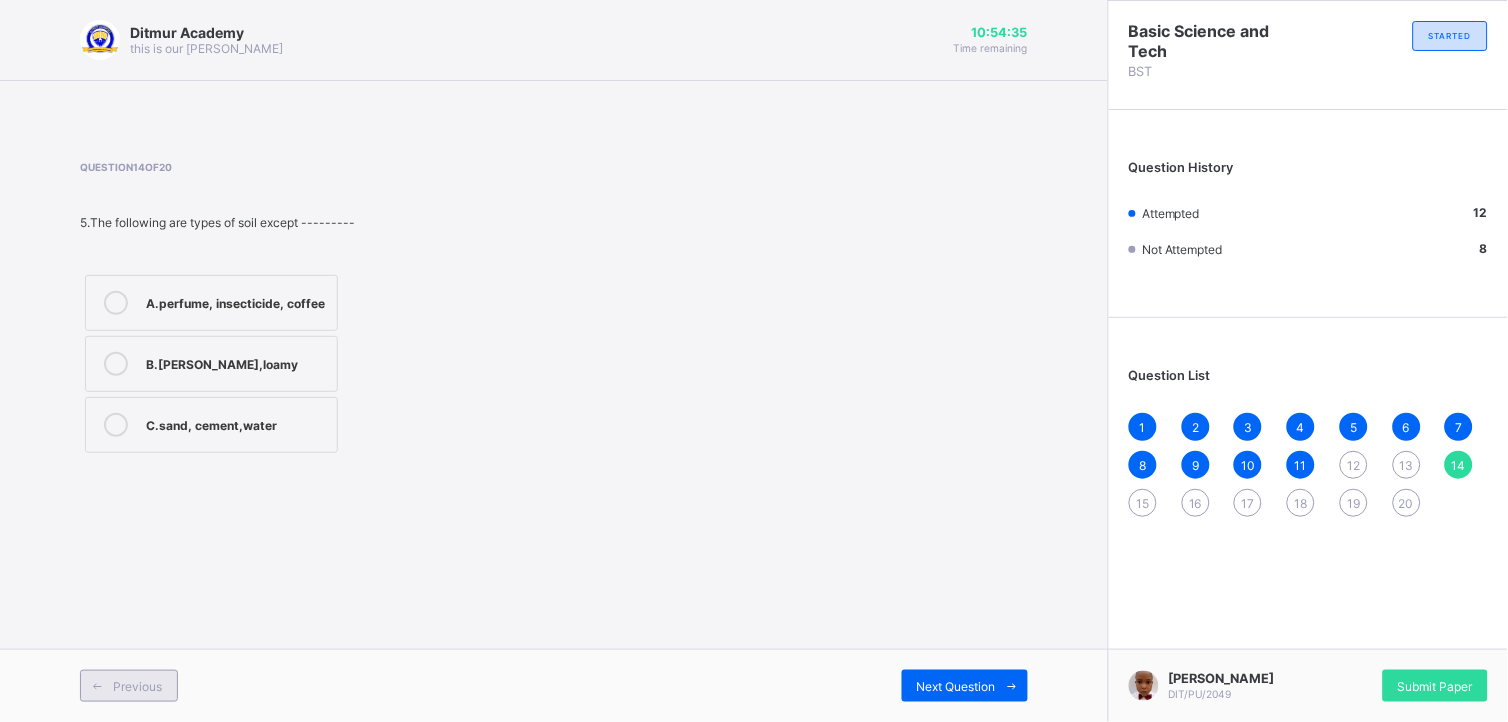 click on "Previous" at bounding box center [129, 686] 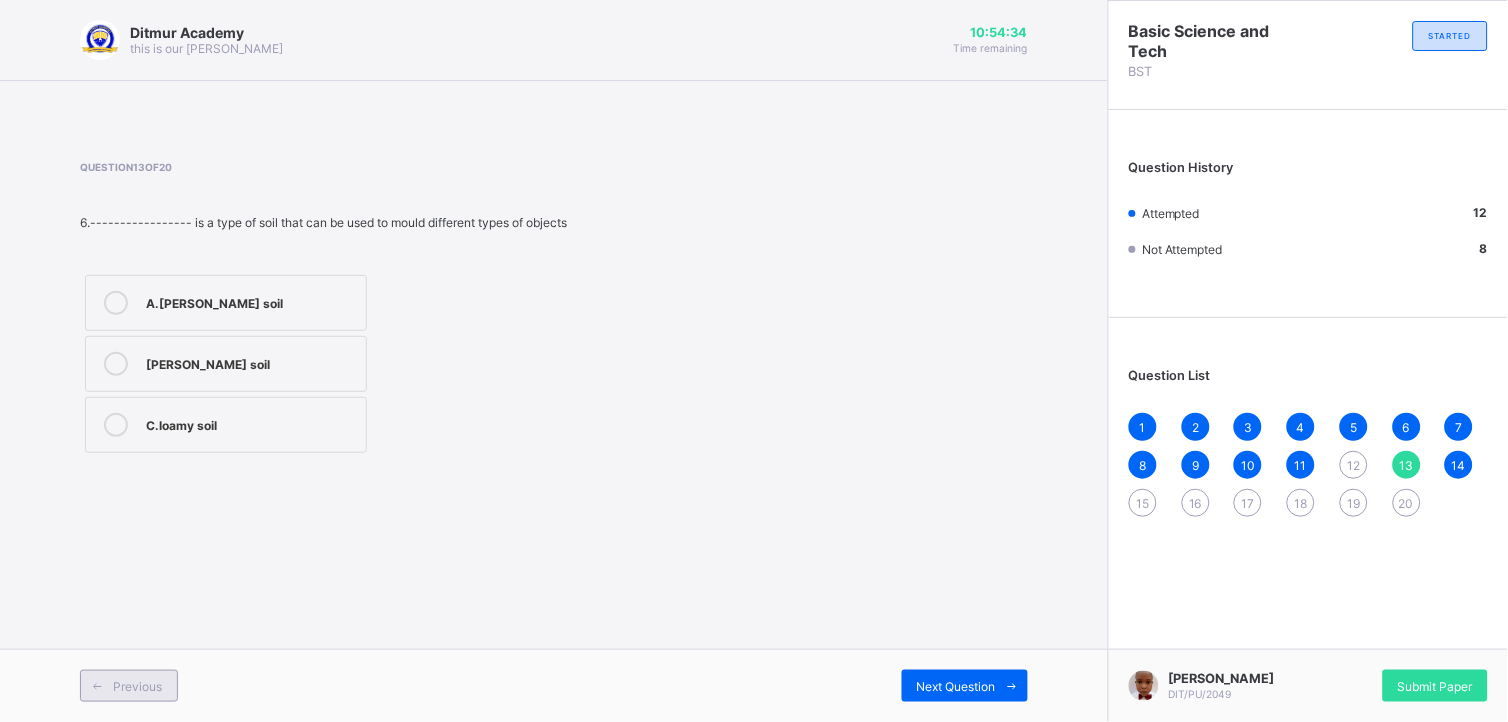 click on "Previous" at bounding box center [129, 686] 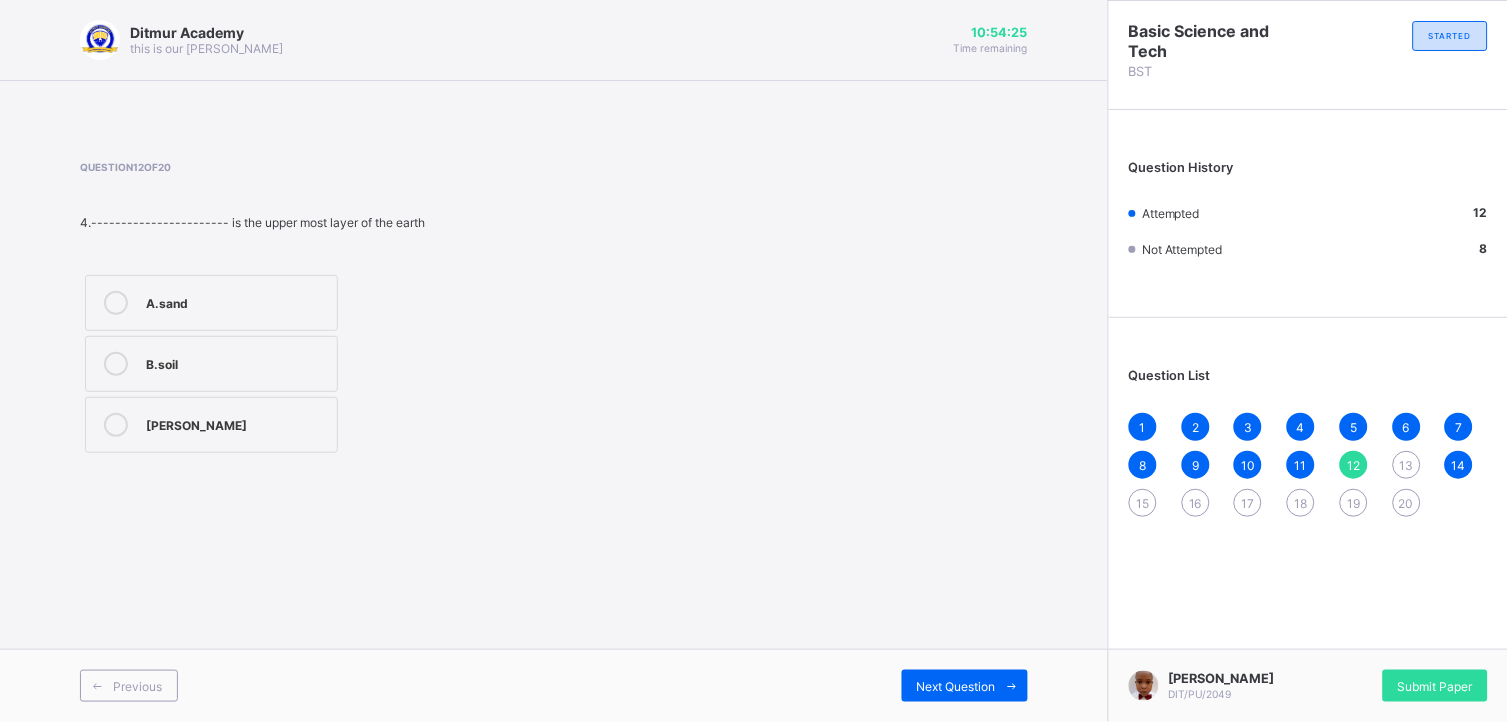 click on "B.soil" at bounding box center [211, 364] 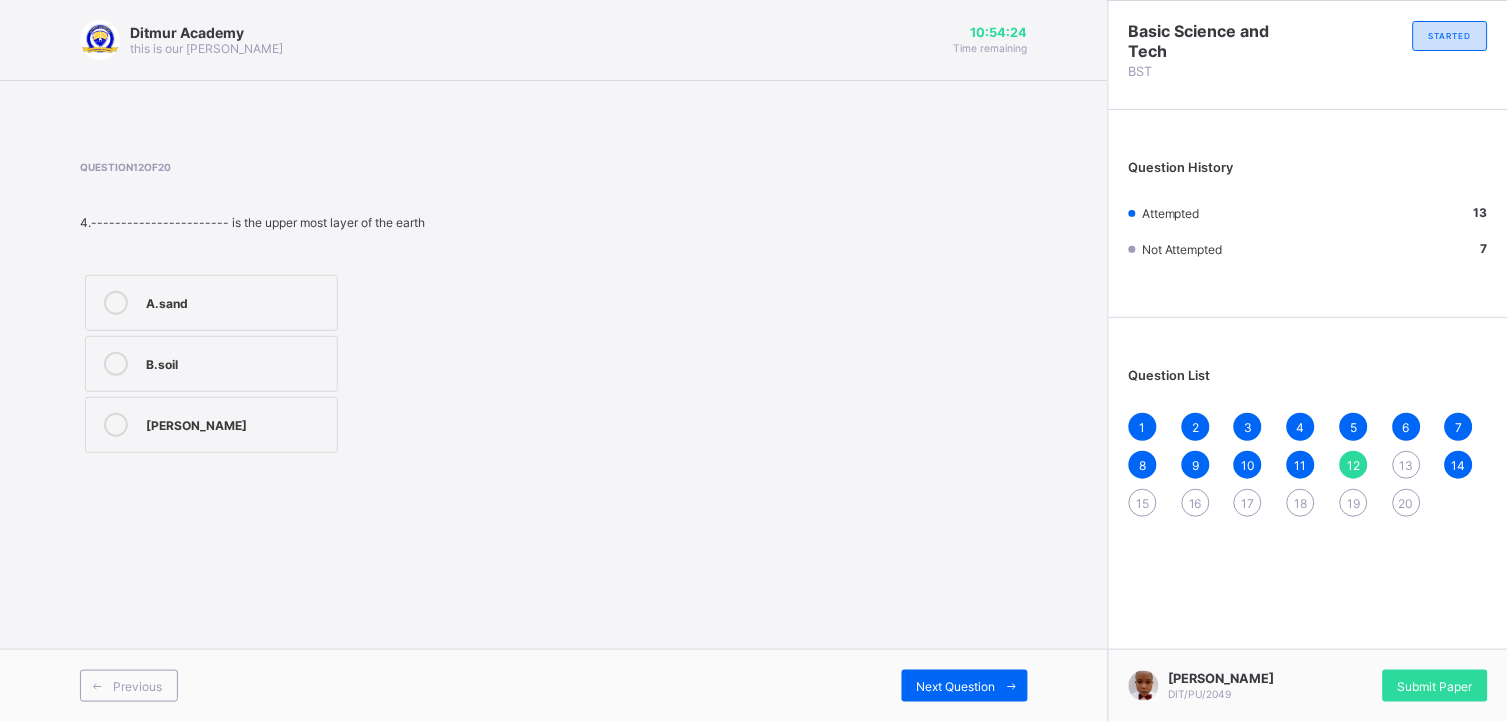 click on "B.soil" at bounding box center [211, 364] 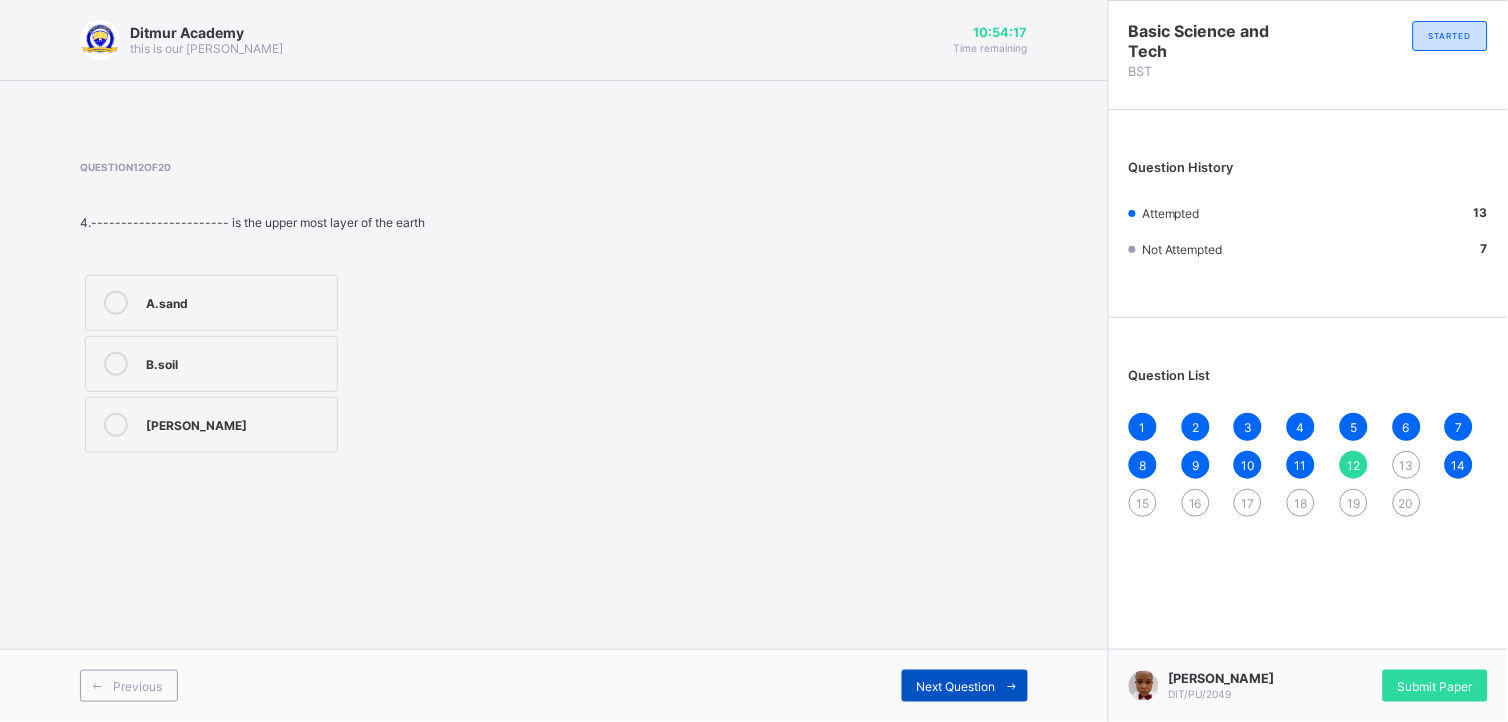 click on "Next Question" at bounding box center (965, 686) 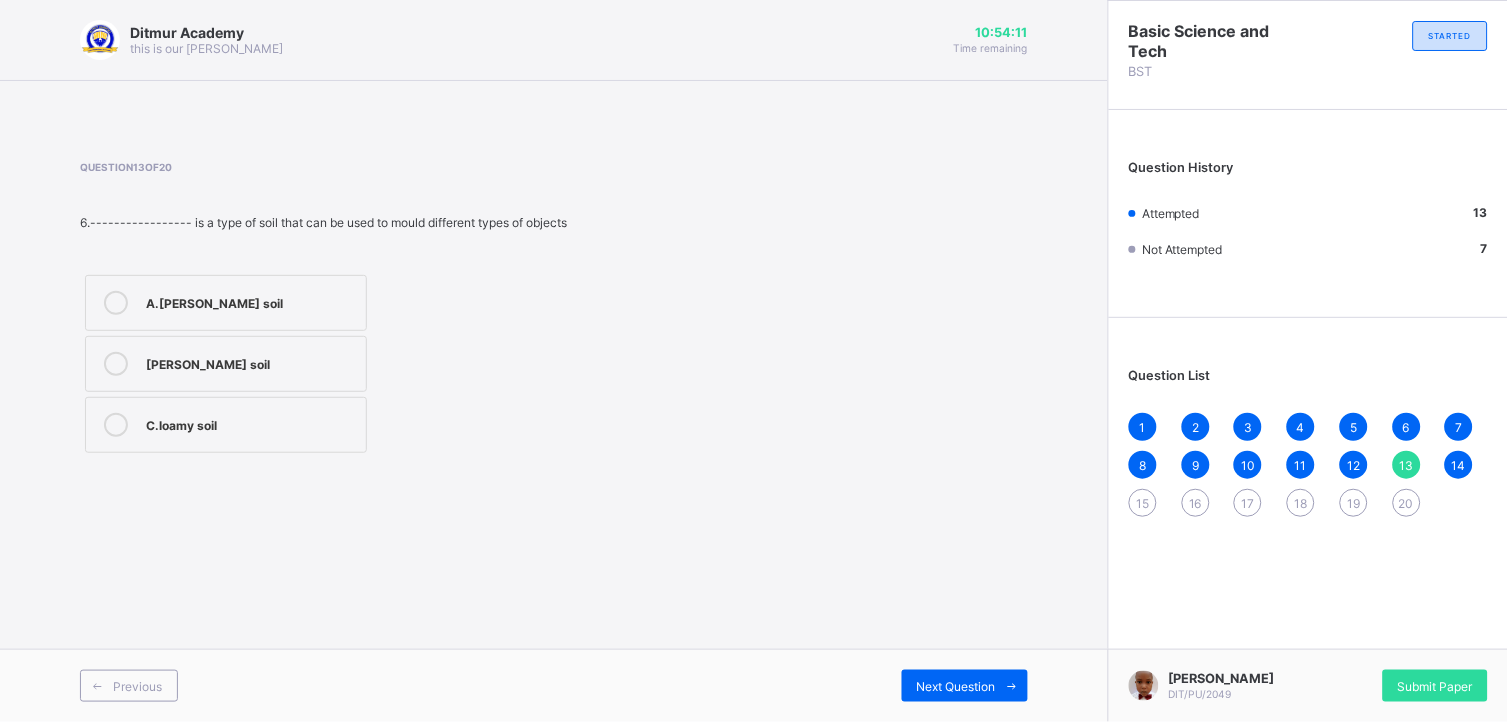 click on "[PERSON_NAME] soil" at bounding box center [226, 364] 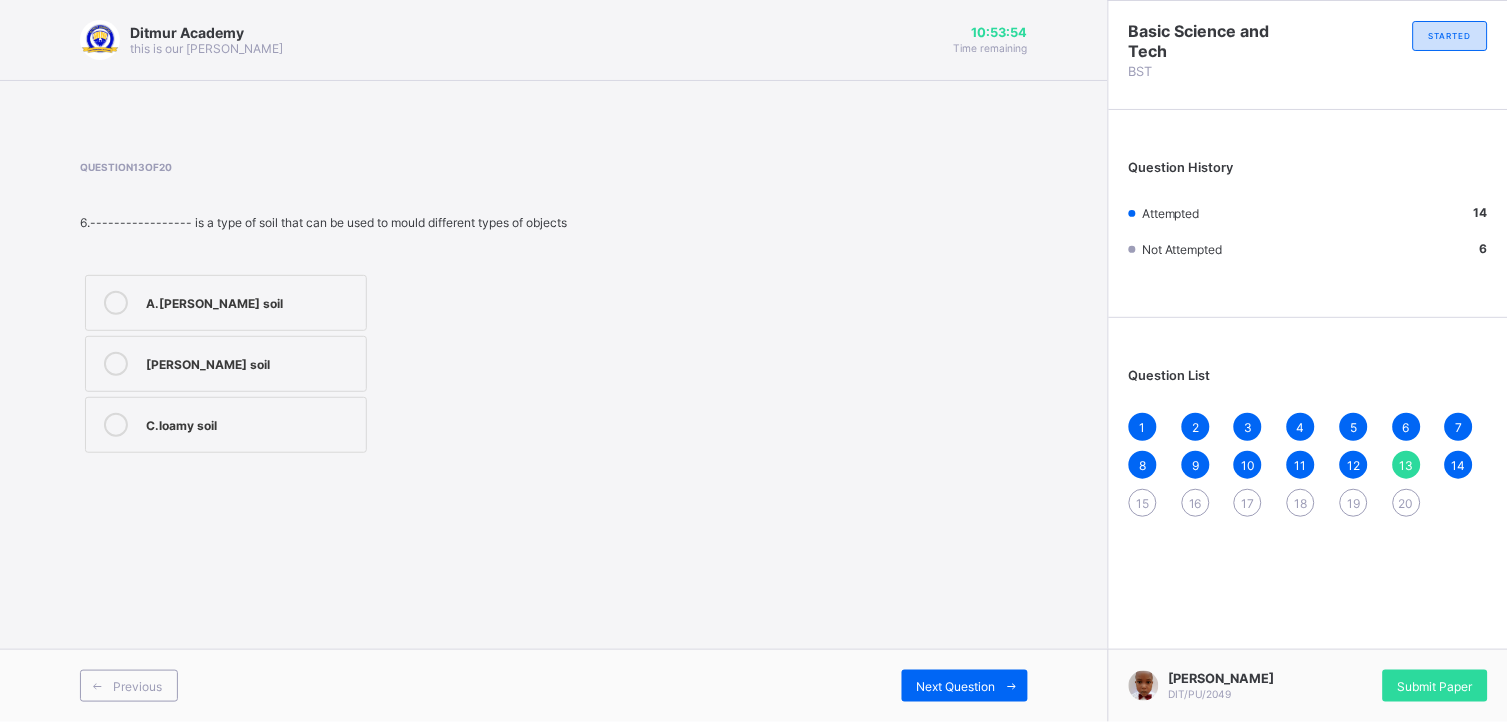 click on "1 2 3 4 5 6 7 8 9 10 11 12 13 14 15 16 17 18 19 20" at bounding box center [1308, 465] 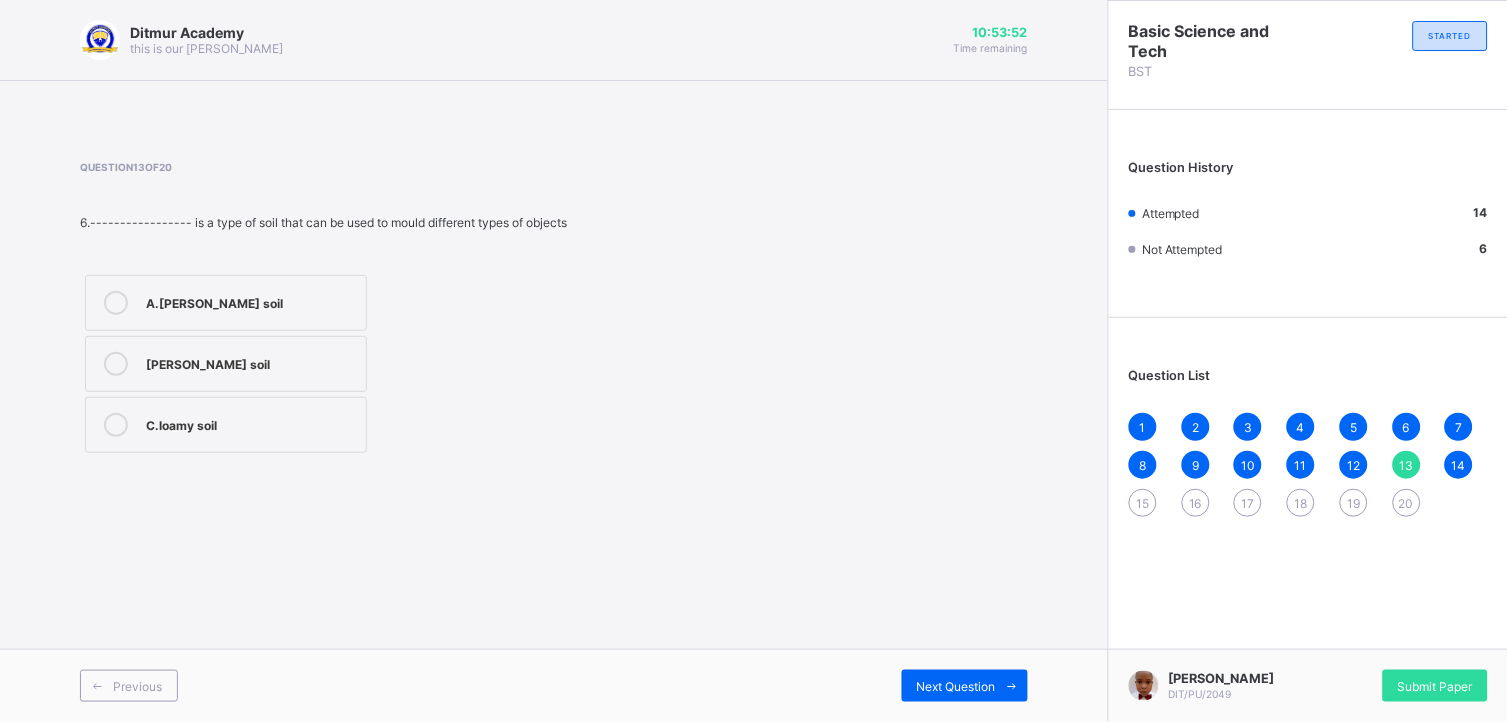 click on "15" at bounding box center [1143, 503] 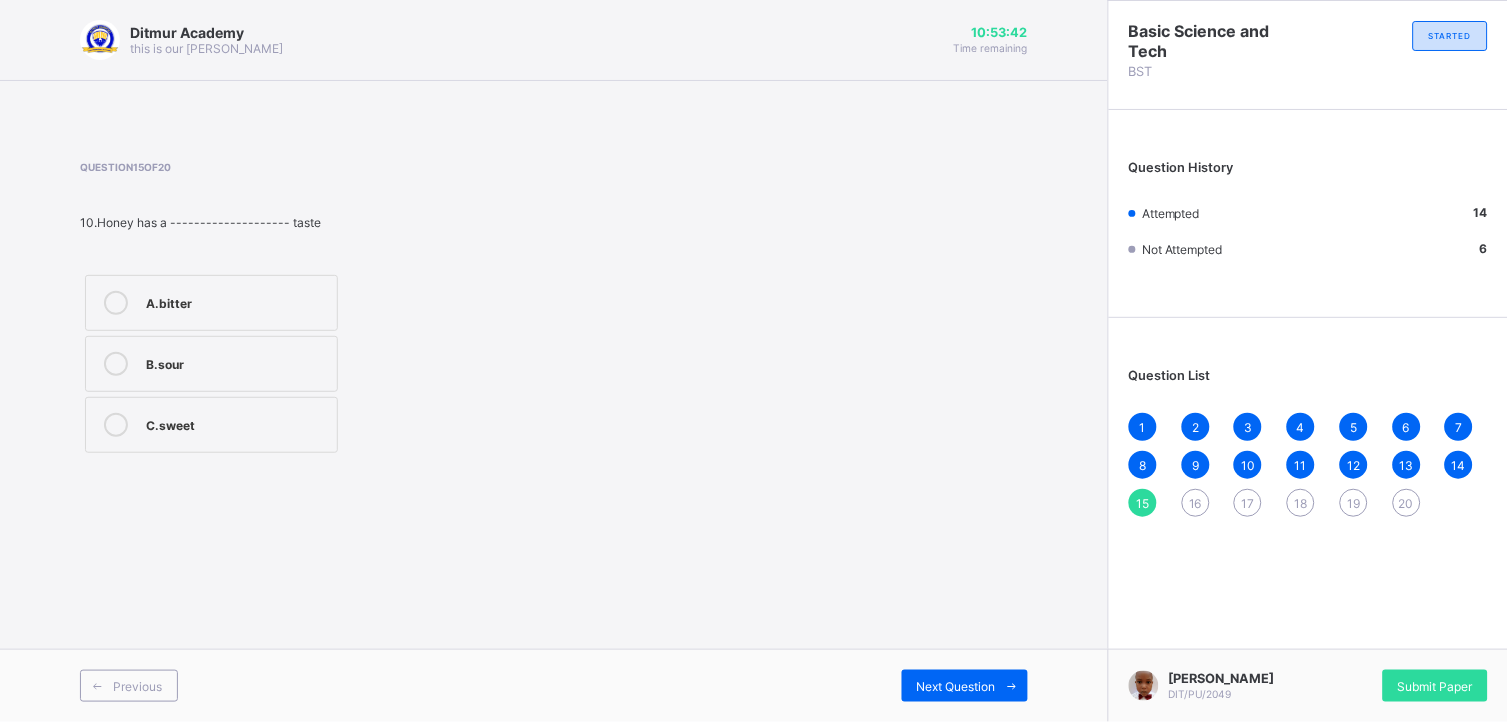 click on "C.sweet" at bounding box center [211, 425] 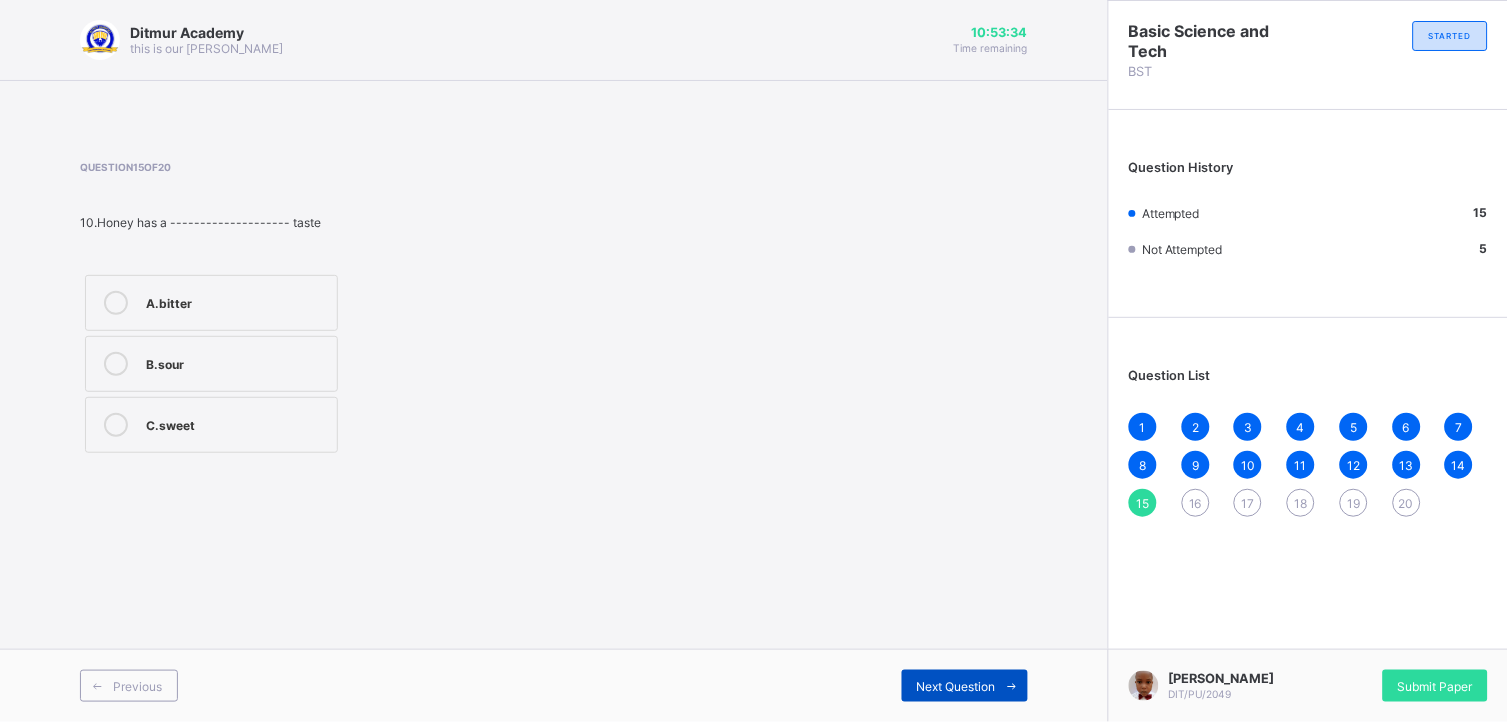 click on "Next Question" at bounding box center [965, 686] 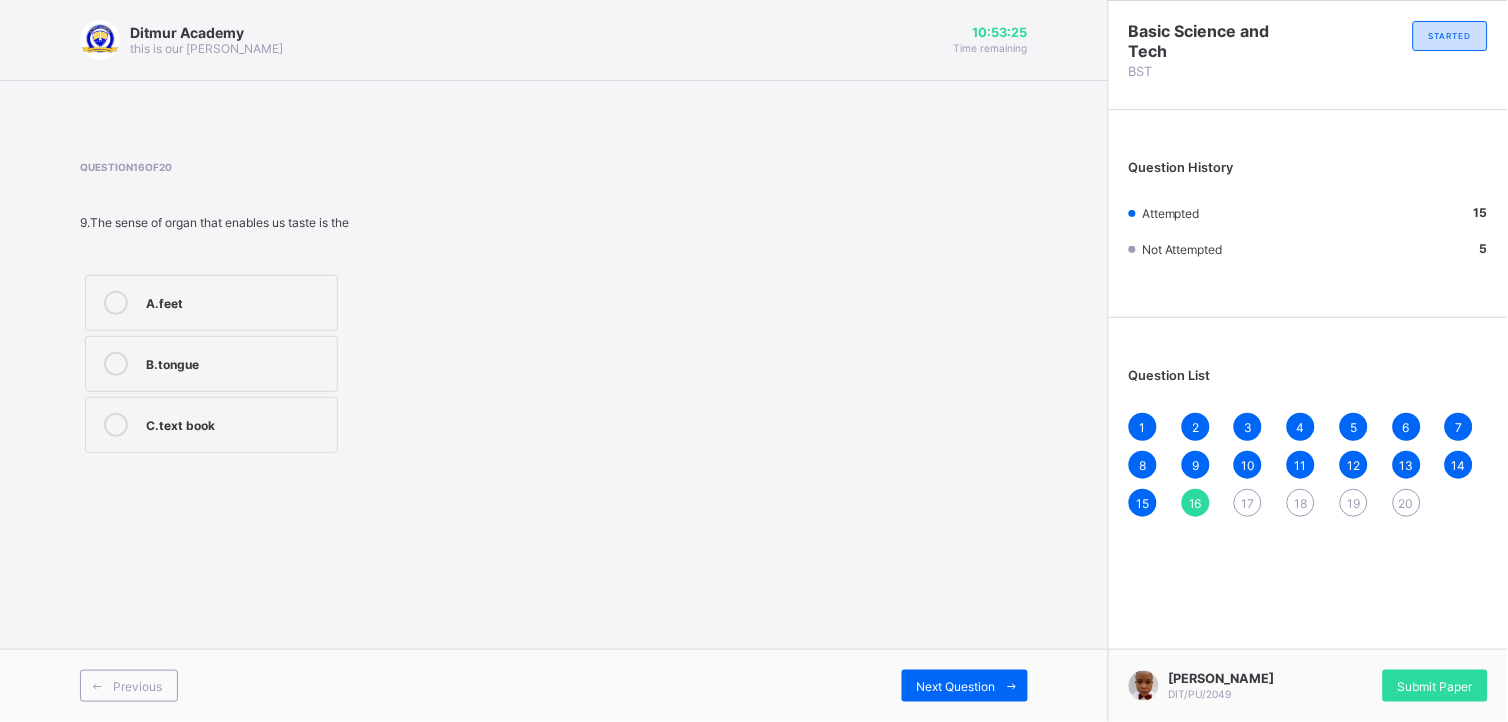 click on "B.tongue" at bounding box center (236, 362) 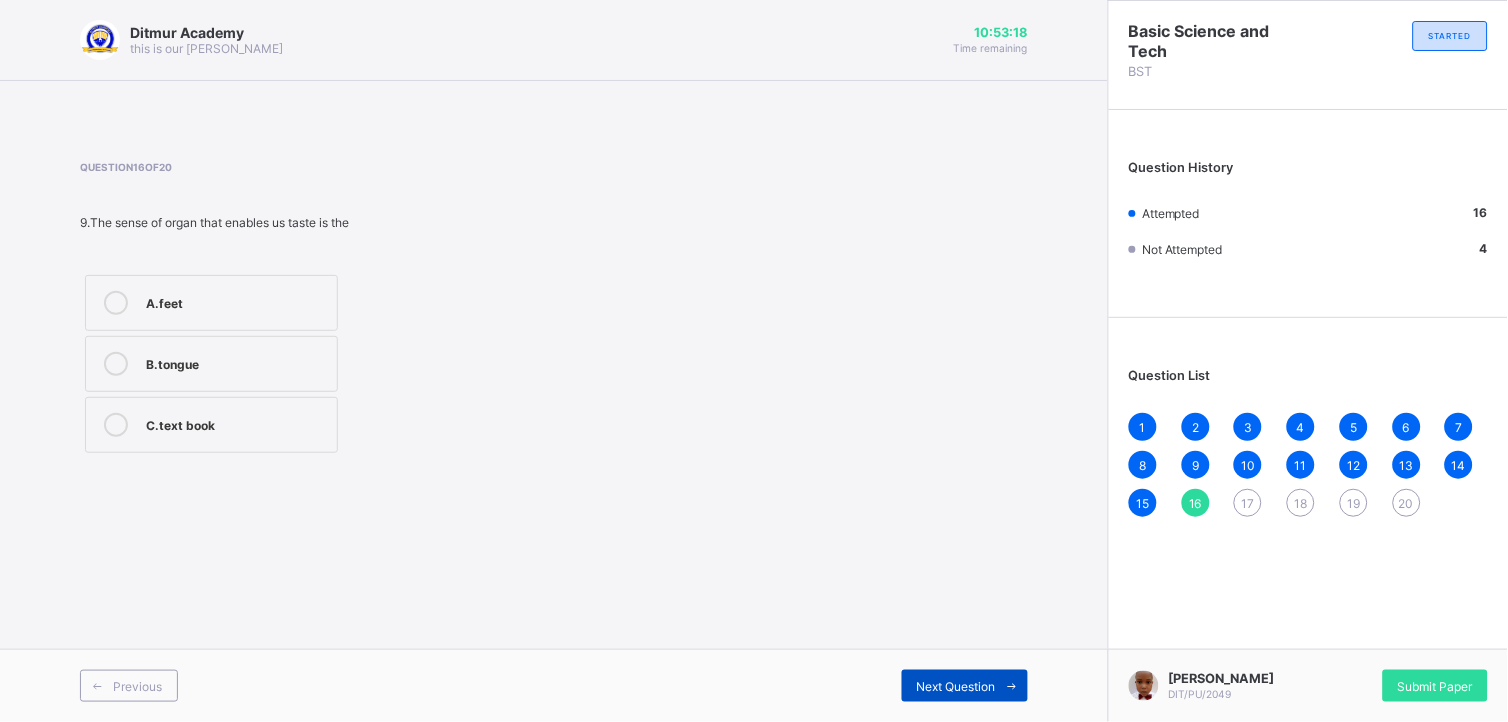 click on "Next Question" at bounding box center [956, 686] 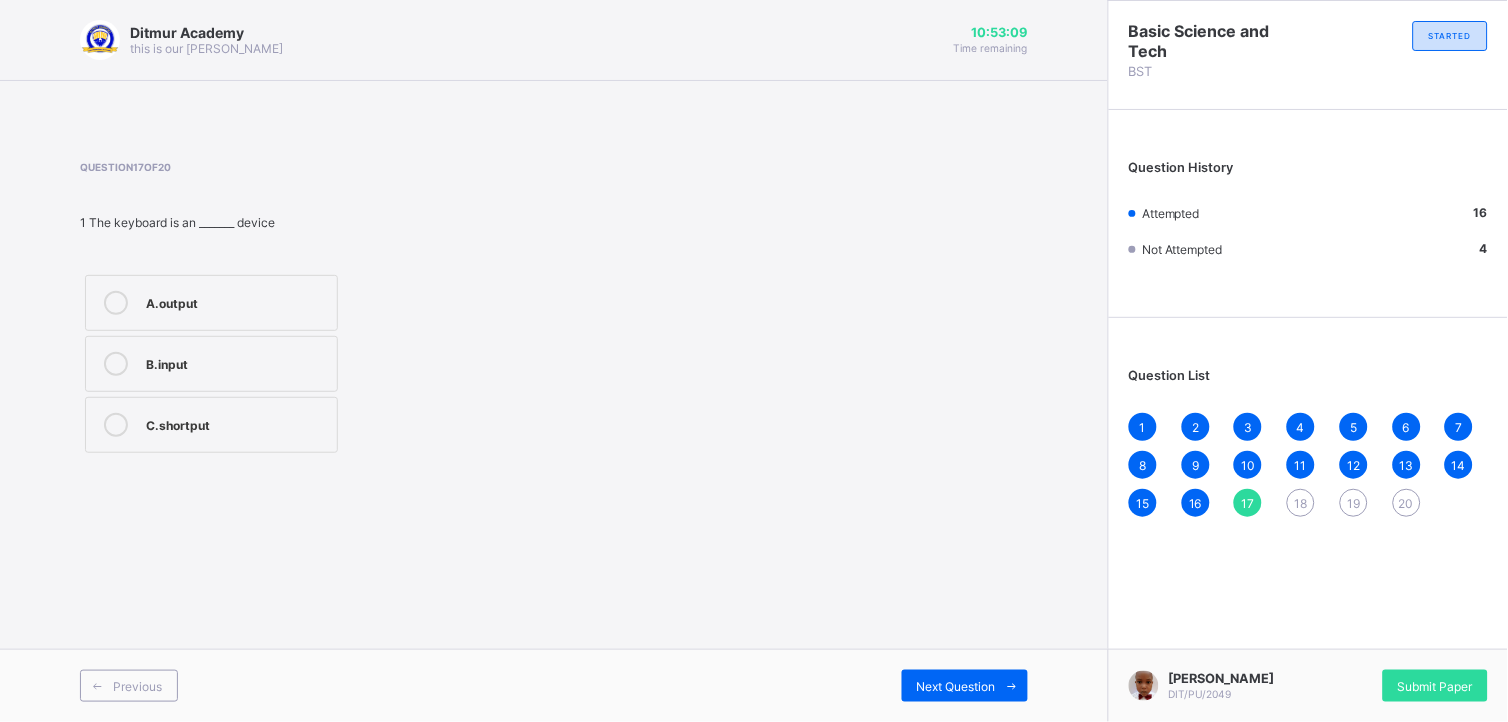 click on "B.input" at bounding box center [236, 362] 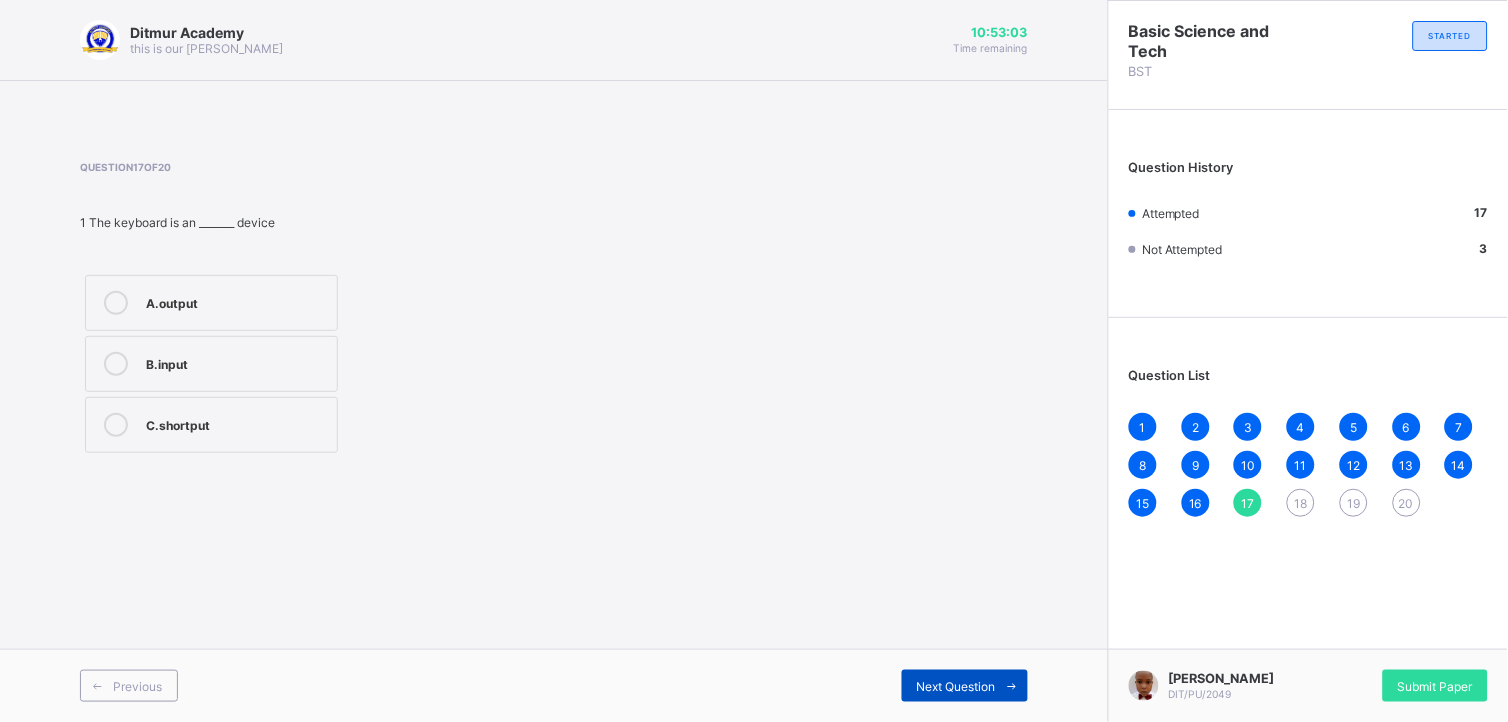 click on "Next Question" at bounding box center [965, 686] 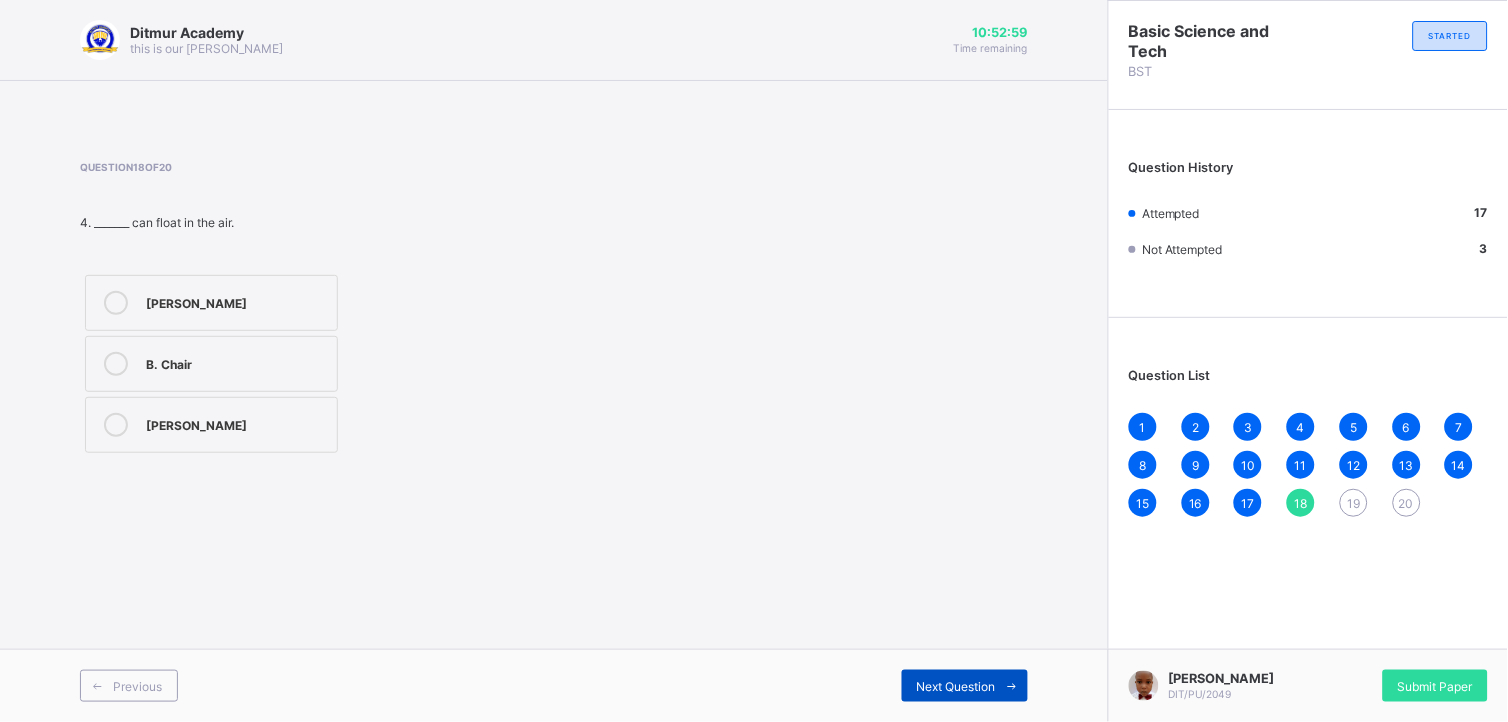 click on "Next Question" at bounding box center [965, 686] 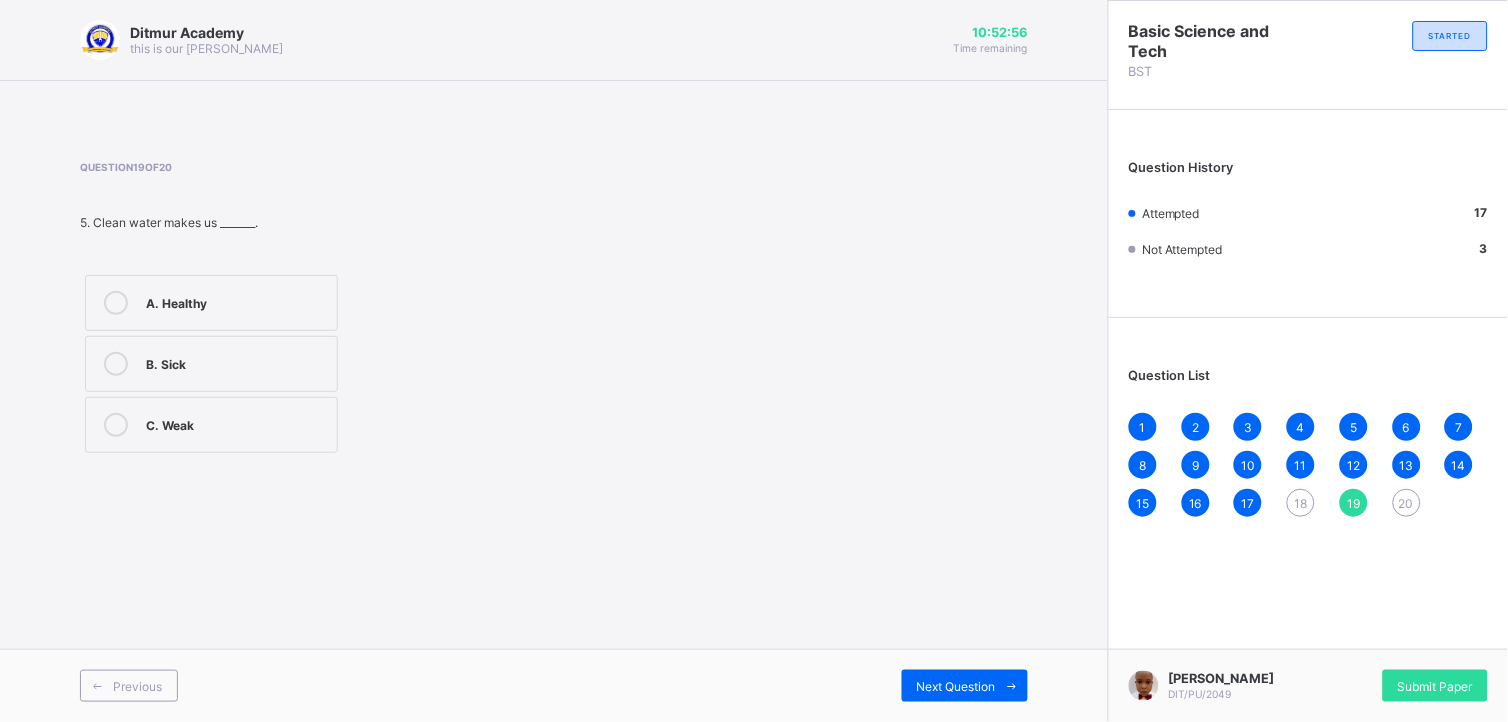 click on "18" at bounding box center (1301, 503) 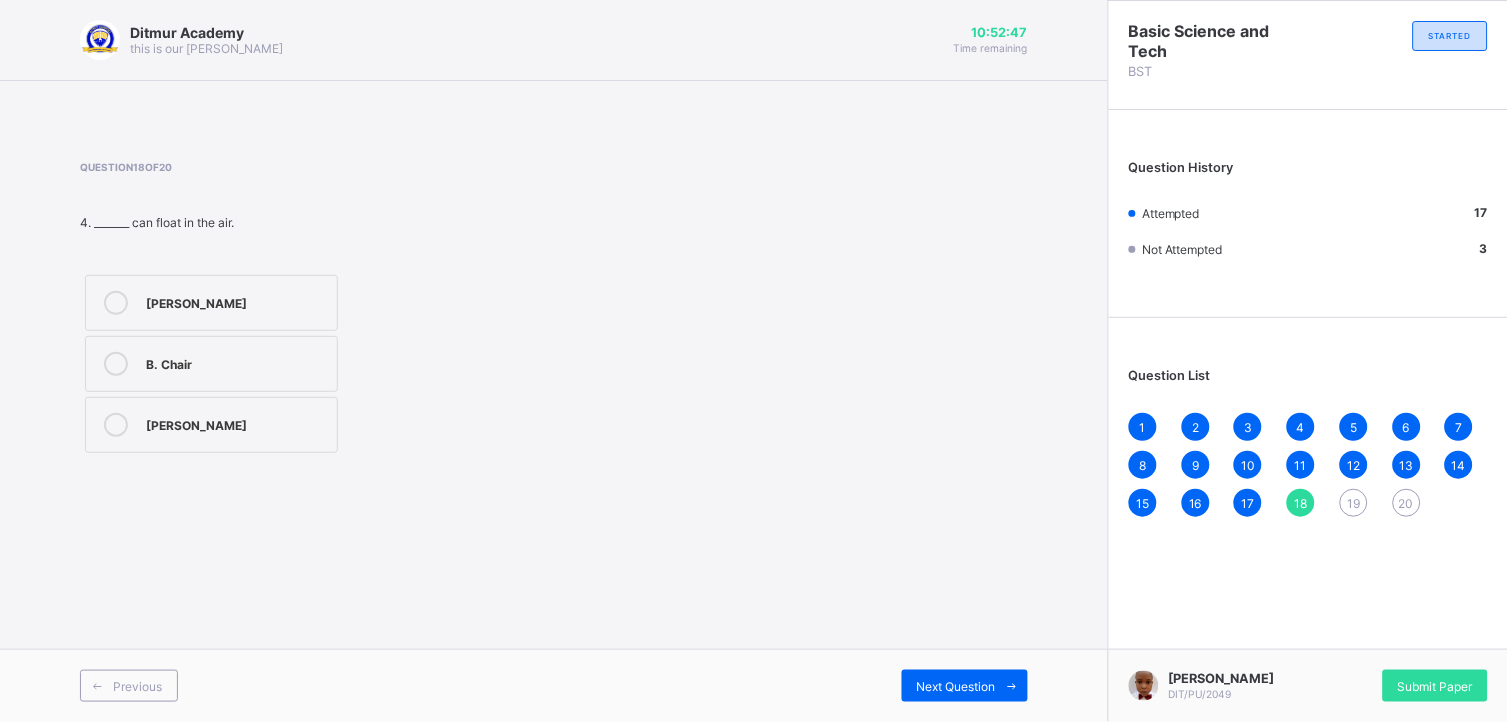 click on "[PERSON_NAME] B. Chair [PERSON_NAME]" at bounding box center [299, 364] 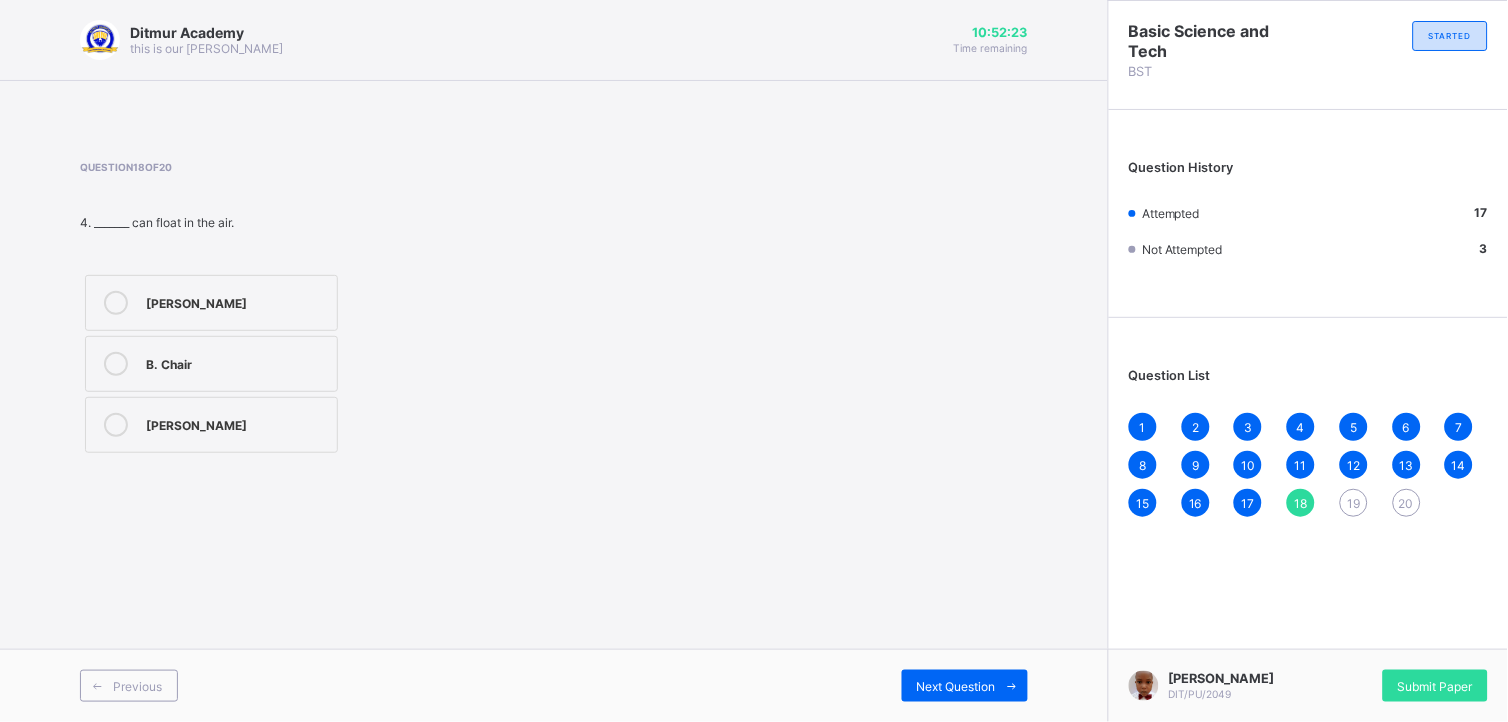 click on "[PERSON_NAME]" at bounding box center [211, 425] 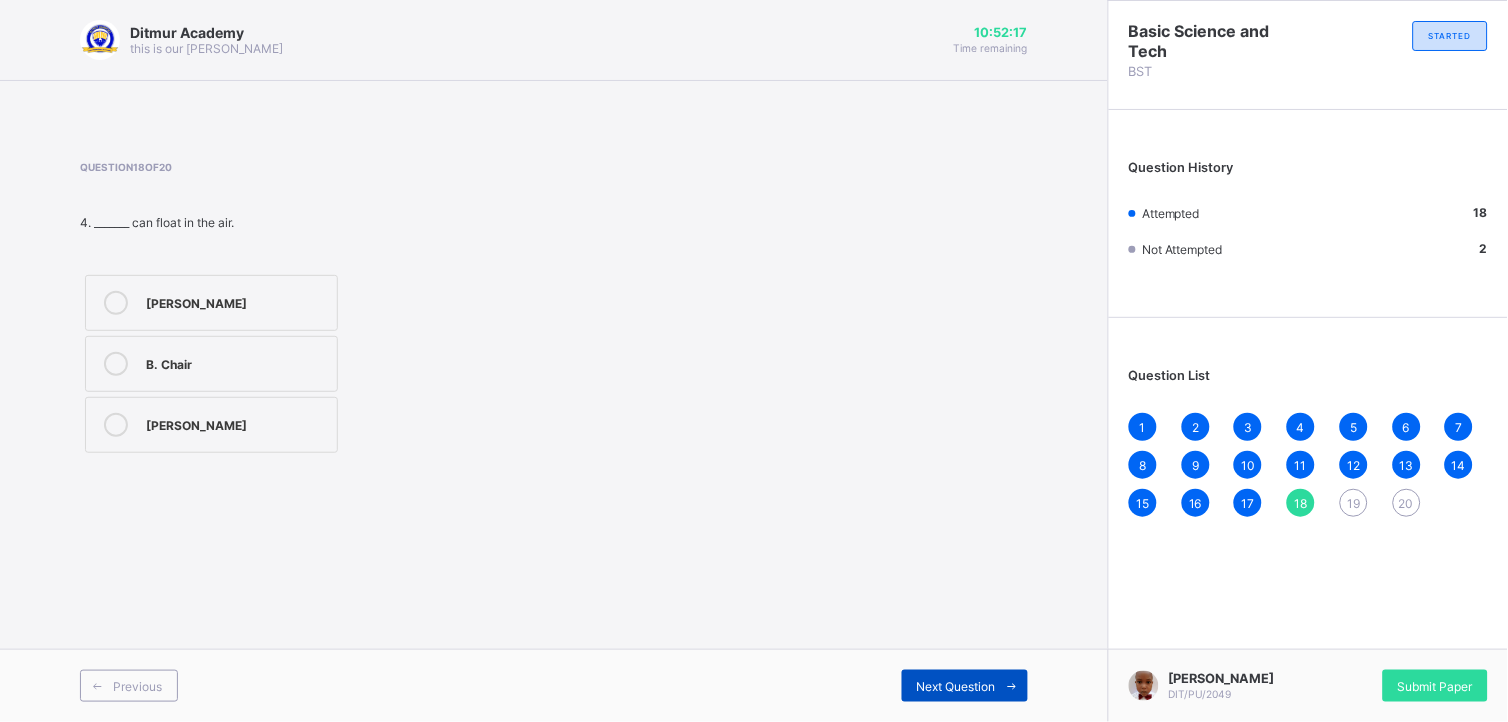 click on "Next Question" at bounding box center (956, 686) 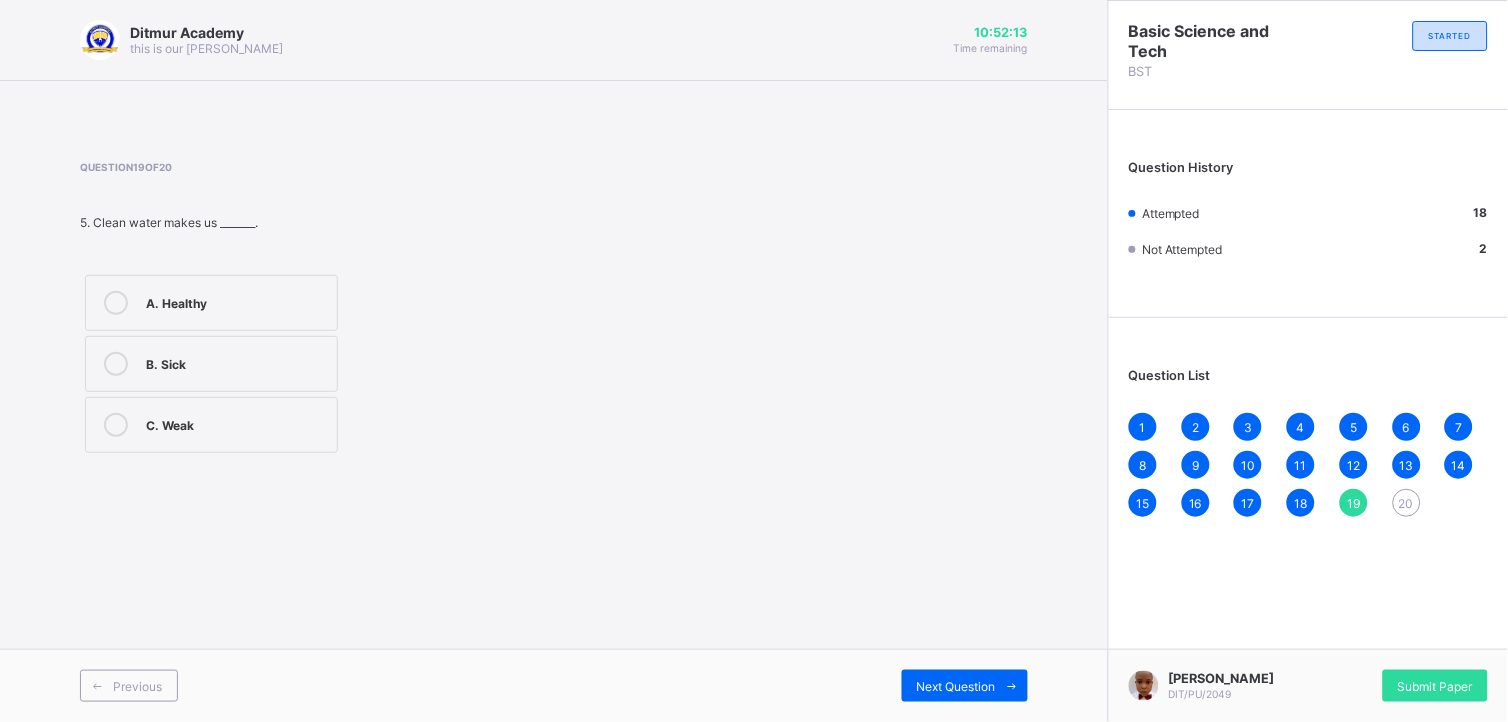 click on "C. Weak" at bounding box center (211, 425) 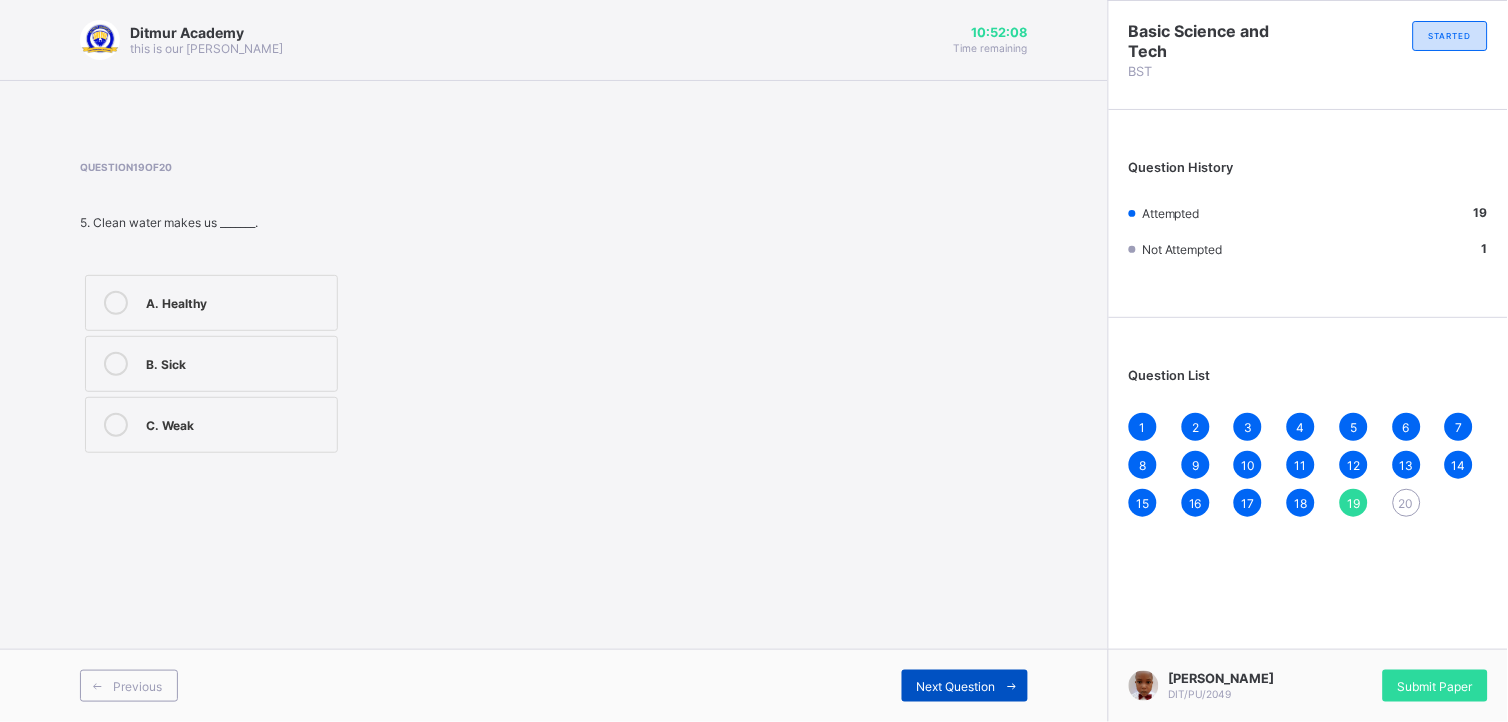 click on "Next Question" at bounding box center [956, 686] 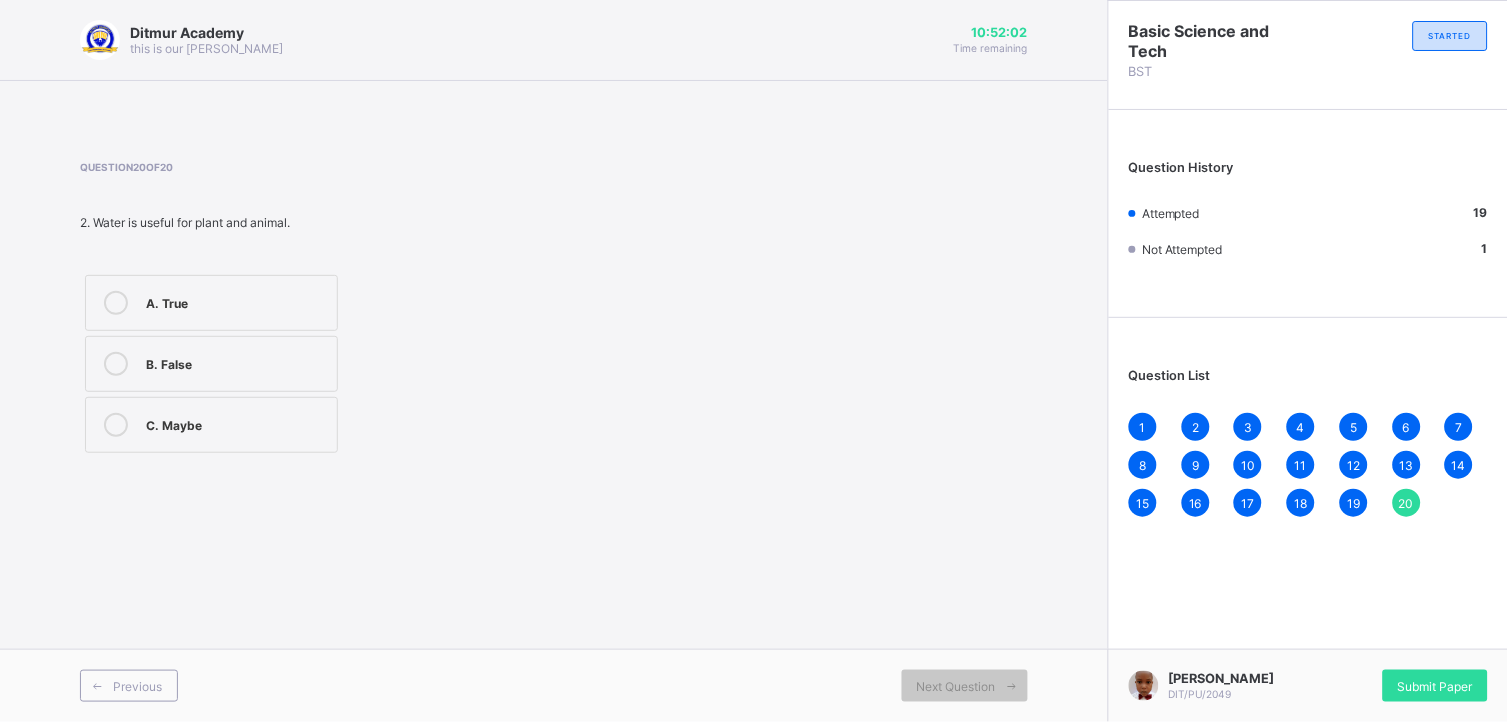 drag, startPoint x: 311, startPoint y: 301, endPoint x: 225, endPoint y: 350, distance: 98.9798 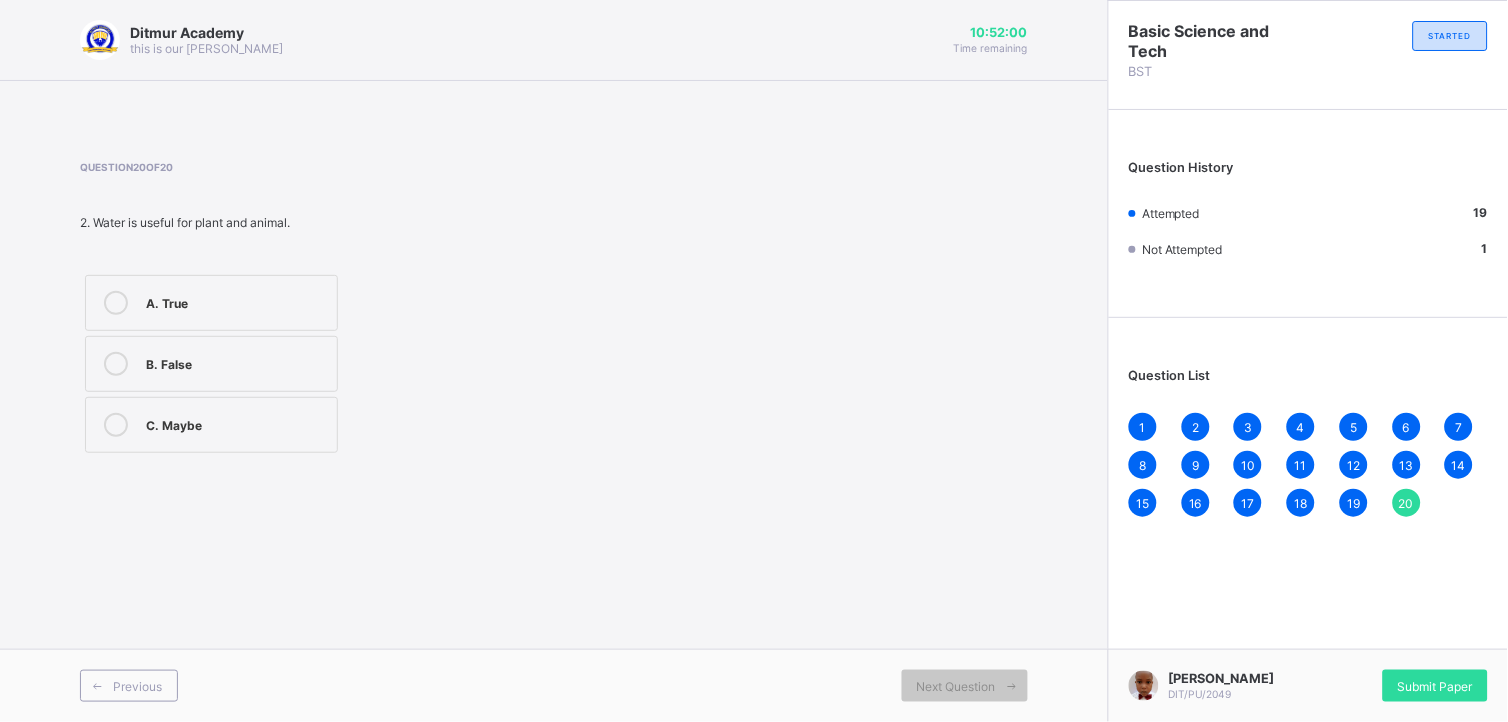 drag, startPoint x: 225, startPoint y: 350, endPoint x: 513, endPoint y: 242, distance: 307.58414 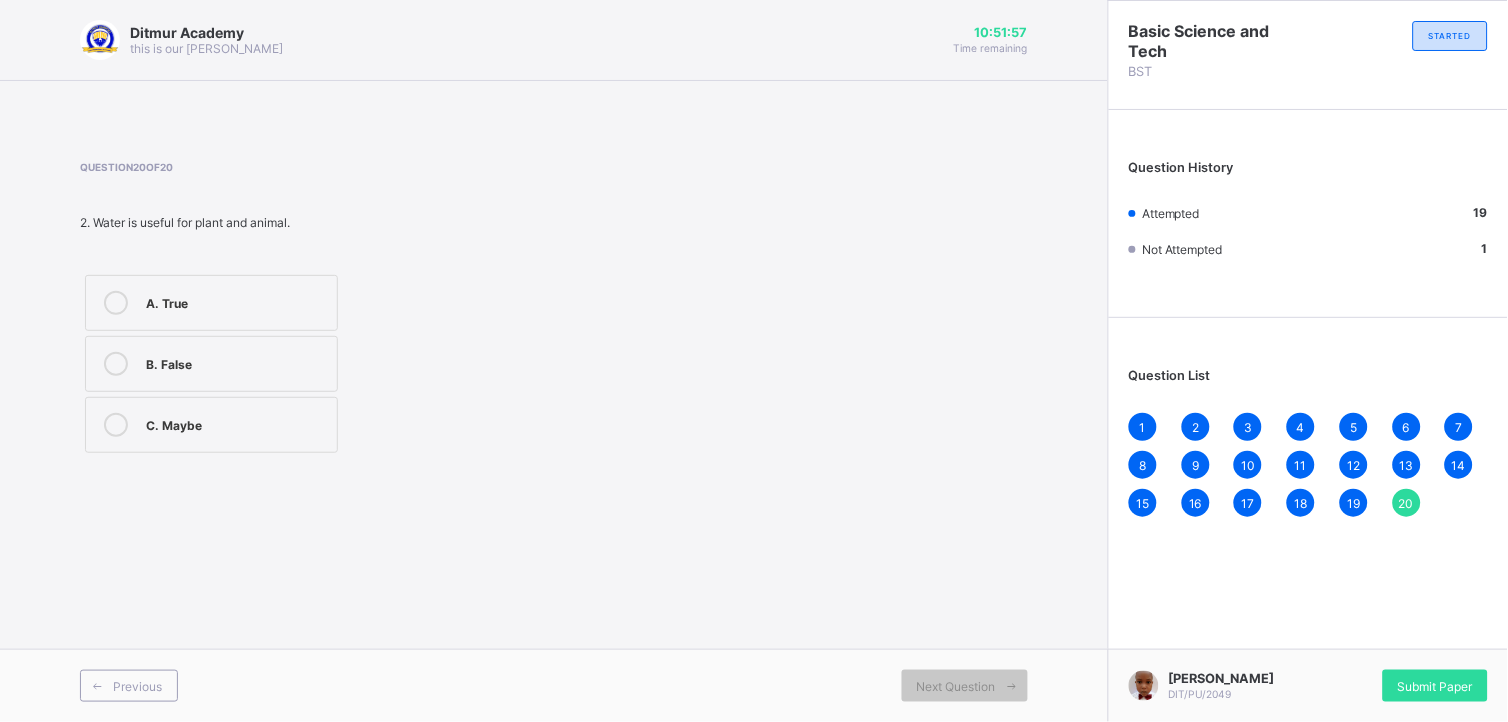 click on "B. False" at bounding box center (211, 364) 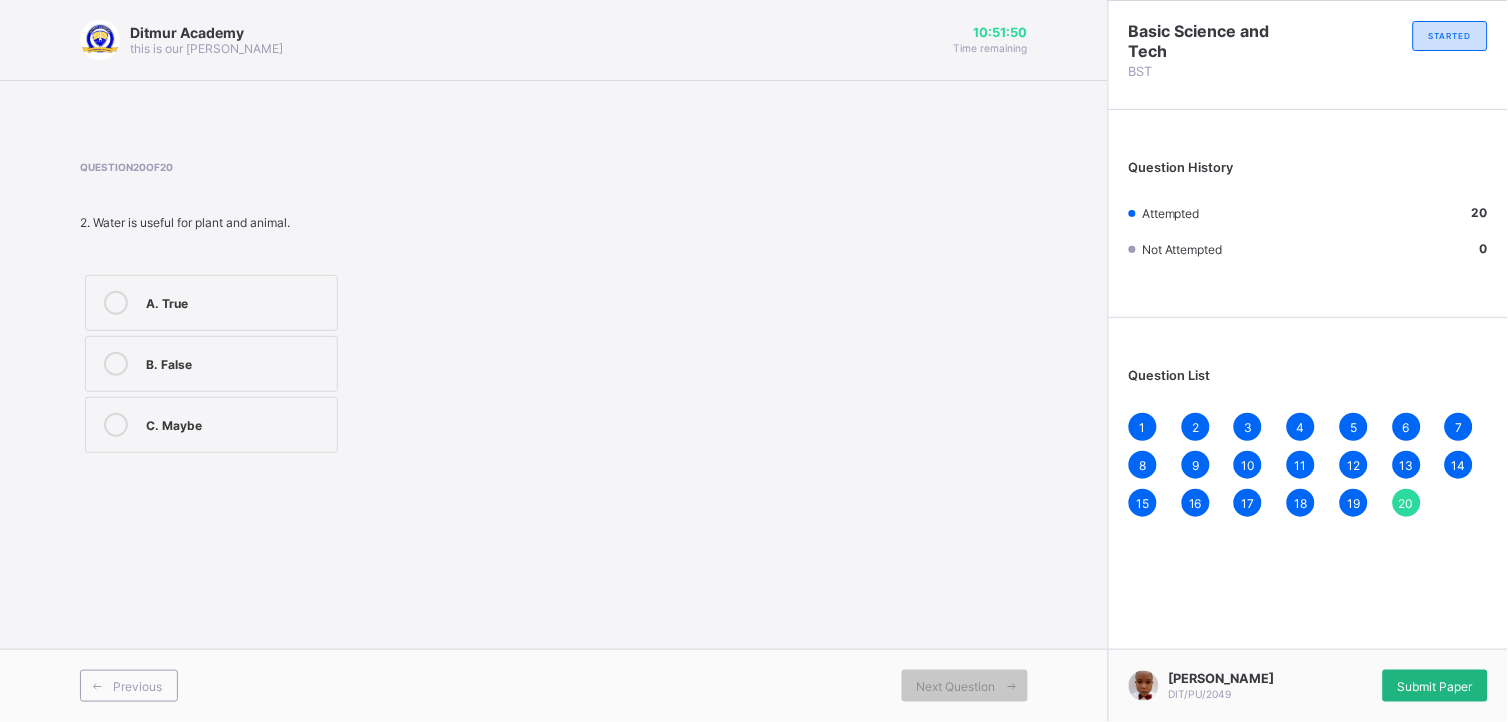 click on "Submit Paper" at bounding box center (1435, 686) 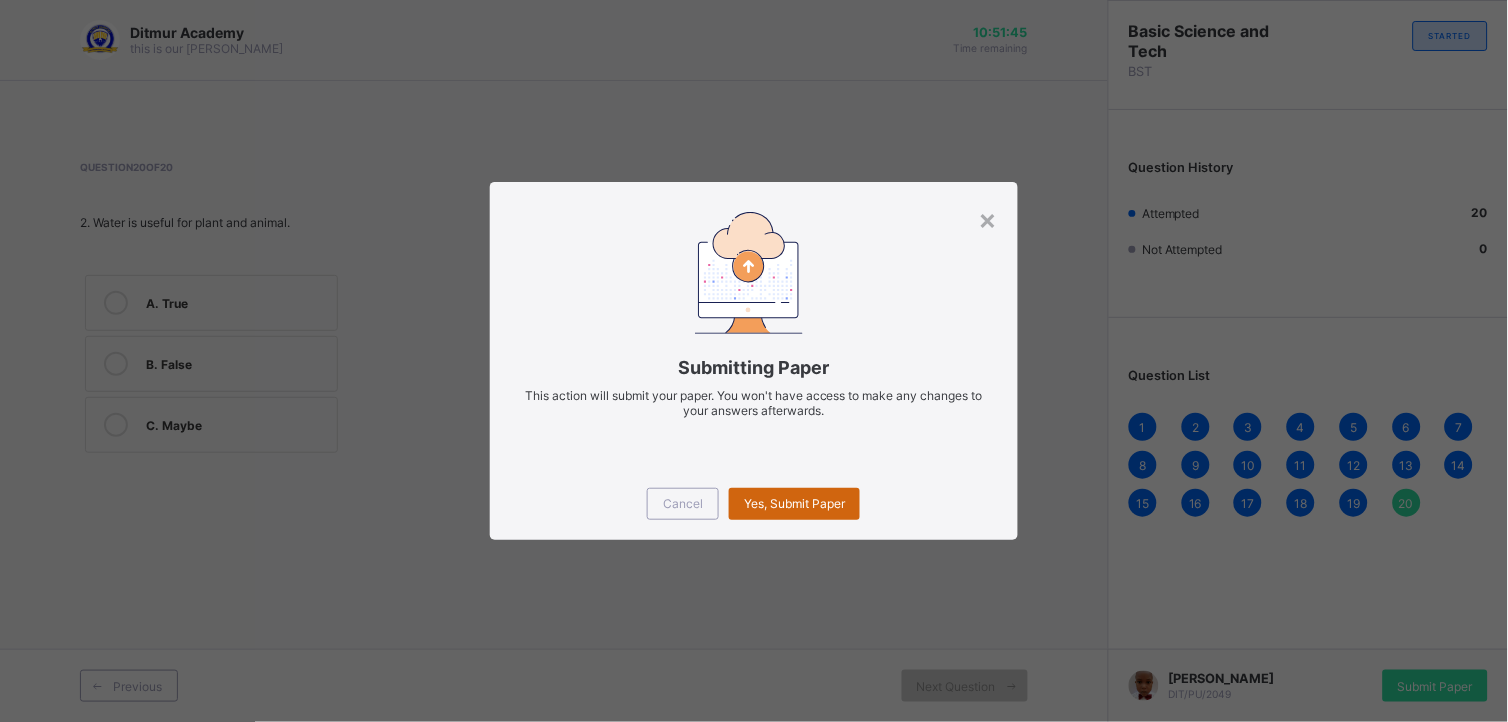 click on "Yes, Submit Paper" at bounding box center (794, 504) 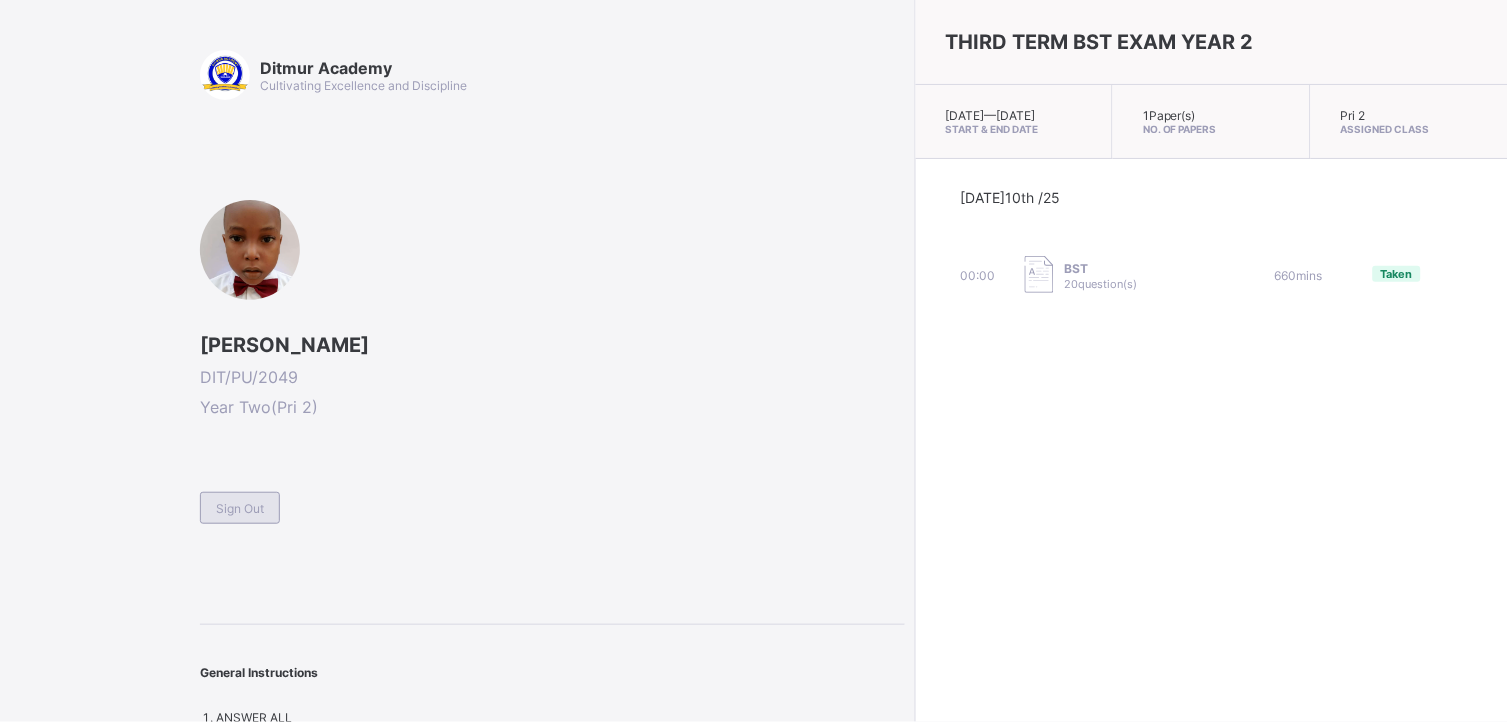 click on "Sign Out" at bounding box center [240, 508] 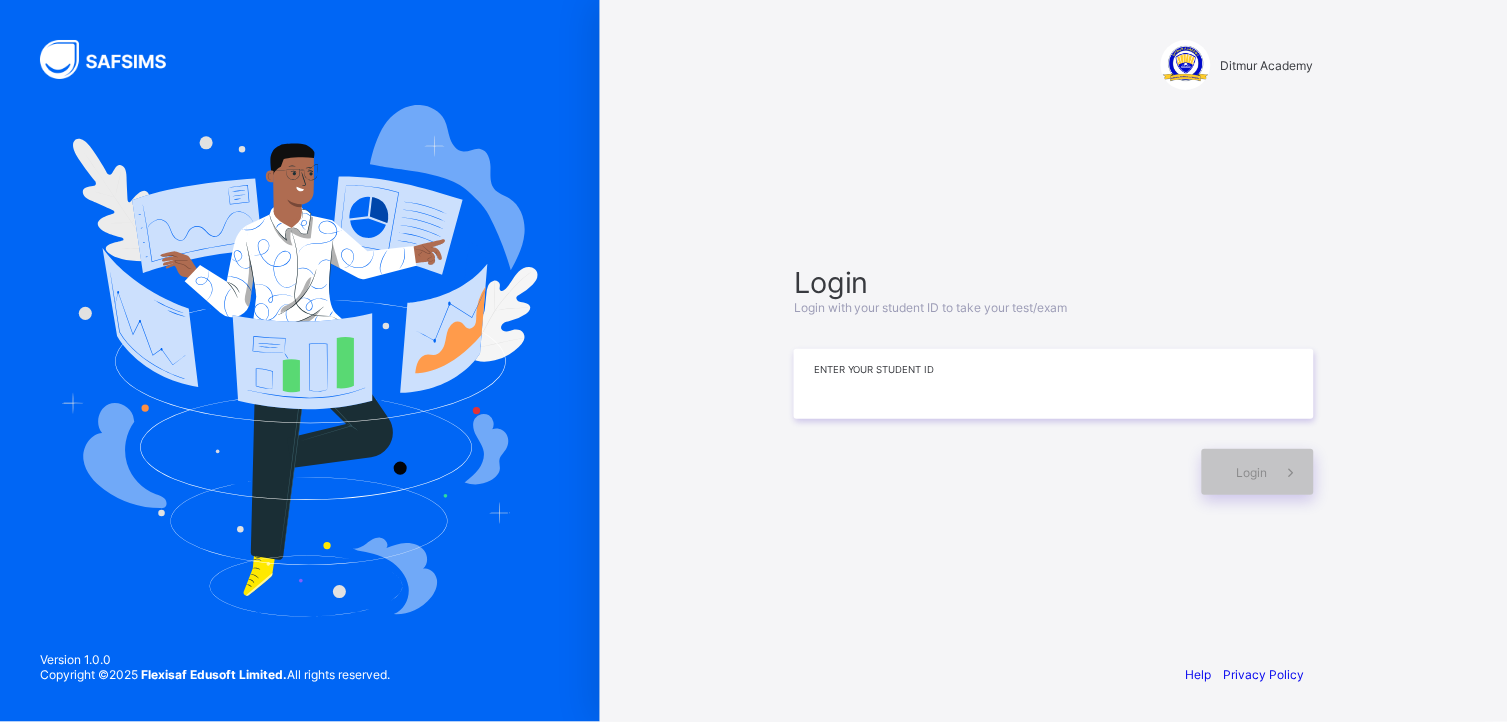 click at bounding box center [1054, 384] 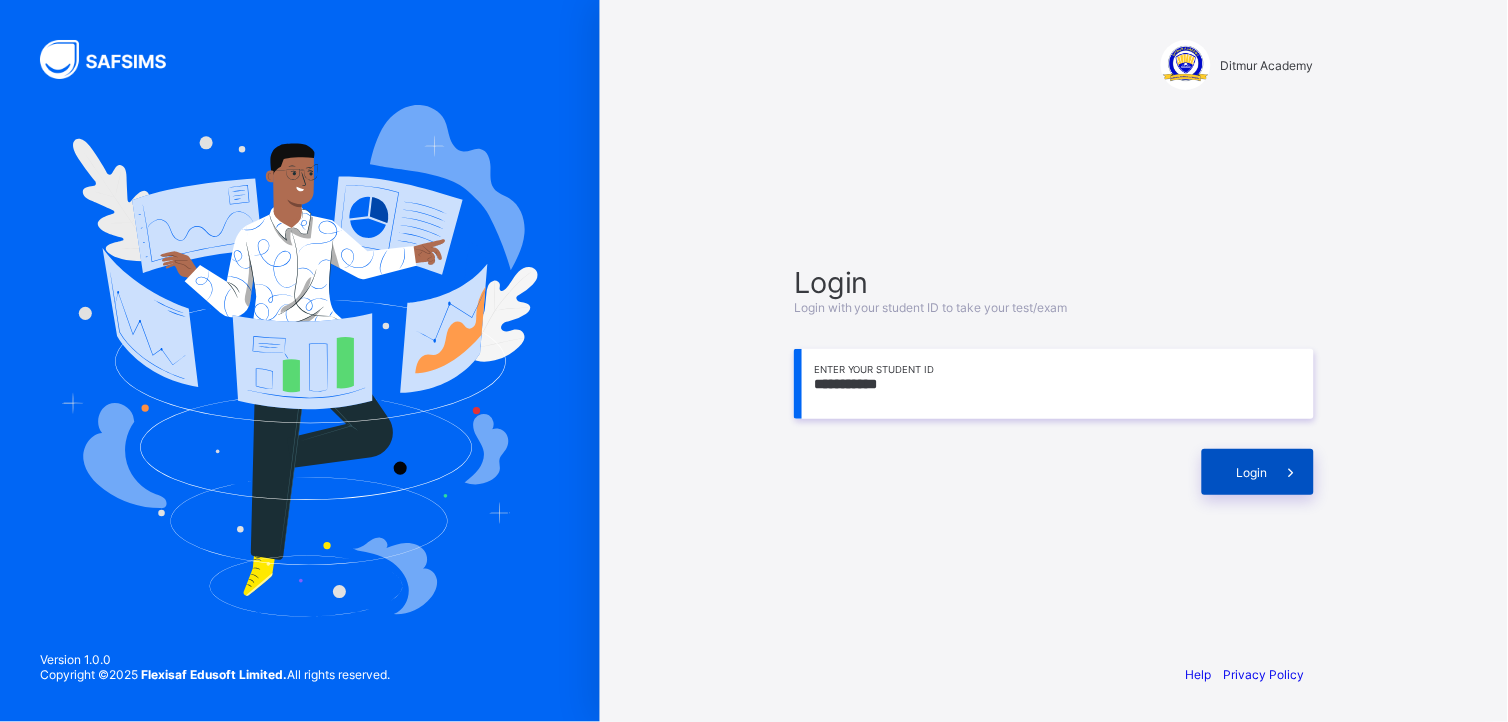 type on "**********" 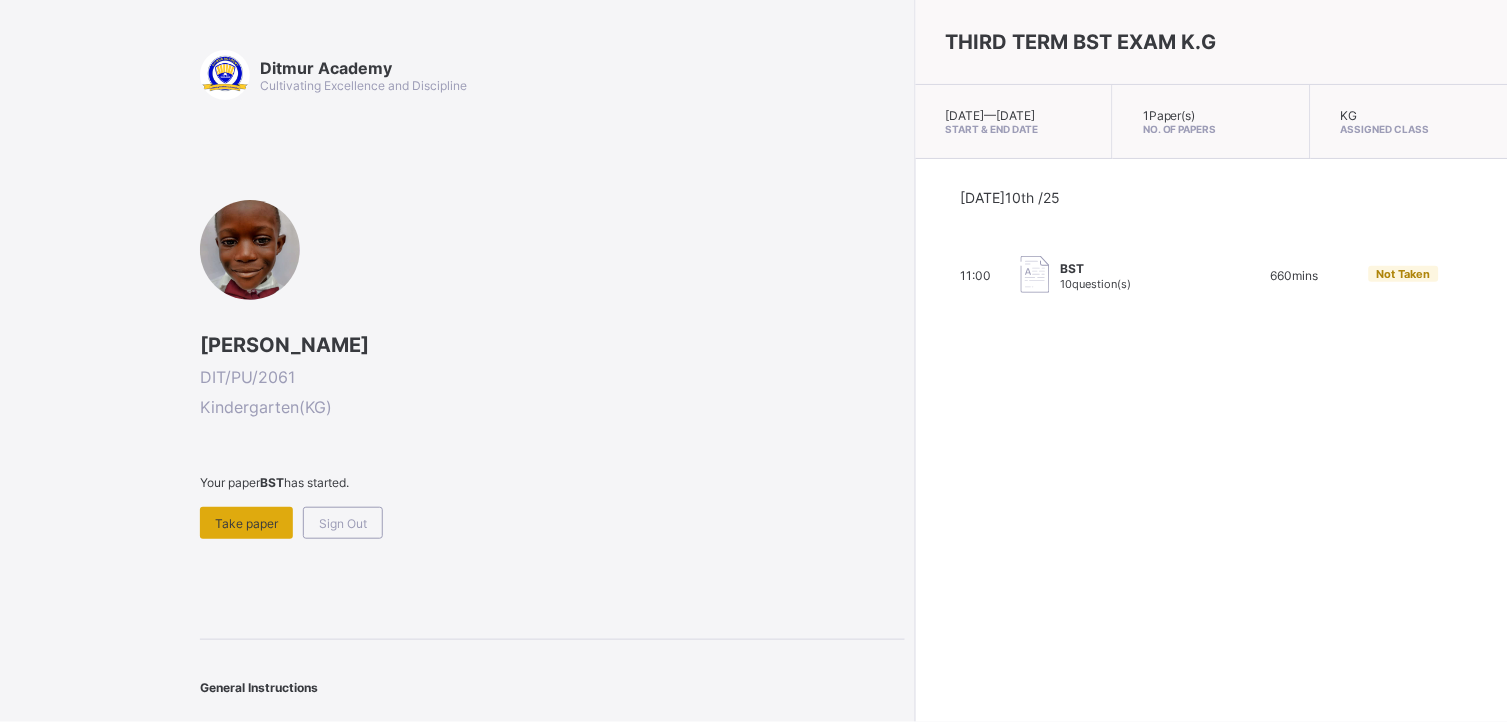 click on "Take paper" at bounding box center (246, 523) 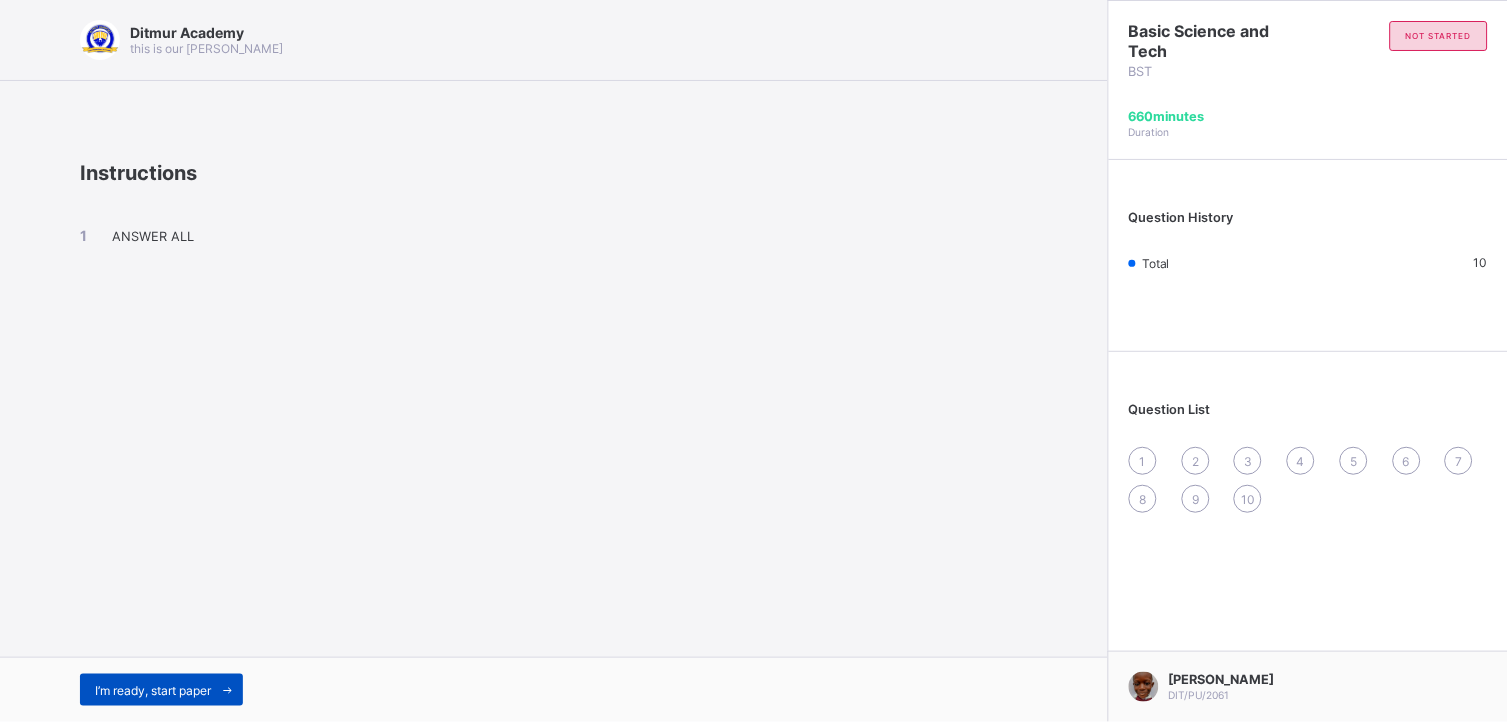 click on "I’m ready, start paper" at bounding box center (161, 690) 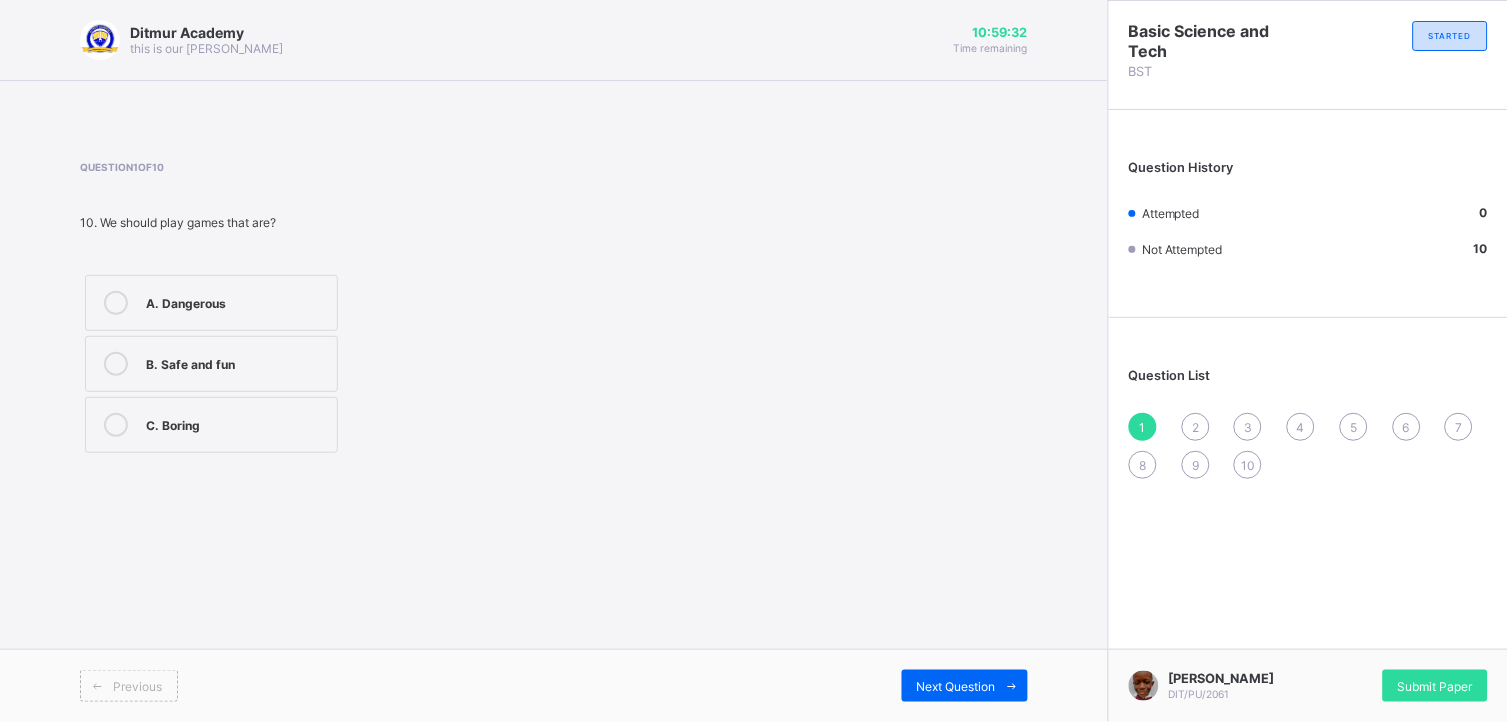click on "B. Safe and fun" at bounding box center (211, 364) 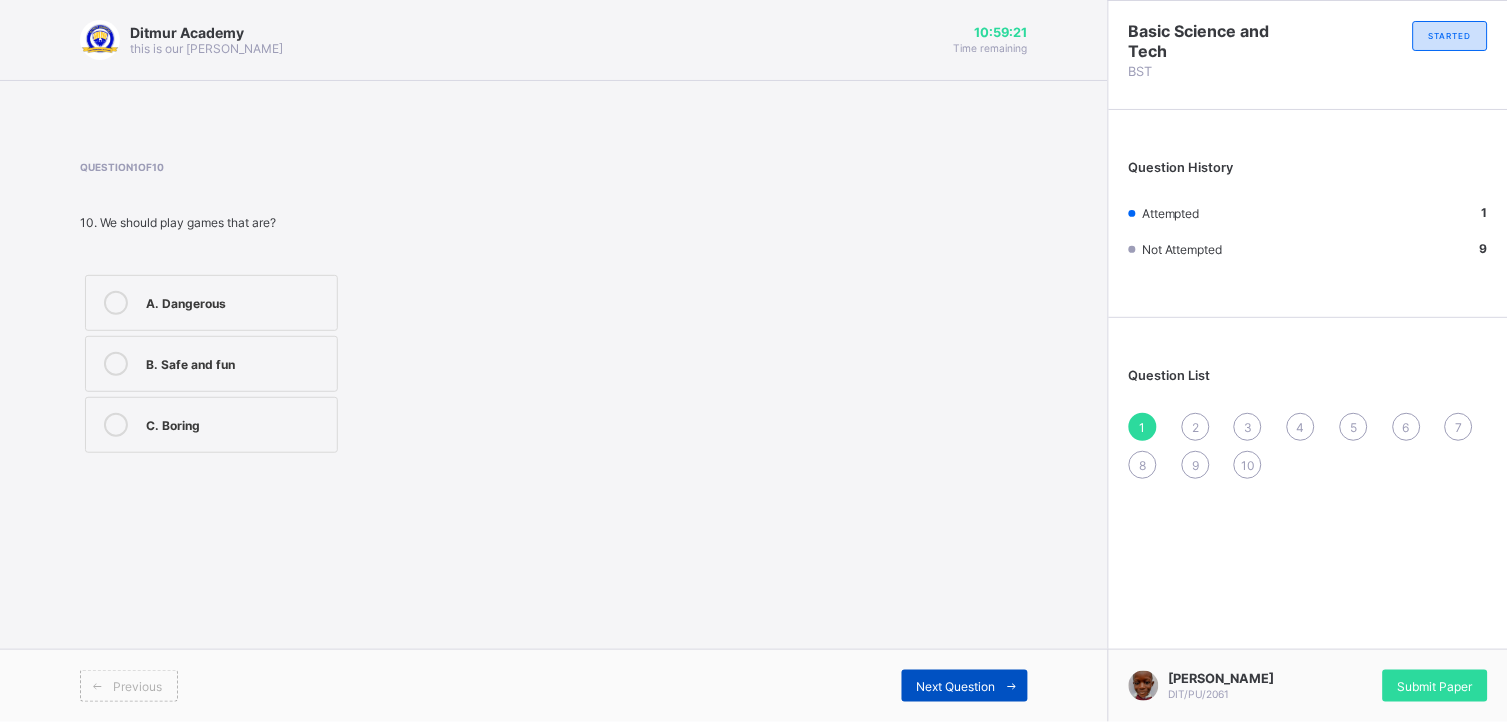 click on "Next Question" at bounding box center [956, 686] 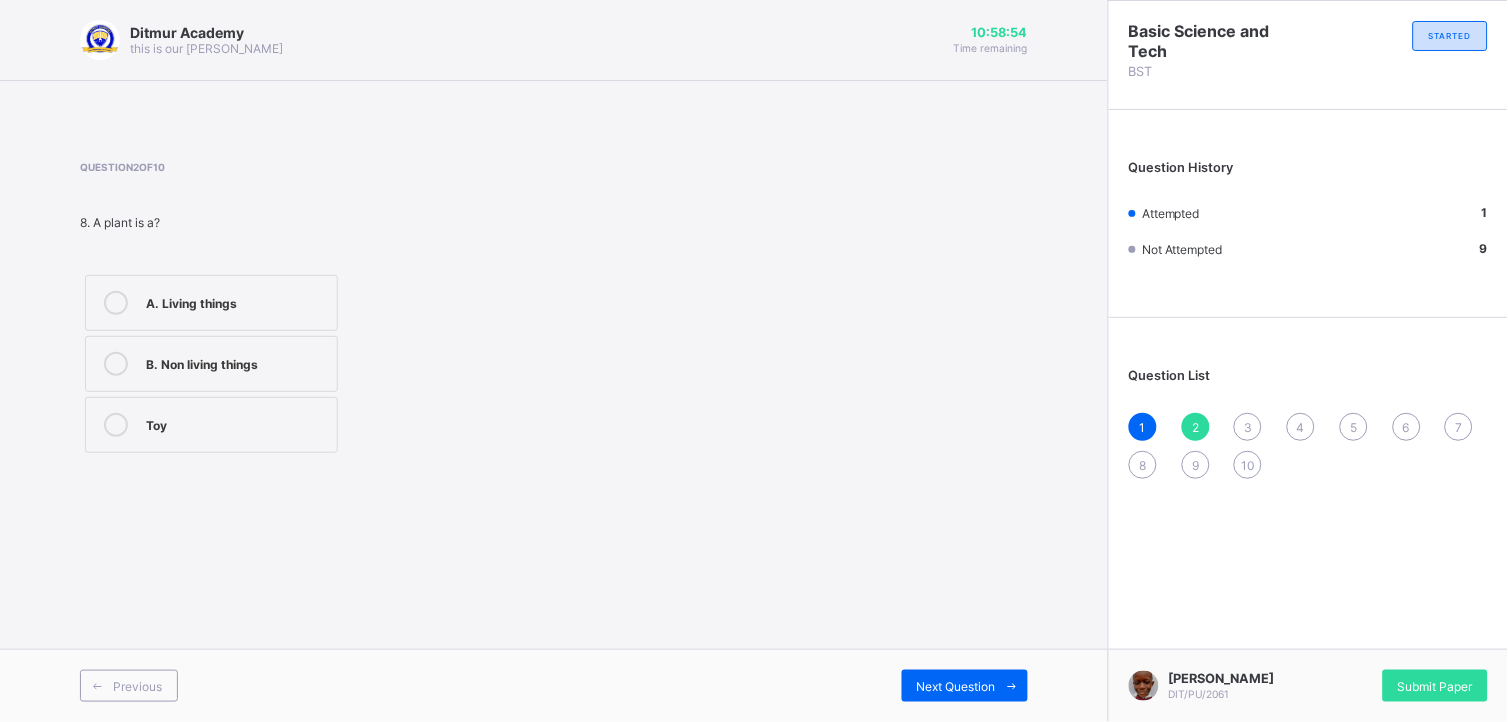 click on "A. Living things" at bounding box center [236, 301] 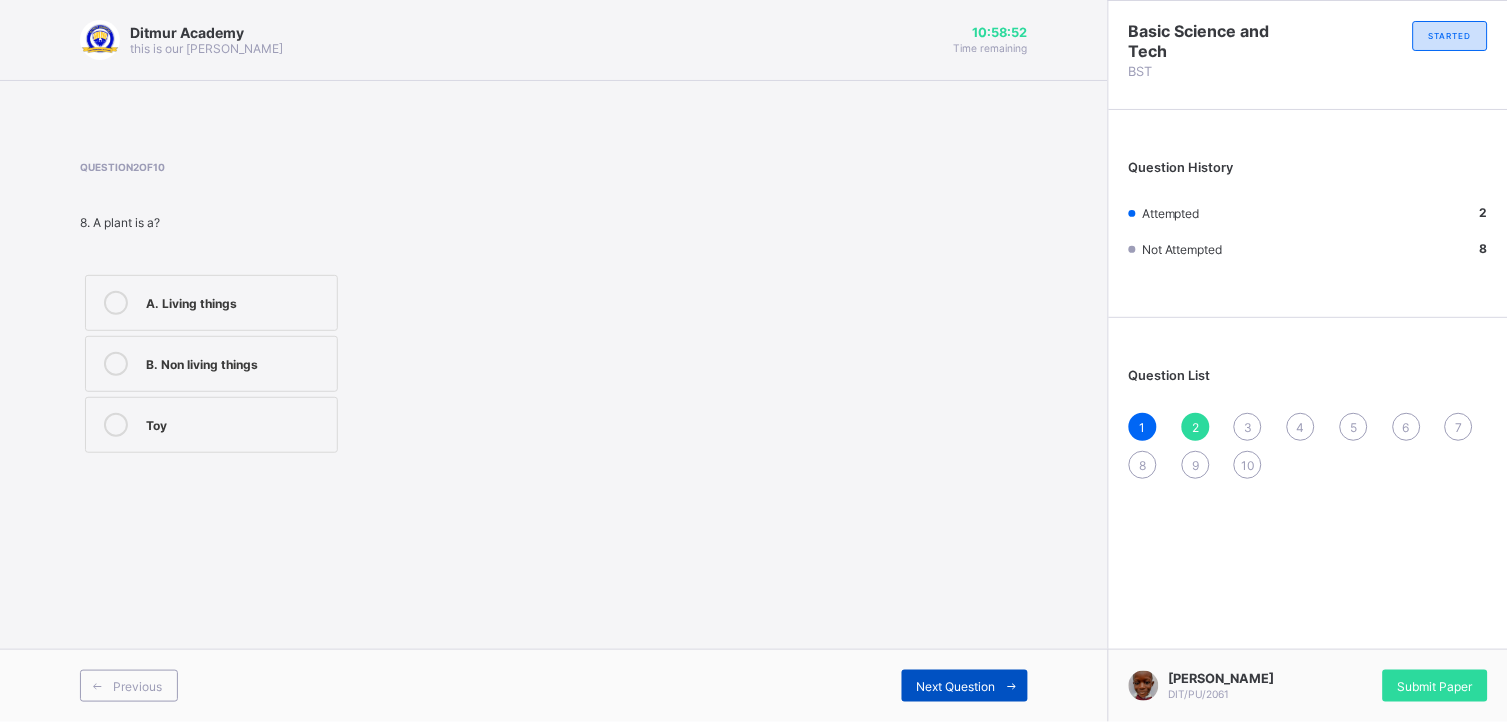 click on "Next Question" at bounding box center (956, 686) 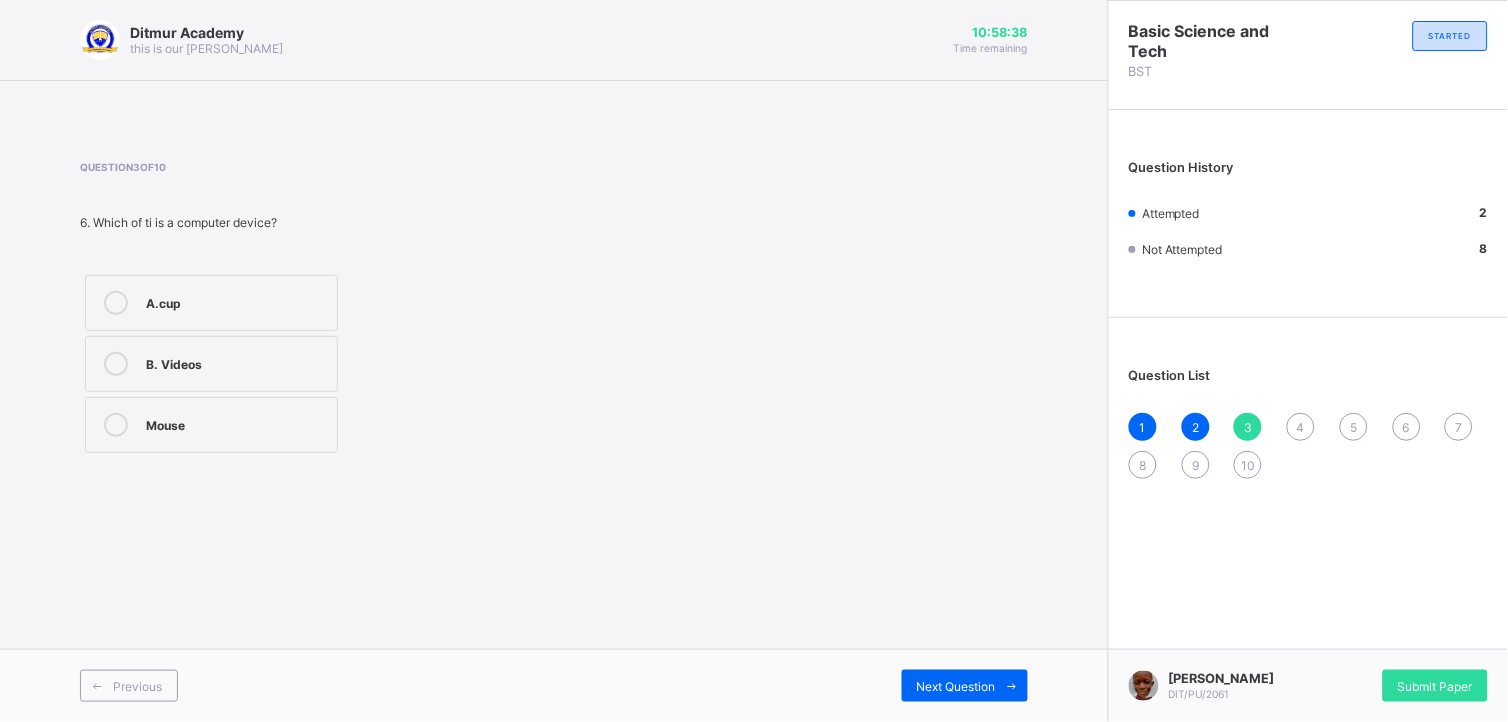 click on "Mouse" at bounding box center [236, 423] 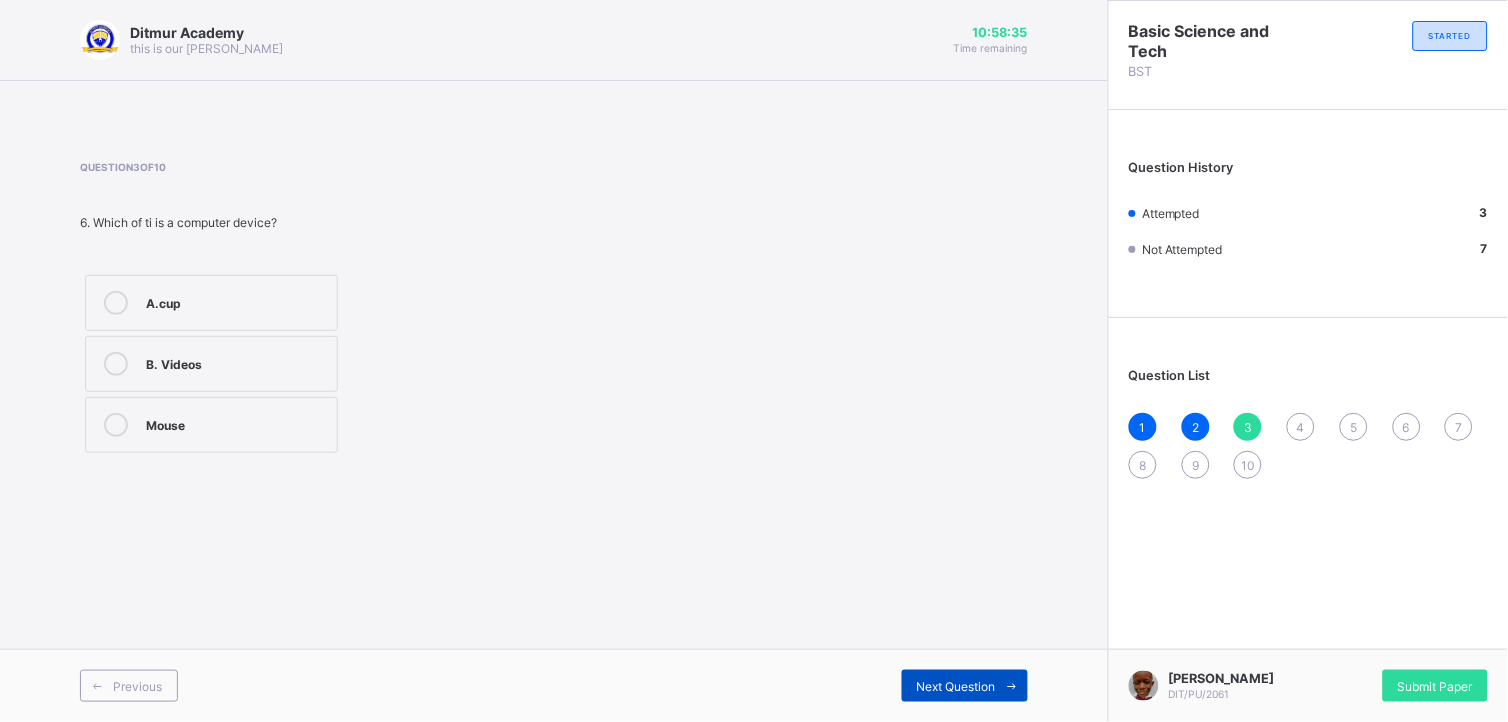 click on "Next Question" at bounding box center [956, 686] 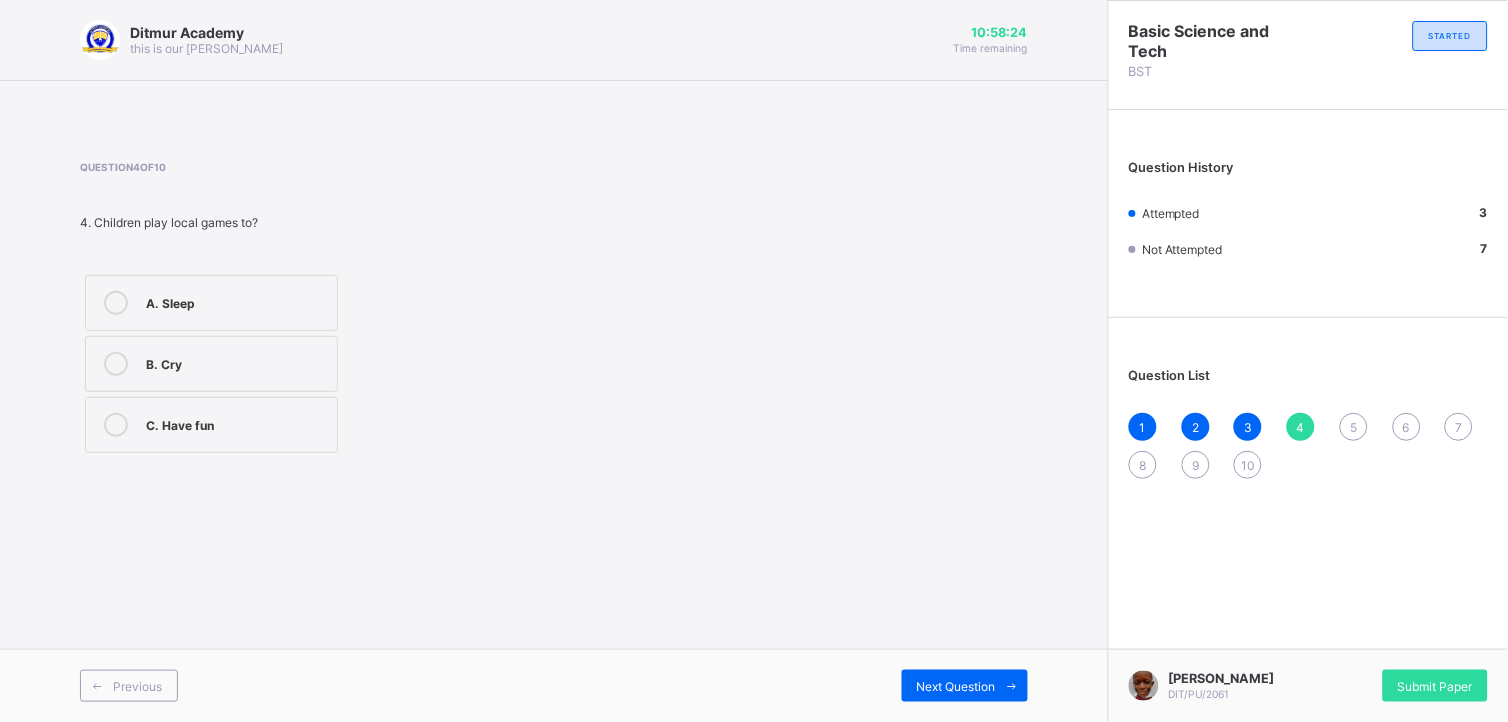 click on "C. Have fun" at bounding box center (236, 425) 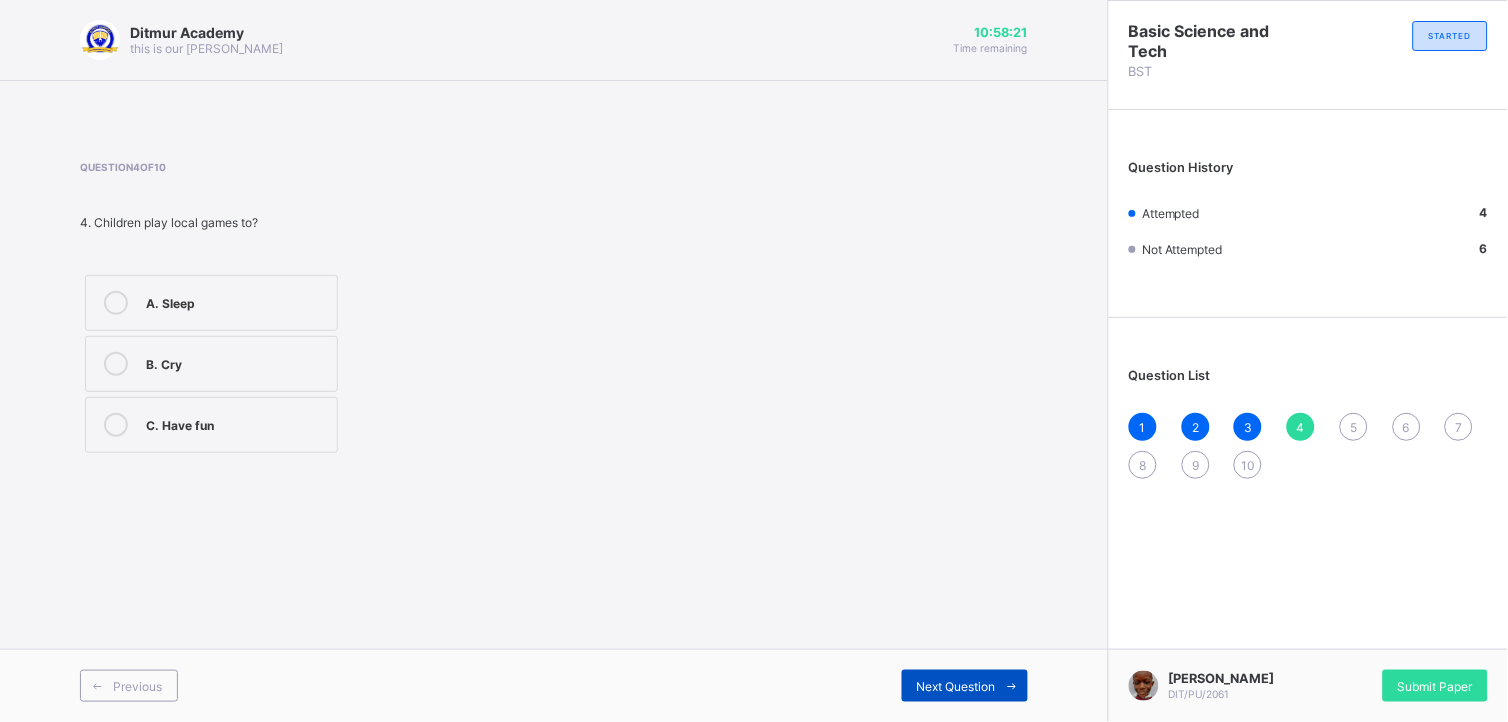 click on "Next Question" at bounding box center [965, 686] 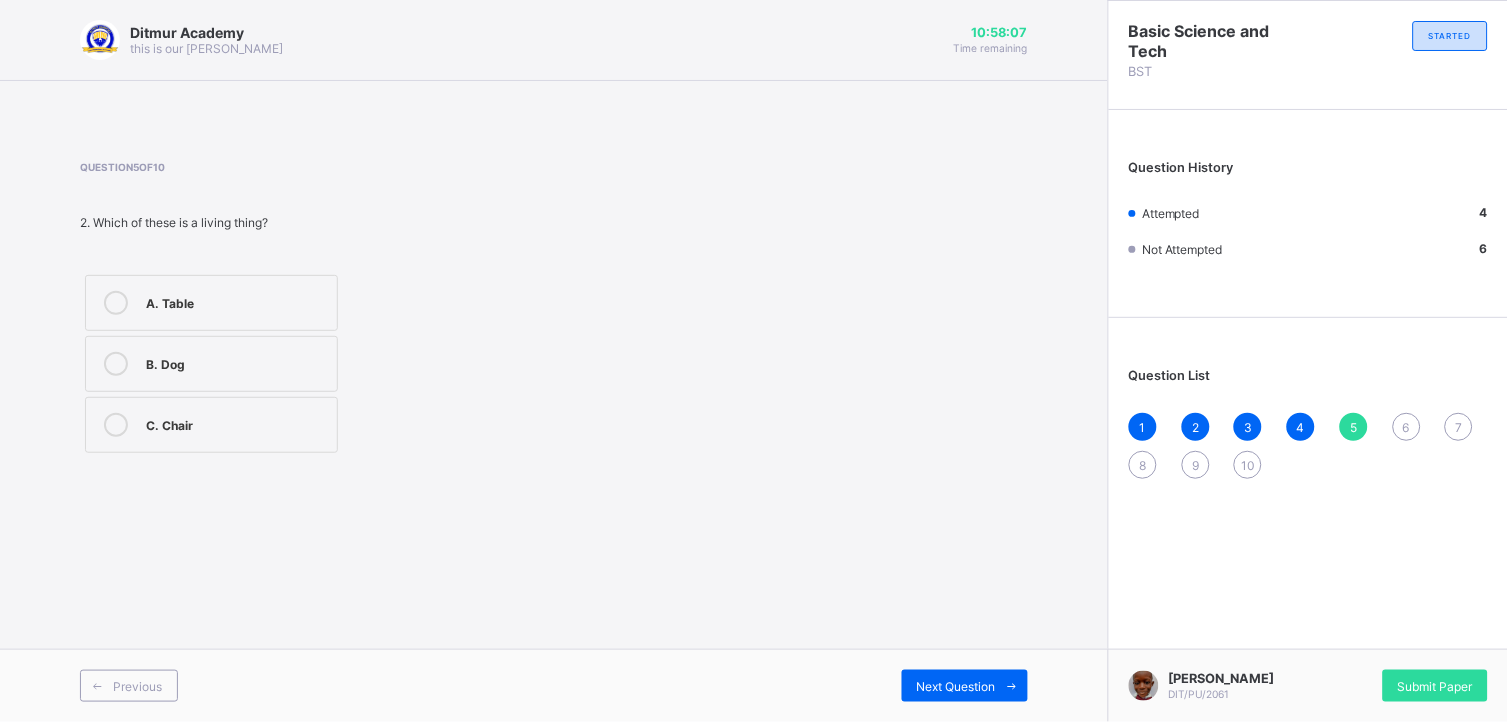 click on "B. Dog" at bounding box center (236, 362) 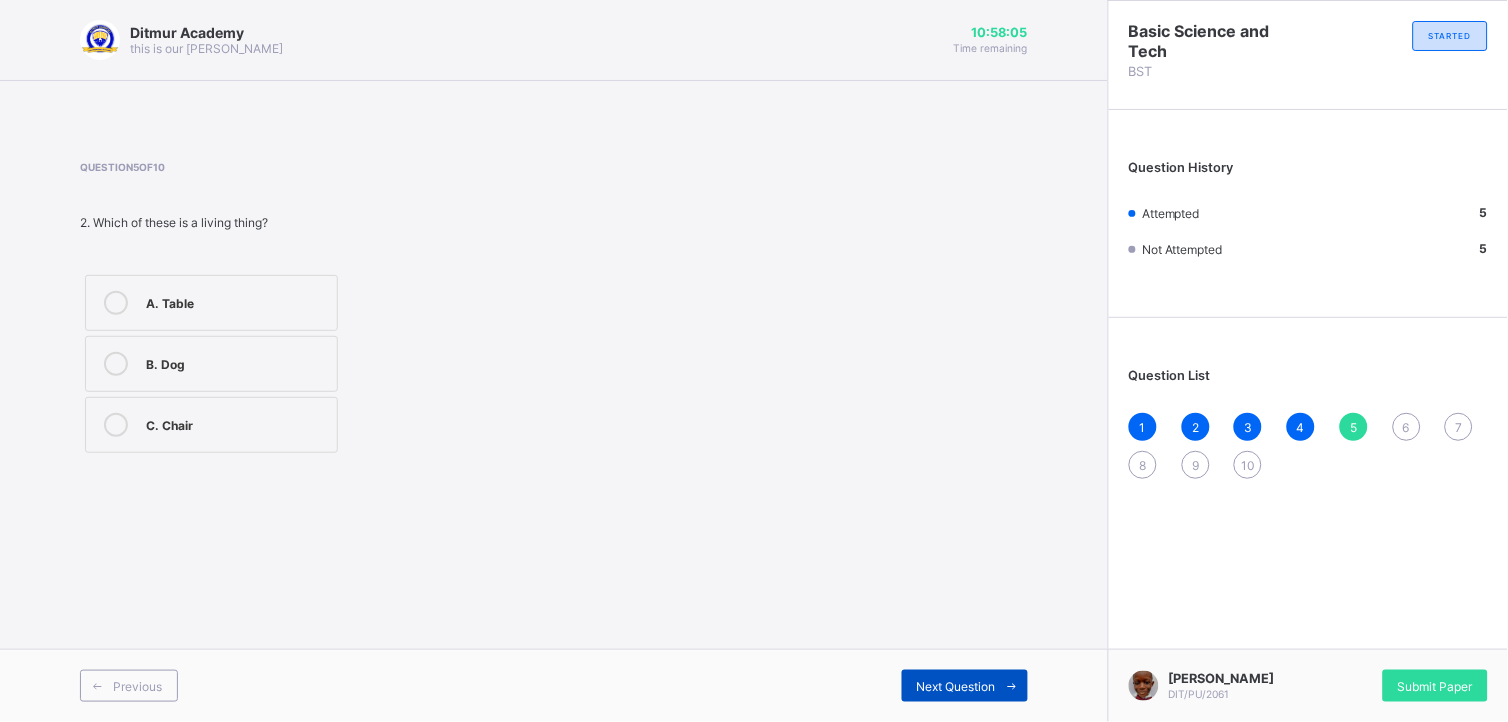click at bounding box center [1012, 686] 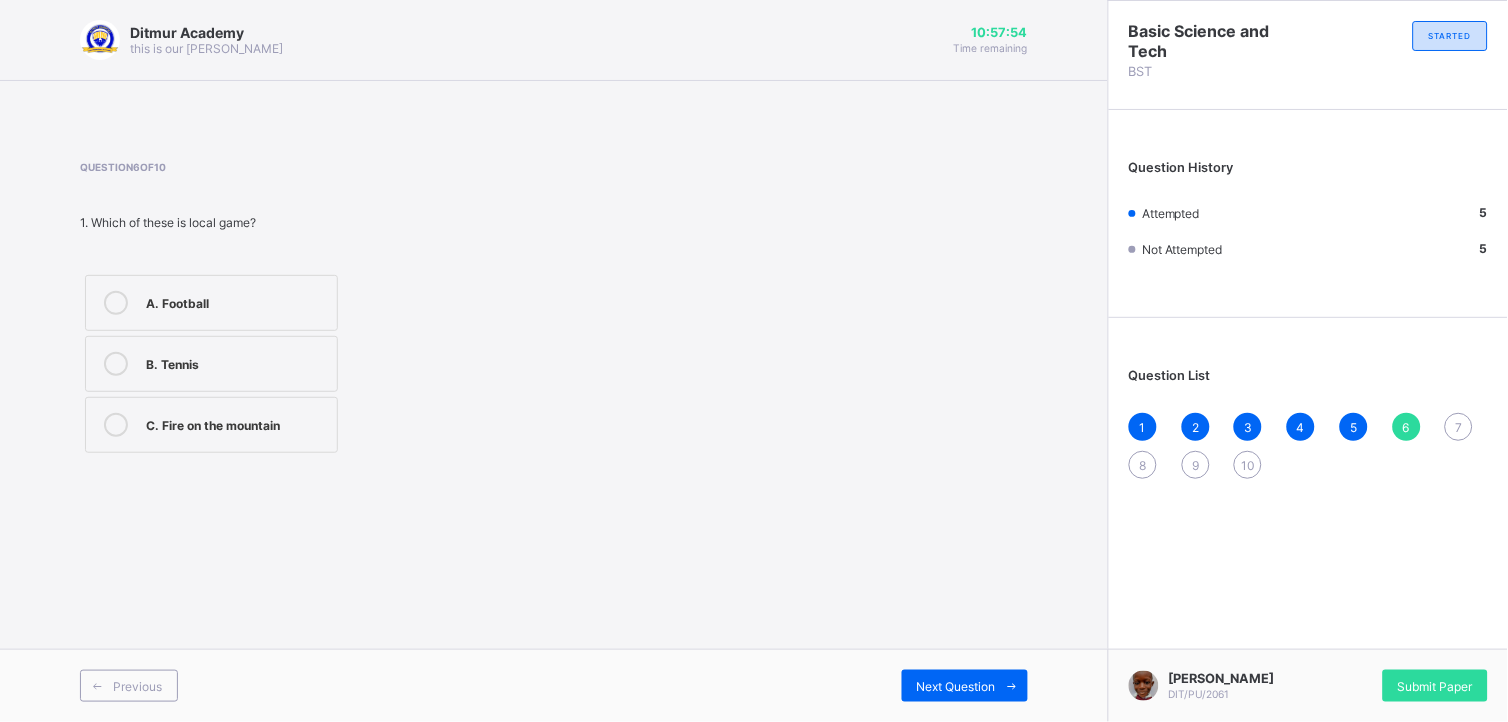 click on "C. Fire on the mountain" at bounding box center (236, 423) 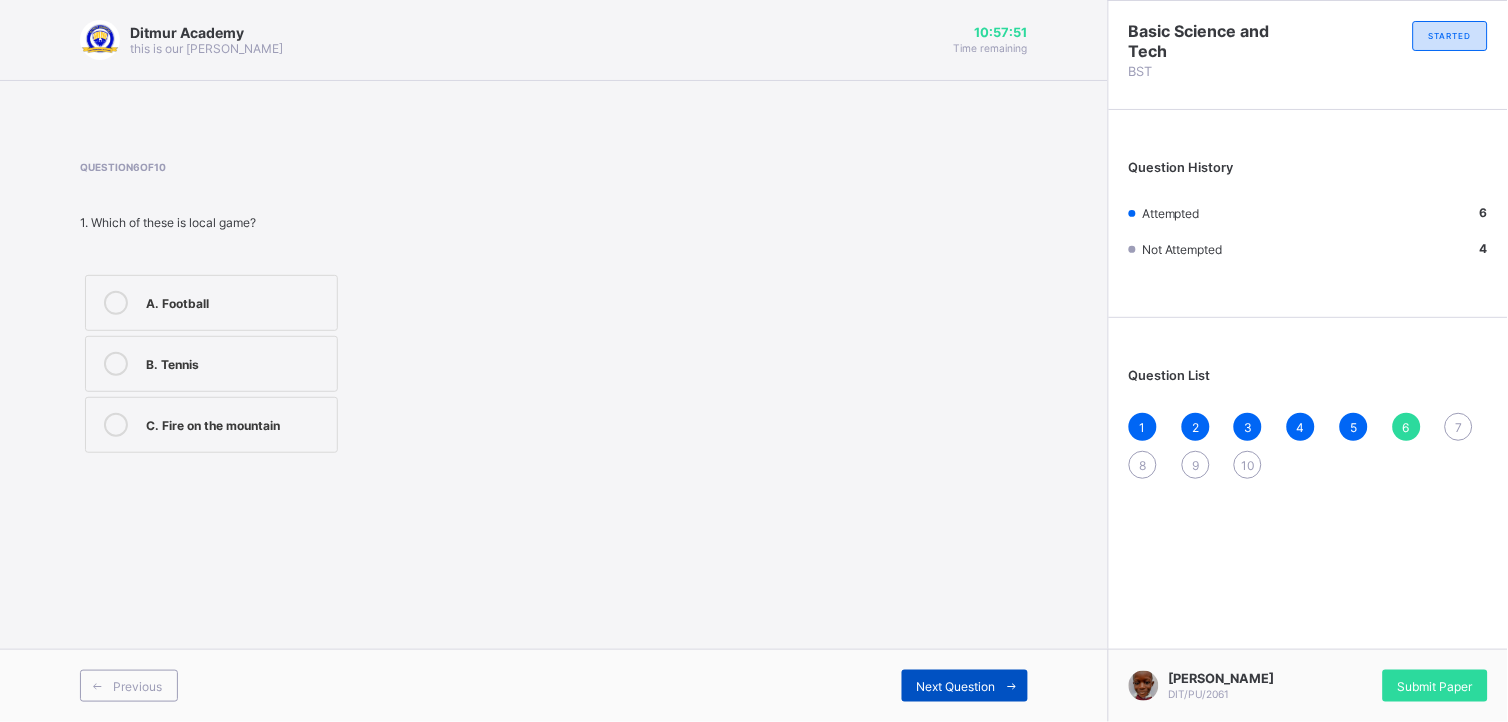 click on "Next Question" at bounding box center (965, 686) 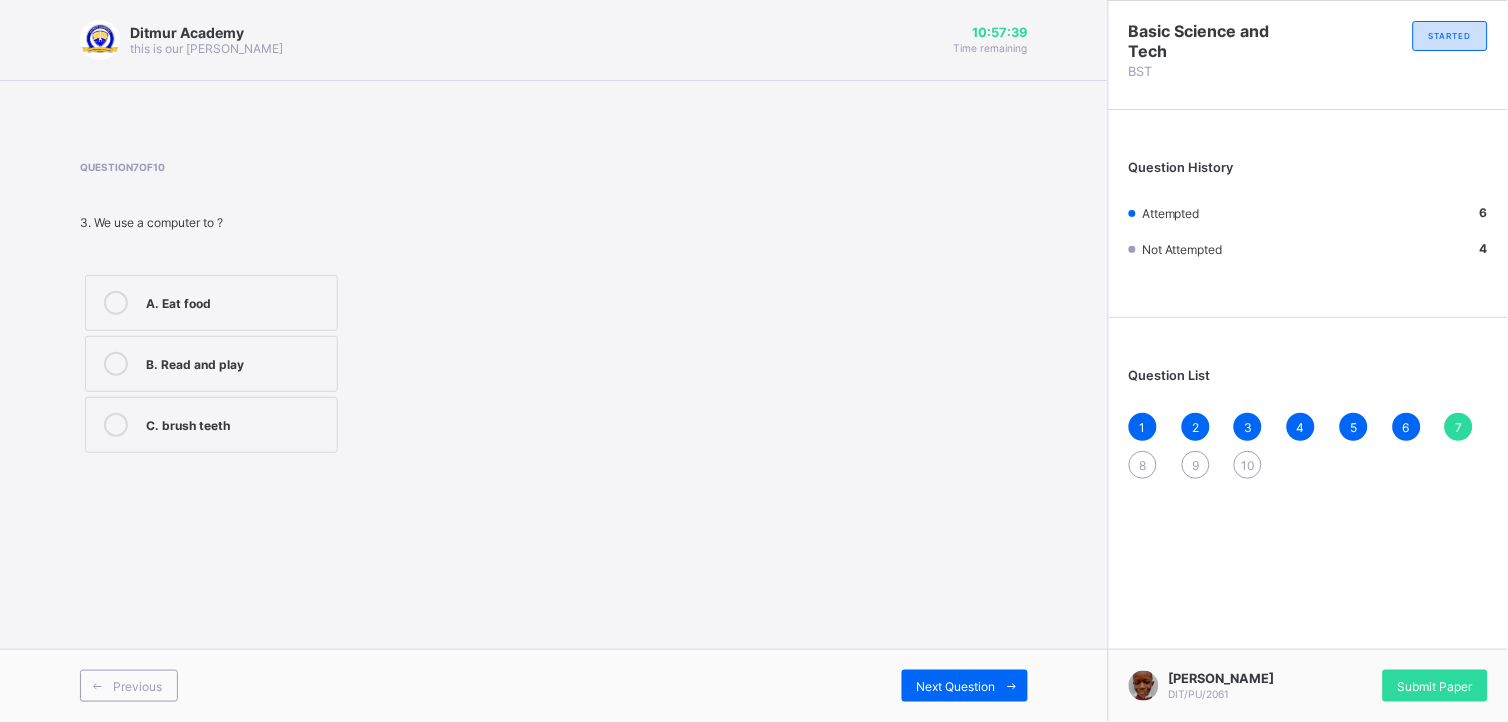 click on "B.  Read and play" at bounding box center [236, 362] 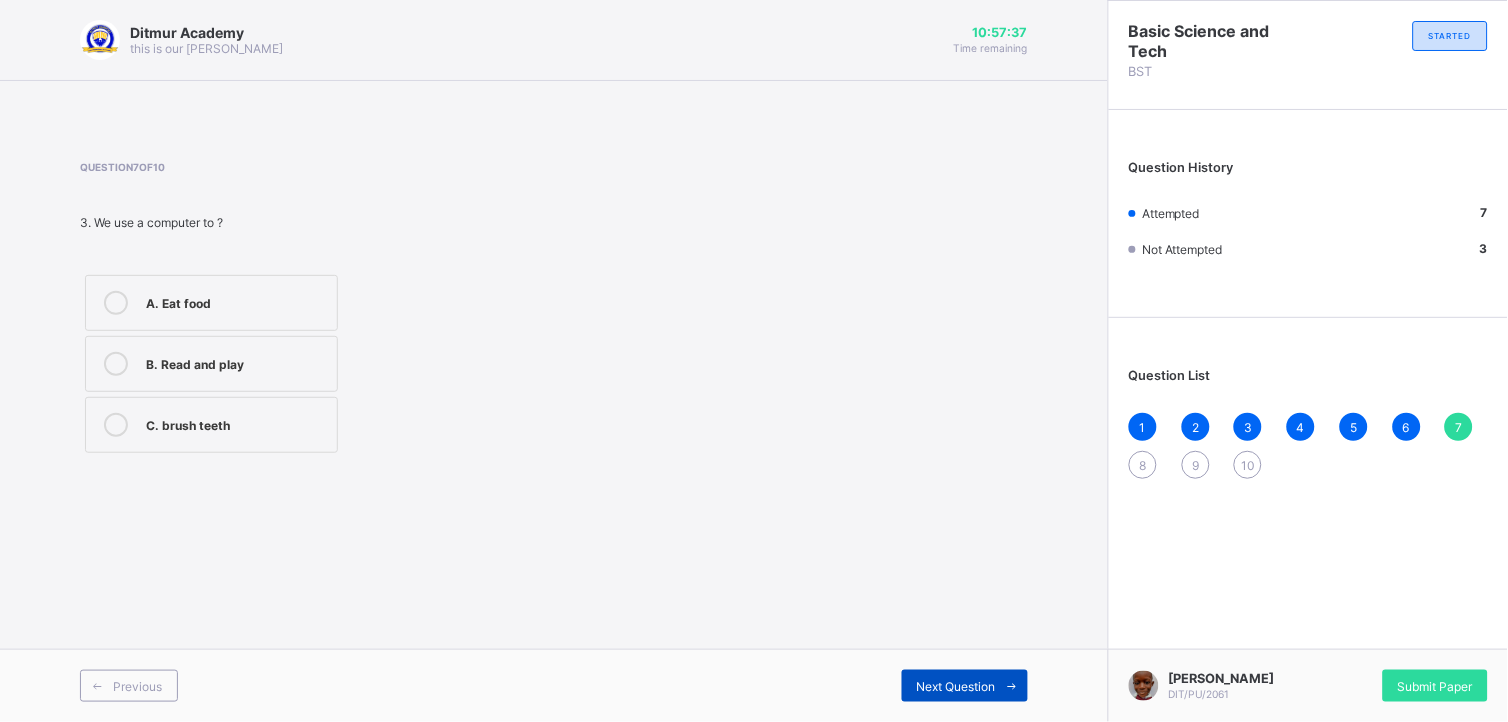 click at bounding box center [1012, 686] 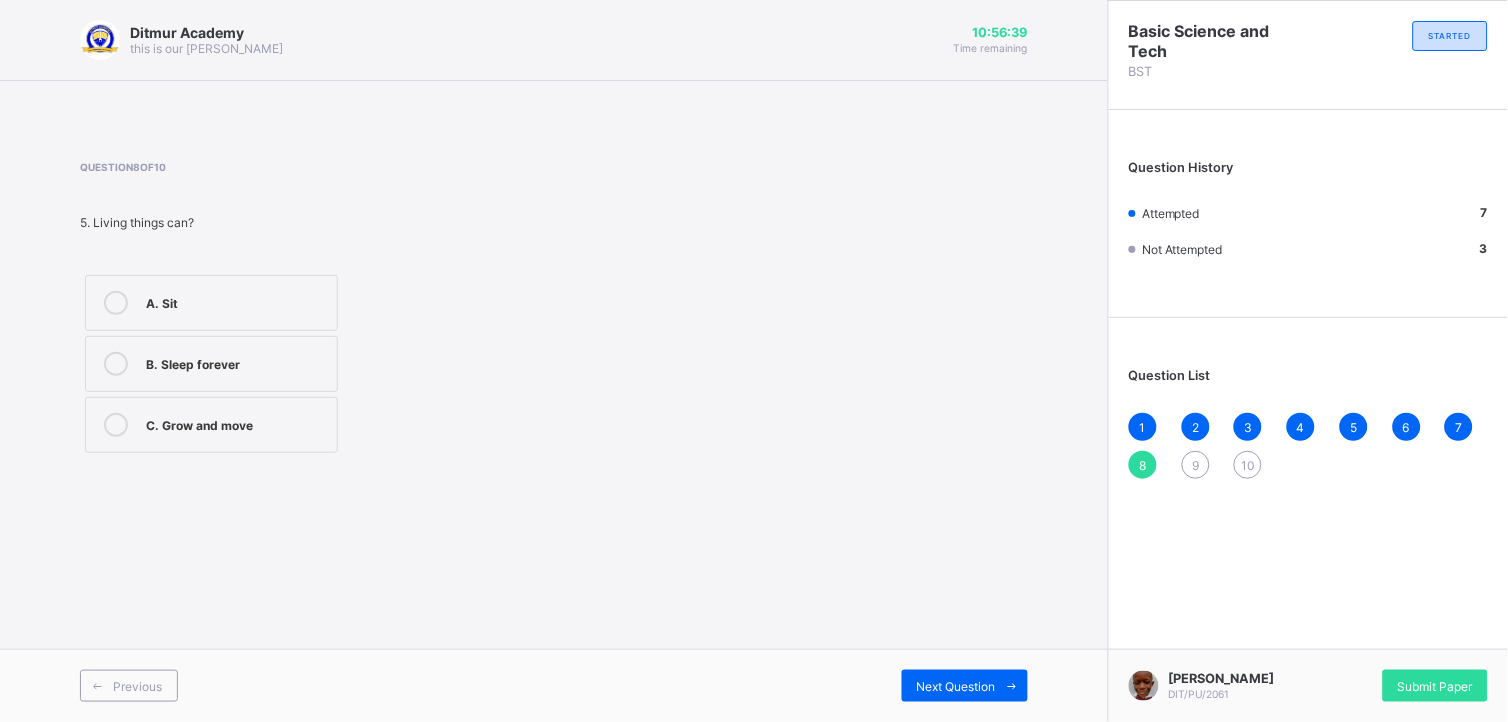 click on "C. Grow and move" at bounding box center (236, 425) 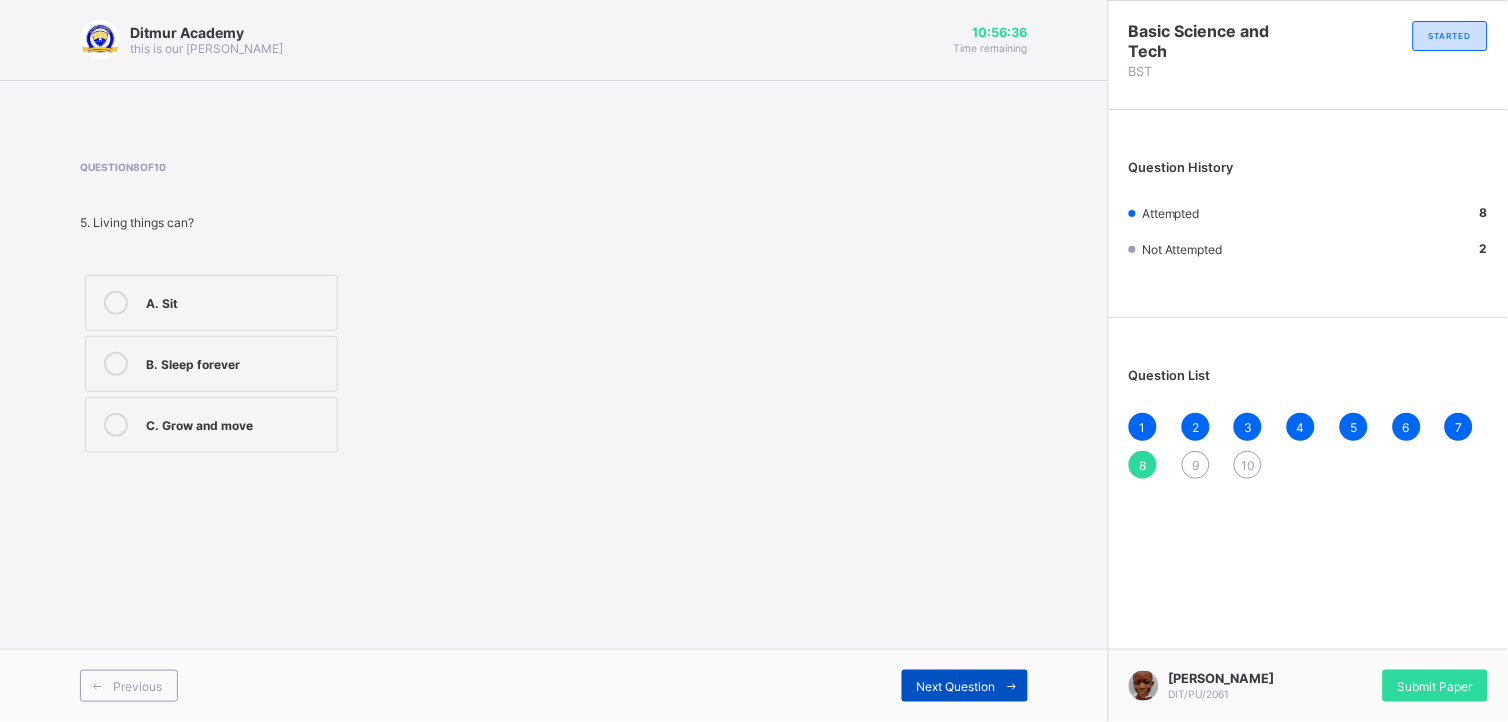 click on "Next Question" at bounding box center [965, 686] 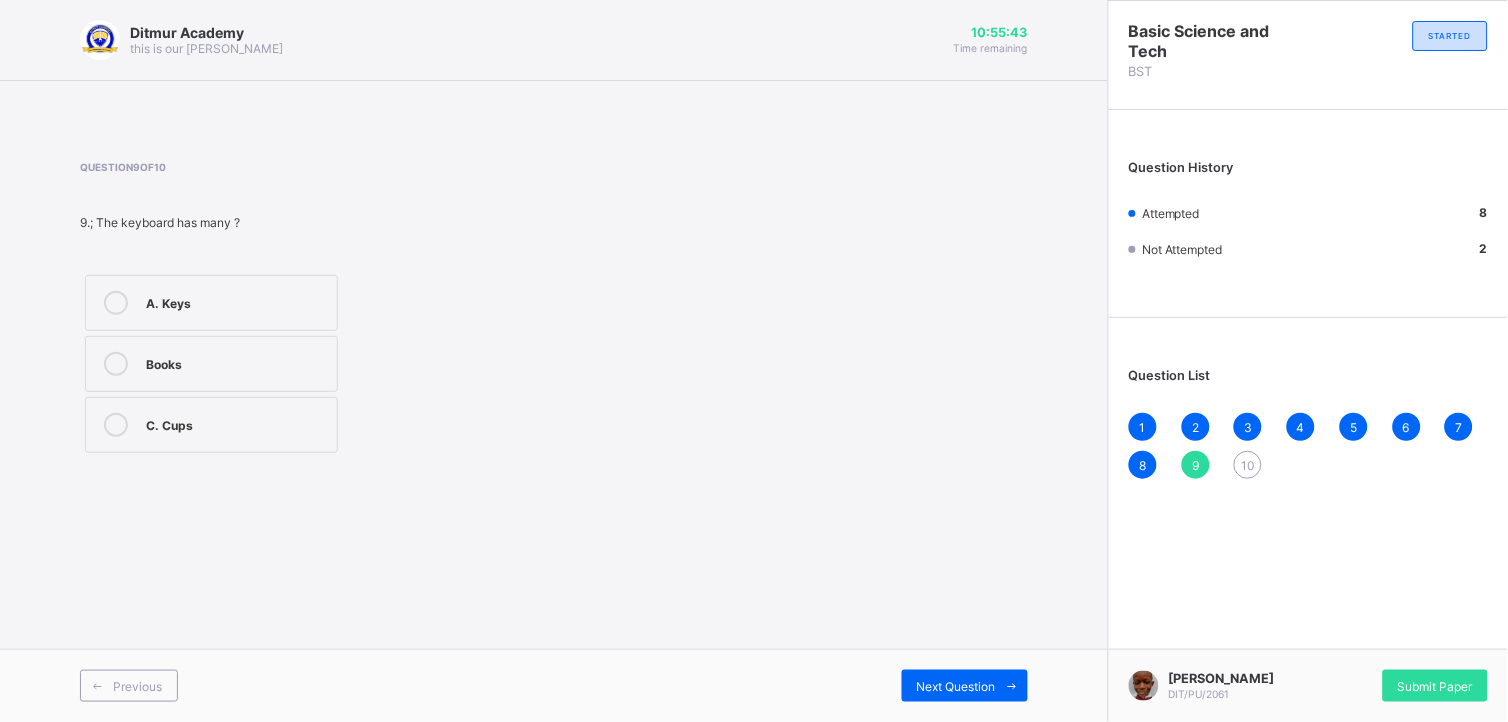click on "Ditmur Academy this is our [PERSON_NAME] 10:55:43 Time remaining Question  9  of  10 9.; The keyboard has many ? A. Keys Books  C. Cups  Previous Next Question" at bounding box center (554, 361) 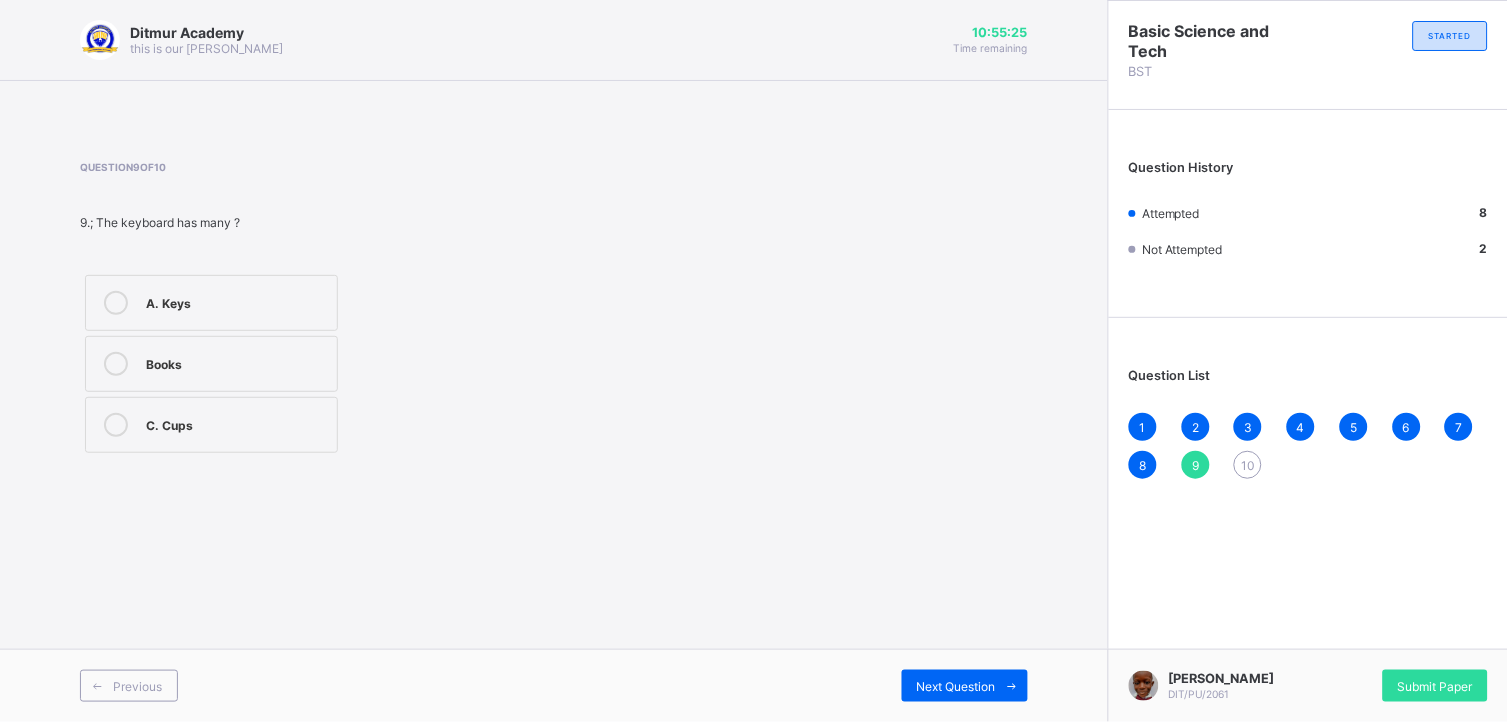 click on "A. Keys" at bounding box center [236, 301] 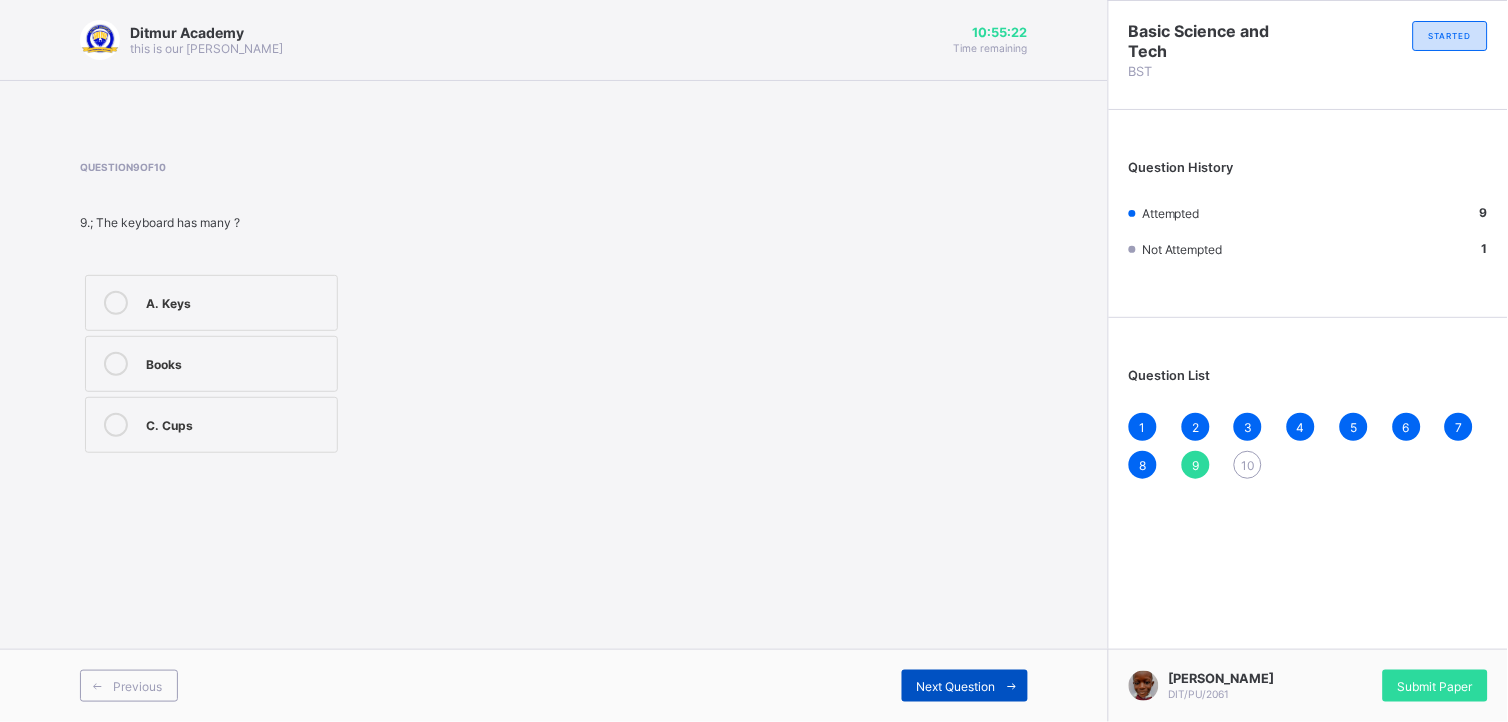 click on "Next Question" at bounding box center [956, 686] 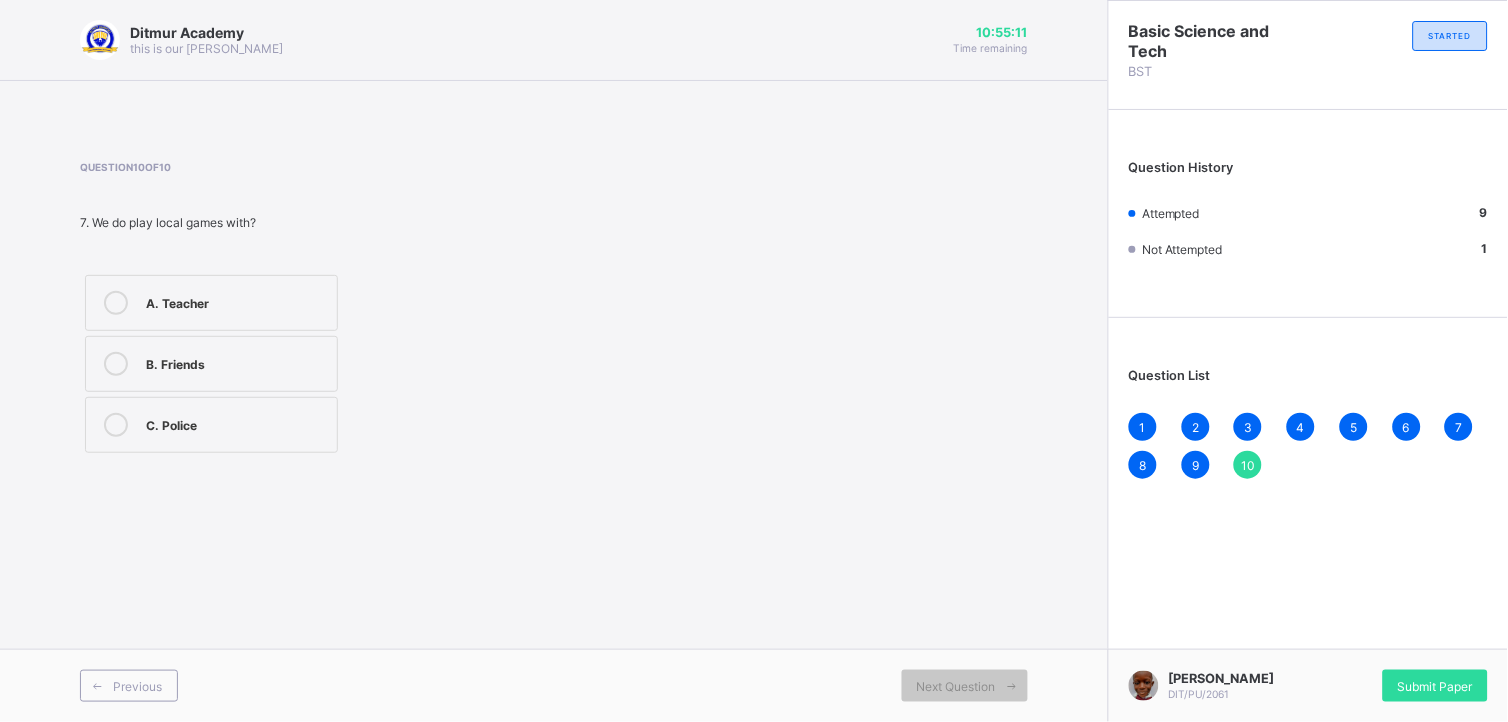 click on "B. Friends" at bounding box center [236, 362] 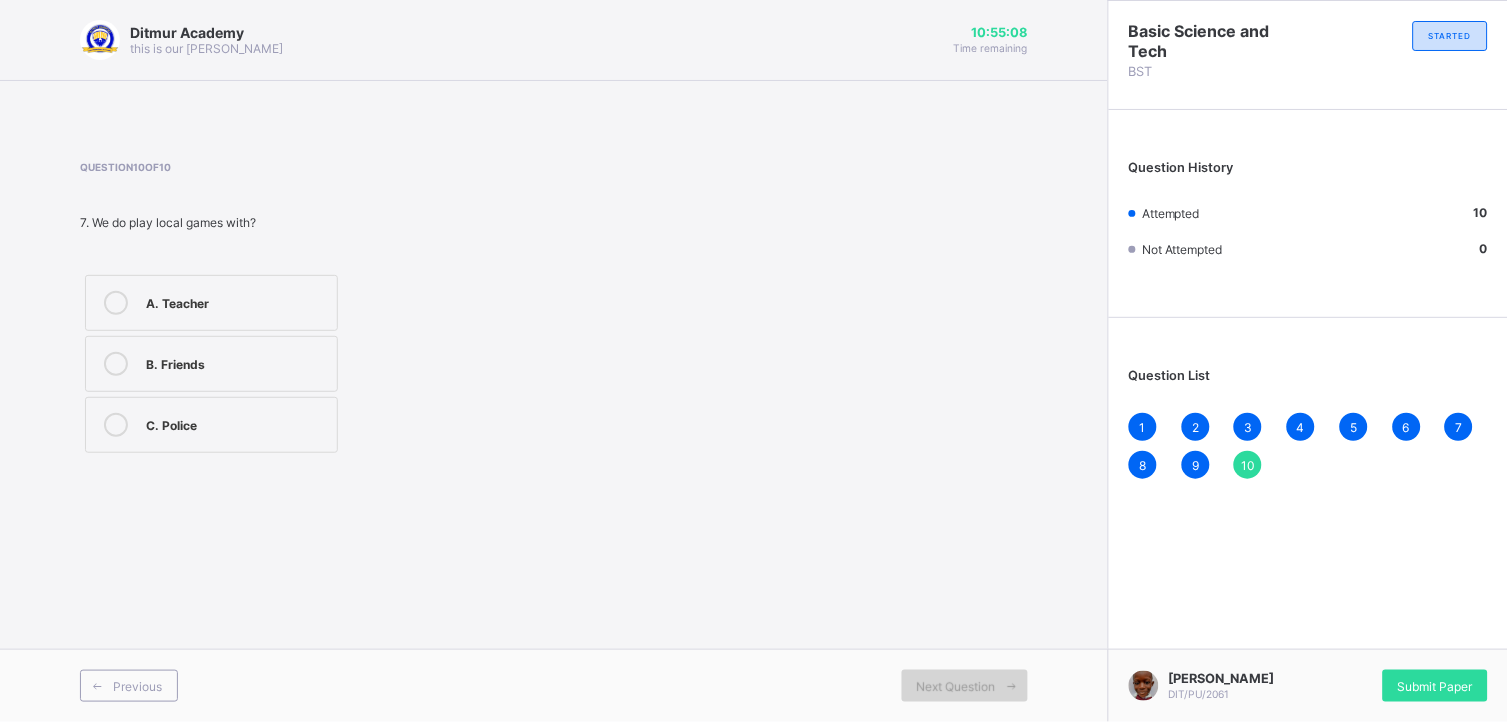click on "Next Question" at bounding box center (956, 686) 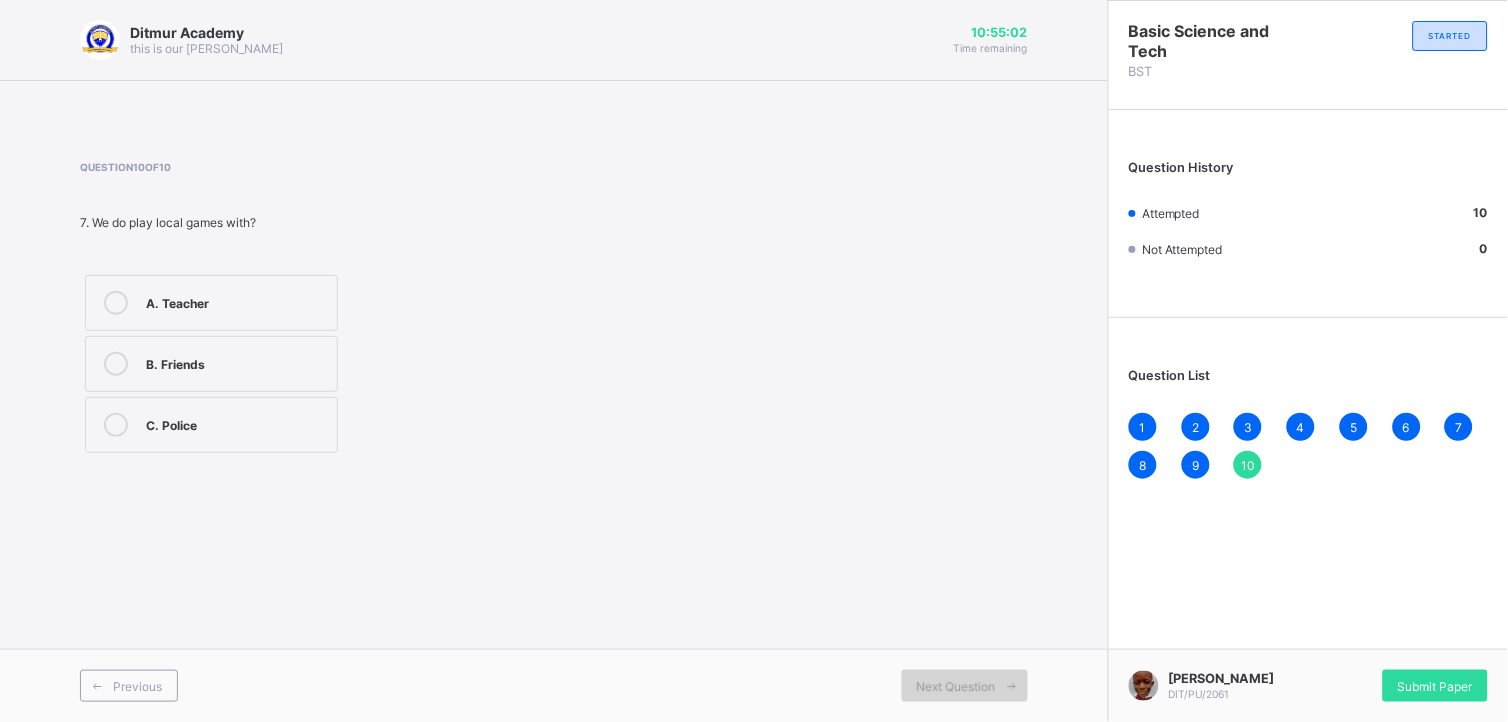 click at bounding box center [1012, 686] 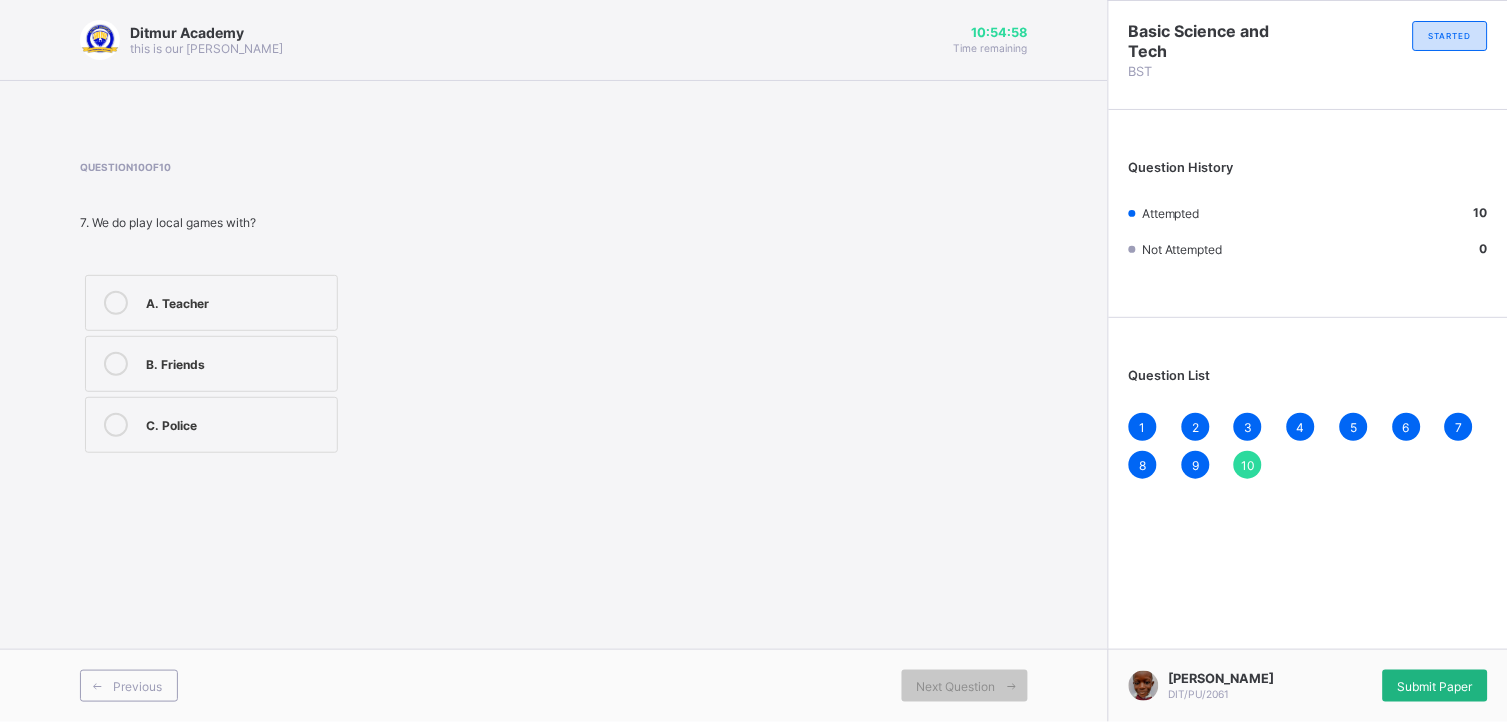 click on "Submit Paper" at bounding box center (1435, 686) 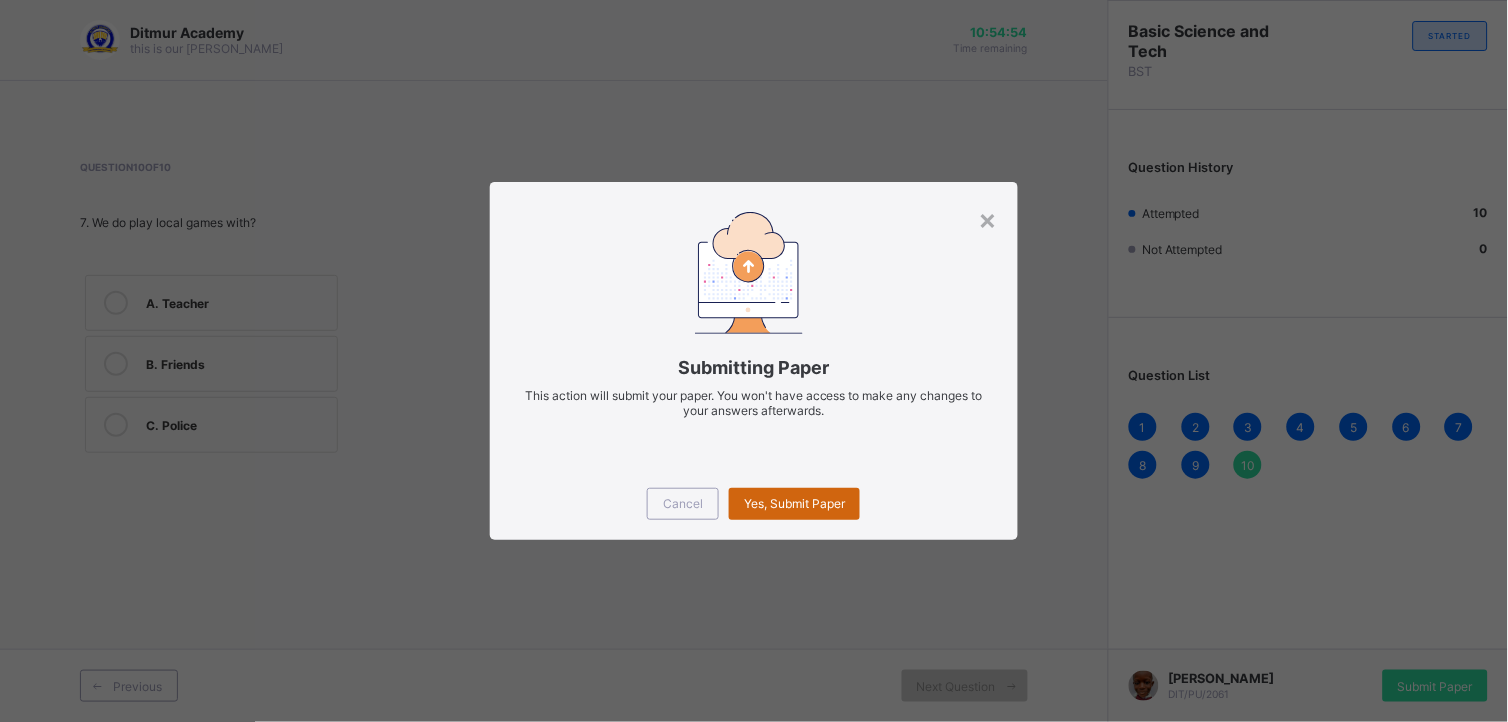 click on "Yes, Submit Paper" at bounding box center [794, 504] 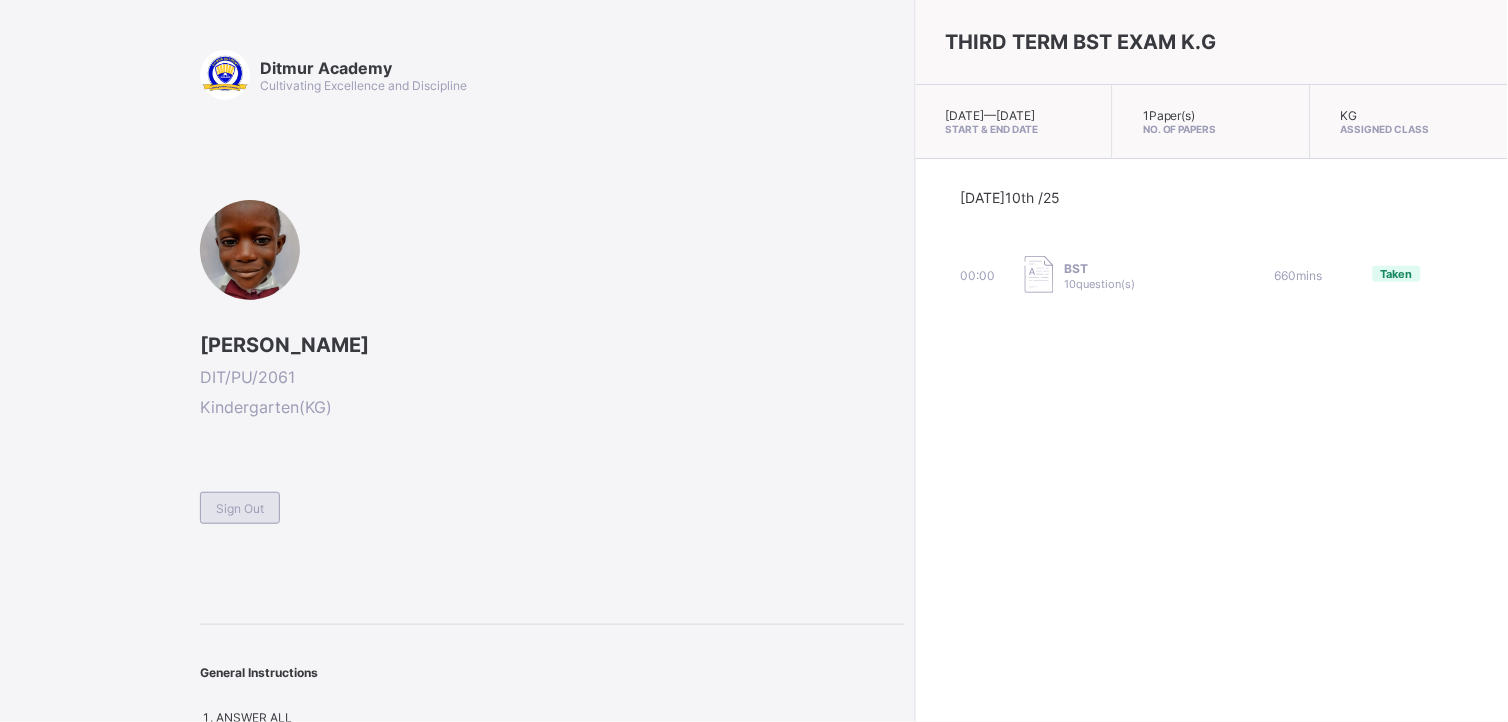 click on "Sign Out" at bounding box center [240, 508] 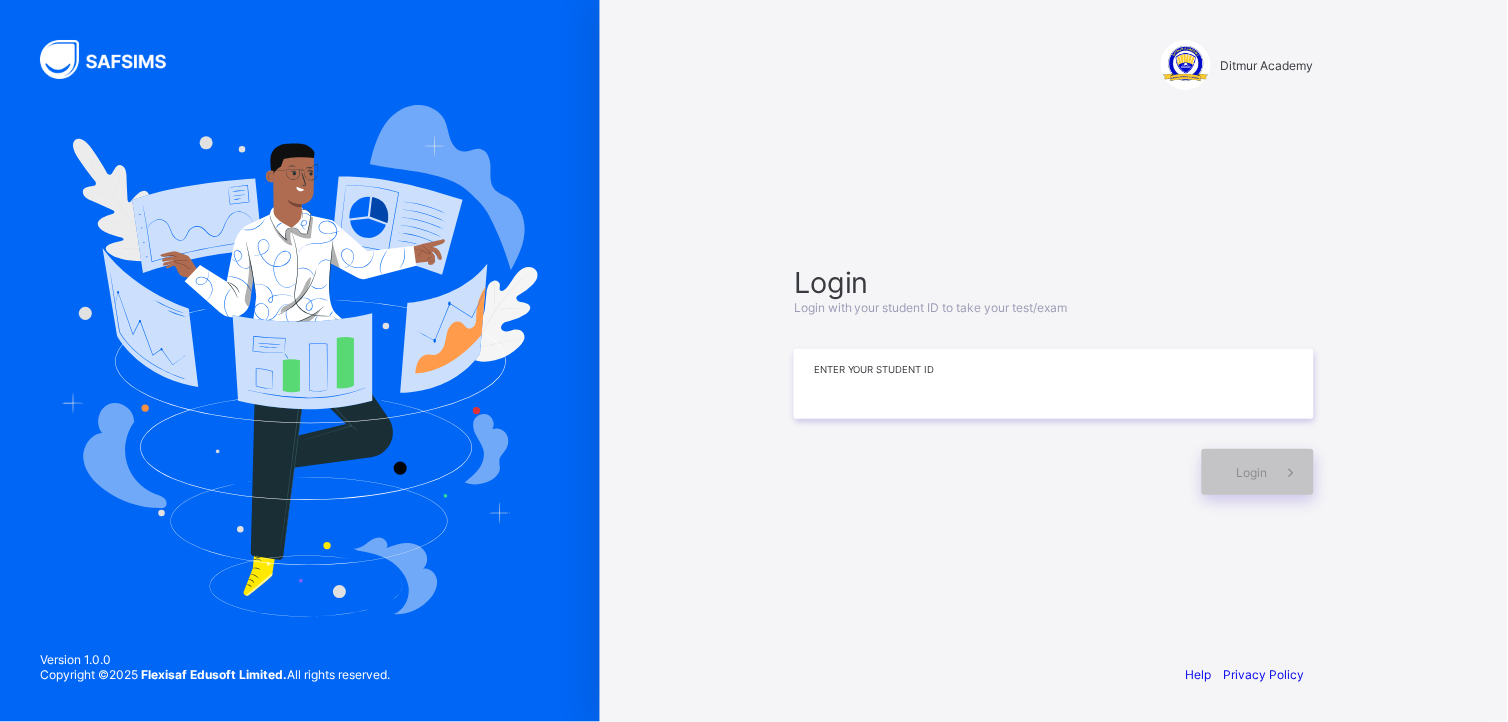 click at bounding box center (1054, 384) 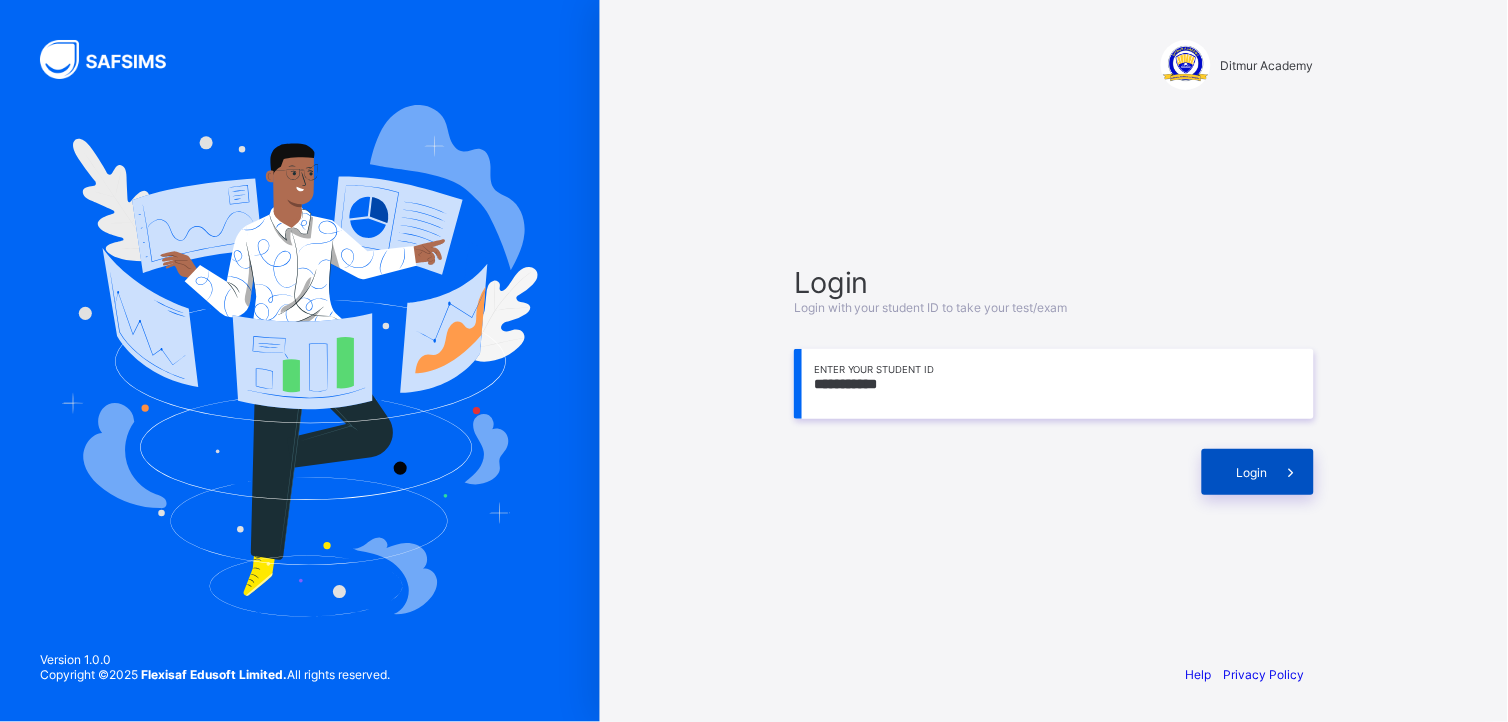 type on "**********" 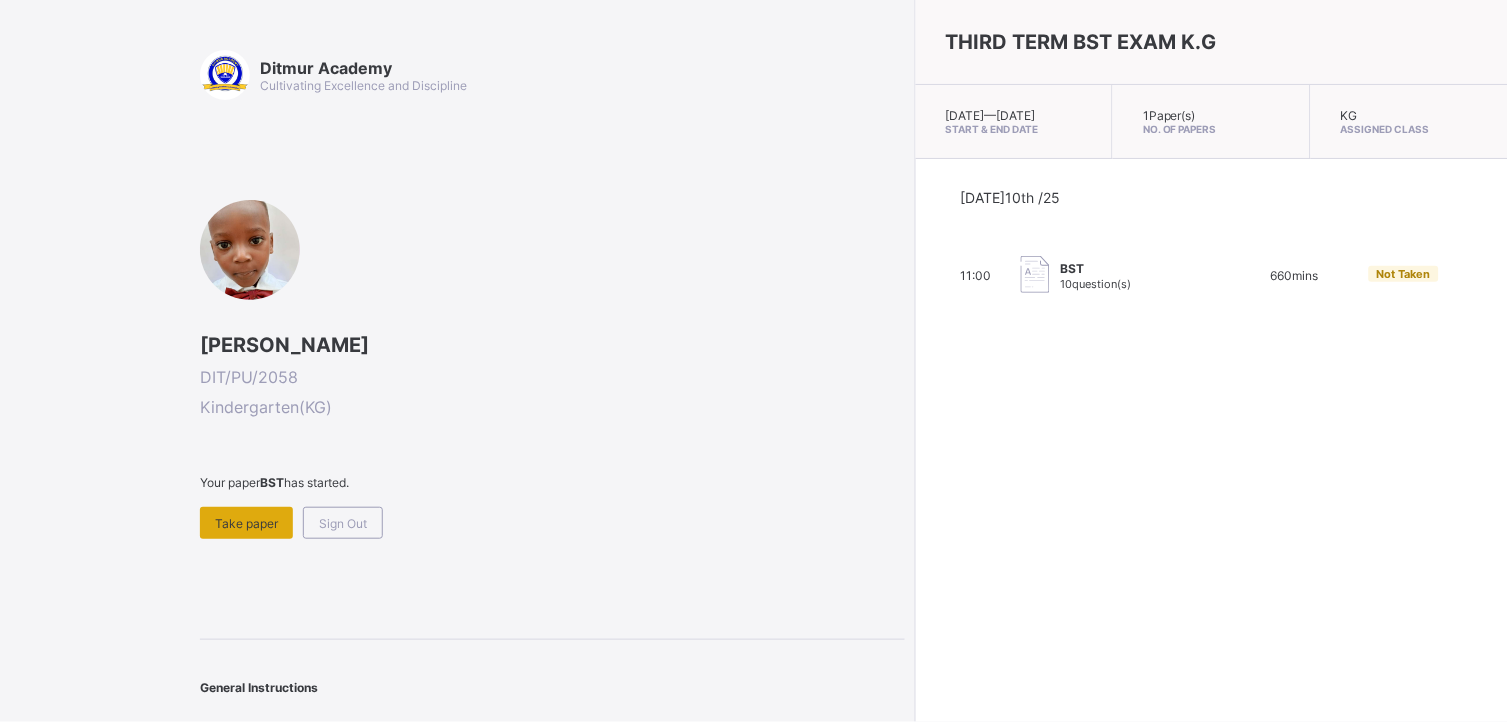 click on "Take paper" at bounding box center (246, 523) 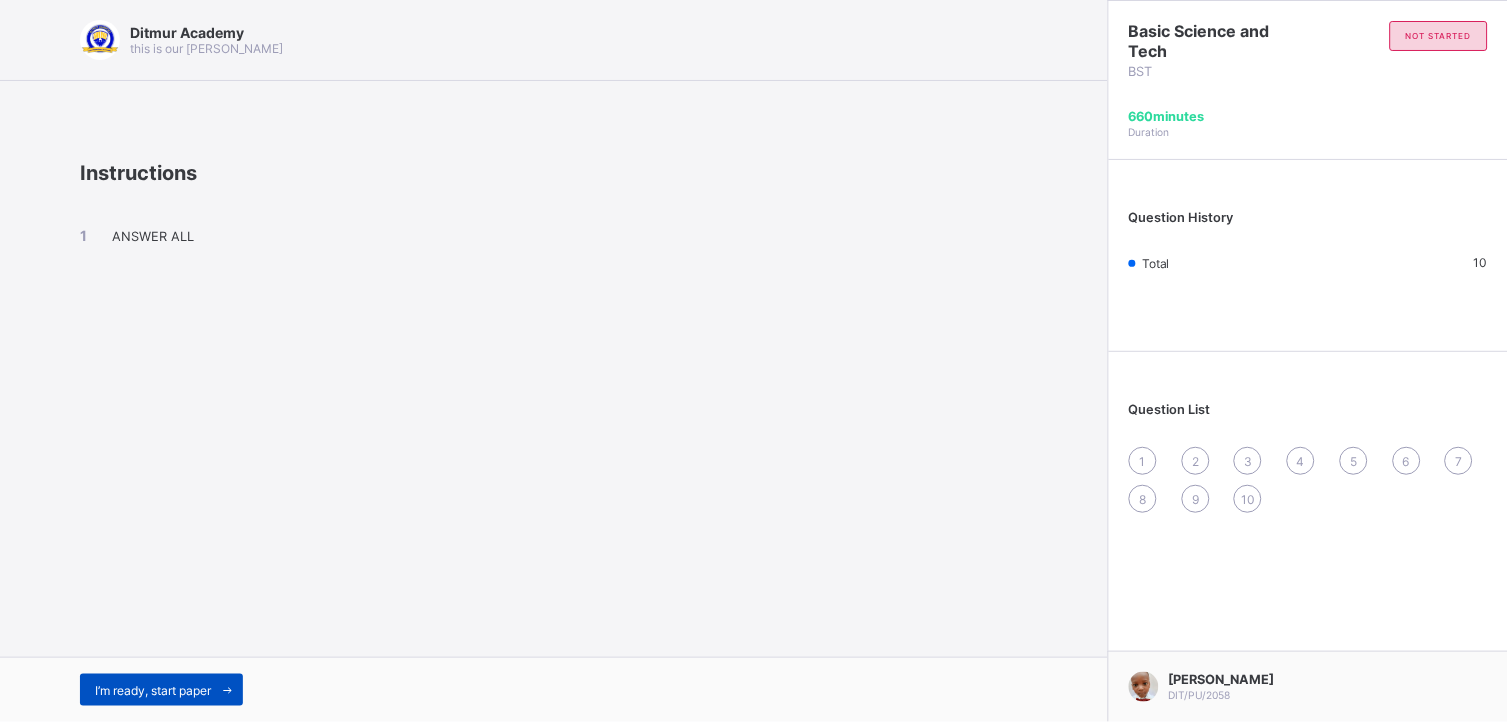click on "I’m ready, start paper" at bounding box center (161, 690) 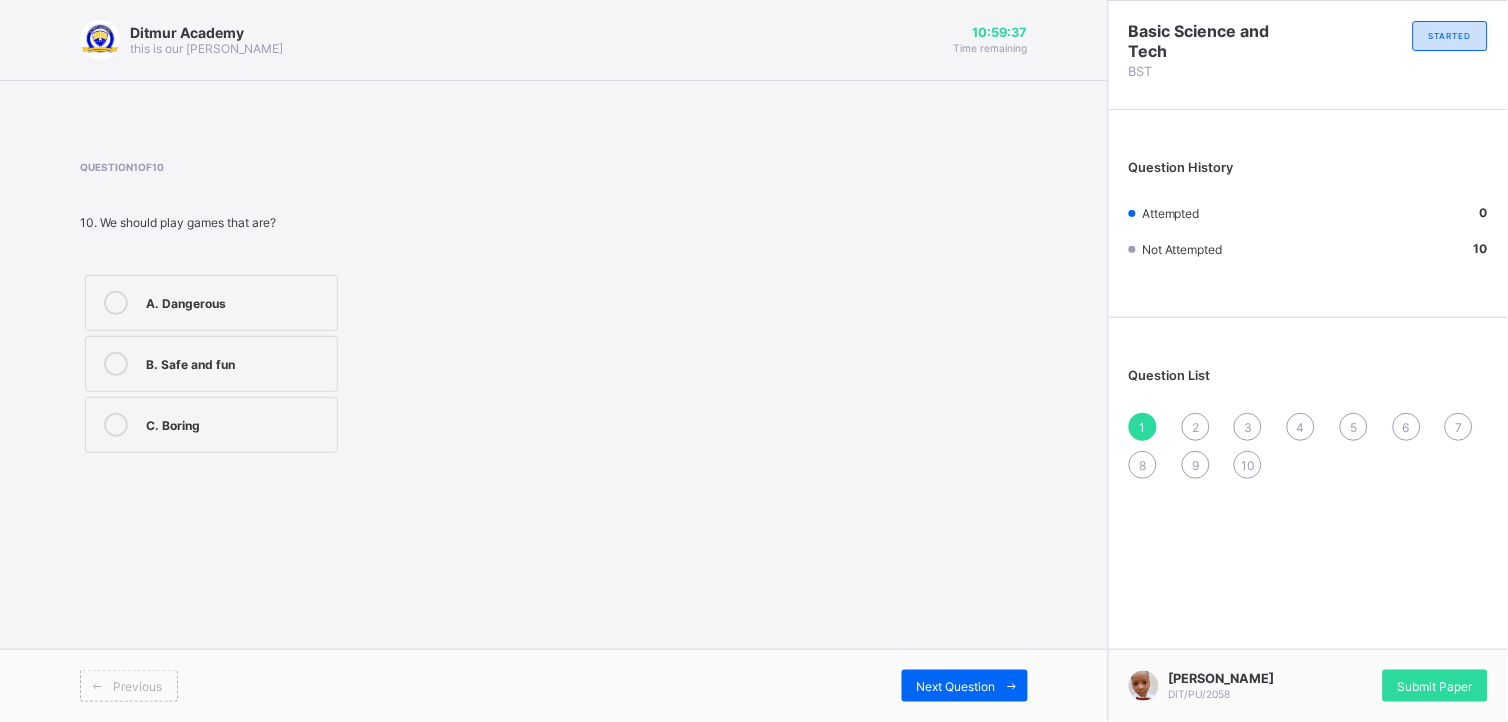 click on "B. Safe and fun" at bounding box center (211, 364) 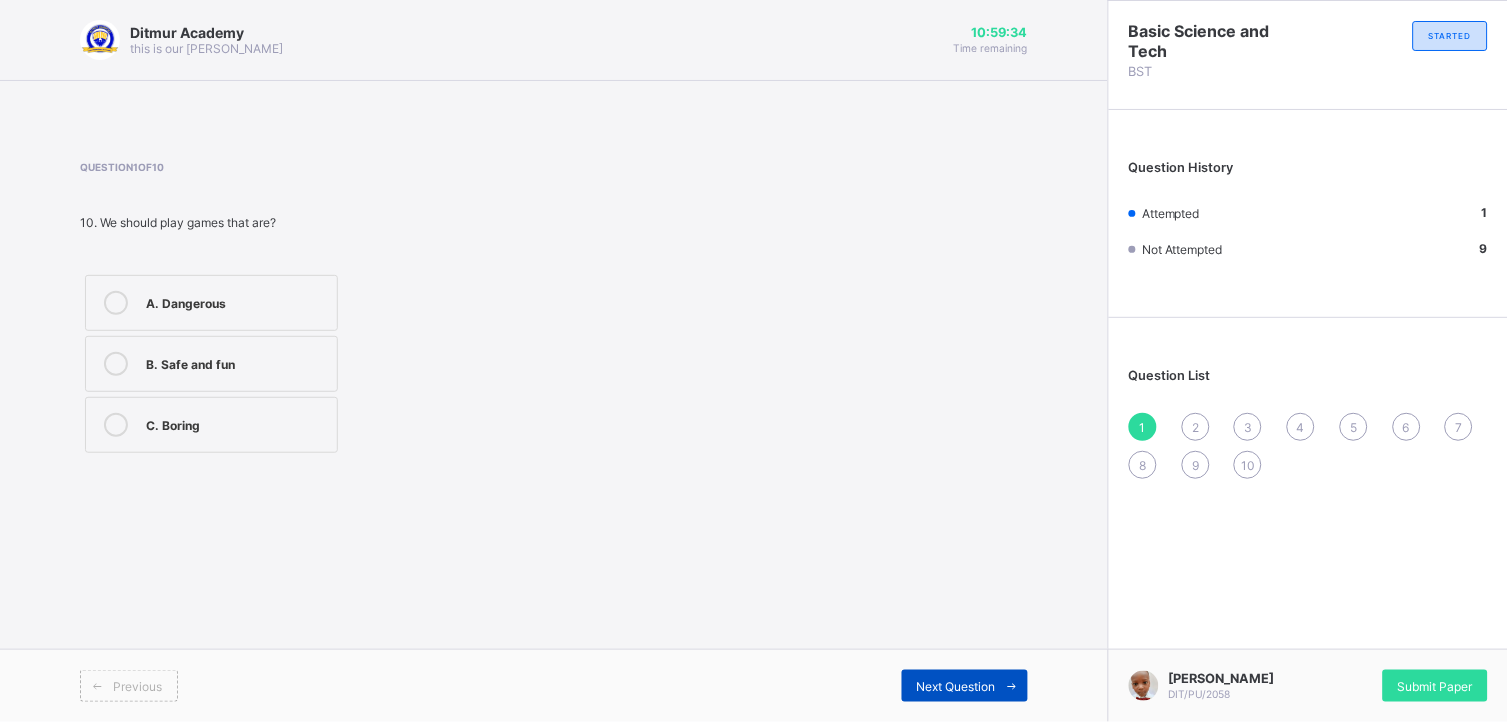 click on "Next Question" at bounding box center [956, 686] 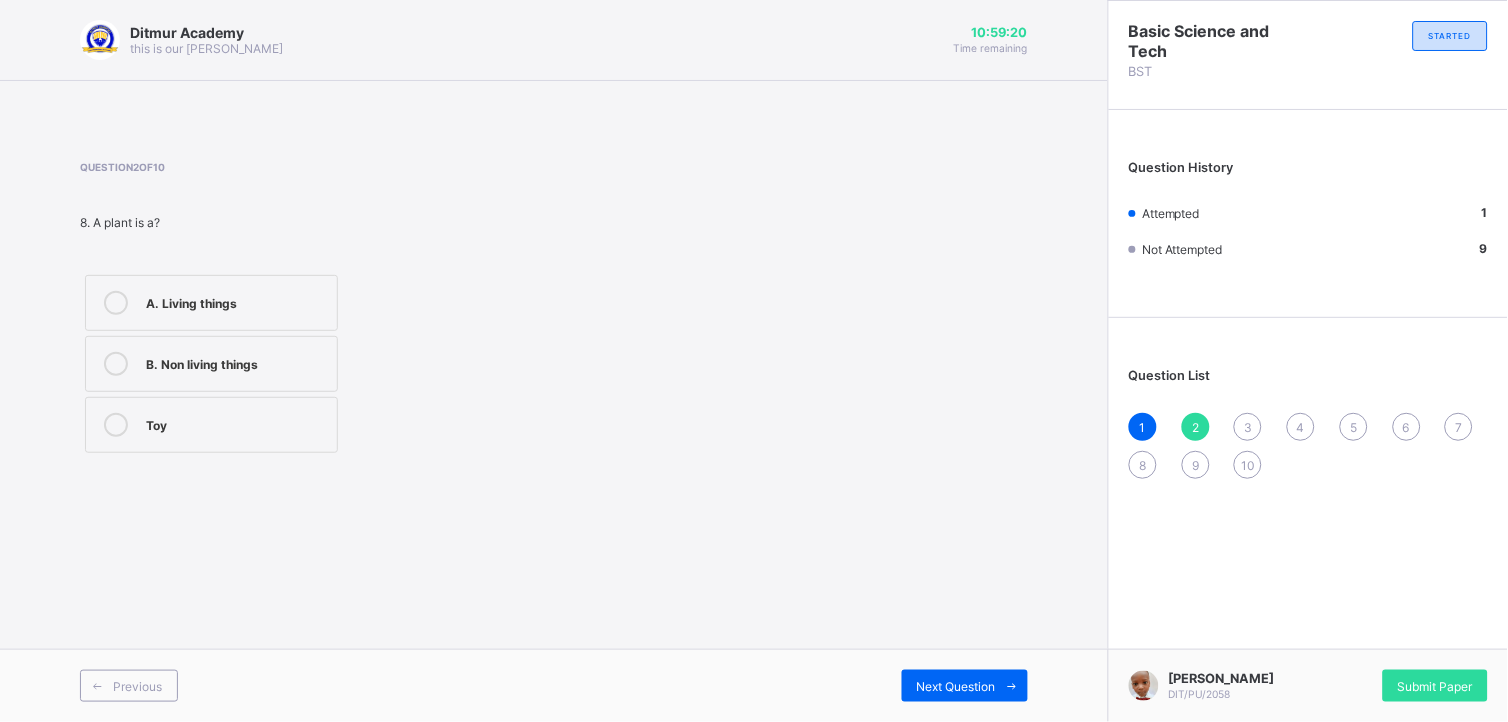 click on "A. Living things" at bounding box center [236, 301] 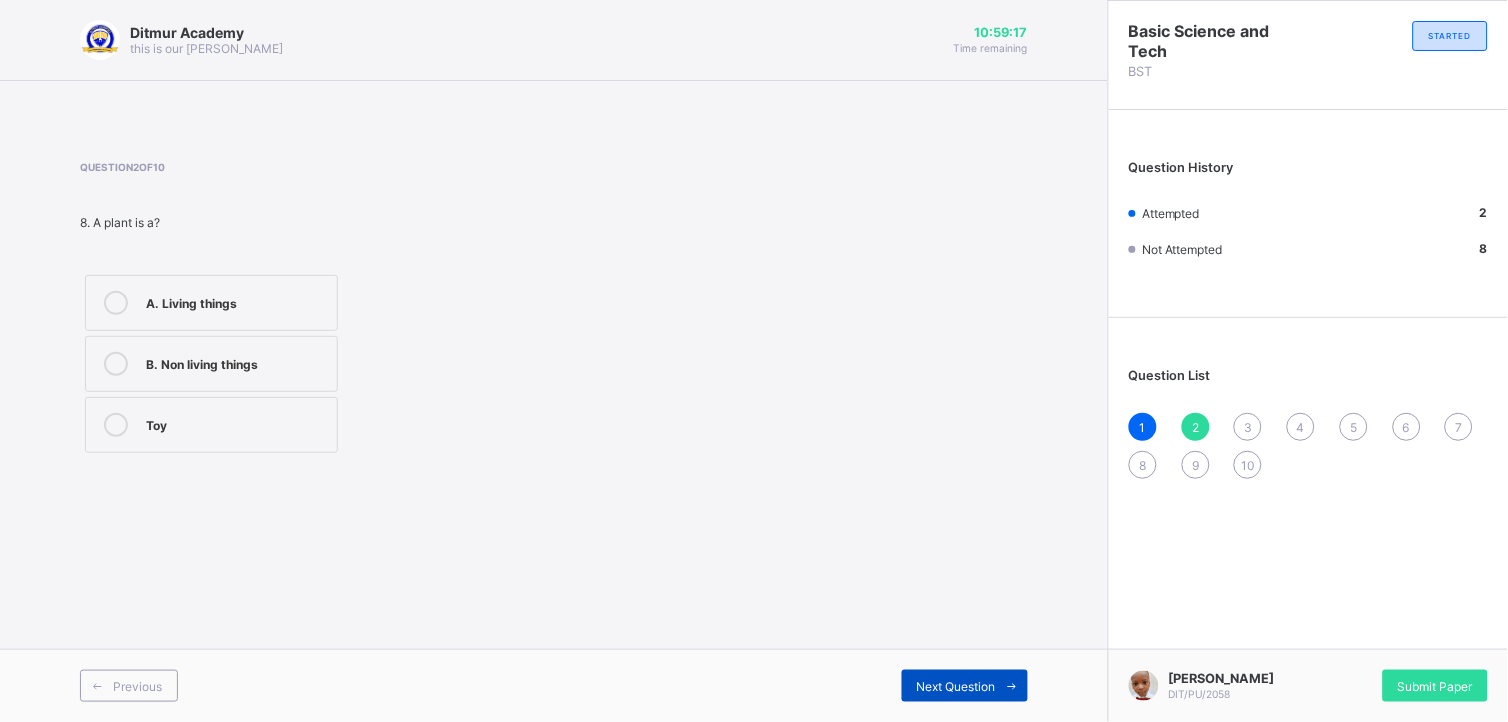 click on "Next Question" at bounding box center (956, 686) 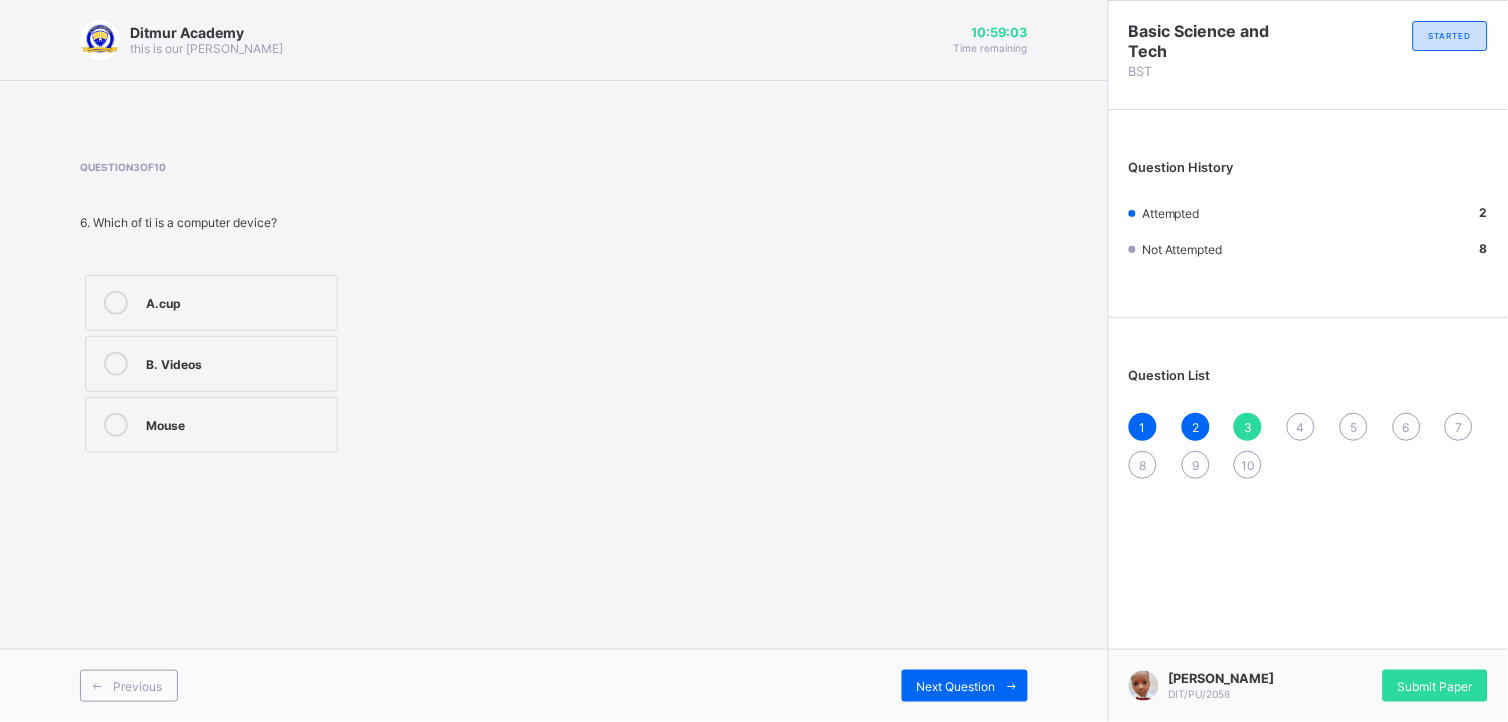 click on "Mouse" at bounding box center (236, 423) 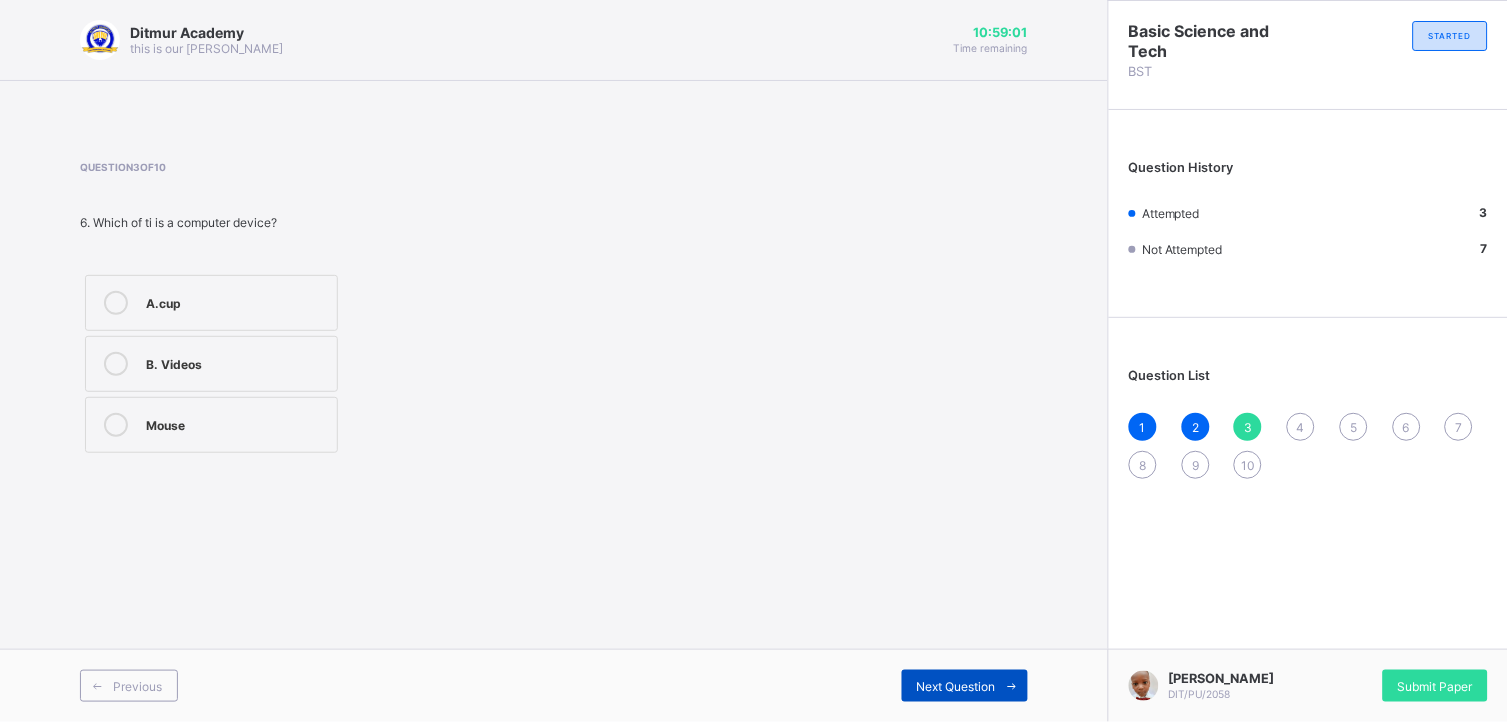 click on "Next Question" at bounding box center (965, 686) 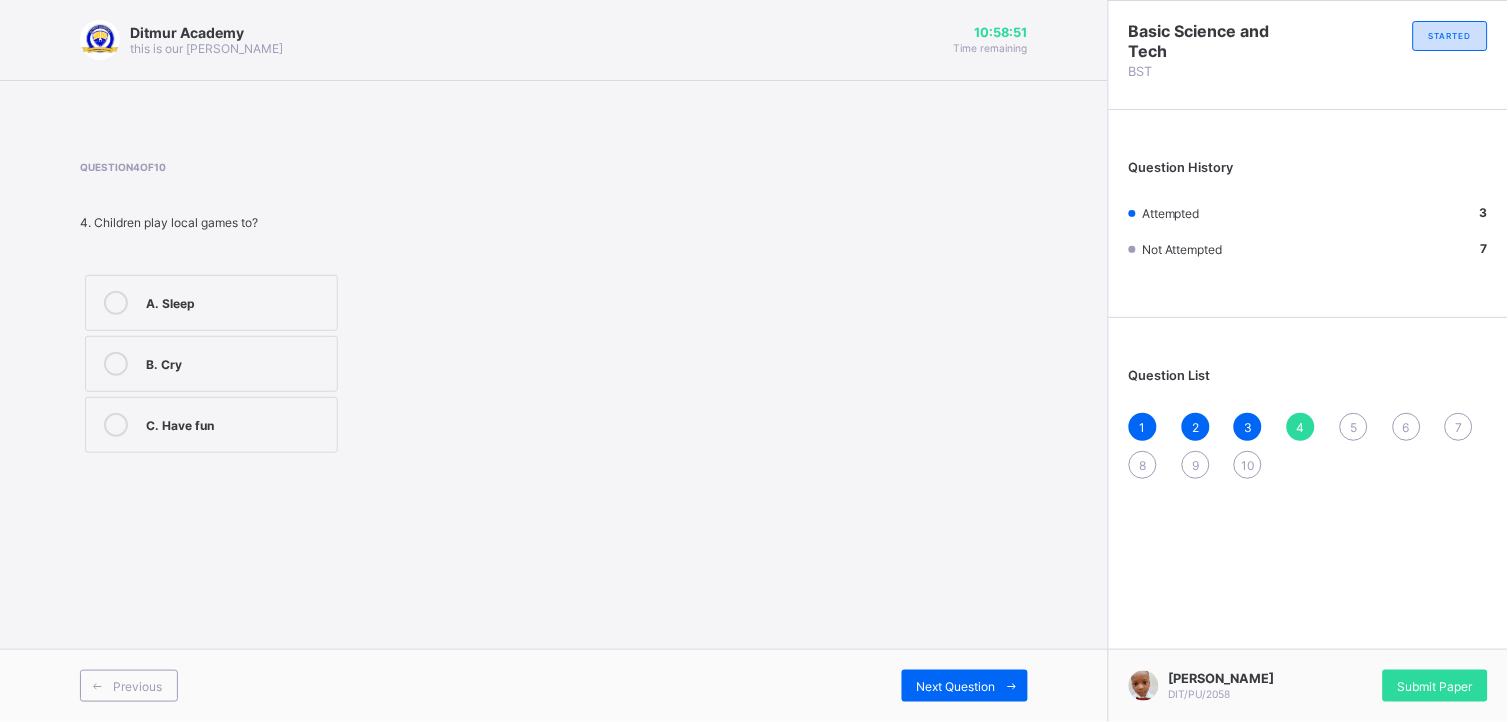 click on "C. Have fun" at bounding box center [236, 423] 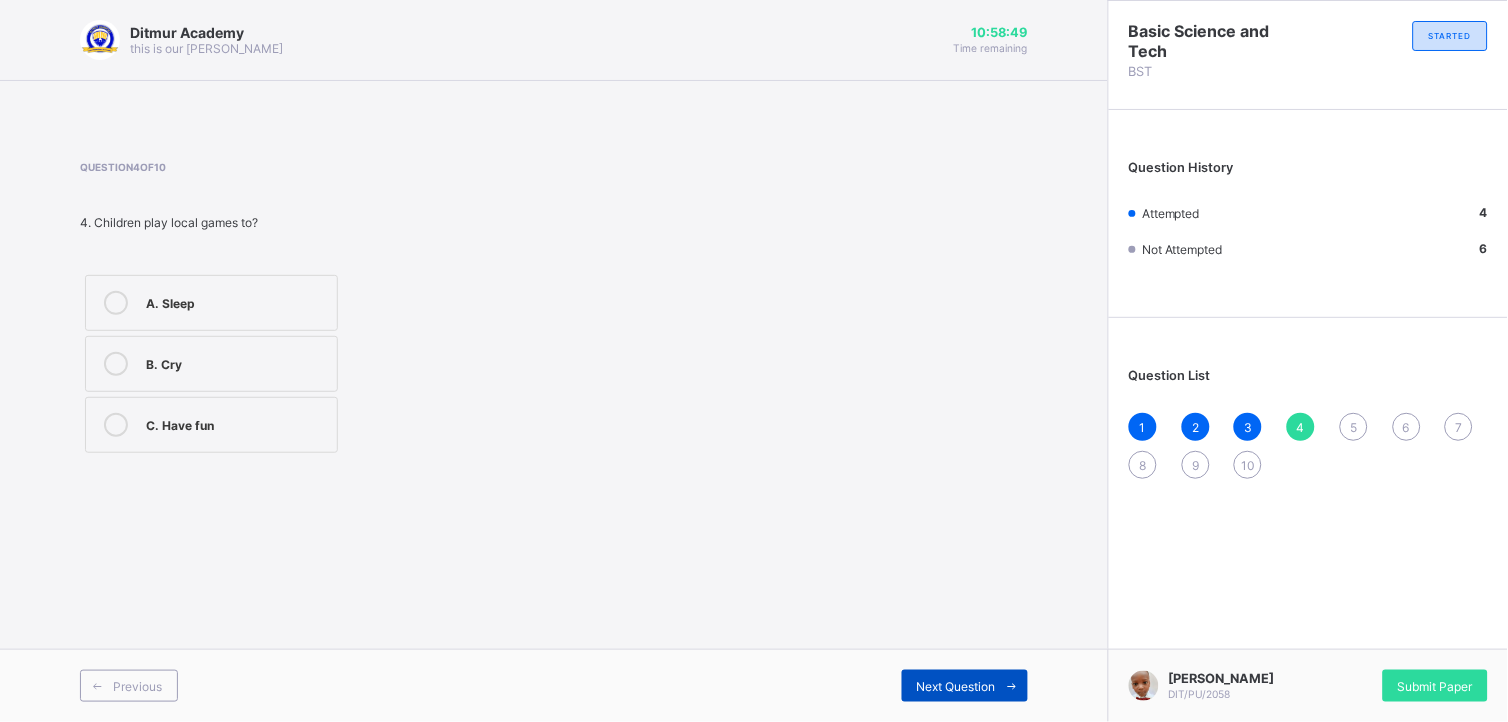 click on "Next Question" at bounding box center [956, 686] 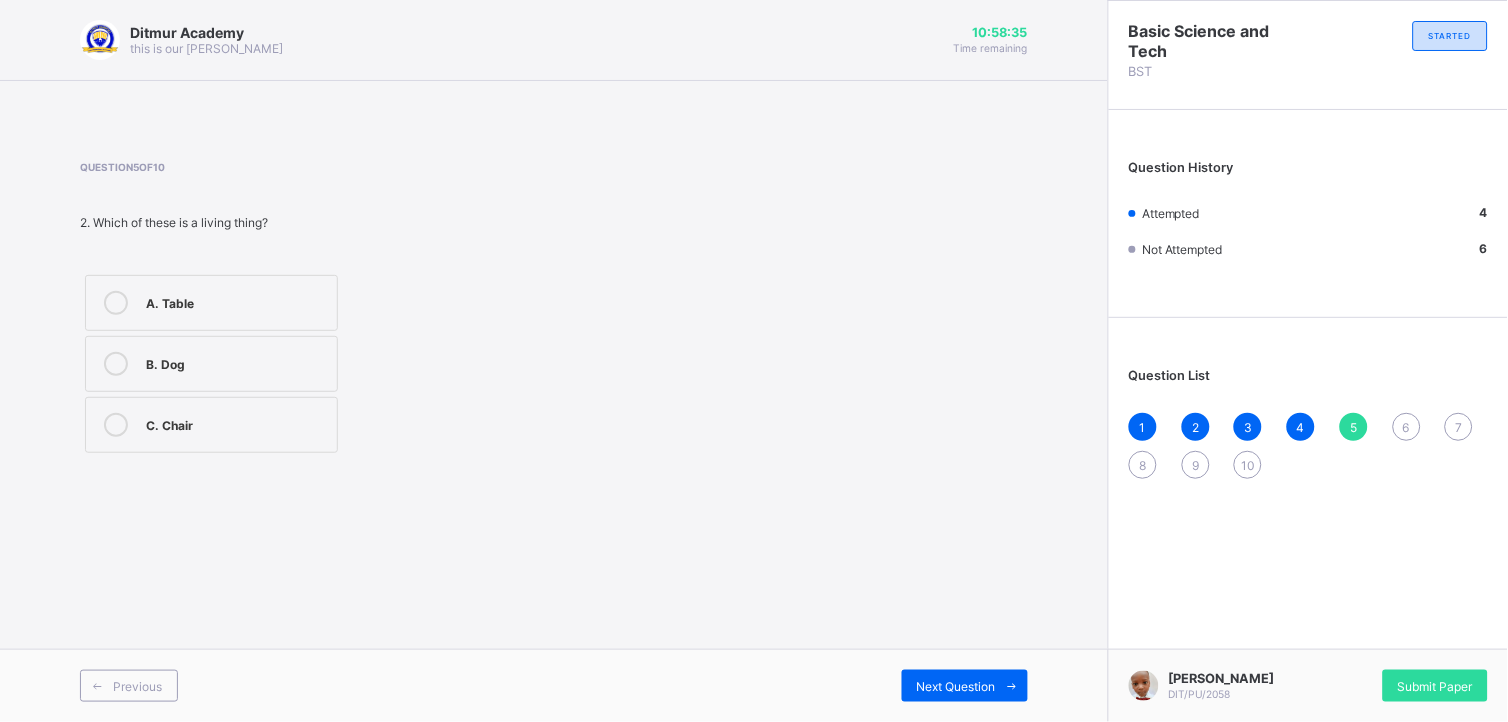 click on "B. Dog" at bounding box center (236, 362) 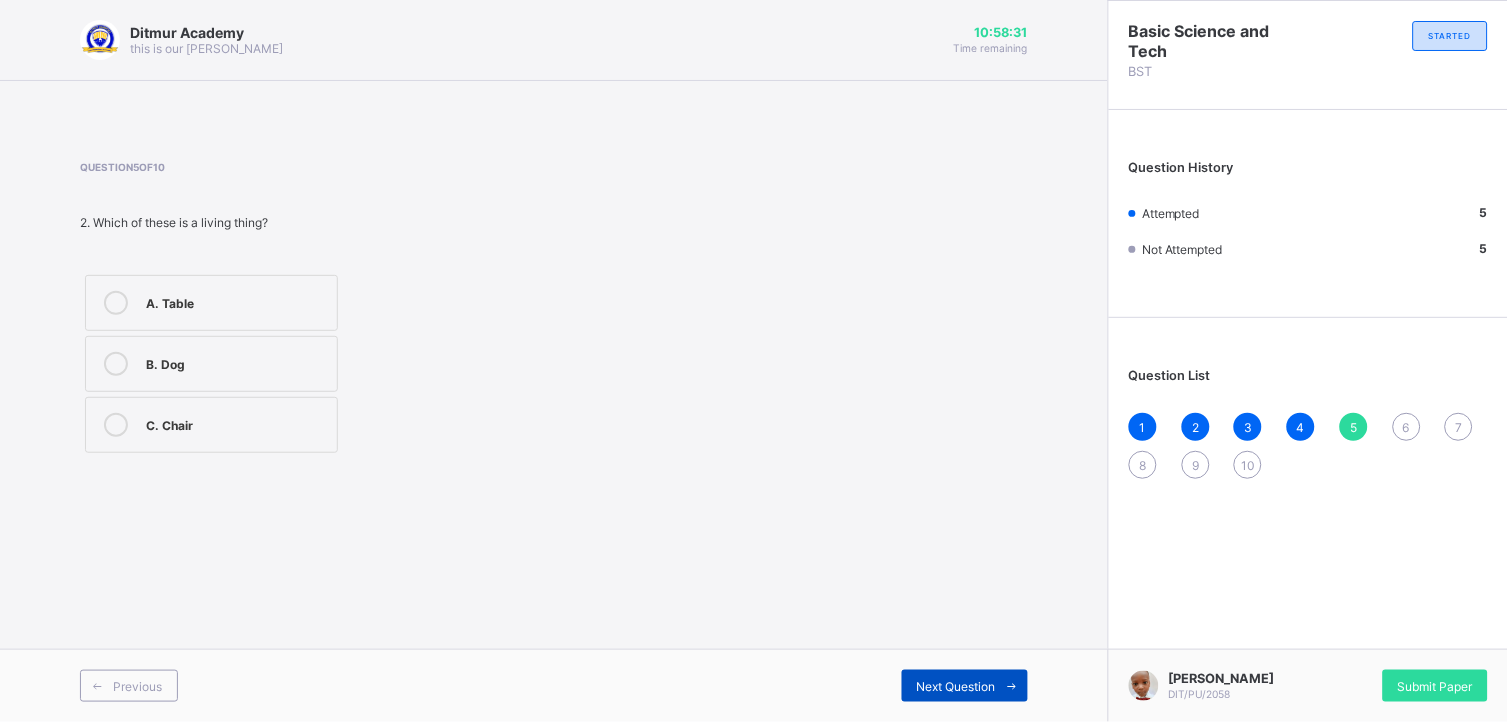 click on "Next Question" at bounding box center [956, 686] 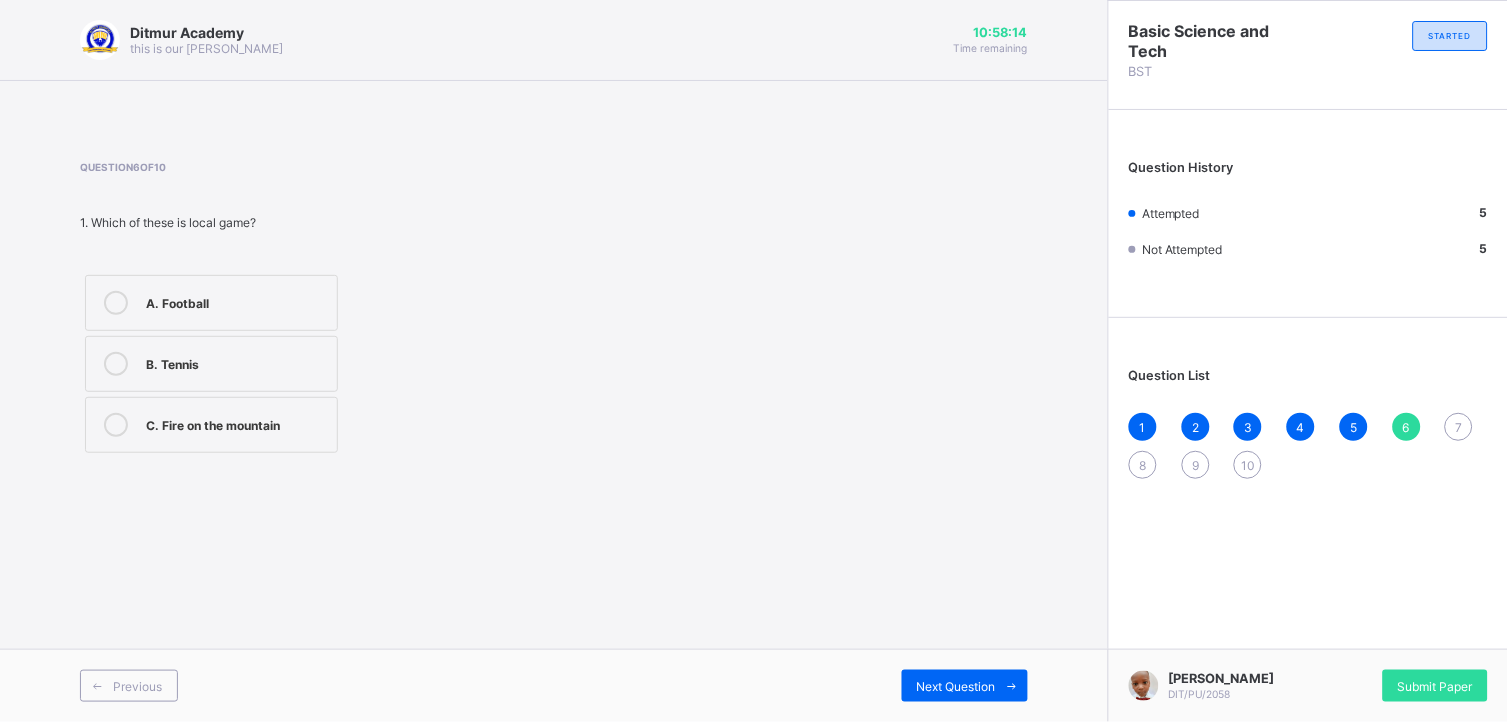 click on "C. Fire on the mountain" at bounding box center (236, 423) 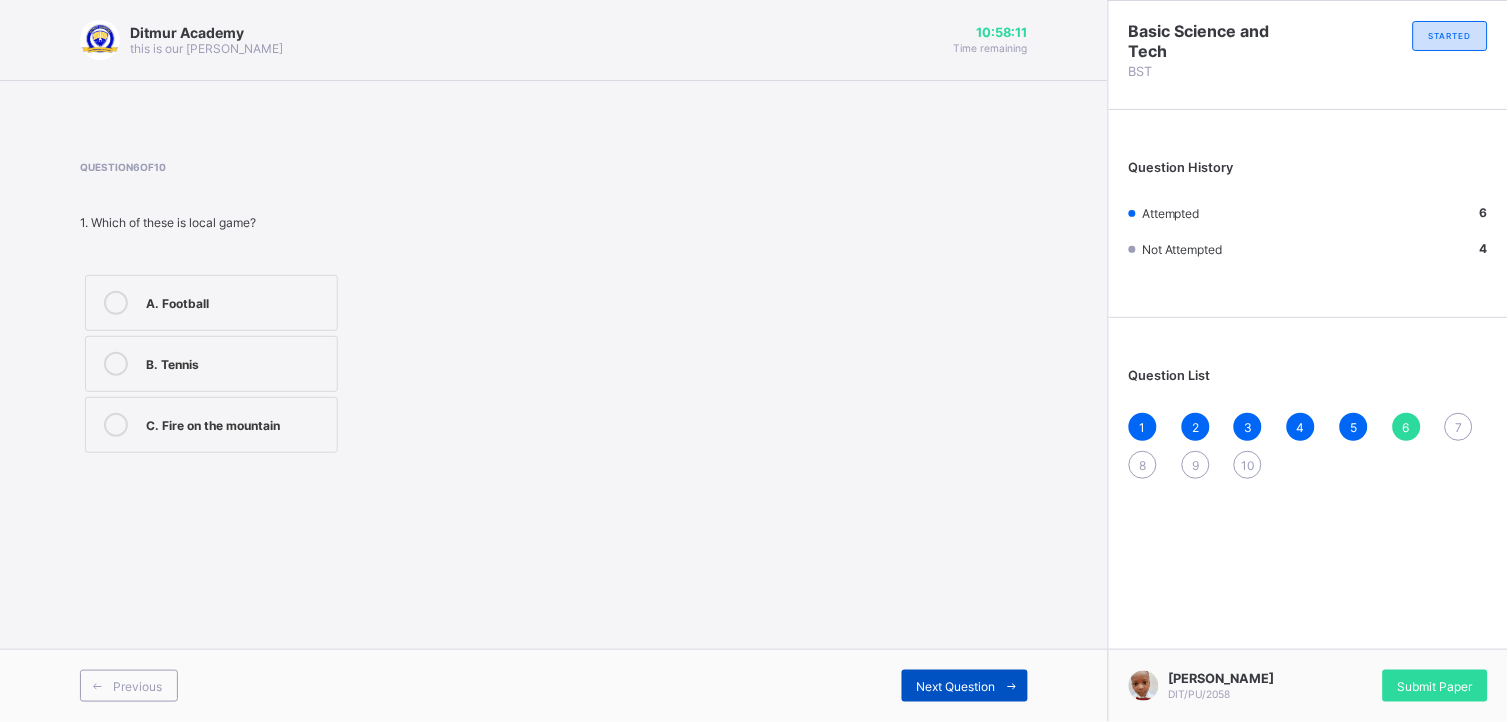 click on "Next Question" at bounding box center [956, 686] 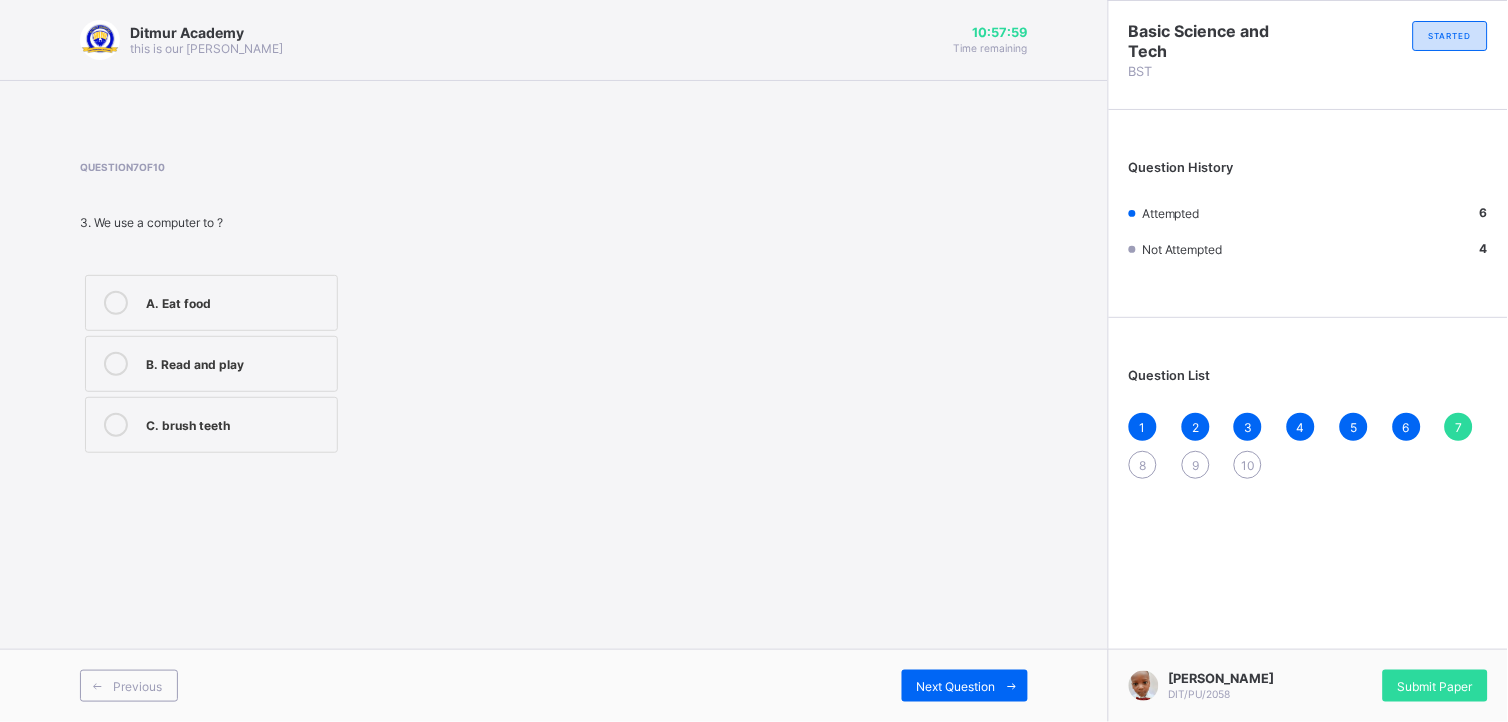 click on "B.  Read and play" at bounding box center [236, 364] 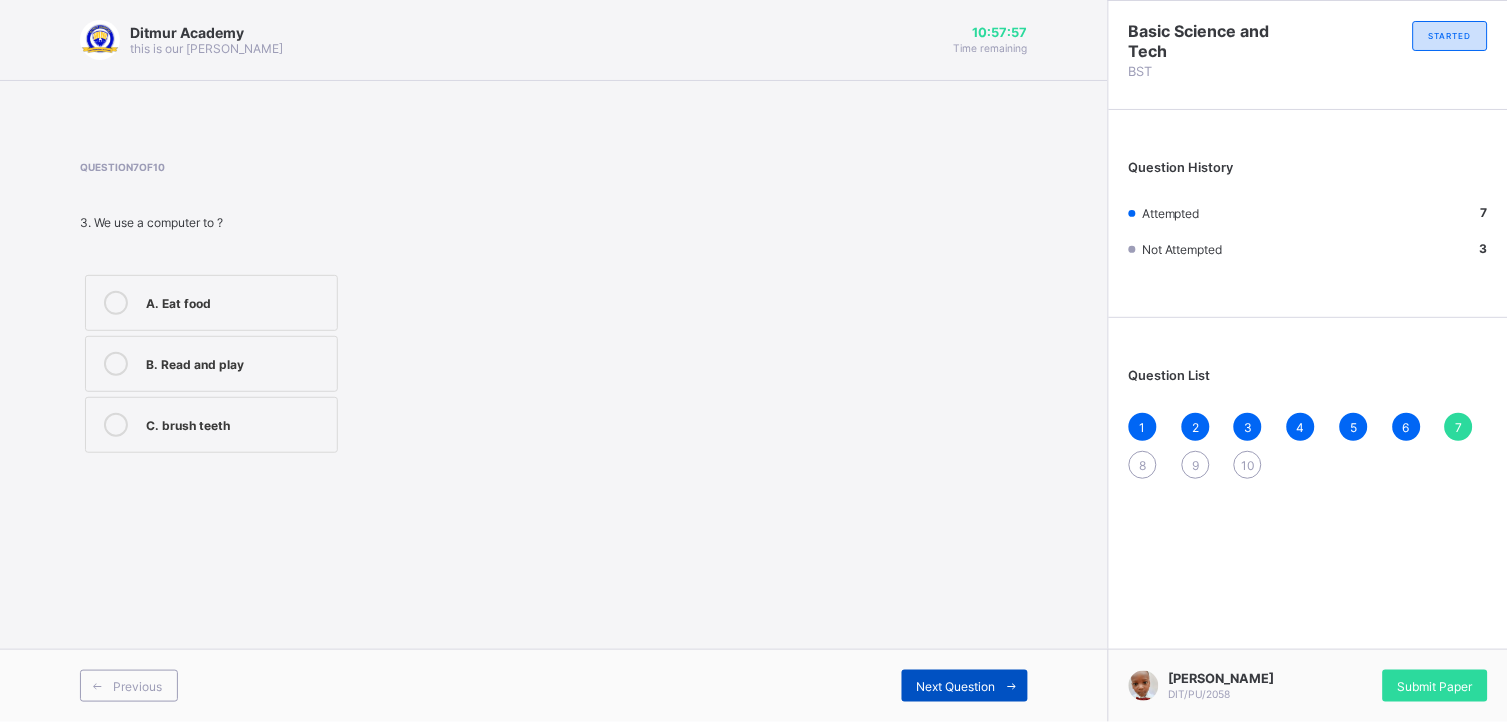 click on "Next Question" at bounding box center (956, 686) 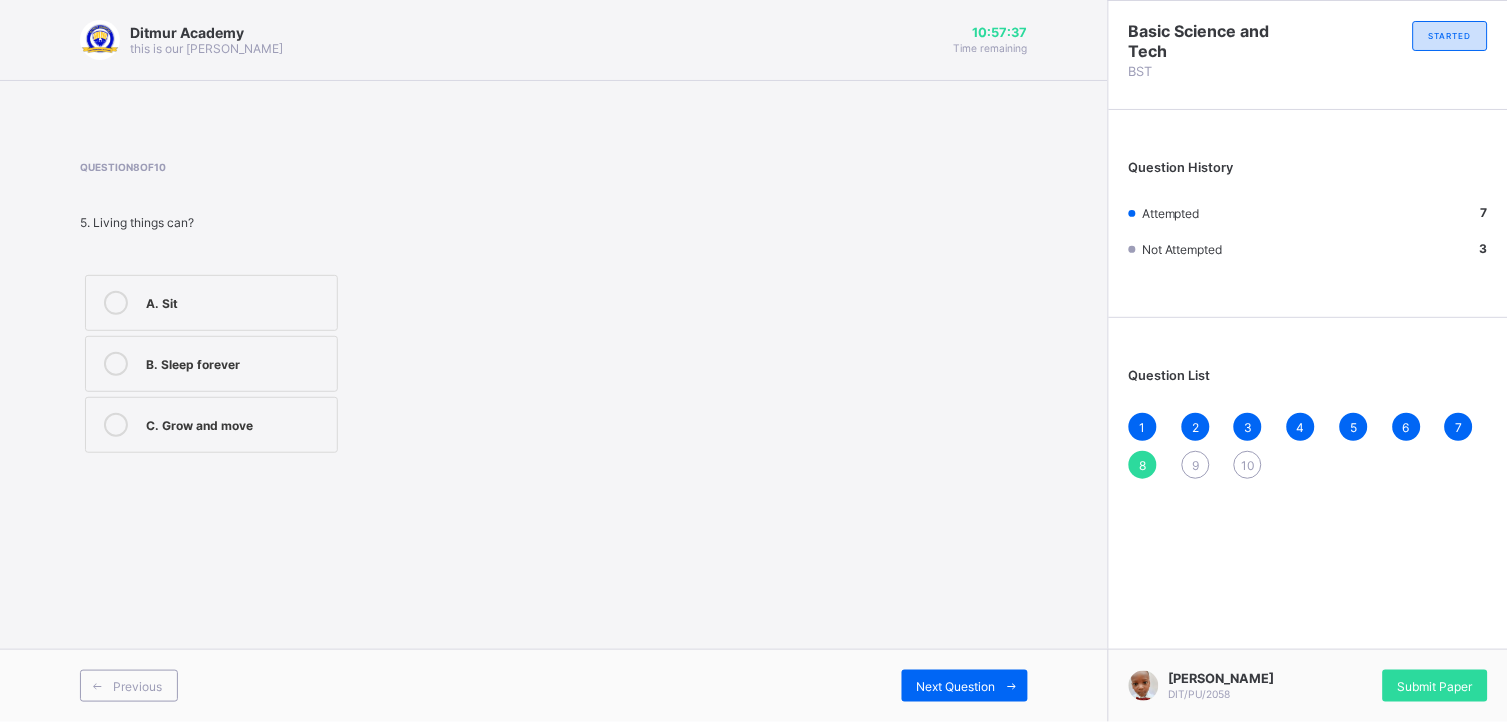 click on "C. Grow and move" at bounding box center [236, 423] 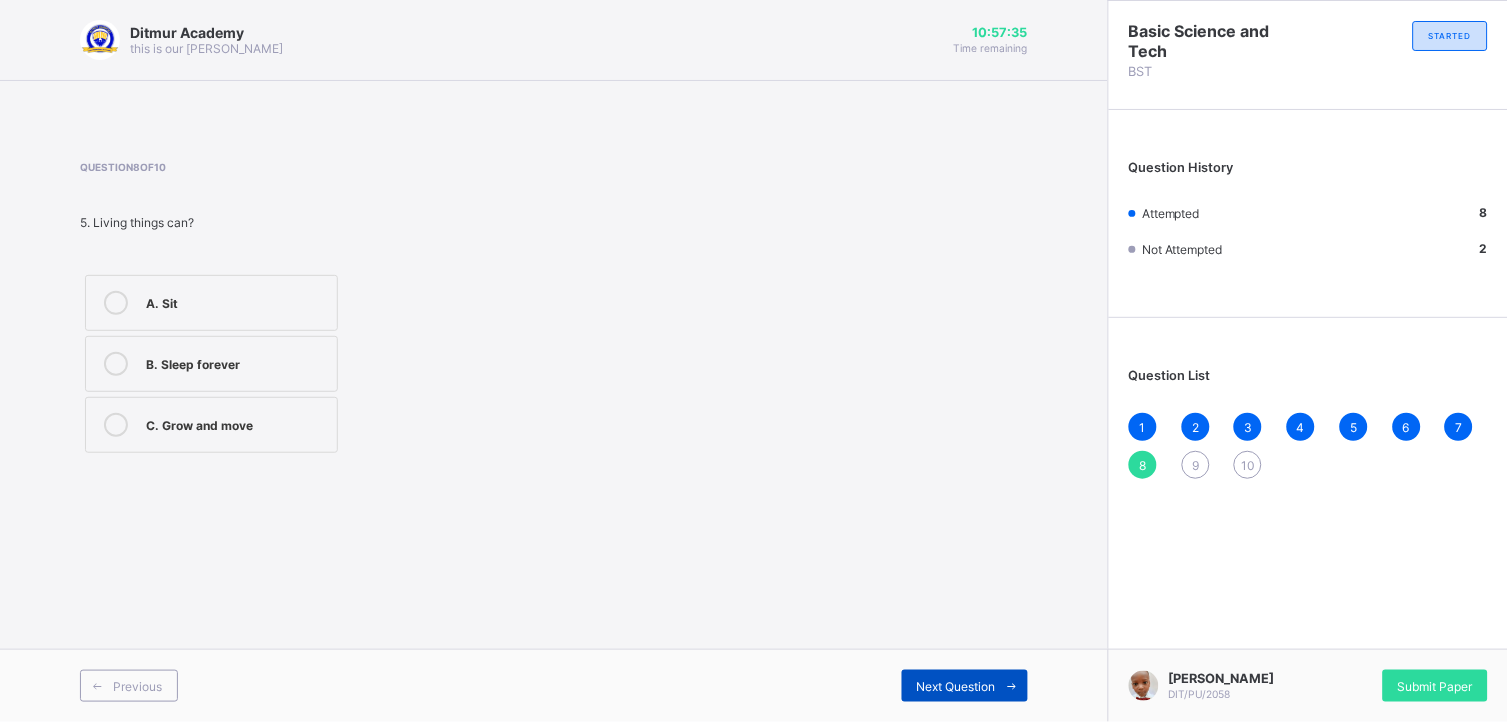 click on "Next Question" at bounding box center (956, 686) 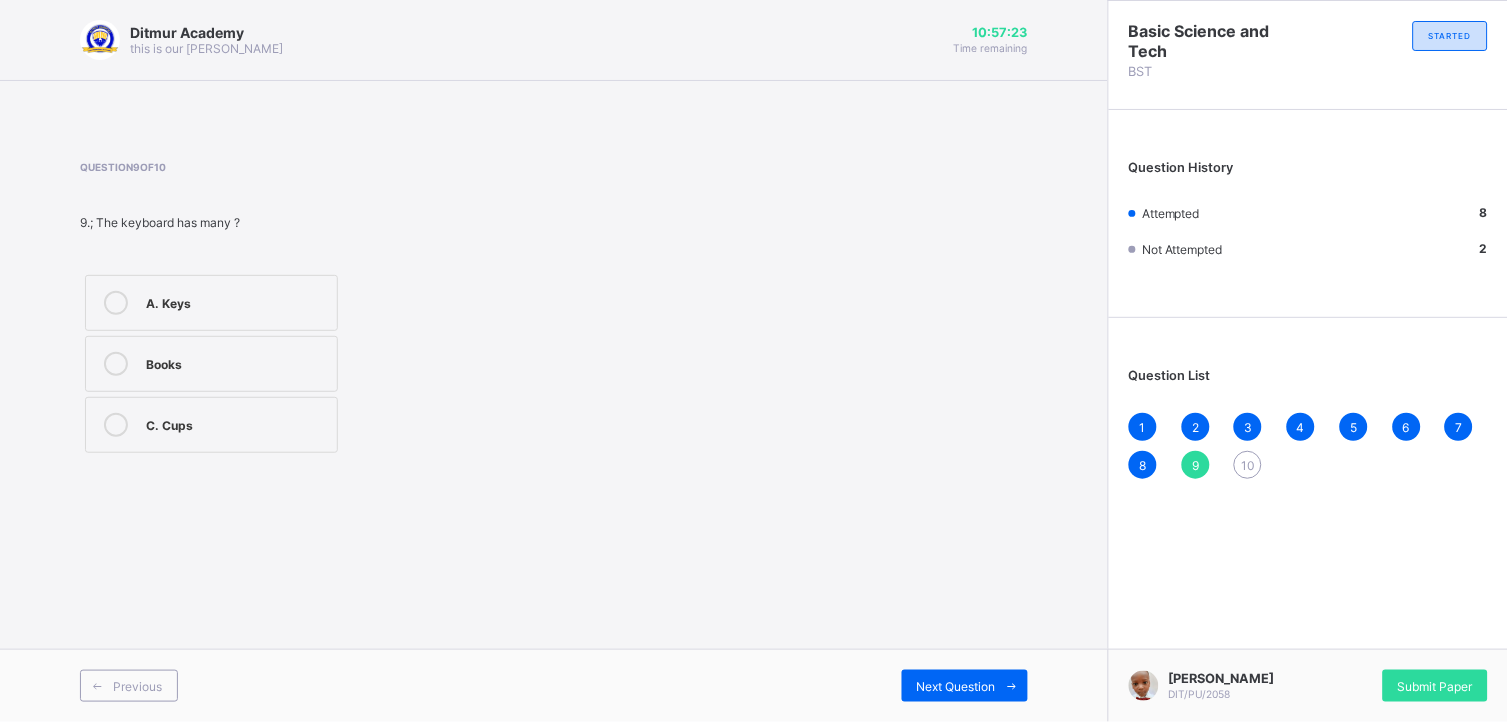 click on "A. Keys" at bounding box center (211, 303) 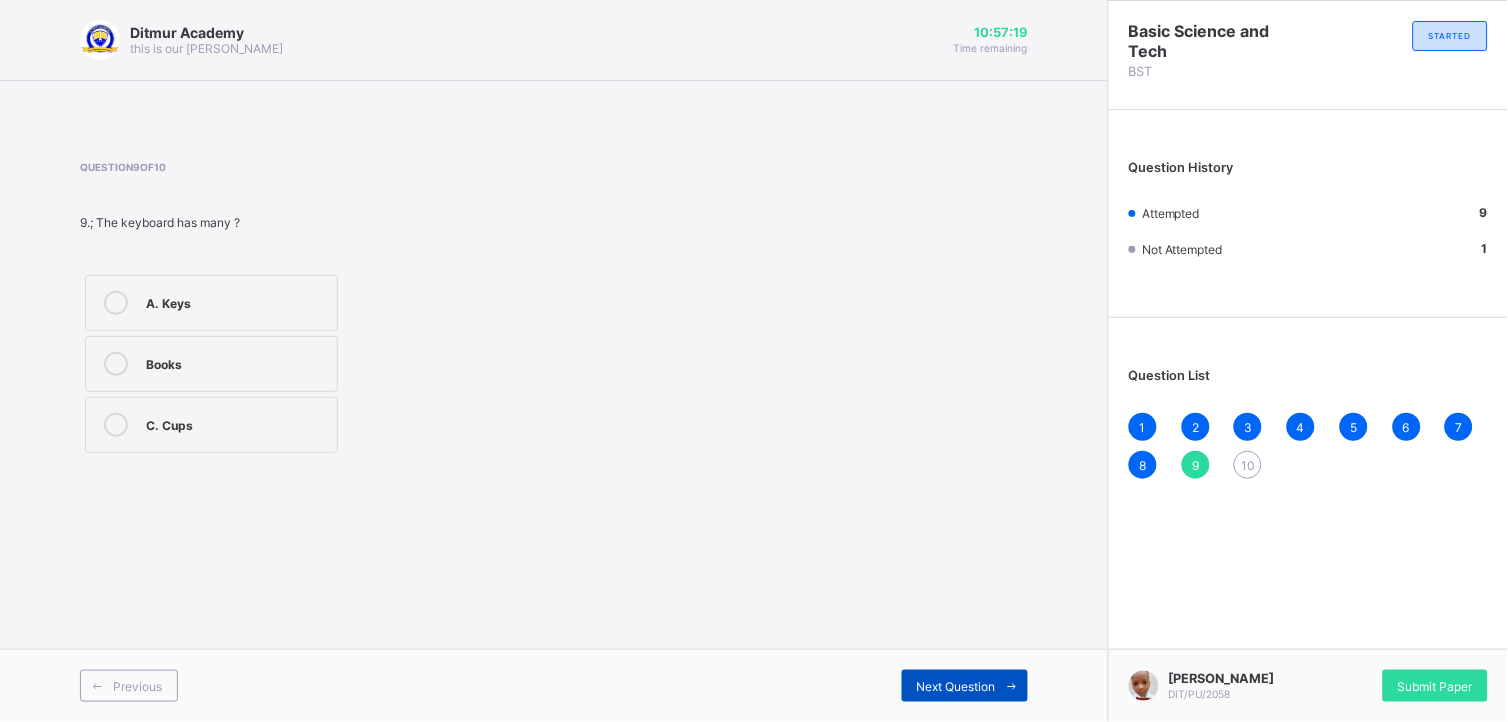 click on "Next Question" at bounding box center [956, 686] 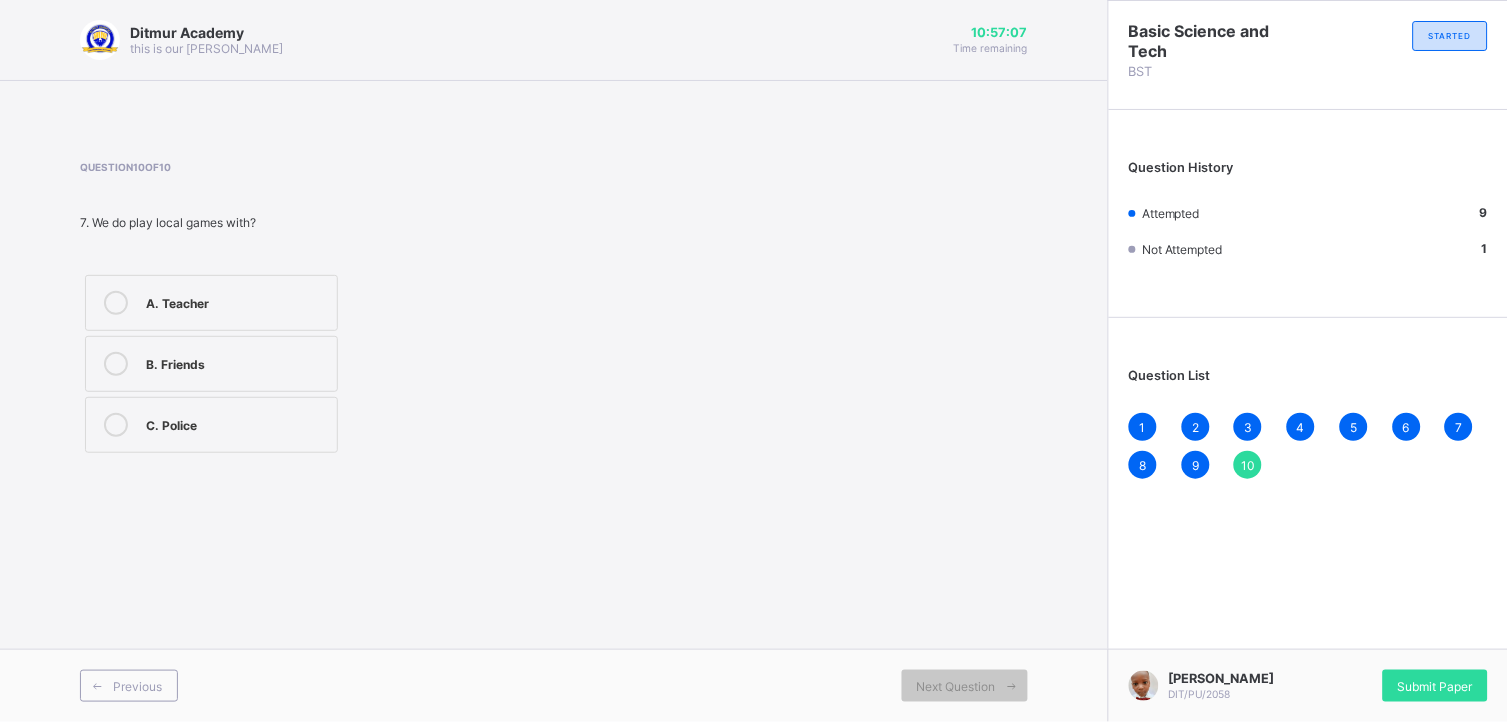 click on "B. Friends" at bounding box center [211, 364] 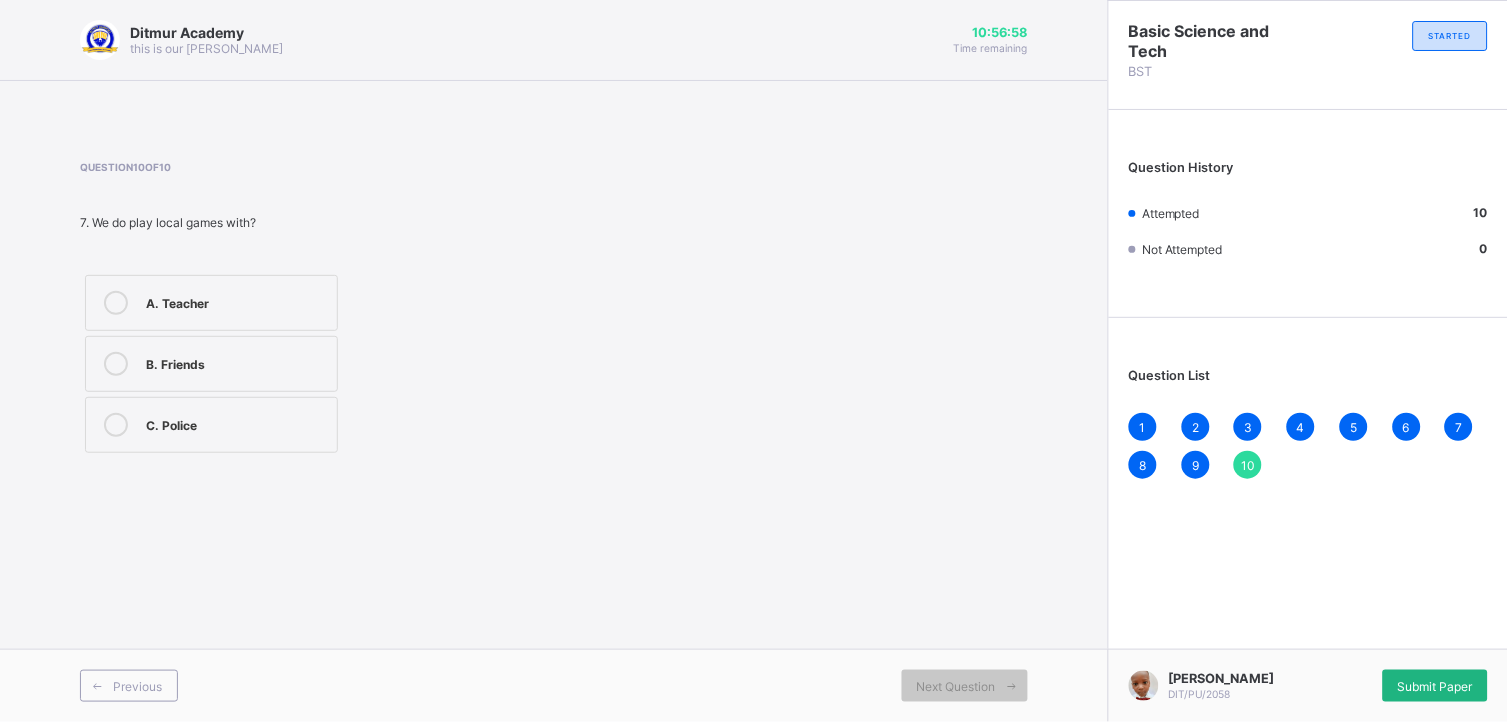 click on "Submit Paper" at bounding box center [1435, 686] 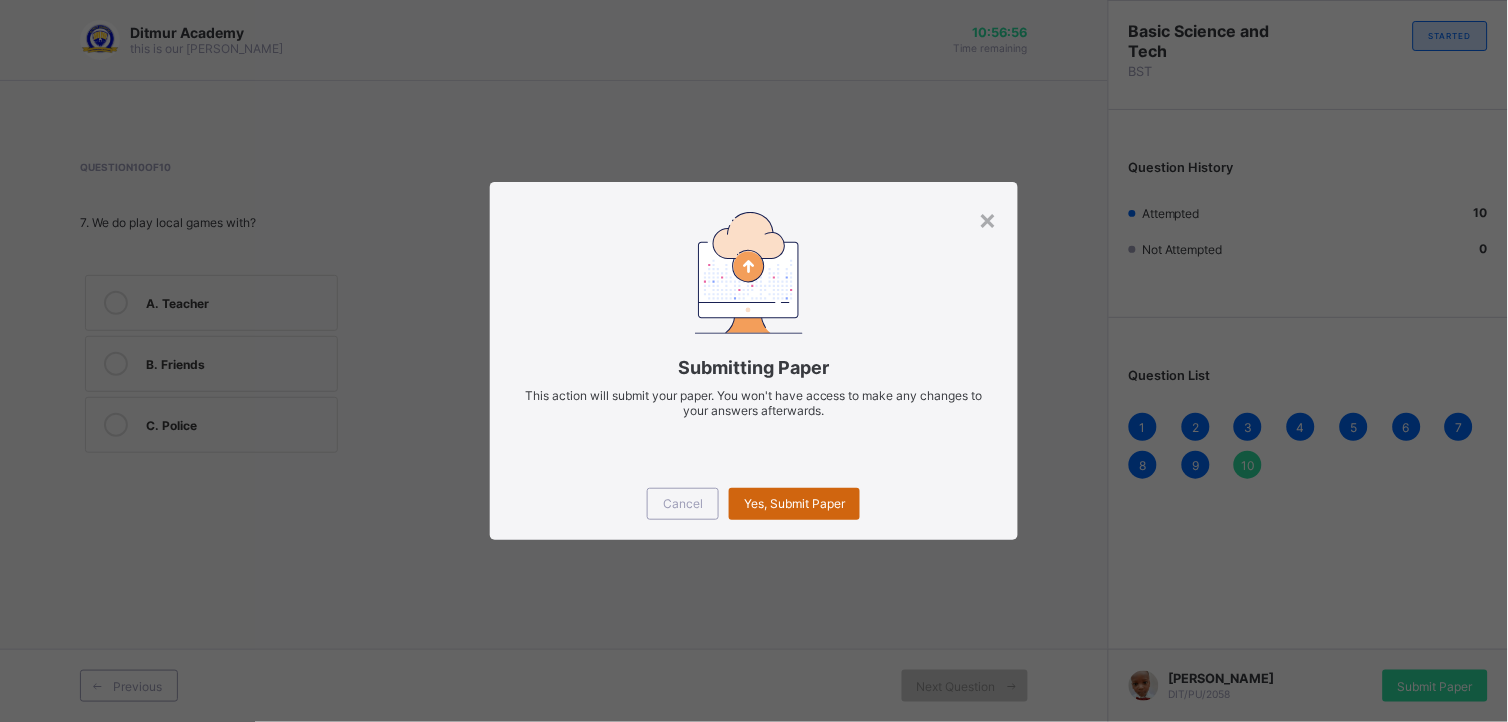 click on "Yes, Submit Paper" at bounding box center [794, 504] 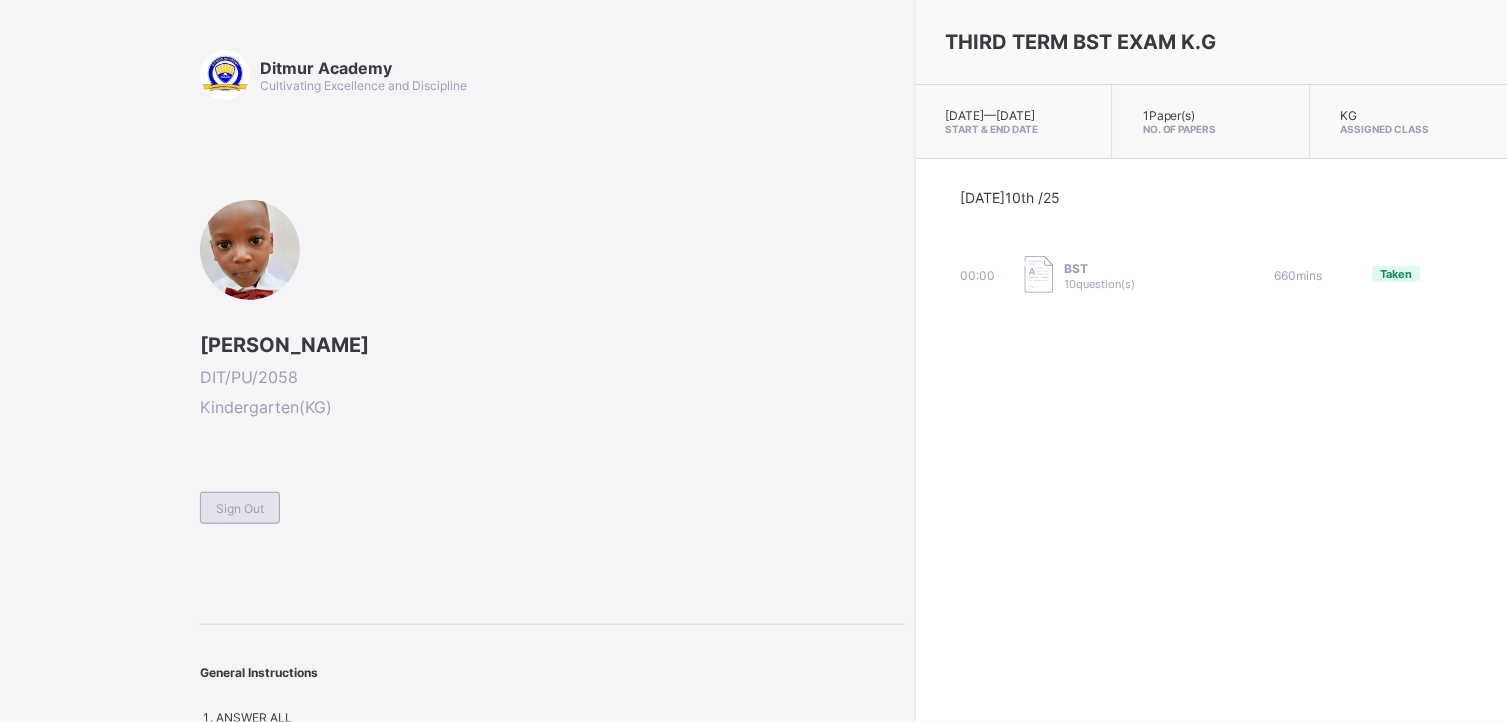 click on "Sign Out" at bounding box center (240, 508) 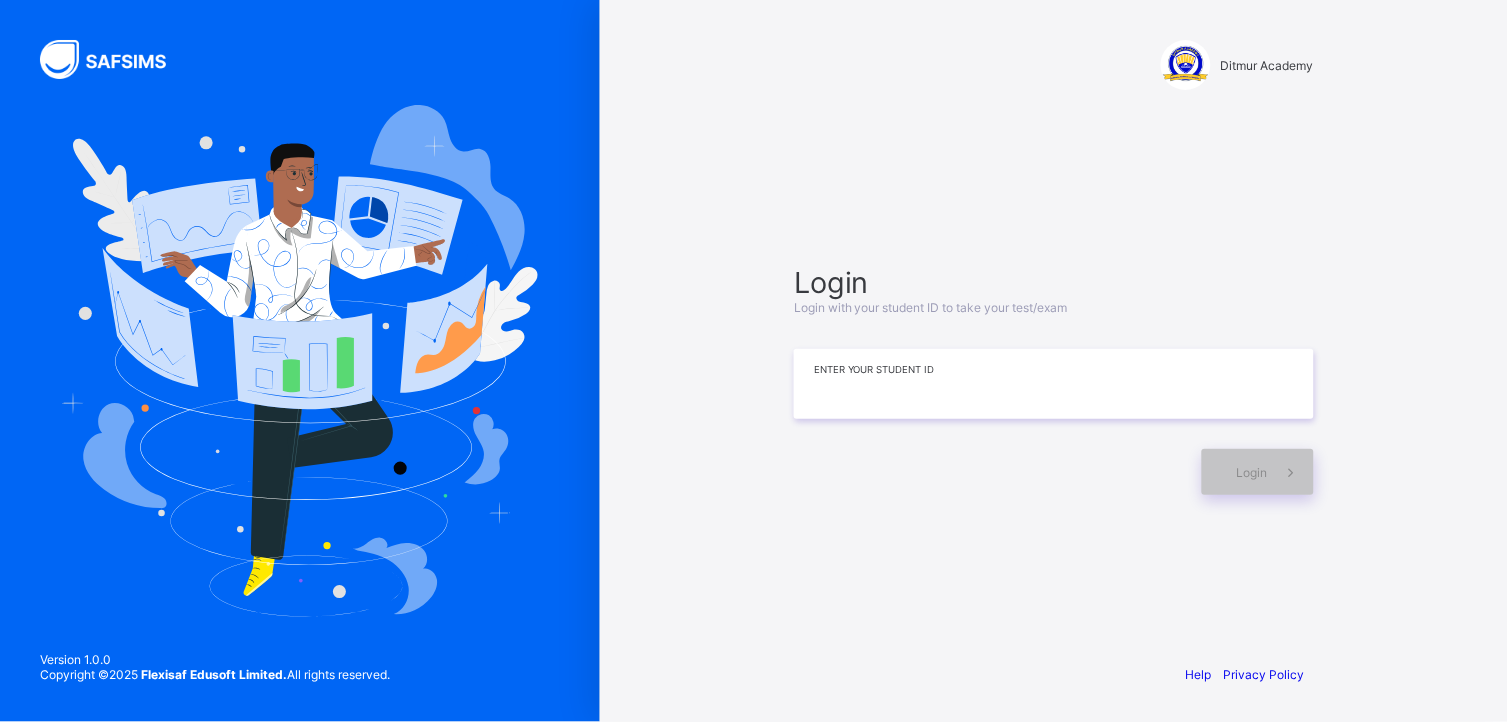 click at bounding box center (1054, 384) 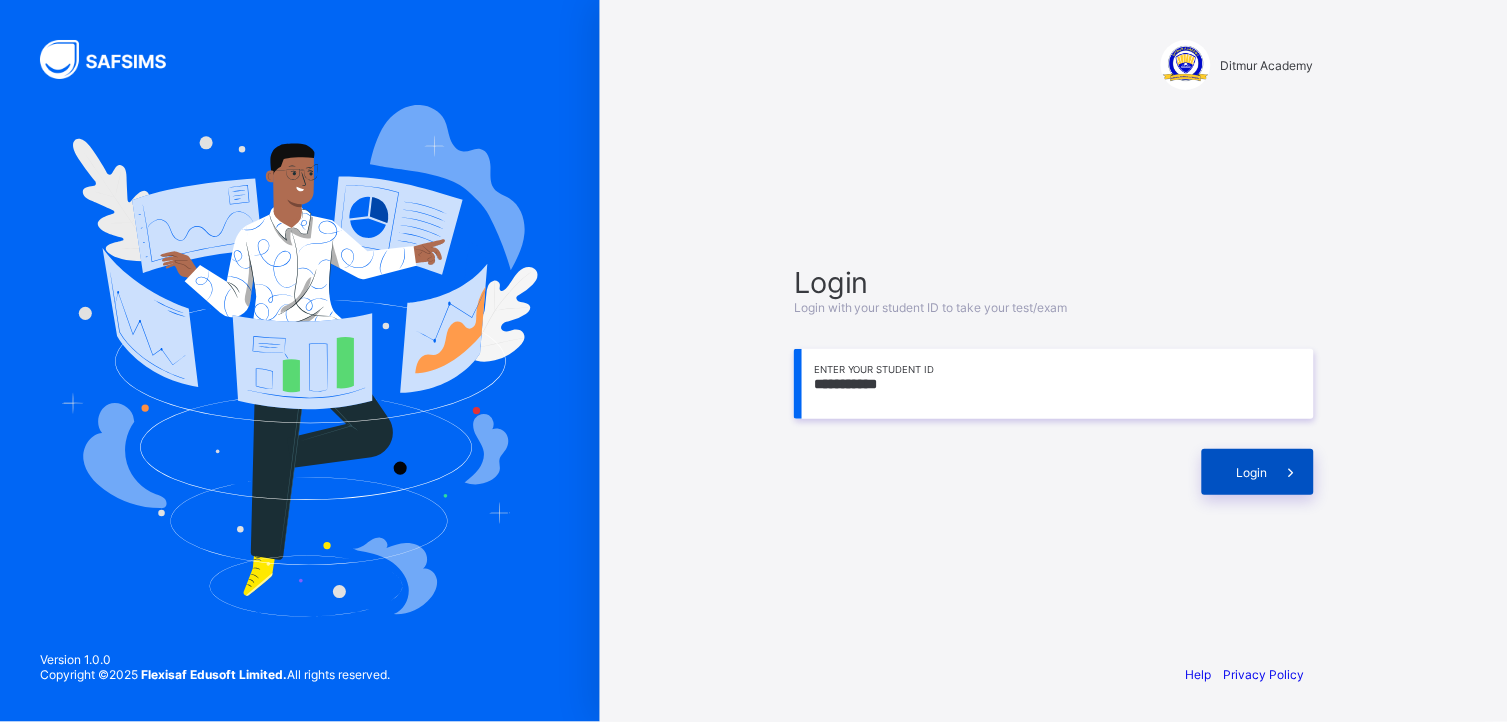 type on "**********" 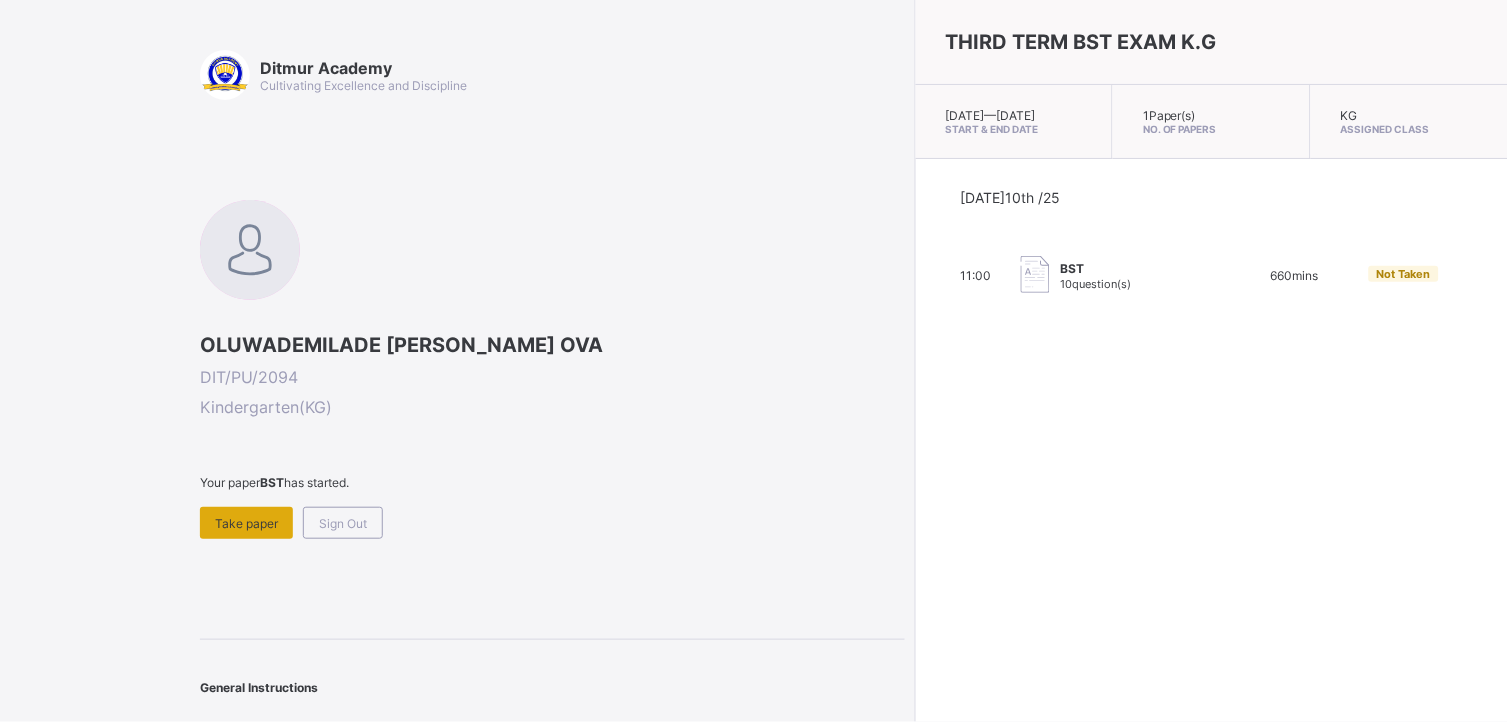 click on "Take paper" at bounding box center [246, 523] 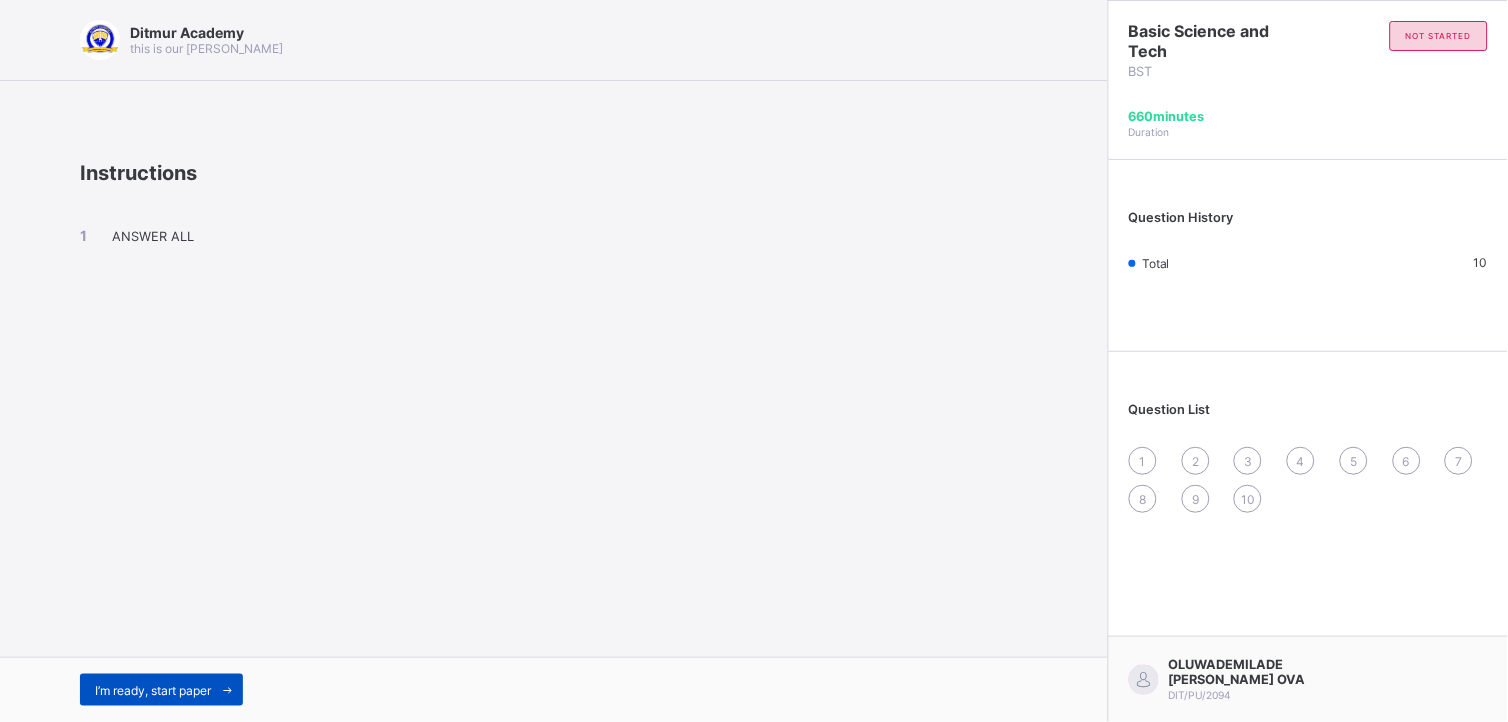 click on "I’m ready, start paper" at bounding box center [153, 690] 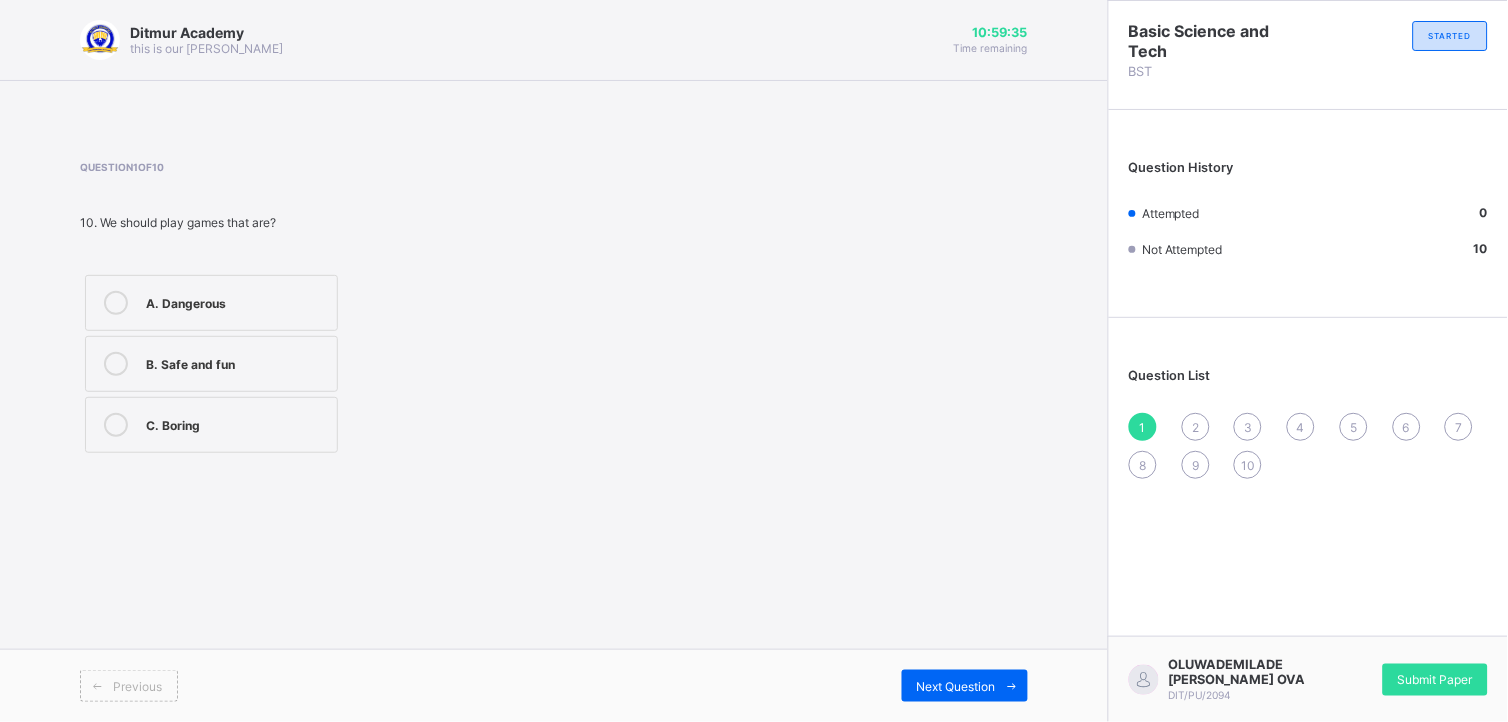 click on "B. Safe and fun" at bounding box center (236, 362) 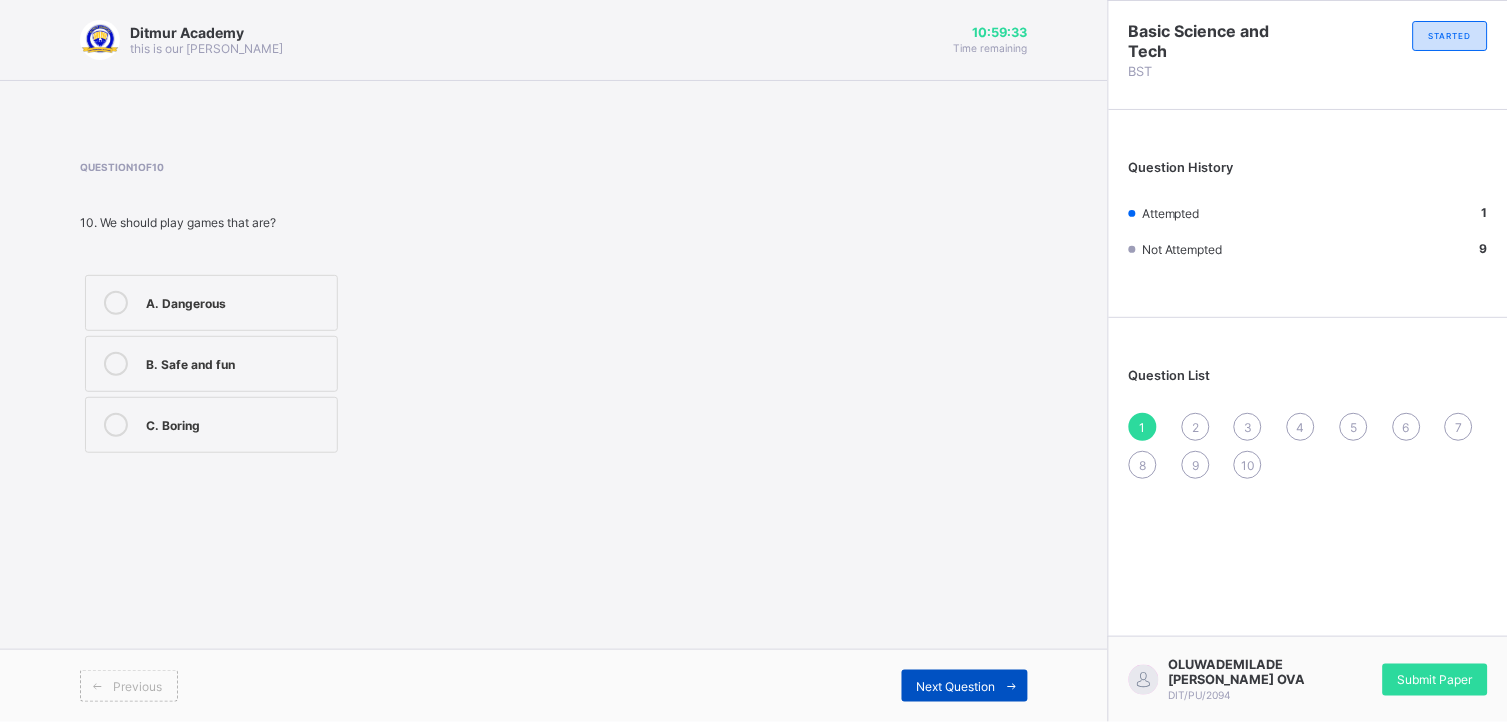click on "Next Question" at bounding box center [965, 686] 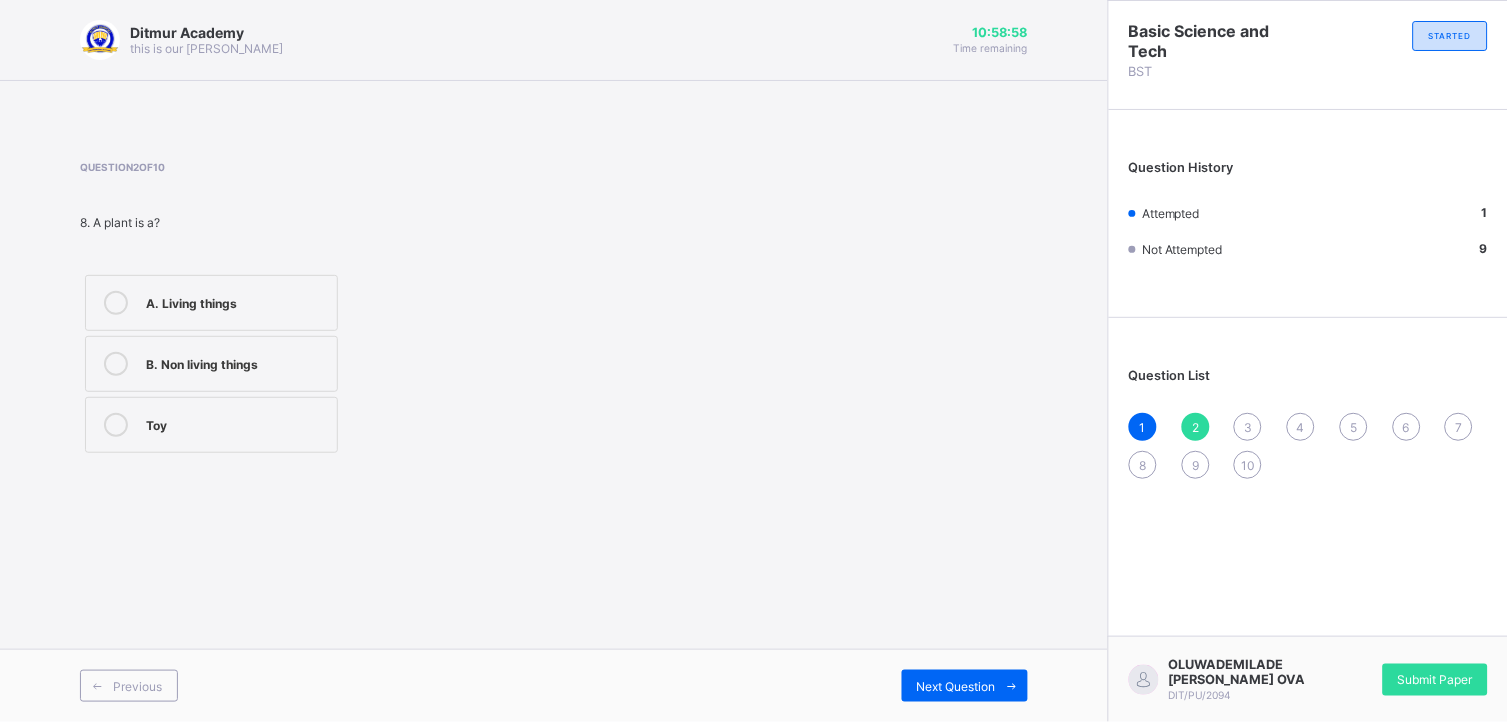 click on "A. Living things" at bounding box center [211, 303] 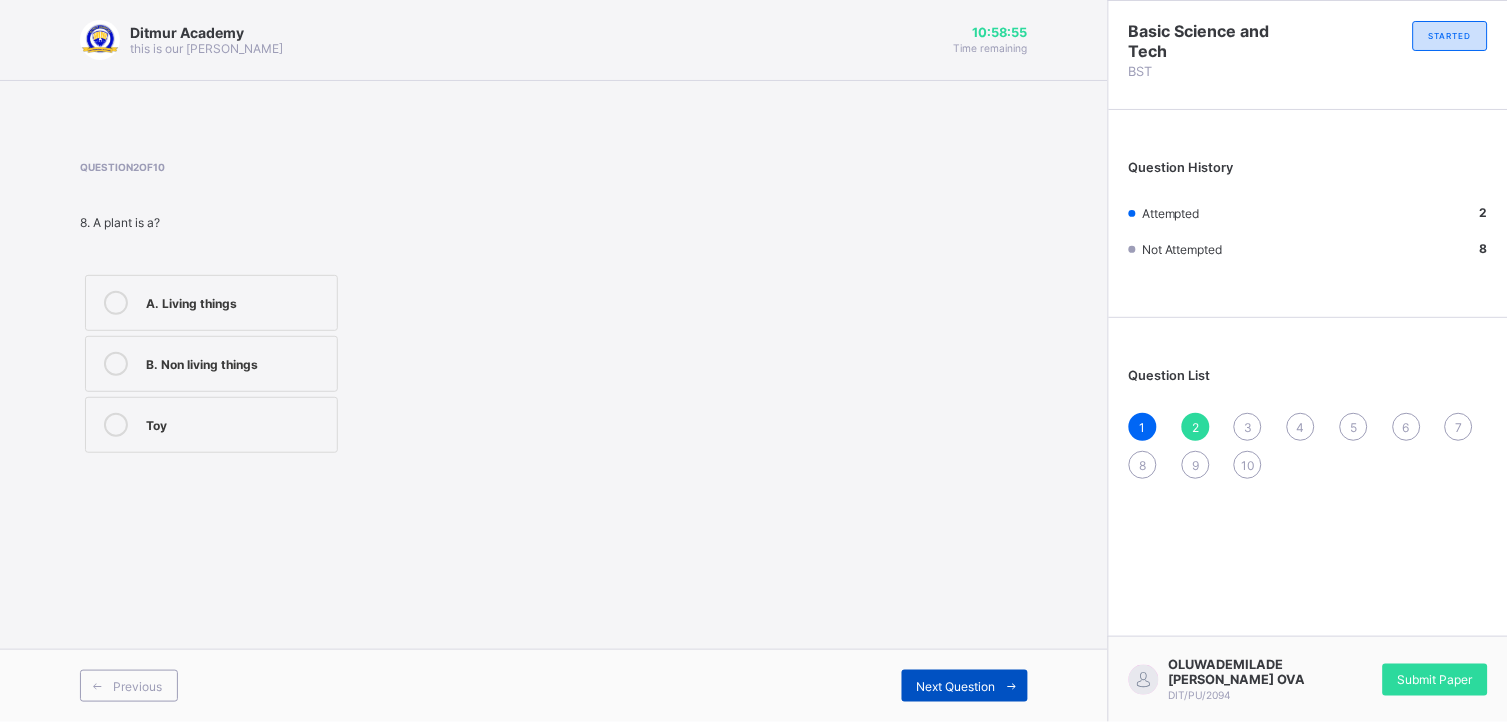 click on "Next Question" at bounding box center [956, 686] 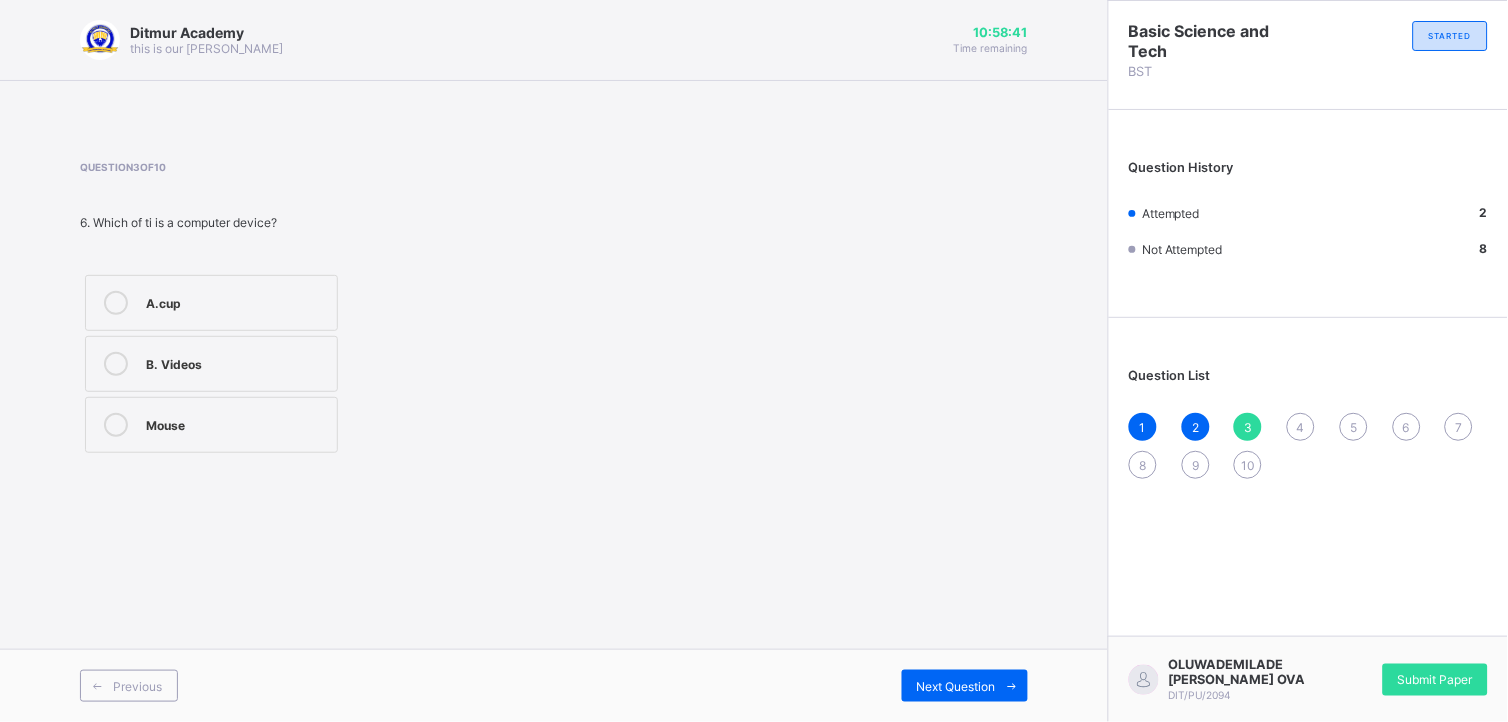 click on "Mouse" at bounding box center [211, 425] 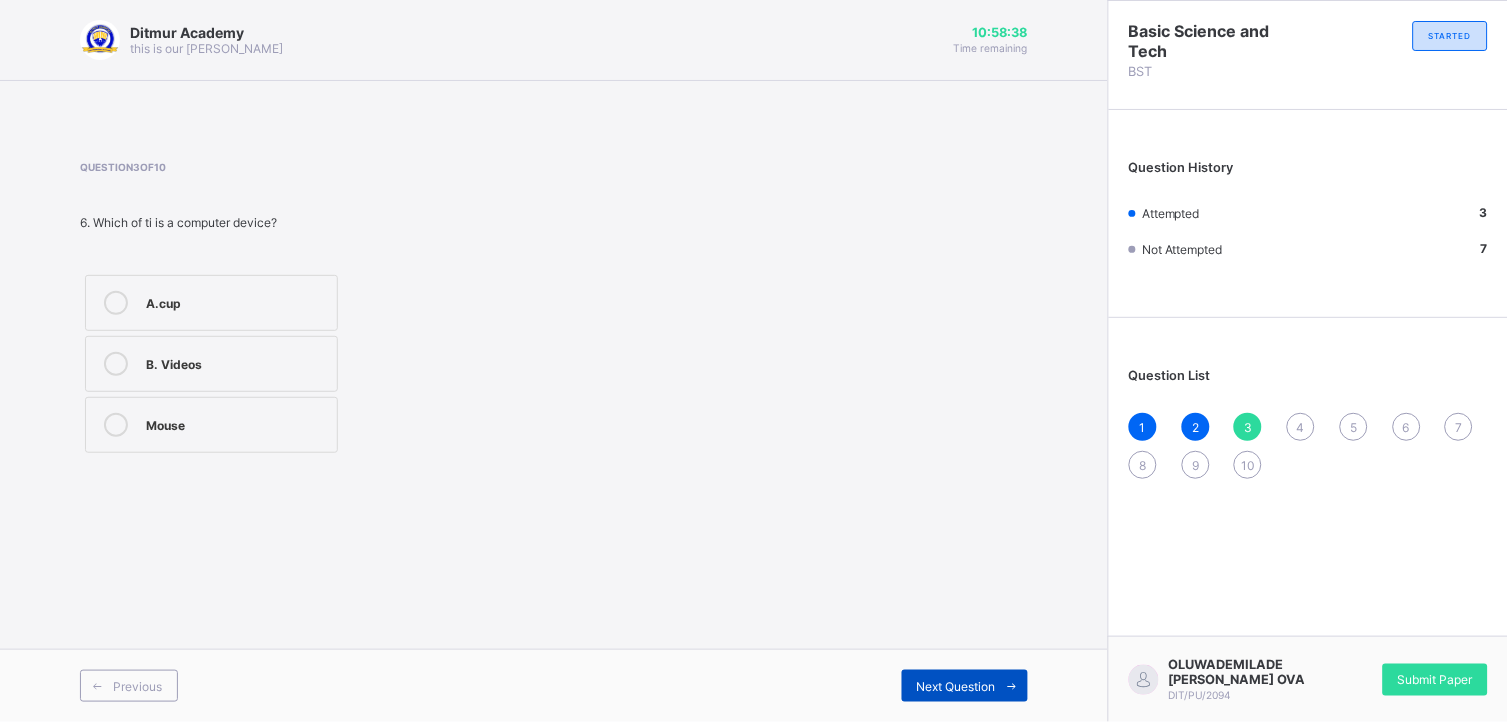click on "Next Question" at bounding box center [956, 686] 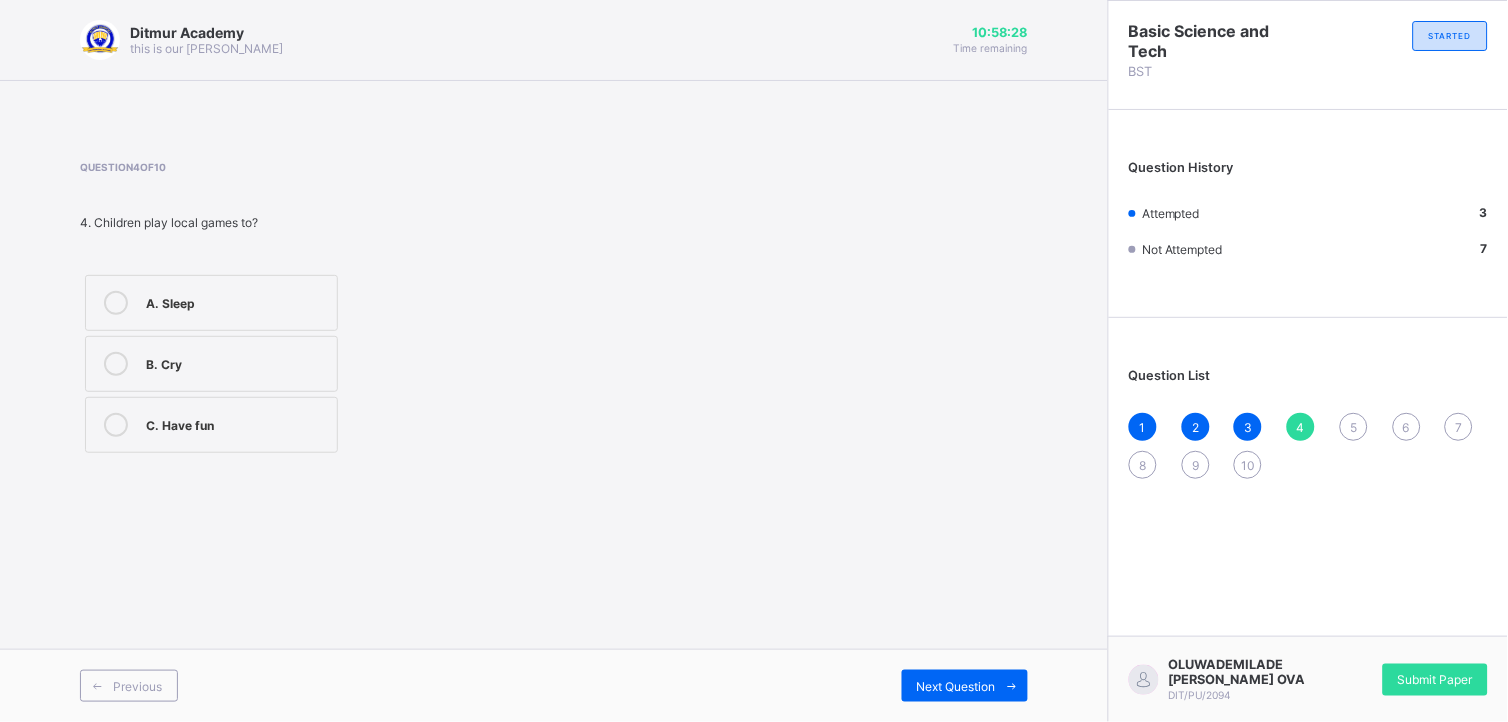 click on "C. Have fun" at bounding box center [236, 423] 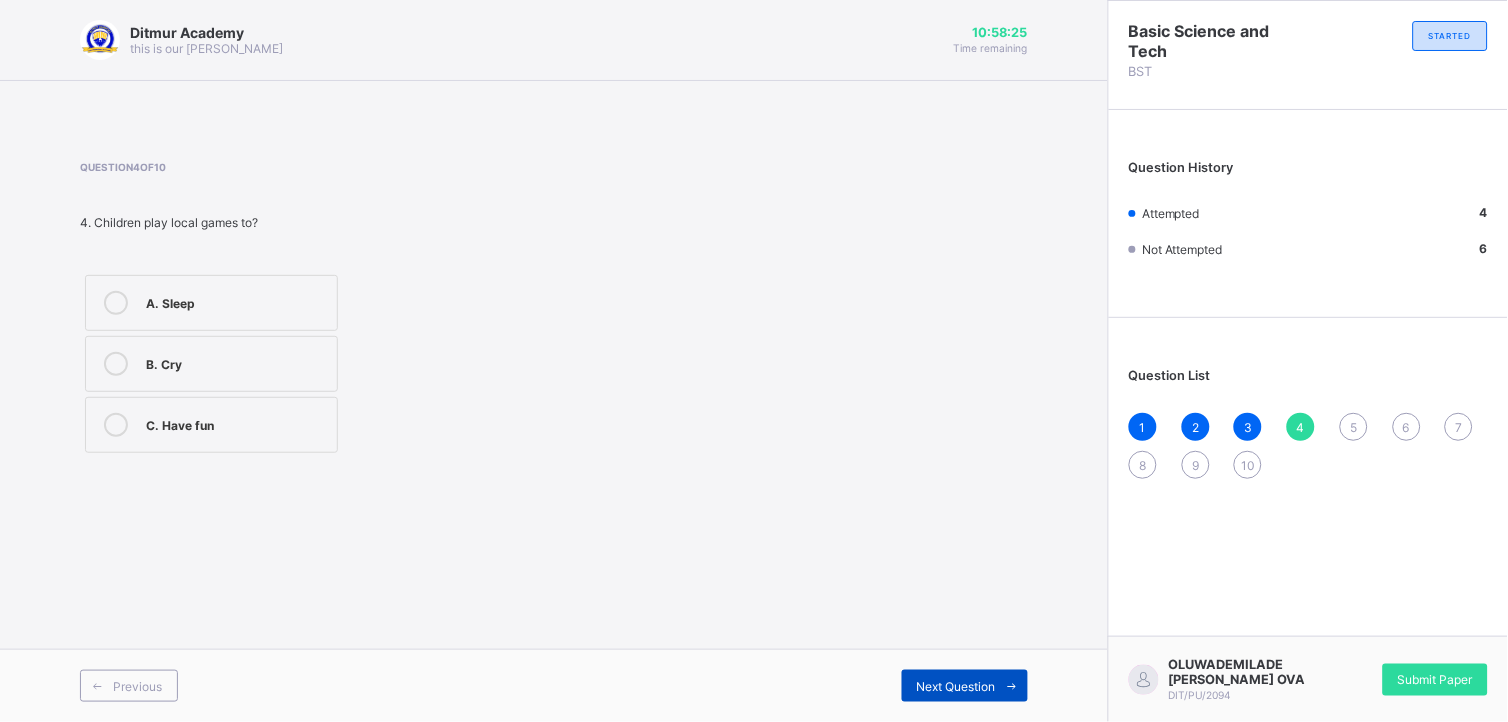 click on "Next Question" at bounding box center [956, 686] 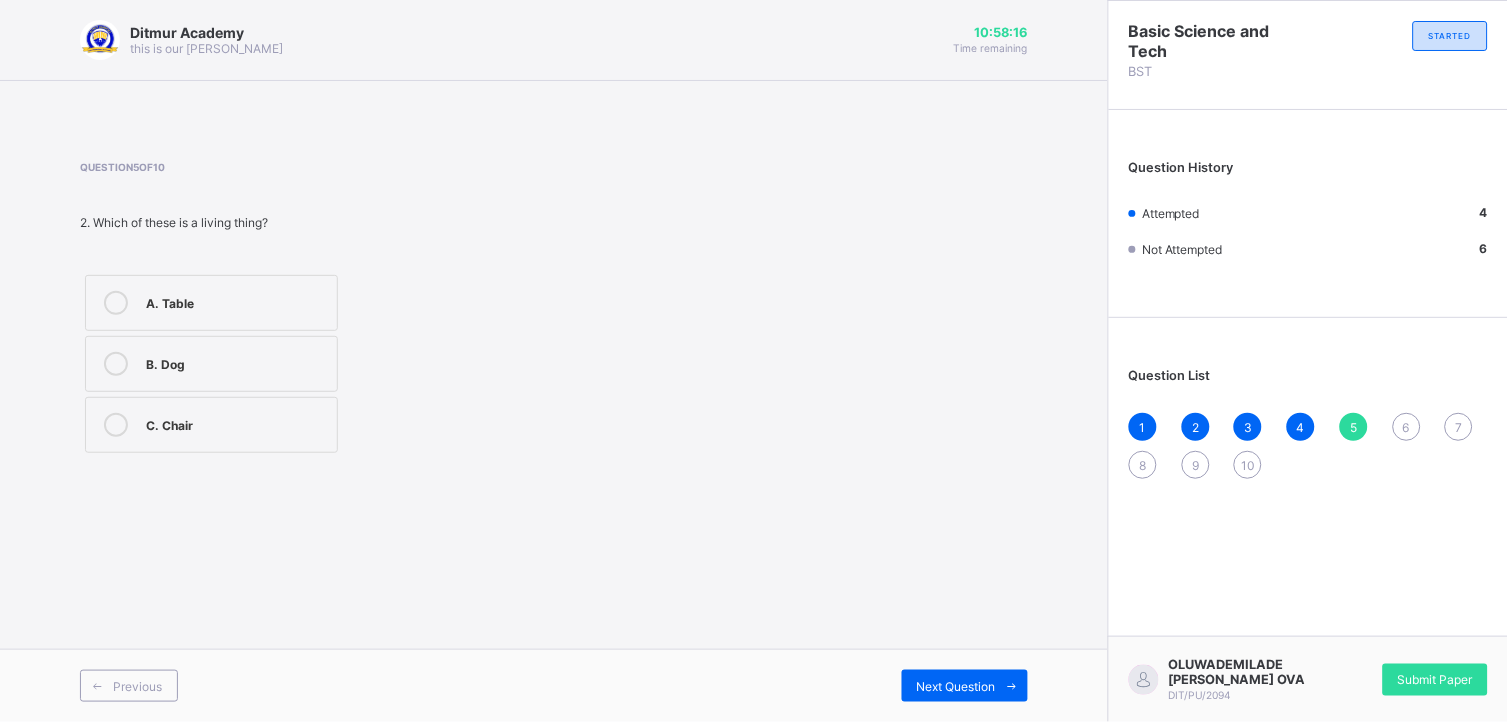 click on "B. Dog" at bounding box center (236, 362) 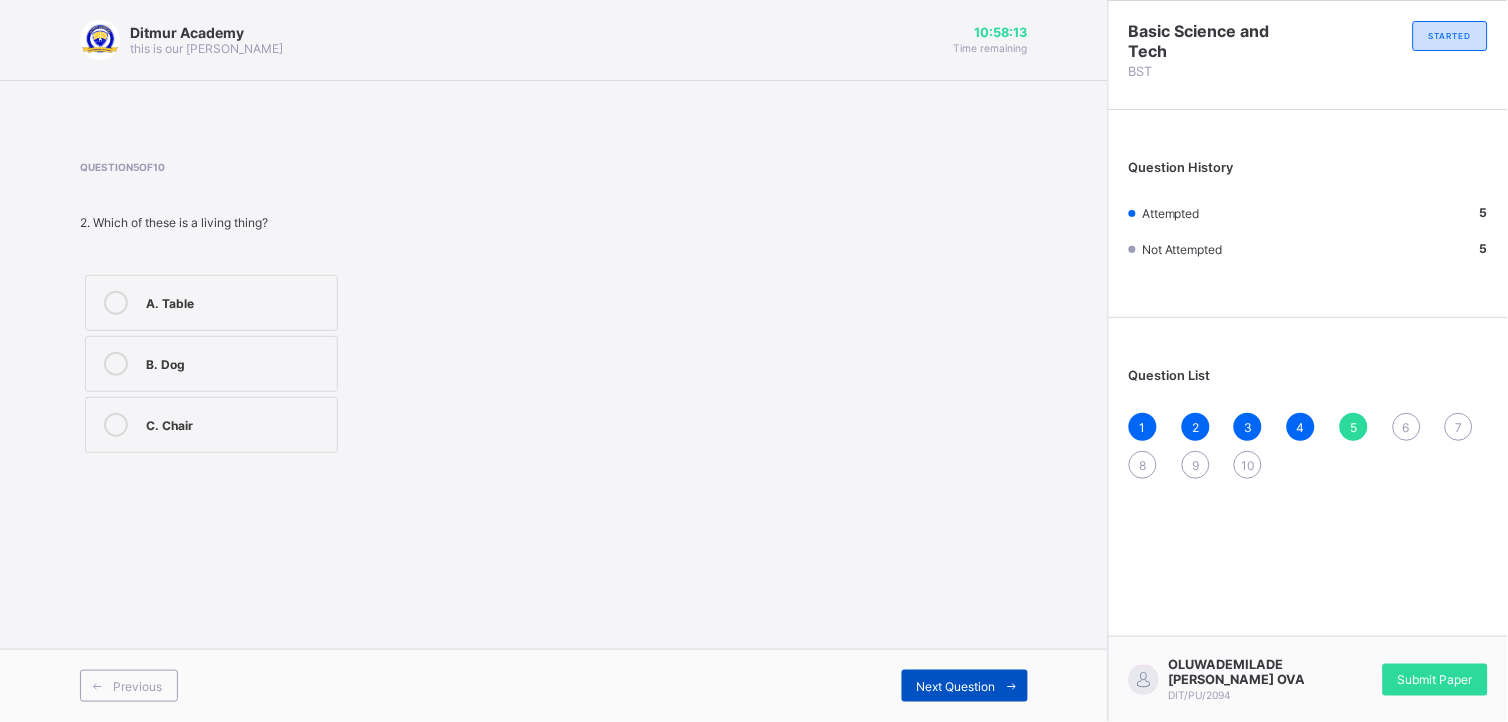 click on "Next Question" at bounding box center [956, 686] 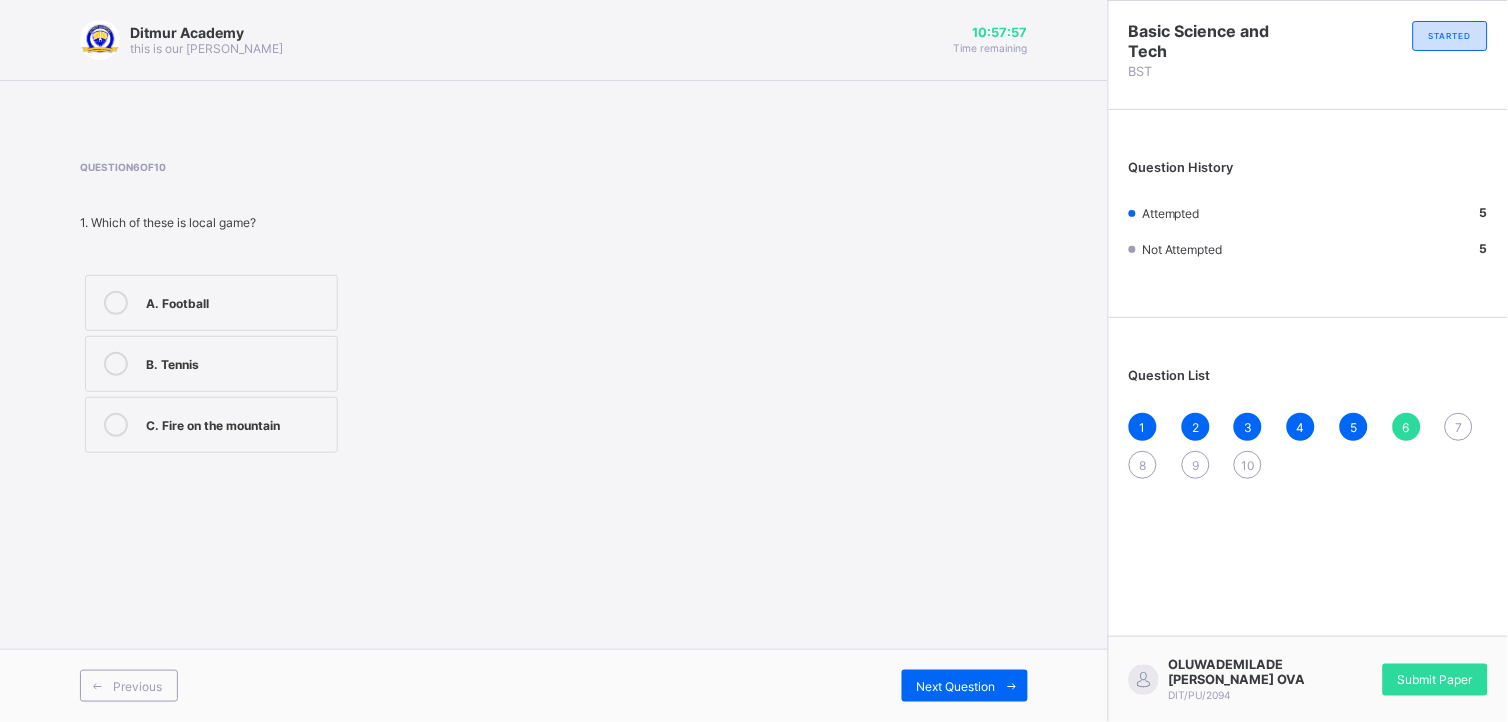 click on "C. Fire on the mountain" at bounding box center [236, 423] 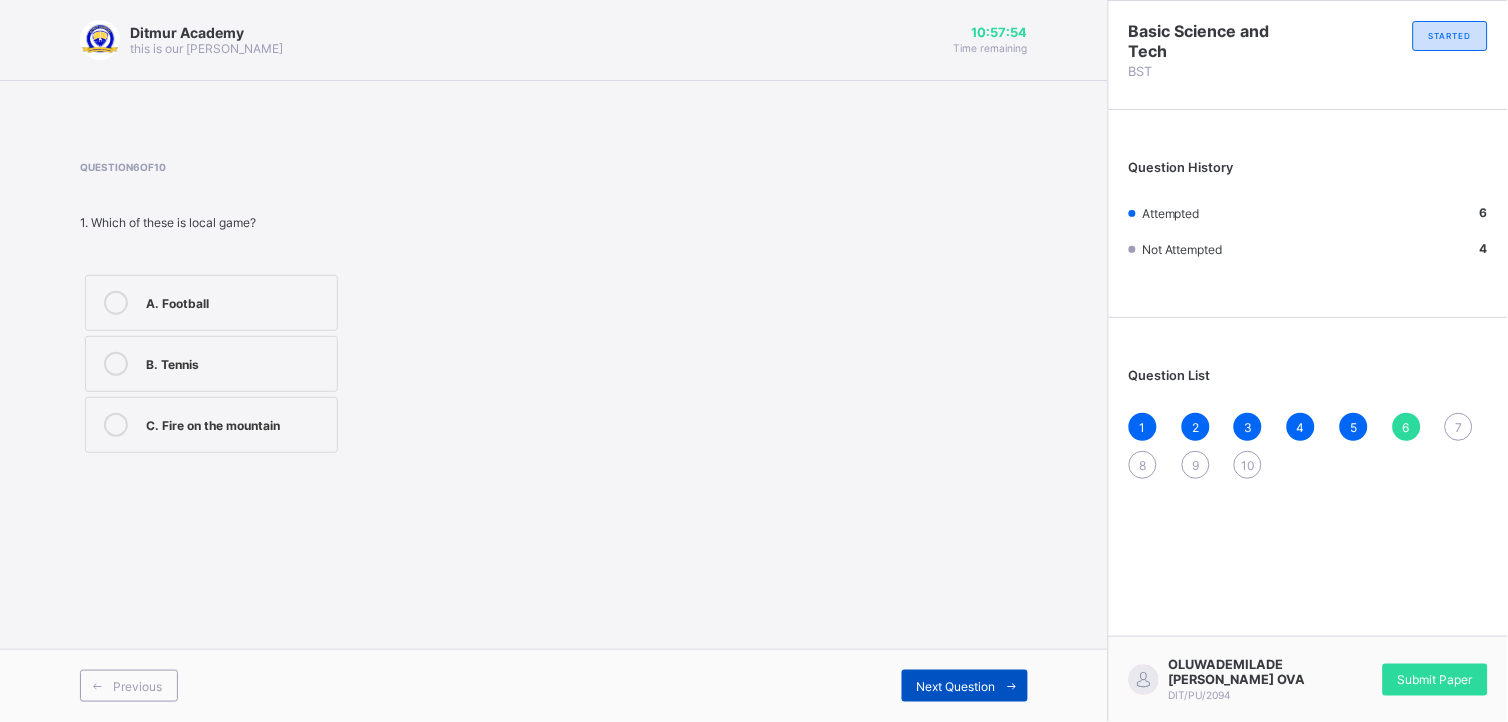click on "Next Question" at bounding box center (965, 686) 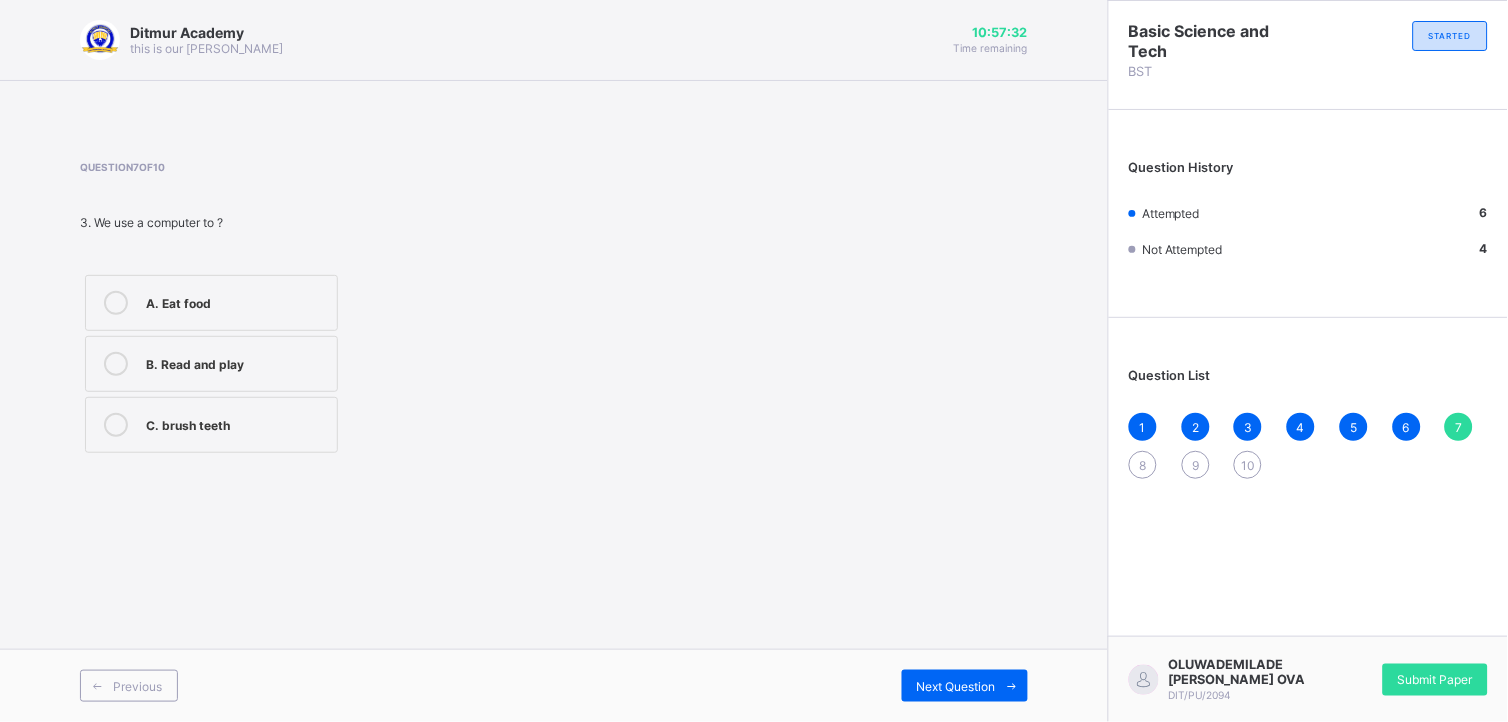 click on "B.  Read and play" at bounding box center (236, 362) 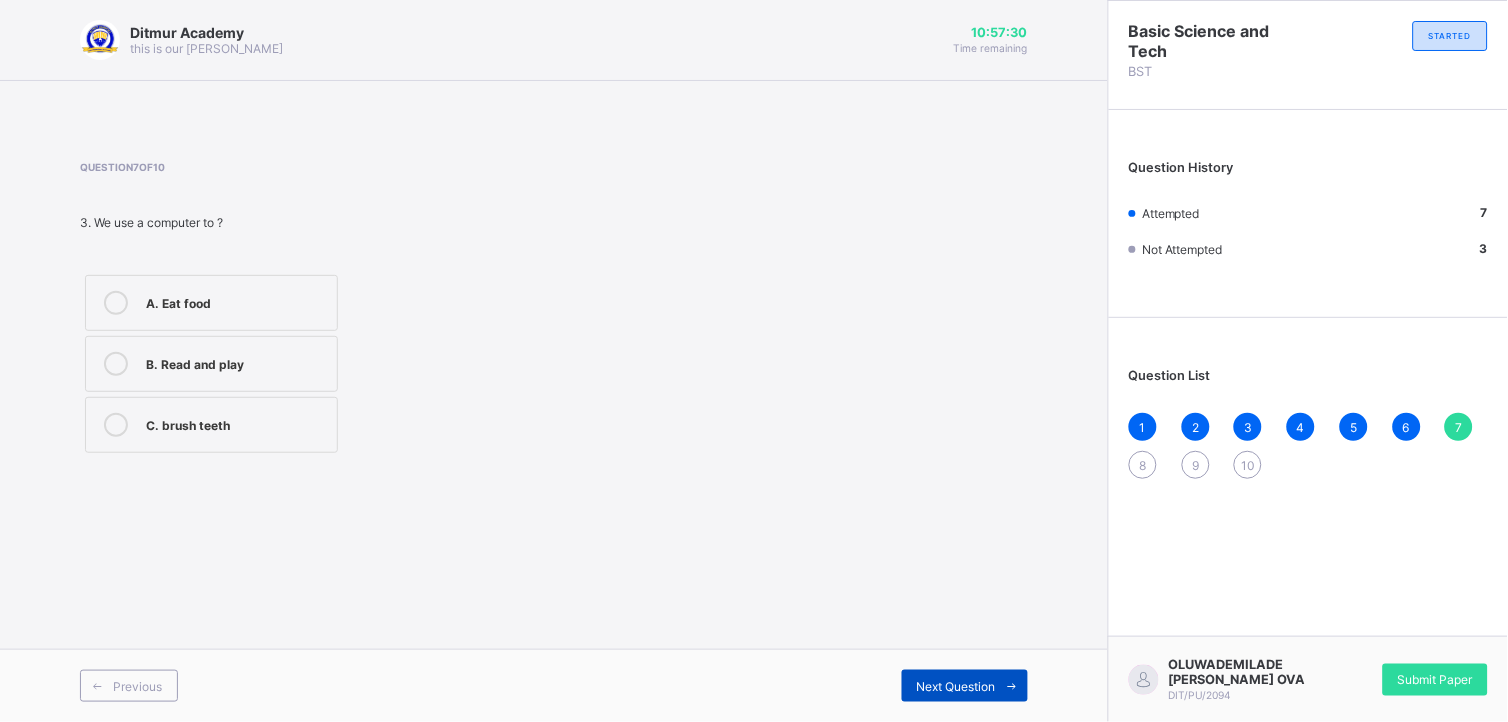 click on "Next Question" at bounding box center [956, 686] 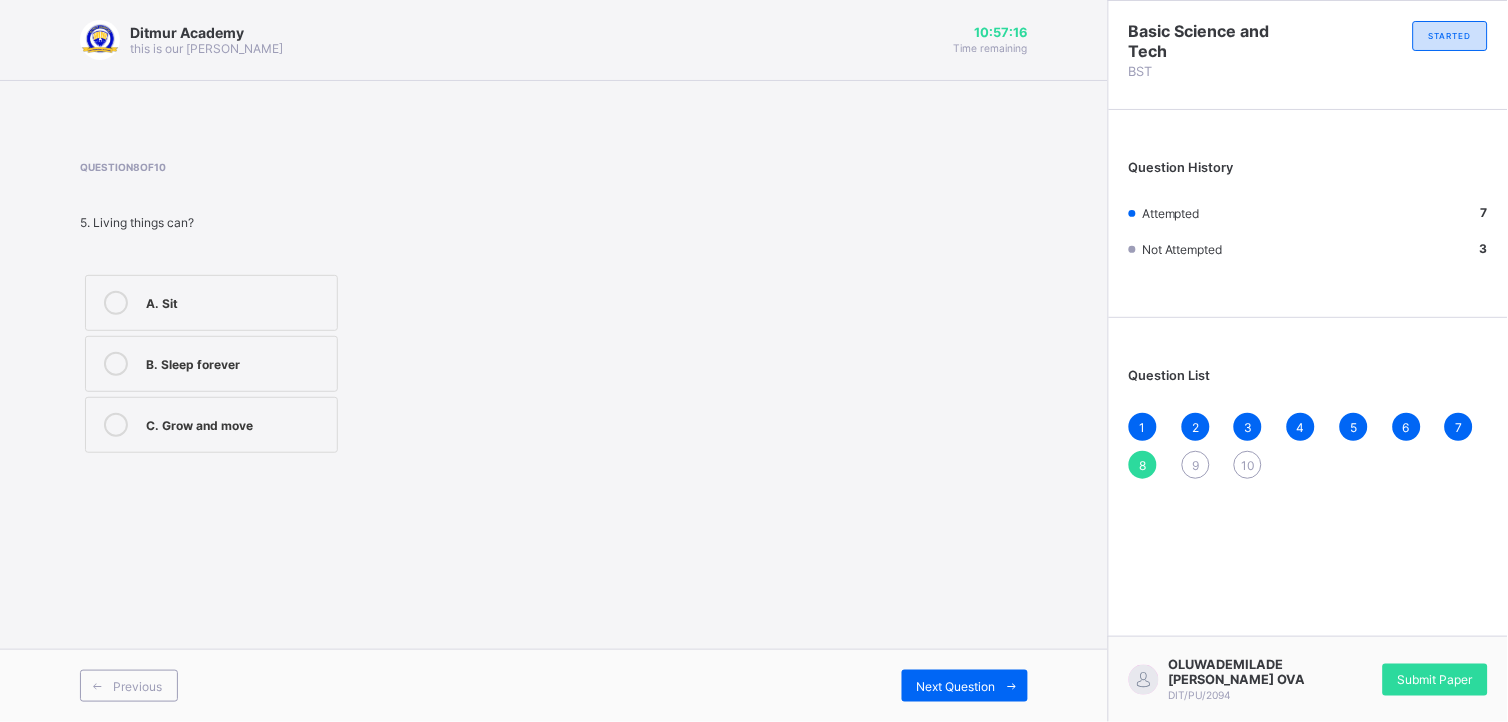 click on "C. Grow and move" at bounding box center (236, 423) 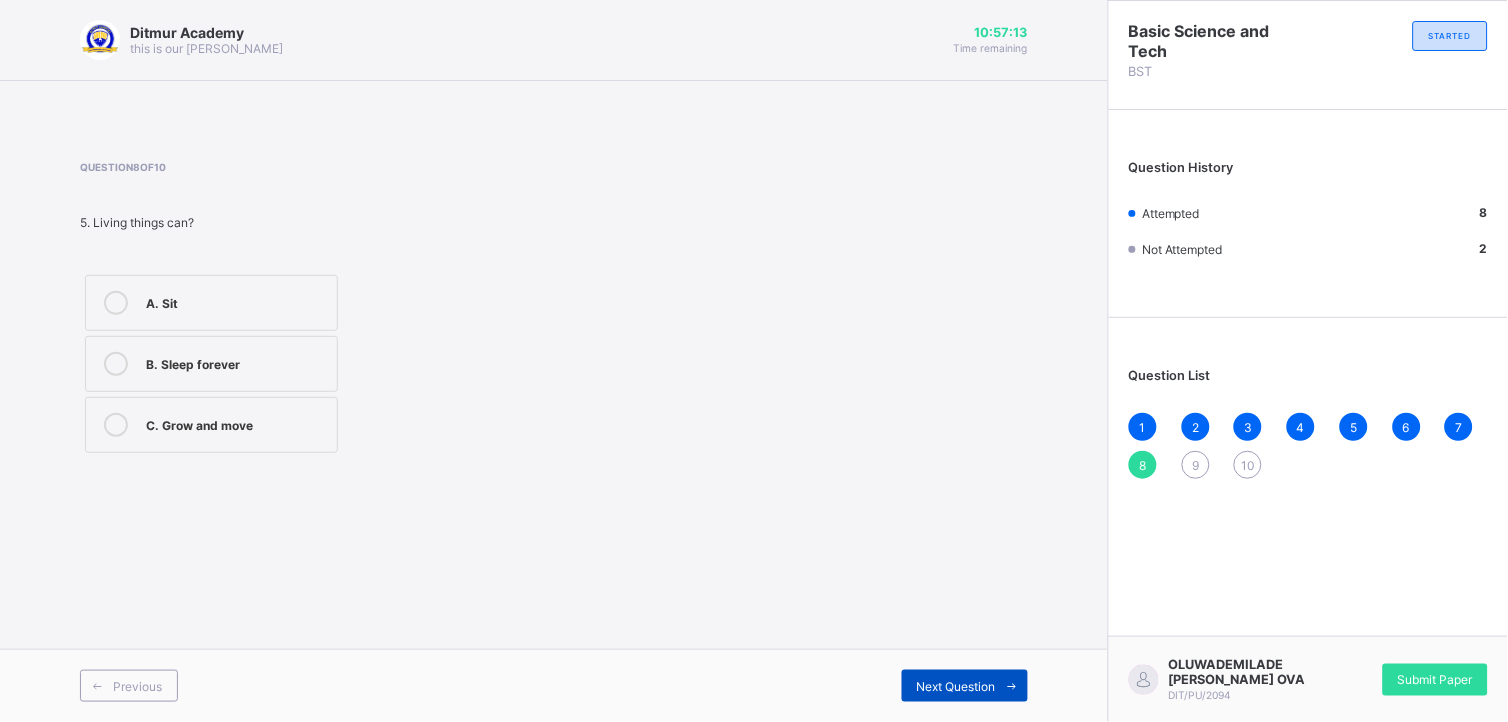 click on "Next Question" at bounding box center (956, 686) 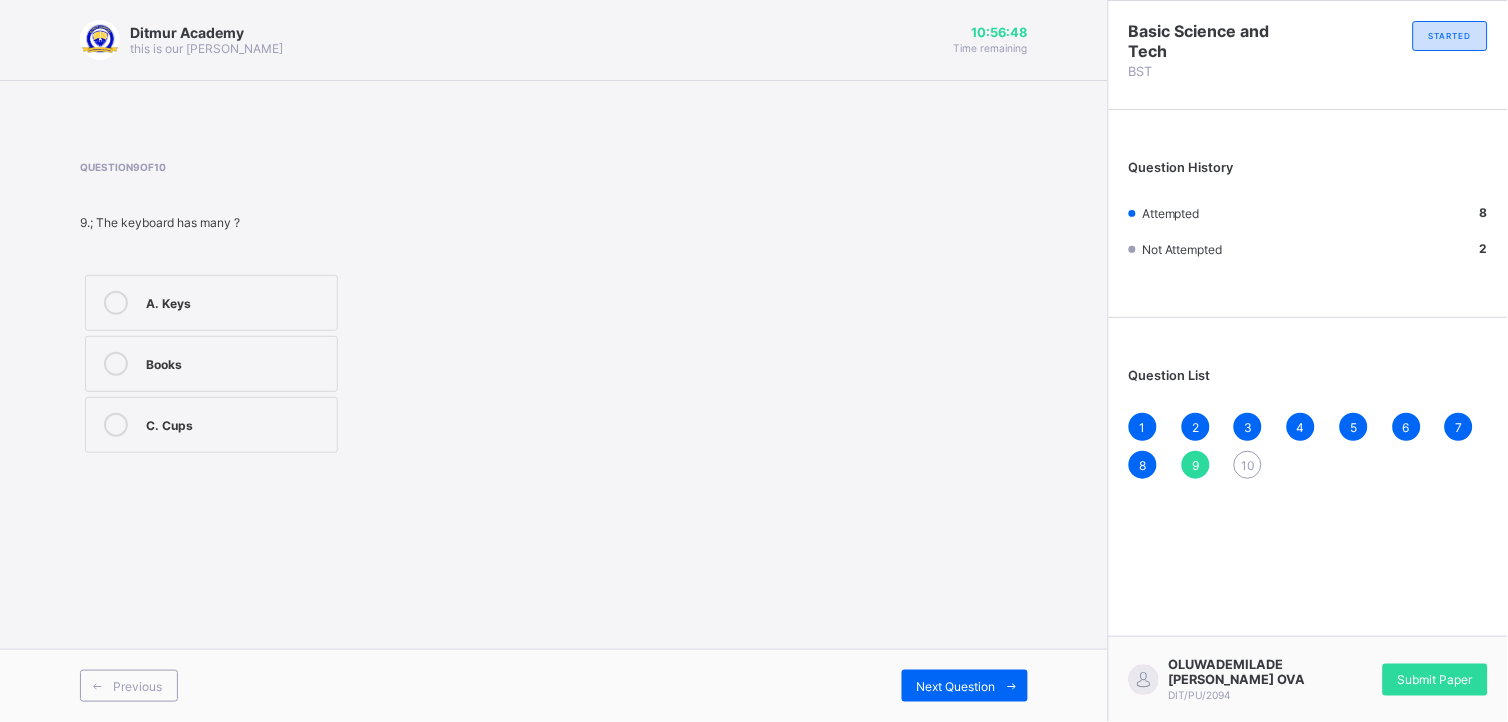 click on "A. Keys" at bounding box center (236, 301) 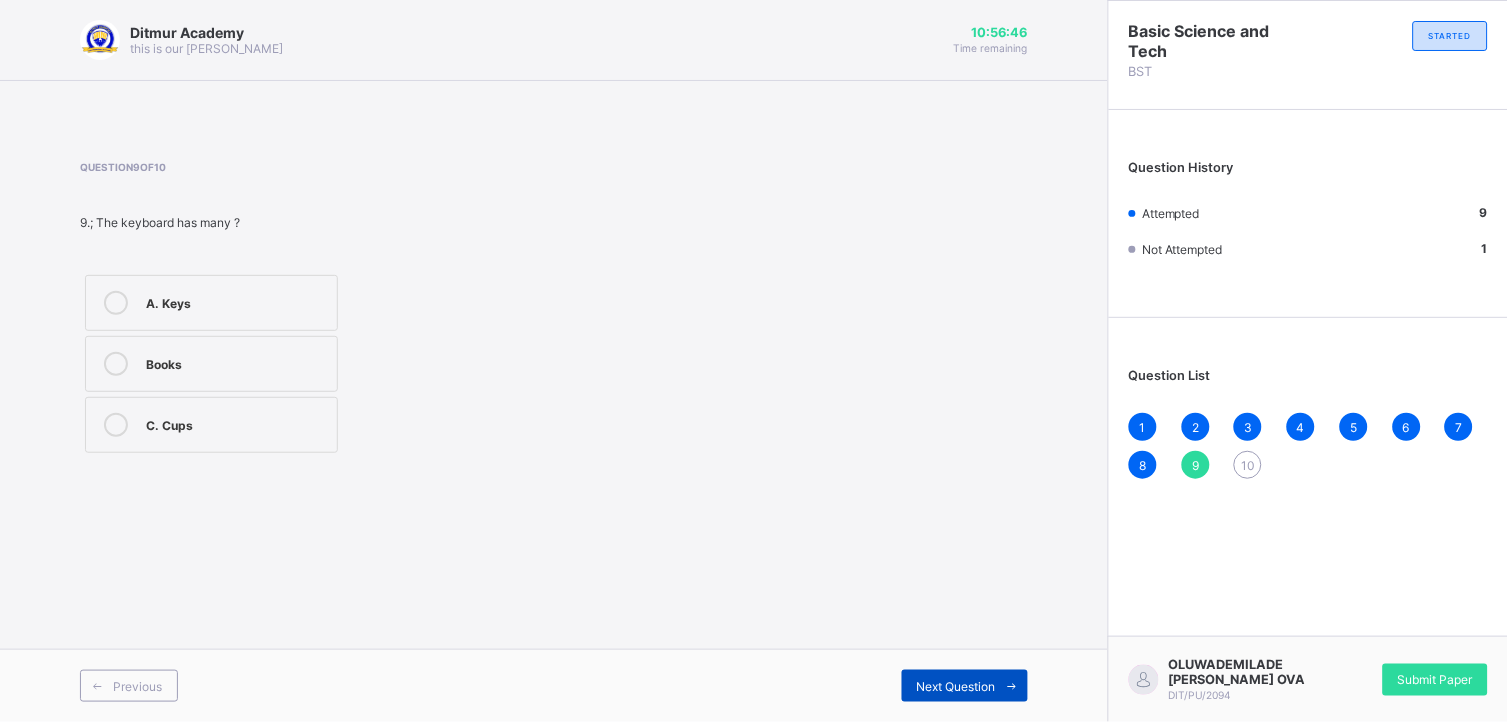 click on "Next Question" at bounding box center (965, 686) 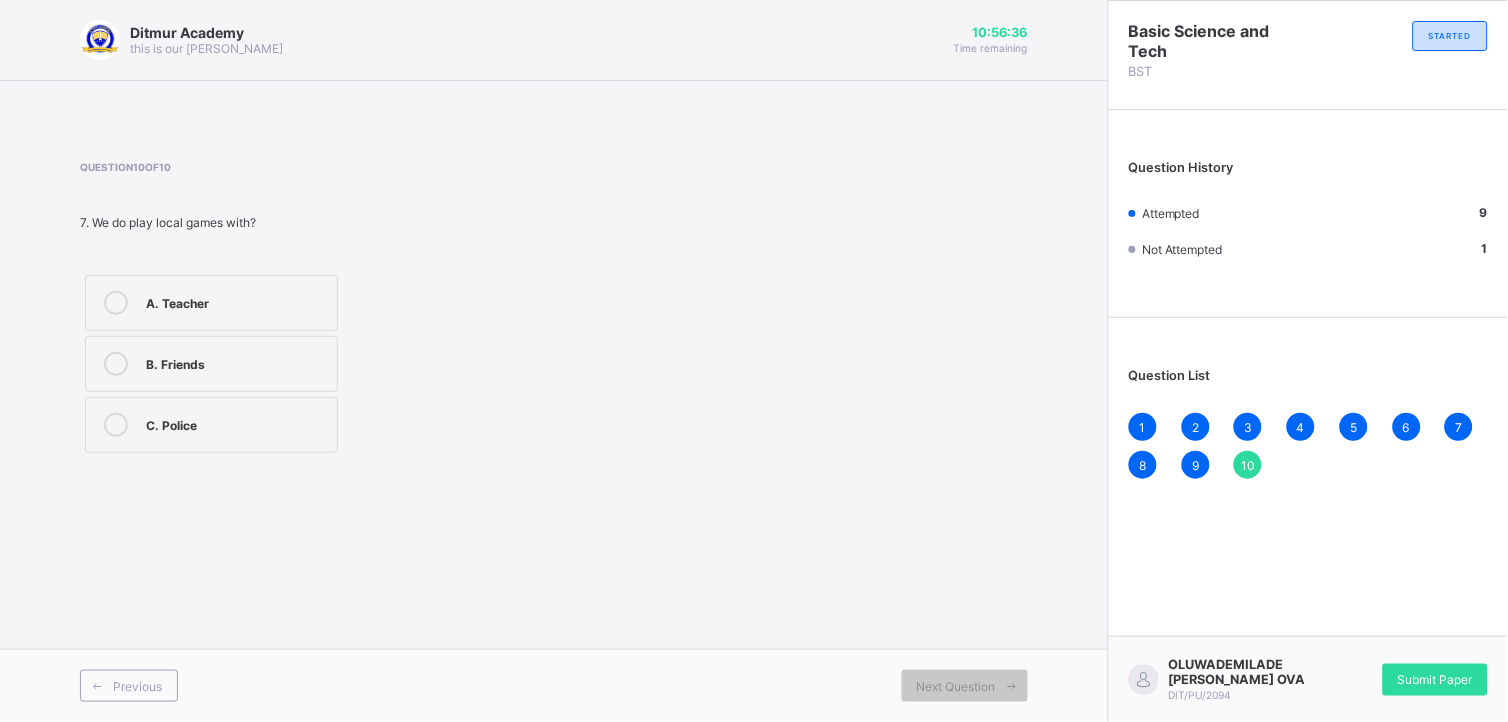 click on "B. Friends" at bounding box center [236, 362] 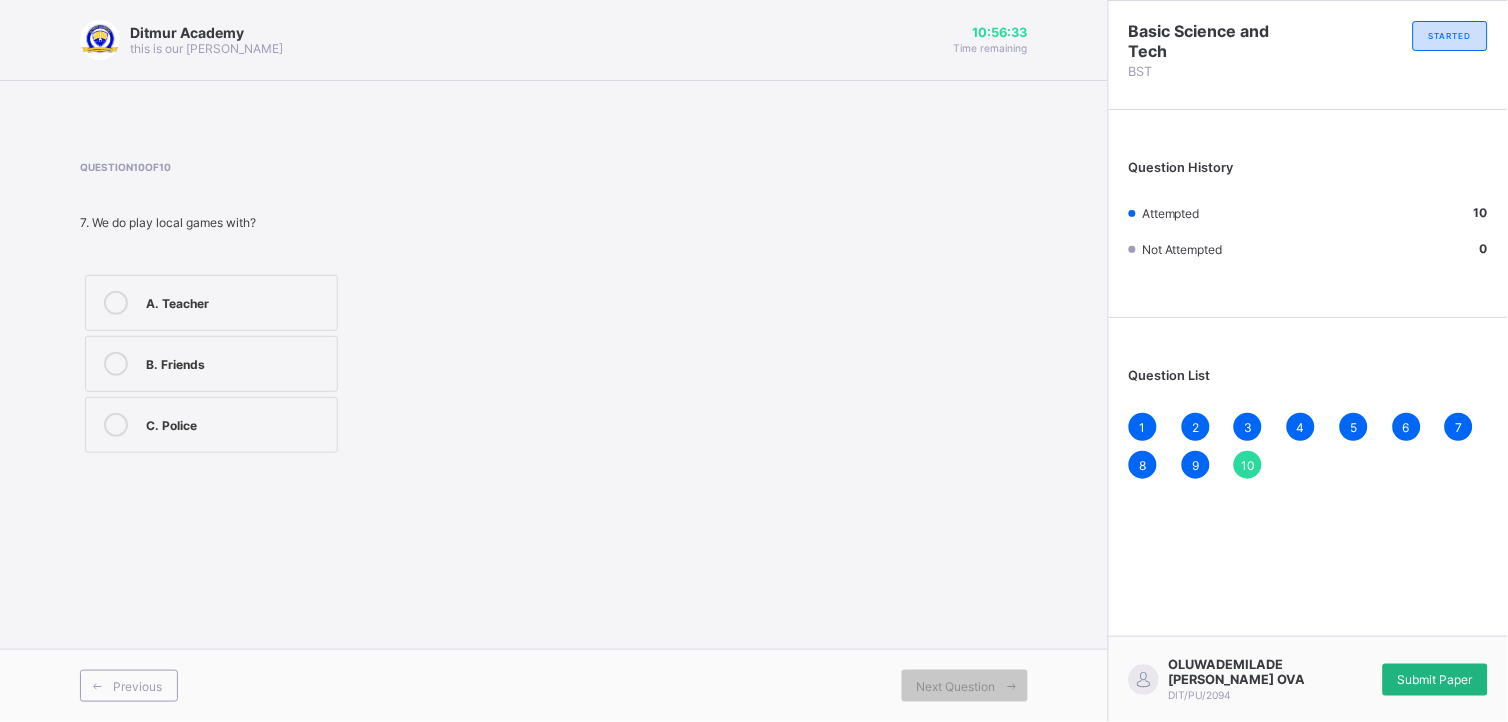 click on "Submit Paper" at bounding box center (1435, 679) 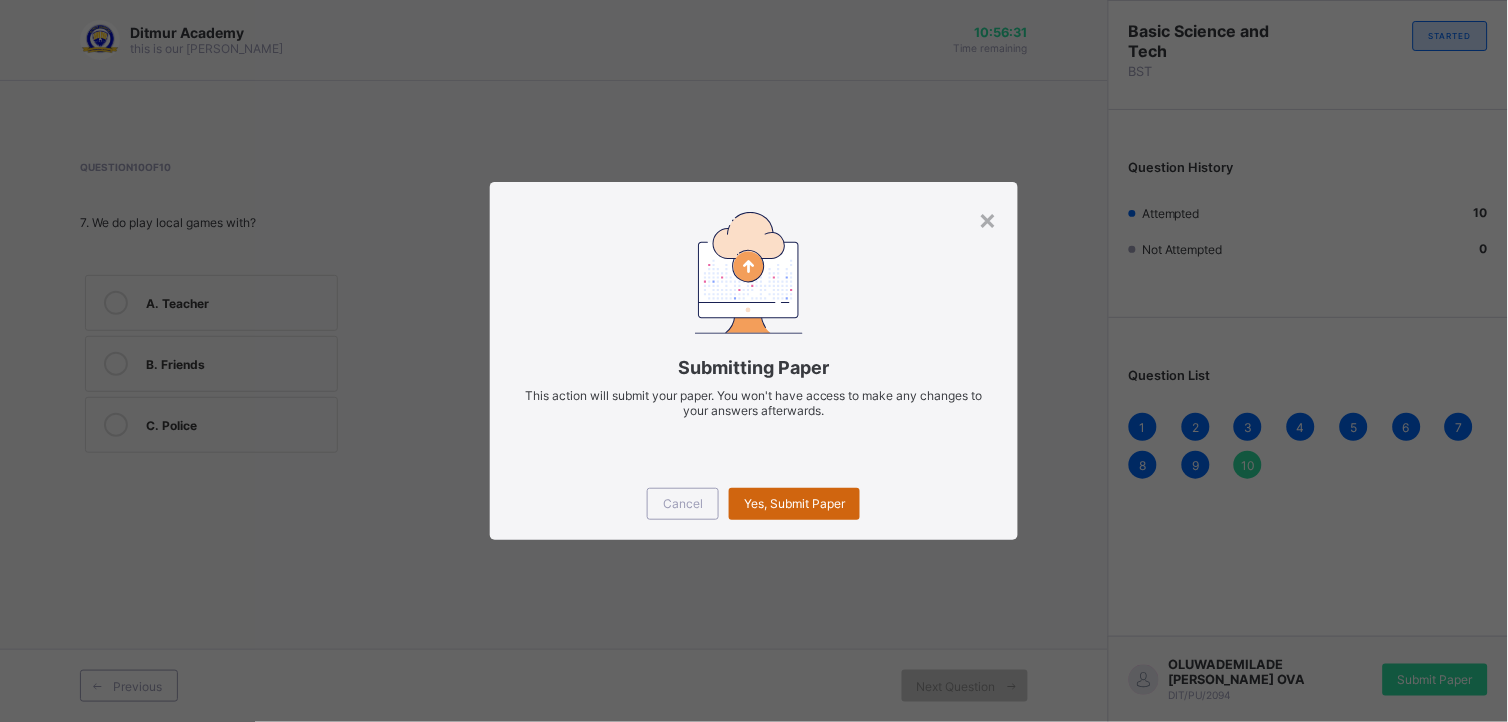 click on "Yes, Submit Paper" at bounding box center [794, 503] 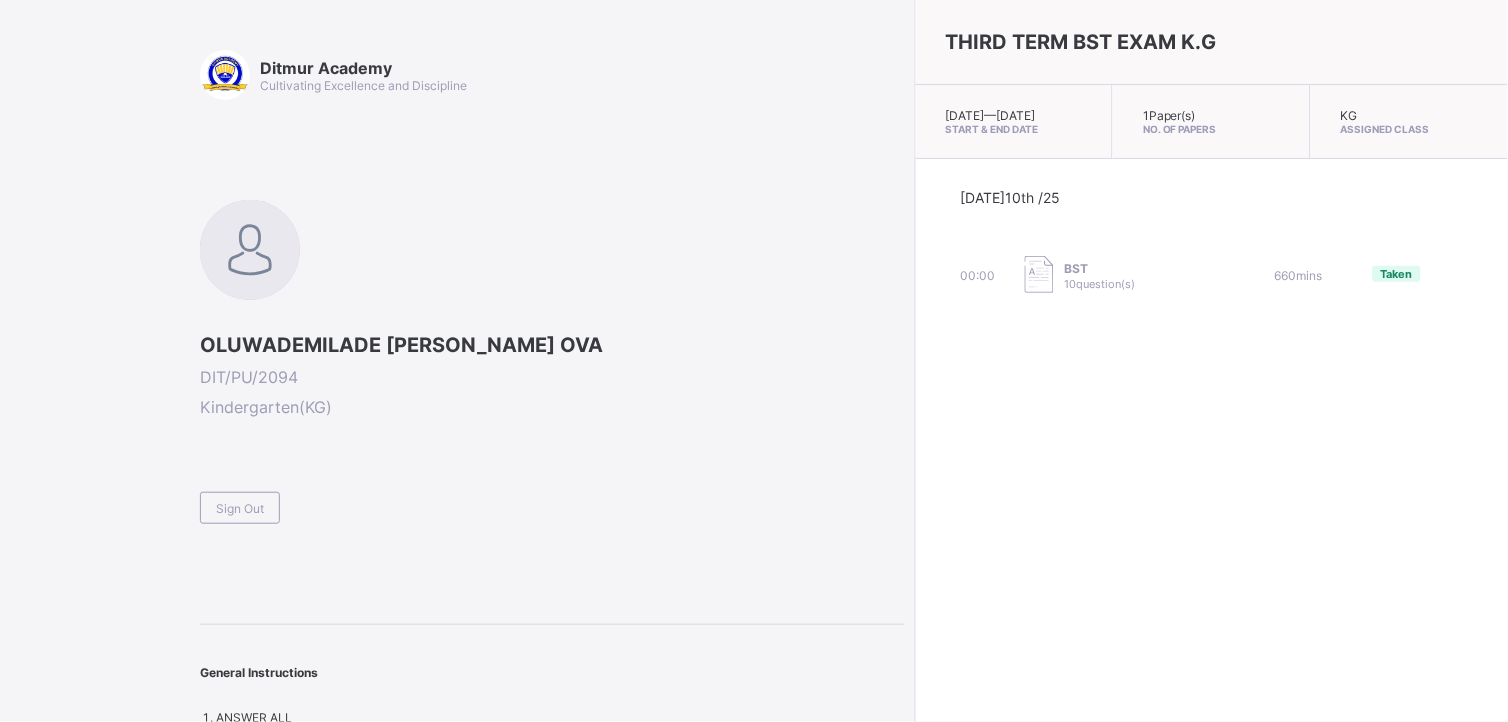click on "Sign Out" at bounding box center [240, 508] 